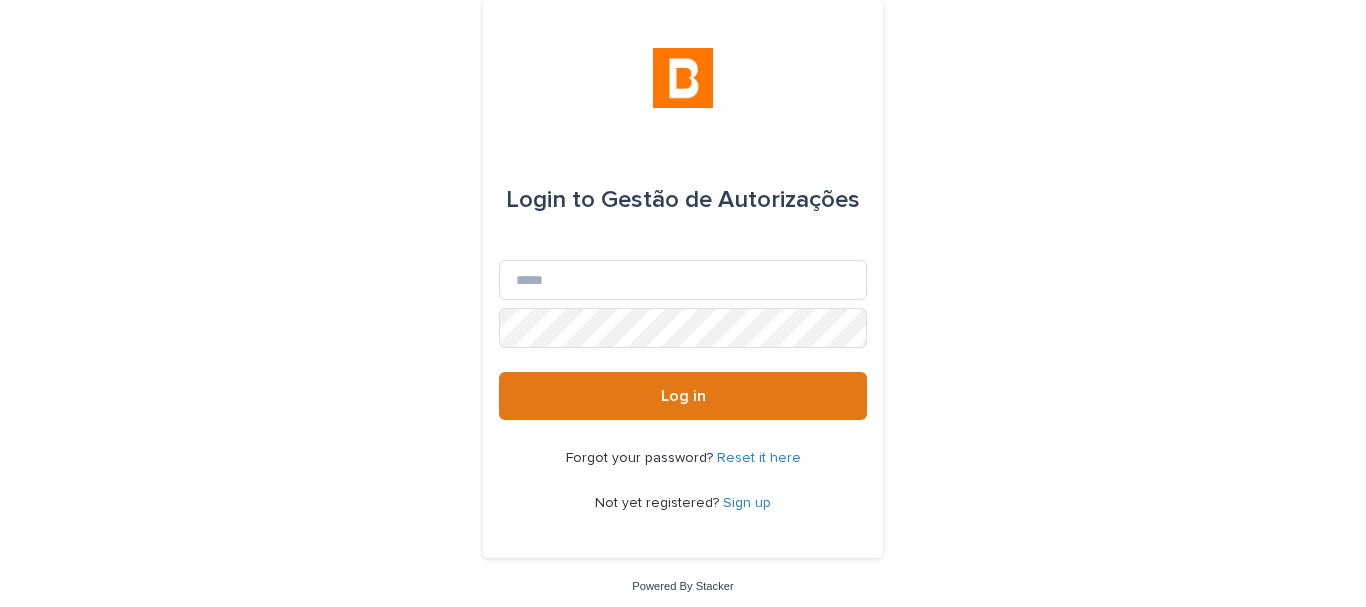 scroll, scrollTop: 0, scrollLeft: 0, axis: both 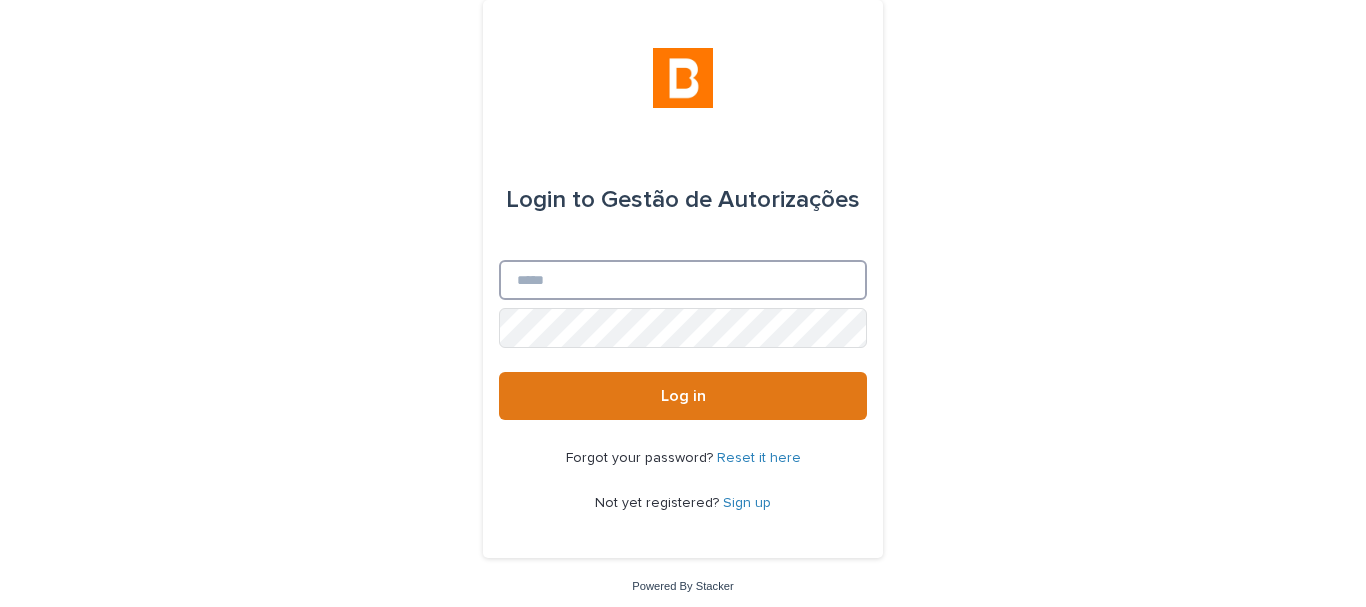 click on "Email" at bounding box center (683, 280) 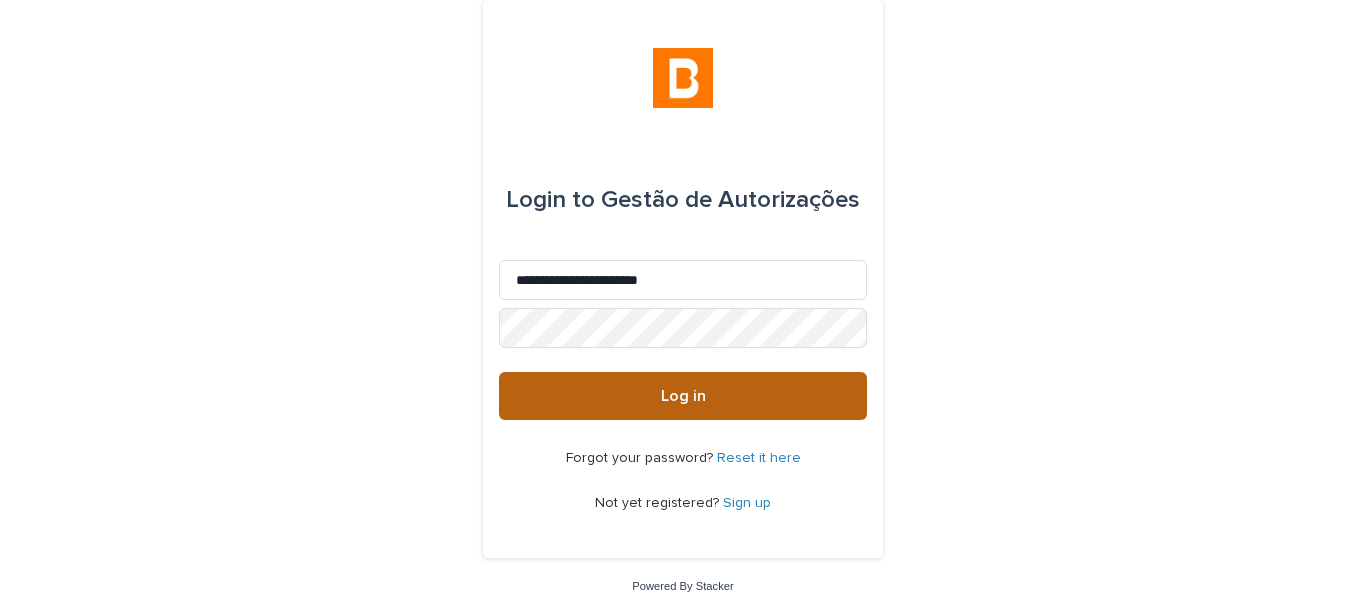 click on "Log in" at bounding box center [683, 396] 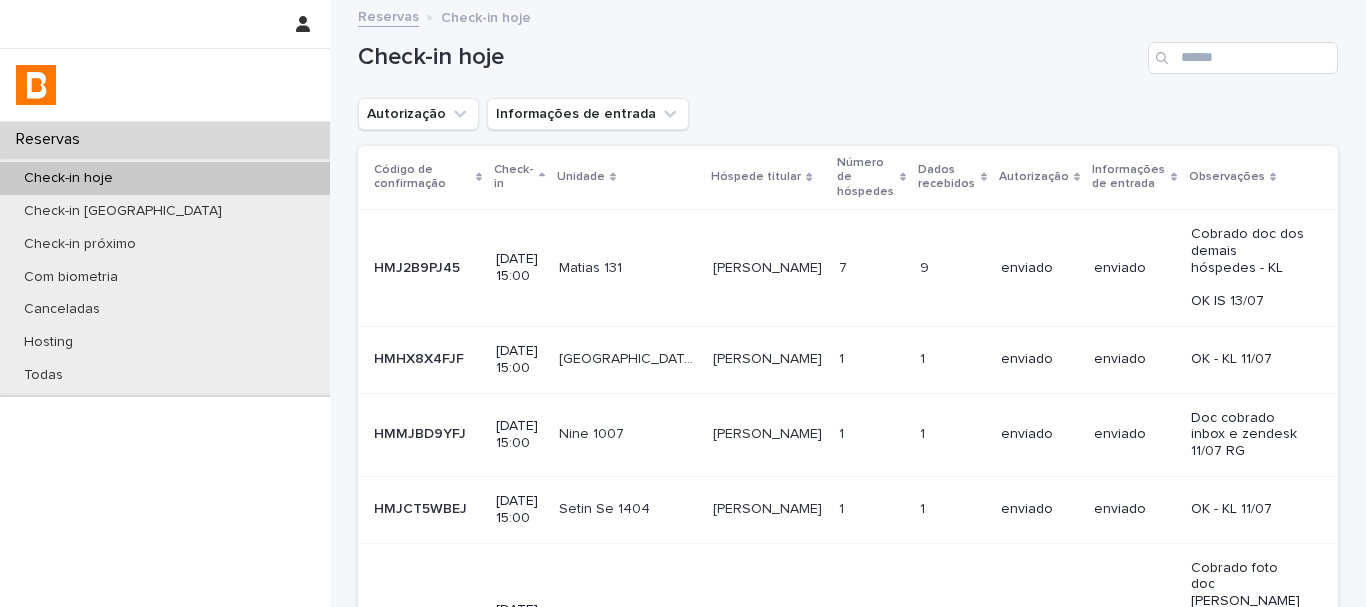 click on "Check-in hoje Autorização Informações de entrada Código de confirmação Check-in Unidade Hóspede titular Número de hóspedes Dados recebidos Autorização Informações de entrada Observações HMJ2B9PJ45 HMJ2B9PJ45   [DATE] 15:00 Matias 131 Matias 131   [PERSON_NAME] [PERSON_NAME]   7 7   9 9   enviado enviado Cobrado doc dos demais hóspedes - KL
OK IS 13/07 HMHX8X4FJF HMHX8X4FJF   [DATE] 15:00 [GEOGRAPHIC_DATA] 1508 [GEOGRAPHIC_DATA] 1508   [PERSON_NAME]   1 1   1 1   enviado enviado OK - KL 11/07 HMMJBD9YFJ HMMJBD9YFJ   [DATE] 15:00 Nine 1007 Nine 1007   [PERSON_NAME] [PERSON_NAME]   1 1   1 1   enviado enviado Doc cobrado inbox e zendesk 11/07 RG HMJCT5WBEJ HMJCT5WBEJ   [DATE] 15:00 Setin Se 1404 Setin Se 1404   [PERSON_NAME]   1 1   1 1   enviado enviado OK - KL 11/07 HM94439ST4 HM94439ST4   [DATE] 15:00 Classic 188 Classic 188   Vagnuenes [PERSON_NAME] Vagnuenes [PERSON_NAME]   3 3   1 1   - - HMS3PKHKAB     3" at bounding box center (848, 785) 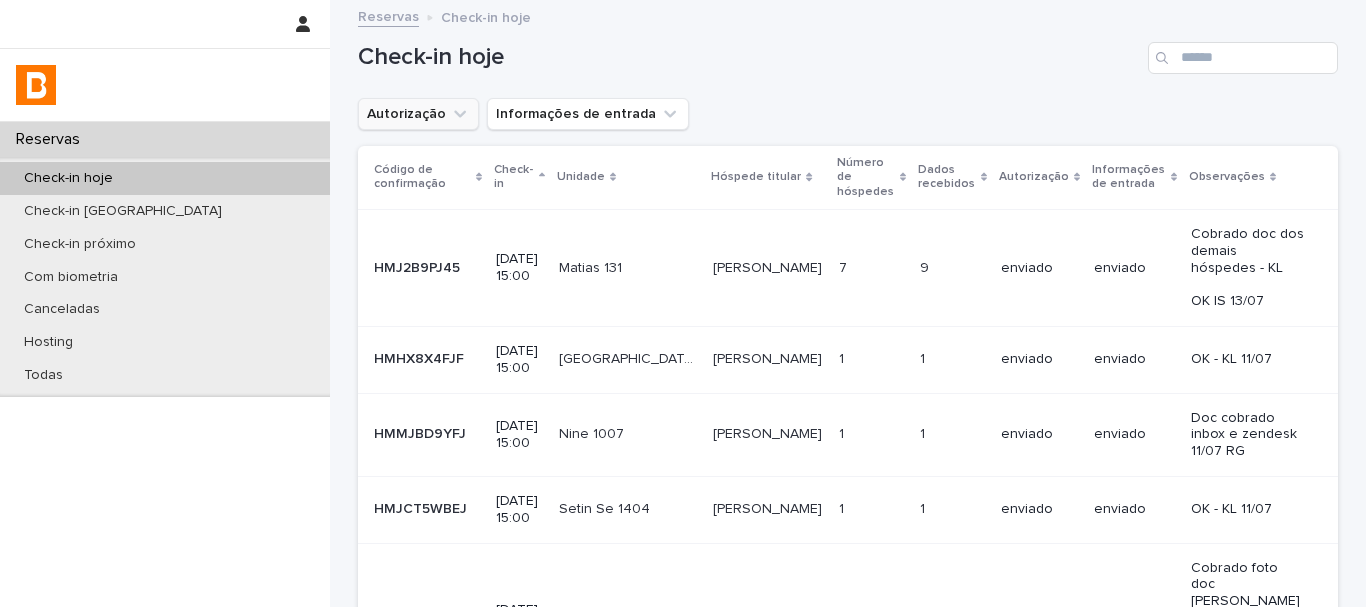 click on "Autorização" at bounding box center [418, 114] 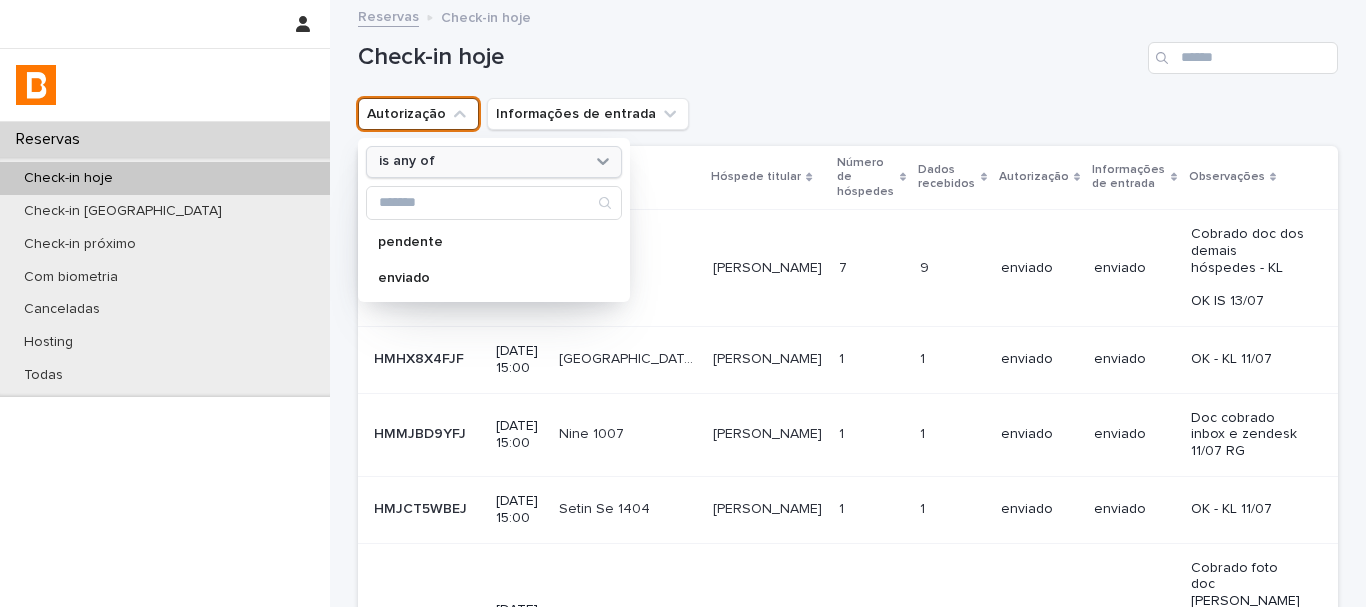 click on "is any of" at bounding box center (481, 161) 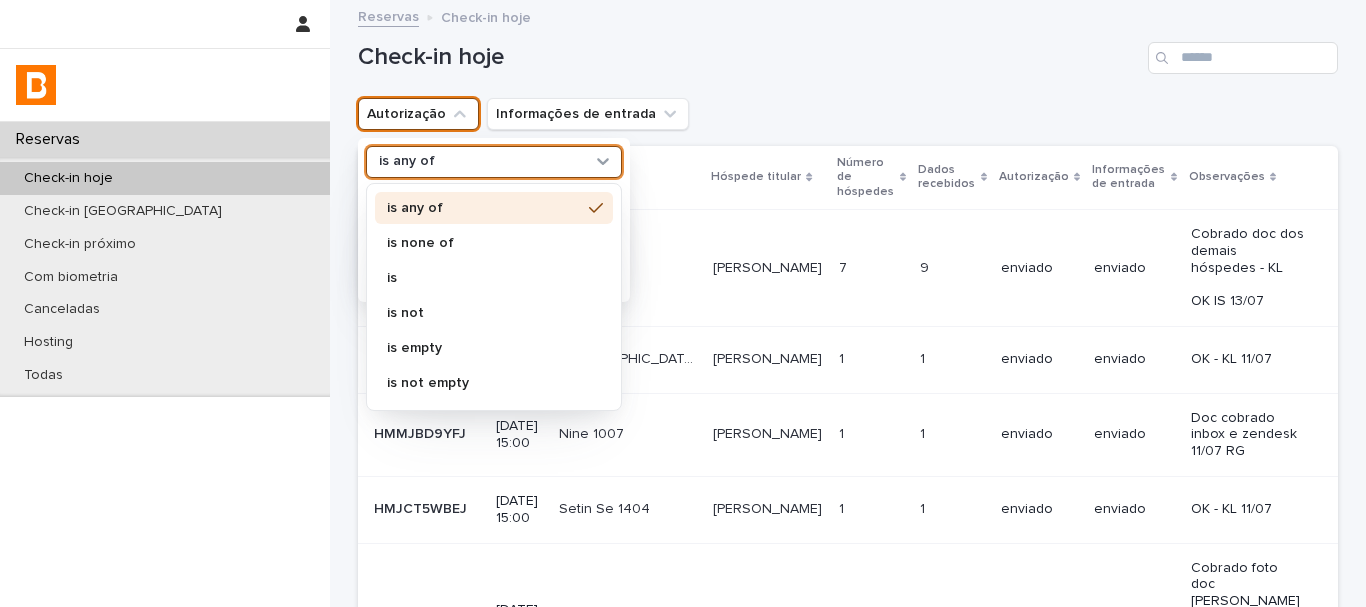 click on "is none of" at bounding box center [494, 243] 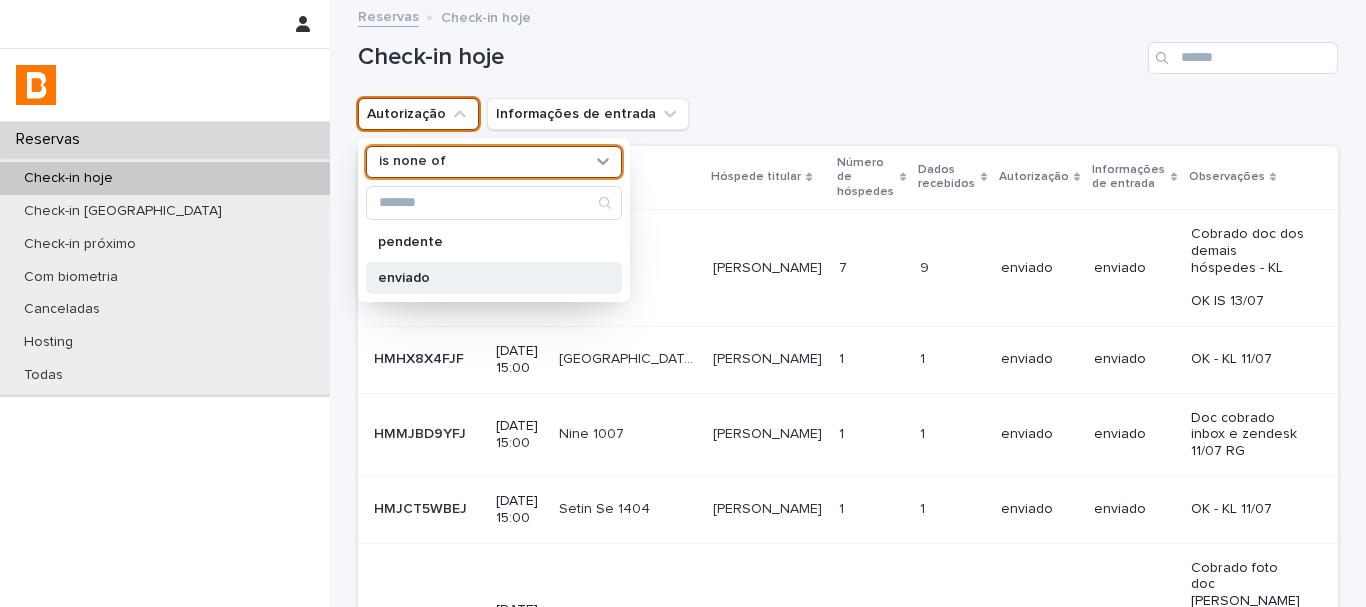 click on "enviado" at bounding box center [484, 278] 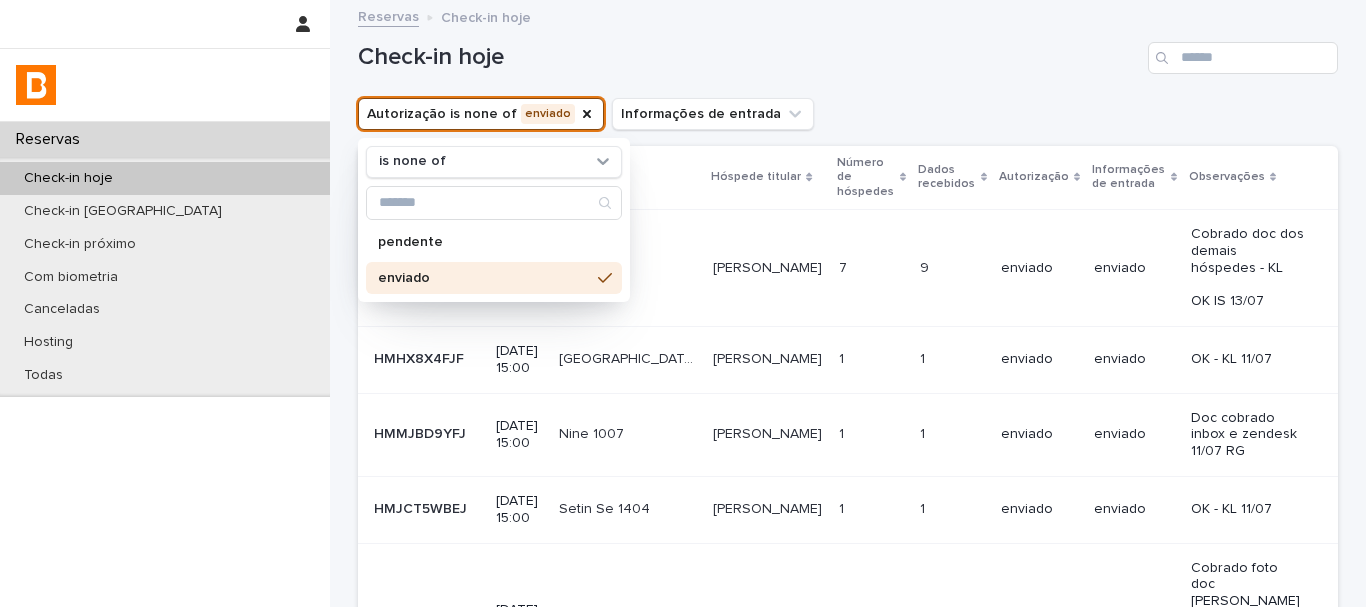 click on "Check-in hoje" at bounding box center [848, 50] 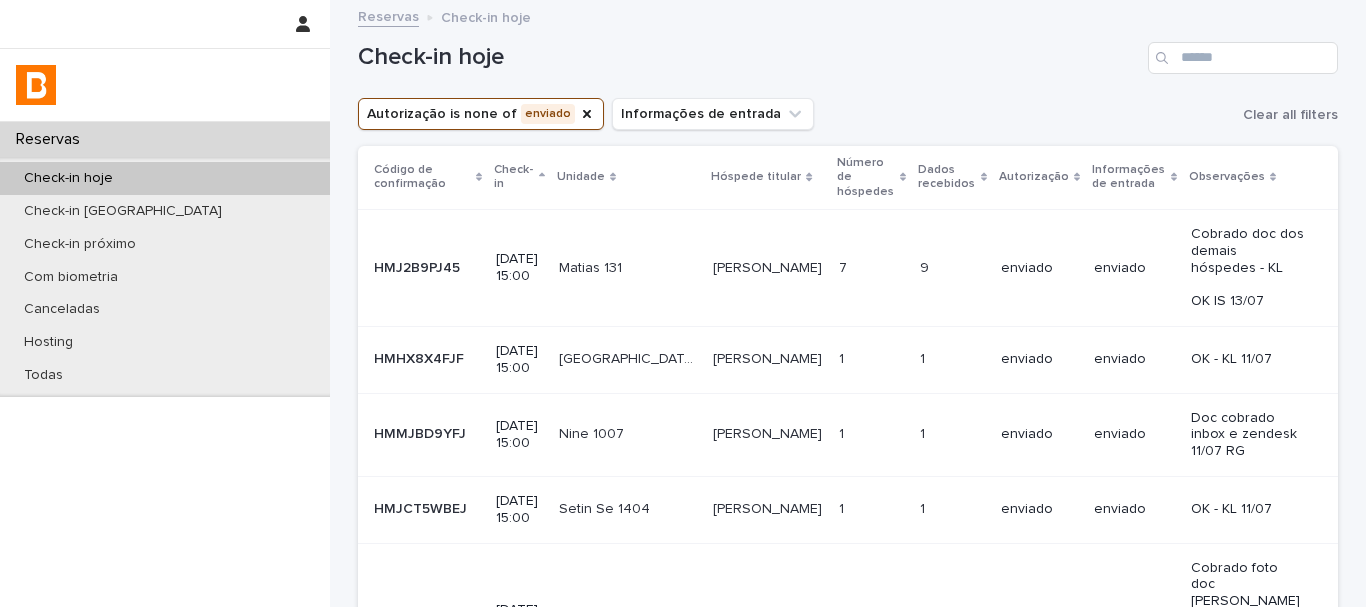 click on "Autorização is none of enviado Informações de entrada Clear all filters" at bounding box center (848, 114) 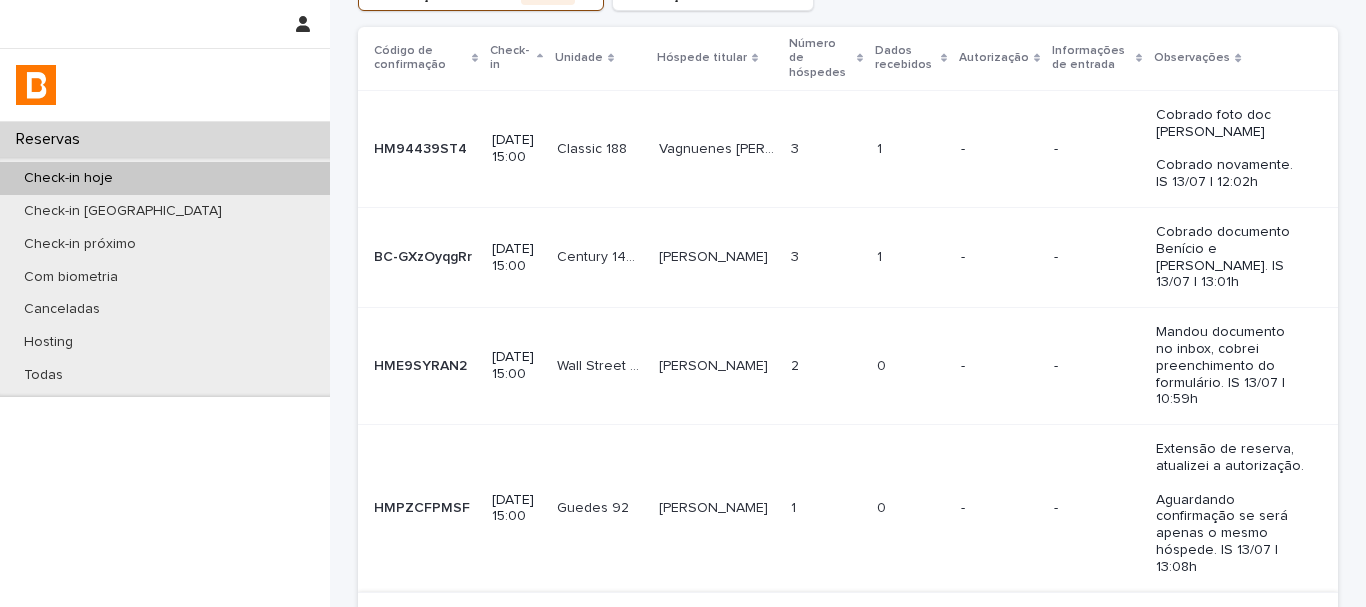 scroll, scrollTop: 0, scrollLeft: 0, axis: both 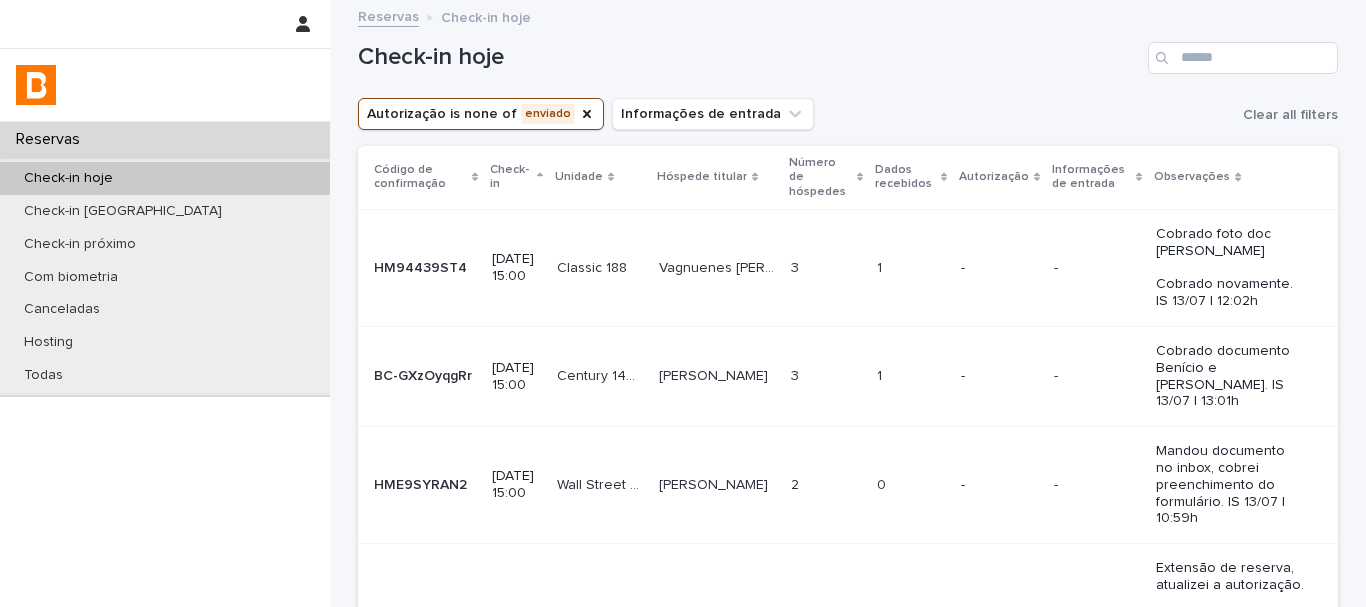 click on "Autorização is none of enviado Informações de entrada Clear all filters" at bounding box center (848, 114) 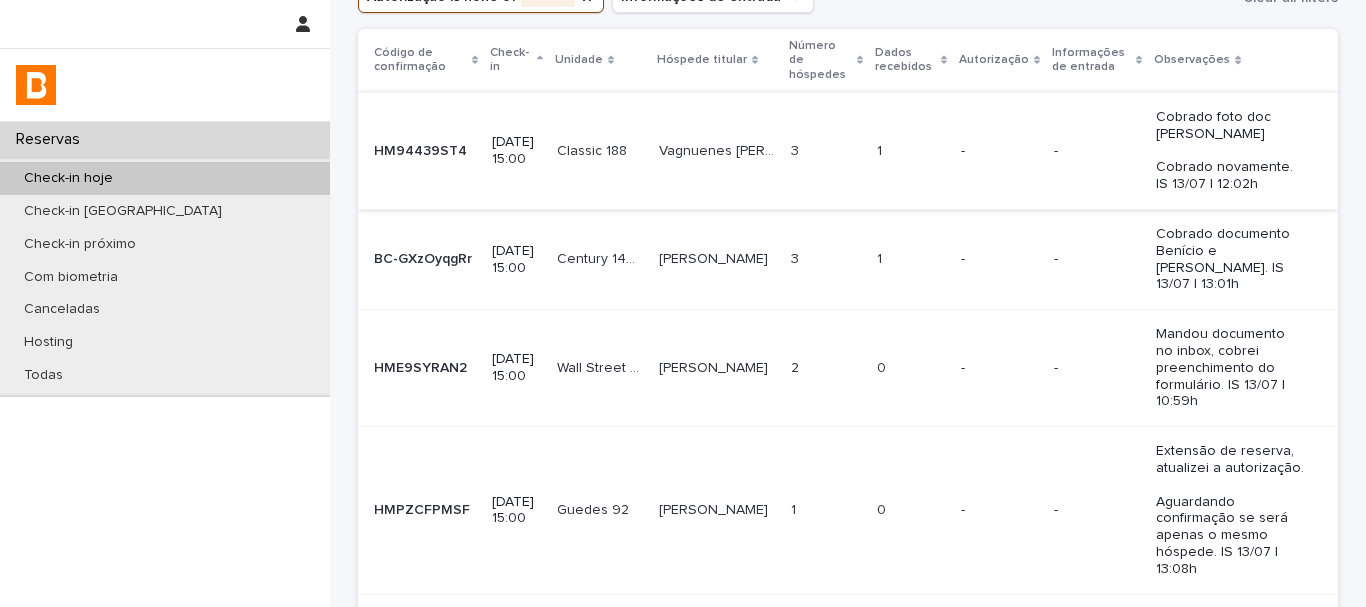 scroll, scrollTop: 0, scrollLeft: 0, axis: both 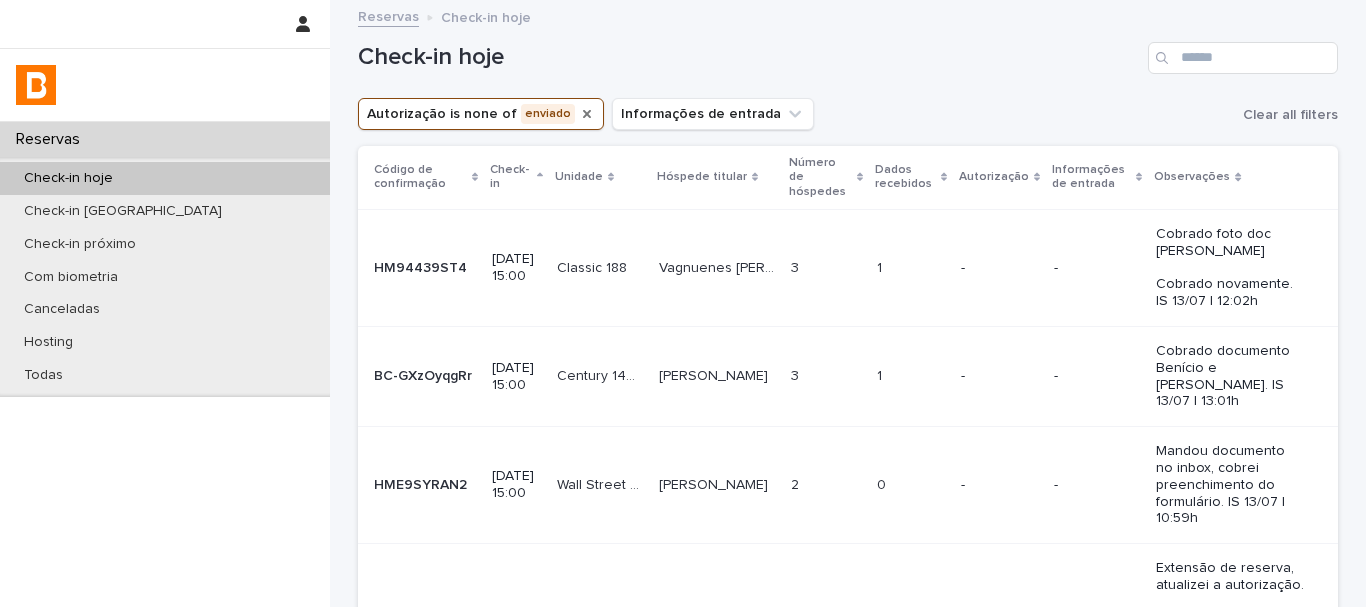 click 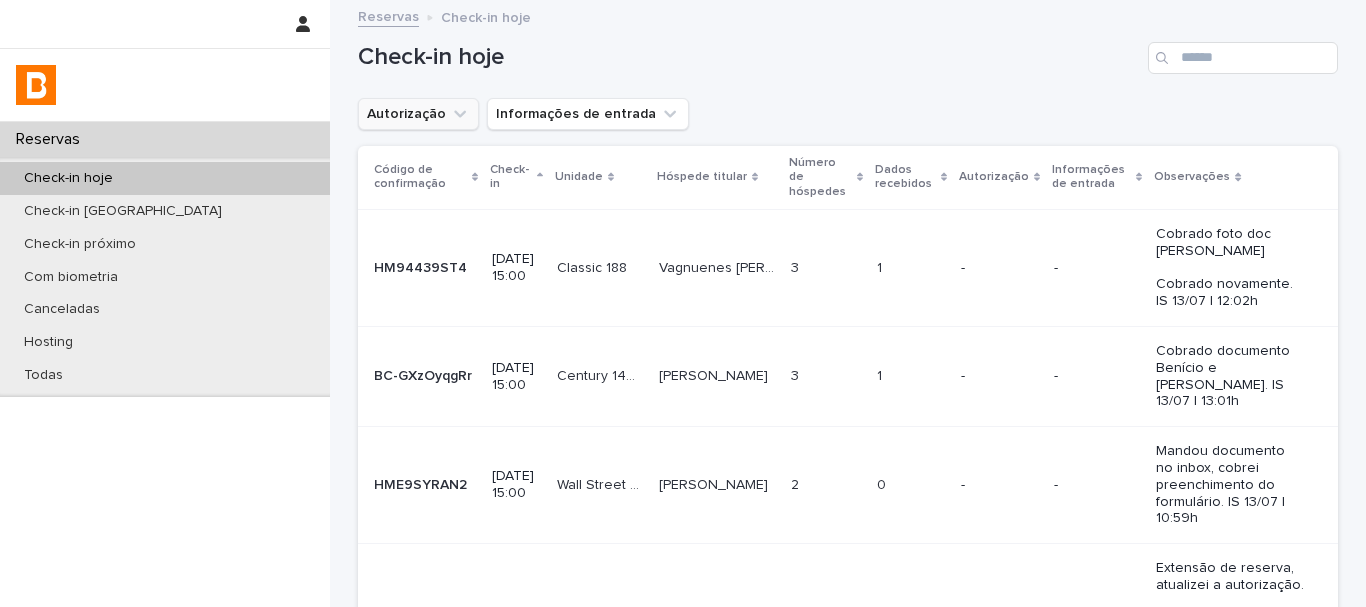click 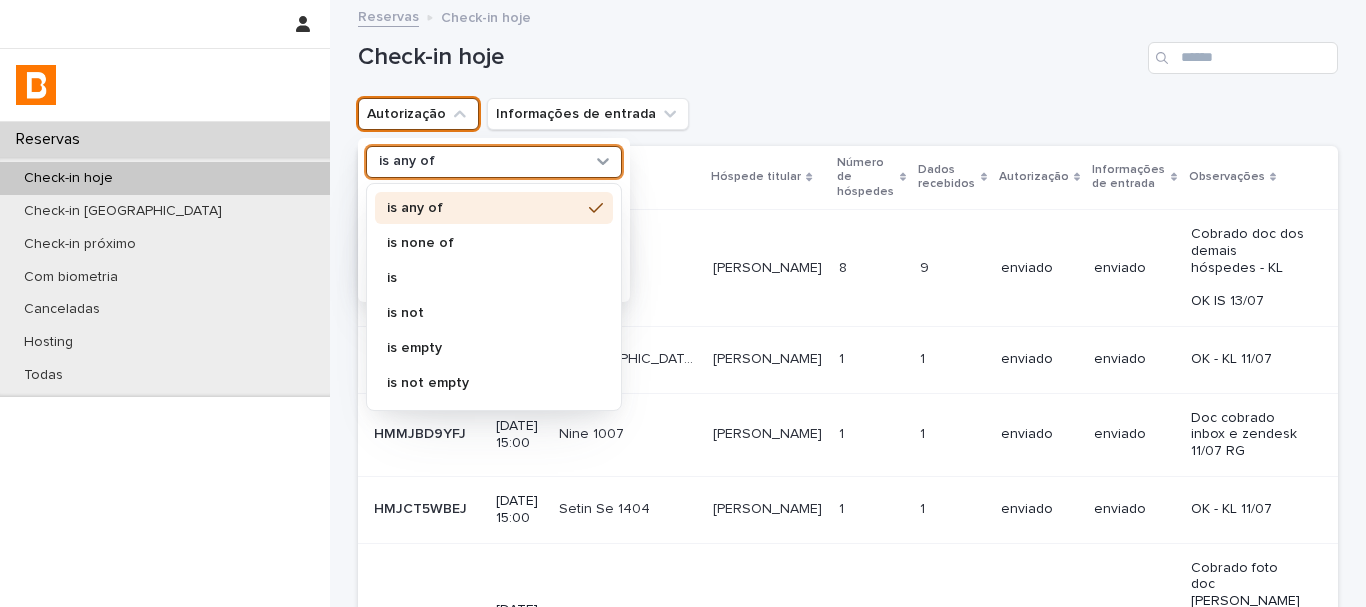 click on "is any of" at bounding box center (481, 161) 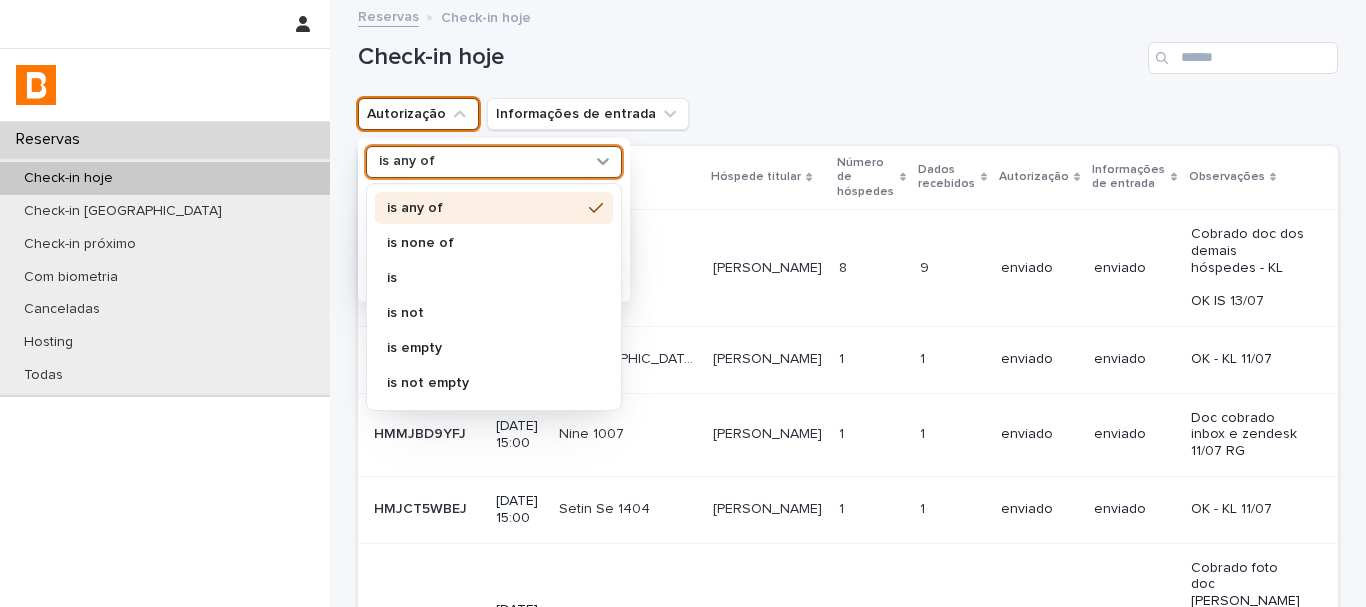 click on "is none of" at bounding box center (484, 243) 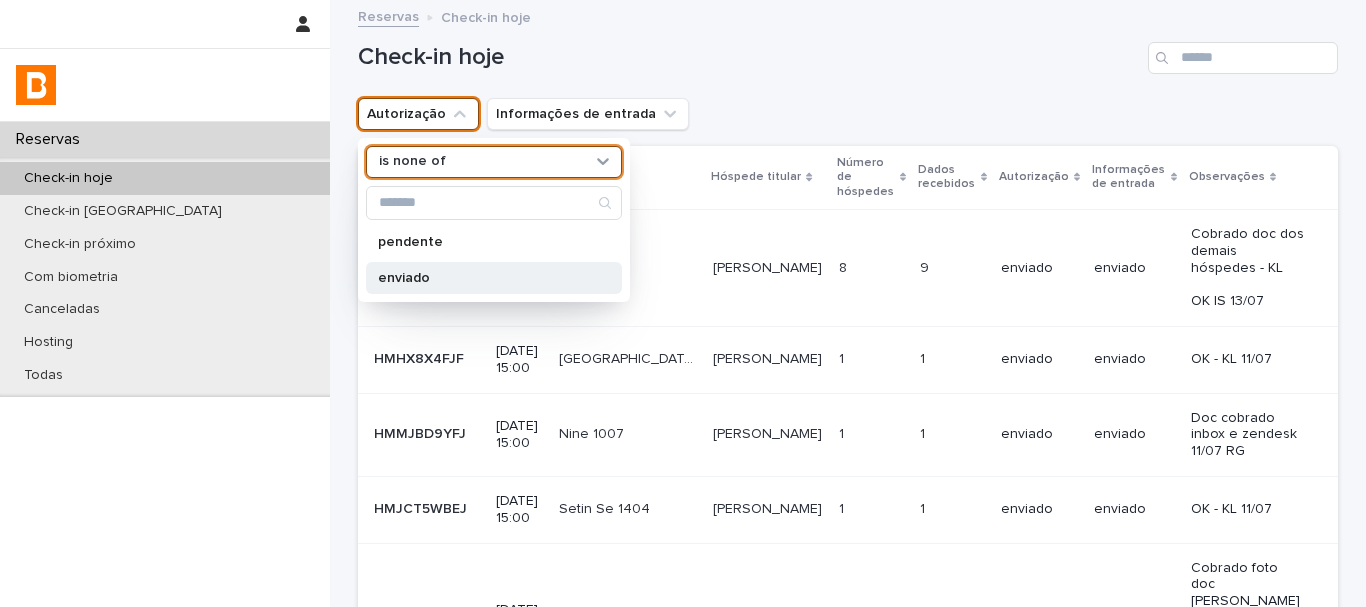 click on "enviado" at bounding box center (494, 278) 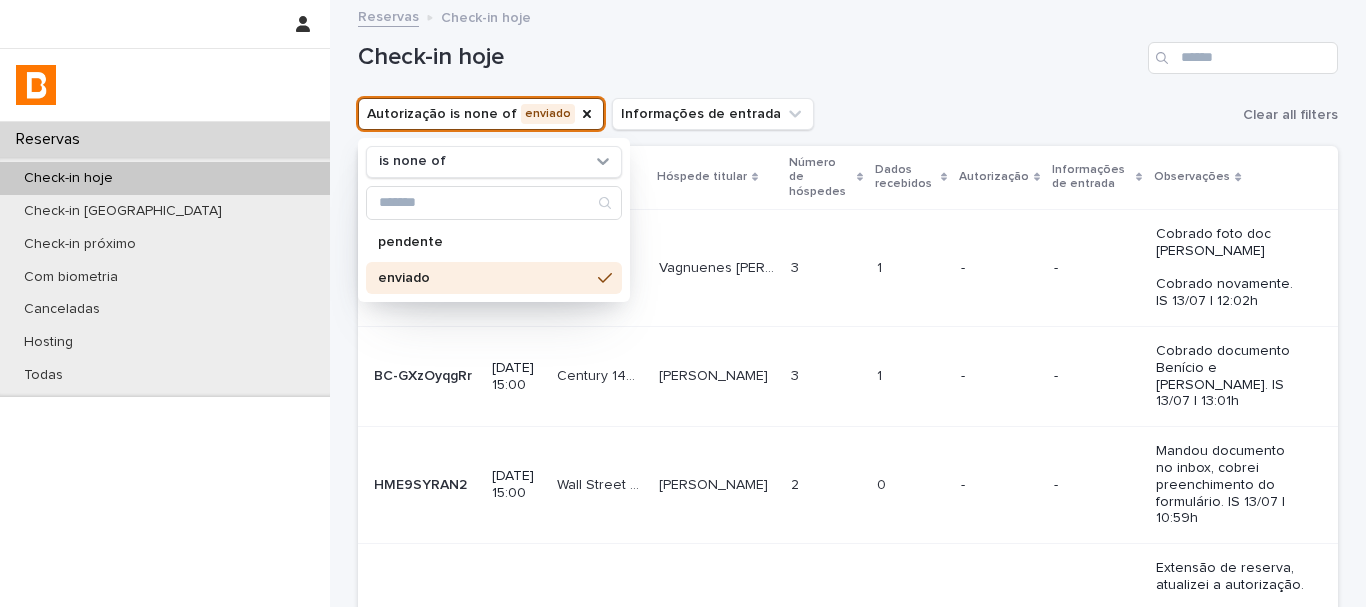 click on "Autorização is none of enviado is none of pendente enviado Informações de entrada Clear all filters" at bounding box center [848, 114] 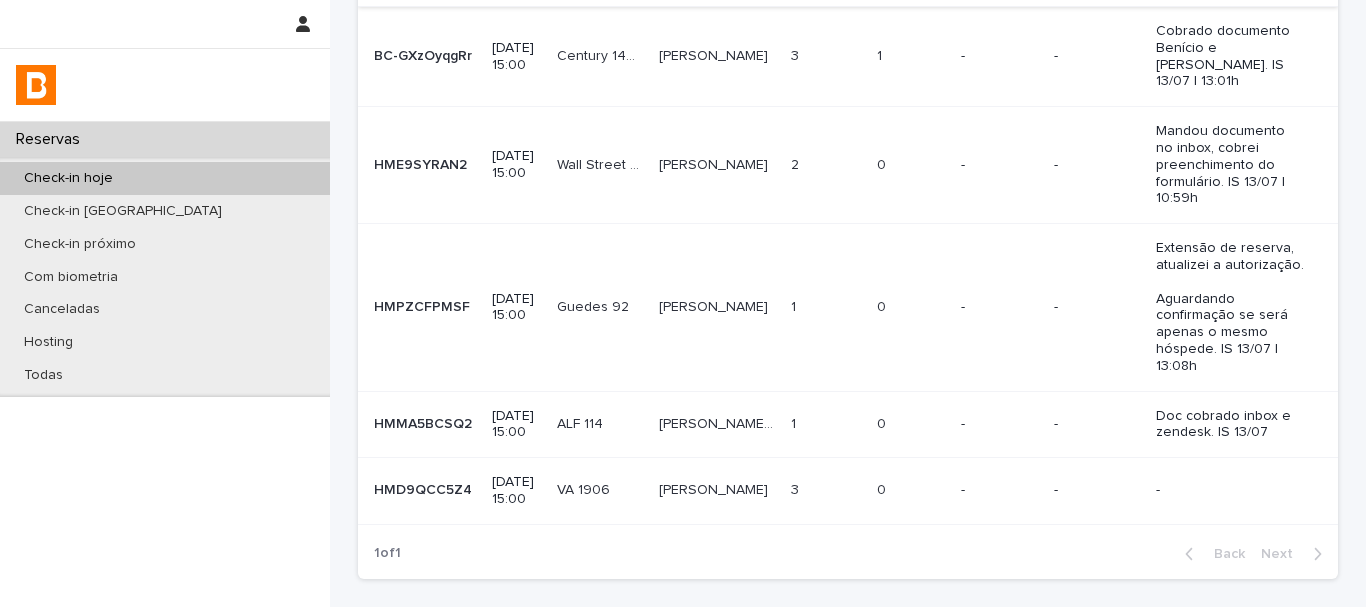 scroll, scrollTop: 433, scrollLeft: 0, axis: vertical 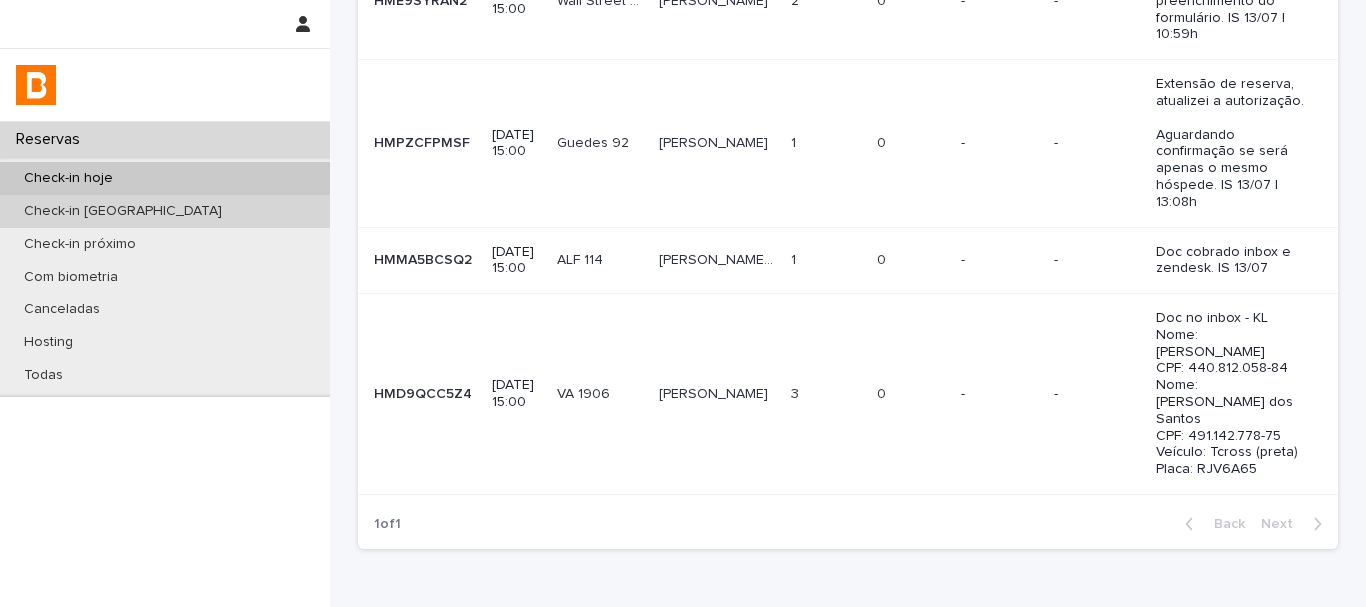 click on "Check-in [GEOGRAPHIC_DATA]" at bounding box center [165, 211] 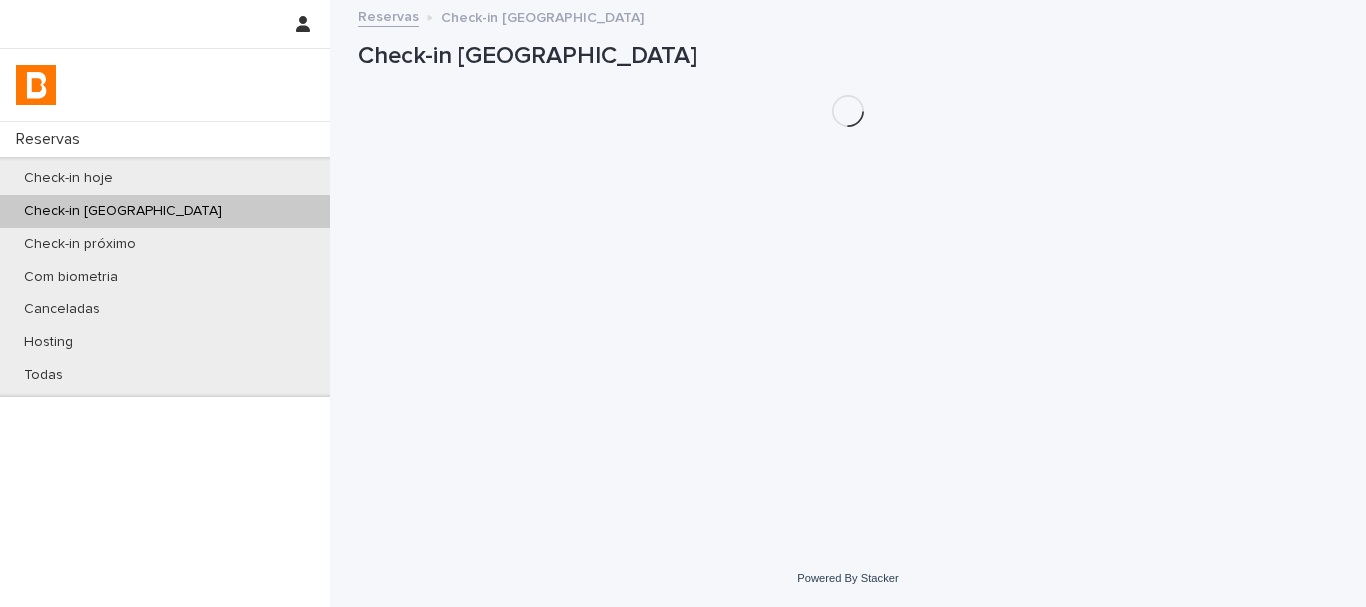 scroll, scrollTop: 0, scrollLeft: 0, axis: both 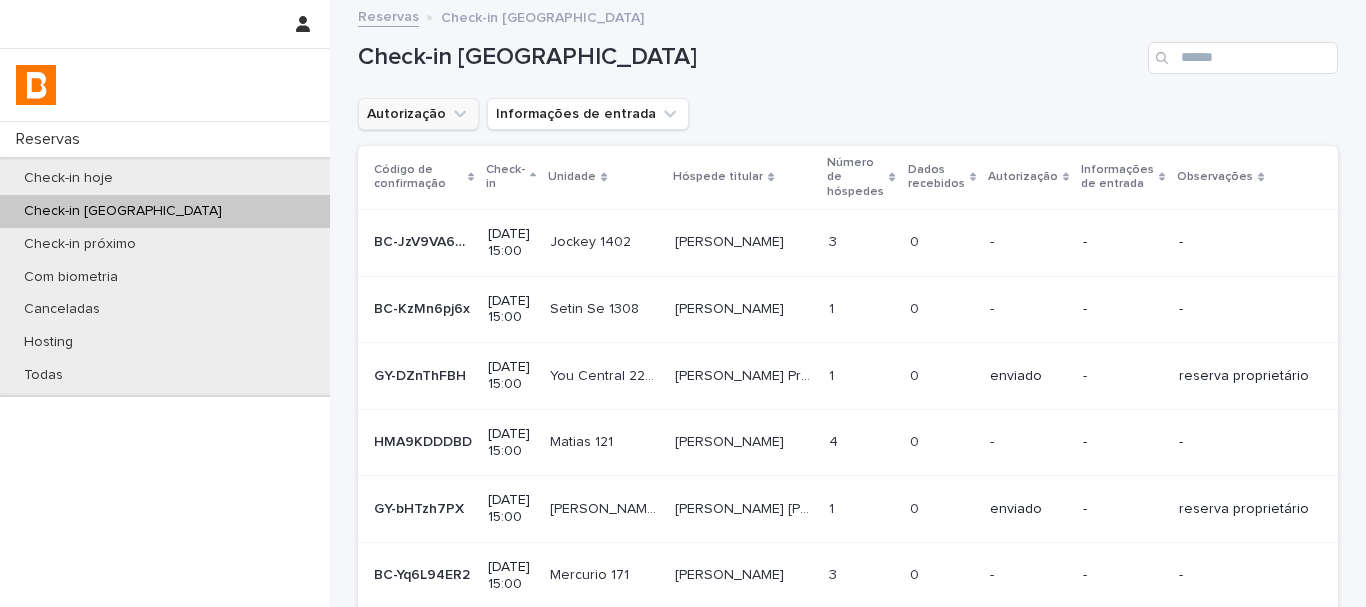 click 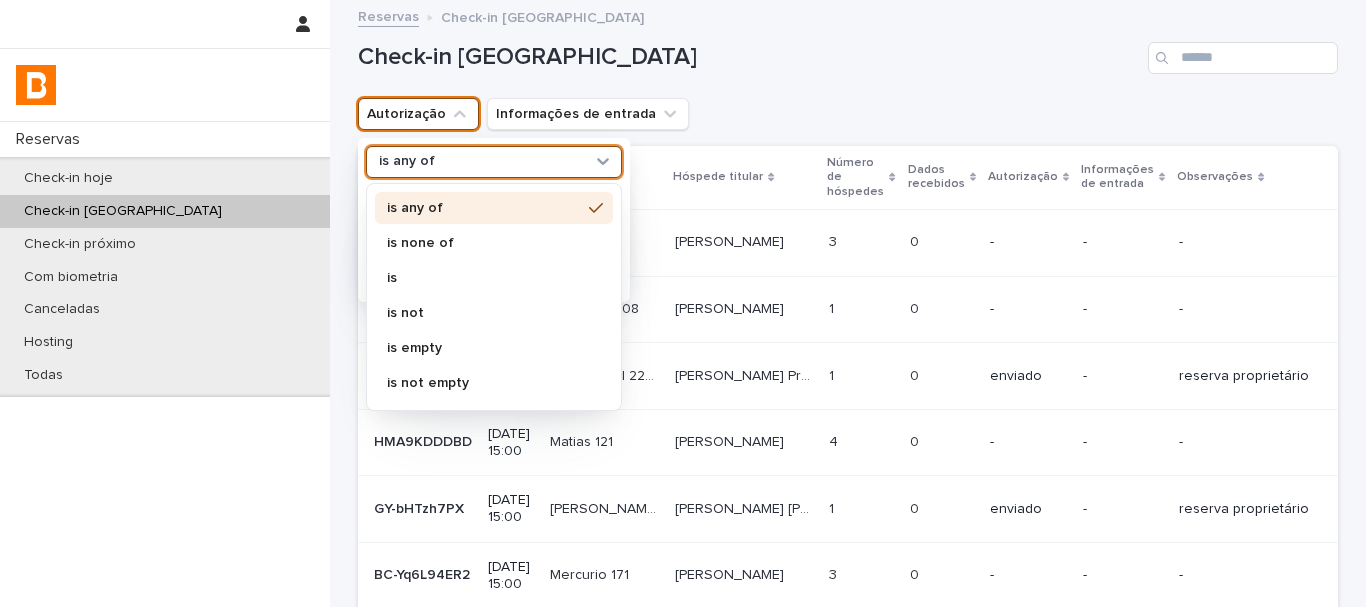 click on "is any of" at bounding box center [481, 161] 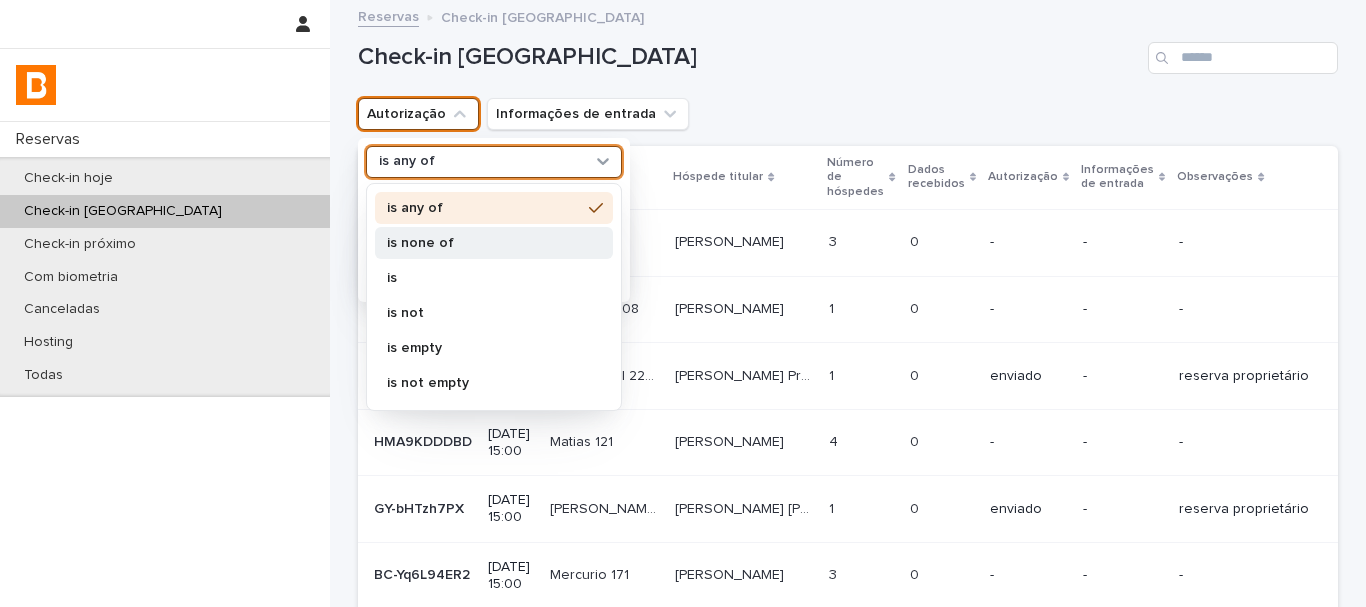 click on "is none of" at bounding box center [484, 243] 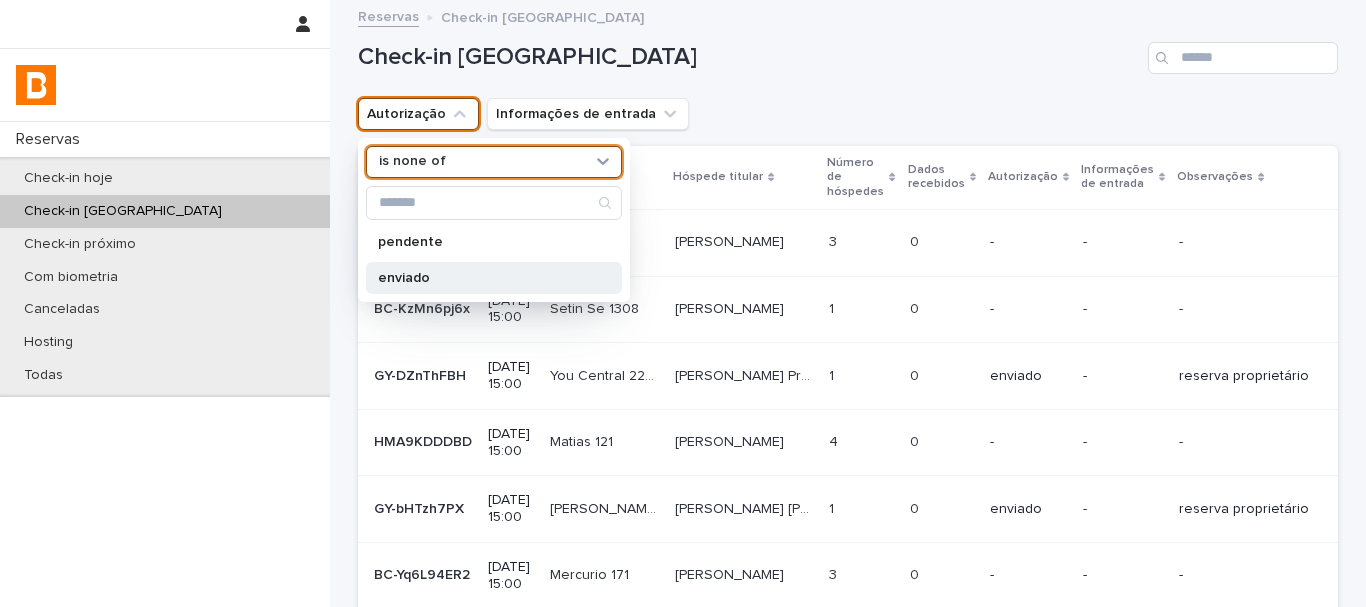 click on "enviado" at bounding box center (494, 278) 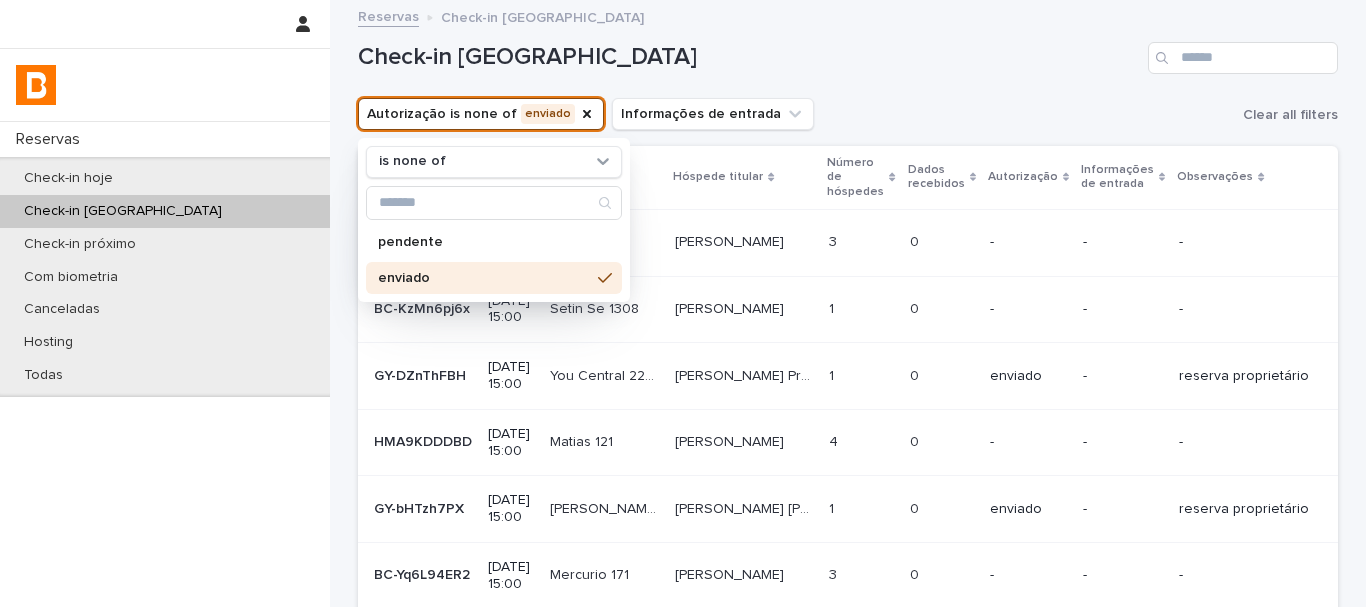 click on "Check-in amanhã Autorização is none of enviado is none of pendente enviado Informações de entrada Clear all filters Código de confirmação Check-in Unidade Hóspede titular Número de hóspedes Dados recebidos Autorização Informações de entrada Observações BC-JzV9VA6NK BC-JzV9VA6NK   [DATE] 15:00 Jockey 1402 Jockey 1402   [PERSON_NAME]   3 3   0 0   - - - BC-KzMn6pj6x BC-KzMn6pj6x   [DATE] 15:00 Setin Se 1308 Setin Se 1308   [PERSON_NAME]   1 1   0 0   - - - GY-DZnThFBH GY-DZnThFBH   [DATE] 15:00 You Central 2205 You Central 2205   [PERSON_NAME][GEOGRAPHIC_DATA] 2205 [GEOGRAPHIC_DATA] 2205   1 1   0 0   enviado - reserva proprietário  HMA9KDDDBD HMA9KDDDBD   [DATE] 15:00 Matias 121 Matias 121   [PERSON_NAME] [PERSON_NAME]   4 4   0 0   - - - GY-bHTzh7PX GY-bHTzh7PX   [DATE] 15:00 [PERSON_NAME] 61A [PERSON_NAME] 61A   [PERSON_NAME] [PERSON_NAME] 61A  [PERSON_NAME] [PERSON_NAME] 61A    1 1   0 0   enviado -       3" at bounding box center [848, 533] 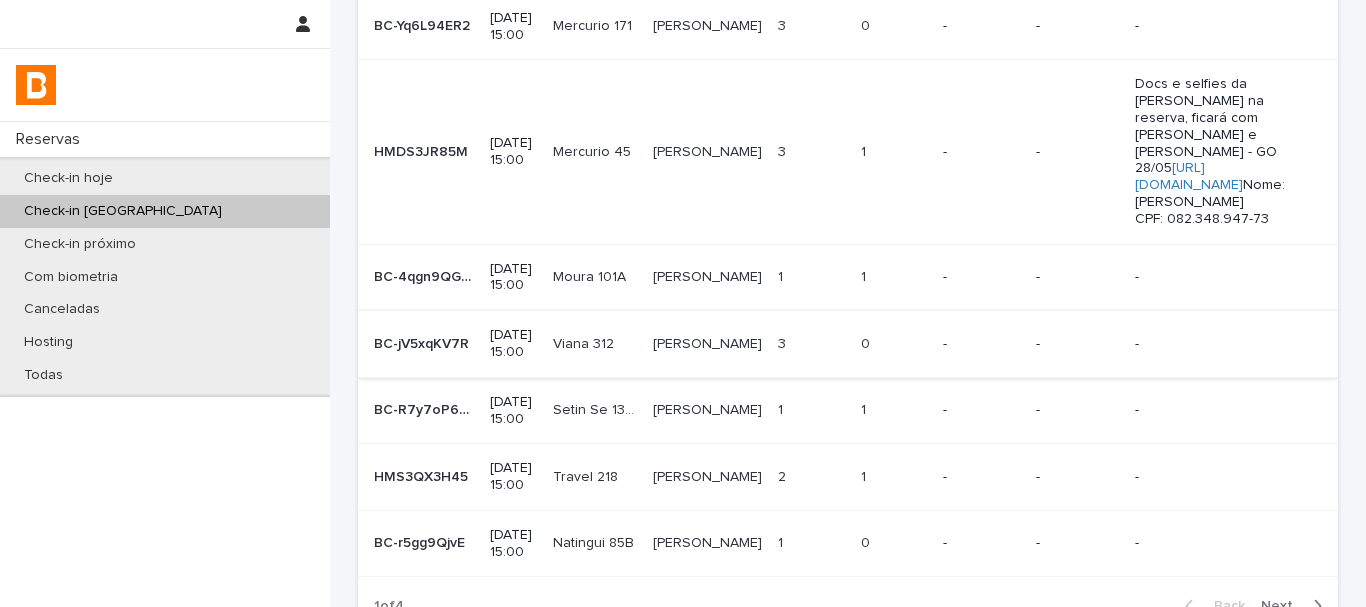 scroll, scrollTop: 712, scrollLeft: 0, axis: vertical 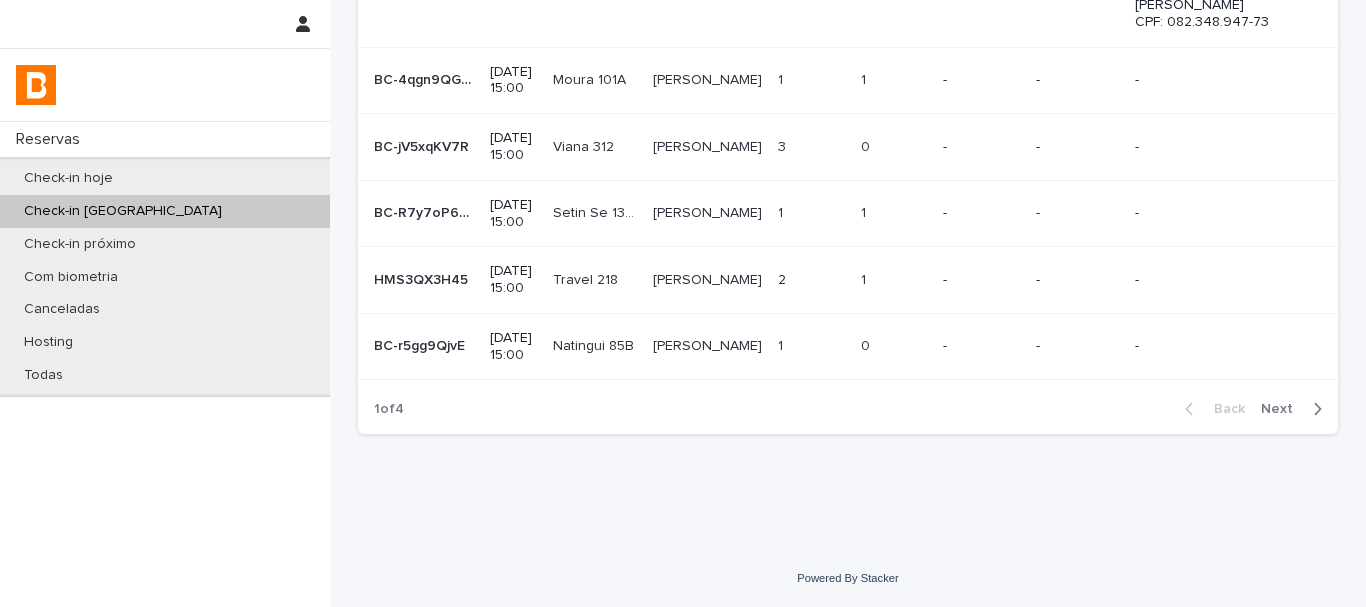 click on "Back Next" at bounding box center [1253, 409] 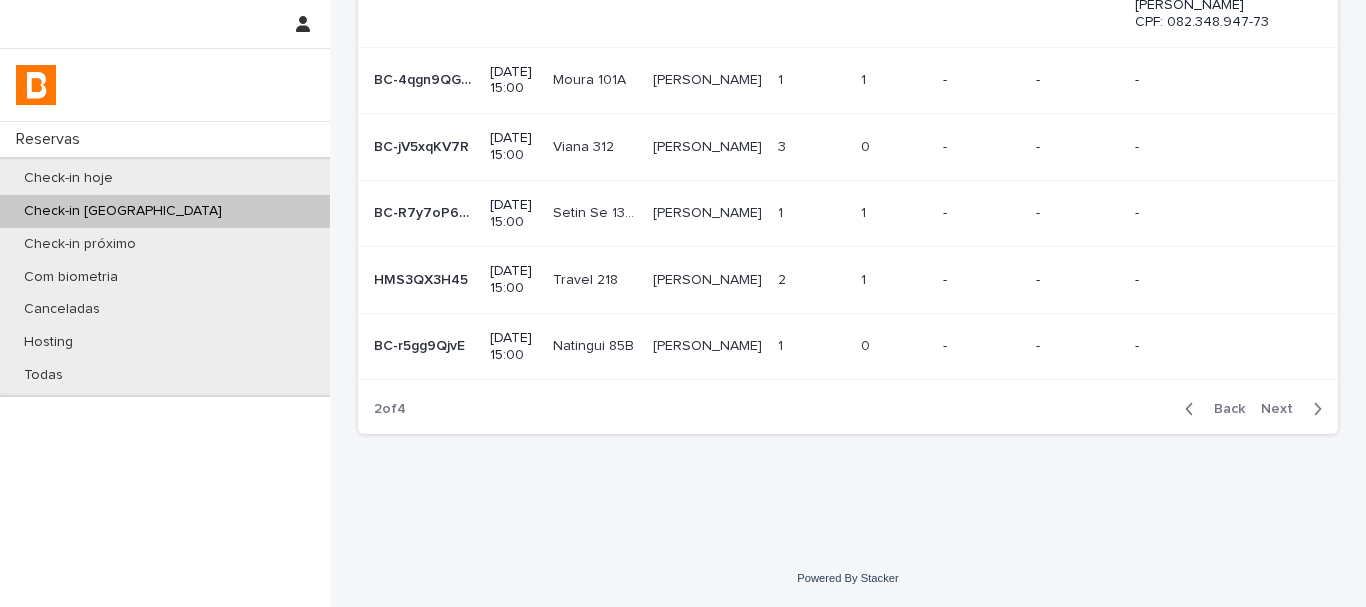 click on "Loading... Saving… Loading... Saving… Check-in amanhã Autorização is none of enviado Informações de entrada Clear all filters Código de confirmação Check-in Unidade Hóspede titular Número de hóspedes Dados recebidos Autorização Informações de entrada Observações BC-JzV9VA6NK BC-JzV9VA6NK   [DATE] 15:00 Jockey 1402 Jockey 1402   [PERSON_NAME]   3 3   0 0   - - - BC-KzMn6pj6x BC-KzMn6pj6x   [DATE] 15:00 Setin Se 1308 Setin Se 1308   [PERSON_NAME]   1 1   0 0   - - - HMA9KDDDBD HMA9KDDDBD   [DATE] 15:00 Matias 121 Matias 121   [PERSON_NAME]   4 4   0 0   - - - BC-Yq6L94ER2 BC-Yq6L94ER2   [DATE] 15:00 Mercurio 171 Mercurio 171   [PERSON_NAME]   3 3   0 0   - - - HMDS3JR85M HMDS3JR85M   [DATE] 15:00 Mercurio 45 Mercurio 45   [PERSON_NAME] Sad   3 3   1 1   - - Docs e selfies da [PERSON_NAME] na reserva, ficará com [PERSON_NAME] e [PERSON_NAME] - GO 28/05
1" at bounding box center [848, -55] 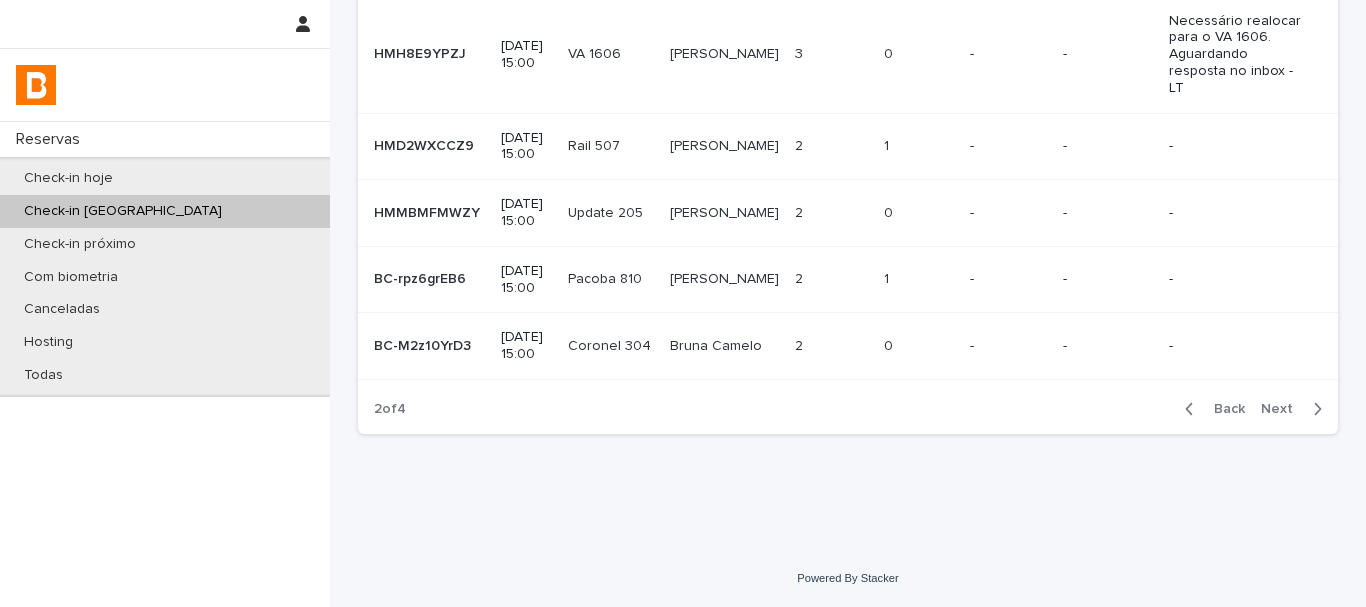 scroll, scrollTop: 498, scrollLeft: 0, axis: vertical 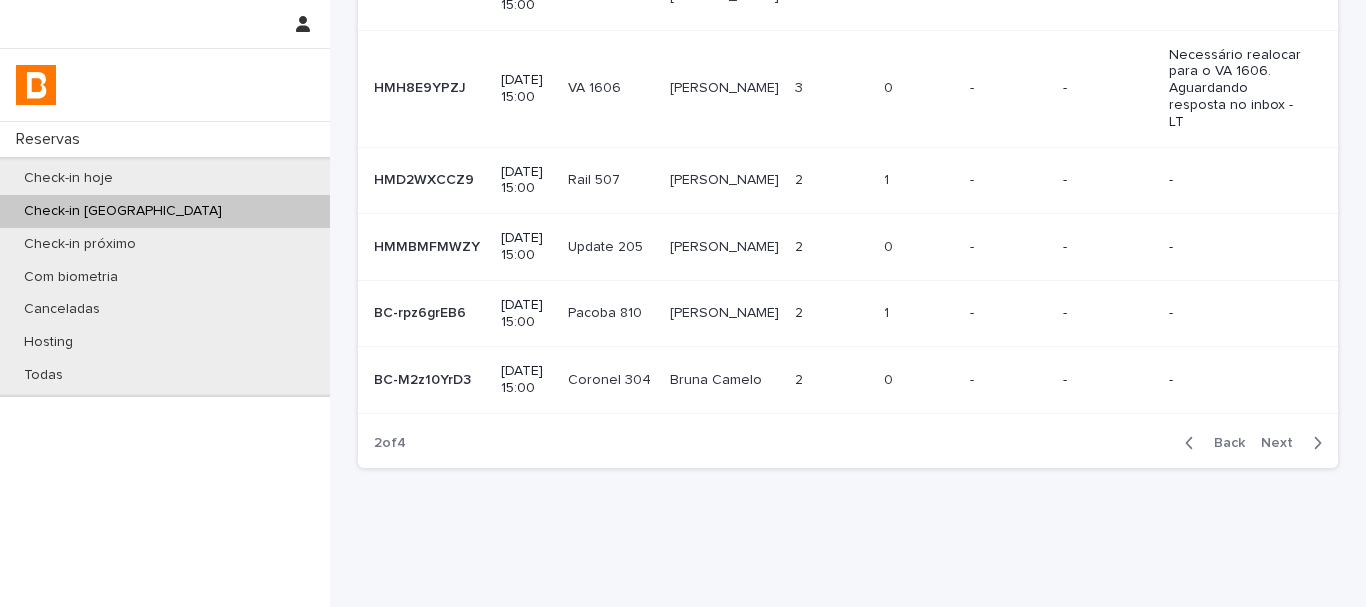 click on "Next" at bounding box center (1283, 443) 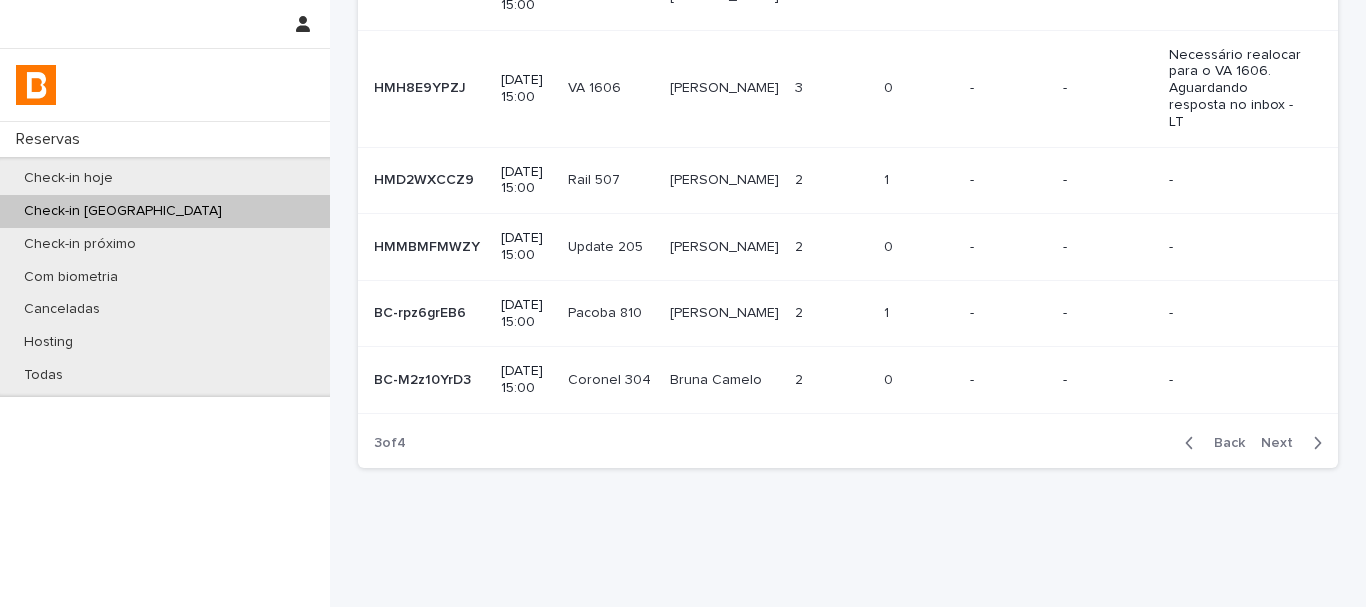click on "Loading... Saving… Loading... Saving… Check-in amanhã Autorização is none of enviado Informações de entrada Clear all filters Código de confirmação Check-in Unidade Hóspede titular Número de hóspedes Dados recebidos Autorização Informações de entrada Observações BC-gykRDMYqr BC-gykRDMYqr   [DATE] 15:00 Matias 21 Matias 21   [PERSON_NAME] [PERSON_NAME]   4 4   1 1   - - - HM8XC8JXNK HM8XC8JXNK   [DATE] 15:00 America 3 America 3   [PERSON_NAME]   4 4   1 1   - - Early check in dia 15 - LT HM2BXSWK9J HM2BXSWK9J   [DATE] 15:00 Setin Se 1306 Setin Se 1306   [PERSON_NAME]   2 2   0 0   - - - BC-pnjKJXMWr BC-pnjKJXMWr   [DATE] 15:00 Estanplaza 802 Estanplaza 802   [PERSON_NAME]   2 2   2 2   - - - HMBYJNR99N HMBYJNR99N   [DATE] 15:00 Ventura [GEOGRAPHIC_DATA] 405   [PERSON_NAME]   2 2   1 1   - - - HMH8E9YPZJ HMH8E9YPZJ   [DATE] 15:00 VA 1606 VA 1606   [PERSON_NAME] [PERSON_NAME]" at bounding box center (848, 19) 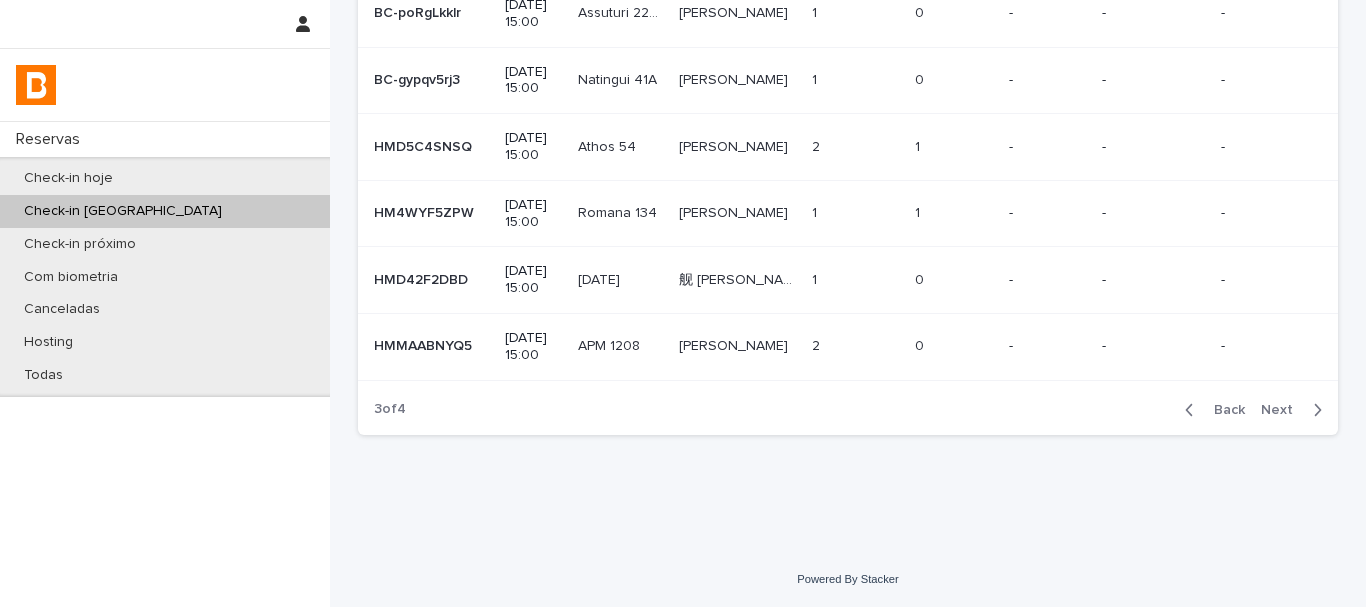scroll, scrollTop: 481, scrollLeft: 0, axis: vertical 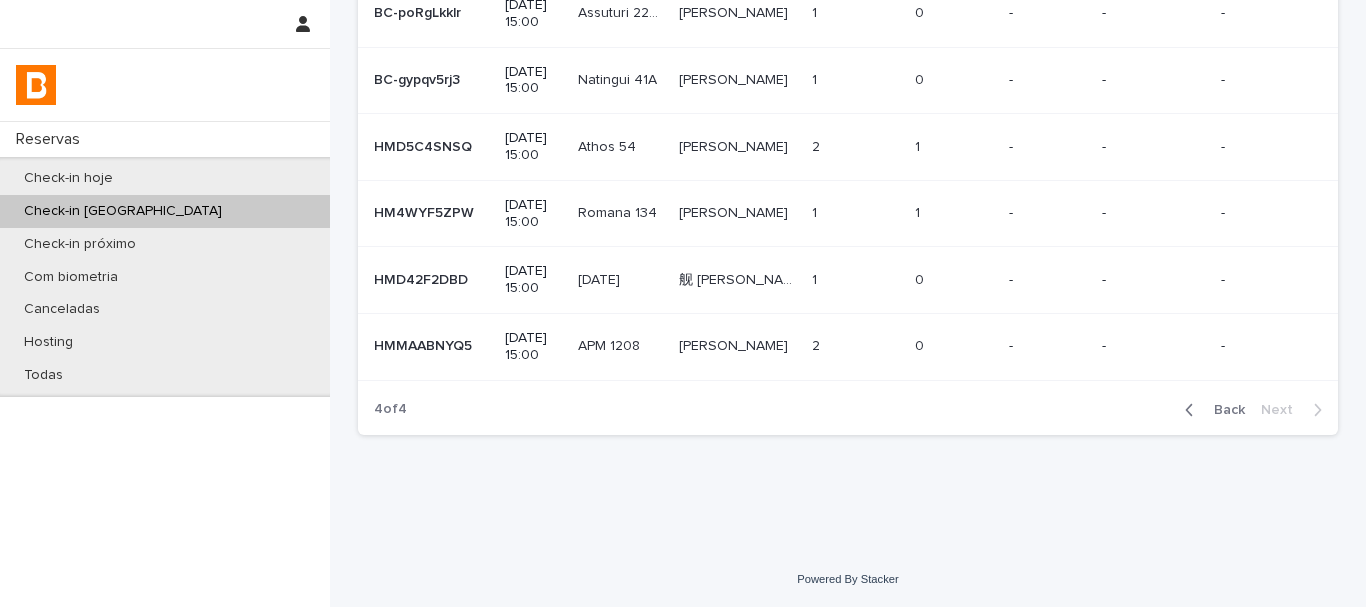 click on "Loading... Saving… Loading... Saving… Check-in amanhã Autorização is none of enviado Informações de entrada Clear all filters Código de confirmação Check-in Unidade Hóspede titular Número de hóspedes Dados recebidos Autorização Informações de entrada Observações HM4PE5CSPT HM4PE5CSPT   [DATE] 15:00 Step 22 Step 22   [PERSON_NAME] [PERSON_NAME]   1 1   0 0   - - - HMKW4KRTAN HMKW4KRTAN   [DATE] 15:00 Romana 135 Romana 135   Ind [PERSON_NAME] Ind [PERSON_NAME]   1 1   0 0   - - - HMKW4KRTAN HMKW4KRTAN   [DATE] 15:00 Romana 135 Romana 135   Ind [PERSON_NAME] Ind [PERSON_NAME]   1 1   0 0   - - - BC-5ykVmBKoA BC-5ykVmBKoA   [DATE] 15:00 [PERSON_NAME] 319 Ventura 319   [PERSON_NAME]   2 2   1 1   - - - BC-poRgLkklr BC-poRgLkklr   [DATE] 15:00 Assuturi 2208 Assuturi 2208   [PERSON_NAME]   1 1   0 0   -" at bounding box center [848, 36] 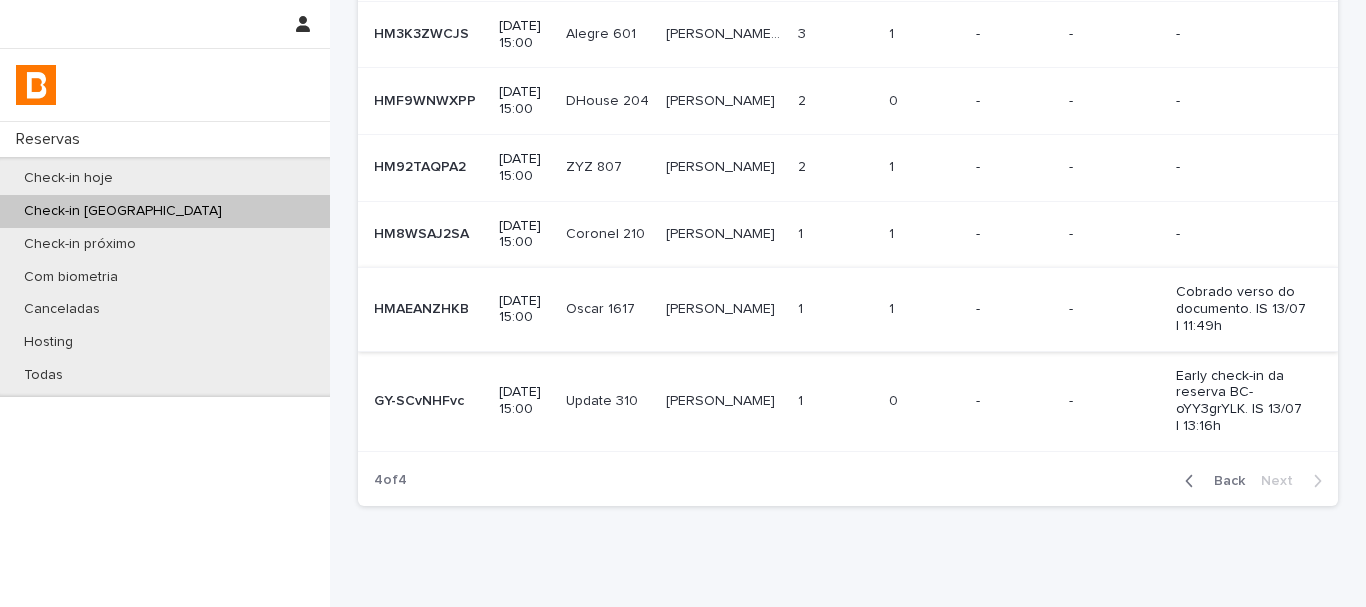 scroll, scrollTop: 399, scrollLeft: 0, axis: vertical 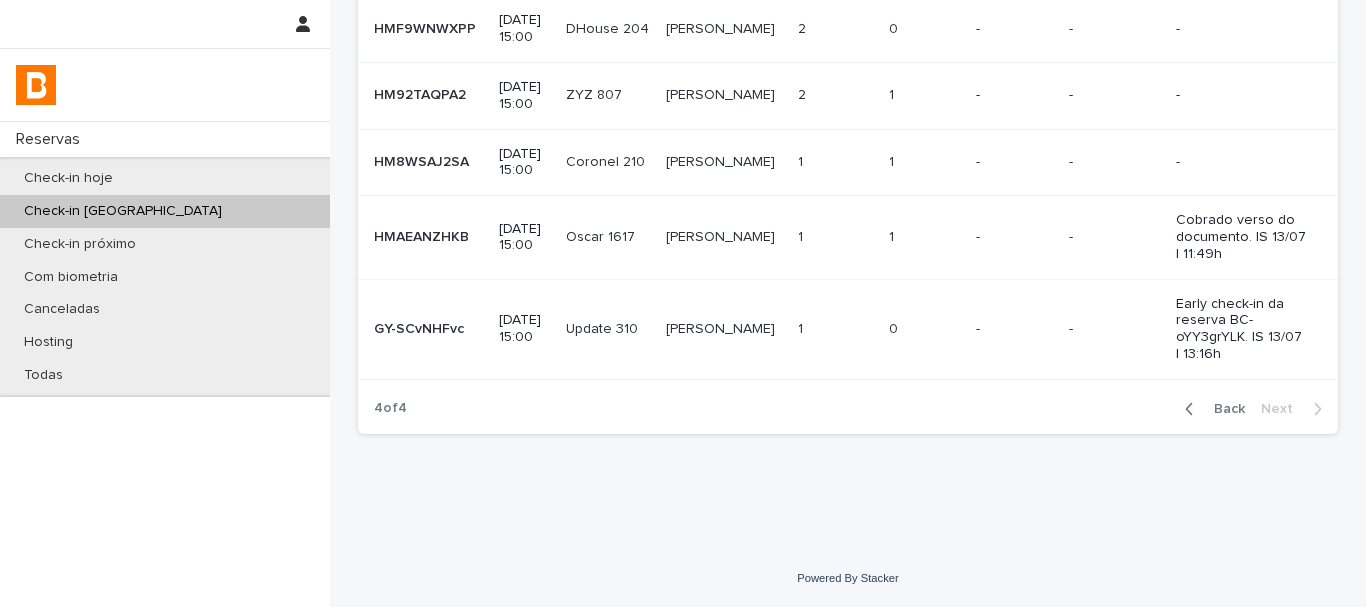 click on "[PERSON_NAME]" at bounding box center (724, 162) 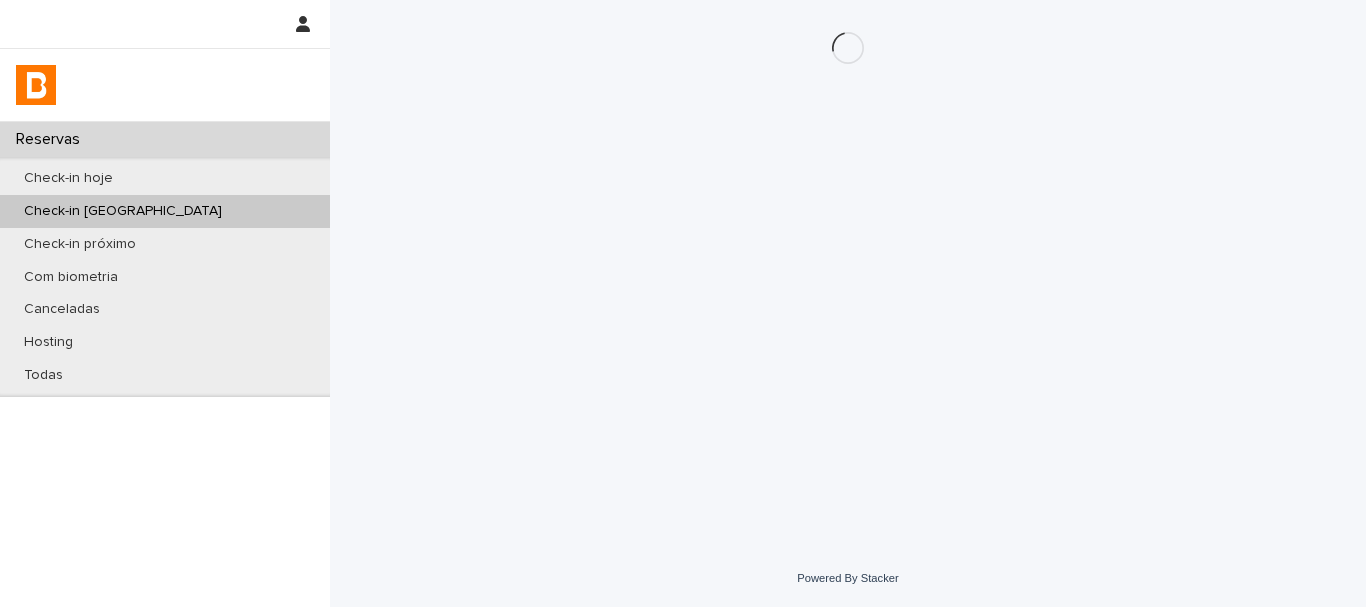 scroll, scrollTop: 0, scrollLeft: 0, axis: both 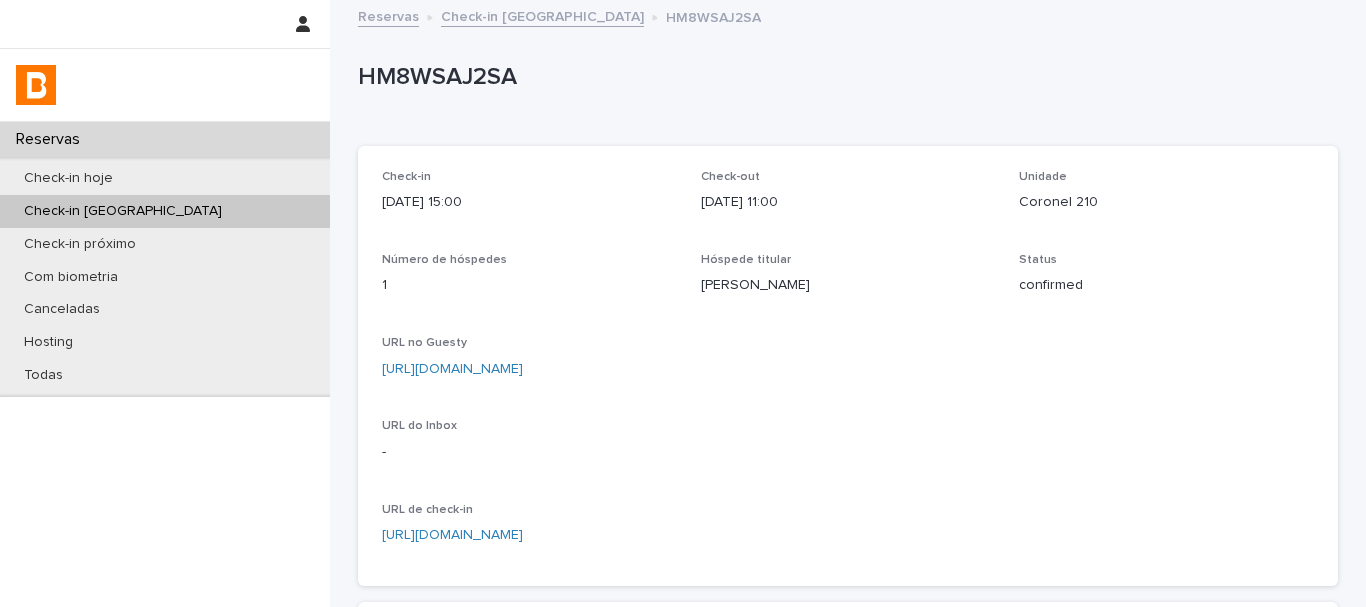 click on "HM8WSAJ2SA" at bounding box center (844, 77) 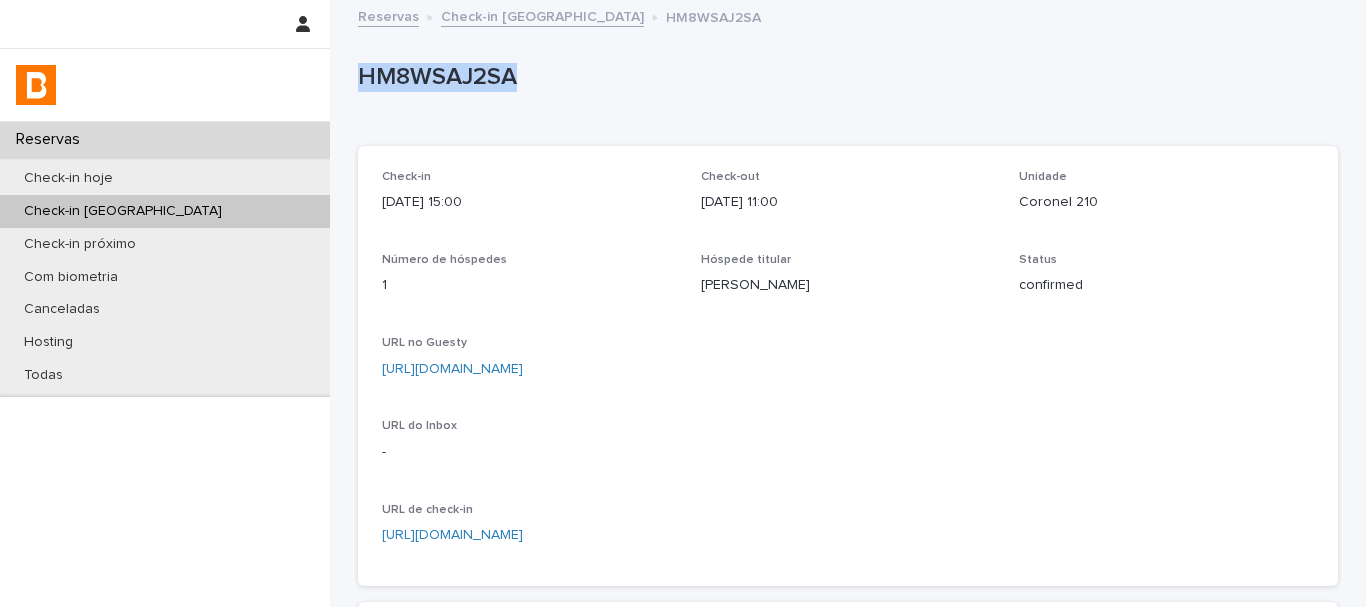 click on "HM8WSAJ2SA" at bounding box center [844, 77] 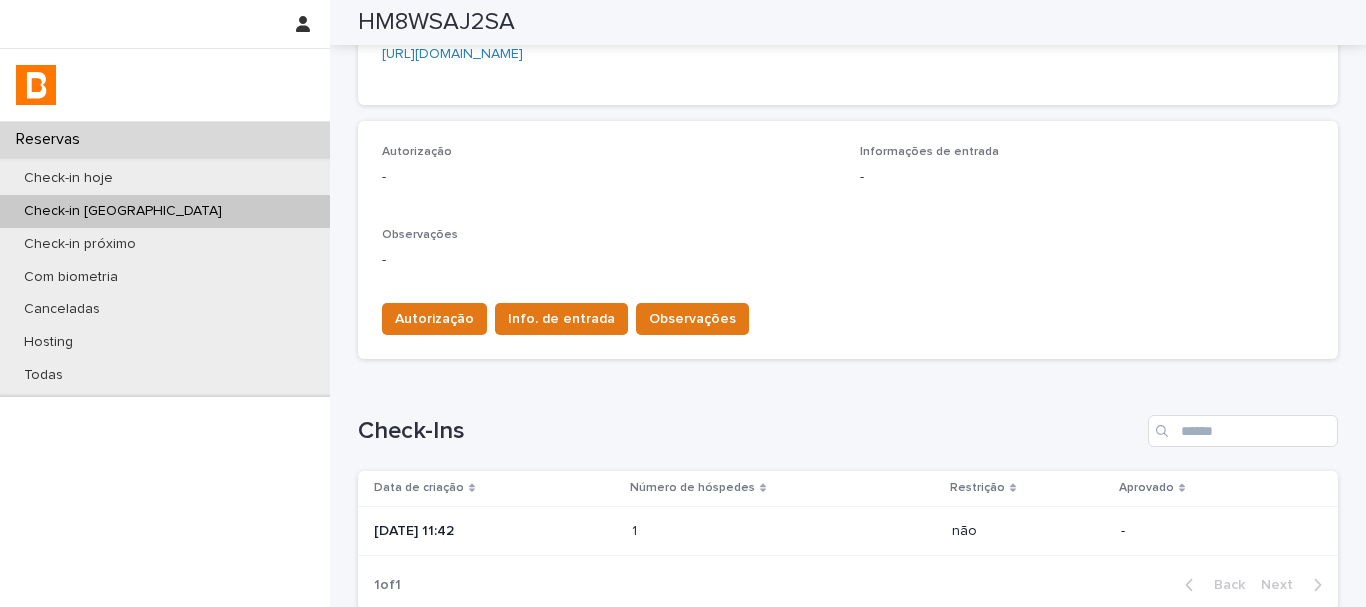 scroll, scrollTop: 657, scrollLeft: 0, axis: vertical 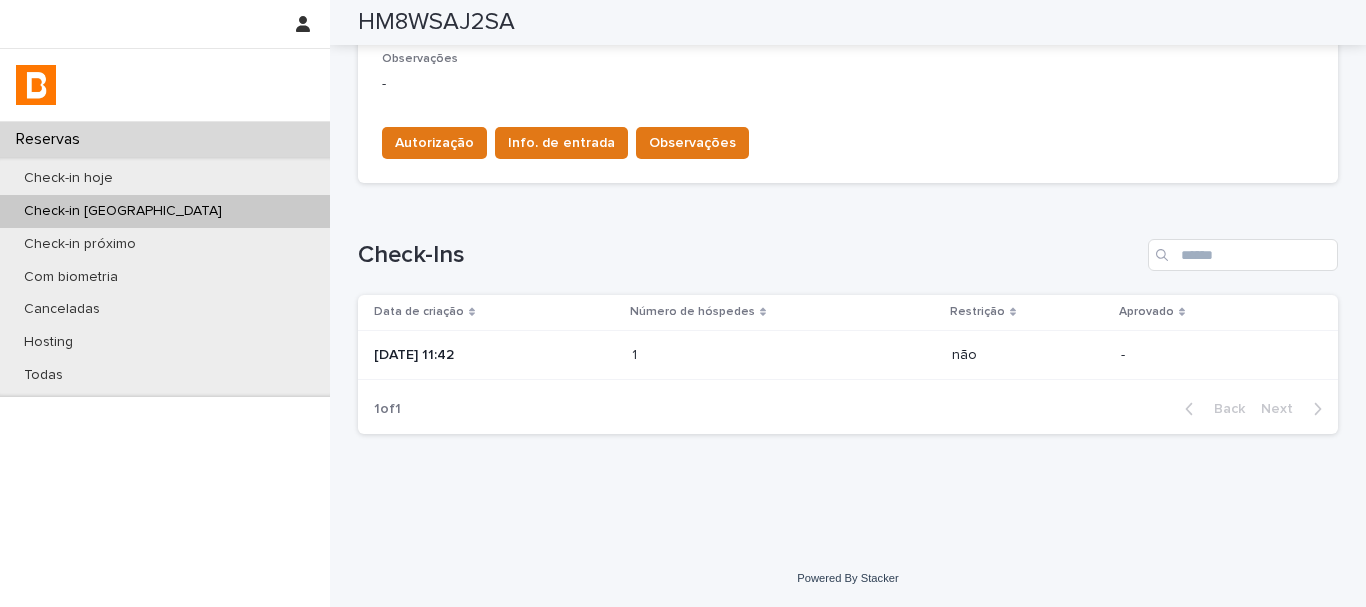 click on "[DATE] 11:42" at bounding box center [491, 355] 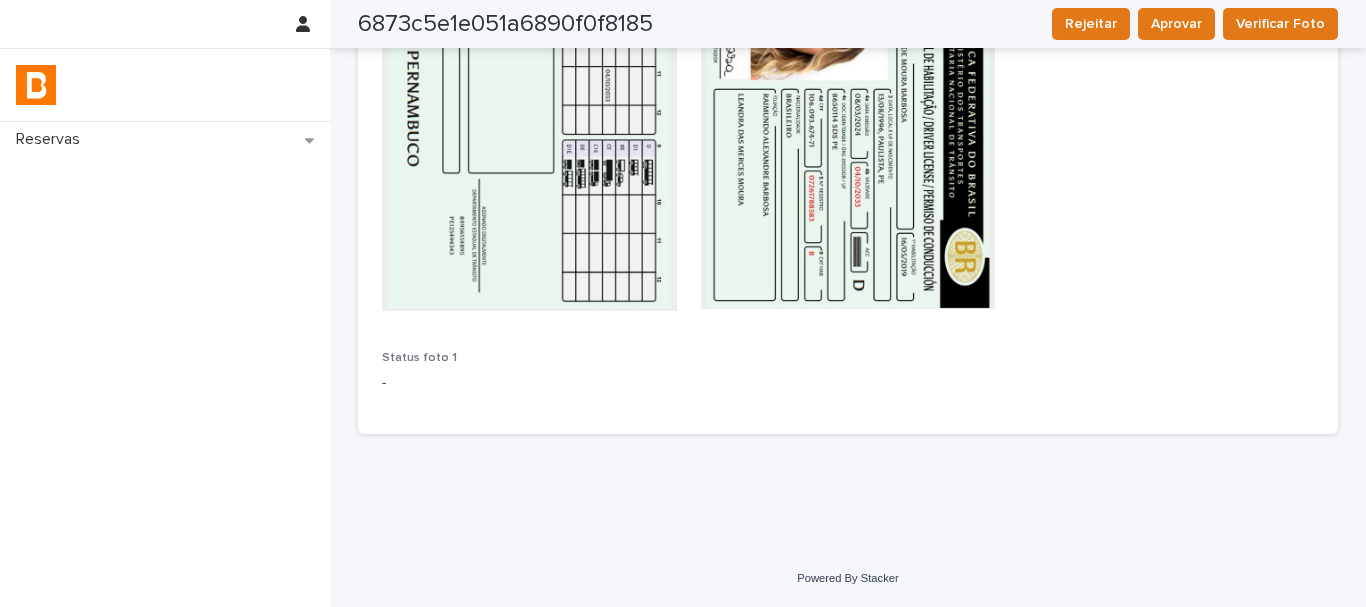 scroll, scrollTop: 282, scrollLeft: 0, axis: vertical 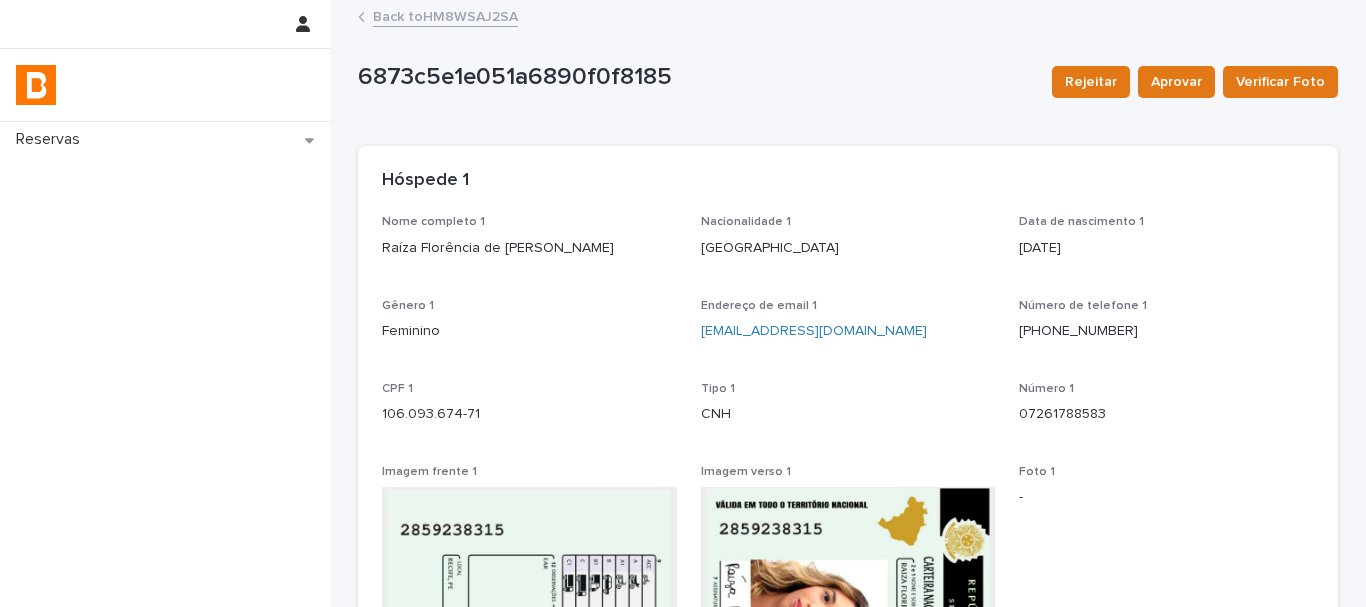 click on "Back to  HM8WSAJ2SA" at bounding box center (848, 18) 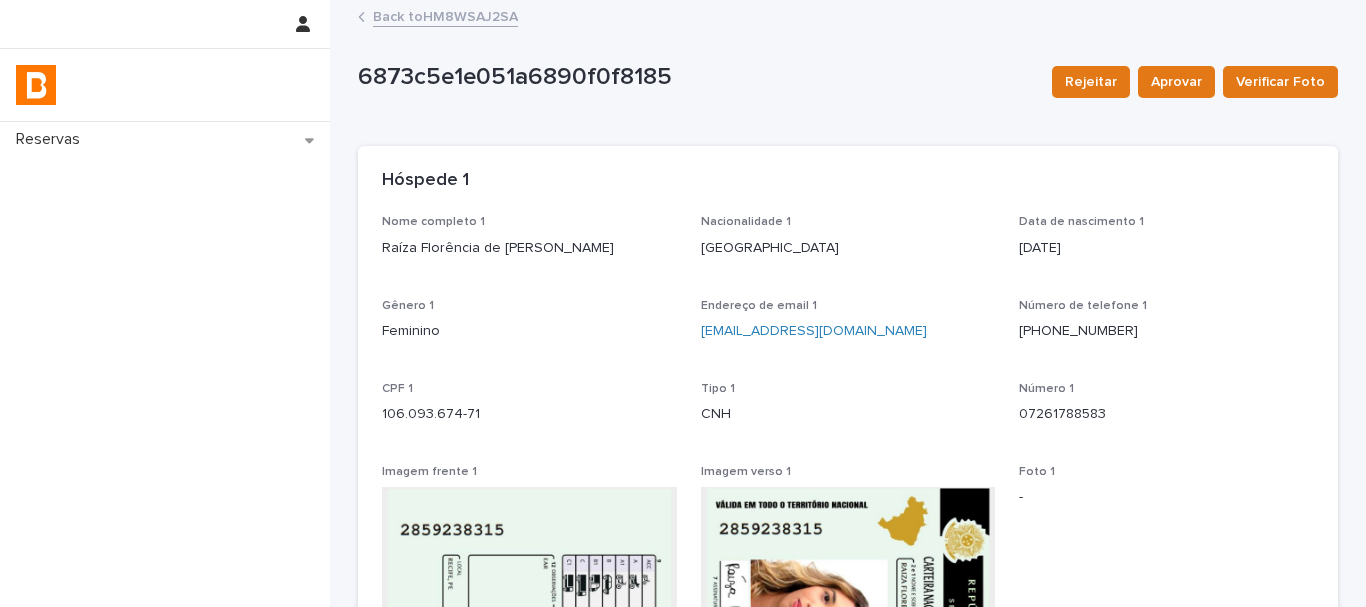 click on "Back to  HM8WSAJ2SA" at bounding box center [445, 15] 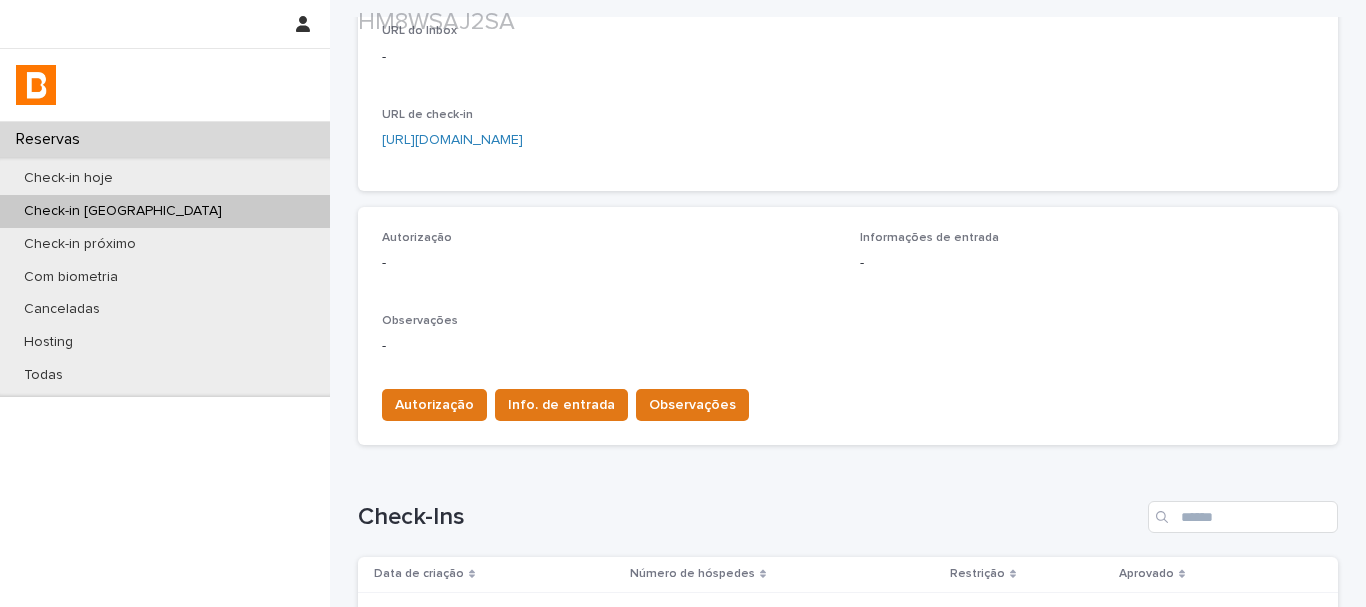 scroll, scrollTop: 400, scrollLeft: 0, axis: vertical 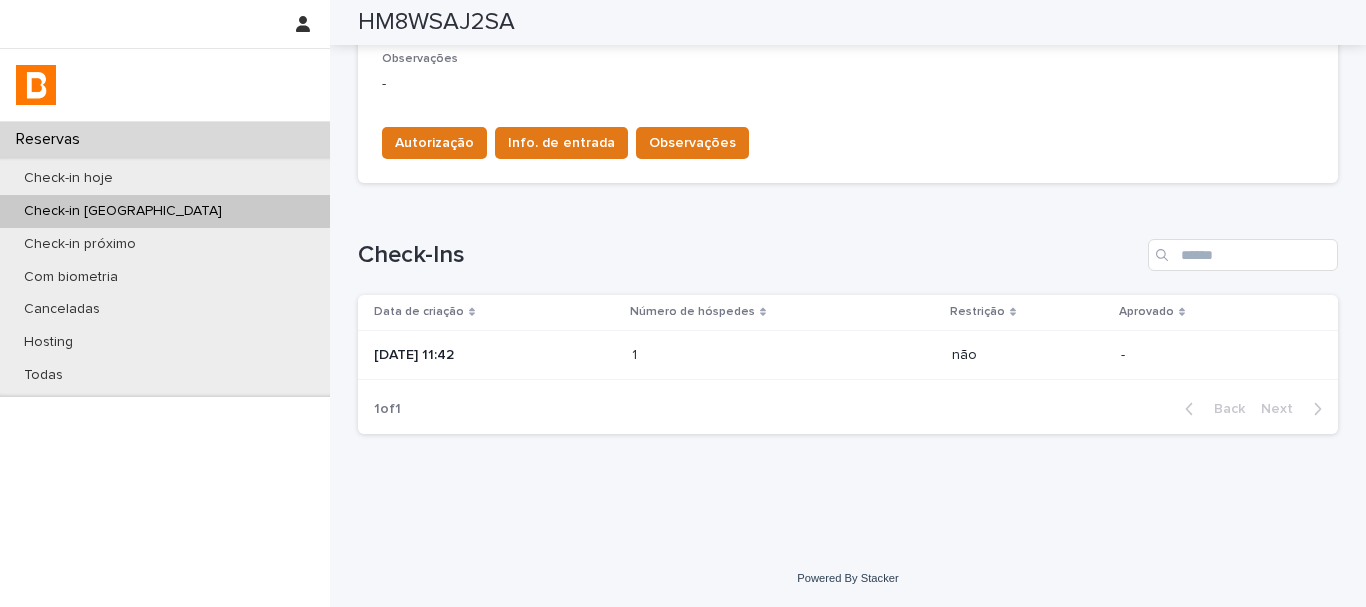click on "[DATE] 11:42" at bounding box center (495, 355) 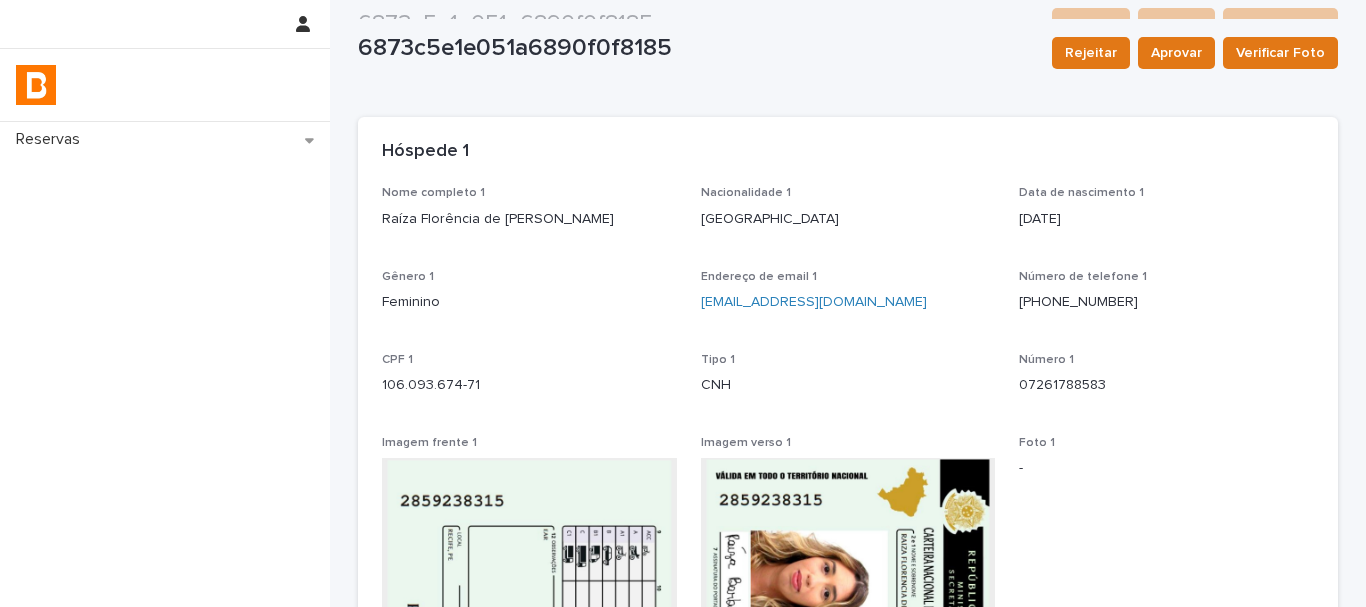 scroll, scrollTop: 0, scrollLeft: 0, axis: both 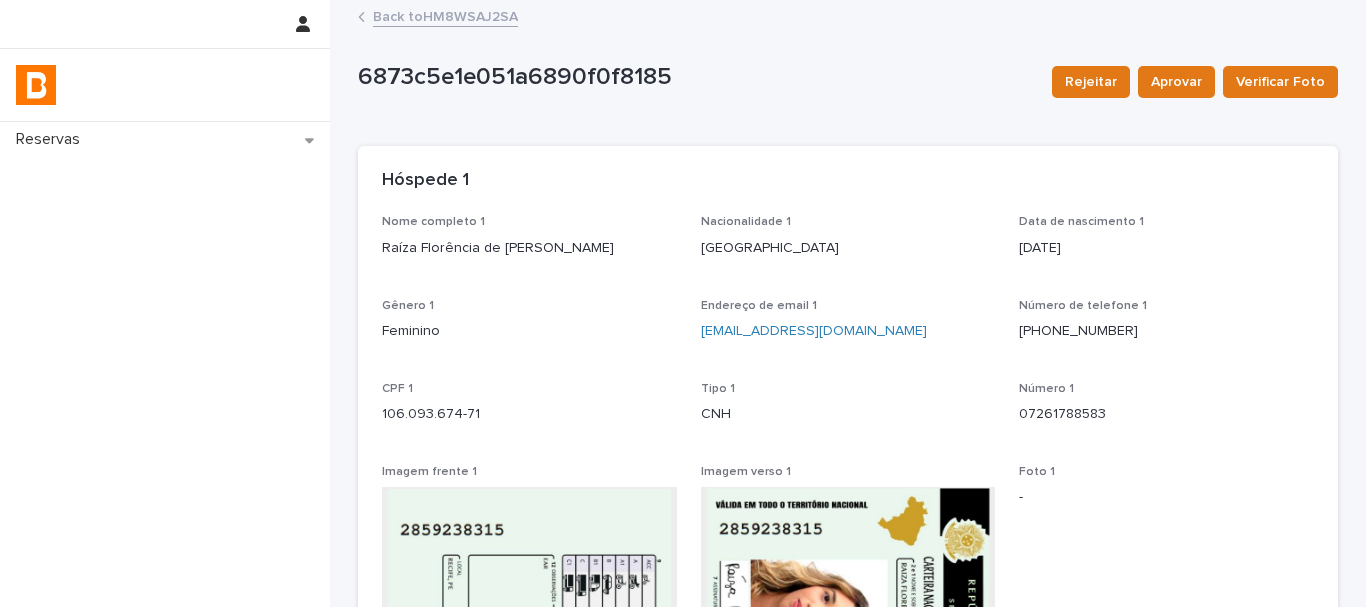 click on "Raíza Florência de [PERSON_NAME]" at bounding box center (529, 248) 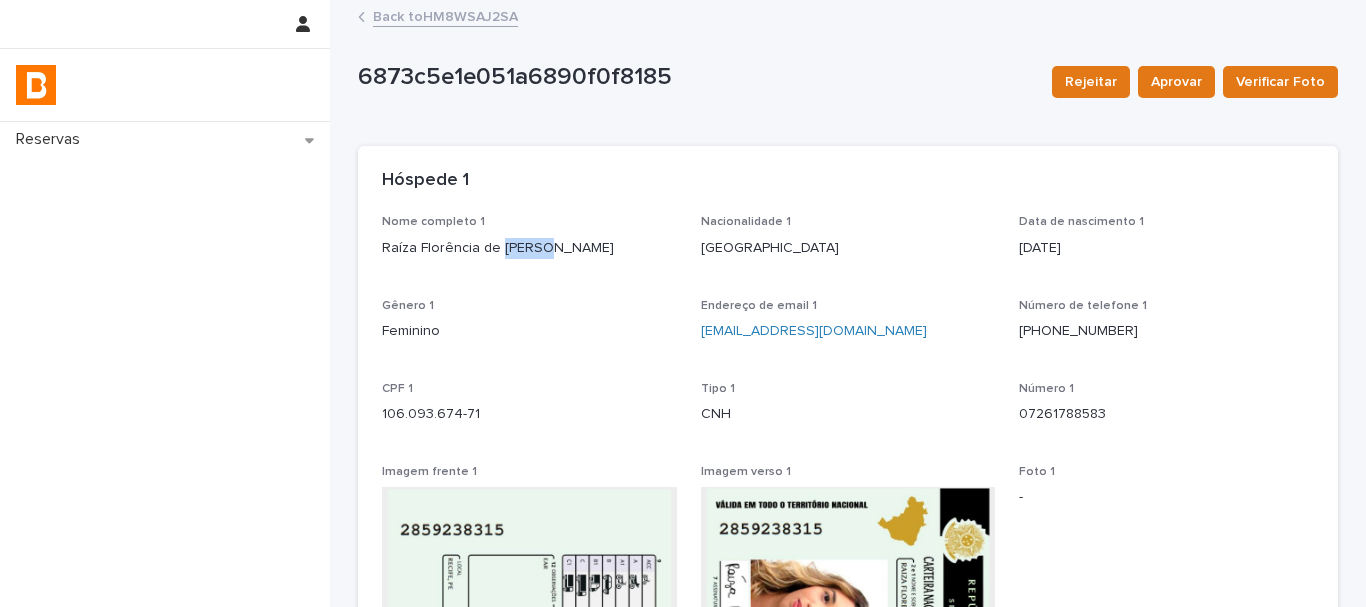 click on "Raíza Florência de [PERSON_NAME]" at bounding box center (529, 248) 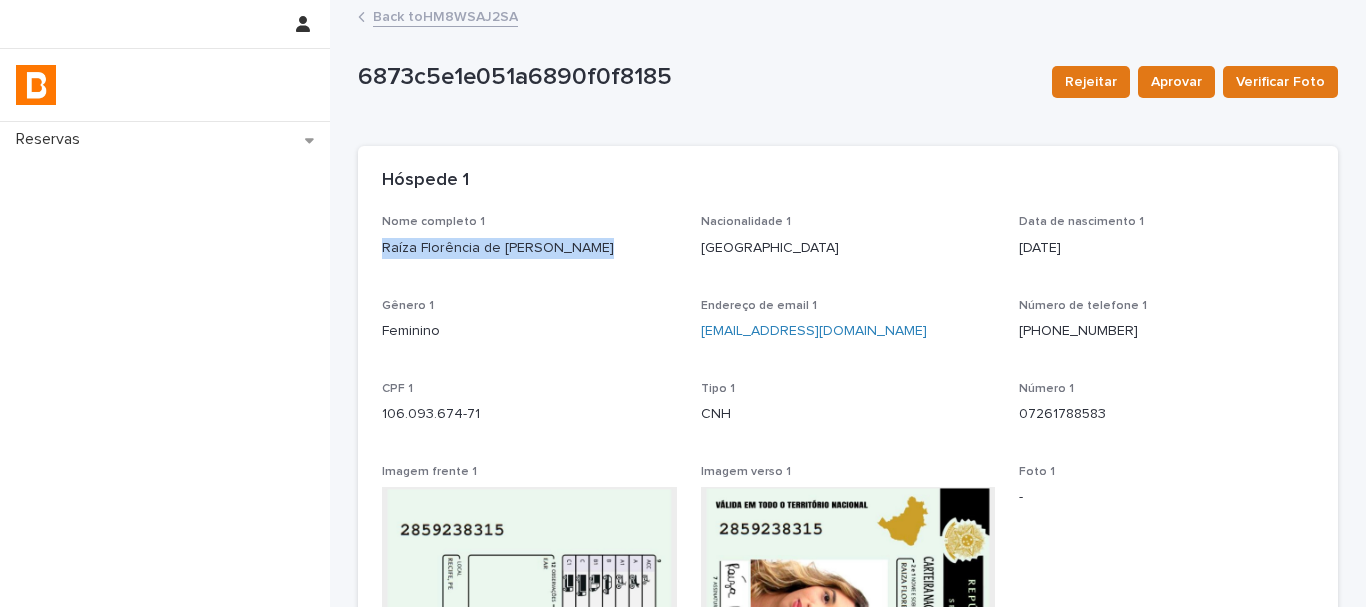 click on "Raíza Florência de [PERSON_NAME]" at bounding box center (529, 248) 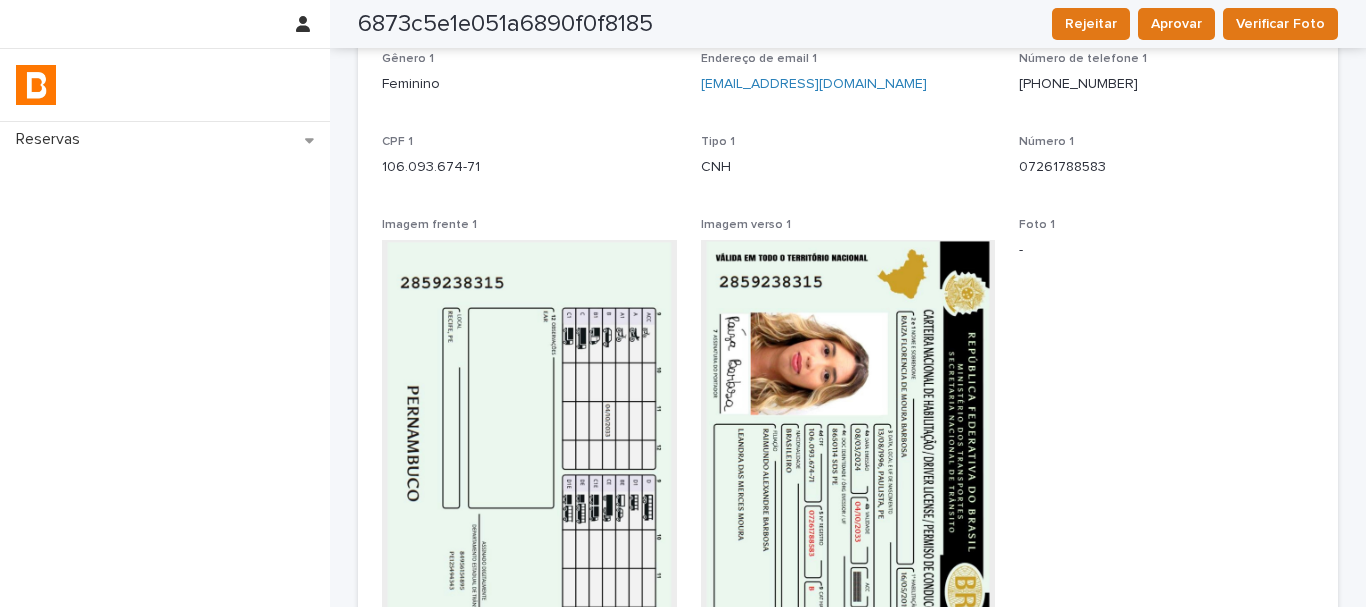 scroll, scrollTop: 0, scrollLeft: 0, axis: both 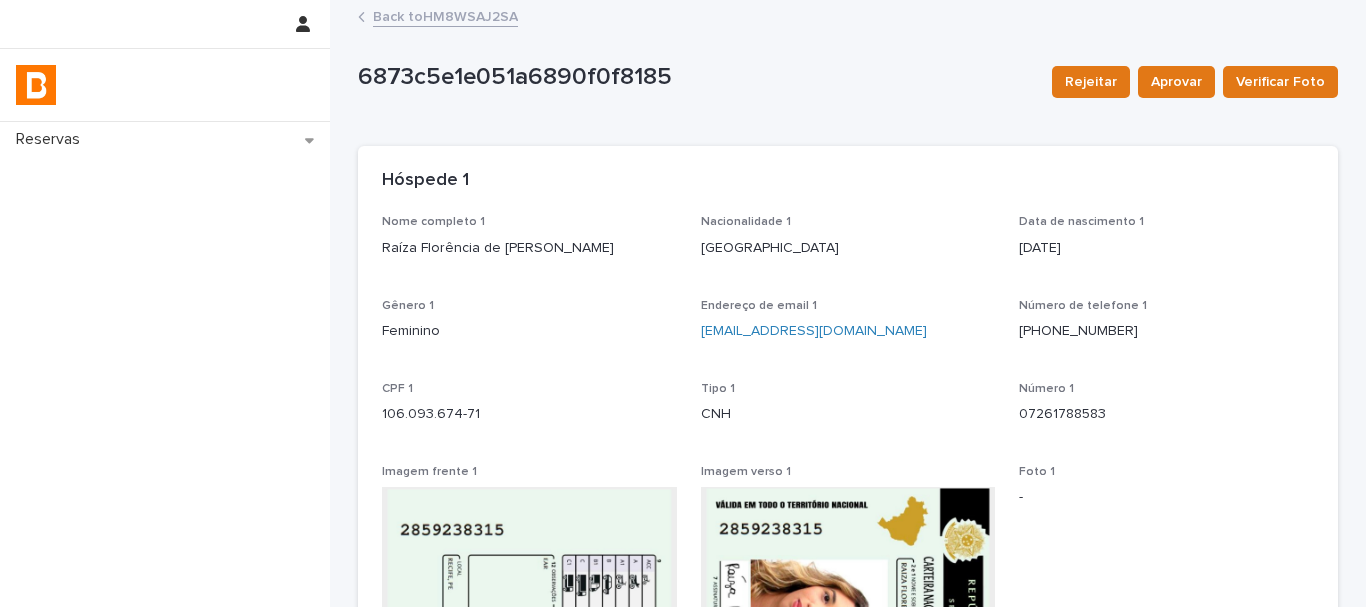 click on "6873c5e1e051a6890f0f8185" at bounding box center (697, 77) 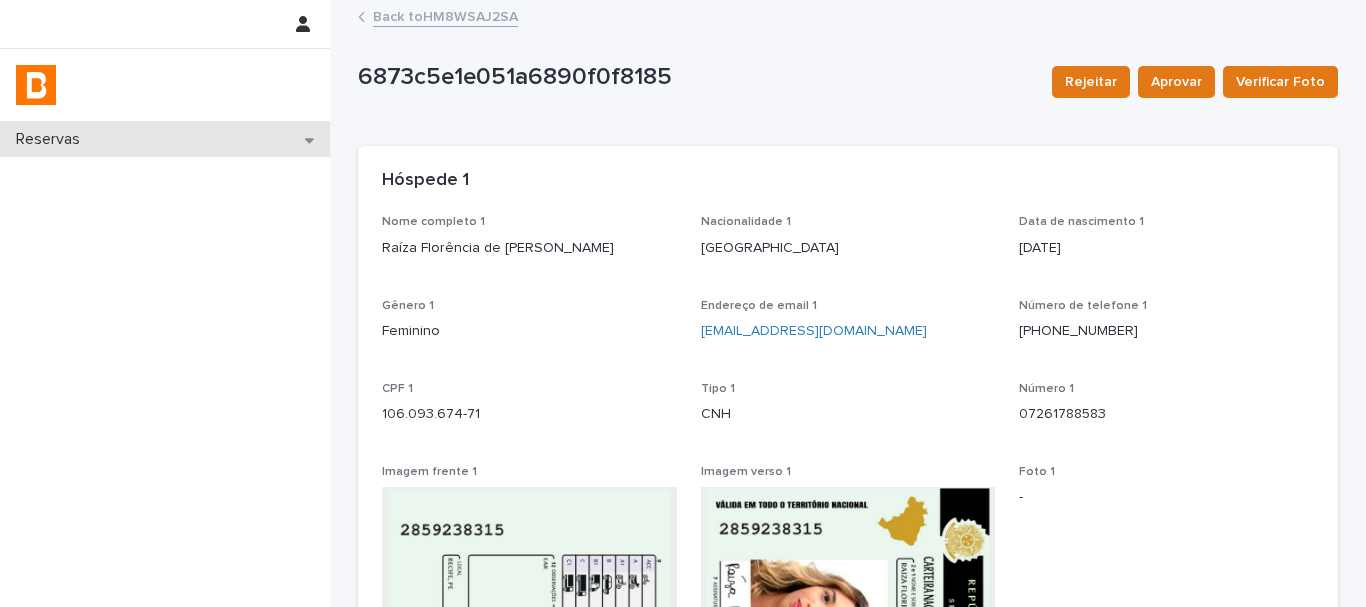 click on "Reservas" at bounding box center [165, 139] 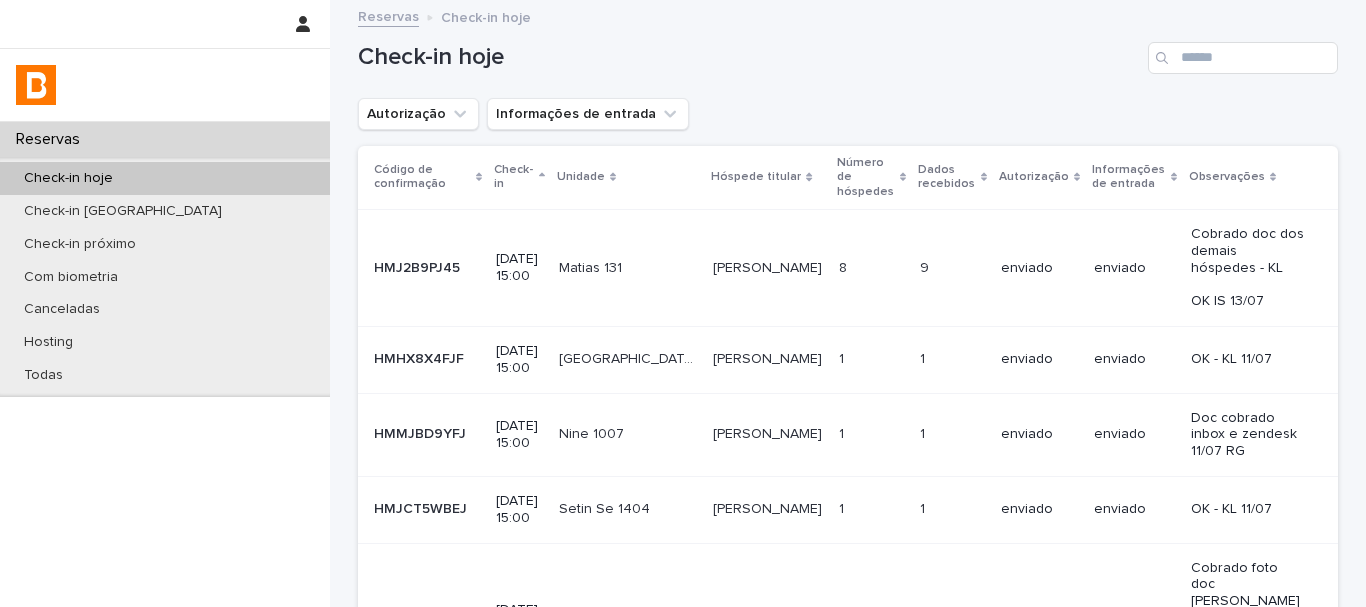 click on "Check-in hoje" at bounding box center [165, 178] 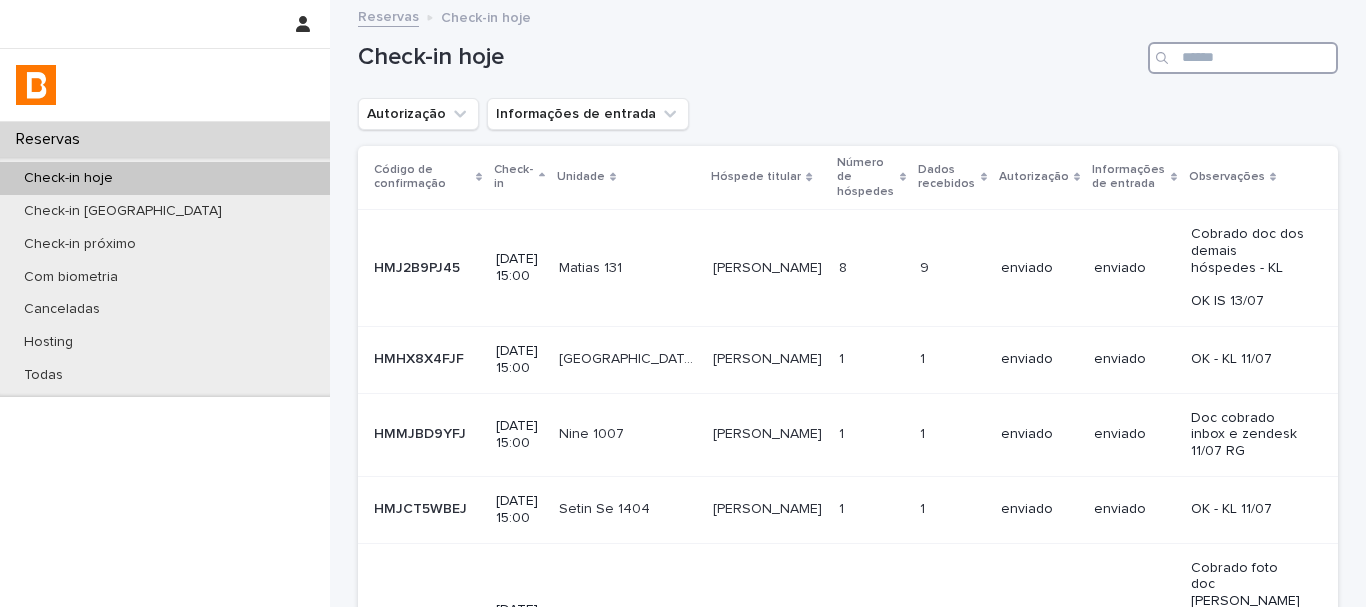 click at bounding box center [1243, 58] 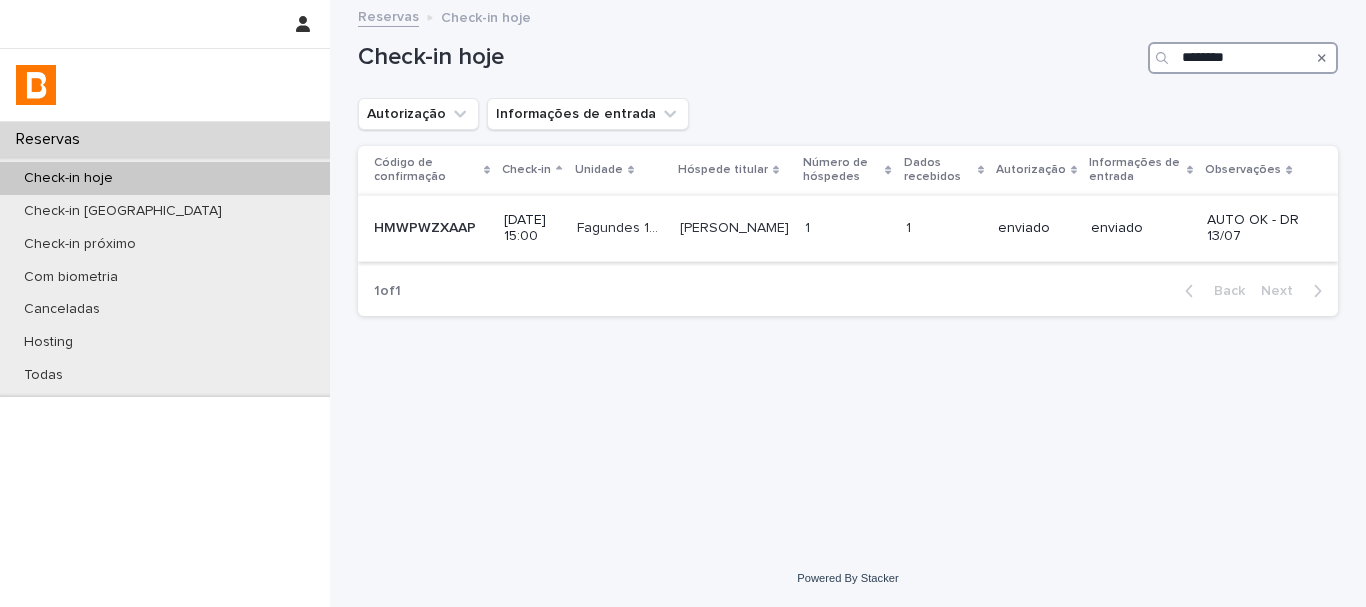 type on "********" 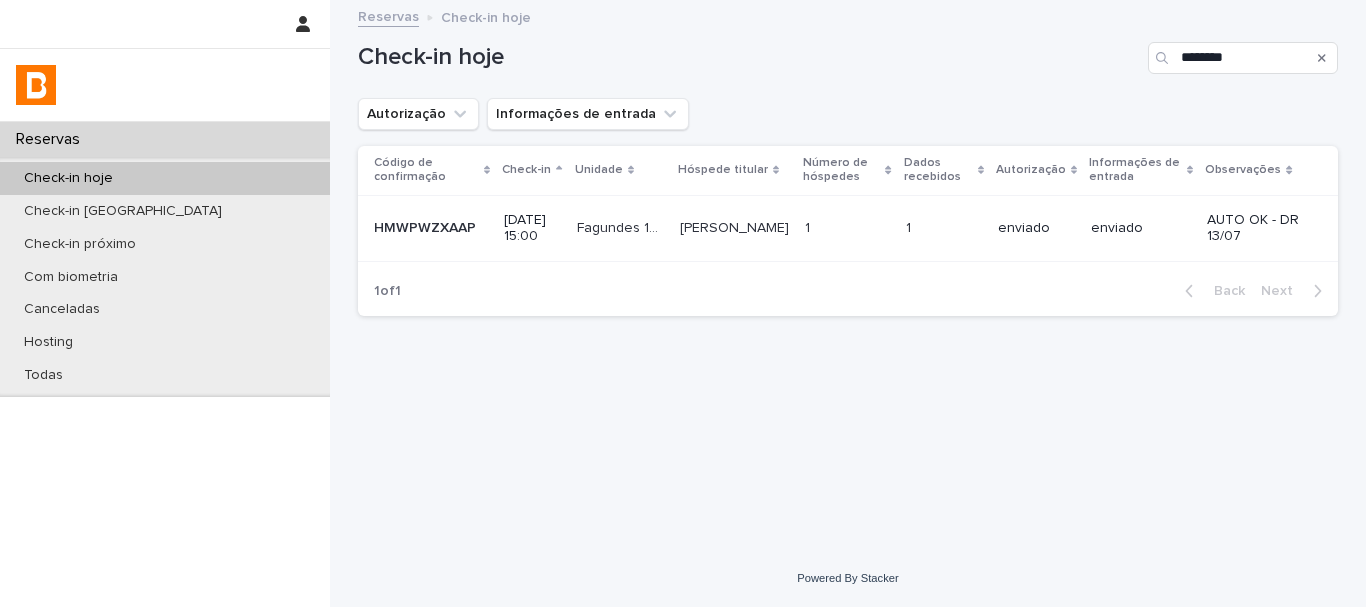 click on "[PERSON_NAME]" at bounding box center (736, 226) 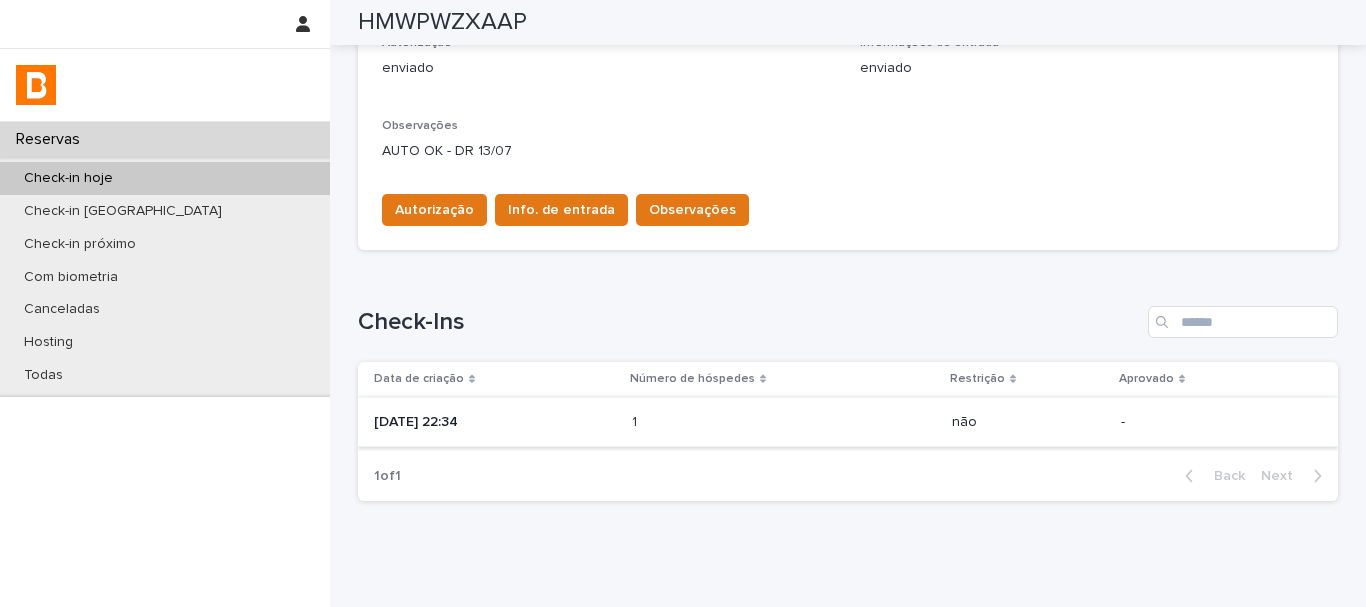 scroll, scrollTop: 600, scrollLeft: 0, axis: vertical 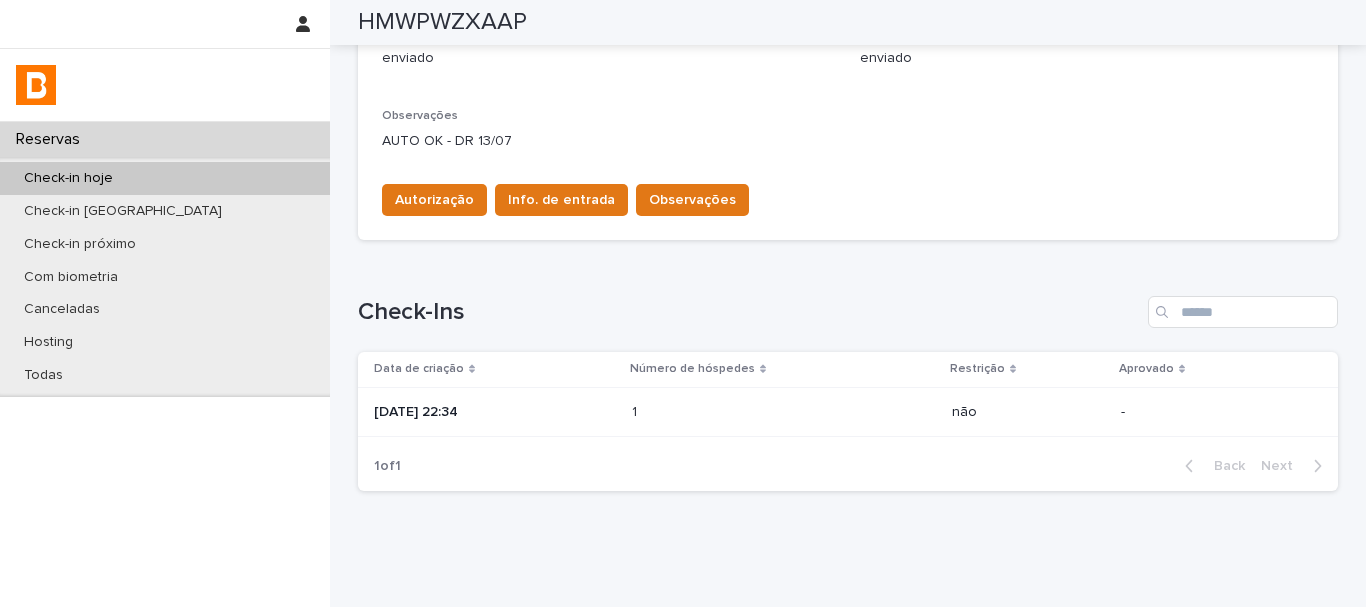click on "[DATE] 22:34" at bounding box center [491, 412] 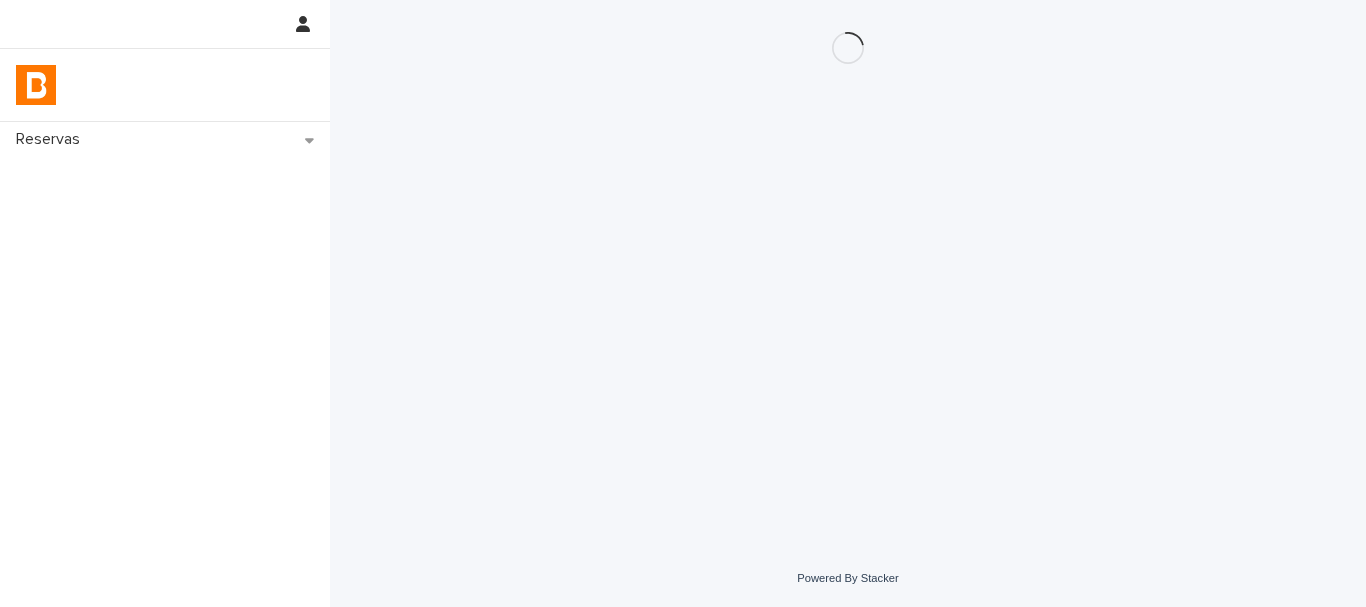 scroll, scrollTop: 0, scrollLeft: 0, axis: both 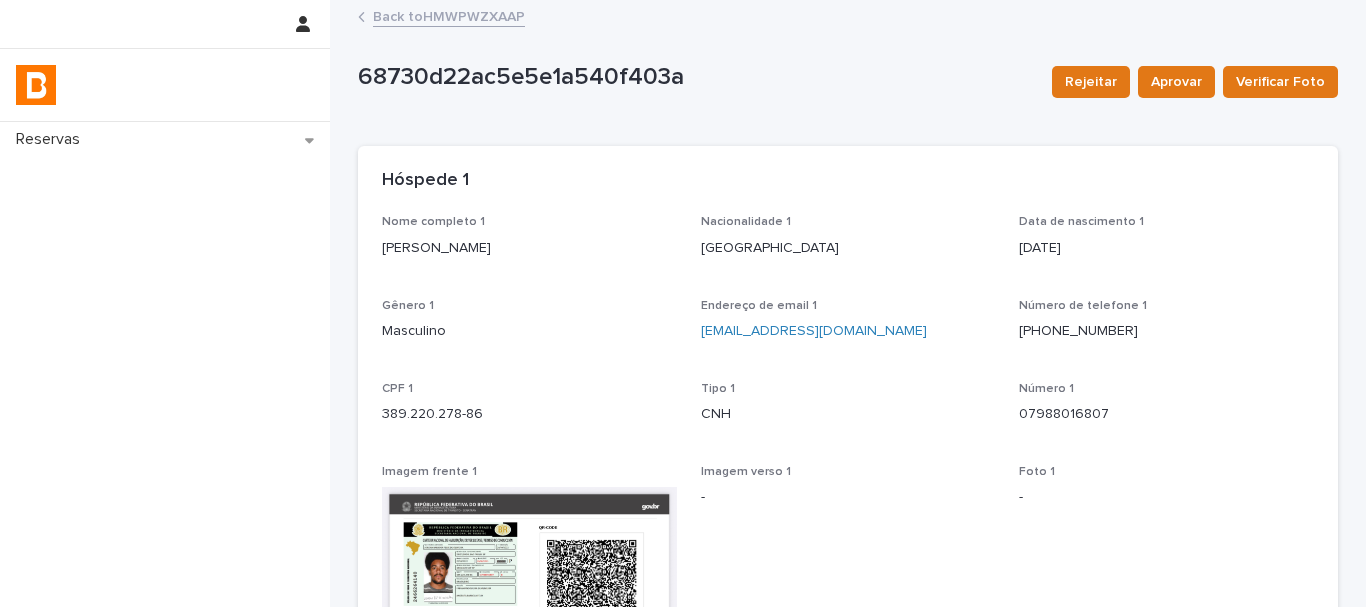 drag, startPoint x: 589, startPoint y: 256, endPoint x: 470, endPoint y: 260, distance: 119.06721 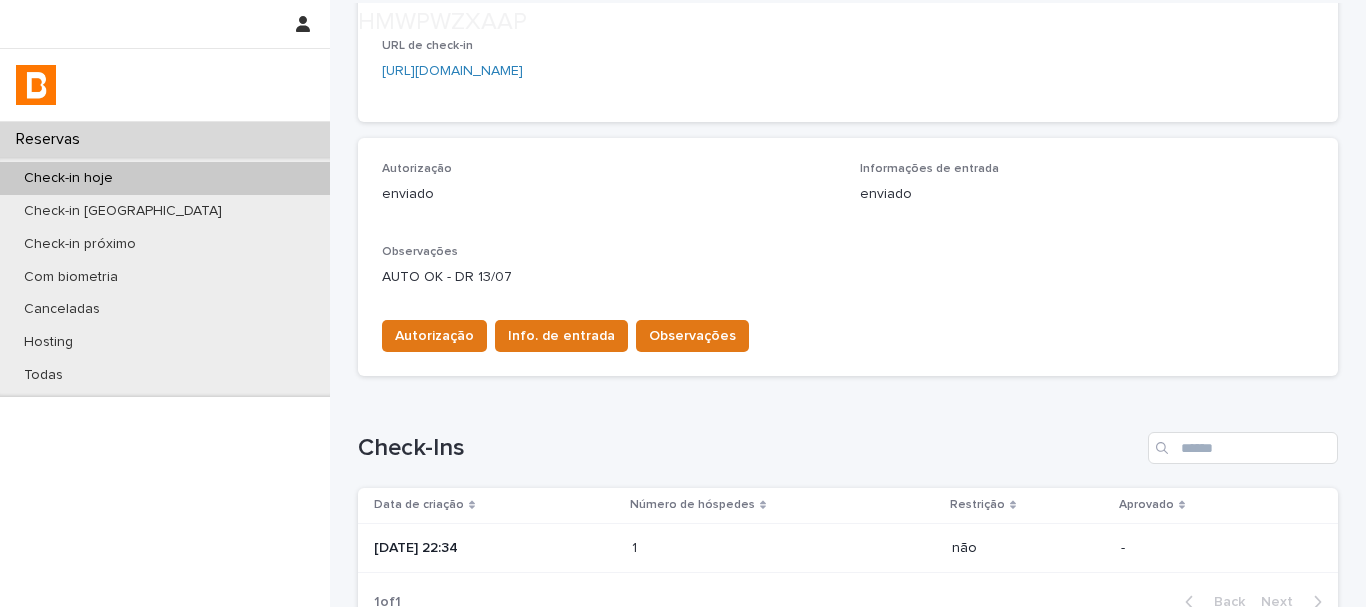 scroll, scrollTop: 657, scrollLeft: 0, axis: vertical 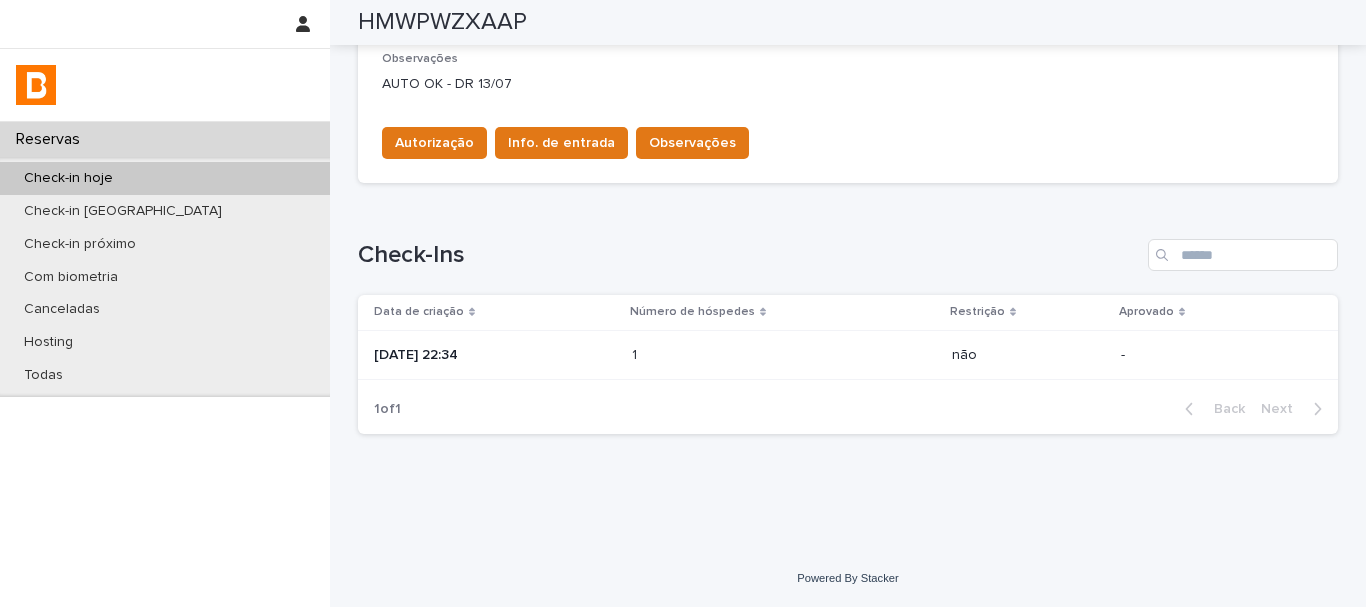 click on "Check-Ins" at bounding box center (749, 255) 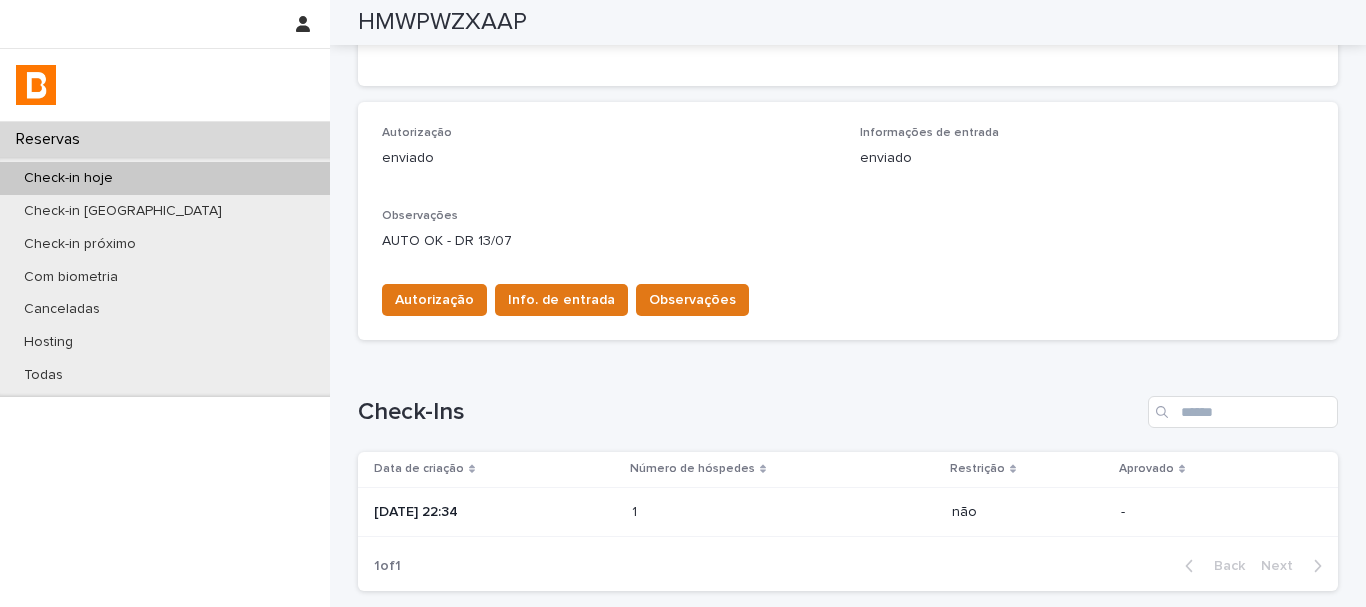 scroll, scrollTop: 0, scrollLeft: 0, axis: both 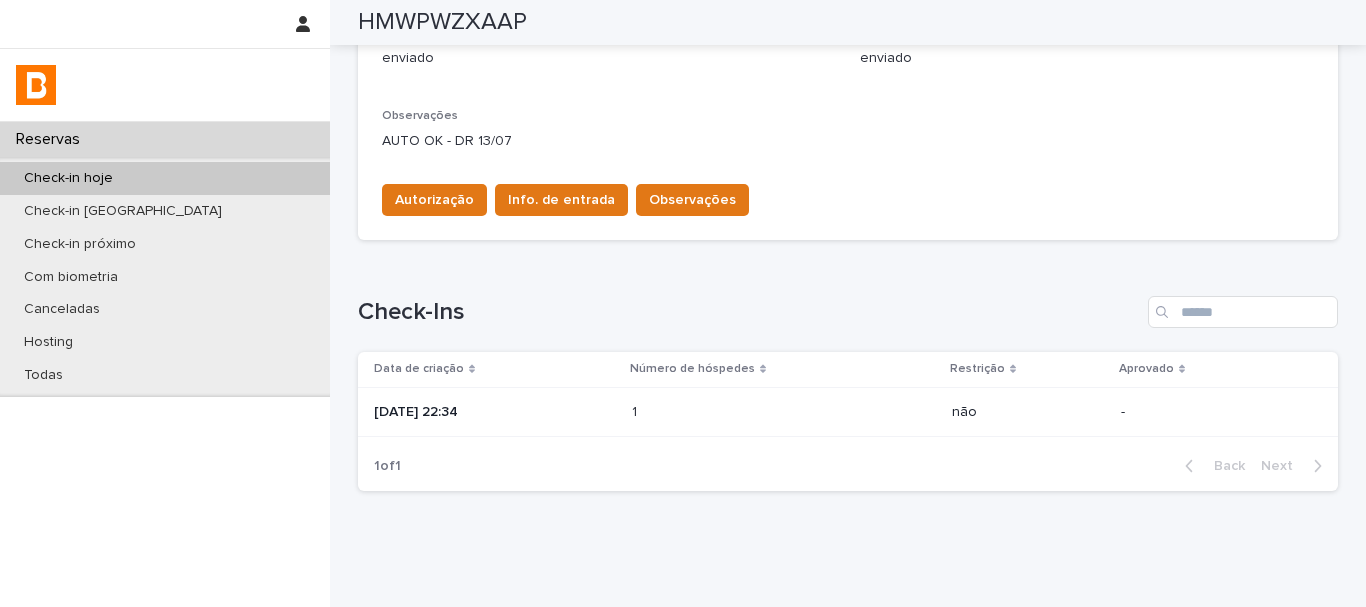 click on "Loading... Saving… Autorização enviado Informações de entrada enviado Observações AUTO OK - DR 13/07 Autorização Info. de entrada Observações" at bounding box center (848, 129) 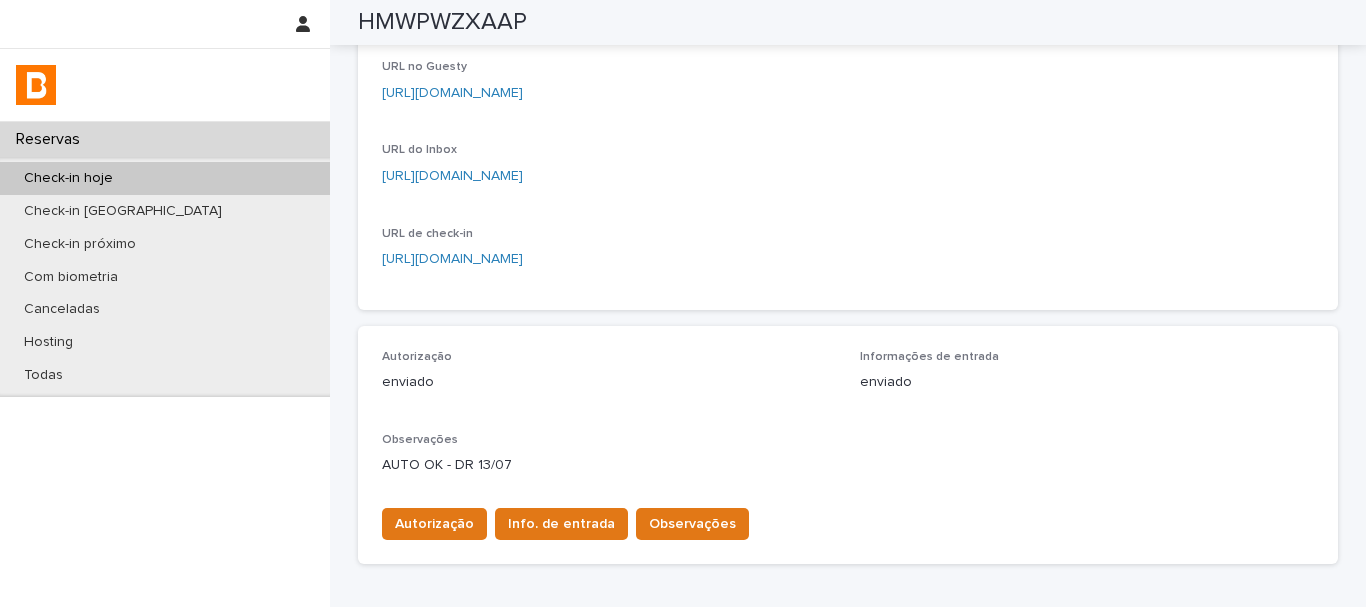 scroll, scrollTop: 100, scrollLeft: 0, axis: vertical 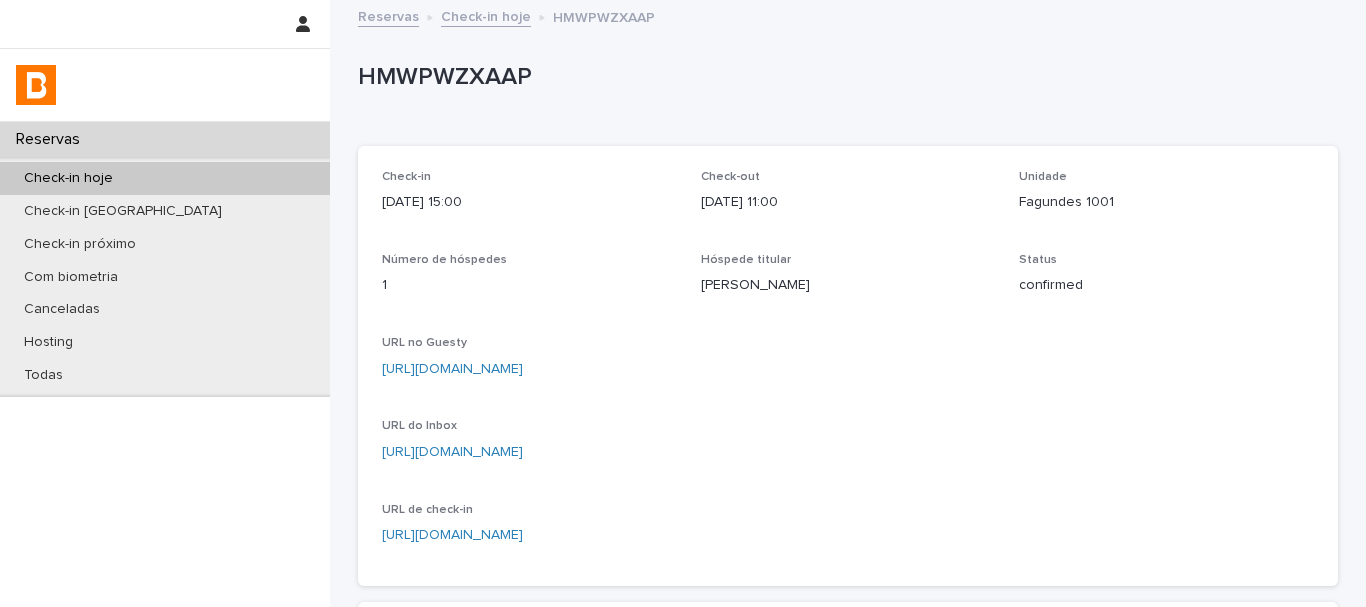 click on "Unidade" at bounding box center [1166, 177] 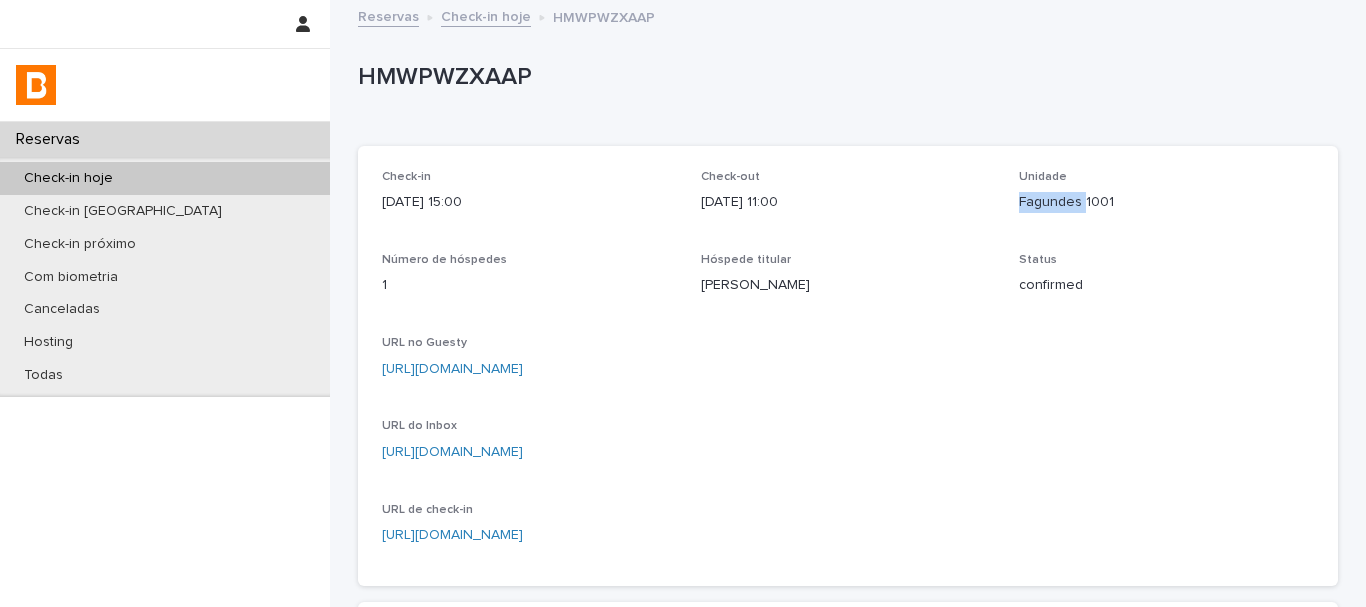 click on "Fagundes 1001" at bounding box center (1166, 202) 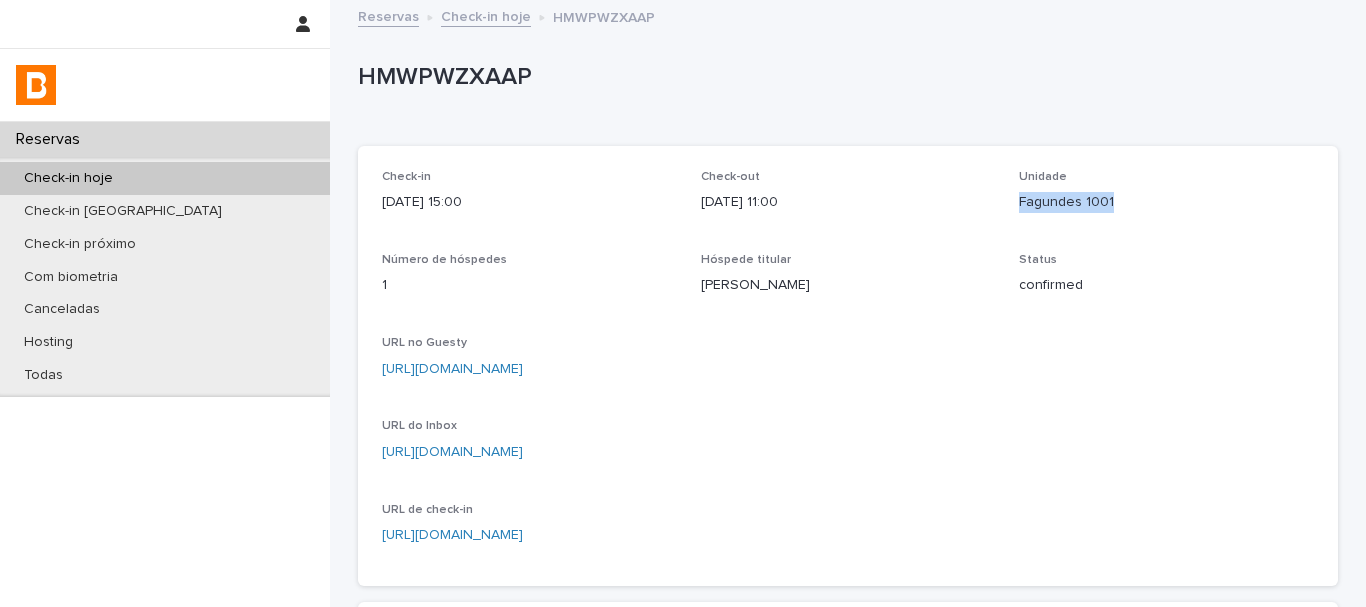 click on "Fagundes 1001" at bounding box center [1166, 202] 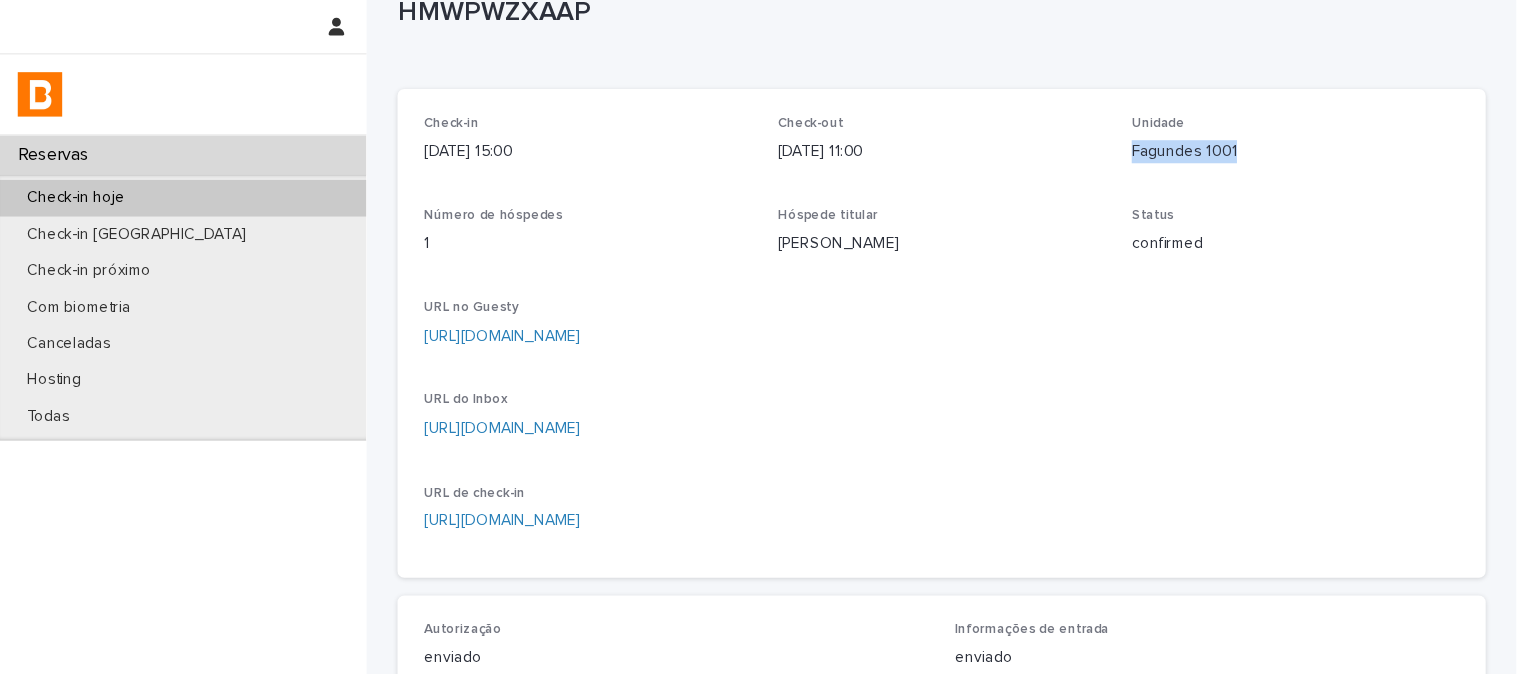 scroll, scrollTop: 100, scrollLeft: 0, axis: vertical 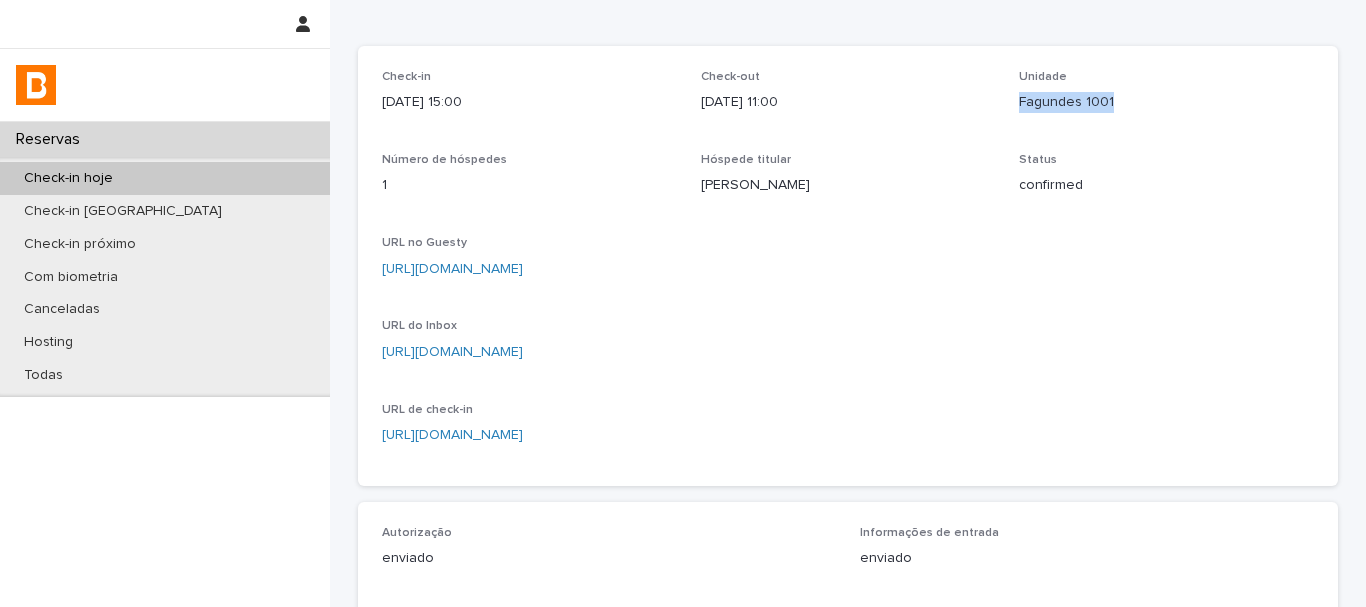 click on "URL no Guesty [URL][DOMAIN_NAME]" at bounding box center (848, 265) 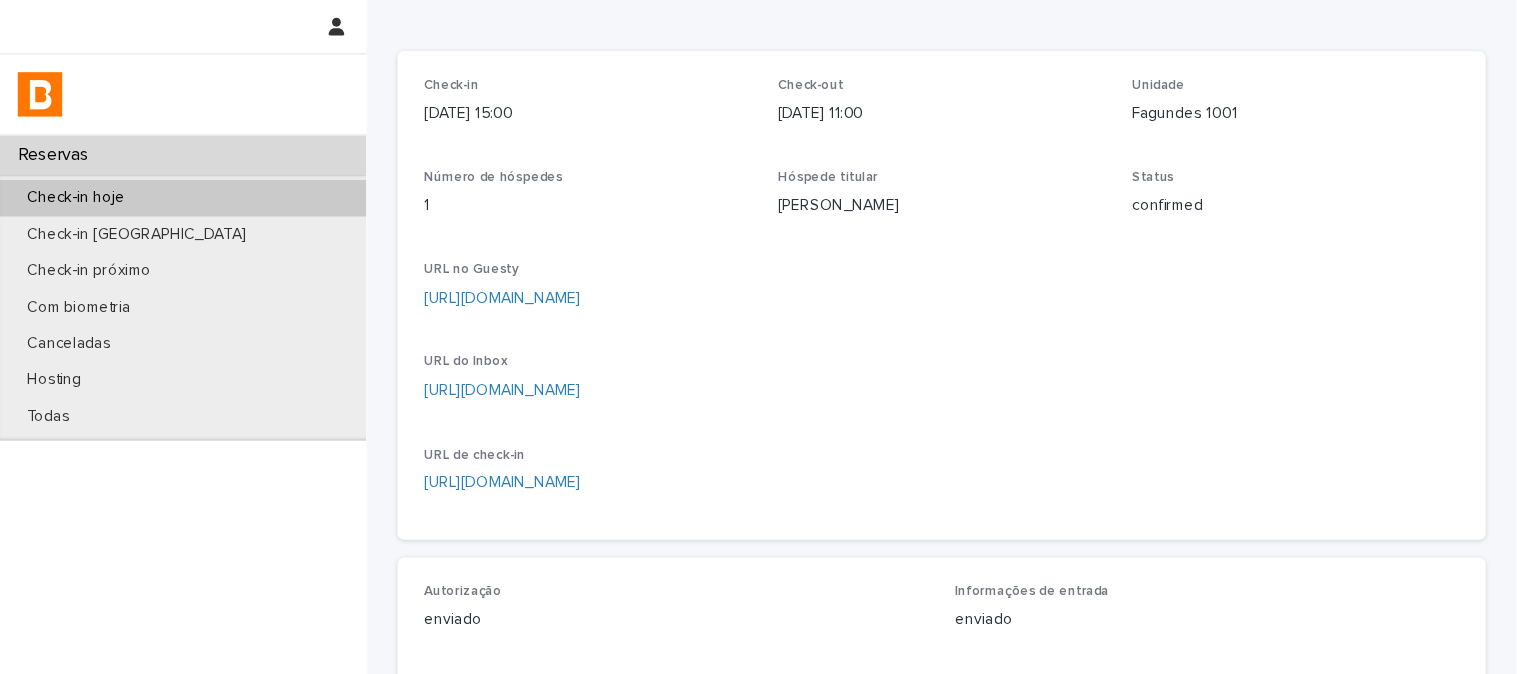 scroll, scrollTop: 100, scrollLeft: 0, axis: vertical 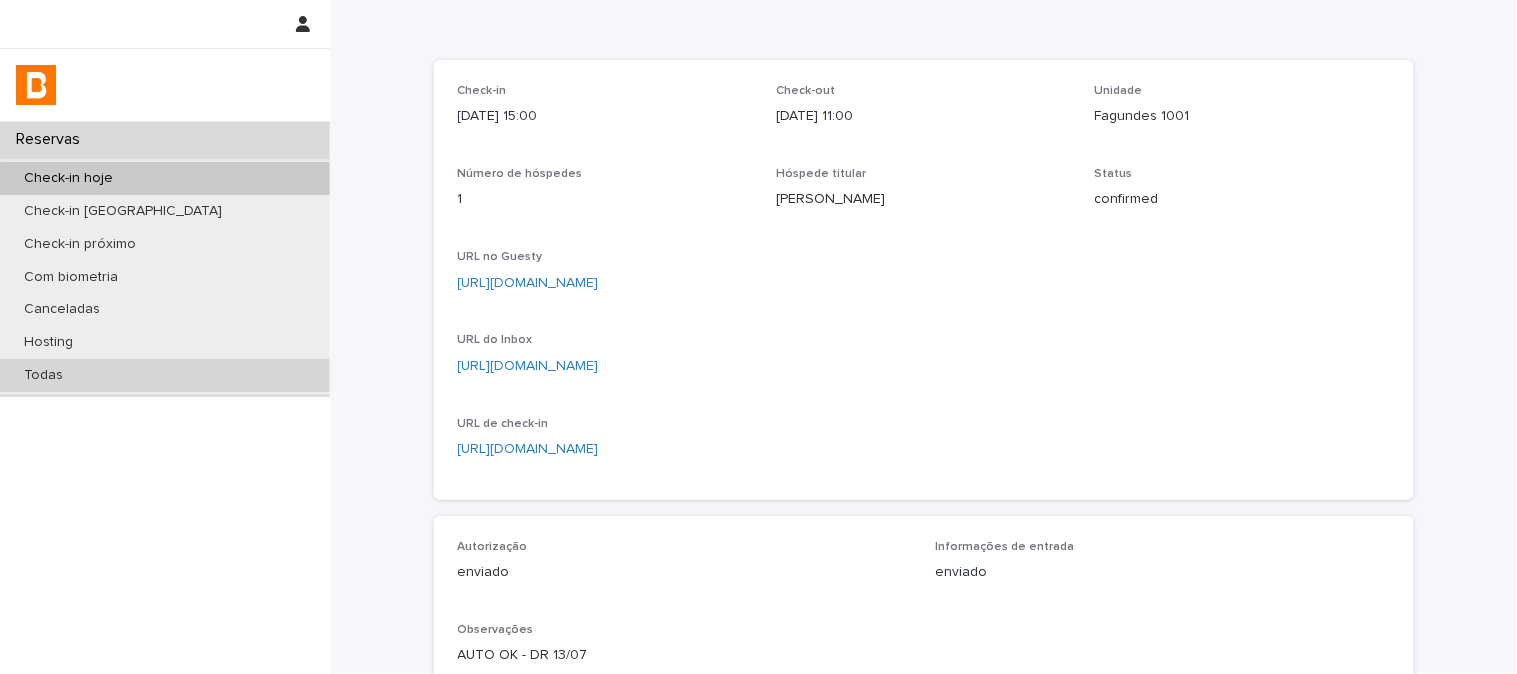 click on "Todas" at bounding box center [165, 375] 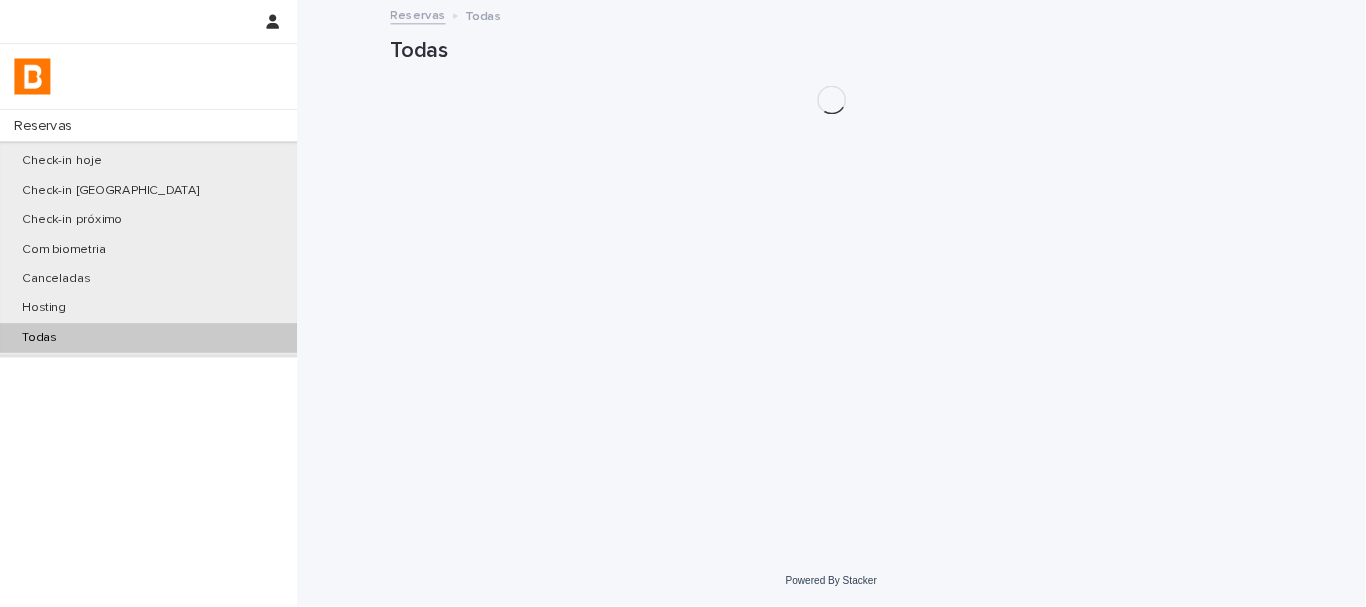 scroll, scrollTop: 0, scrollLeft: 0, axis: both 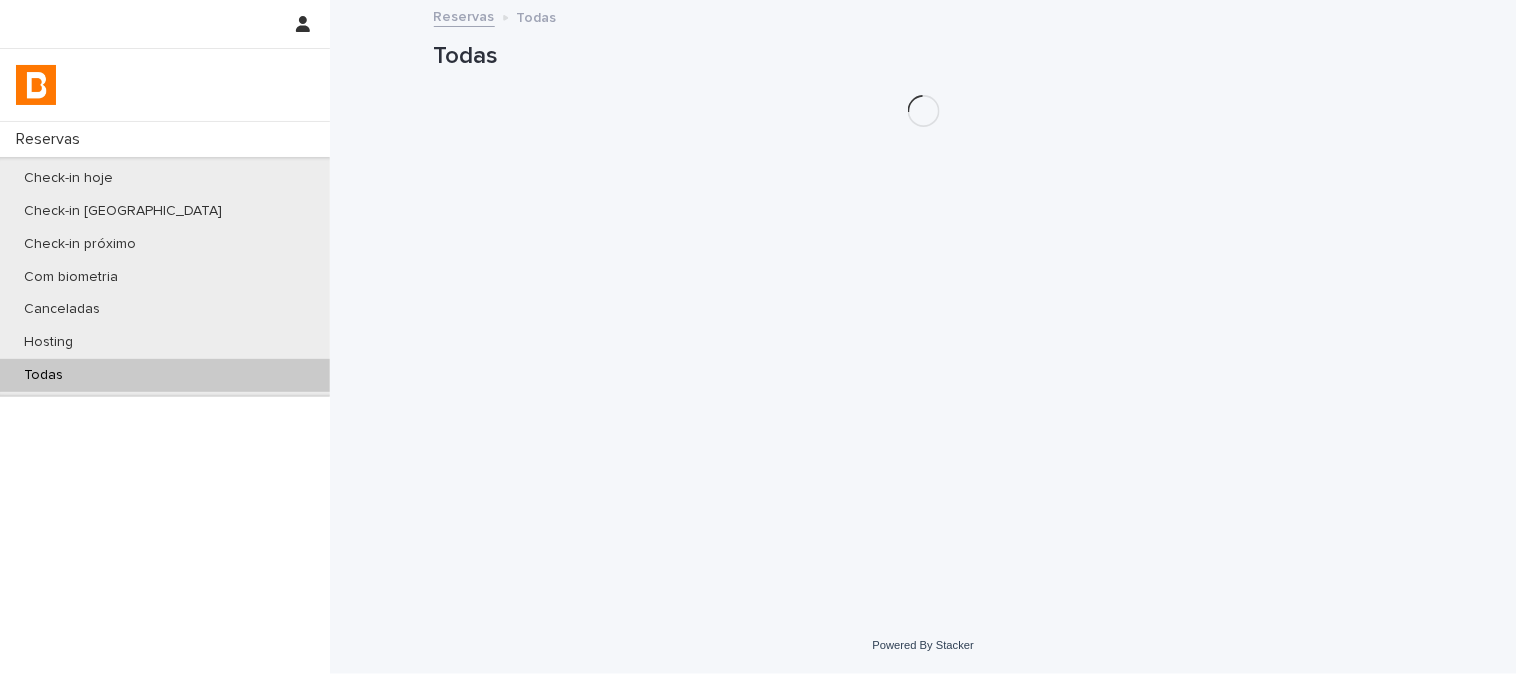 click on "Hosting" at bounding box center [165, 342] 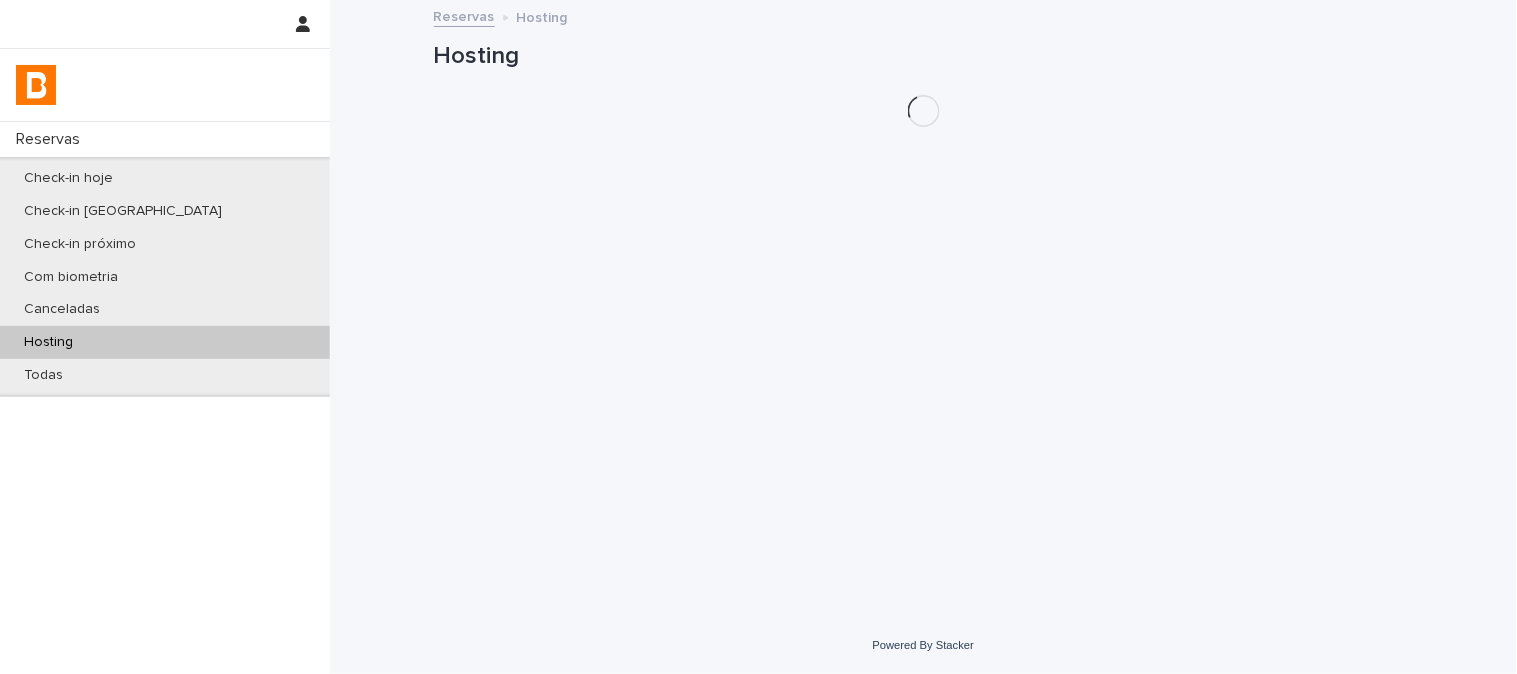 click on "Hosting" at bounding box center (165, 342) 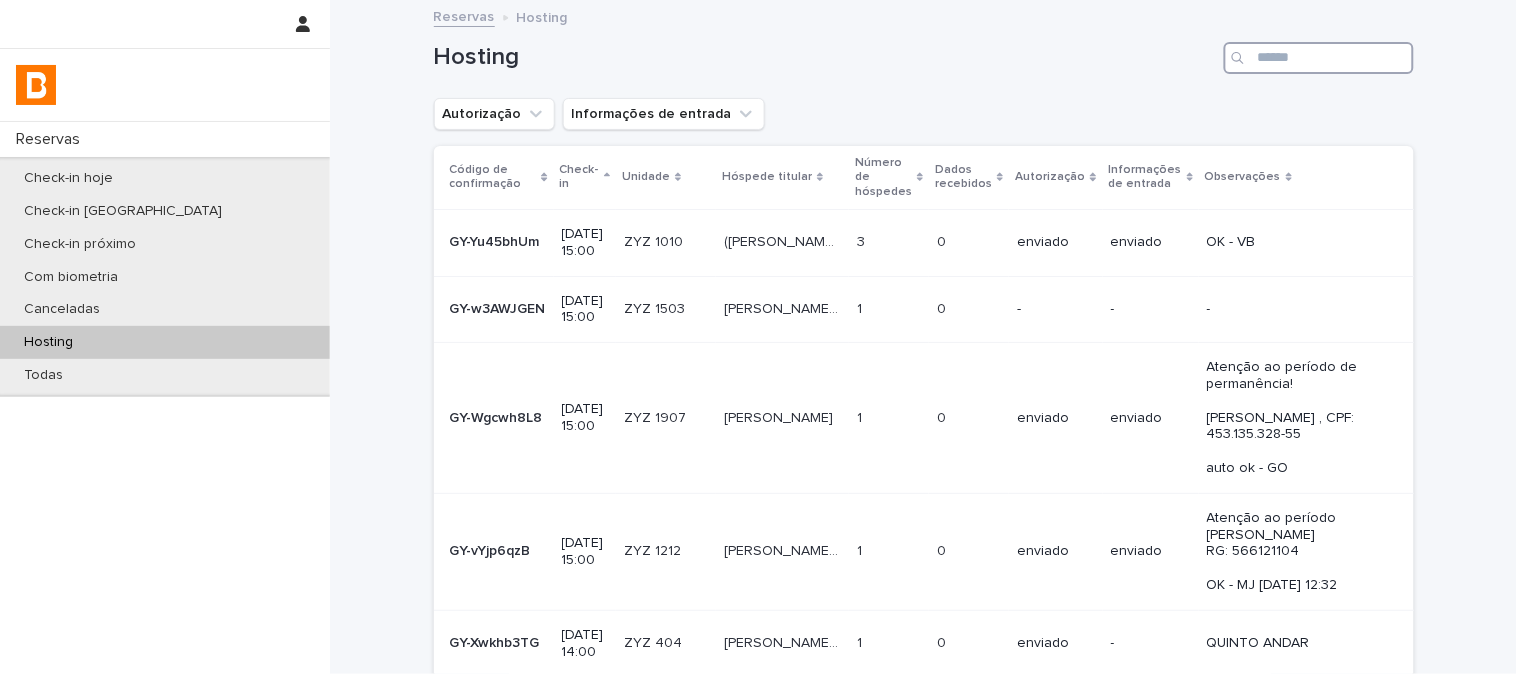 click at bounding box center (1319, 58) 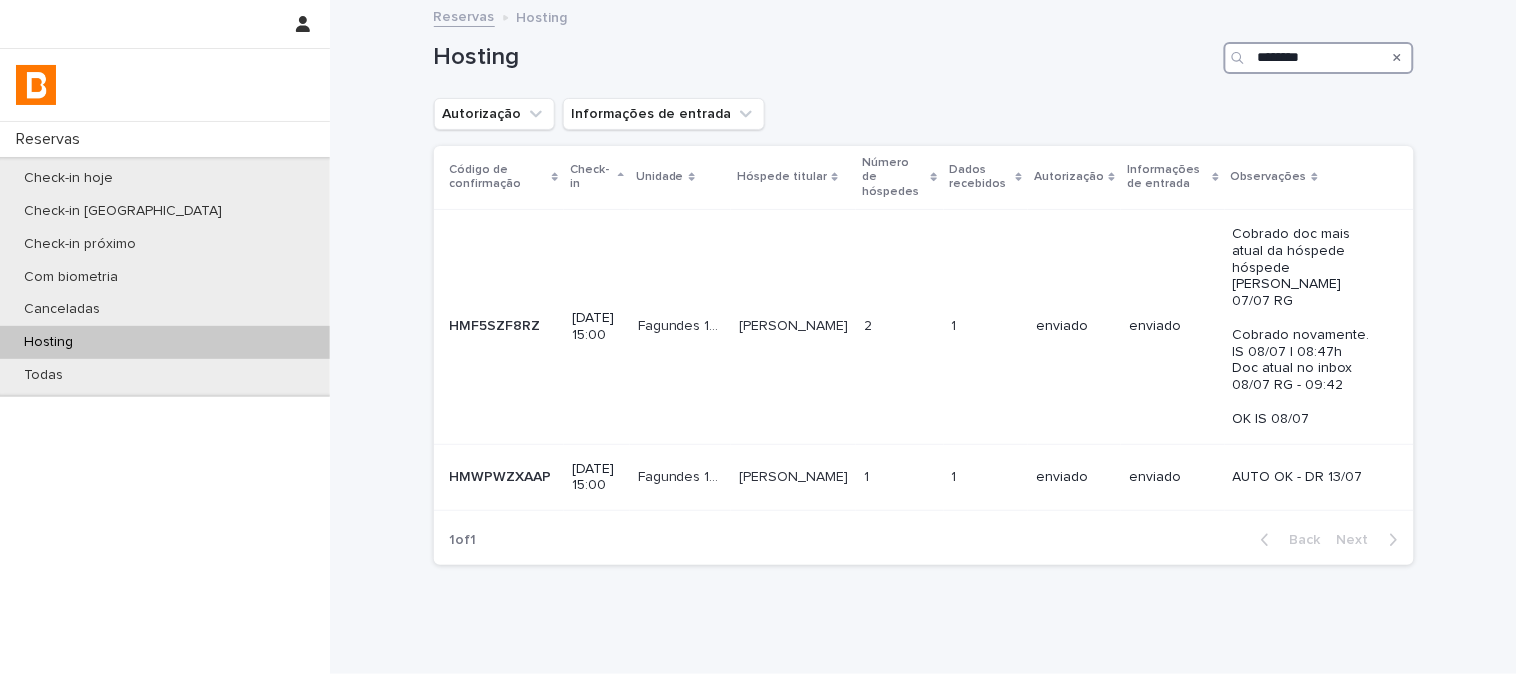 type on "********" 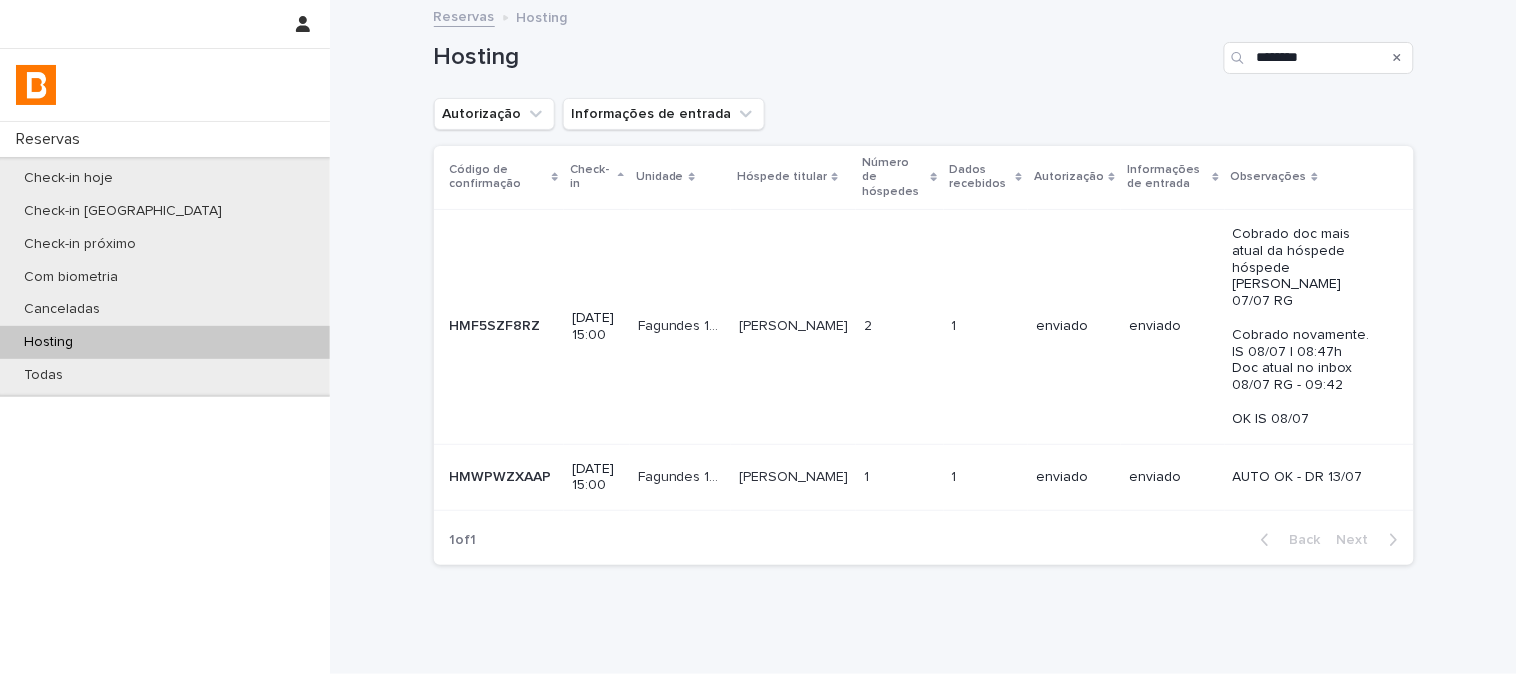 click on "1 1" at bounding box center [986, 477] 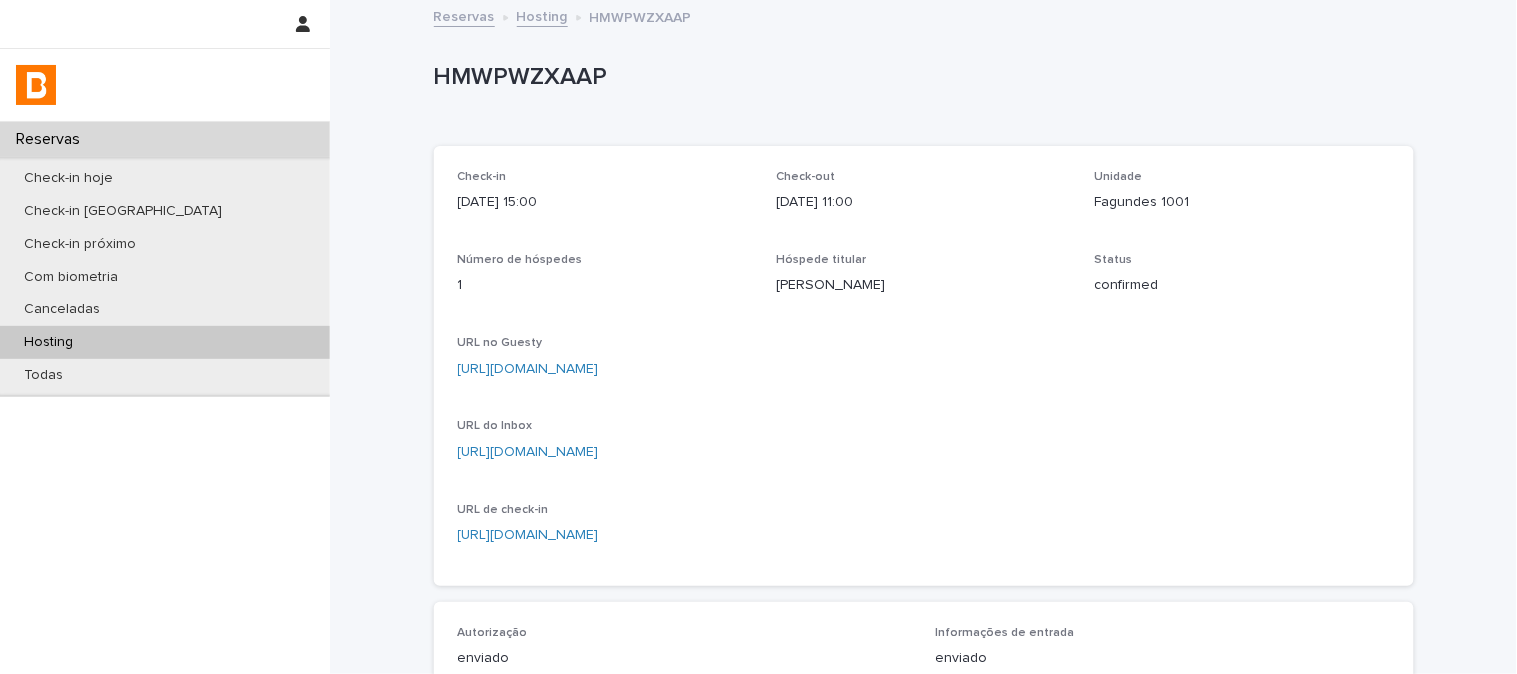 click on "HMWPWZXAAP" at bounding box center (920, 77) 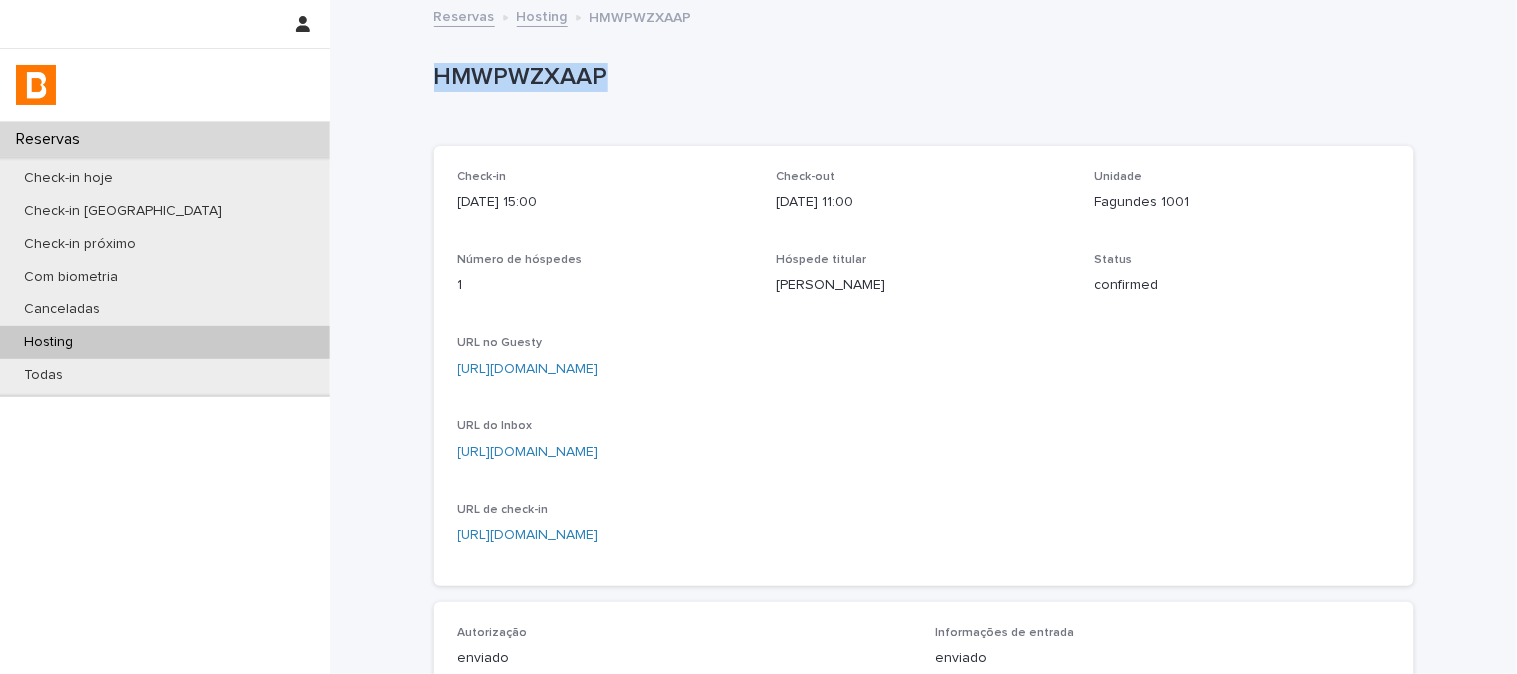 click on "HMWPWZXAAP" at bounding box center (920, 77) 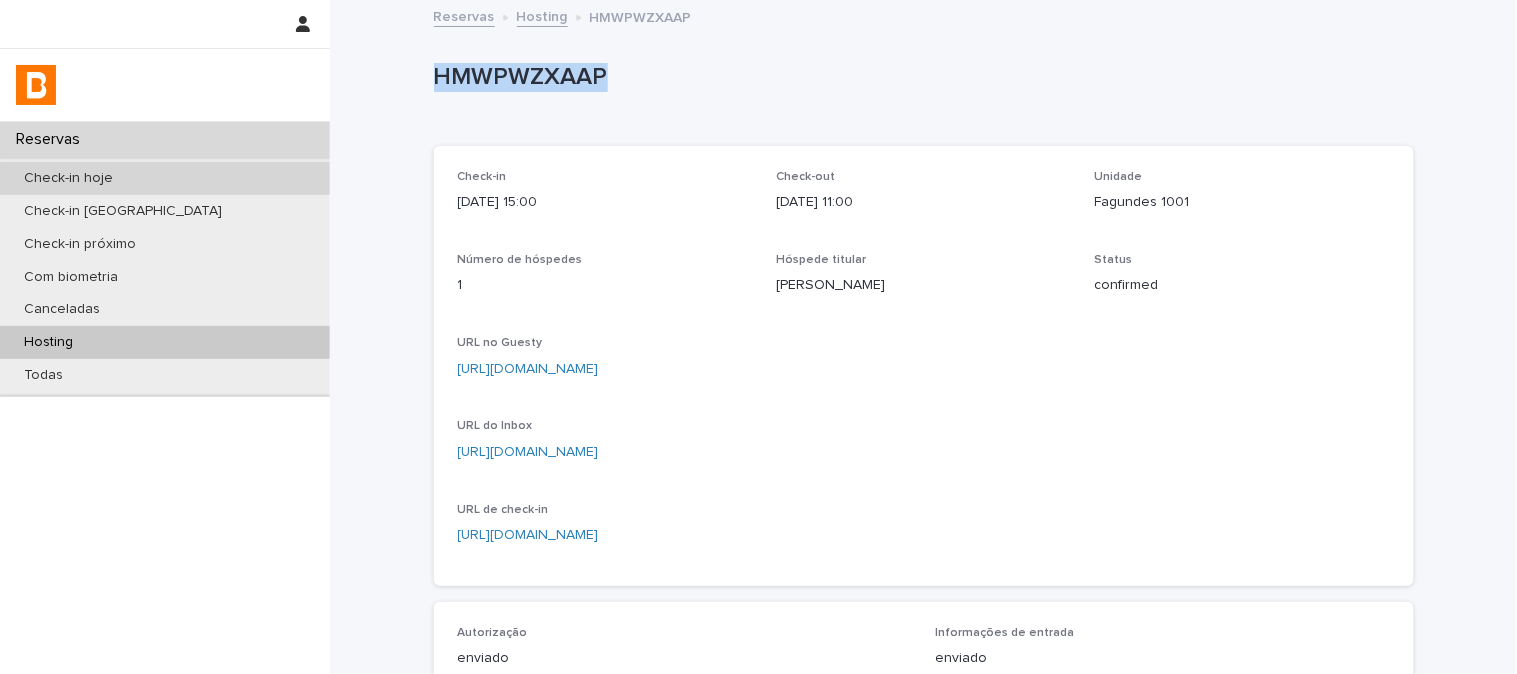 click on "Check-in hoje" at bounding box center (165, 178) 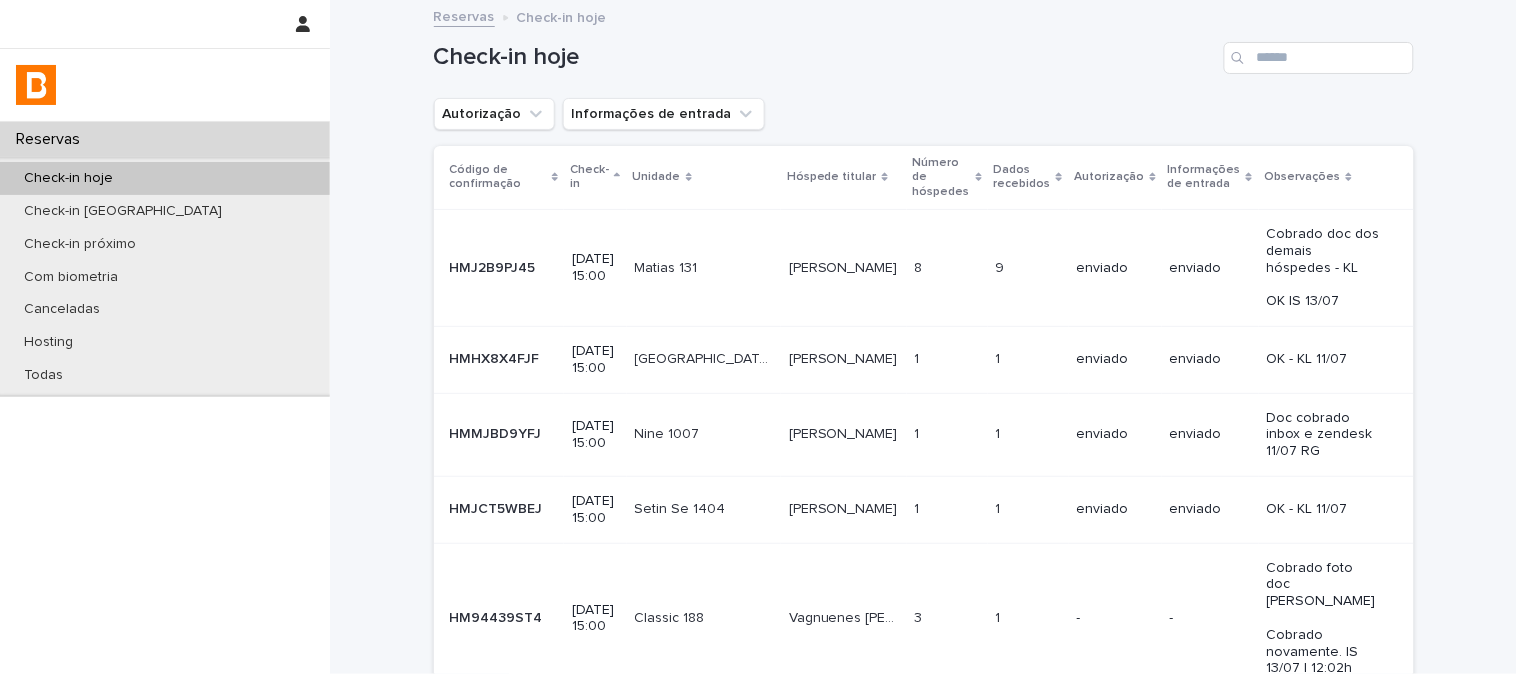 click on "Loading... Saving… Loading... Saving… Check-in hoje Autorização Informações de entrada Código de confirmação Check-in Unidade Hóspede titular Número de hóspedes Dados recebidos Autorização Informações de entrada Observações HMJ2B9PJ45 HMJ2B9PJ45   [DATE] 15:00 Matias 131 Matias 131   [PERSON_NAME] [PERSON_NAME]   8 8   9 9   enviado enviado Cobrado doc dos demais hóspedes - KL
OK IS 13/07 HMHX8X4FJF HMHX8X4FJF   [DATE] 15:00 [GEOGRAPHIC_DATA] 1508 [GEOGRAPHIC_DATA] 1508   [PERSON_NAME]   1 1   1 1   enviado enviado OK - KL 11/07 HMMJBD9YFJ HMMJBD9YFJ   [DATE] 15:00 Nine 1007 Nine 1007   [PERSON_NAME] [PERSON_NAME]   1 1   1 1   enviado enviado Doc cobrado inbox e zendesk 11/07 RG HMJCT5WBEJ HMJCT5WBEJ   [DATE] 15:00 Setin Se 1404 Setin Se 1404   [PERSON_NAME]   1 1   1 1   enviado enviado OK - KL 11/07 HM94439ST4 HM94439ST4   [DATE] 15:00 Classic 188 Classic 188   Vagnuenes [PERSON_NAME]   3 3   1 1   - -" at bounding box center (923, 835) 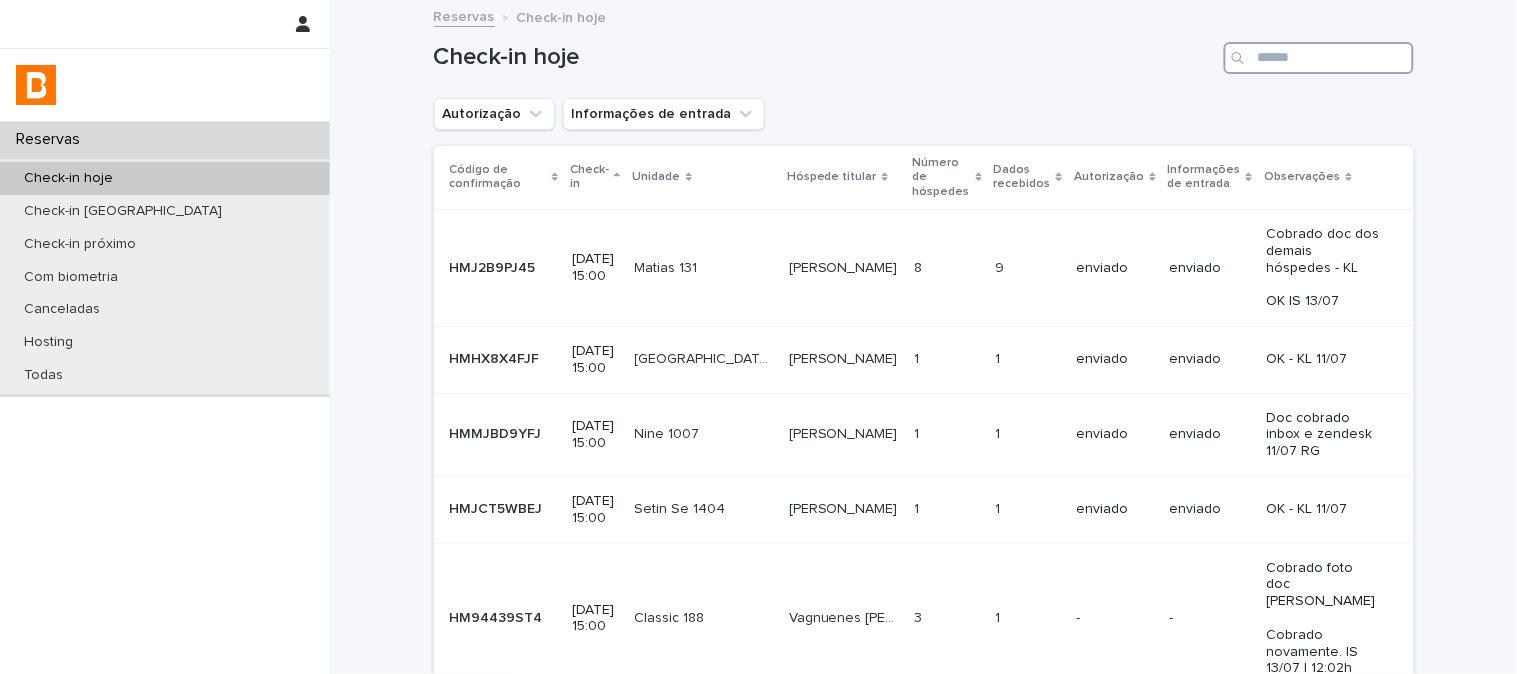 click at bounding box center (1319, 58) 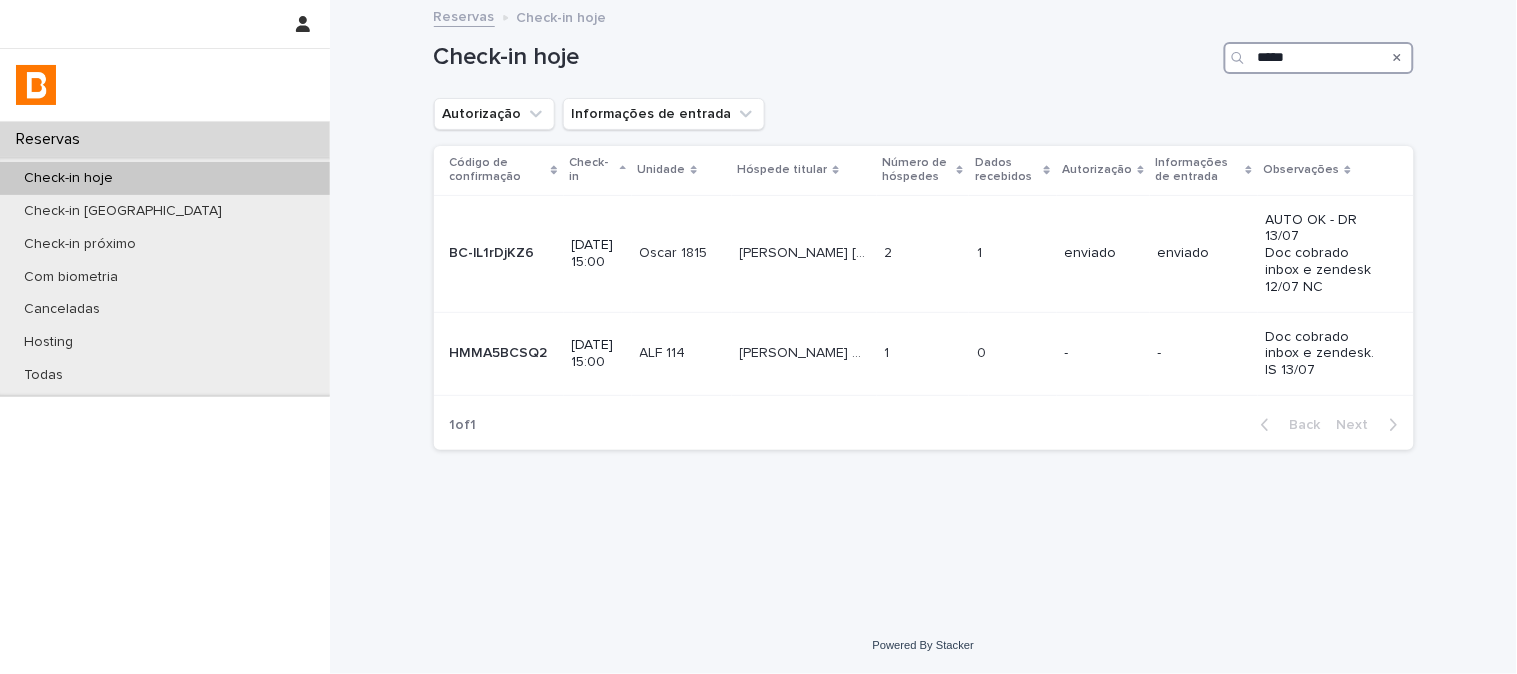 type on "*****" 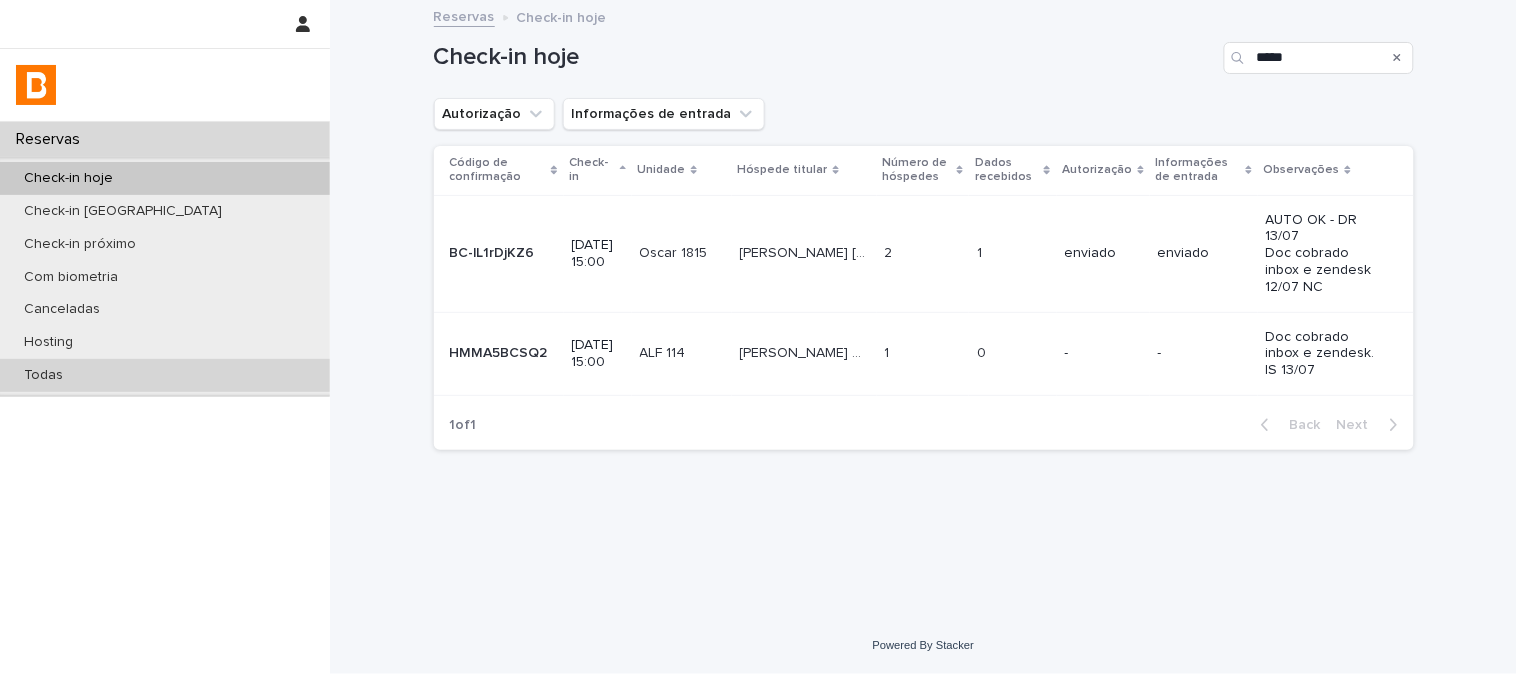 click on "Todas" at bounding box center [165, 375] 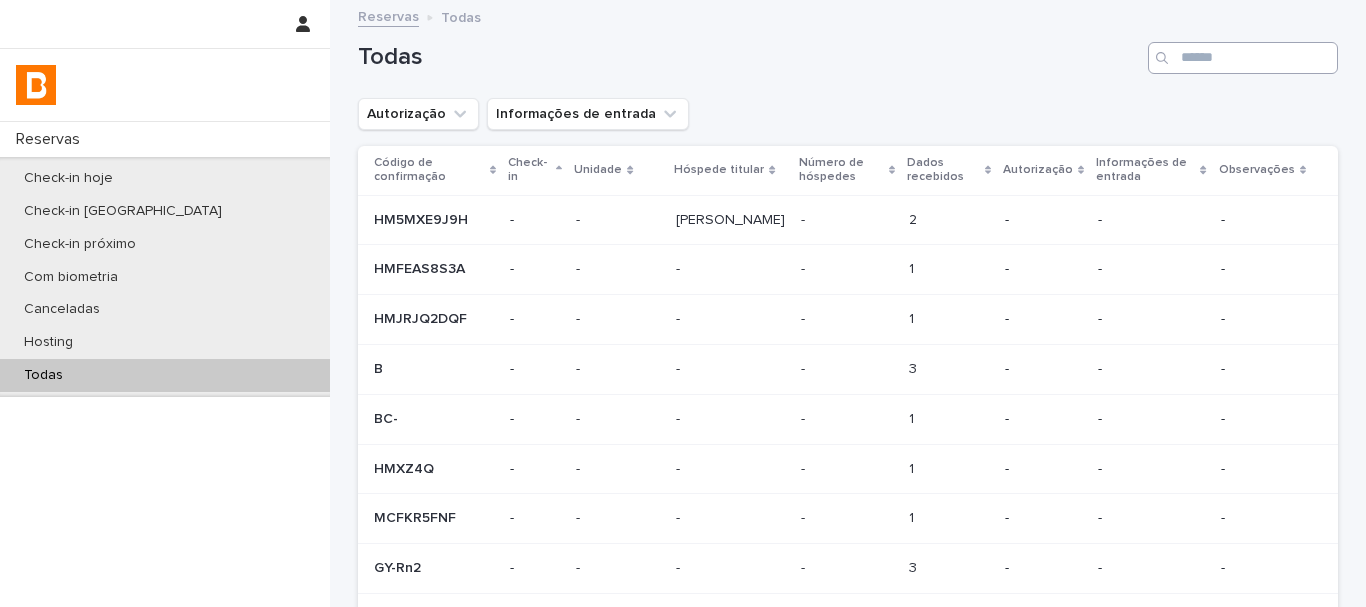 drag, startPoint x: 1305, startPoint y: 94, endPoint x: 1197, endPoint y: 64, distance: 112.08925 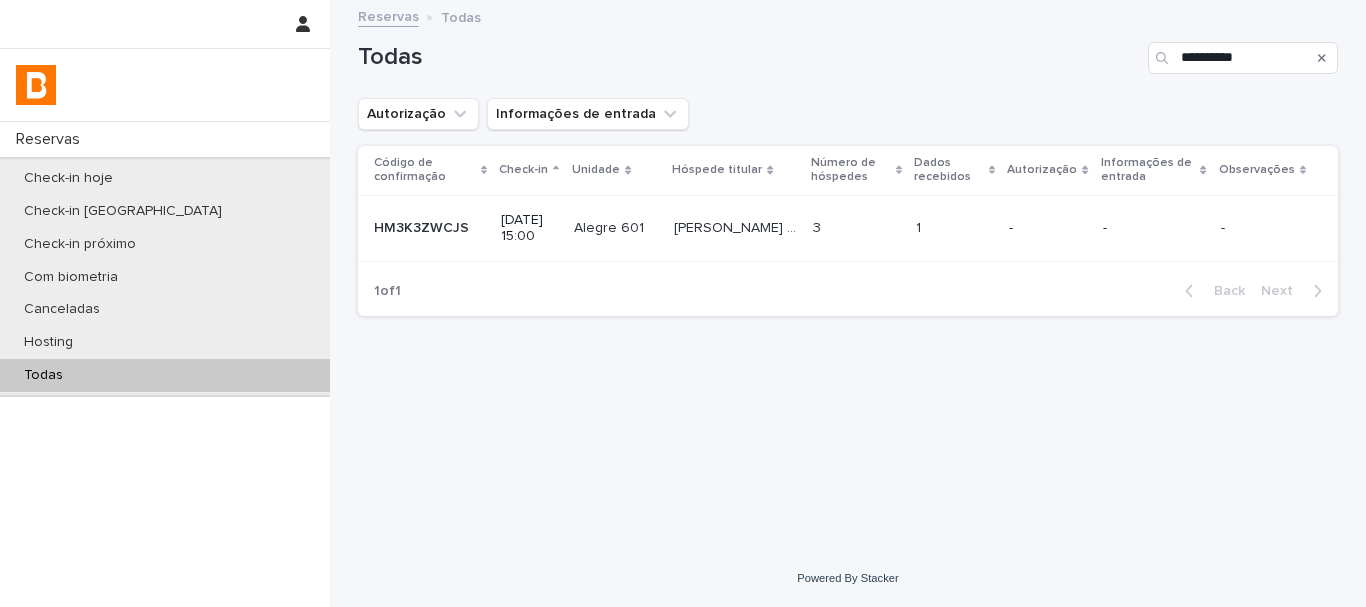 type on "**********" 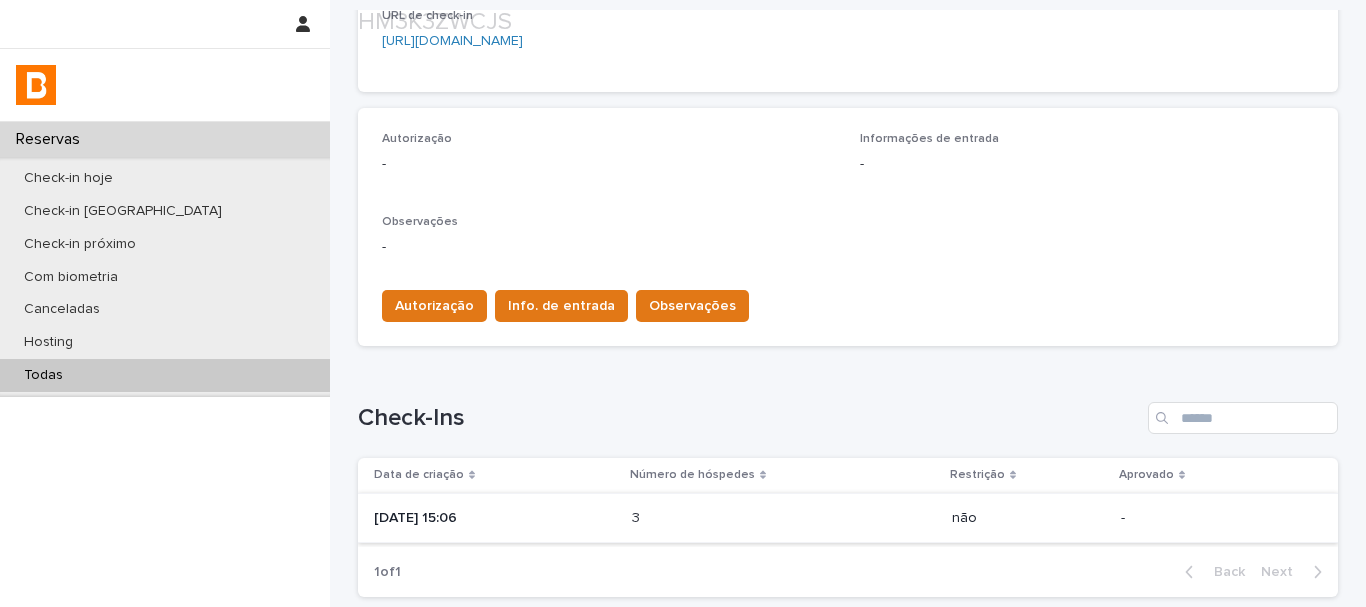 scroll, scrollTop: 657, scrollLeft: 0, axis: vertical 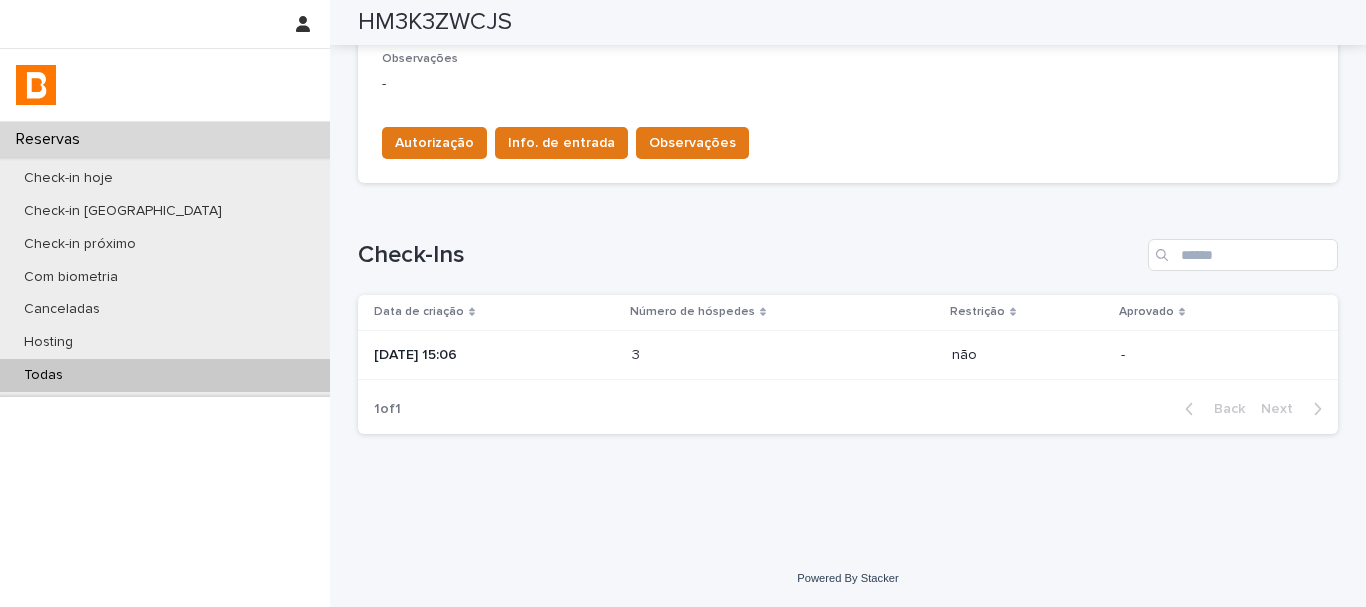 click on "[DATE] 15:06" at bounding box center [491, 355] 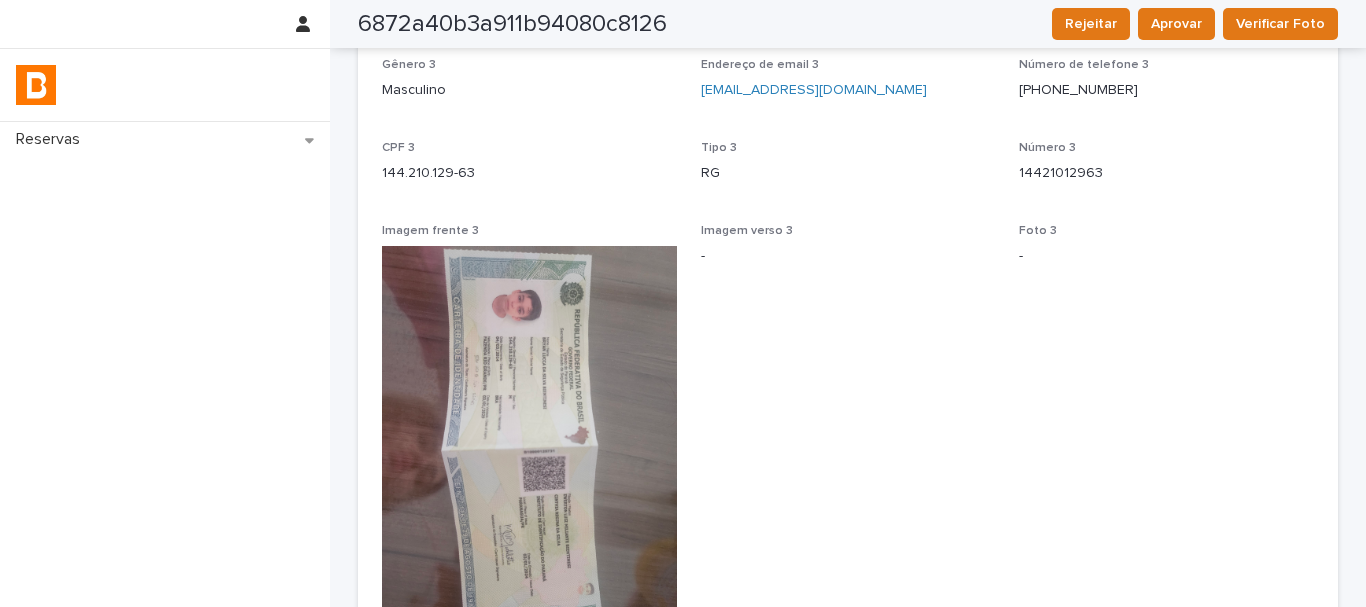 scroll, scrollTop: 1785, scrollLeft: 0, axis: vertical 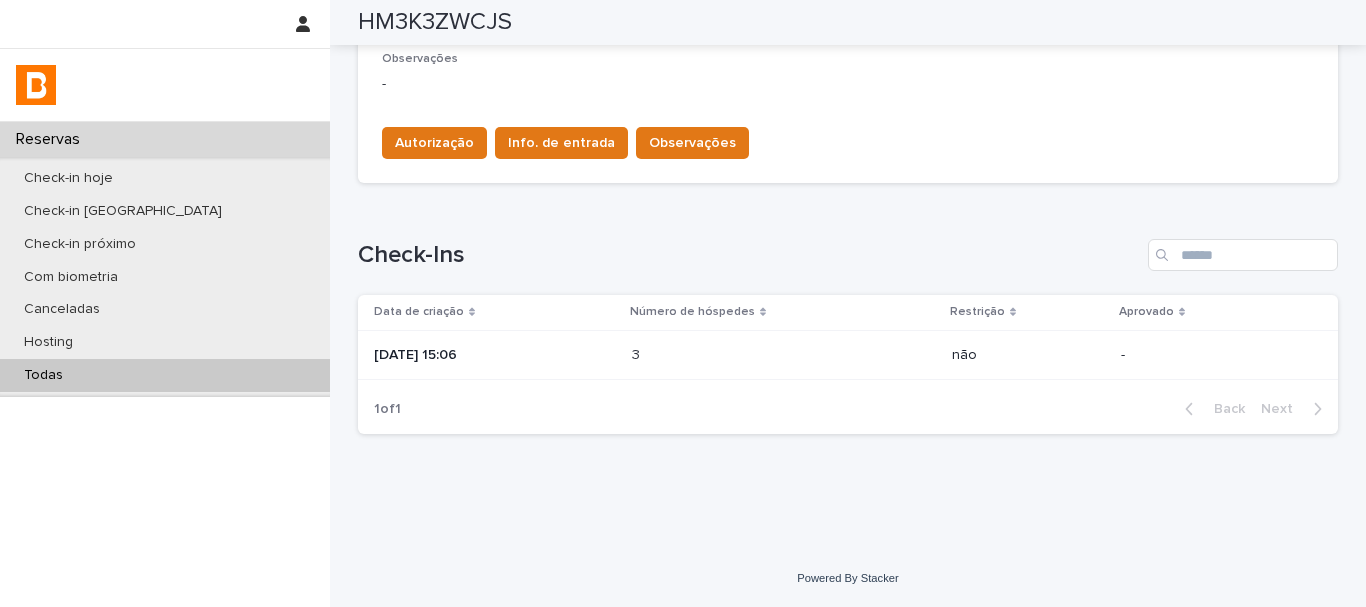 click on "Autorização Info. de entrada Observações" at bounding box center (561, 147) 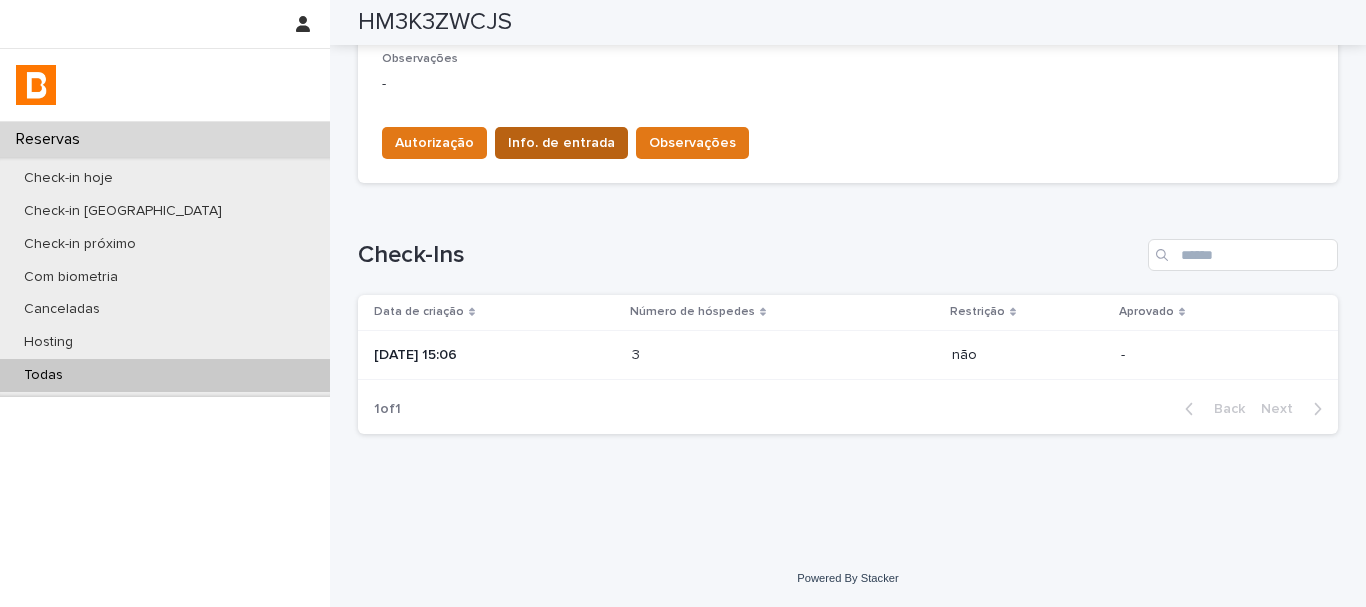 click on "Info. de entrada" at bounding box center [561, 143] 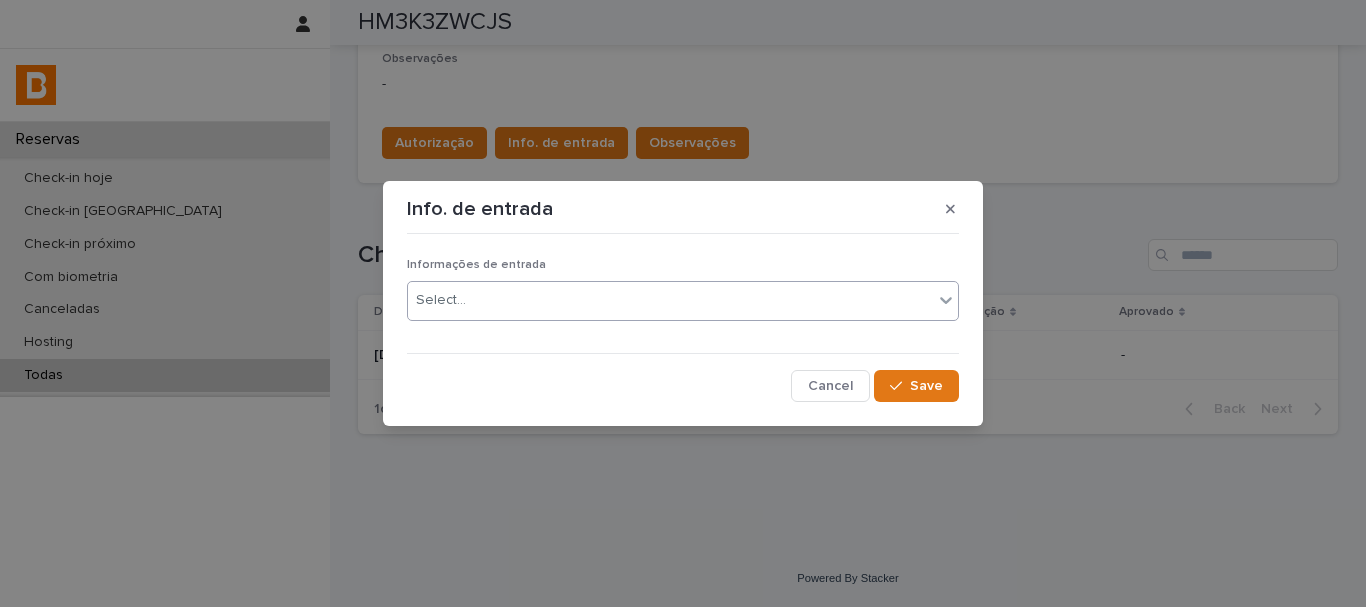 click on "Select..." at bounding box center (670, 300) 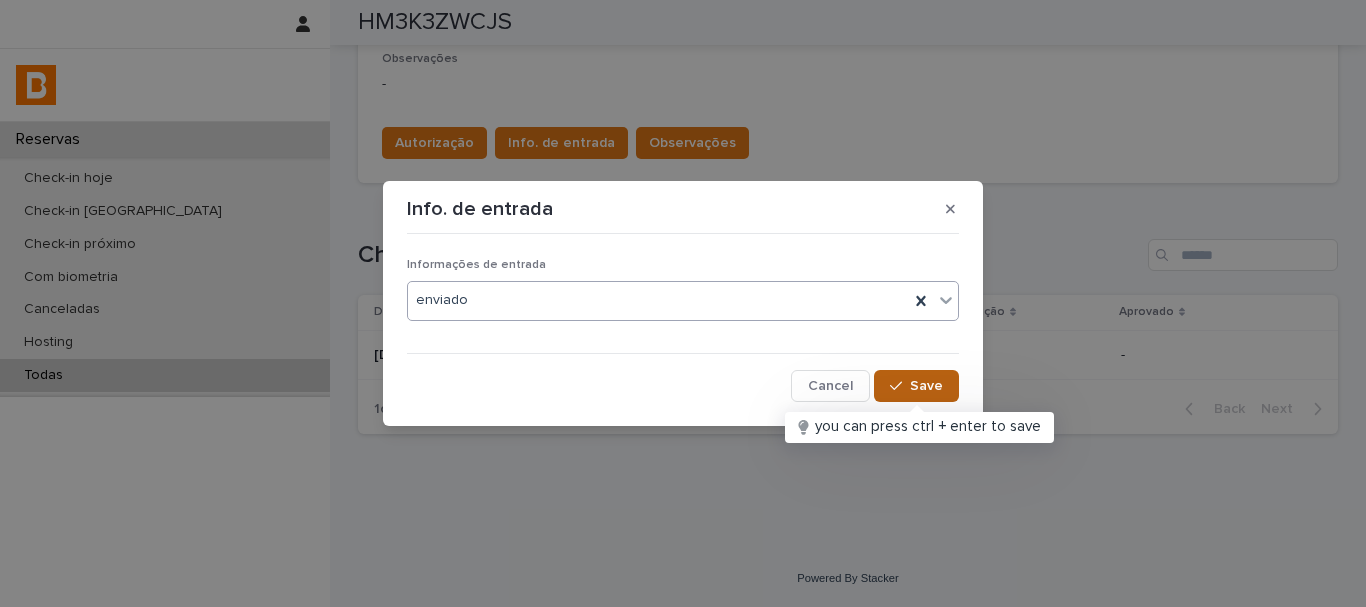 click at bounding box center [900, 386] 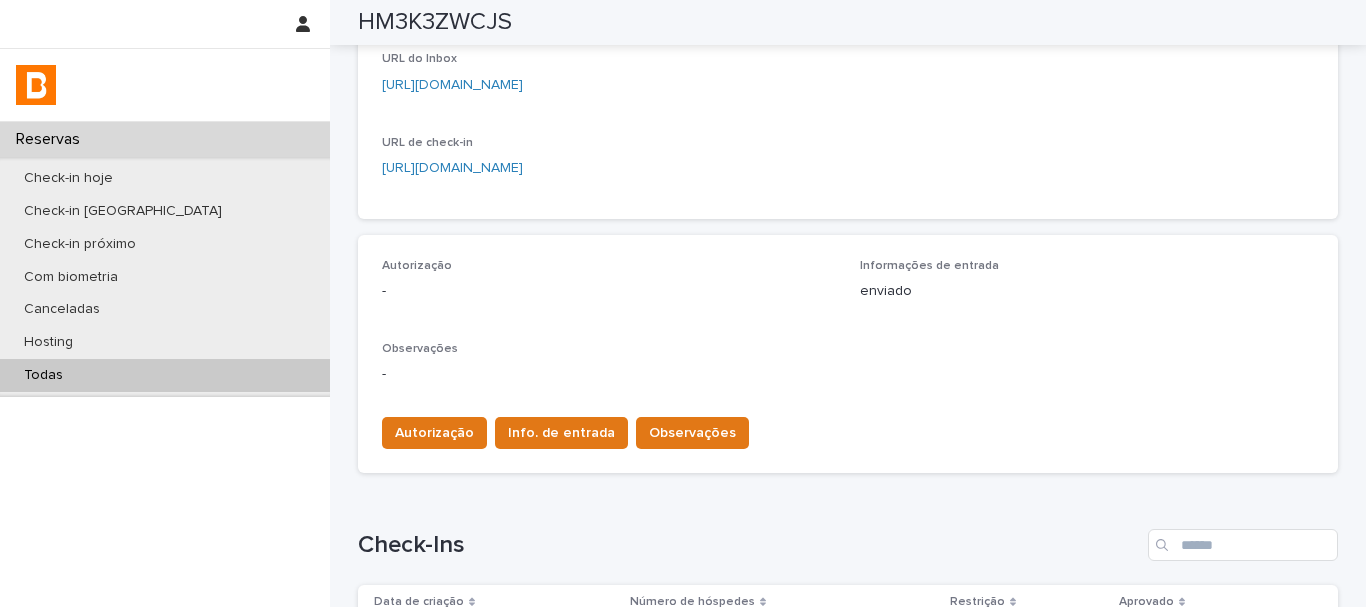 scroll, scrollTop: 357, scrollLeft: 0, axis: vertical 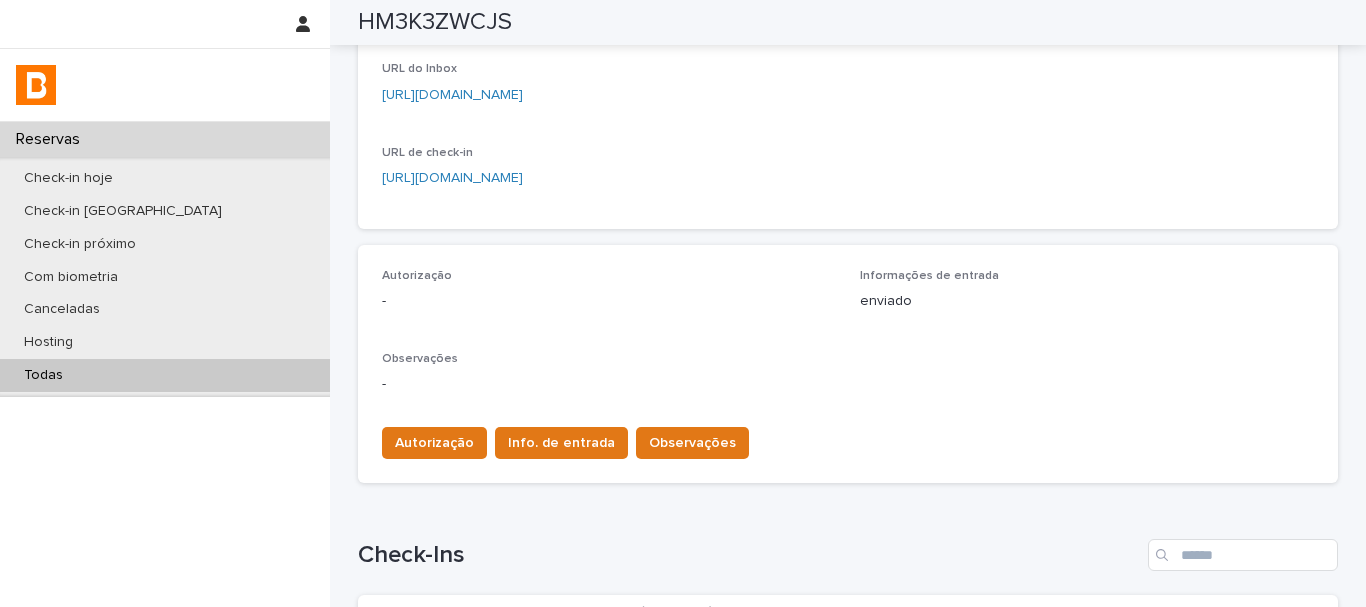 click on "Autorização - Informações de entrada enviado Observações -" at bounding box center [848, 340] 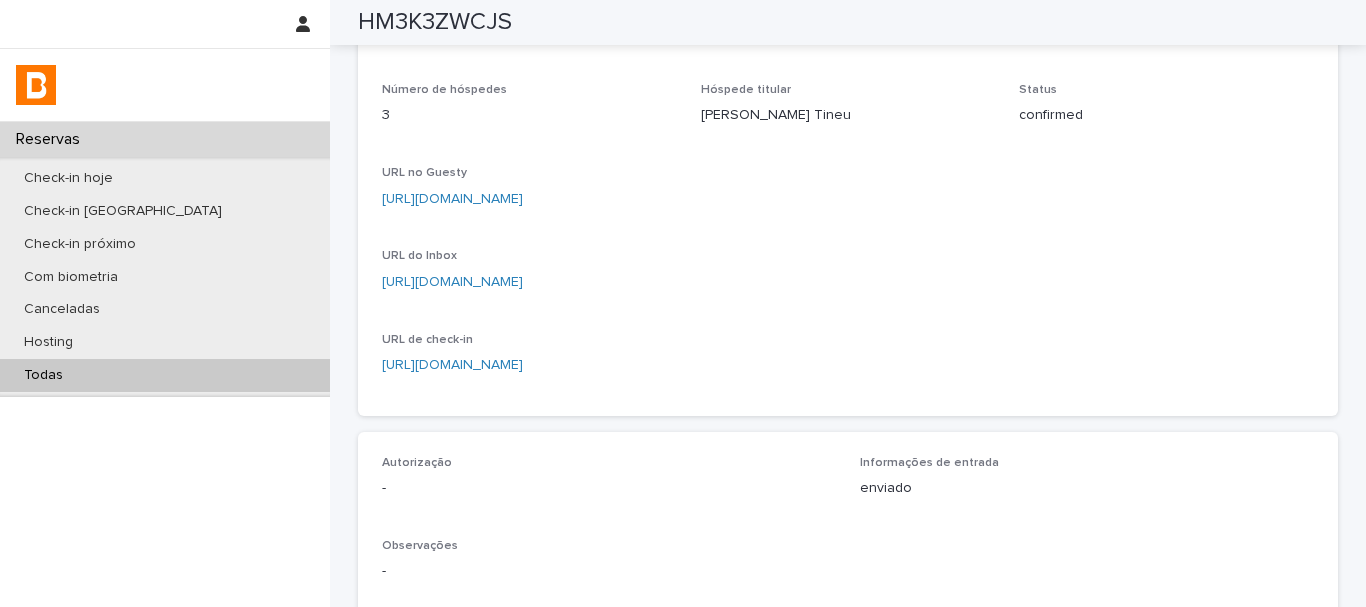 scroll, scrollTop: 0, scrollLeft: 0, axis: both 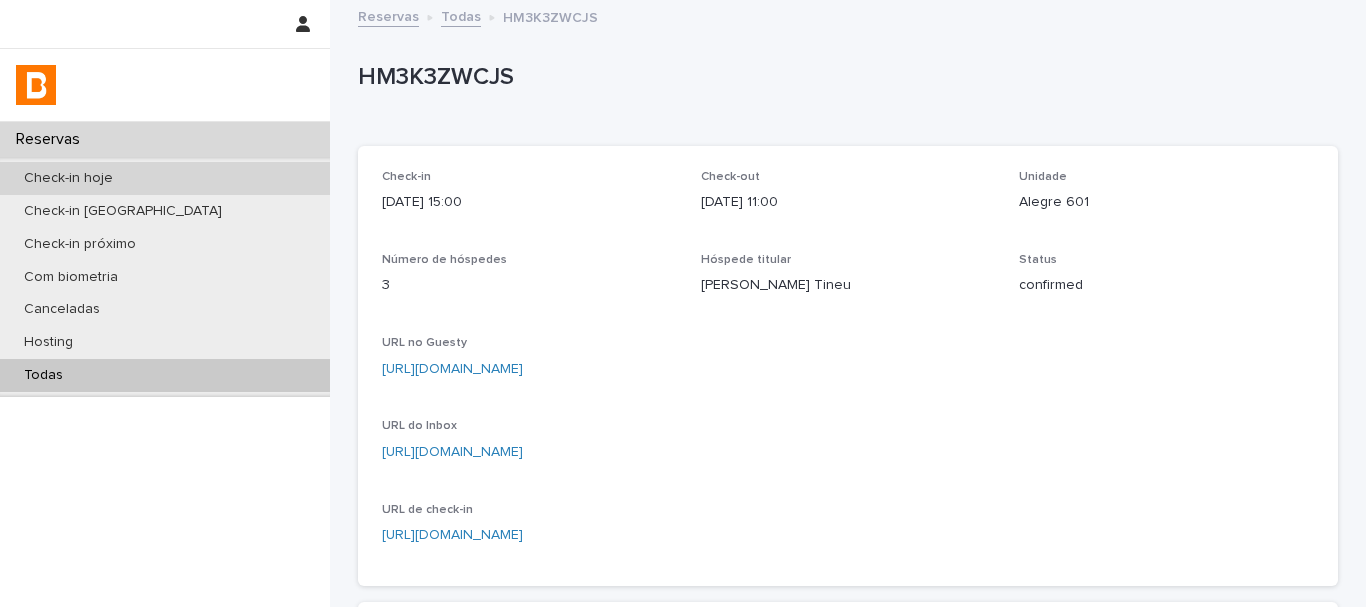 click on "Check-in hoje" at bounding box center [165, 178] 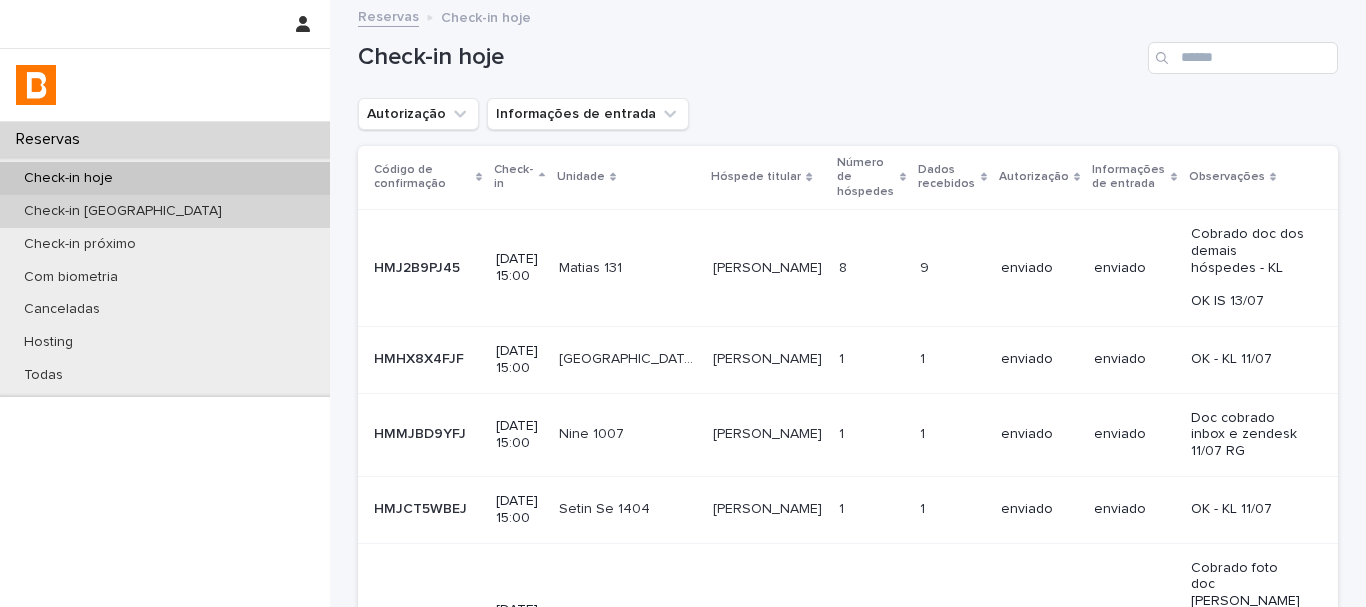 click on "Check-in [GEOGRAPHIC_DATA]" at bounding box center [123, 211] 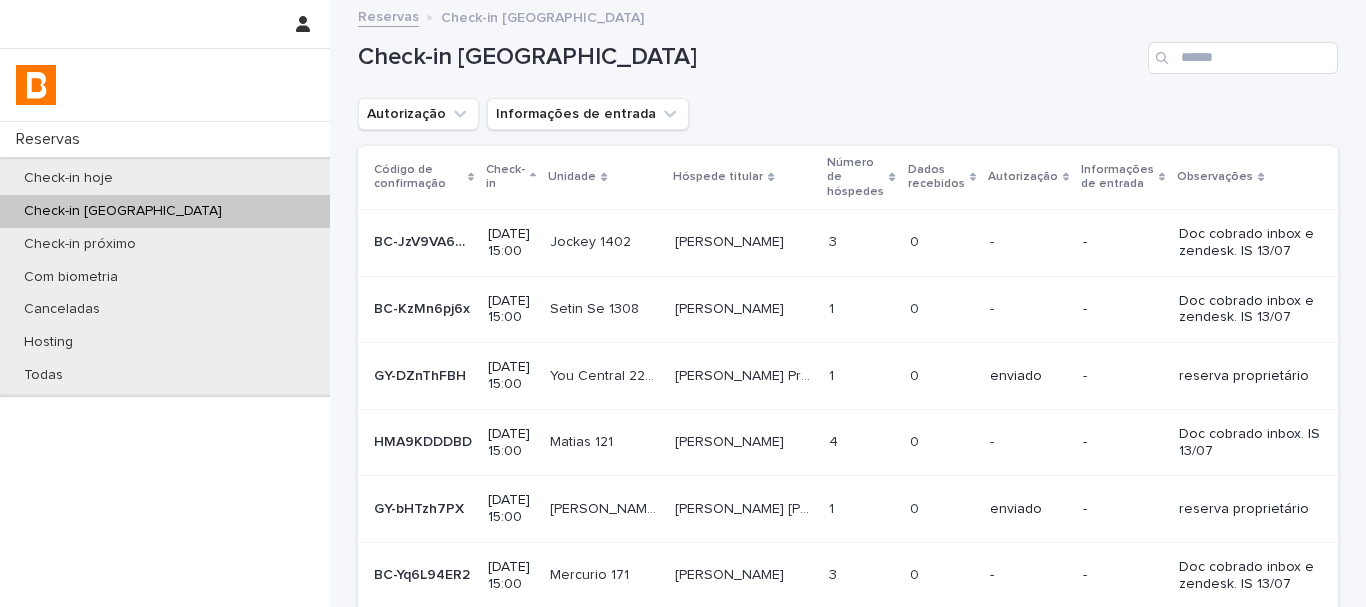 click on "Autorização Informações de entrada" at bounding box center (523, 114) 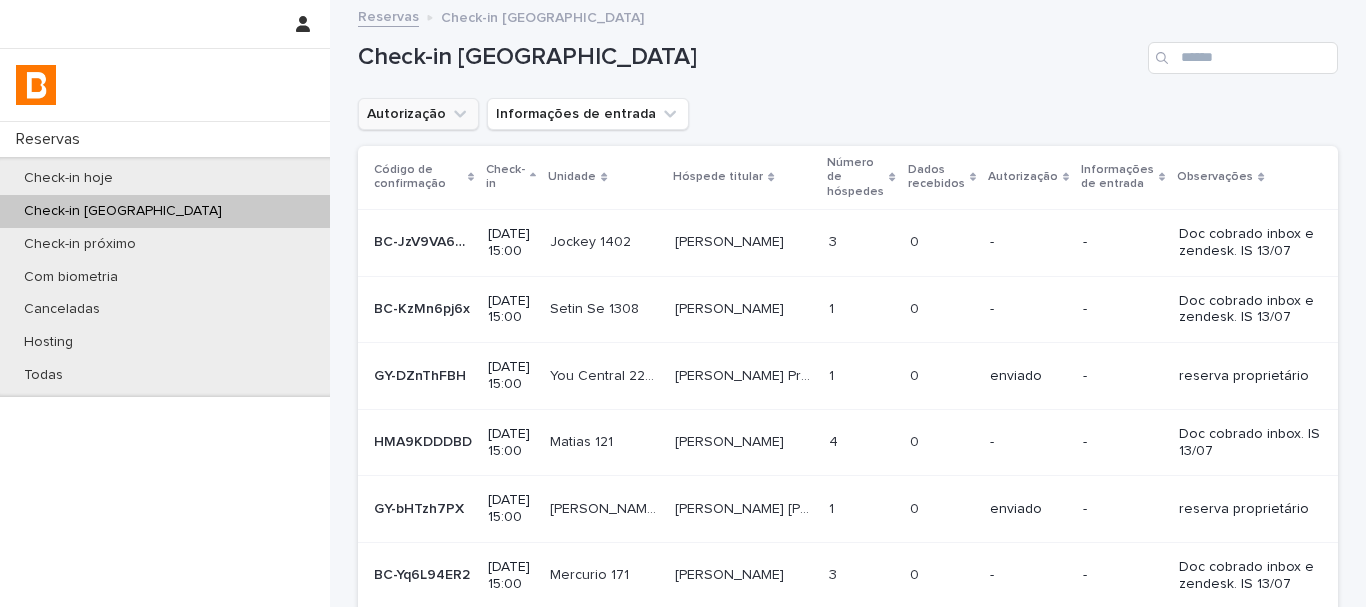 click on "Autorização" at bounding box center [418, 114] 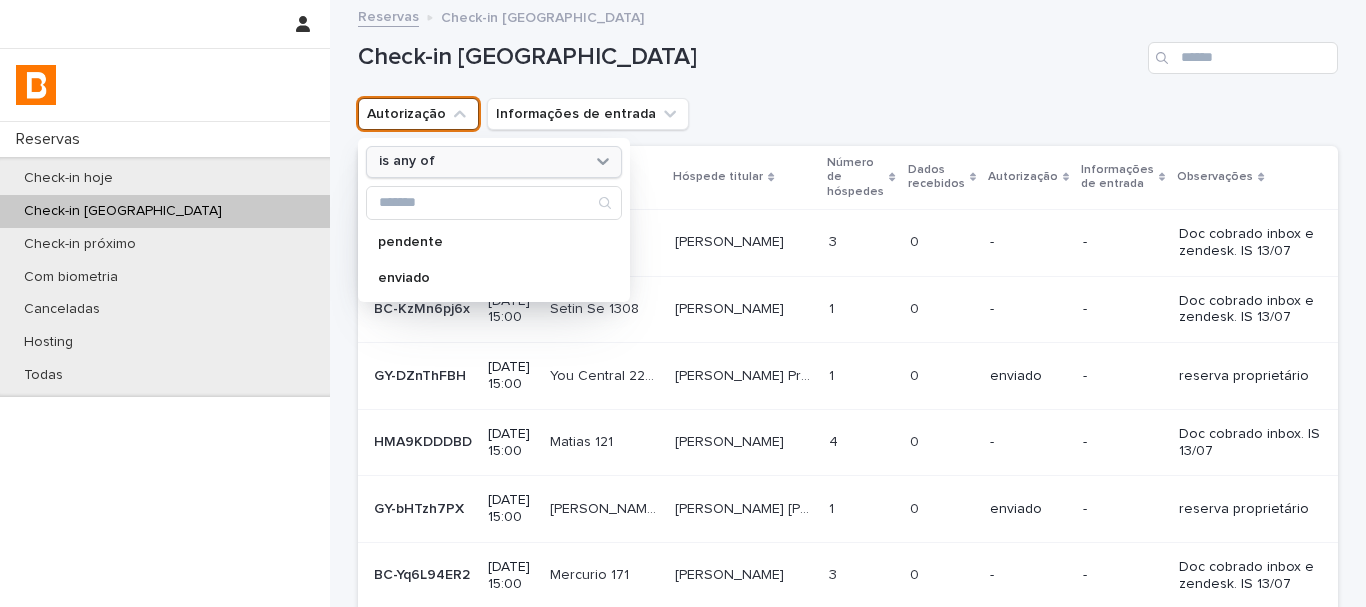 click on "is any of" at bounding box center [407, 161] 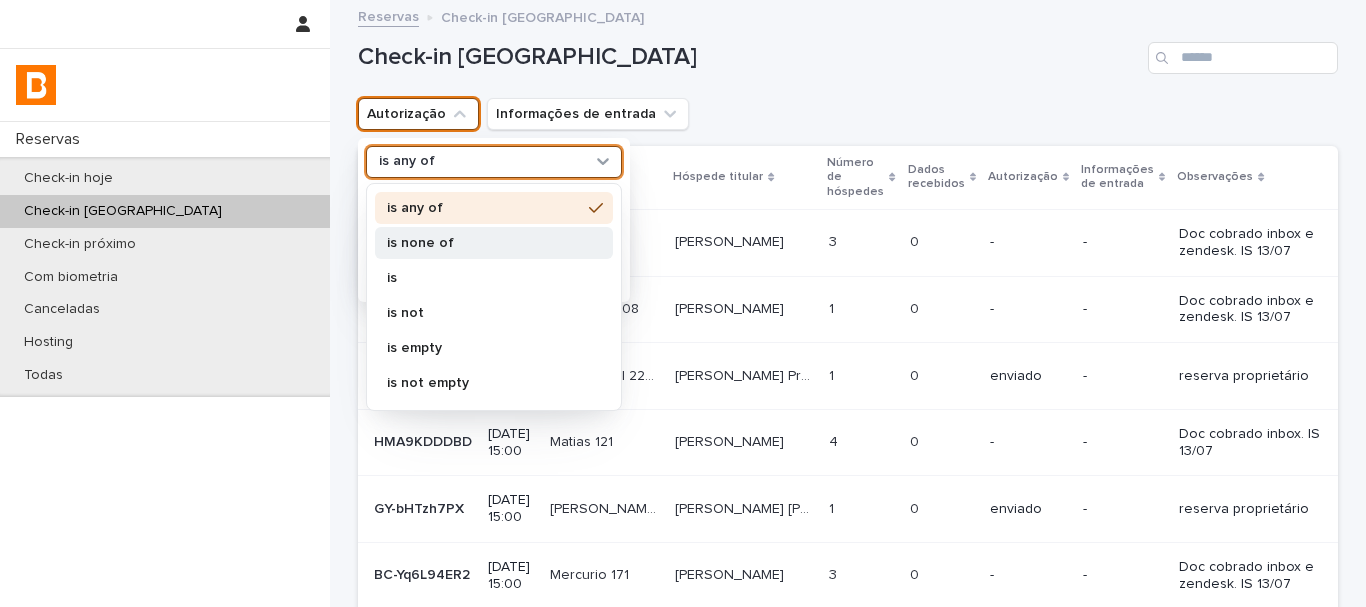 click on "is none of" at bounding box center [484, 243] 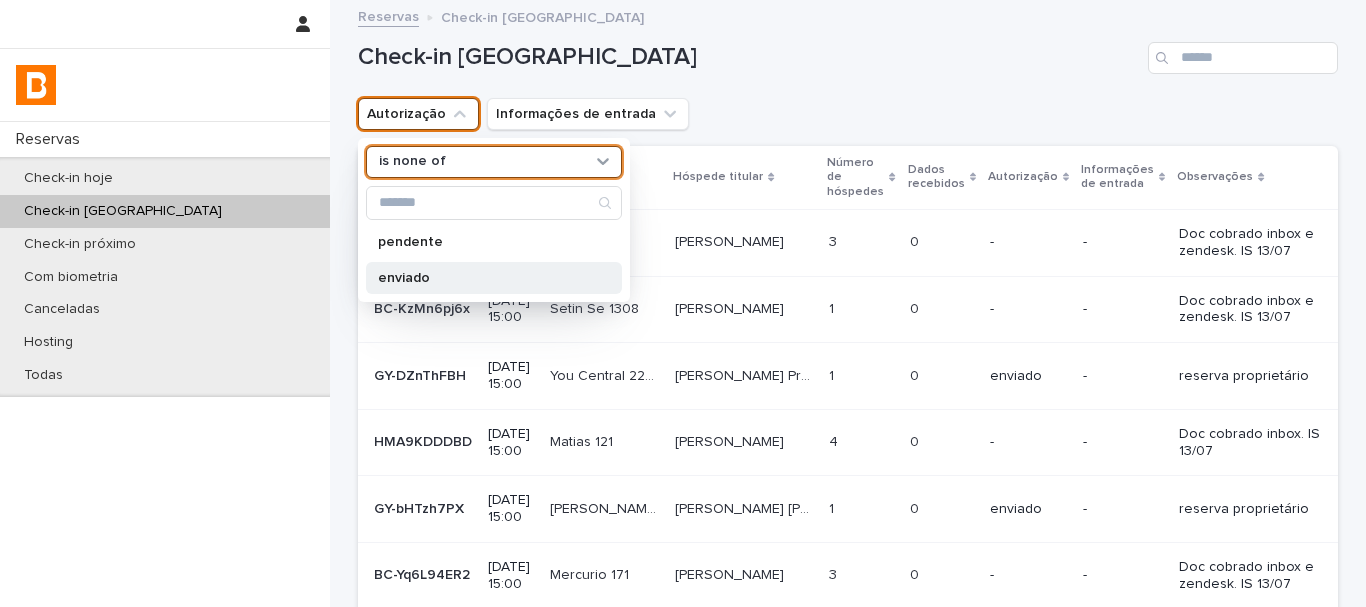 click on "enviado" at bounding box center [494, 278] 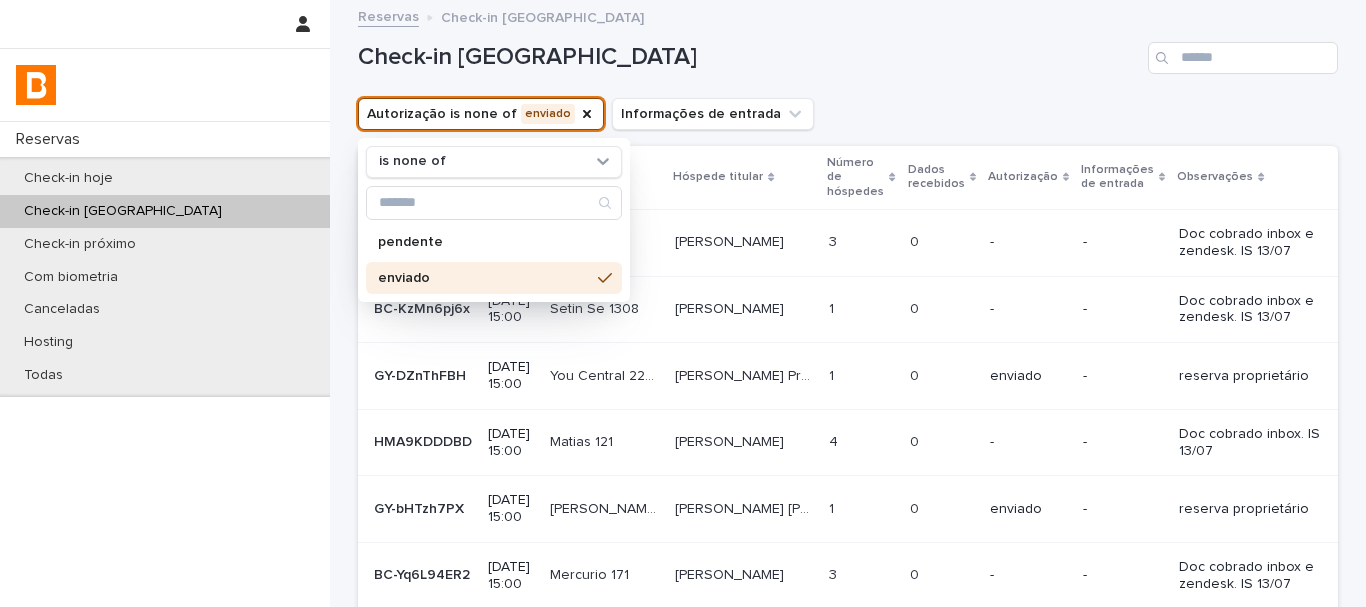 click on "enviado" at bounding box center (484, 278) 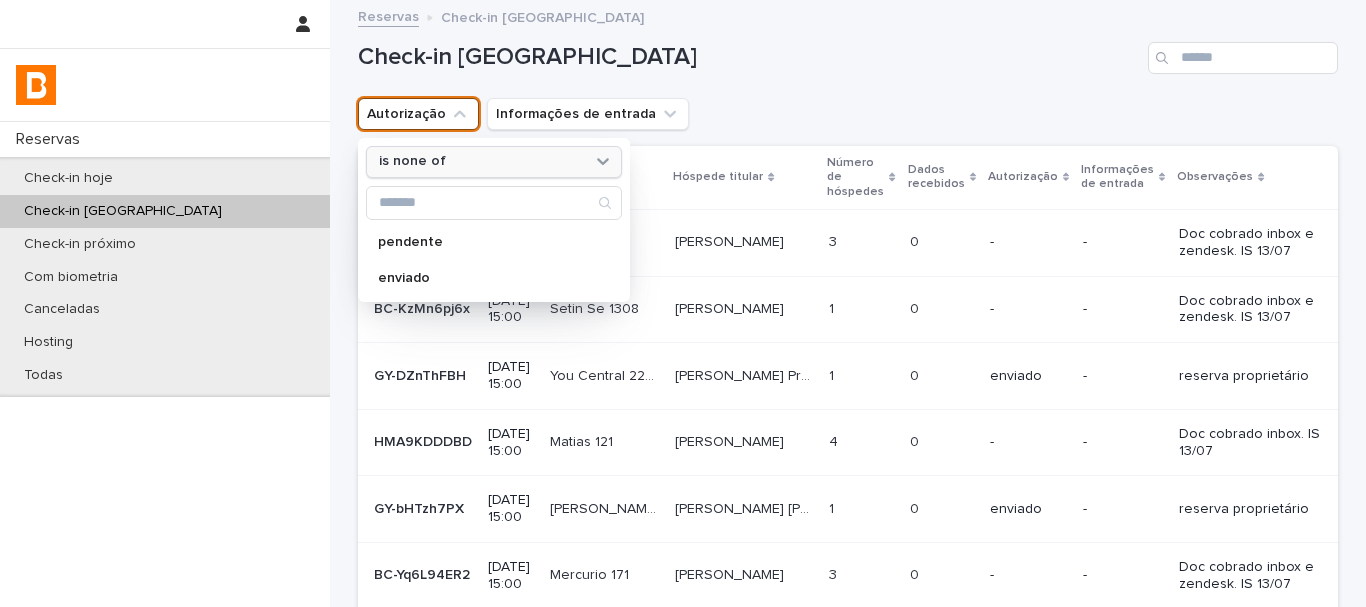 click on "is none of" at bounding box center [481, 161] 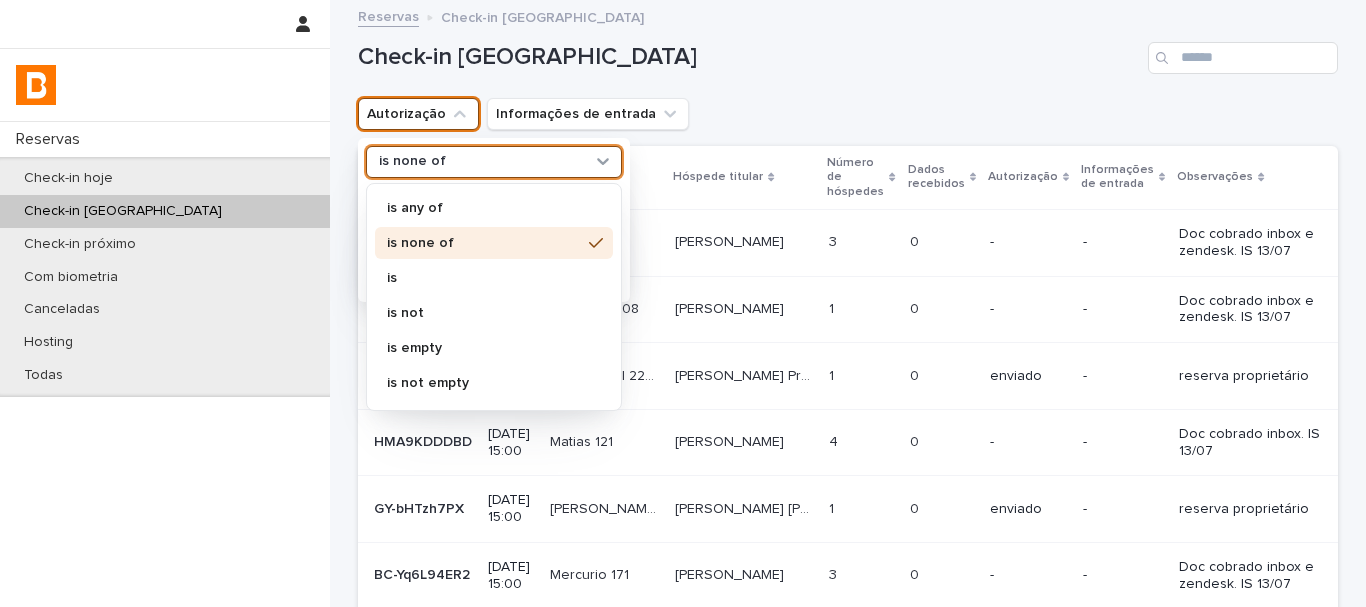 click on "is none of" at bounding box center [484, 243] 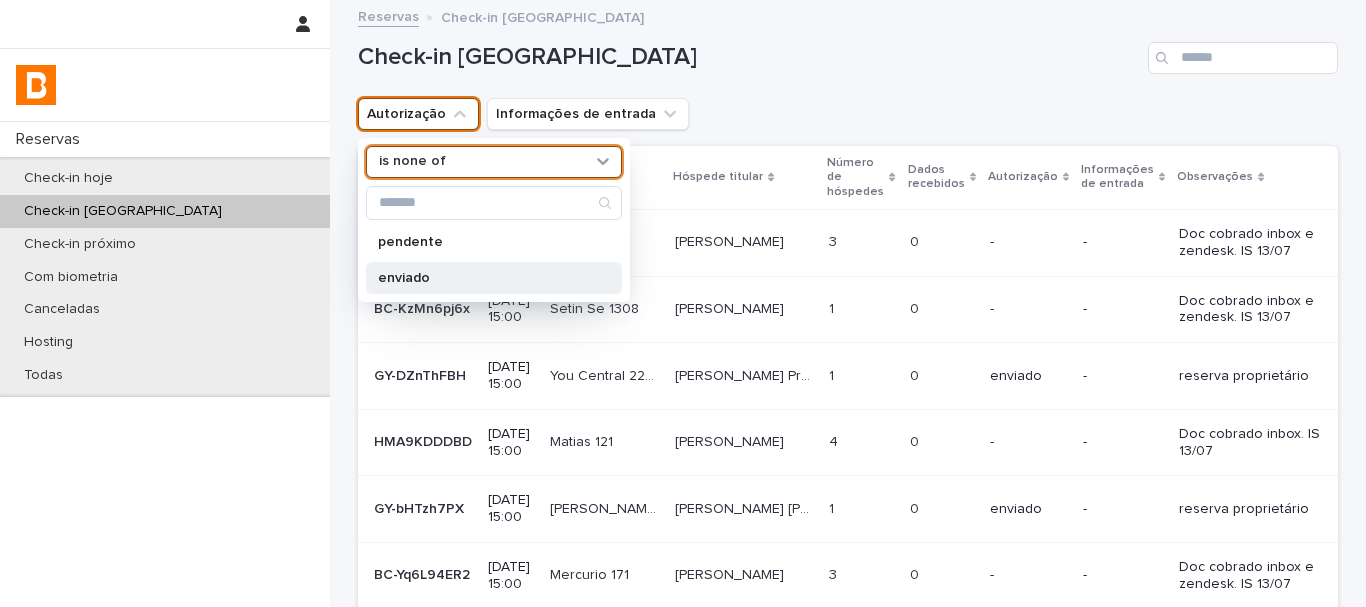 click on "enviado" at bounding box center [484, 278] 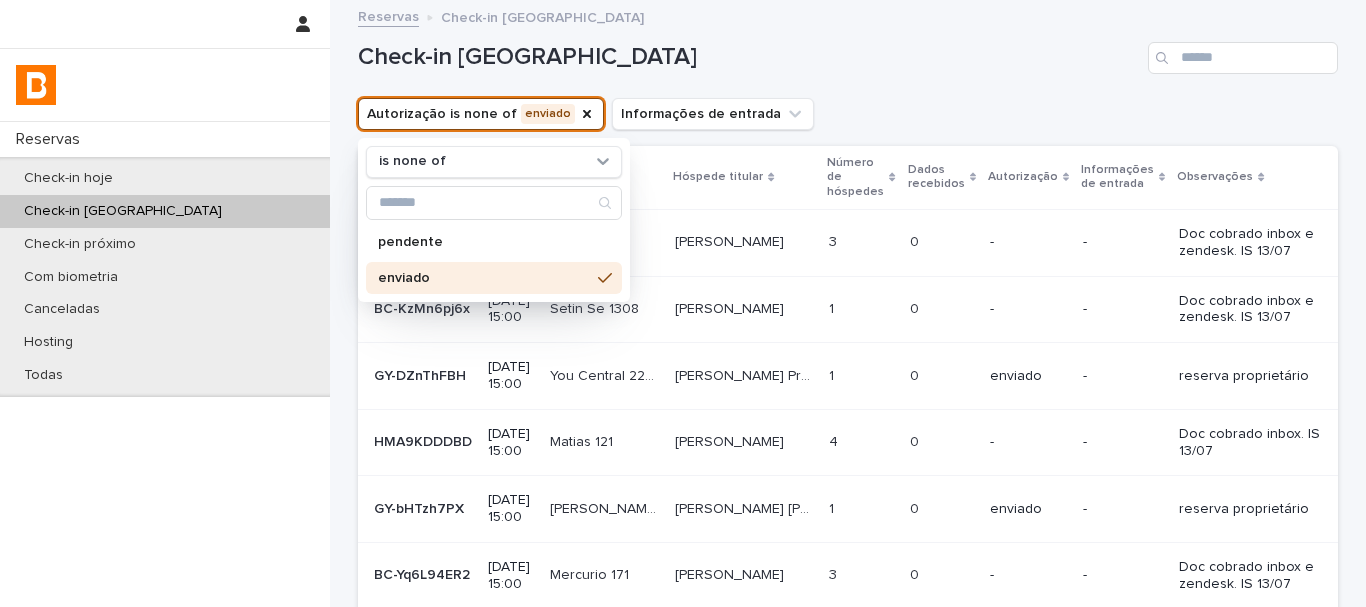 click on "Autorização is none of enviado is none of pendente enviado Informações de entrada" at bounding box center (848, 114) 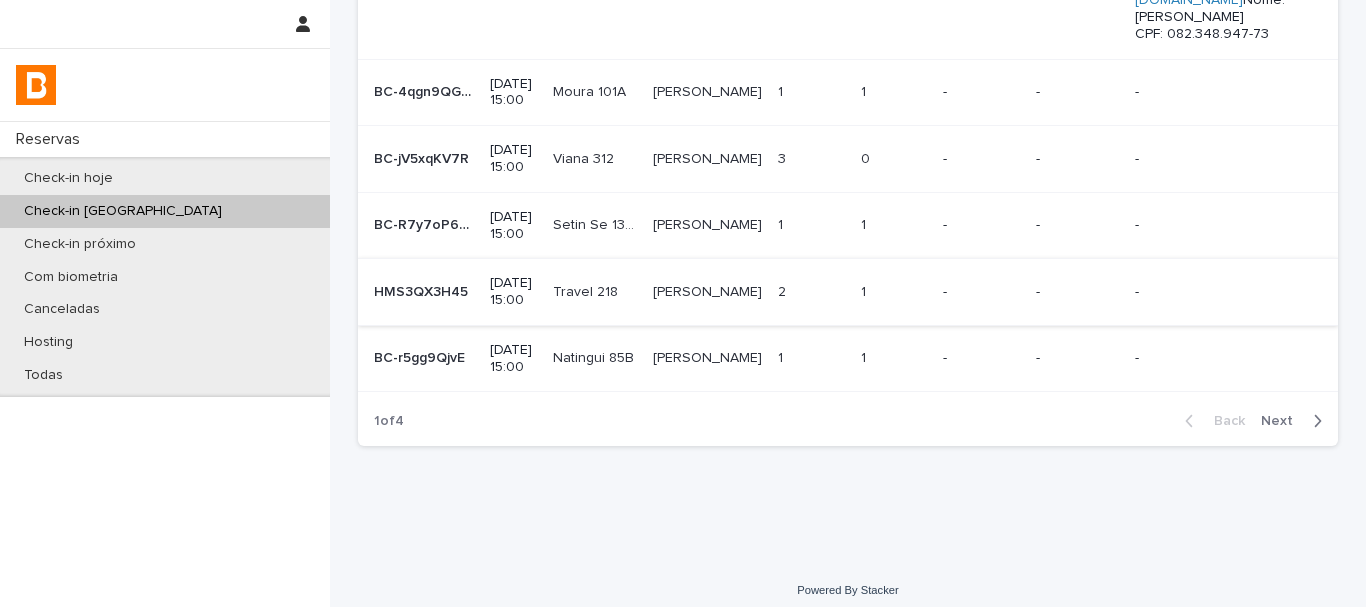 scroll, scrollTop: 712, scrollLeft: 0, axis: vertical 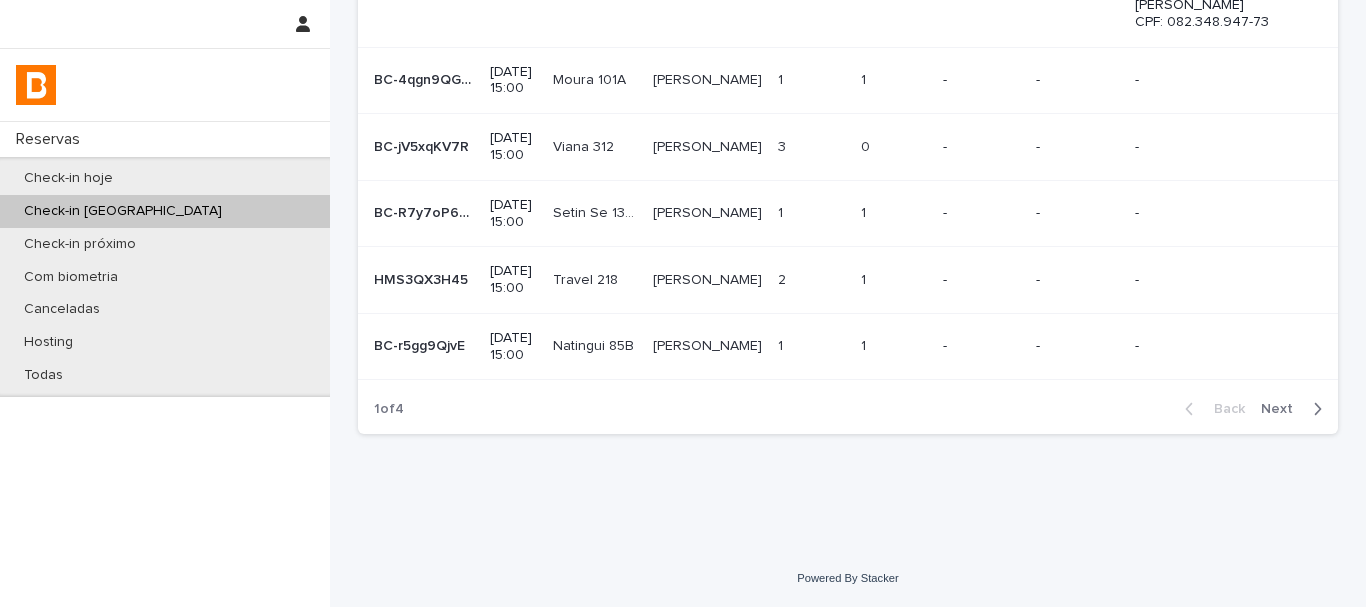 click on "Next" at bounding box center (1295, 409) 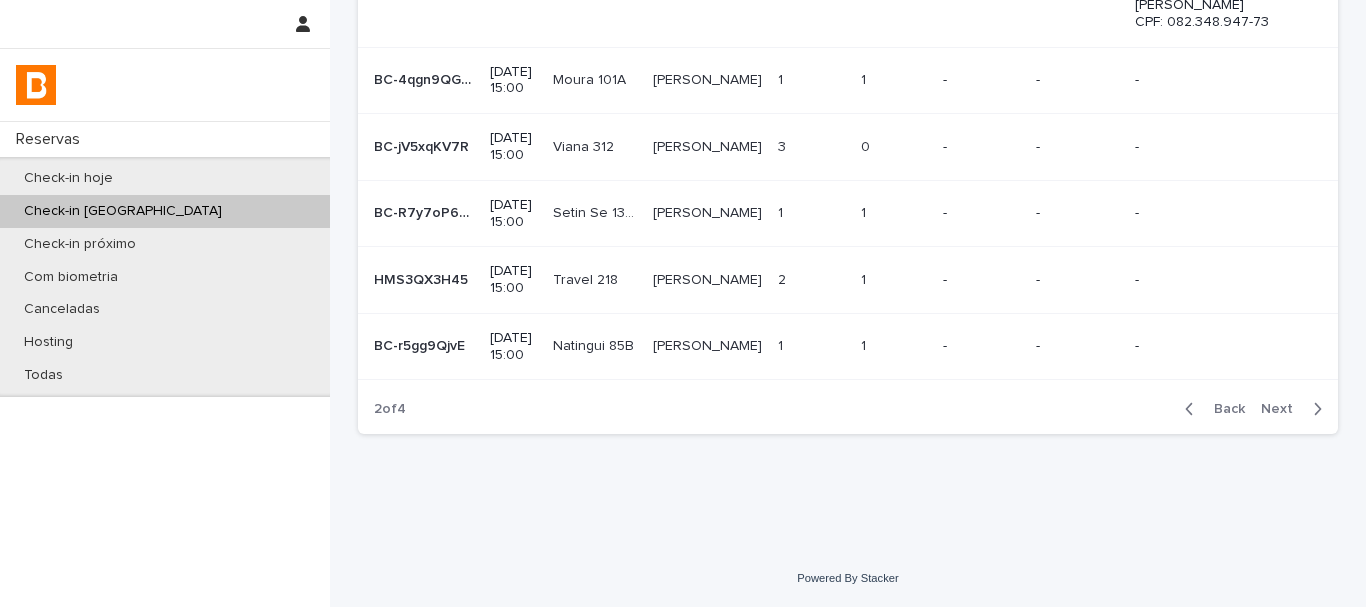 click on "Loading... Saving… Loading... Saving… Check-in amanhã Autorização is none of enviado Informações de entrada Clear all filters Código de confirmação Check-in Unidade Hóspede titular Número de hóspedes Dados recebidos Autorização Informações de entrada Observações BC-JzV9VA6NK BC-JzV9VA6NK   [DATE] 15:00 Jockey 1402 Jockey 1402   [PERSON_NAME]   3 3   0 0   - - Doc cobrado inbox e zendesk. IS 13/07 BC-KzMn6pj6x BC-KzMn6pj6x   [DATE] 15:00 Setin Se 1308 Setin Se 1308   [PERSON_NAME]   1 1   0 0   - - Doc cobrado inbox e zendesk. IS 13/07 HMA9KDDDBD HMA9KDDDBD   [DATE] 15:00 Matias 121 Matias 121   [PERSON_NAME]   4 4   0 0   - - Doc cobrado inbox. IS 13/07 BC-Yq6L94ER2 BC-Yq6L94ER2   [DATE] 15:00 Mercurio 171 Mercurio 171   [PERSON_NAME]   3 3   0 0   - - Doc cobrado inbox e zendesk. IS 13/07 HMDS3JR85M HMDS3JR85M   [DATE] 15:00 Mercurio 45 Mercurio 45" at bounding box center [848, -55] 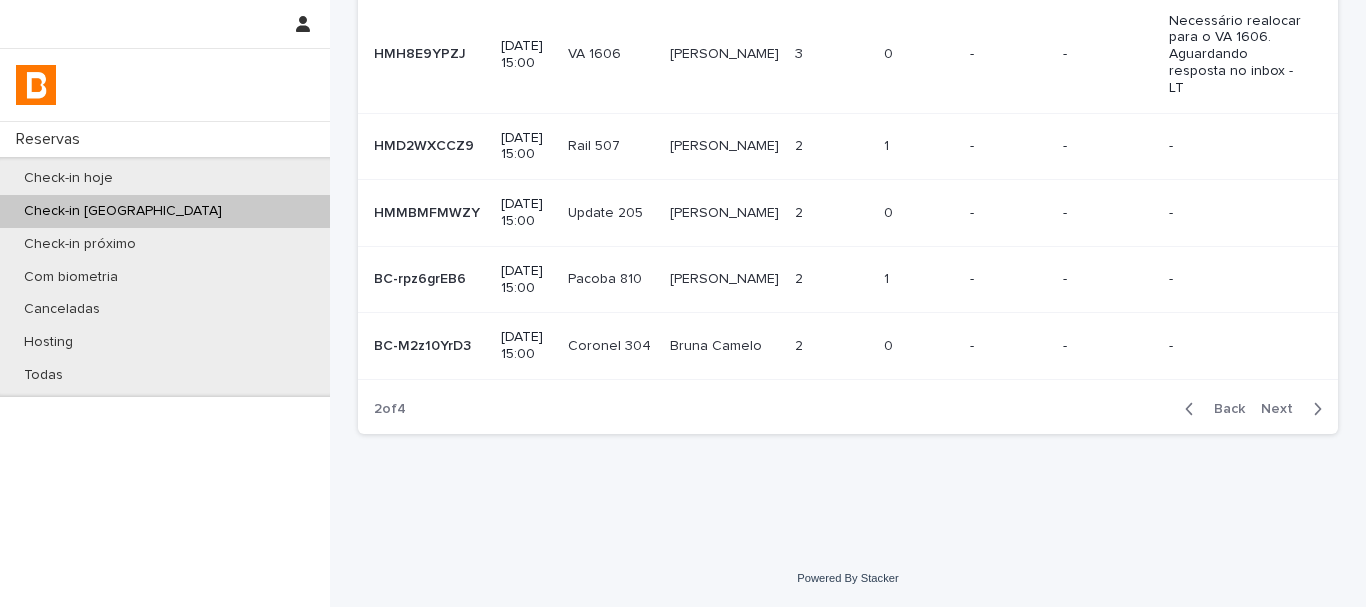 scroll, scrollTop: 498, scrollLeft: 0, axis: vertical 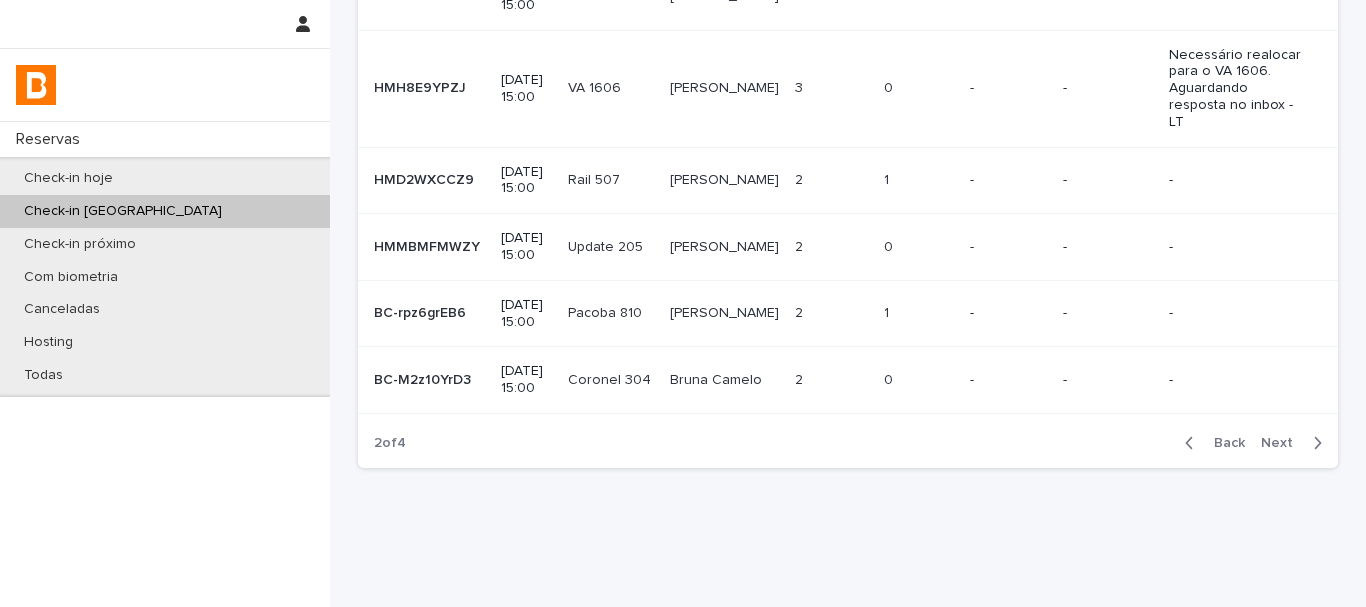 drag, startPoint x: 1271, startPoint y: 411, endPoint x: 1244, endPoint y: 458, distance: 54.20332 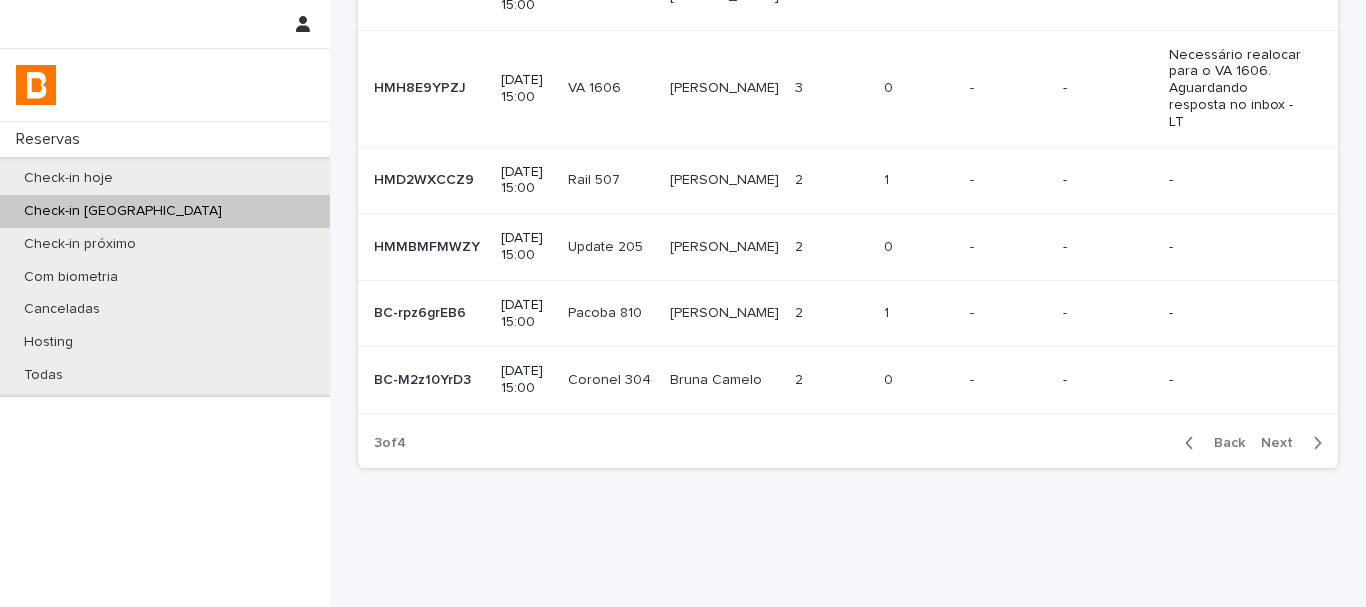 drag, startPoint x: 1244, startPoint y: 458, endPoint x: 1250, endPoint y: 434, distance: 24.738634 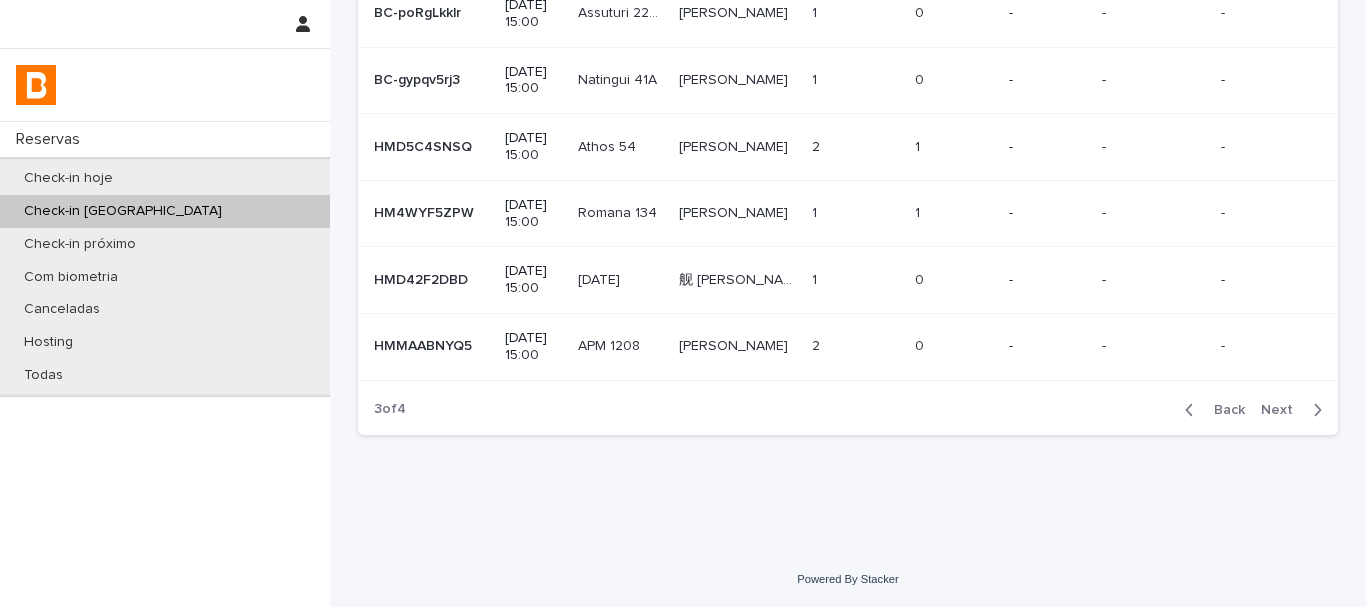 click on "Next" at bounding box center (1283, 410) 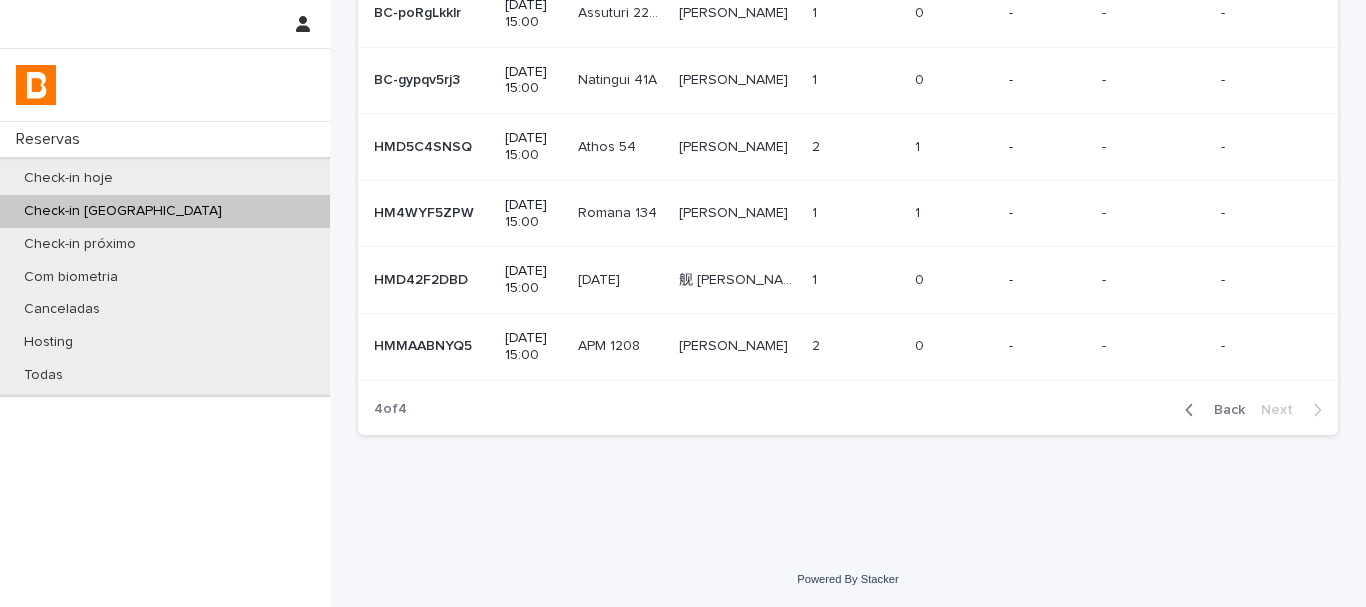 click on "Loading... Saving… Loading... Saving… Check-in amanhã Autorização is none of enviado Informações de entrada Clear all filters Código de confirmação Check-in Unidade Hóspede titular Número de hóspedes Dados recebidos Autorização Informações de entrada Observações HM4PE5CSPT HM4PE5CSPT   [DATE] 15:00 Step 22 Step 22   [PERSON_NAME] [PERSON_NAME]   1 1   0 0   - - - HMKW4KRTAN HMKW4KRTAN   [DATE] 15:00 Romana 135 Romana 135   Ind [PERSON_NAME] Ind [PERSON_NAME]   1 1   0 0   - - - HMKW4KRTAN HMKW4KRTAN   [DATE] 15:00 Romana 135 Romana 135   Ind [PERSON_NAME] Ind [PERSON_NAME]   1 1   0 0   - - - BC-5ykVmBKoA BC-5ykVmBKoA   [DATE] 15:00 [PERSON_NAME] 319 Ventura 319   [PERSON_NAME]   2 2   1 1   - - - BC-poRgLkklr BC-poRgLkklr   [DATE] 15:00 Assuturi 2208 Assuturi 2208   [PERSON_NAME]   1 1   0 0   -" at bounding box center [848, 11] 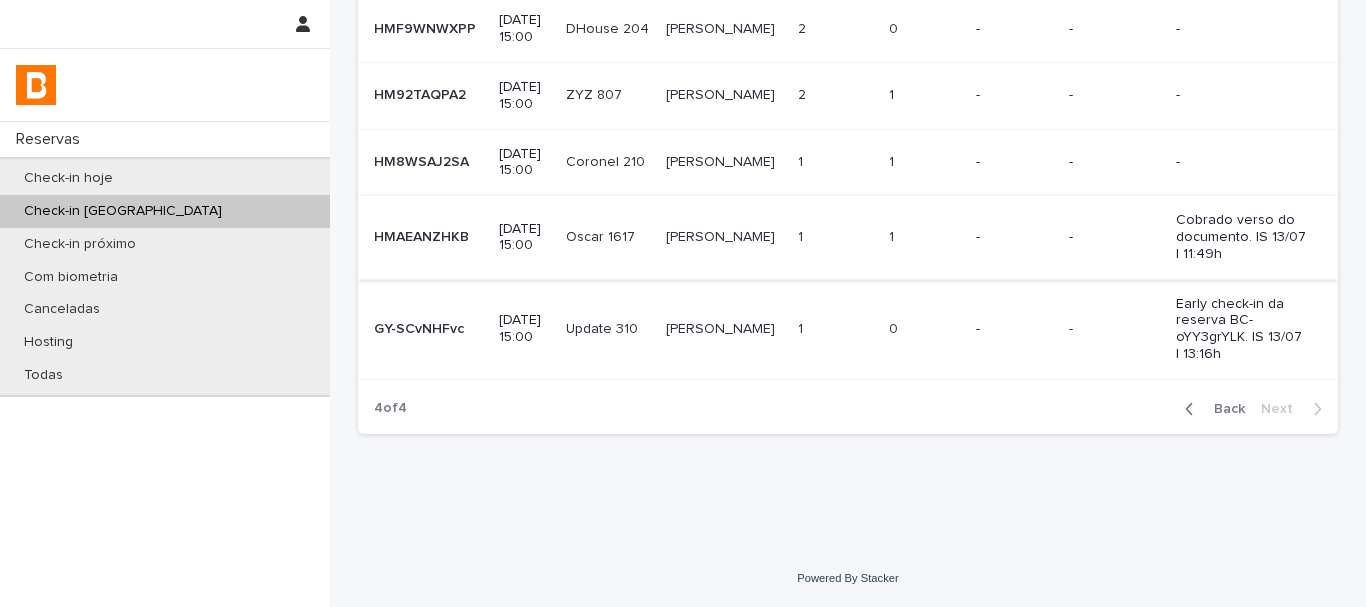 scroll, scrollTop: 299, scrollLeft: 0, axis: vertical 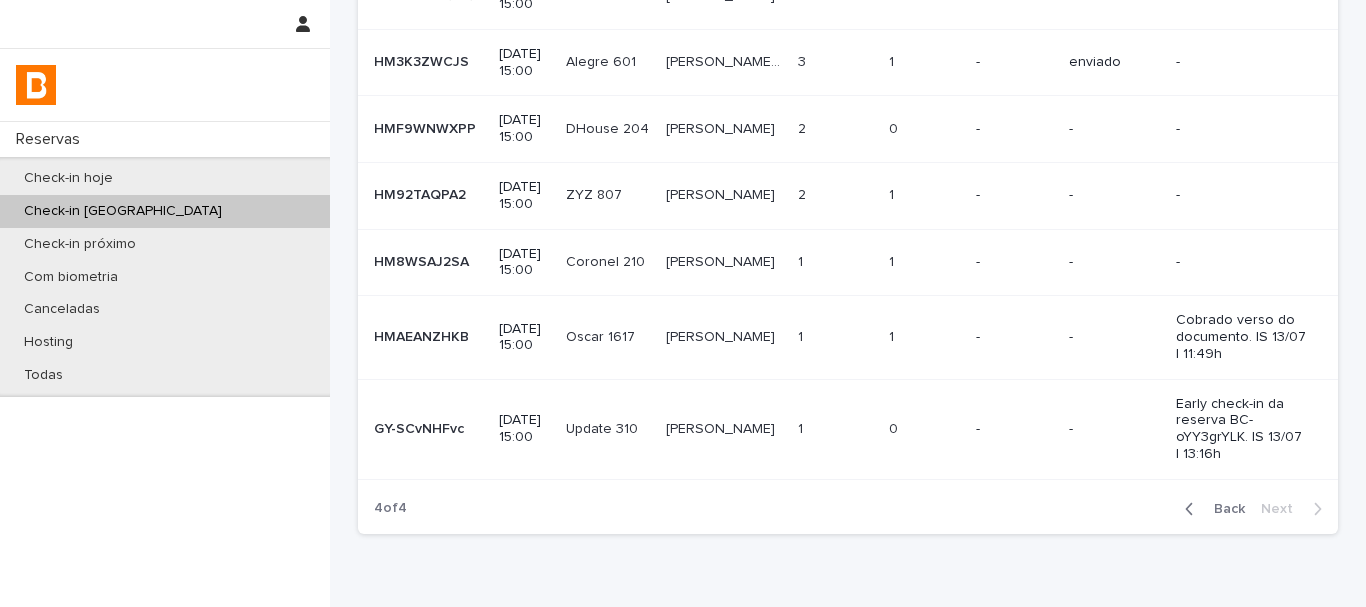 click at bounding box center [724, 262] 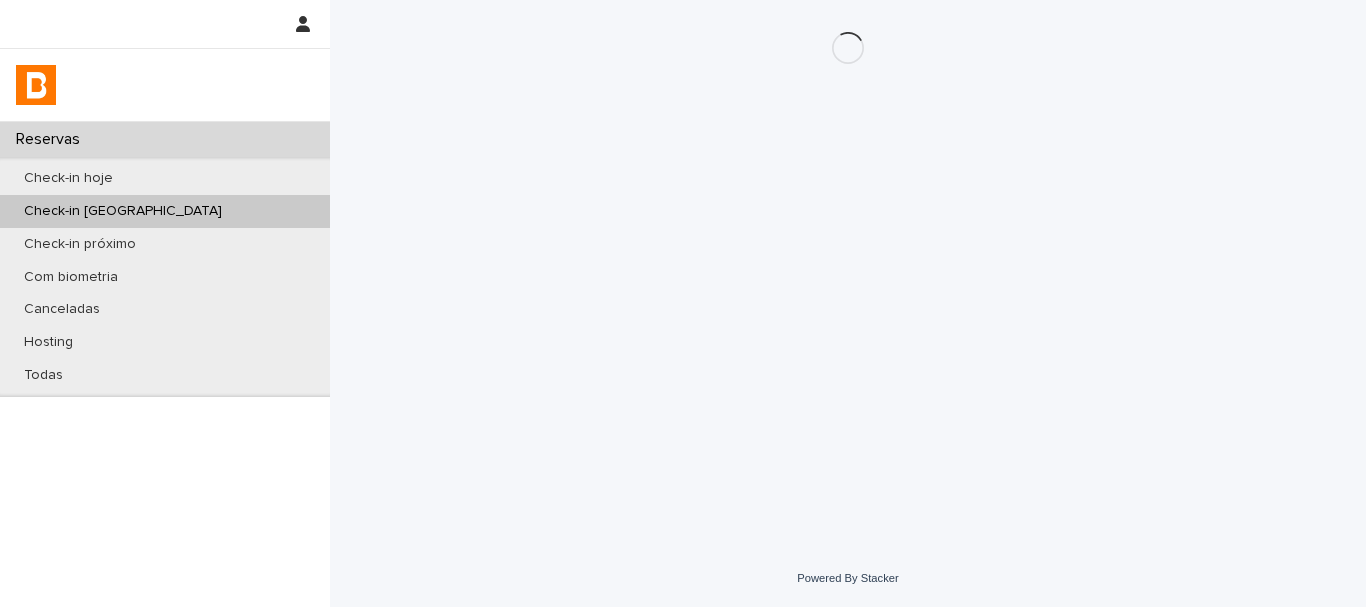 scroll, scrollTop: 0, scrollLeft: 0, axis: both 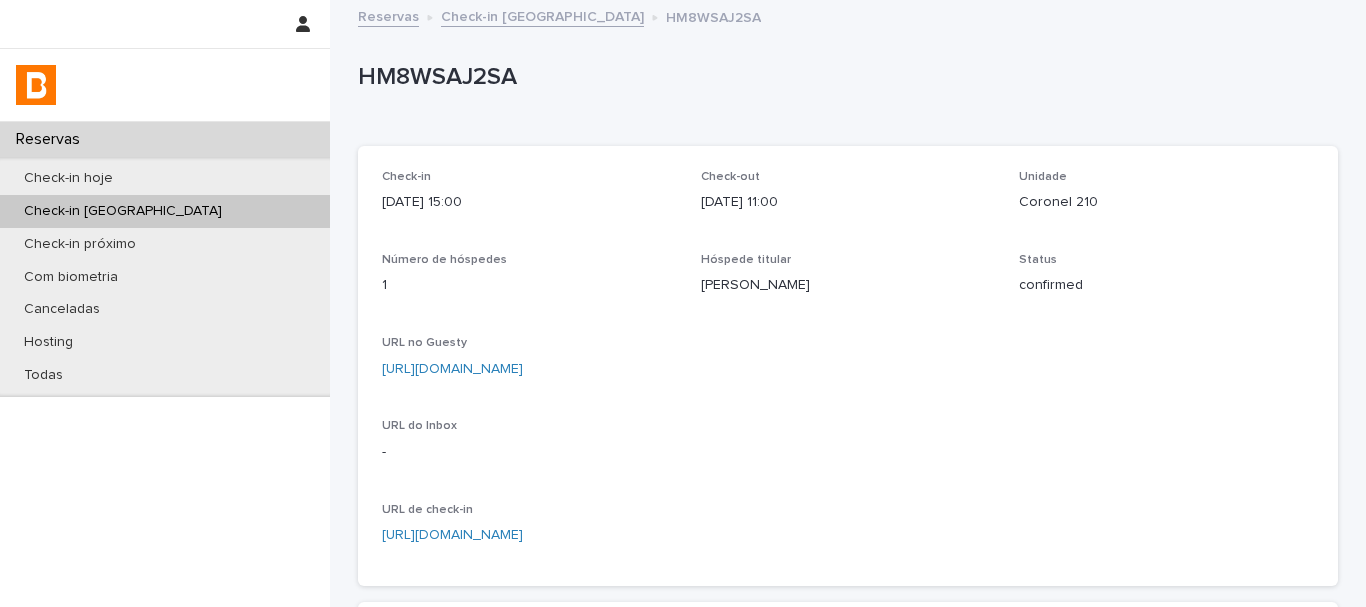 click on "HM8WSAJ2SA" at bounding box center (844, 77) 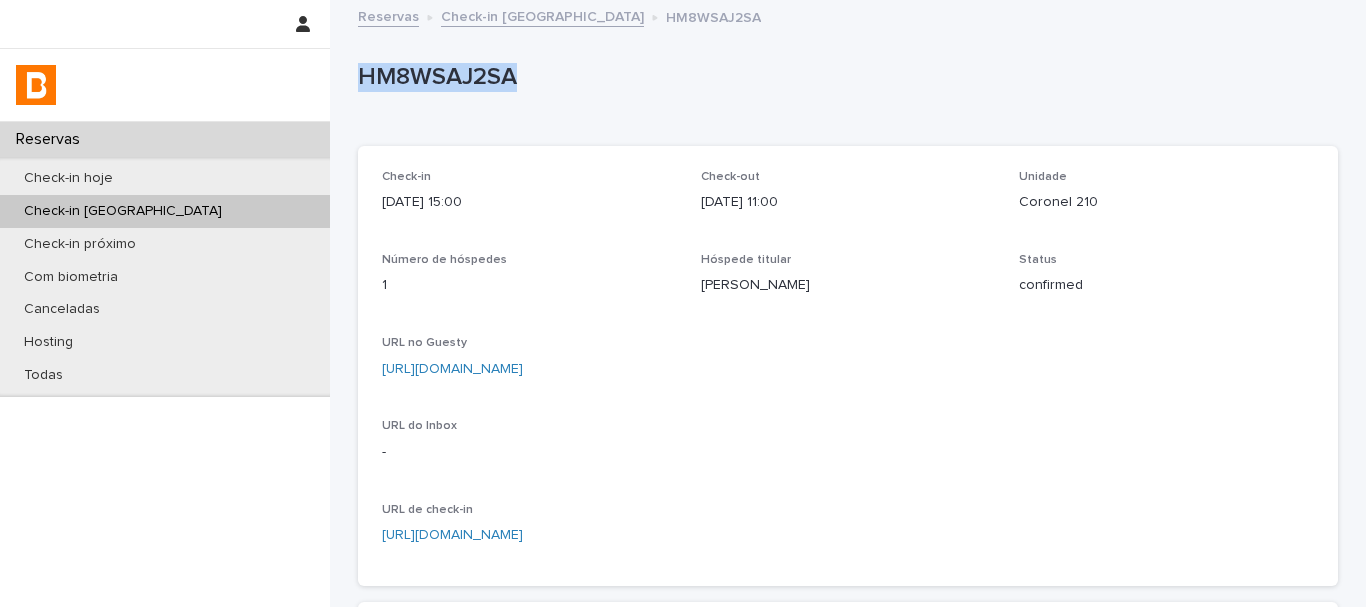click on "HM8WSAJ2SA" at bounding box center (844, 77) 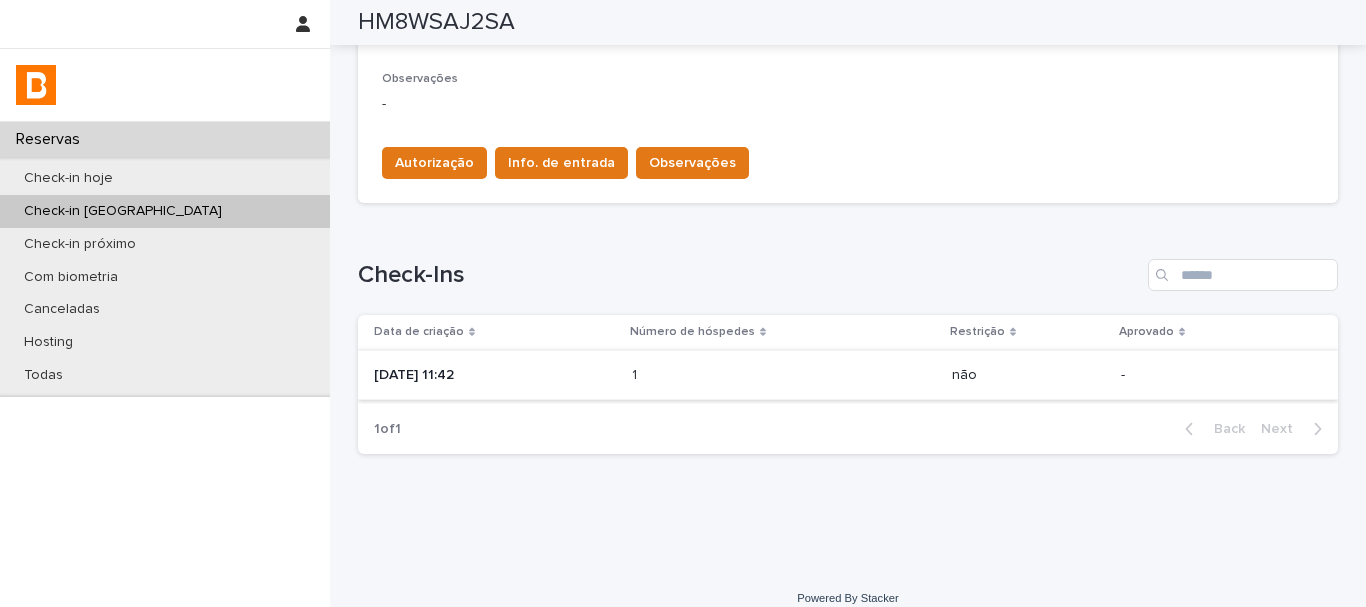 scroll, scrollTop: 657, scrollLeft: 0, axis: vertical 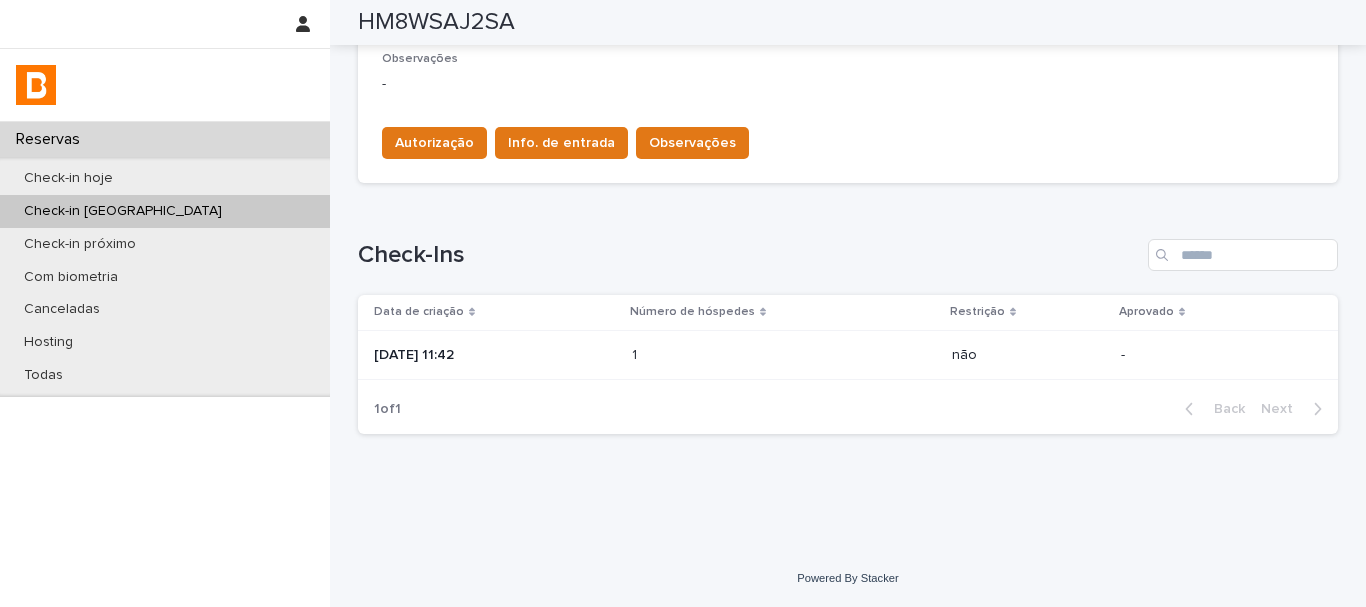 click on "1 1" at bounding box center [784, 355] 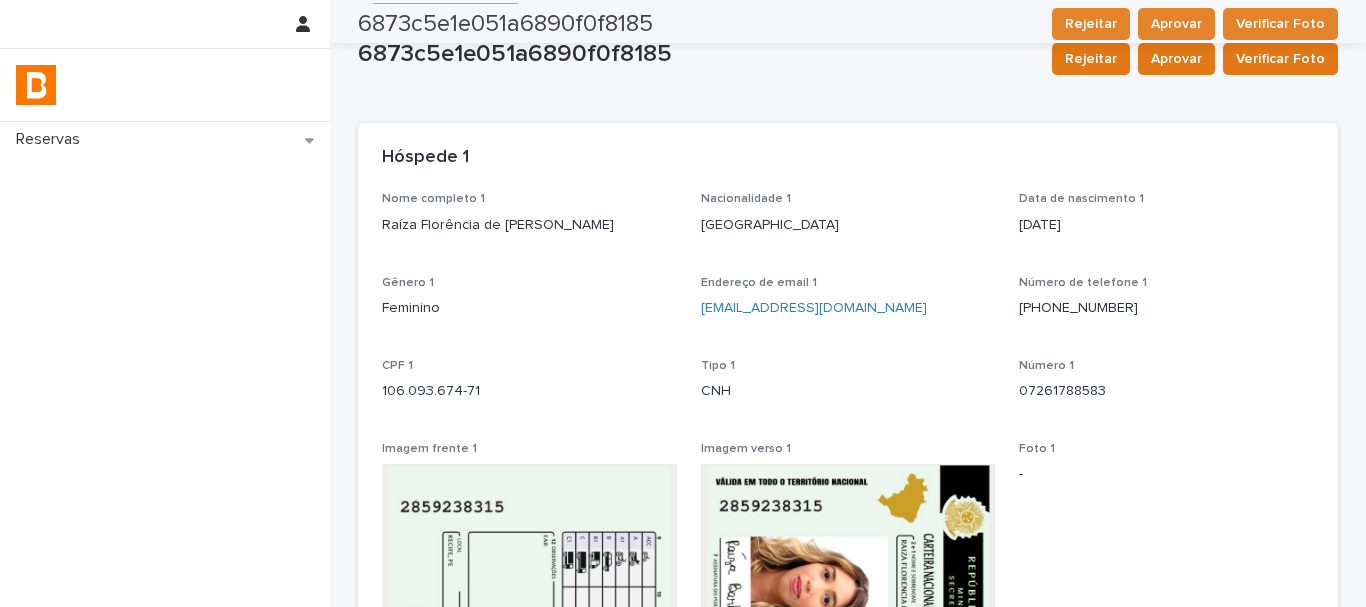 scroll, scrollTop: 0, scrollLeft: 0, axis: both 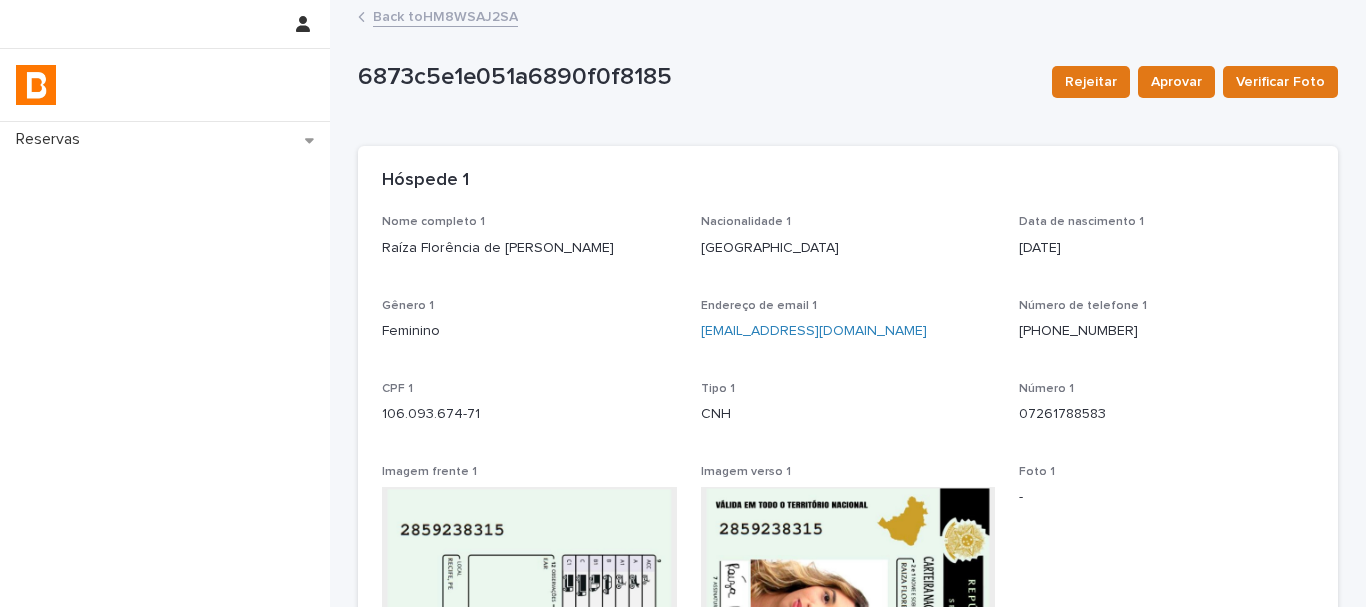 click on "Back to  HM8WSAJ2SA" at bounding box center (445, 15) 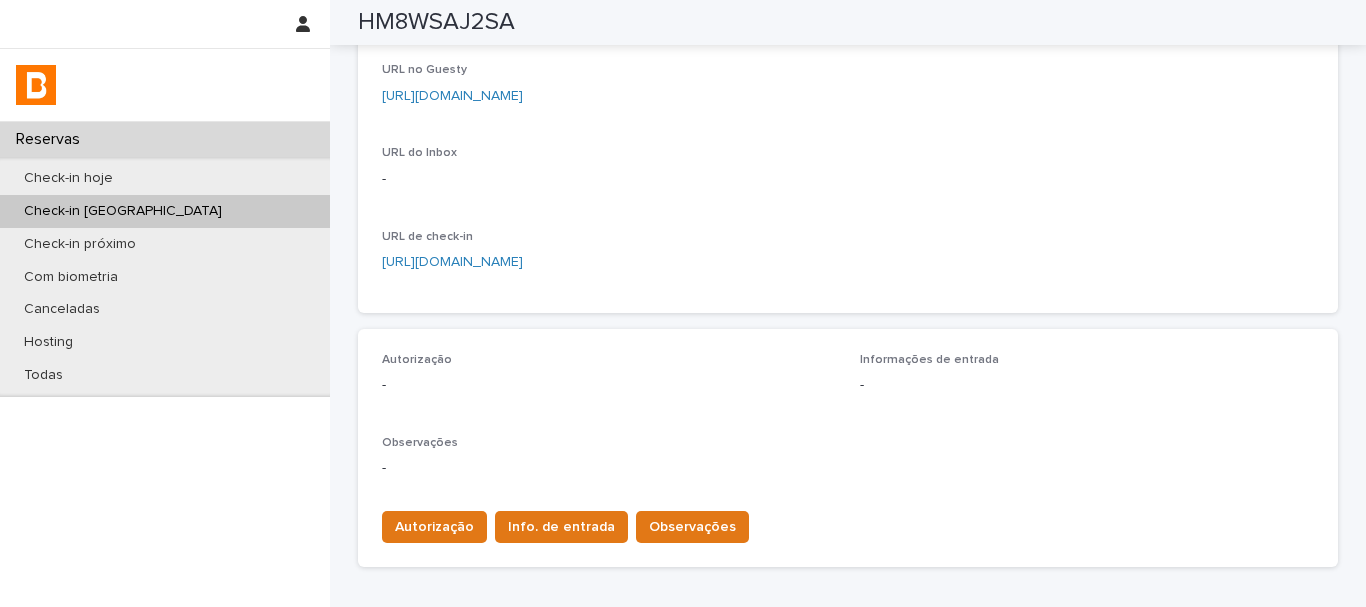 scroll, scrollTop: 0, scrollLeft: 0, axis: both 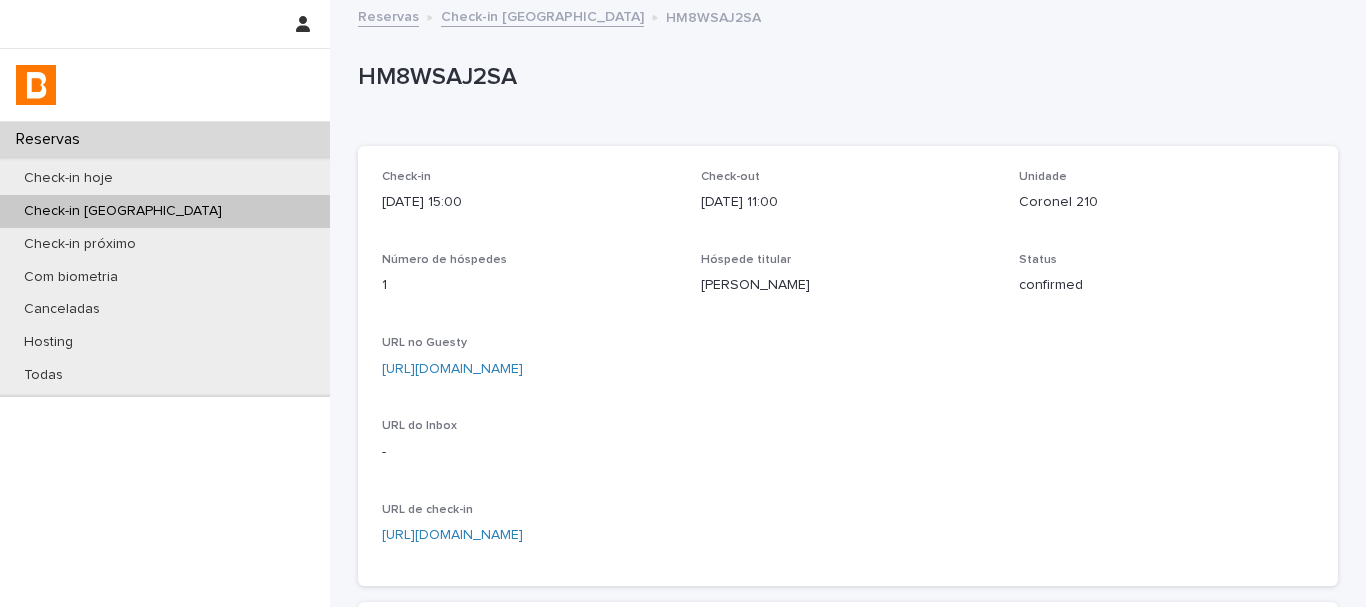 click on "HM8WSAJ2SA" at bounding box center [848, 82] 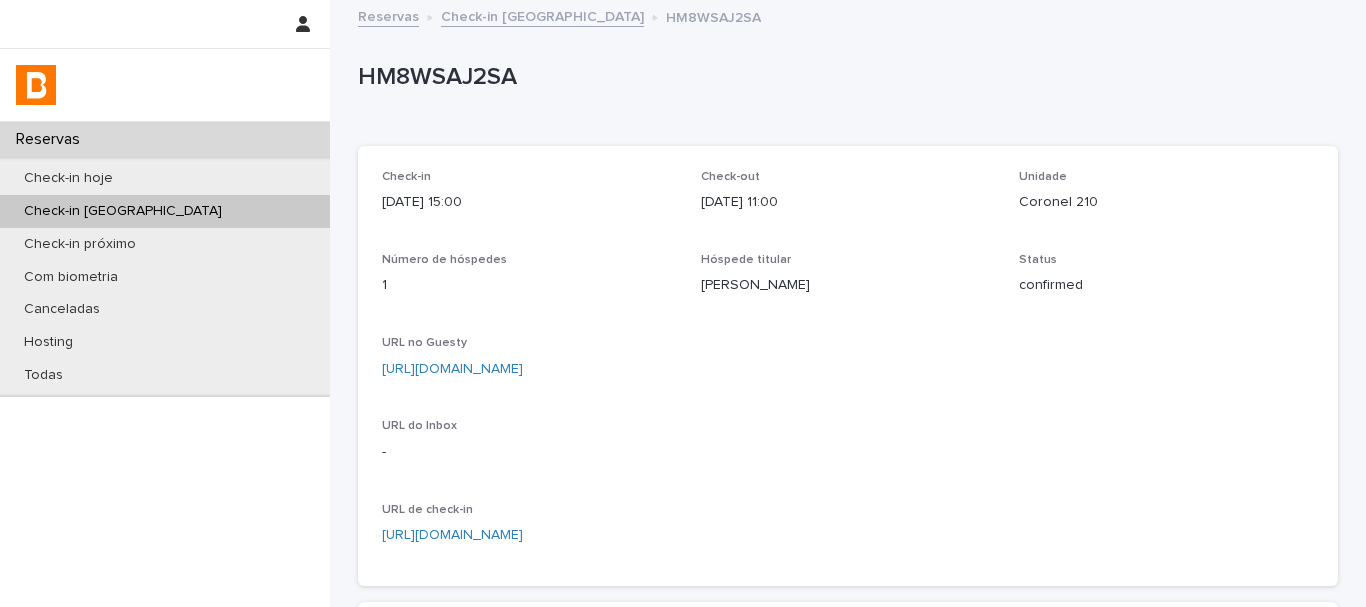 click on "HM8WSAJ2SA" at bounding box center (844, 75) 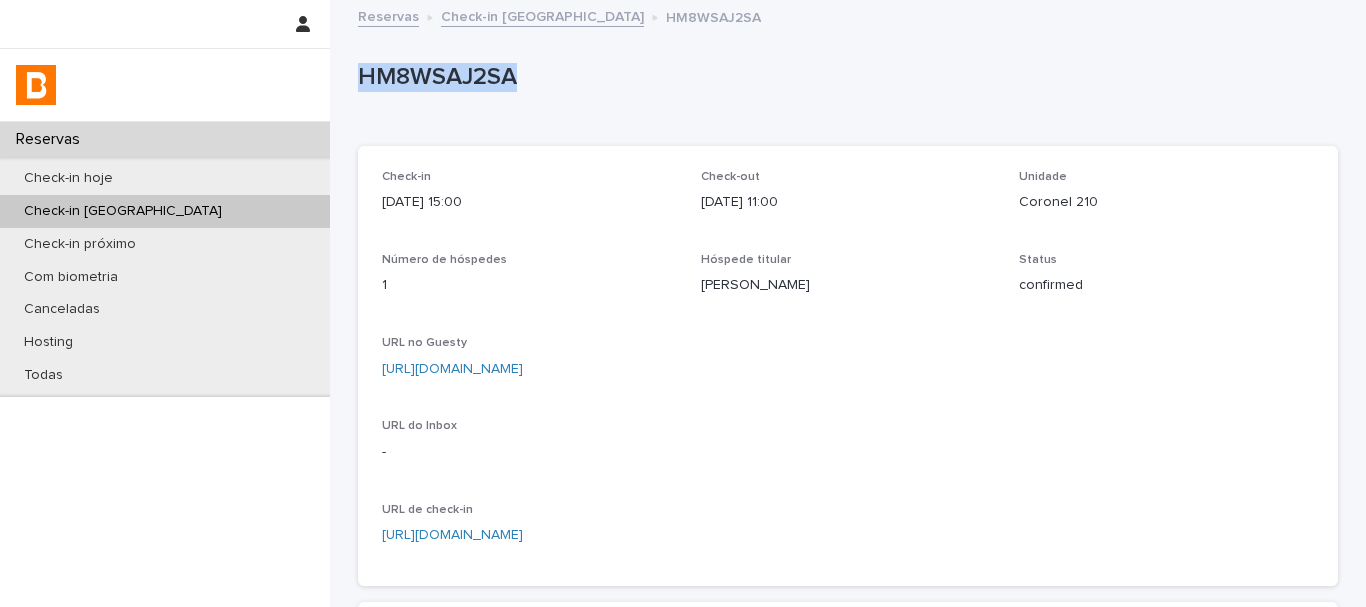 click on "HM8WSAJ2SA" at bounding box center (844, 75) 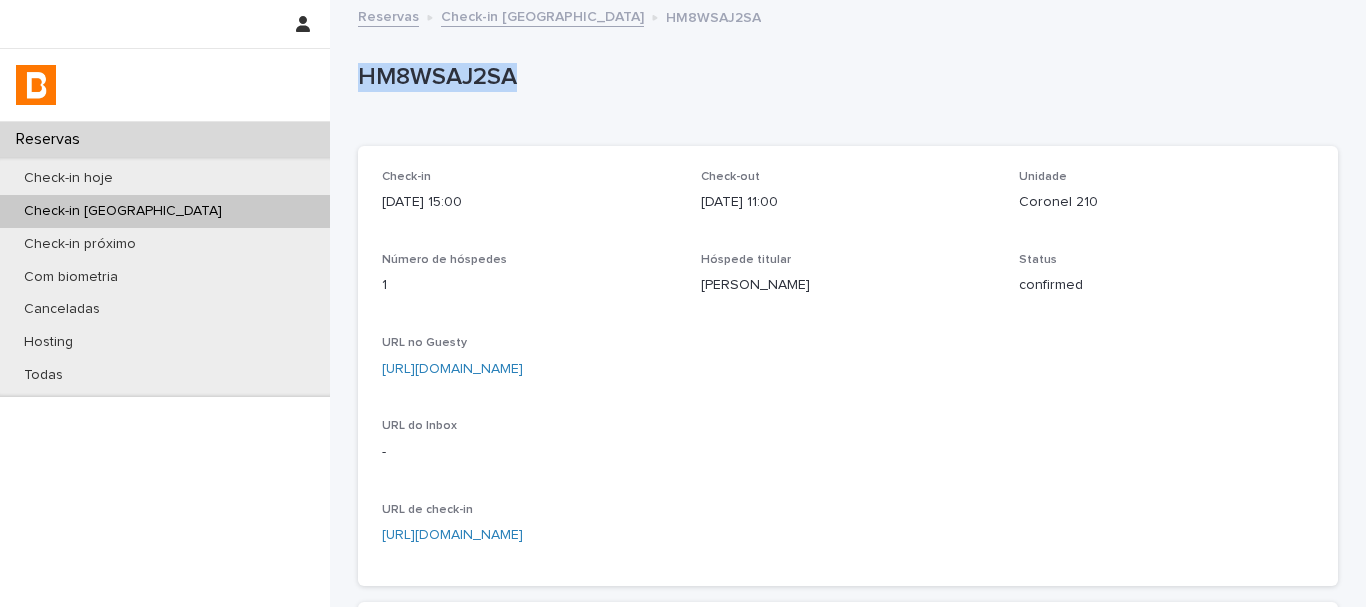 copy on "HM8WSAJ2SA" 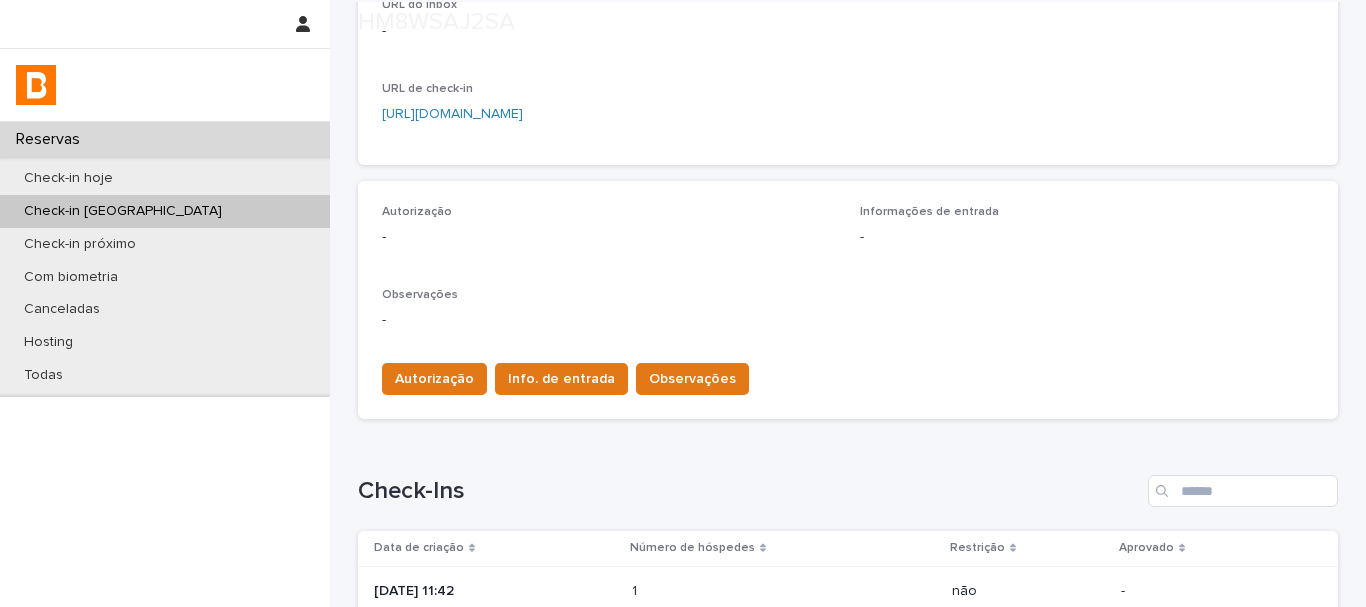 scroll, scrollTop: 600, scrollLeft: 0, axis: vertical 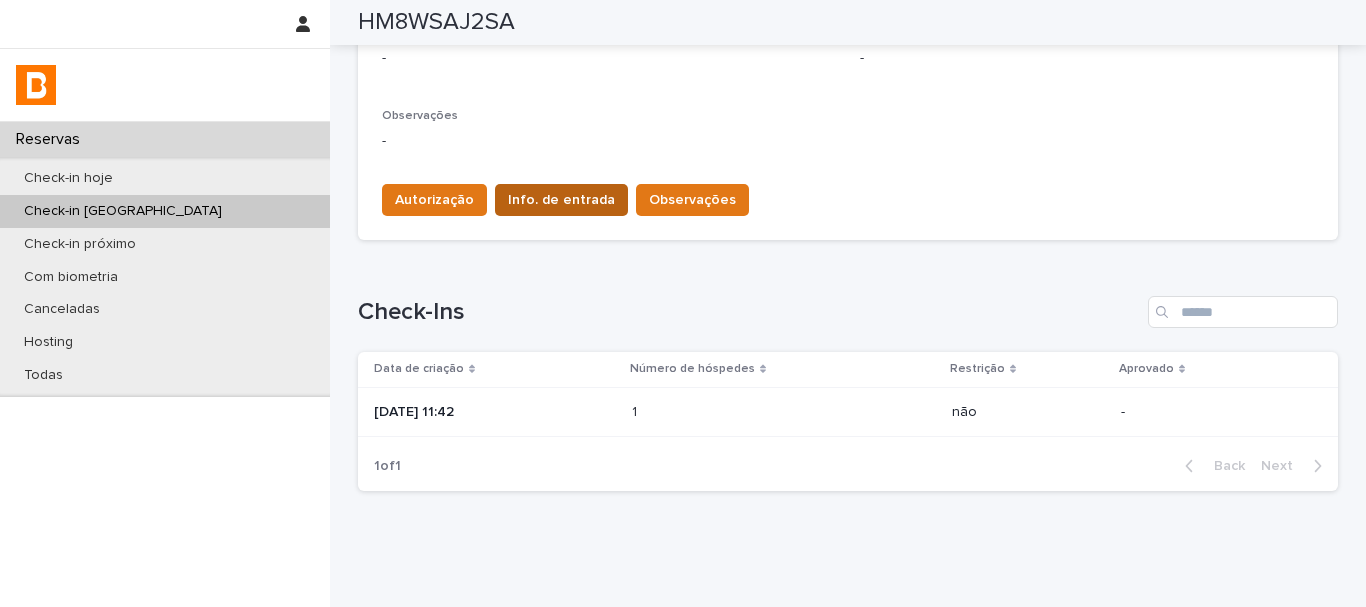 click on "Info. de entrada" at bounding box center (561, 200) 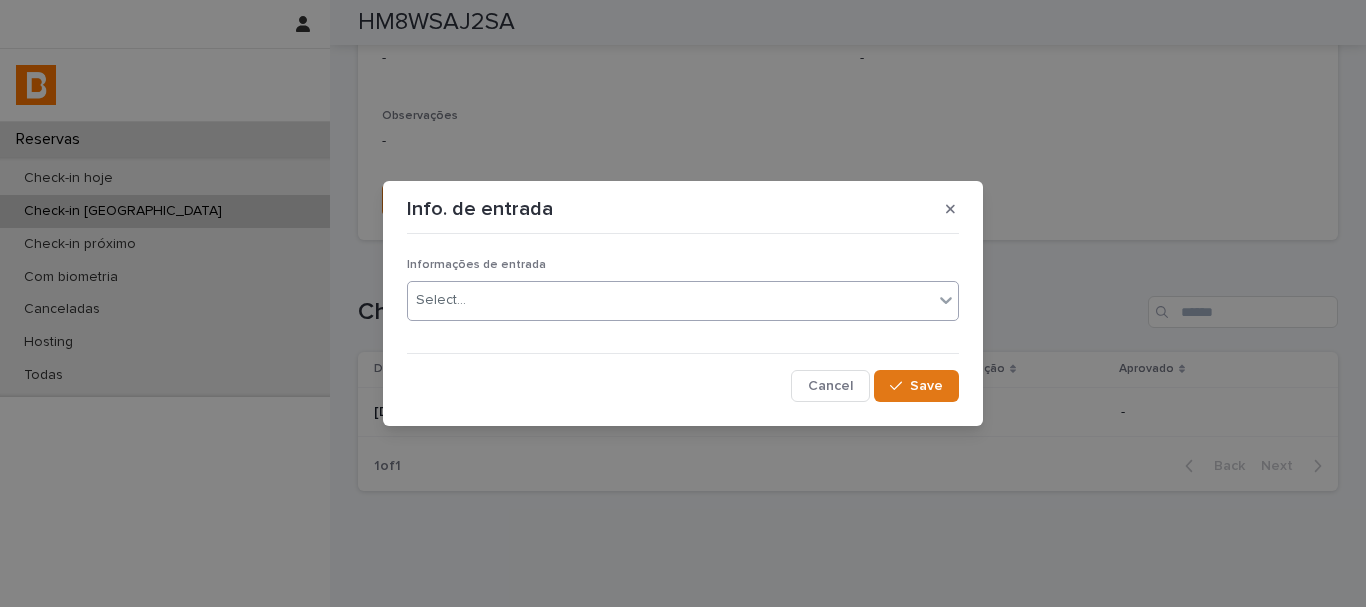 click on "Select..." at bounding box center (670, 300) 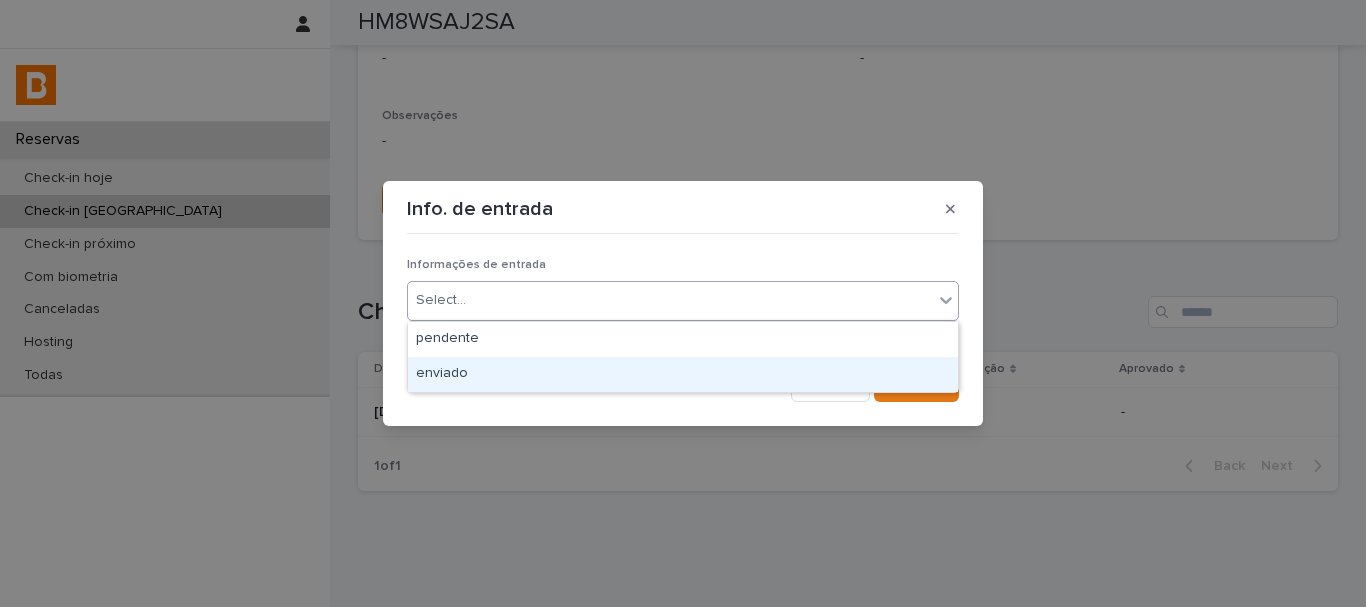 click on "enviado" at bounding box center (683, 374) 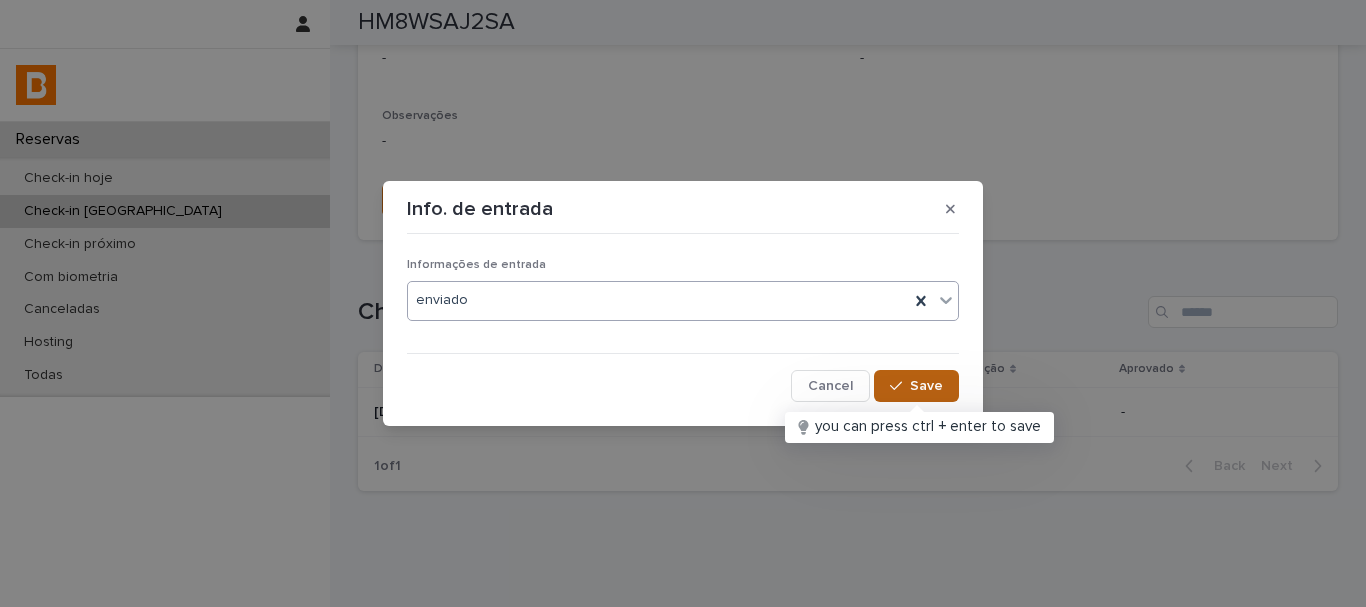 click on "Save" at bounding box center (926, 386) 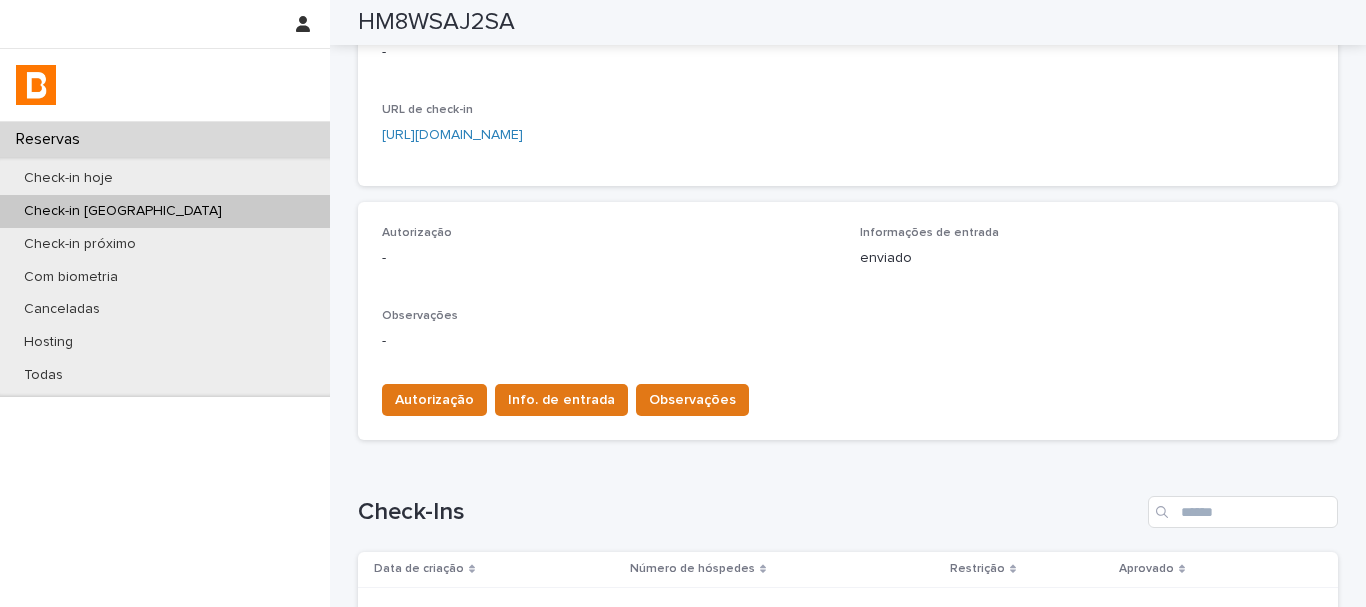 click on "Autorização -" at bounding box center [609, 255] 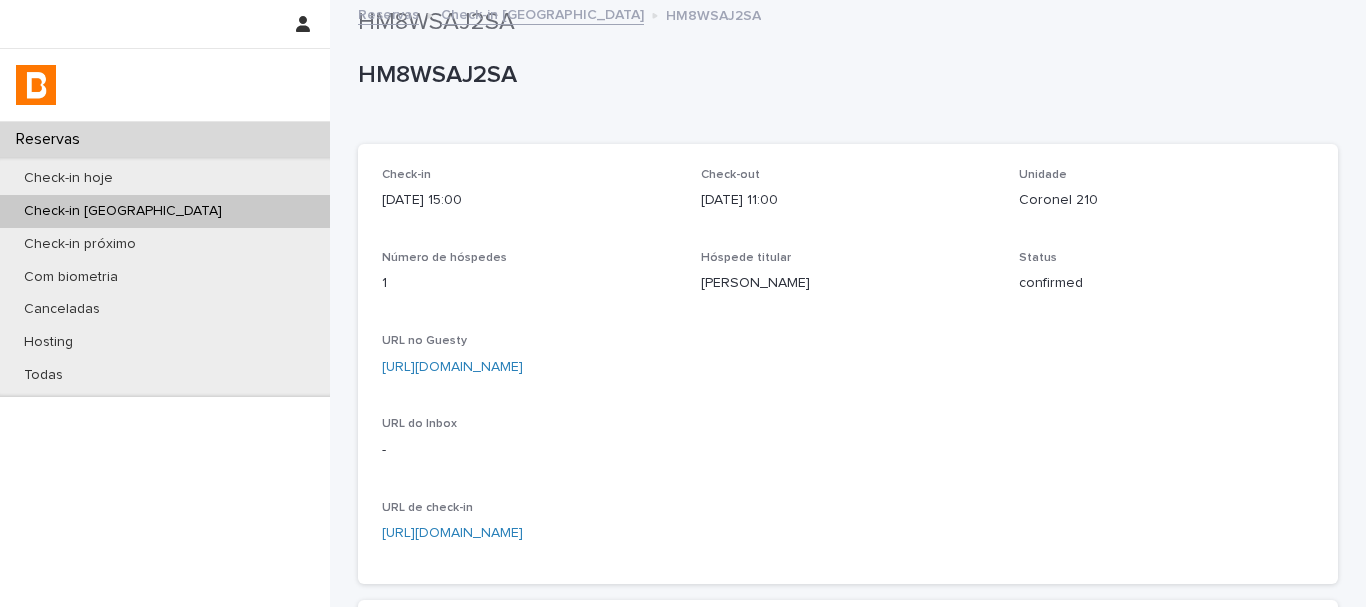 scroll, scrollTop: 0, scrollLeft: 0, axis: both 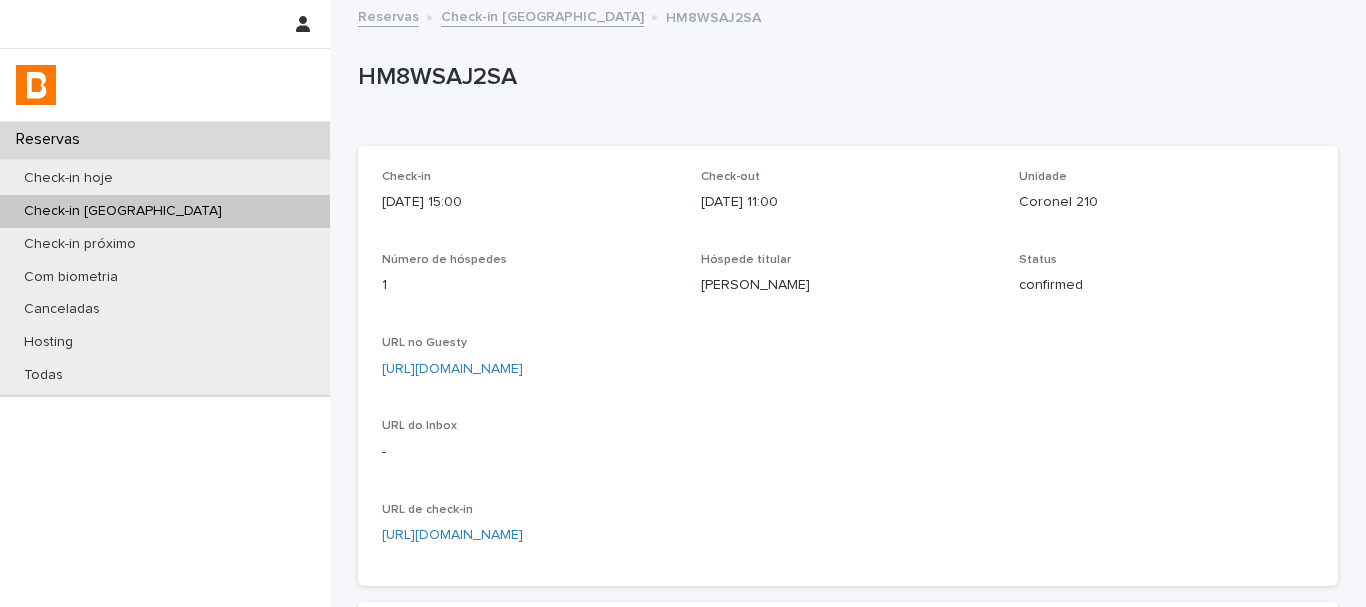 click on "Coronel 210" at bounding box center (1166, 202) 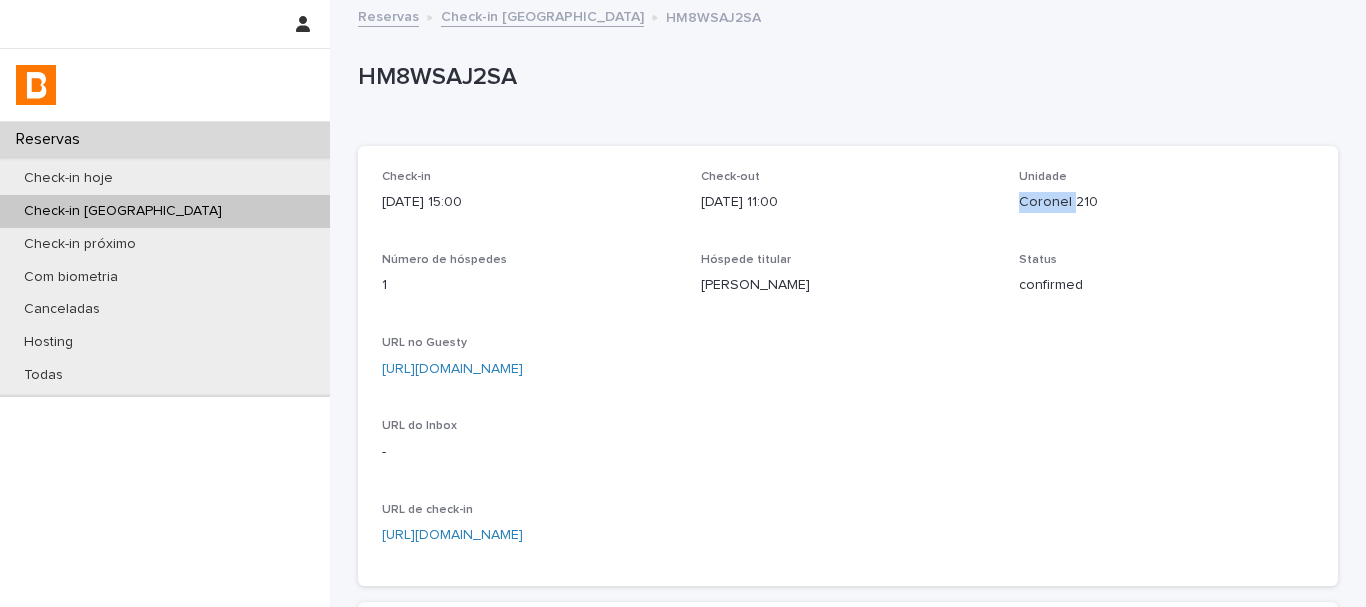 click on "Coronel 210" at bounding box center [1166, 202] 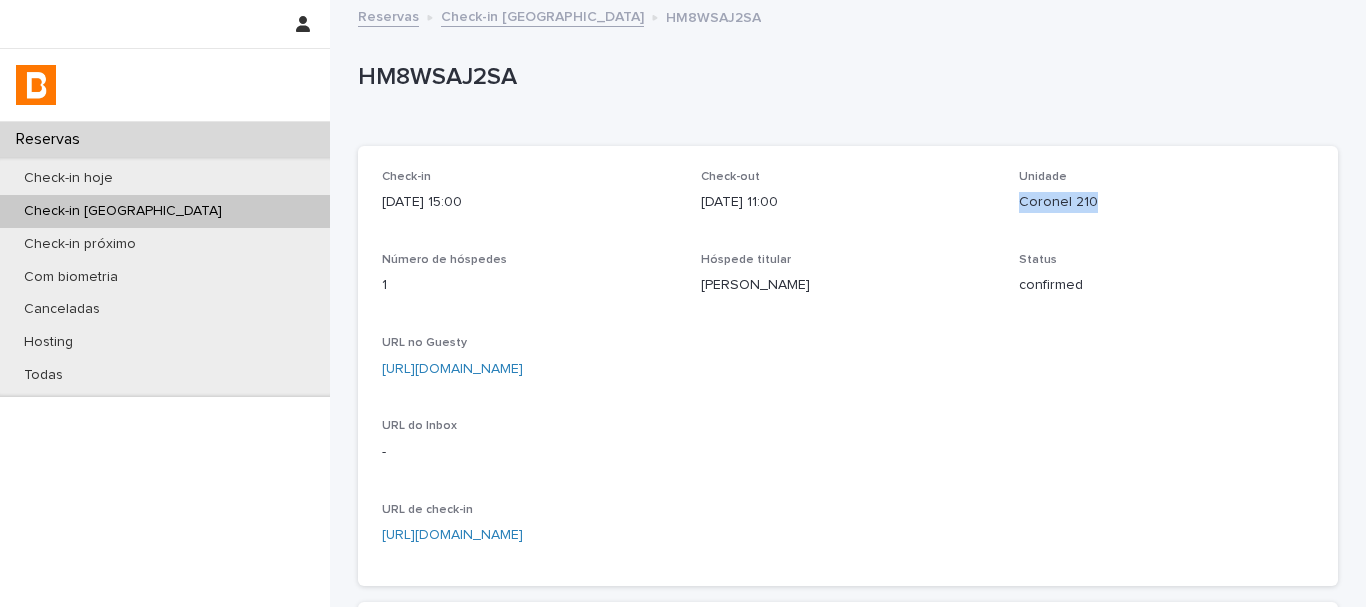 click on "Coronel 210" at bounding box center (1166, 202) 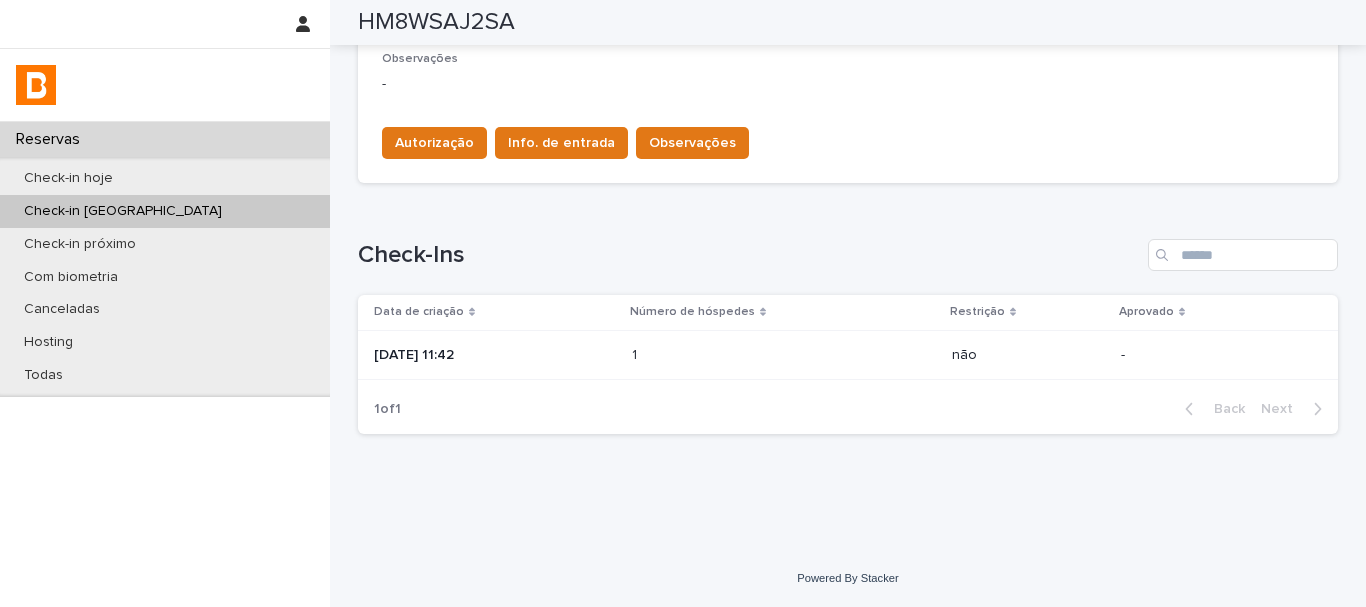 click on "[DATE] 11:42" at bounding box center (495, 355) 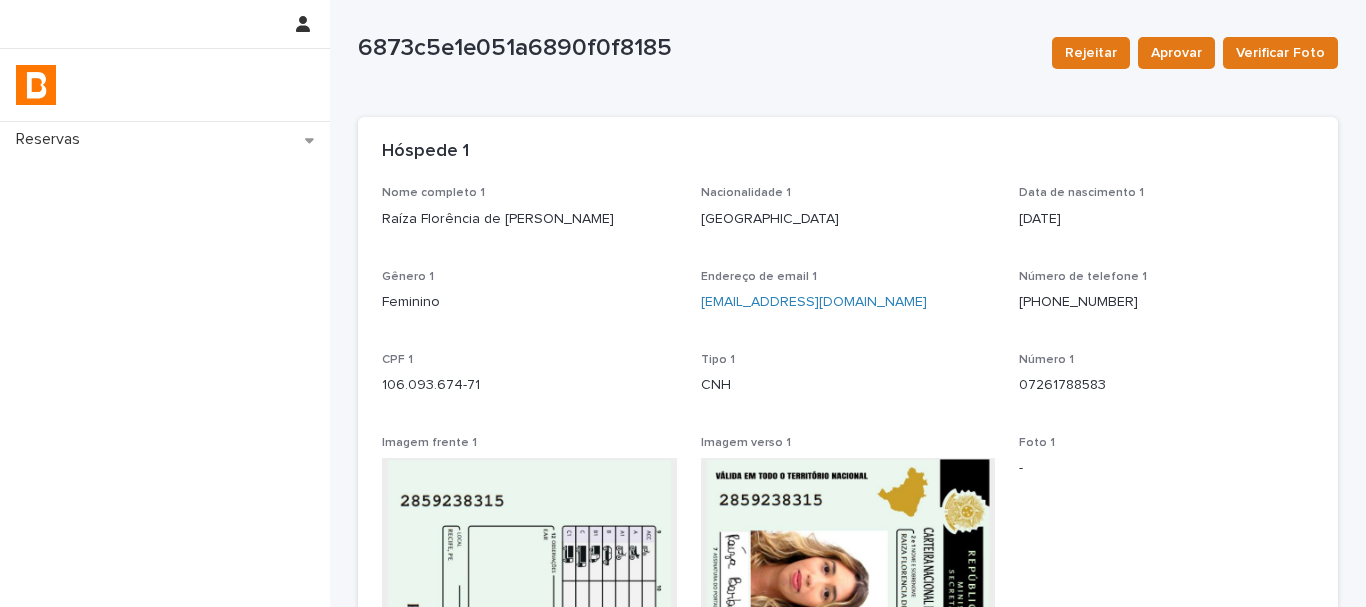scroll, scrollTop: 0, scrollLeft: 0, axis: both 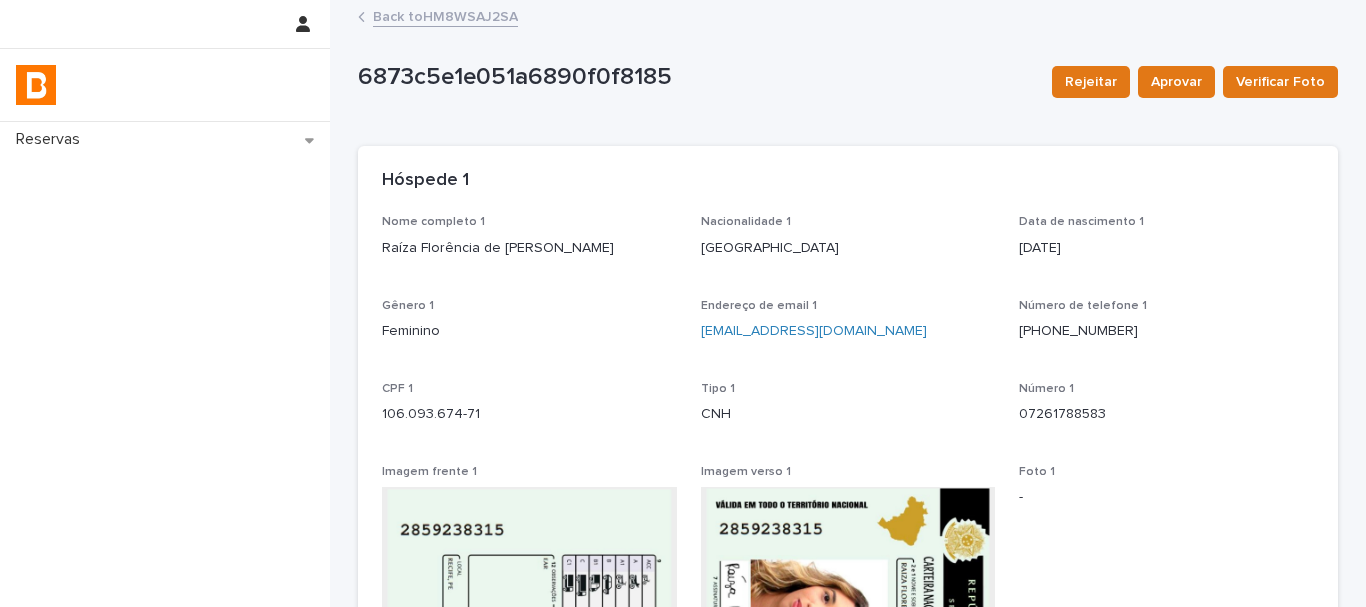 click on "Raíza Florência de [PERSON_NAME]" at bounding box center [529, 248] 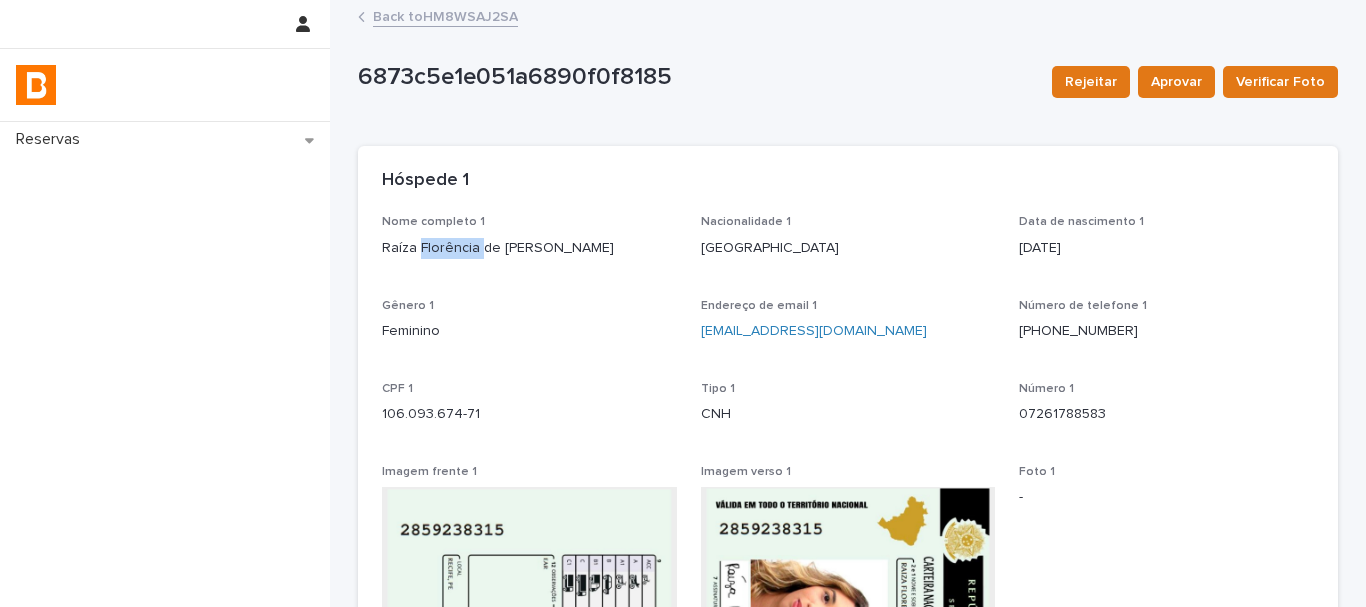 click on "Raíza Florência de [PERSON_NAME]" at bounding box center [529, 248] 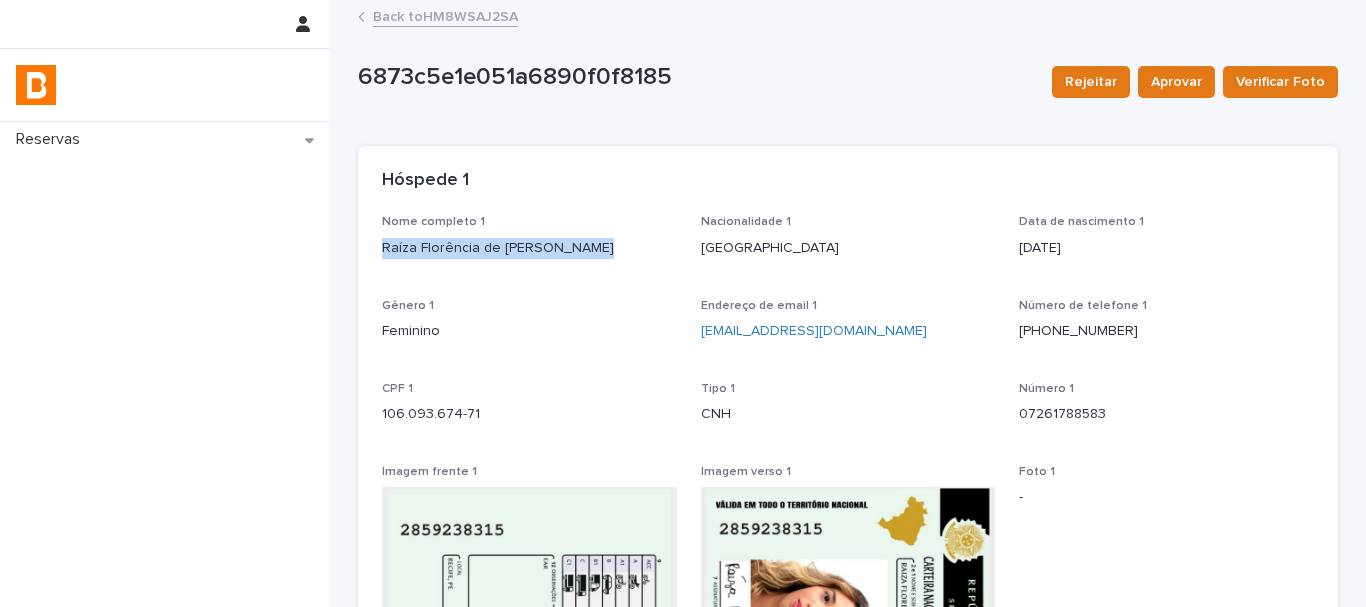 click on "Raíza Florência de [PERSON_NAME]" at bounding box center [529, 248] 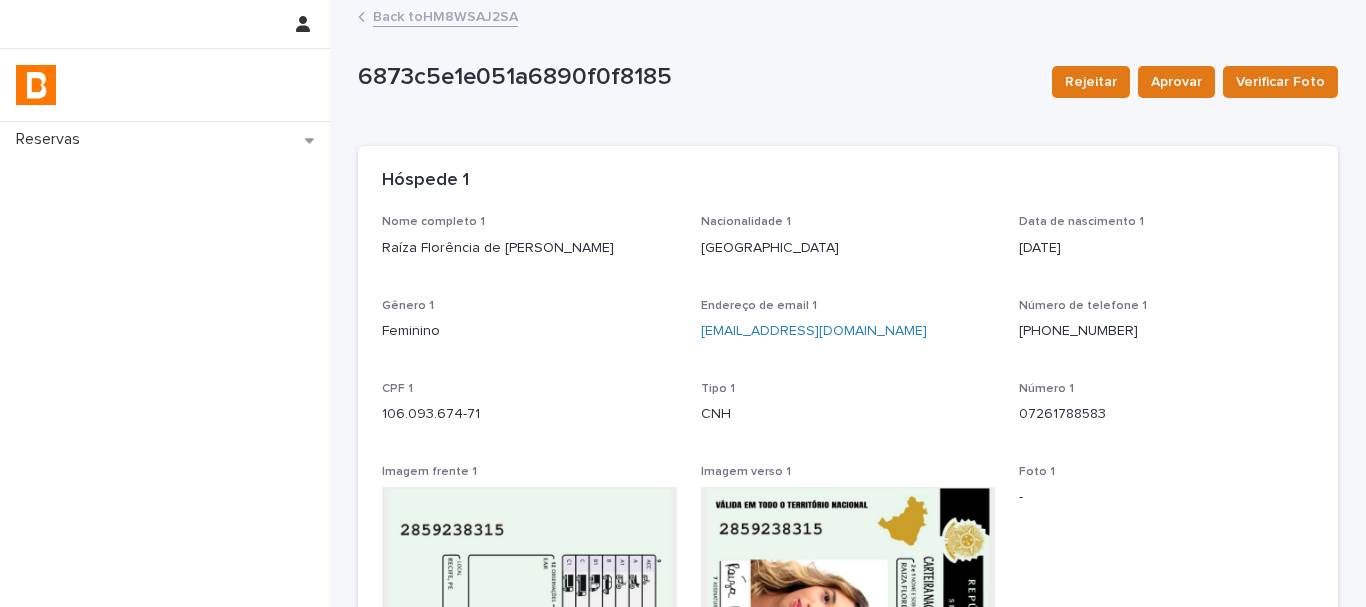 click on "CPF 1 106.093.674-71" at bounding box center (529, 411) 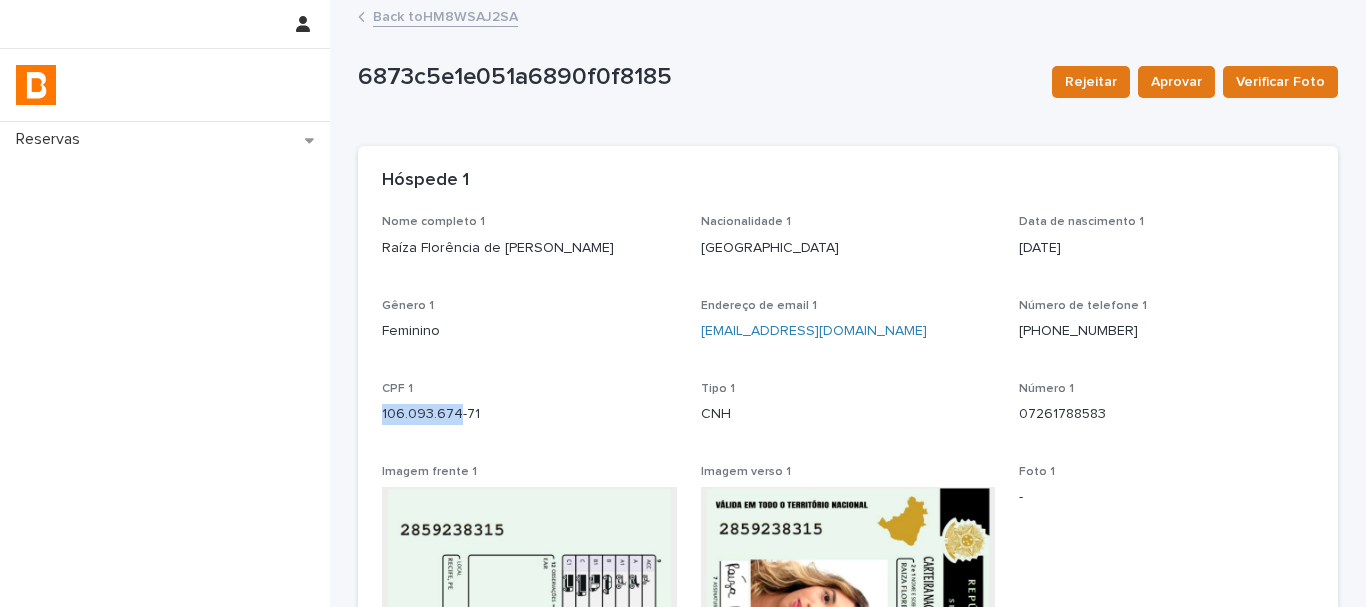 click on "CPF 1 106.093.674-71" at bounding box center (529, 411) 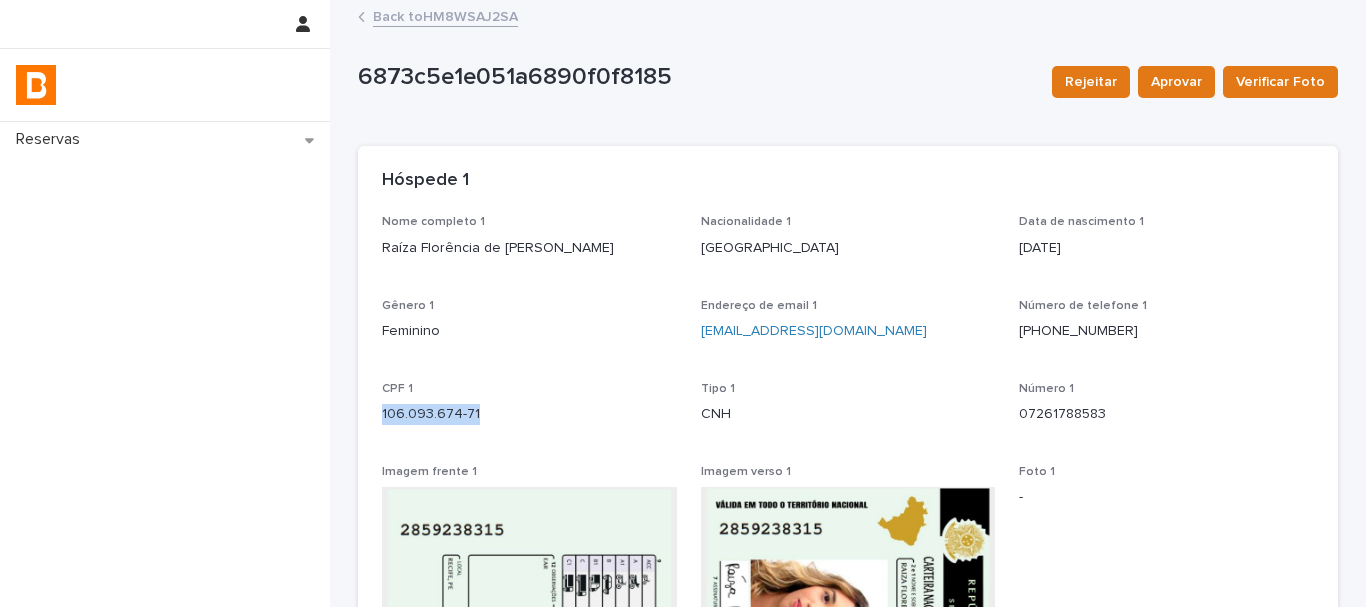 click on "CPF 1 106.093.674-71" at bounding box center (529, 411) 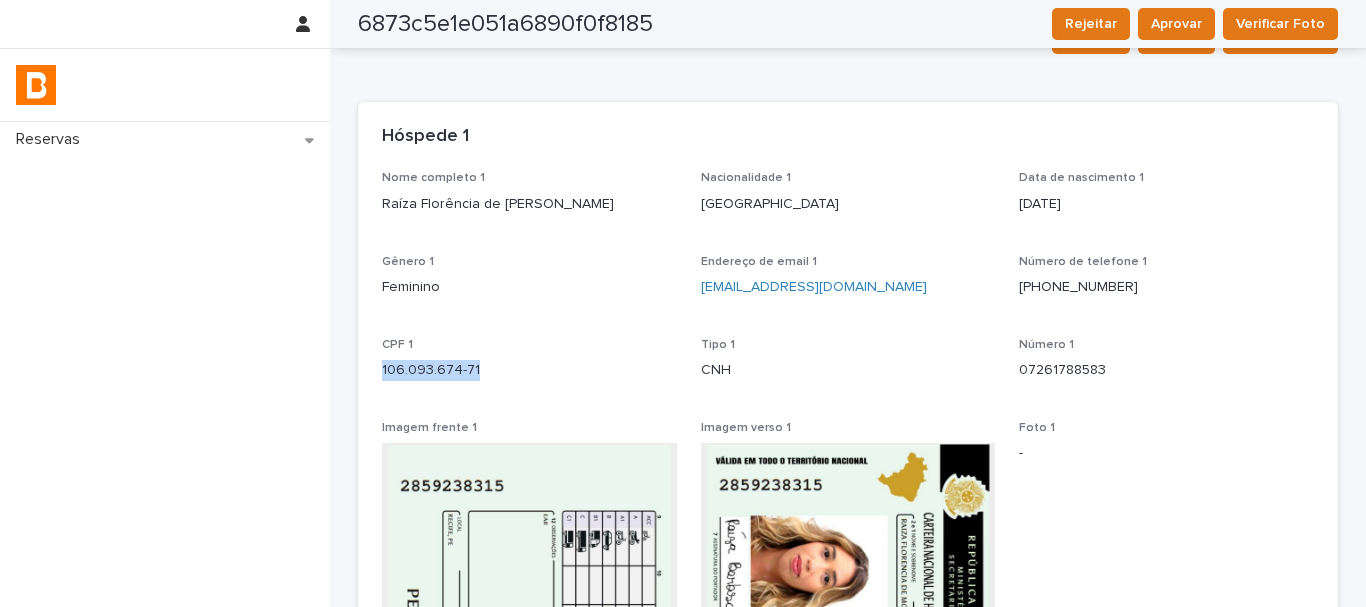 scroll, scrollTop: 0, scrollLeft: 0, axis: both 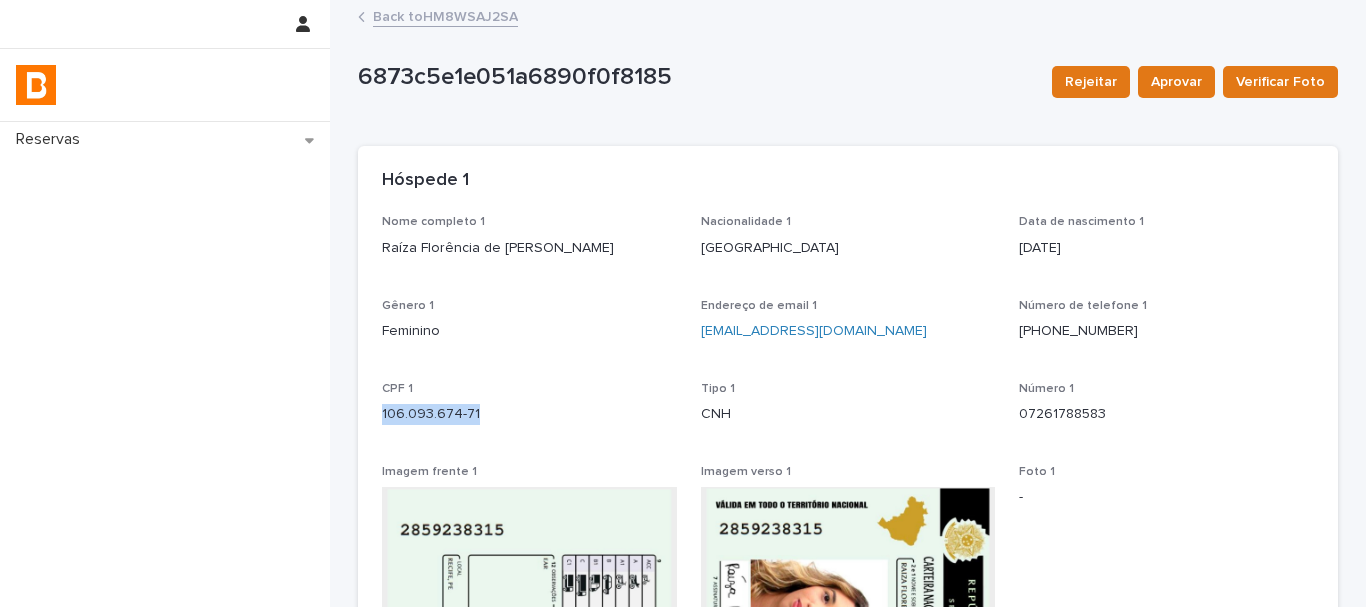 click on "Back to  HM8WSAJ2SA" at bounding box center (445, 15) 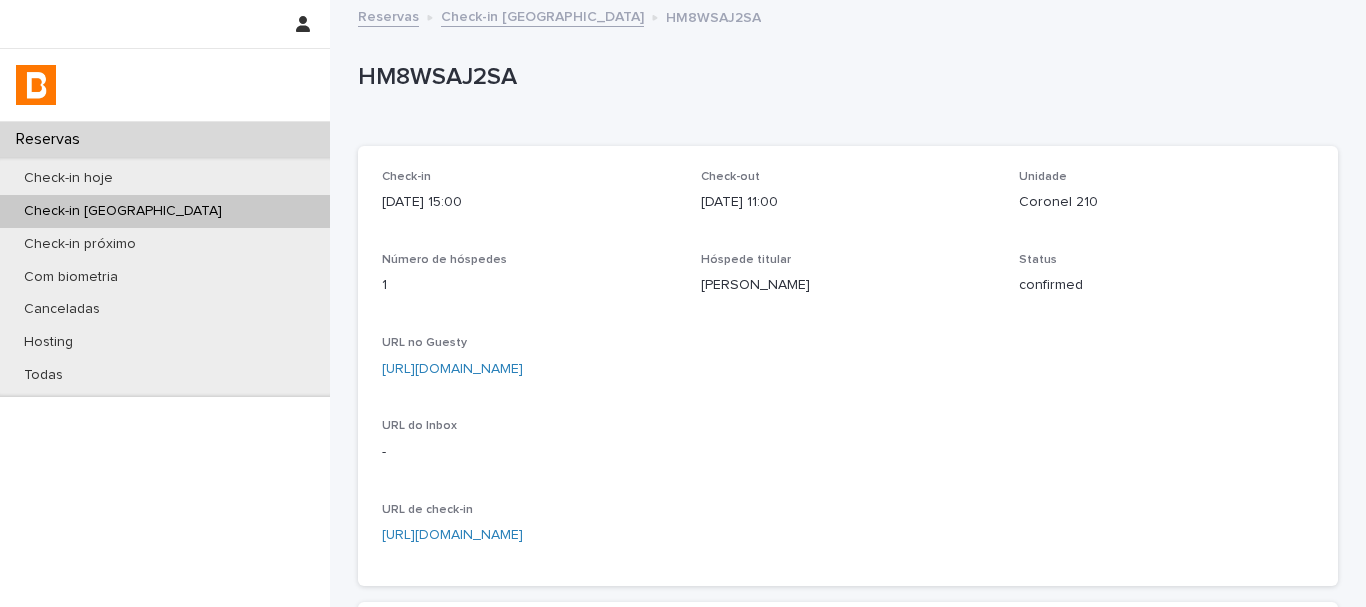 scroll, scrollTop: 582, scrollLeft: 0, axis: vertical 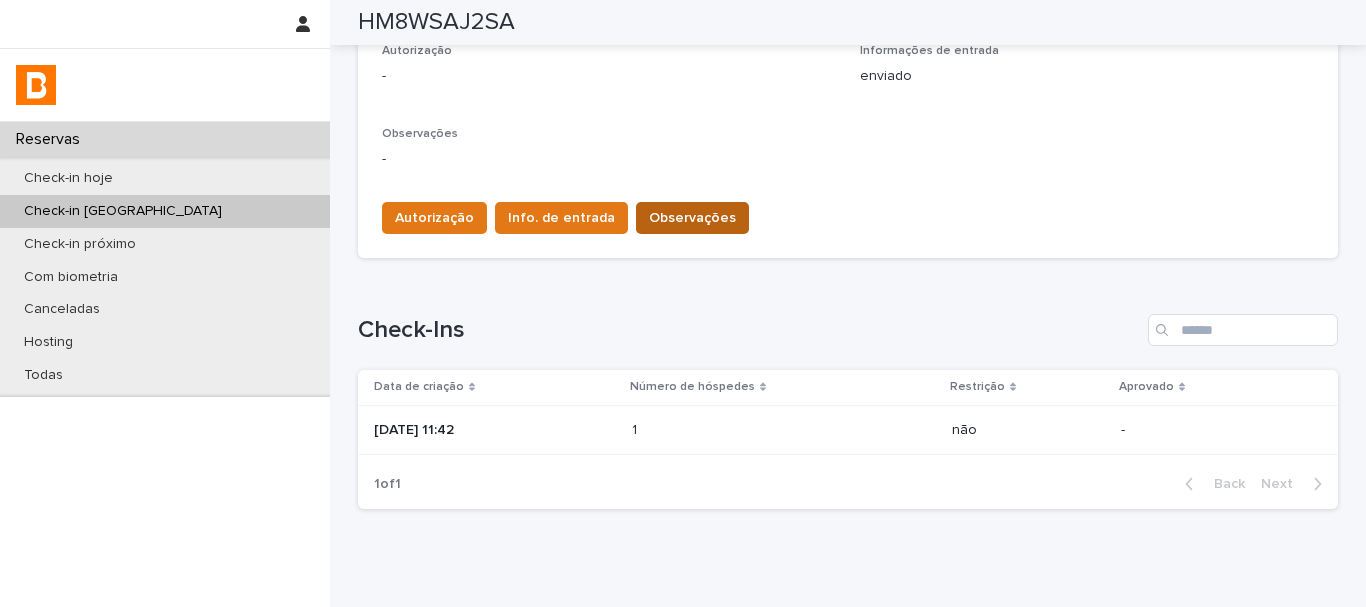 click on "Observações" at bounding box center (692, 218) 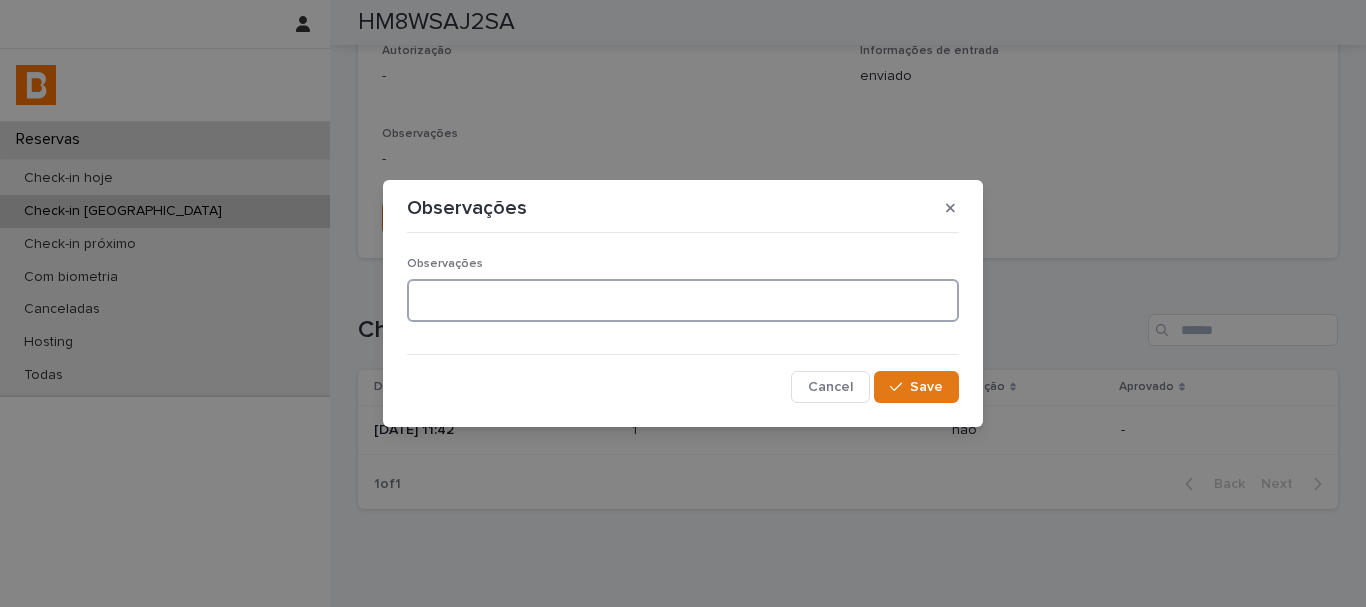 click at bounding box center (683, 300) 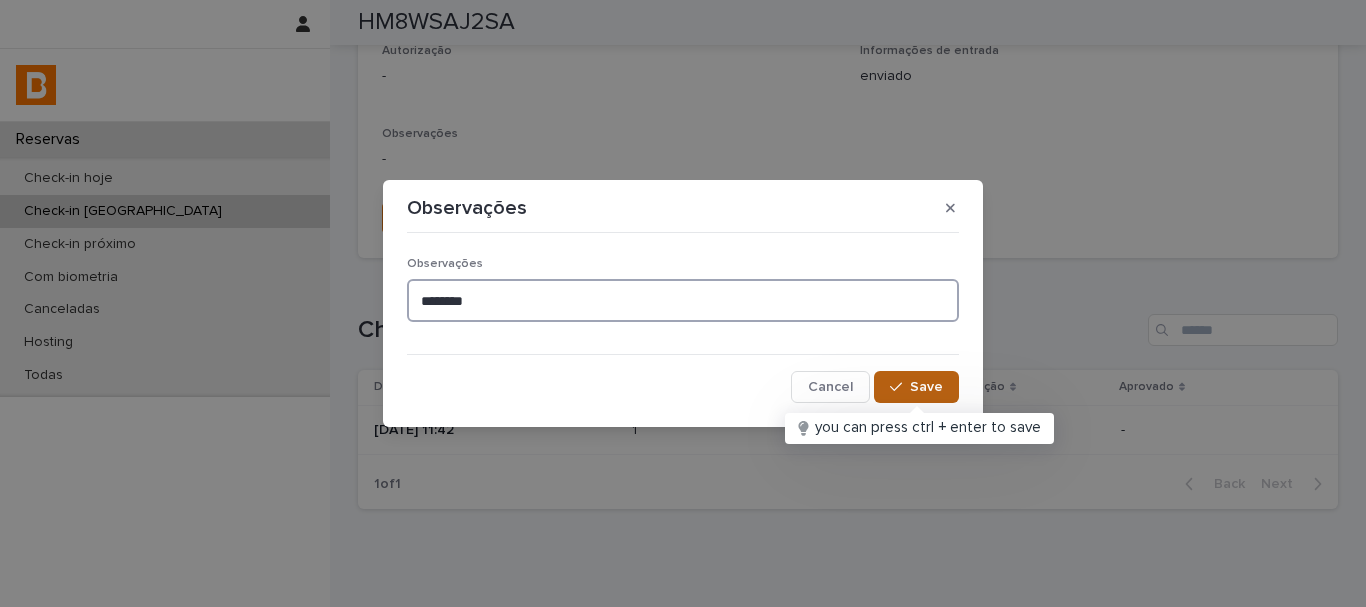 type on "*******" 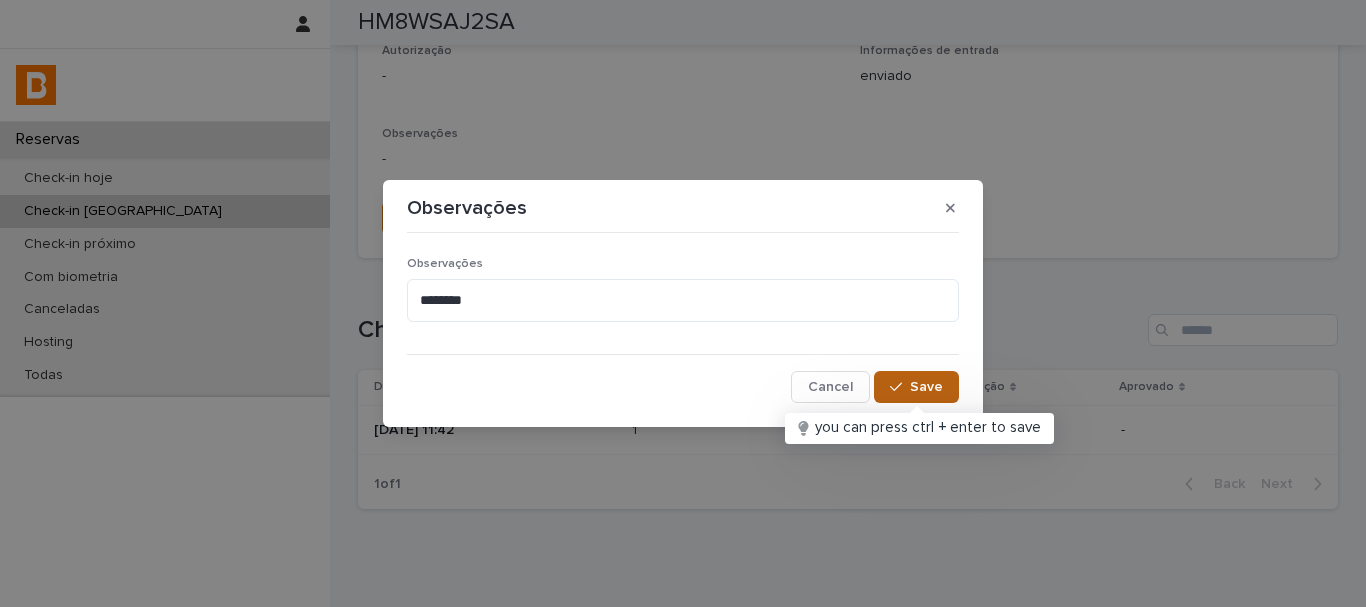 click on "Save" at bounding box center (916, 387) 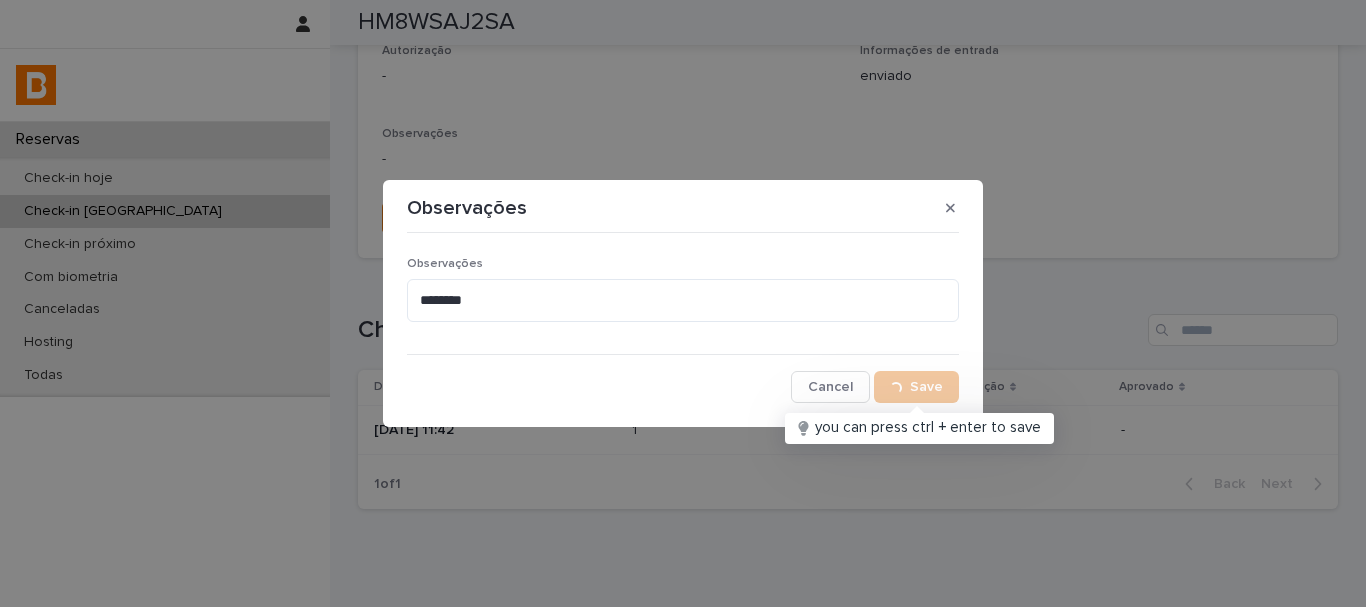click at bounding box center [683, 232] 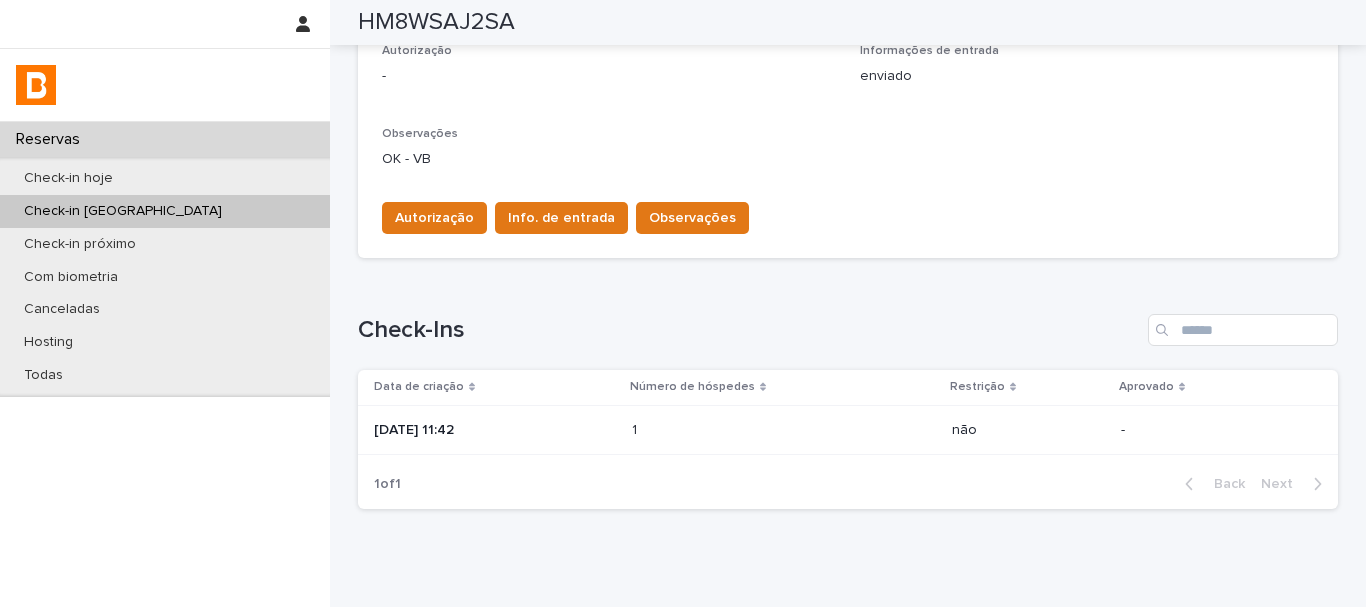 click on "Autorização" at bounding box center (434, 218) 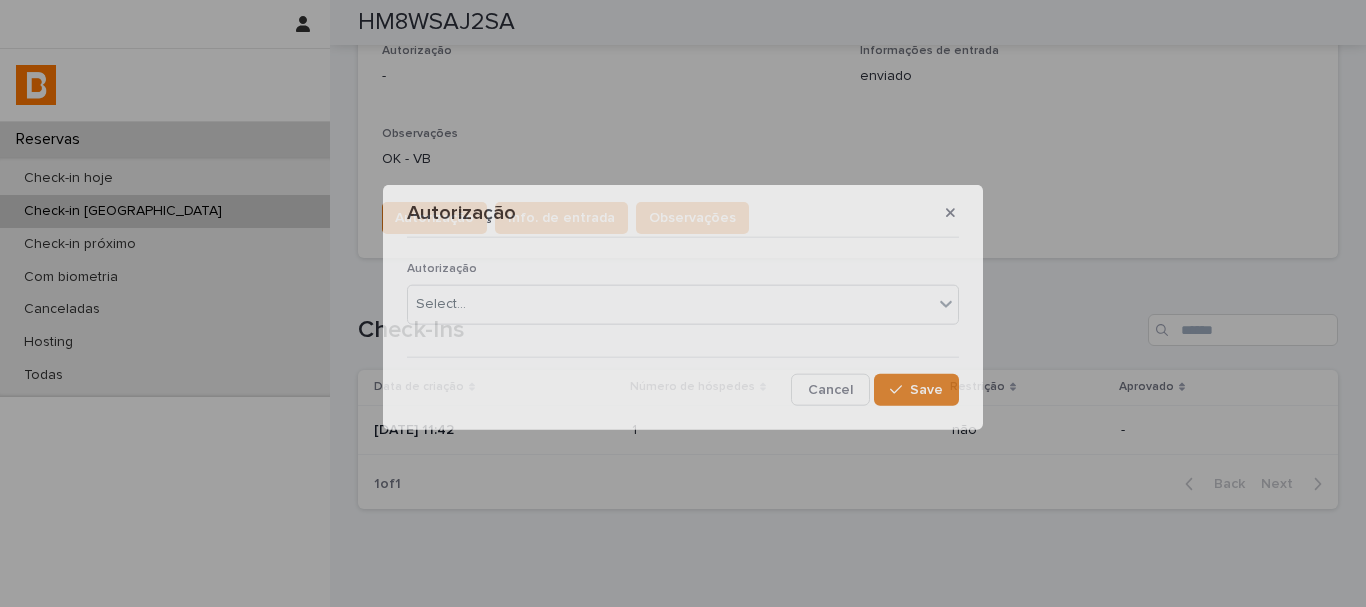 click on "Autorização Autorização Select... Cancel Save" at bounding box center [683, 307] 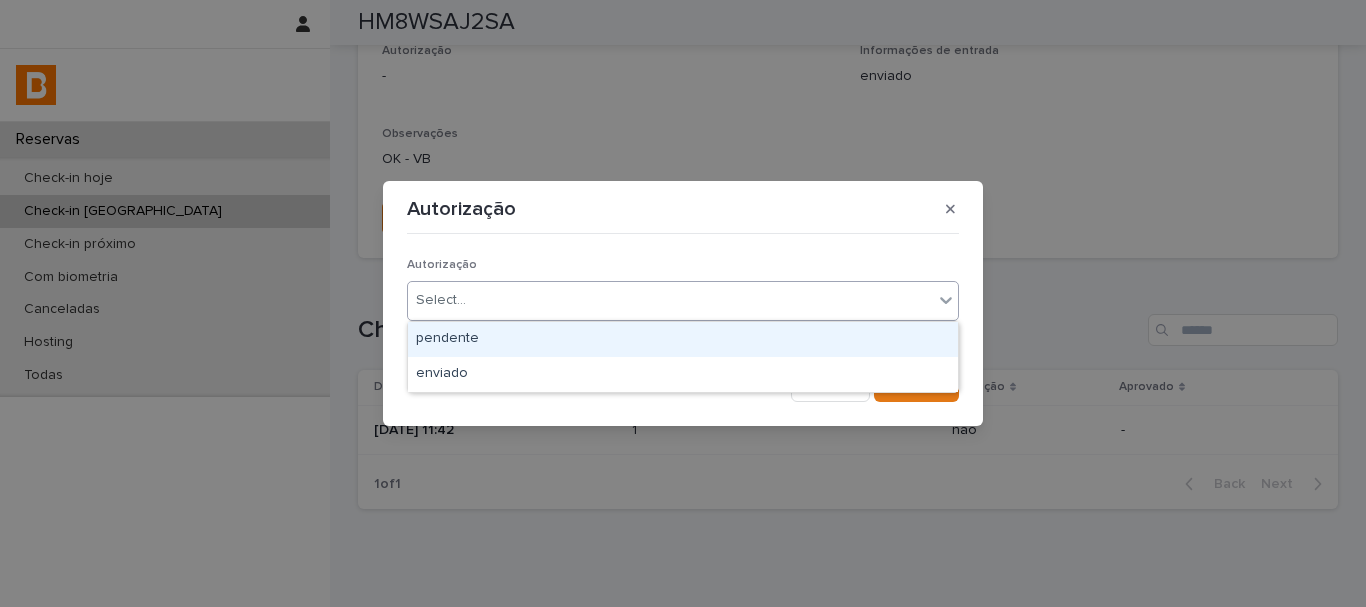 click on "Select..." at bounding box center [441, 300] 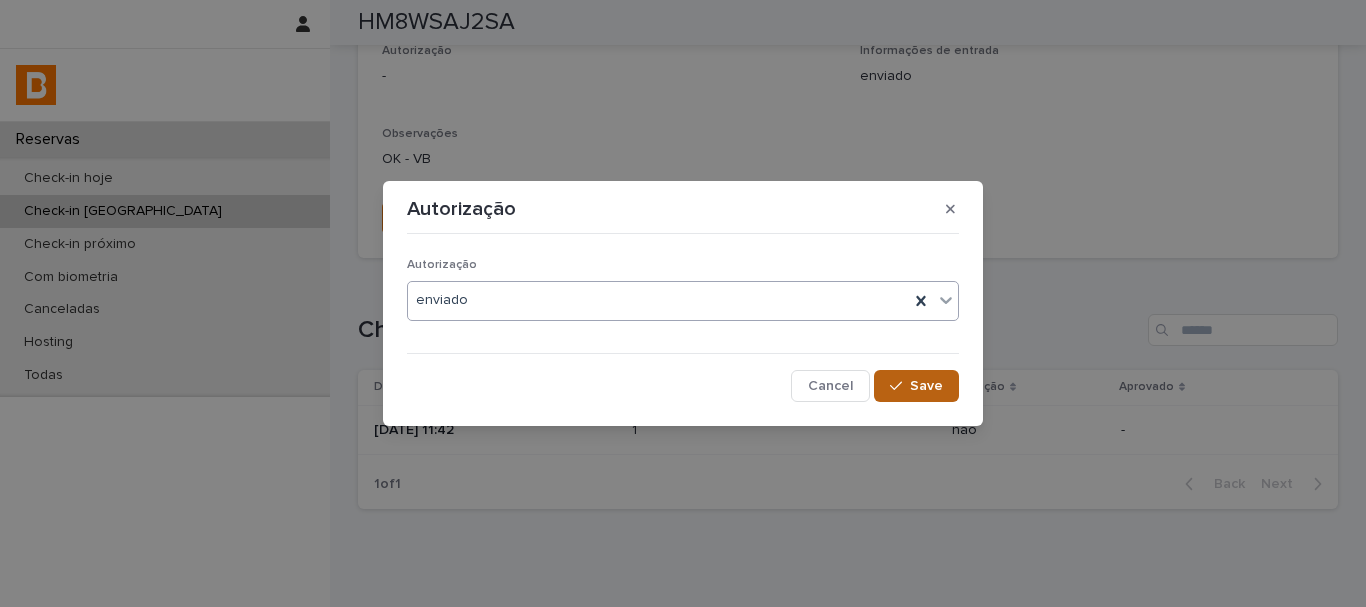 click on "Save" at bounding box center (926, 386) 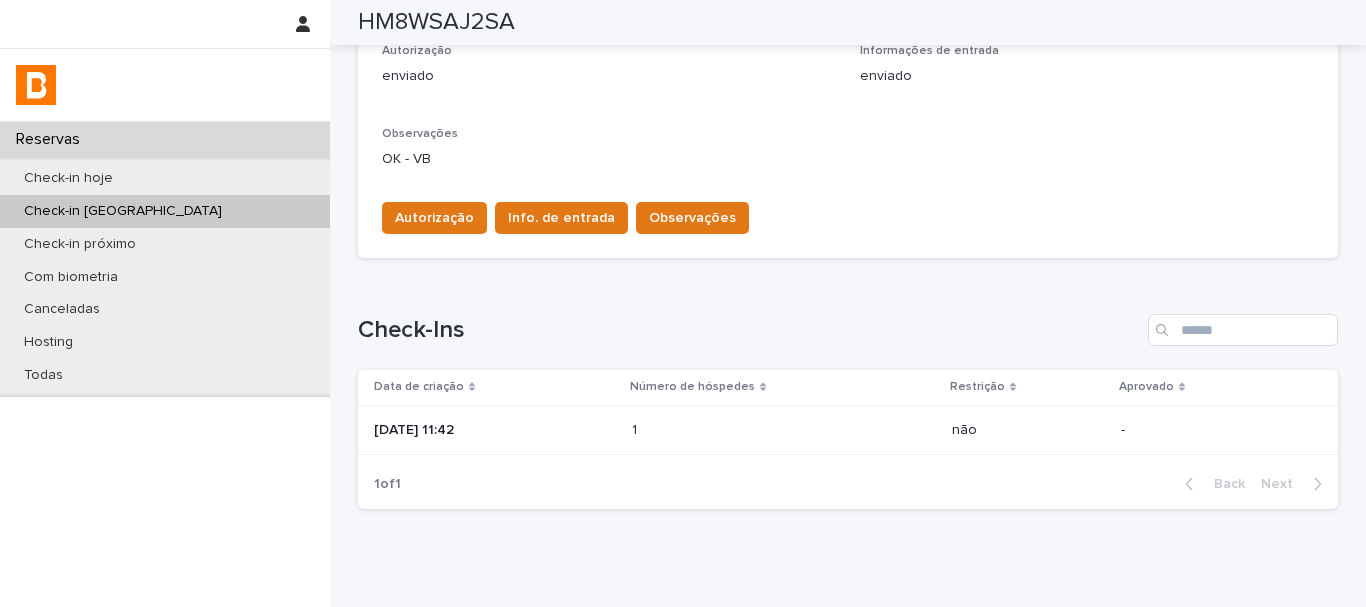 scroll, scrollTop: 429, scrollLeft: 0, axis: vertical 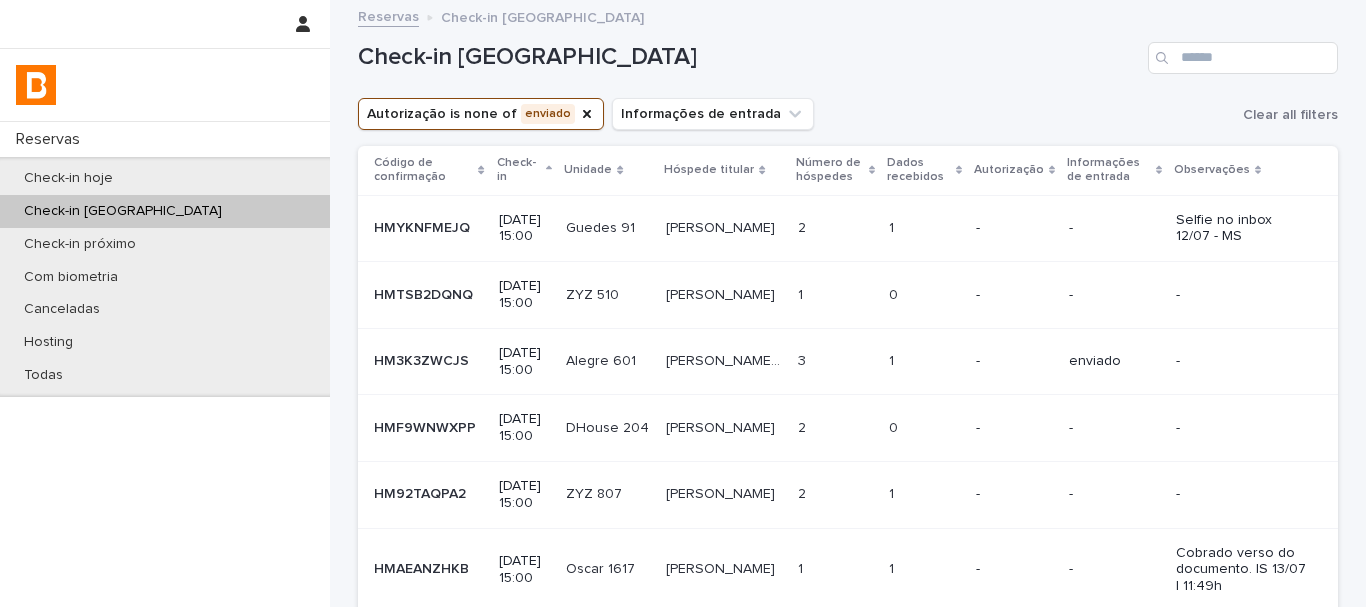 click on "Check-in [GEOGRAPHIC_DATA]" at bounding box center (848, 50) 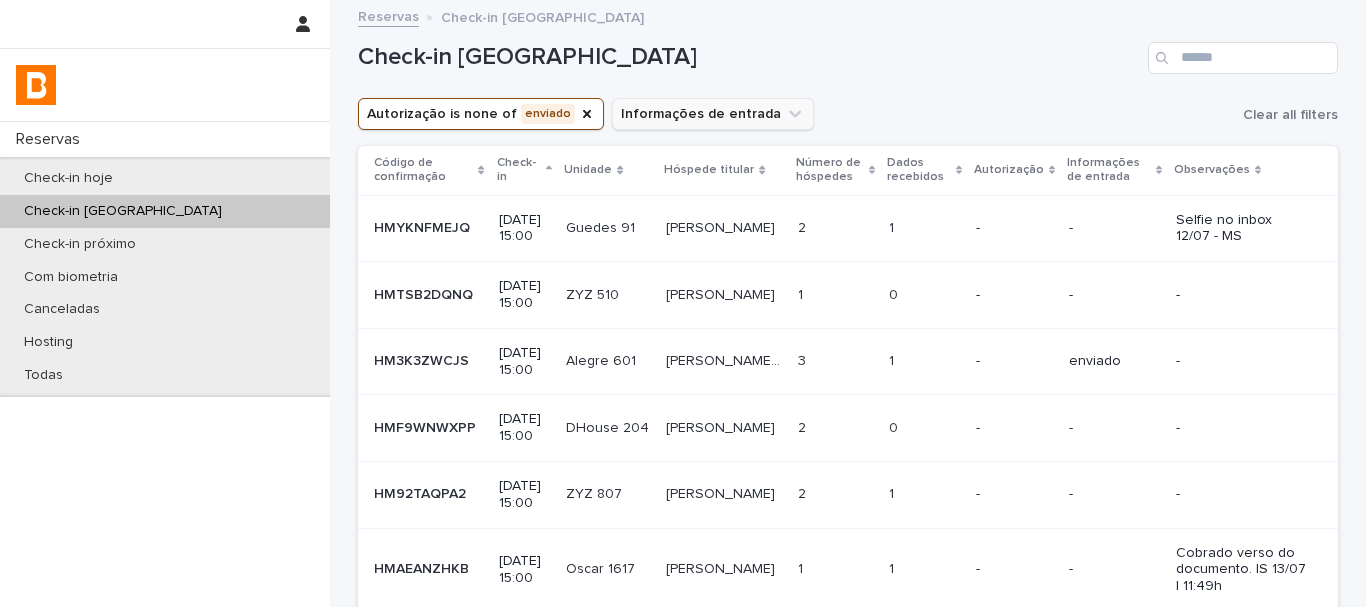 click 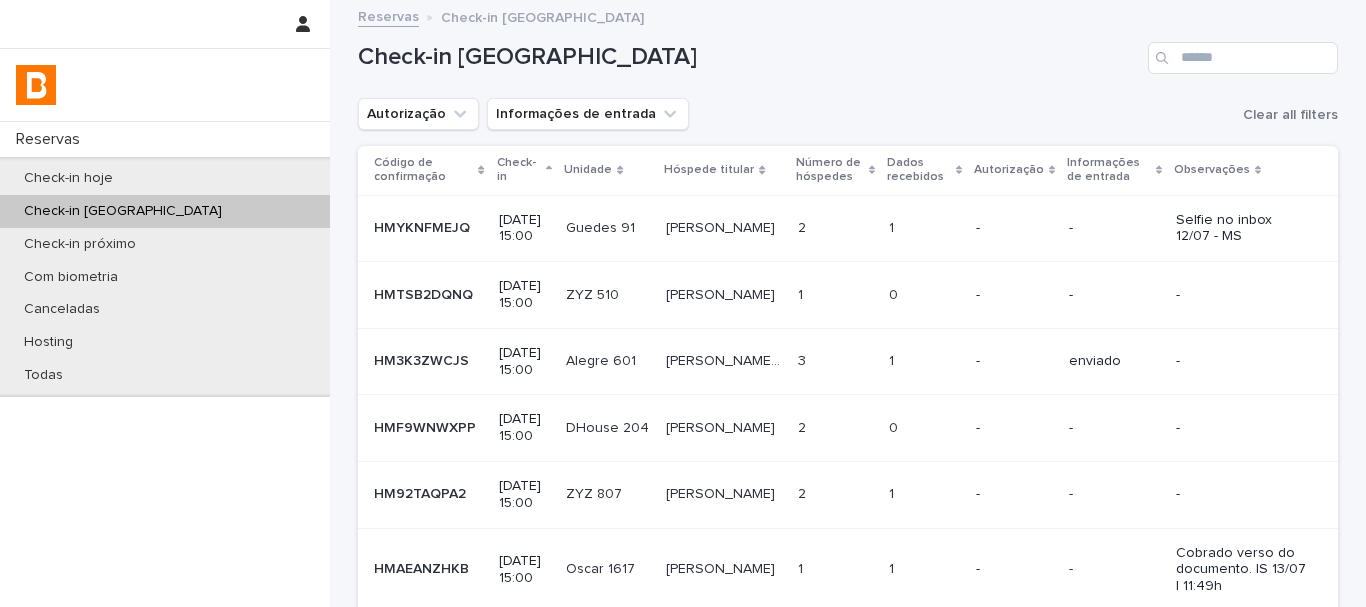 click on "Check-in [GEOGRAPHIC_DATA]" at bounding box center [749, 57] 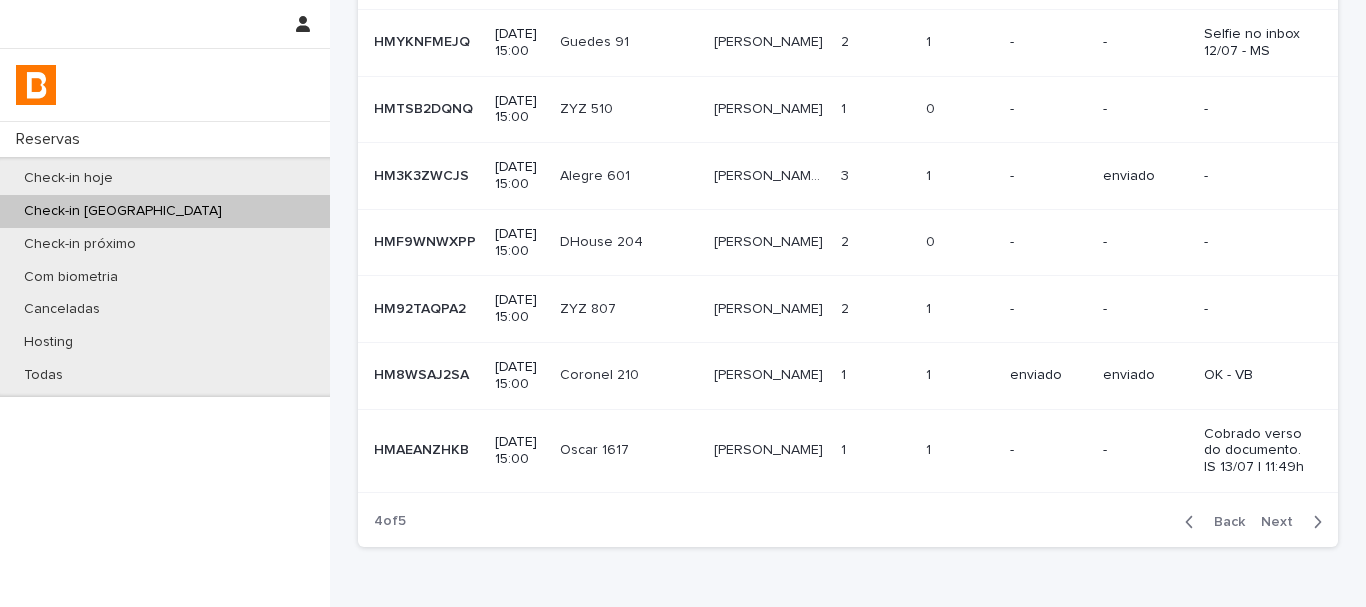 scroll, scrollTop: 432, scrollLeft: 0, axis: vertical 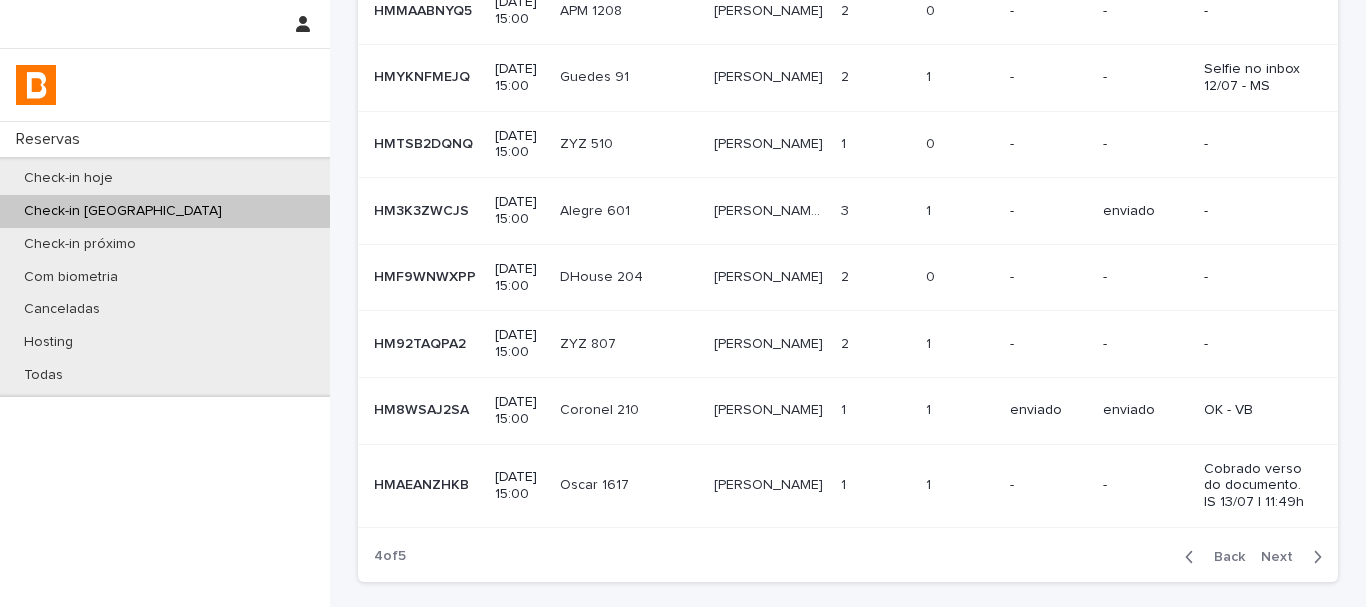 click on "[PERSON_NAME]" at bounding box center [770, 342] 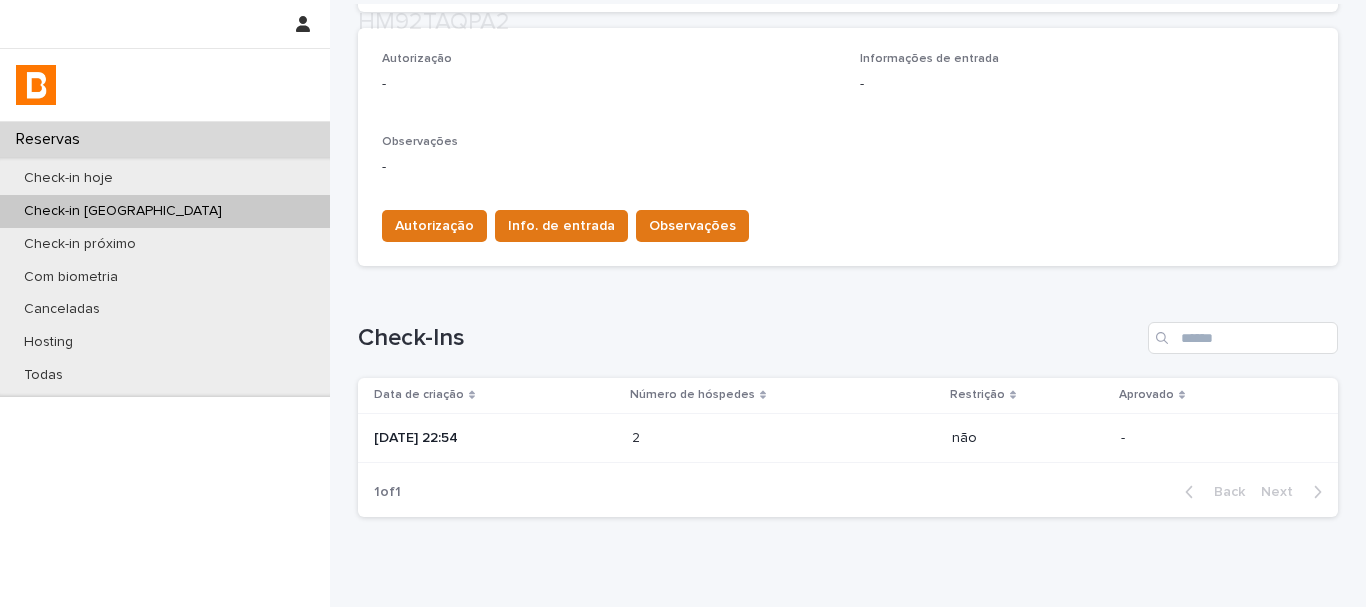 scroll, scrollTop: 657, scrollLeft: 0, axis: vertical 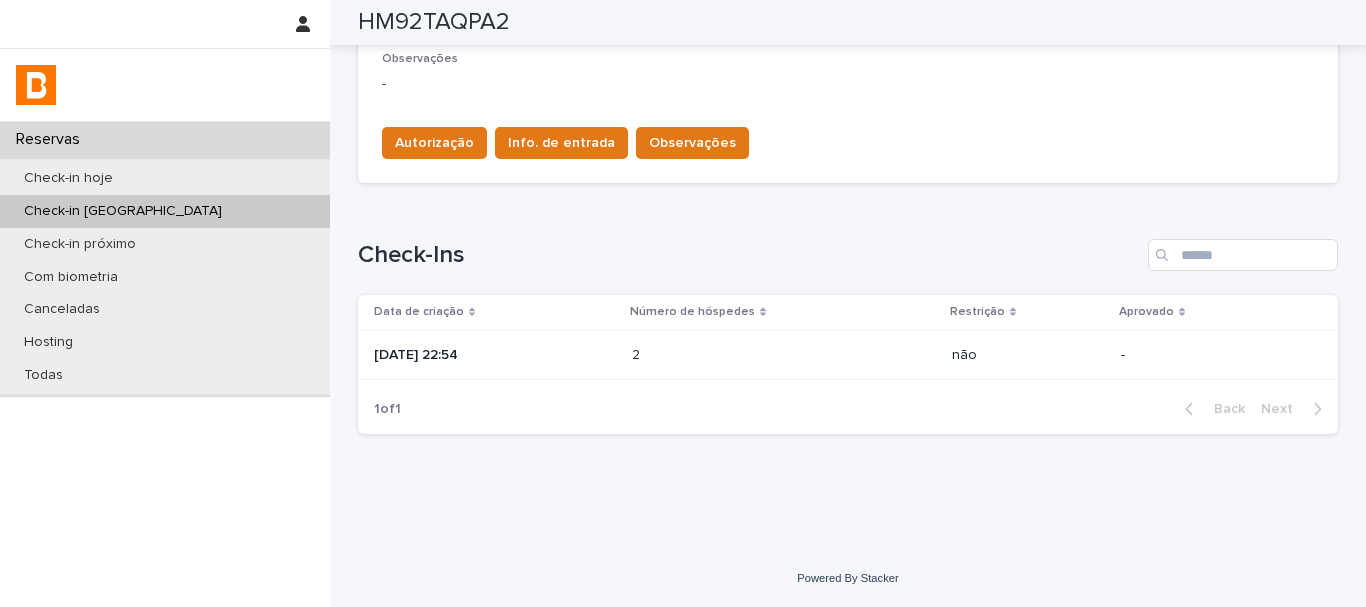 click on "2 2" at bounding box center (784, 355) 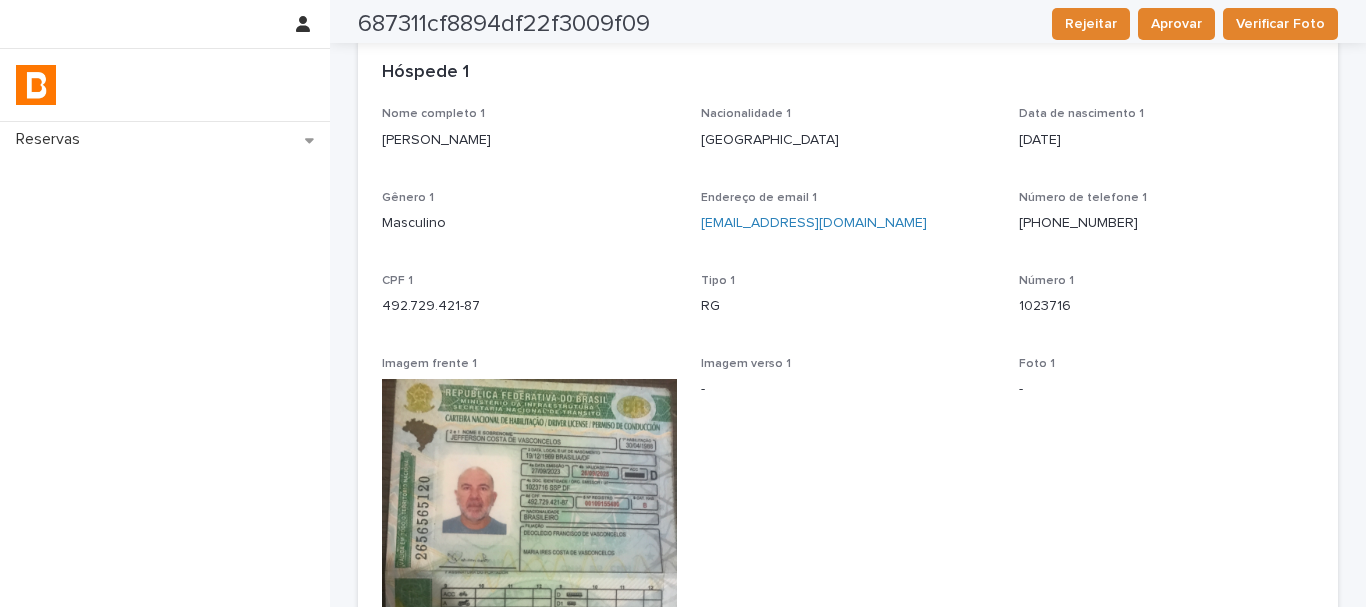 scroll, scrollTop: 0, scrollLeft: 0, axis: both 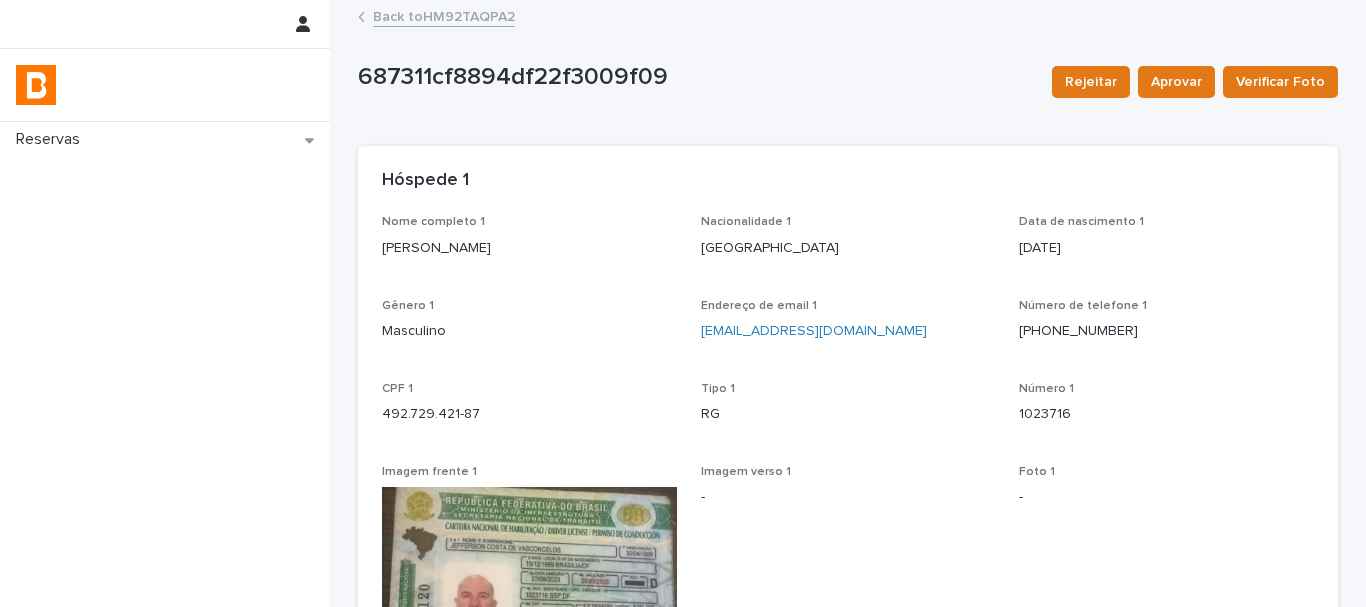 click on "Back to  HM92TAQPA2" at bounding box center (444, 15) 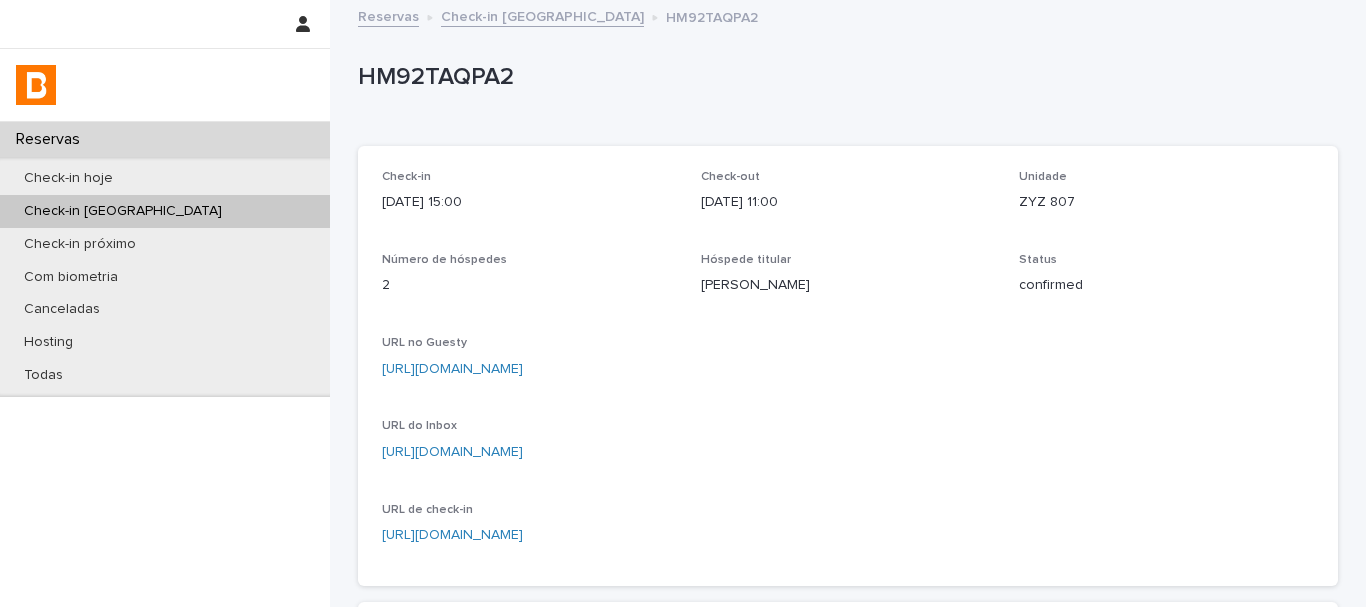click on "Unidade ZYZ 807" at bounding box center [1166, 199] 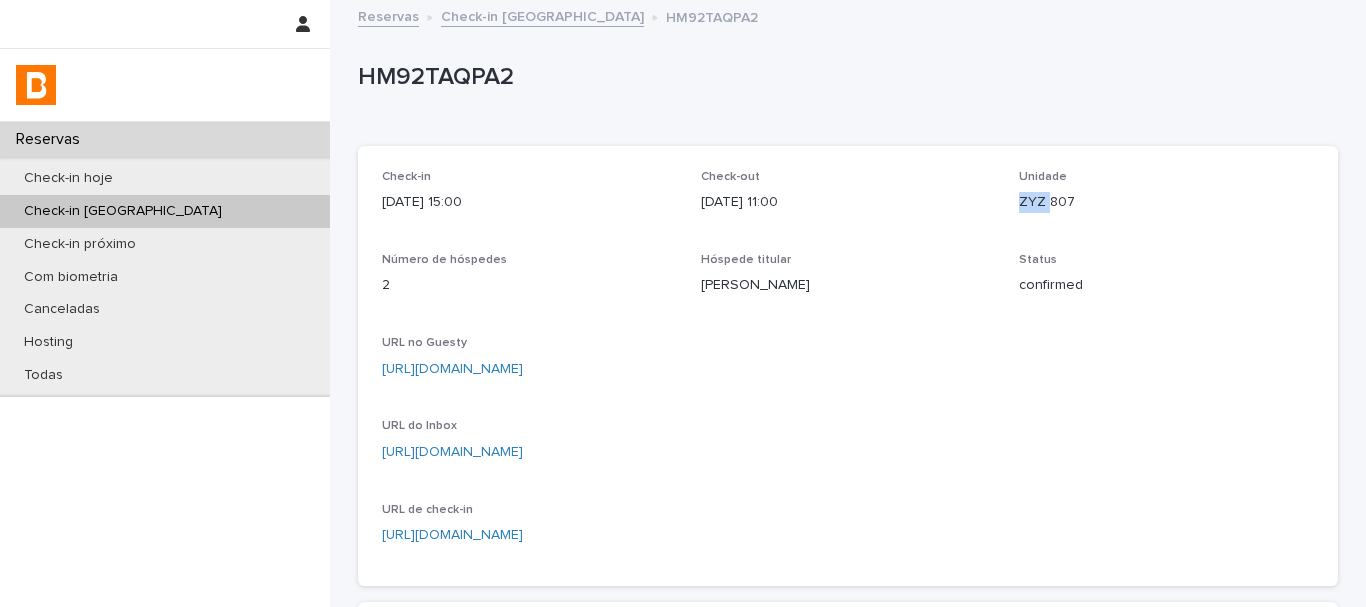 click on "Unidade ZYZ 807" at bounding box center (1166, 199) 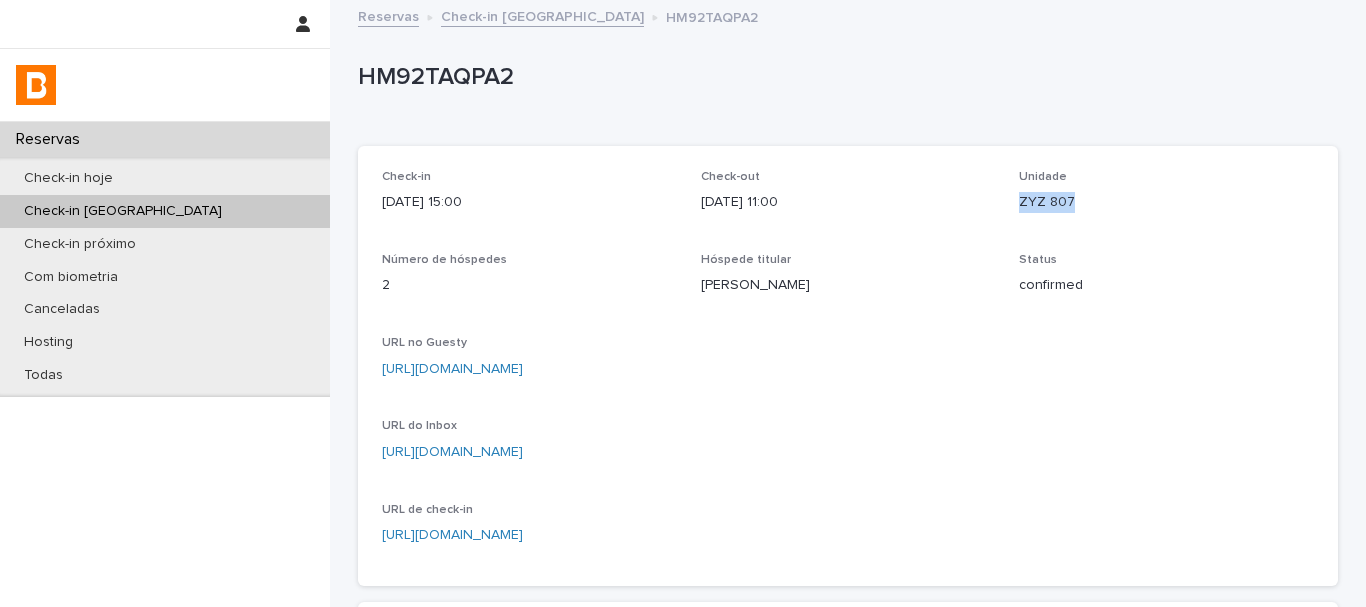 click on "Unidade ZYZ 807" at bounding box center (1166, 199) 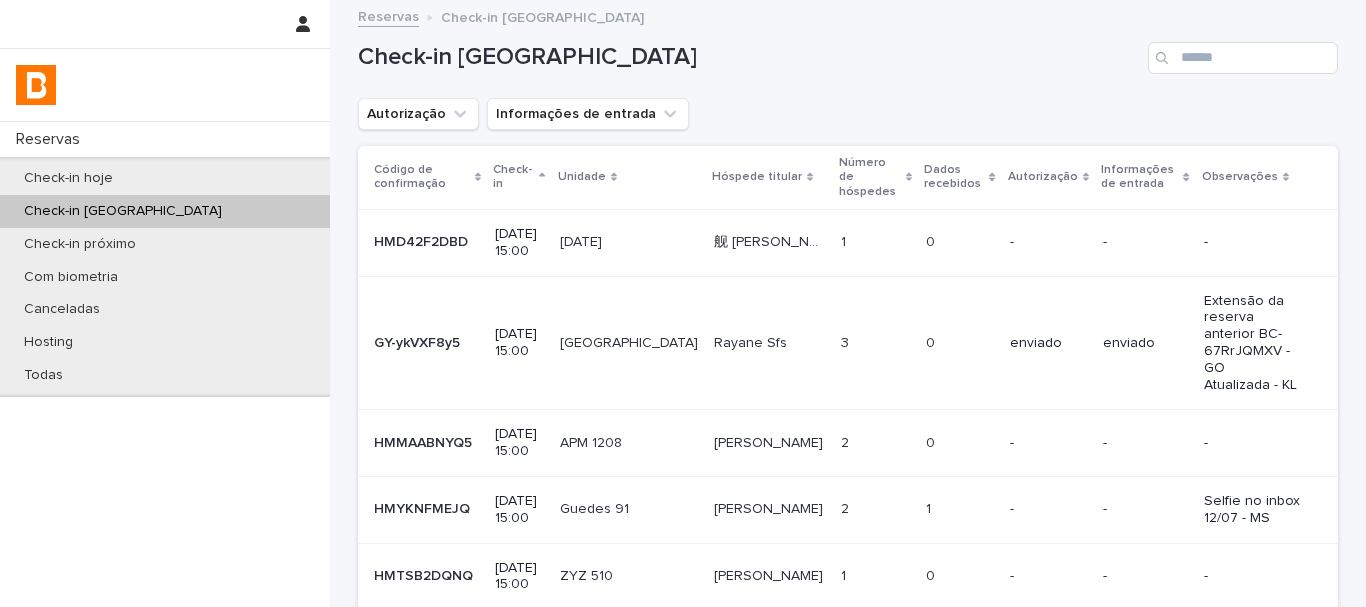 scroll, scrollTop: 500, scrollLeft: 0, axis: vertical 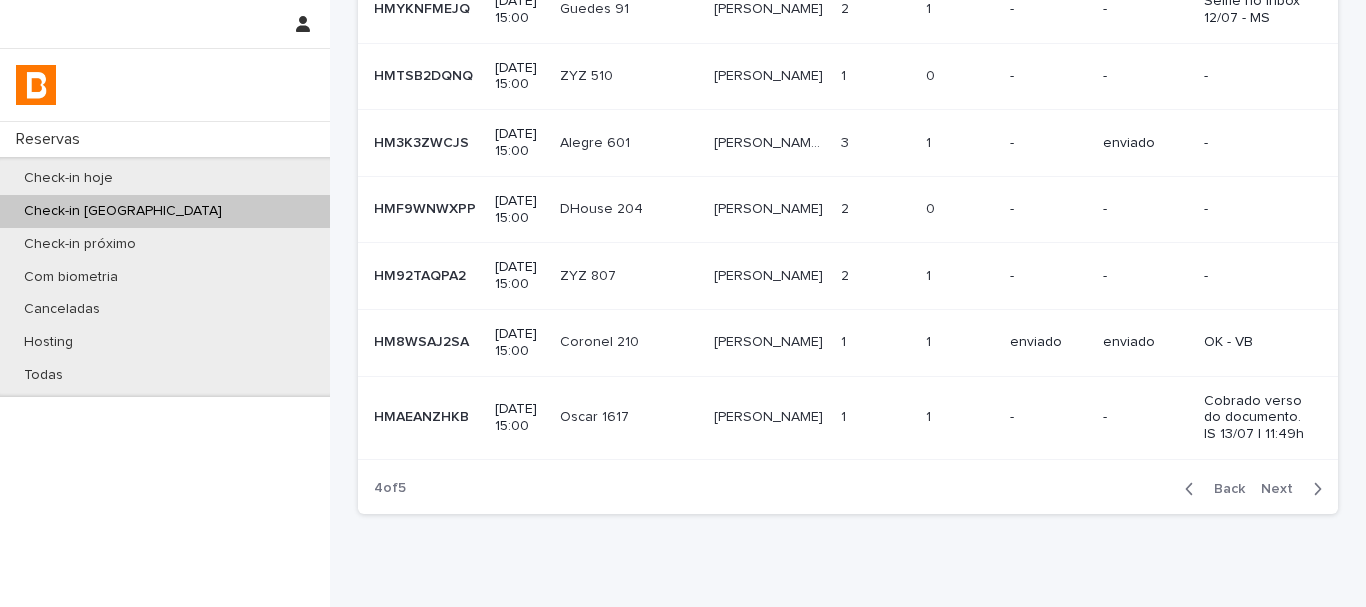 click on "-" at bounding box center (1048, 209) 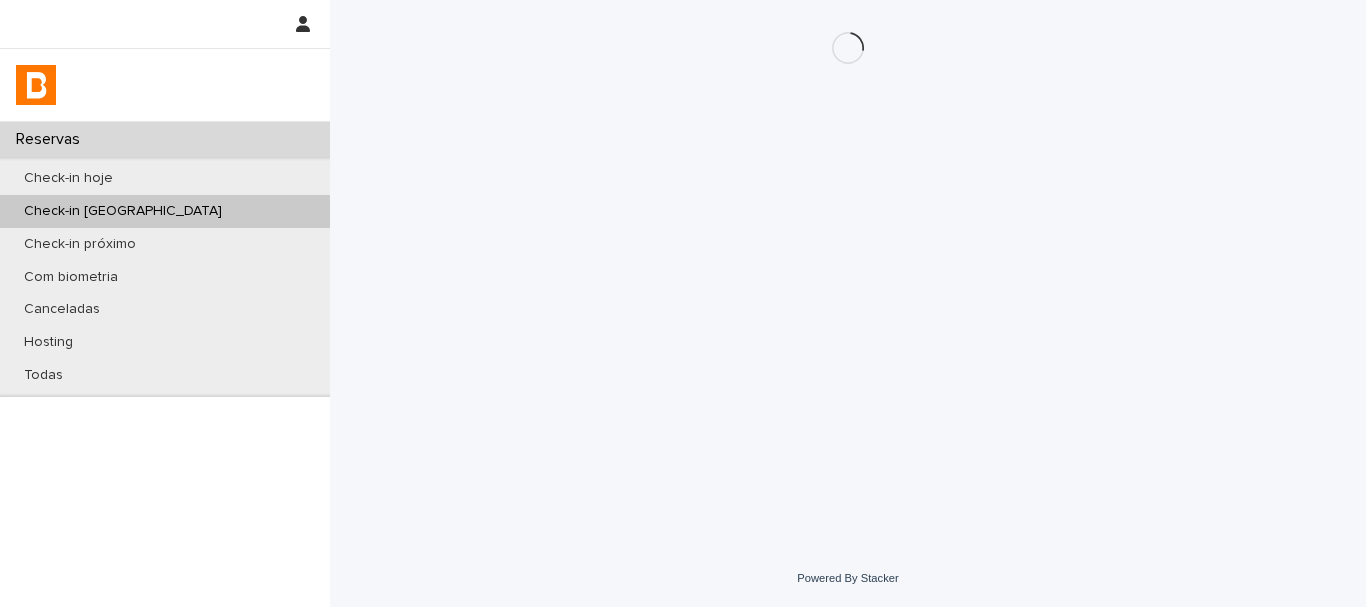 scroll, scrollTop: 0, scrollLeft: 0, axis: both 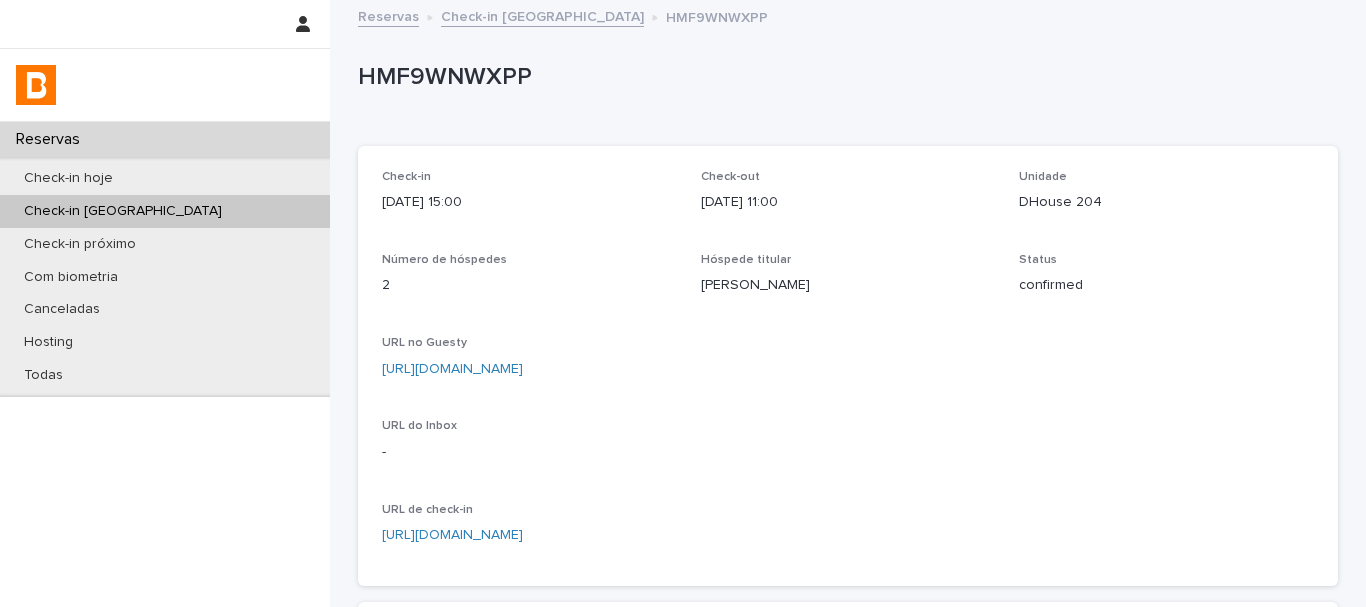 click on "HMF9WNWXPP" at bounding box center (844, 77) 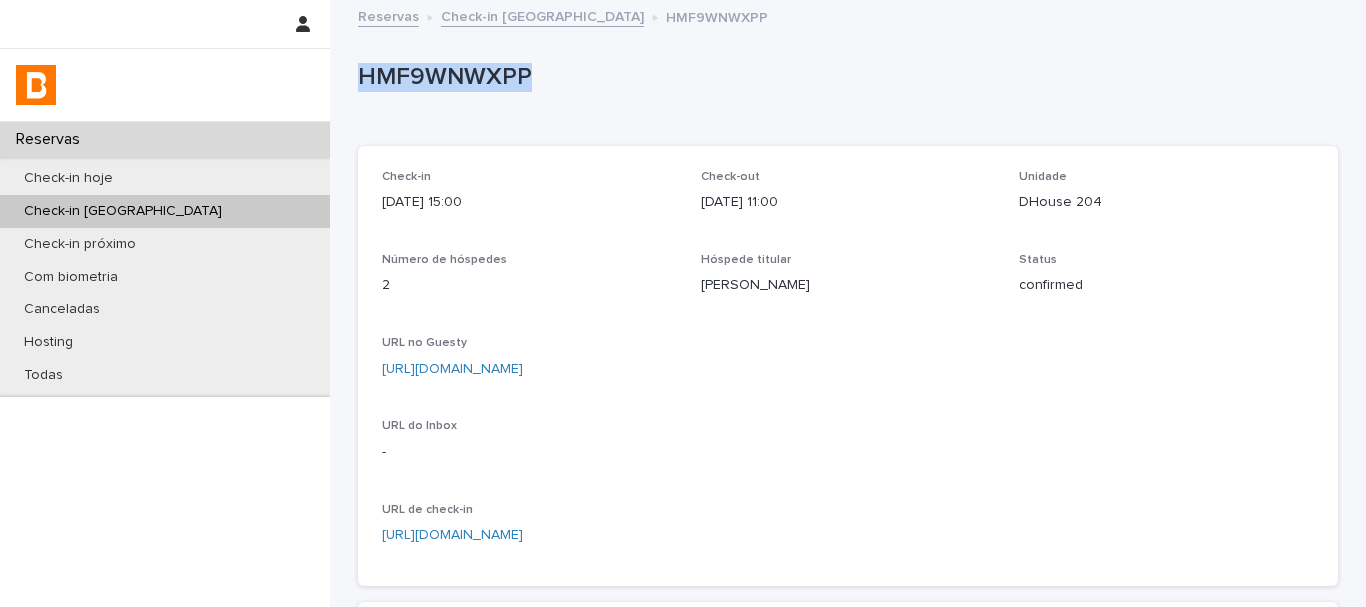 click on "HMF9WNWXPP" at bounding box center (844, 77) 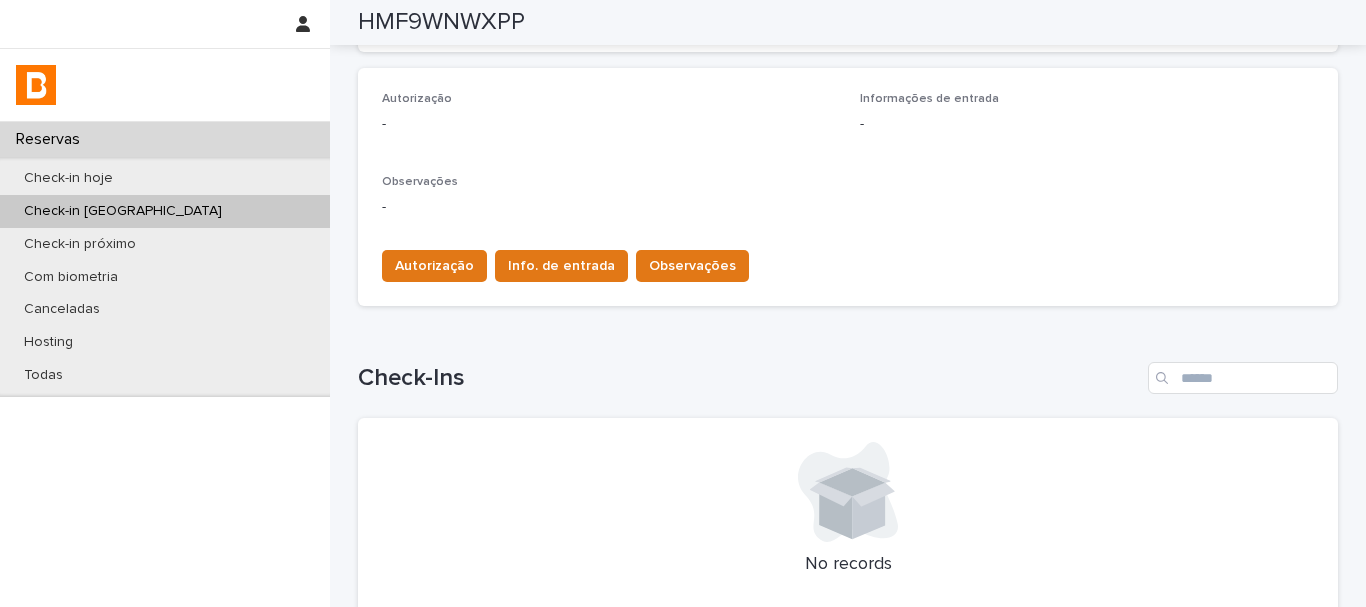 scroll, scrollTop: 348, scrollLeft: 0, axis: vertical 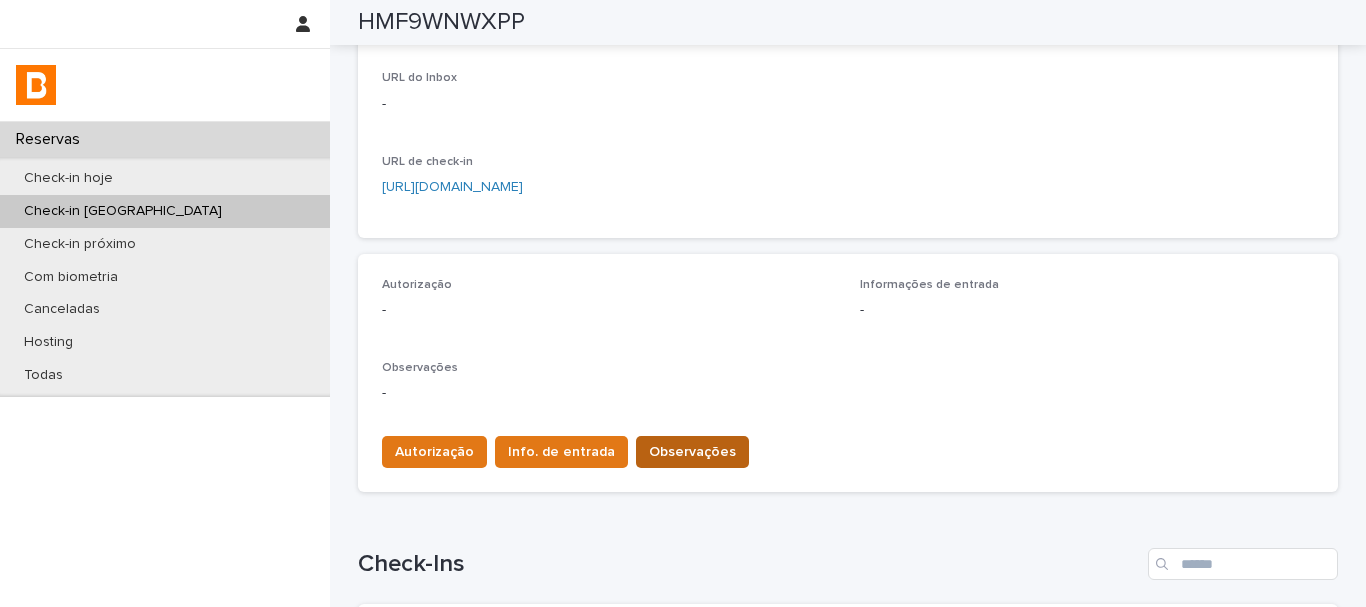 click on "Observações" at bounding box center (692, 452) 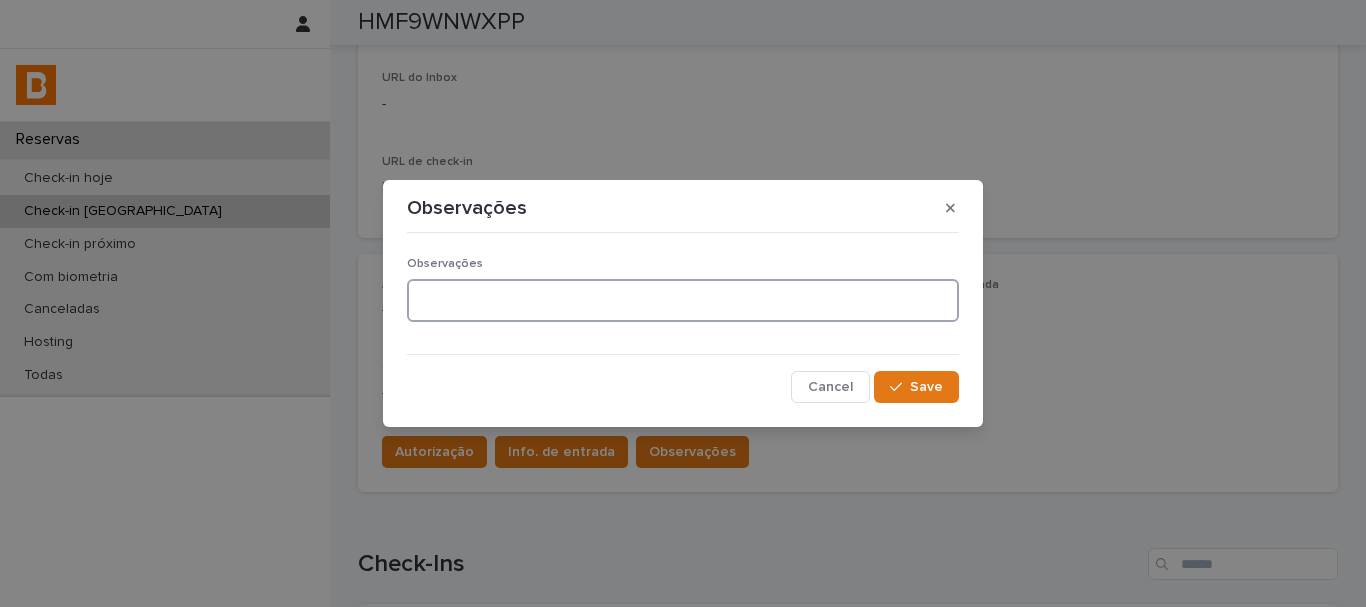 click at bounding box center (683, 300) 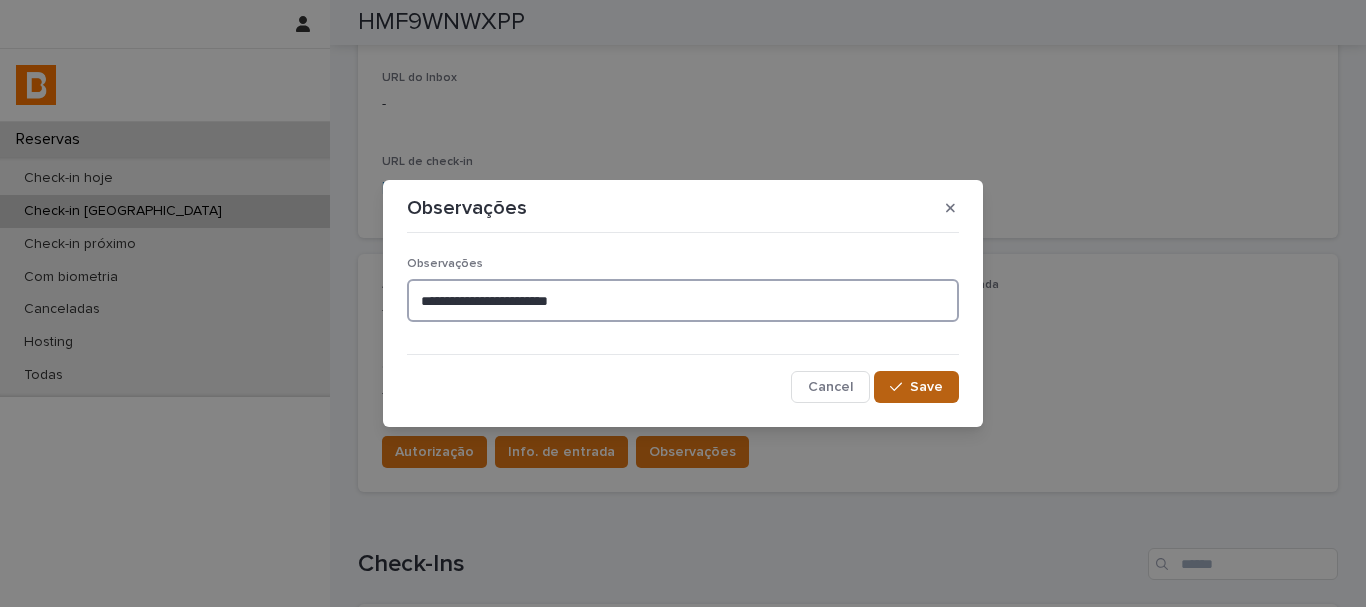 type on "**********" 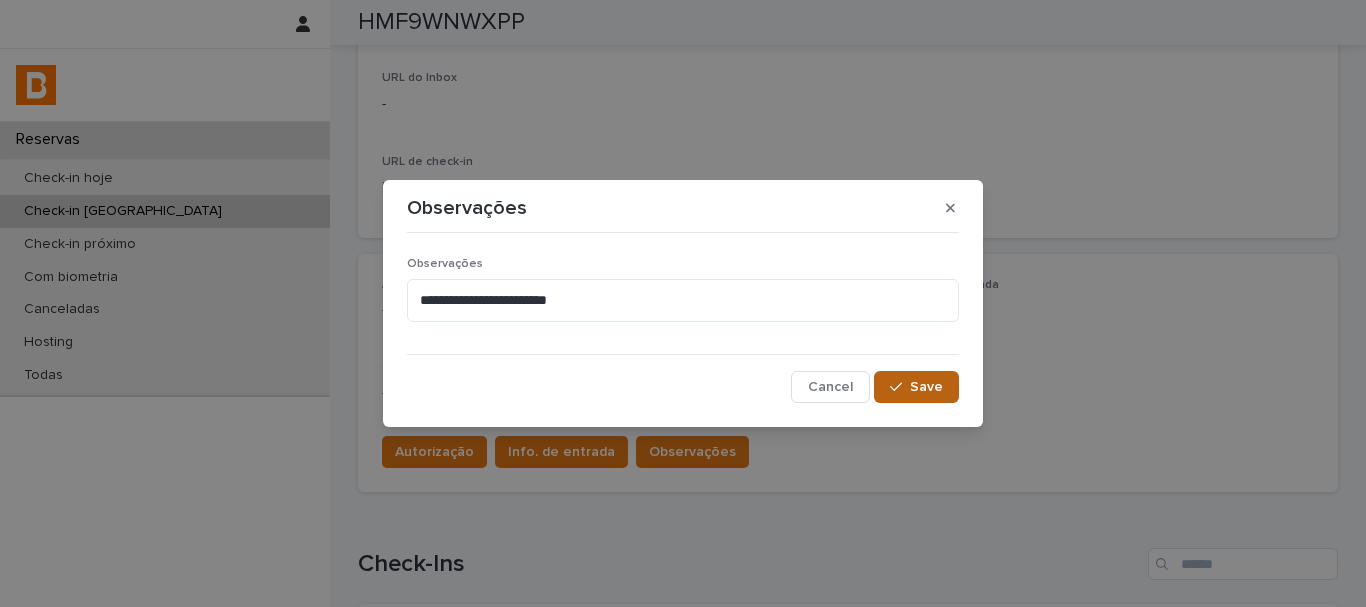 drag, startPoint x: 927, startPoint y: 381, endPoint x: 916, endPoint y: 374, distance: 13.038404 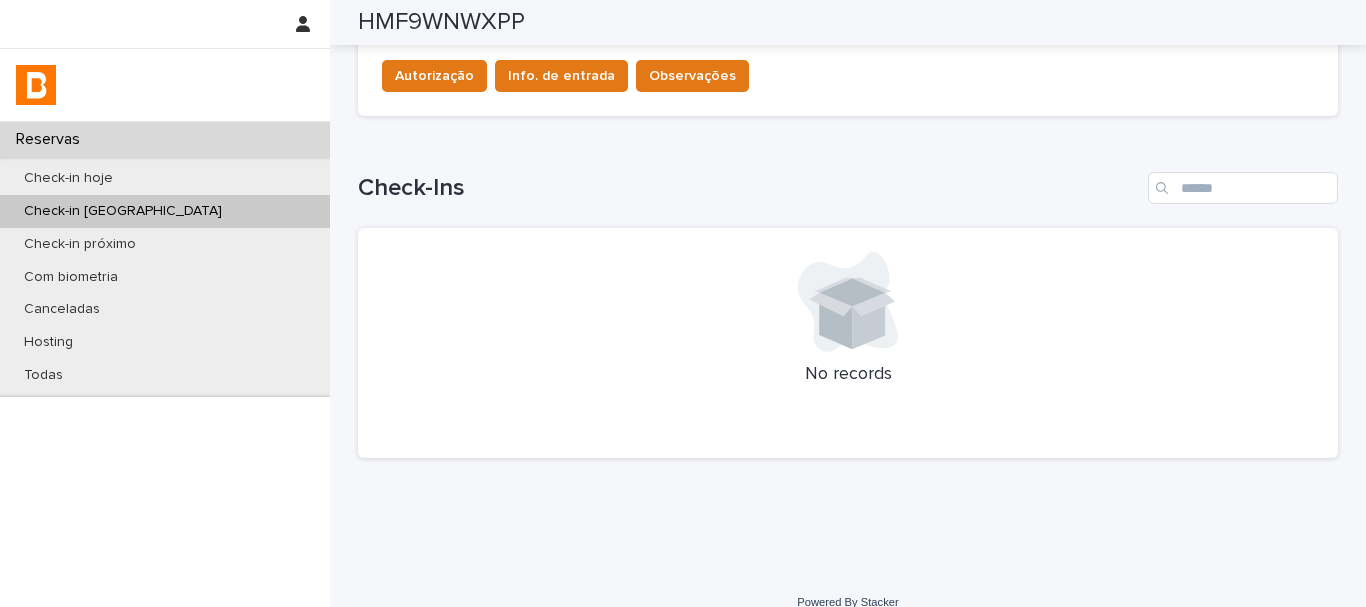 scroll, scrollTop: 748, scrollLeft: 0, axis: vertical 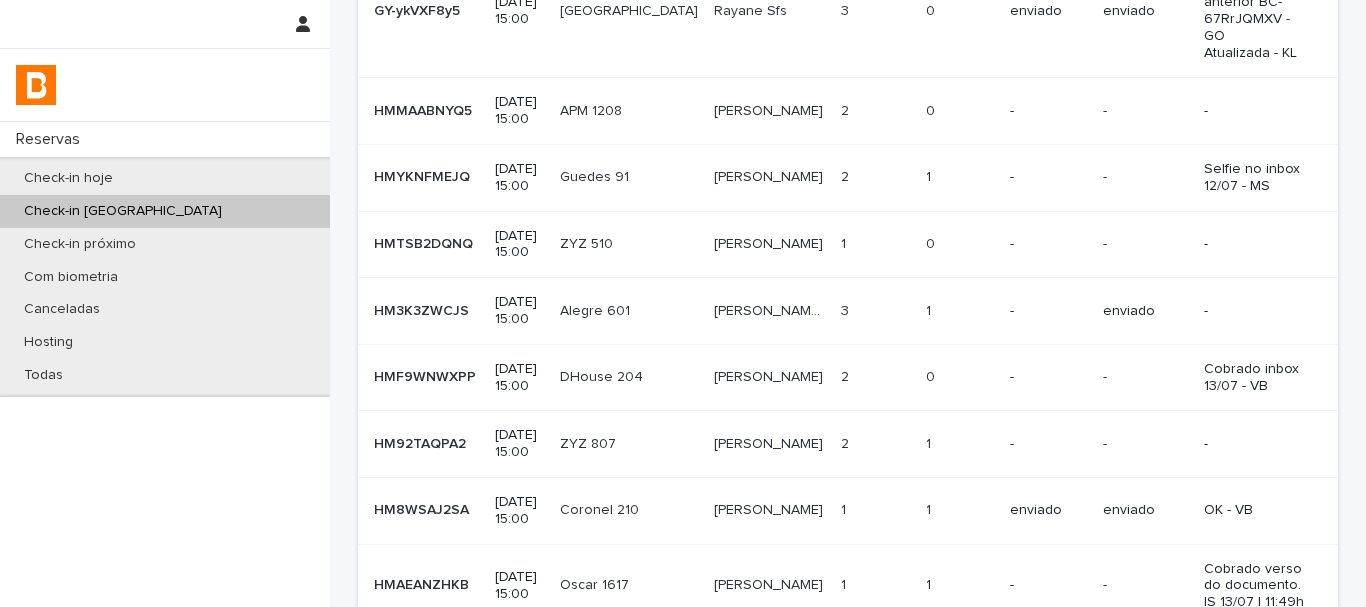 click on "1 1" at bounding box center (959, 311) 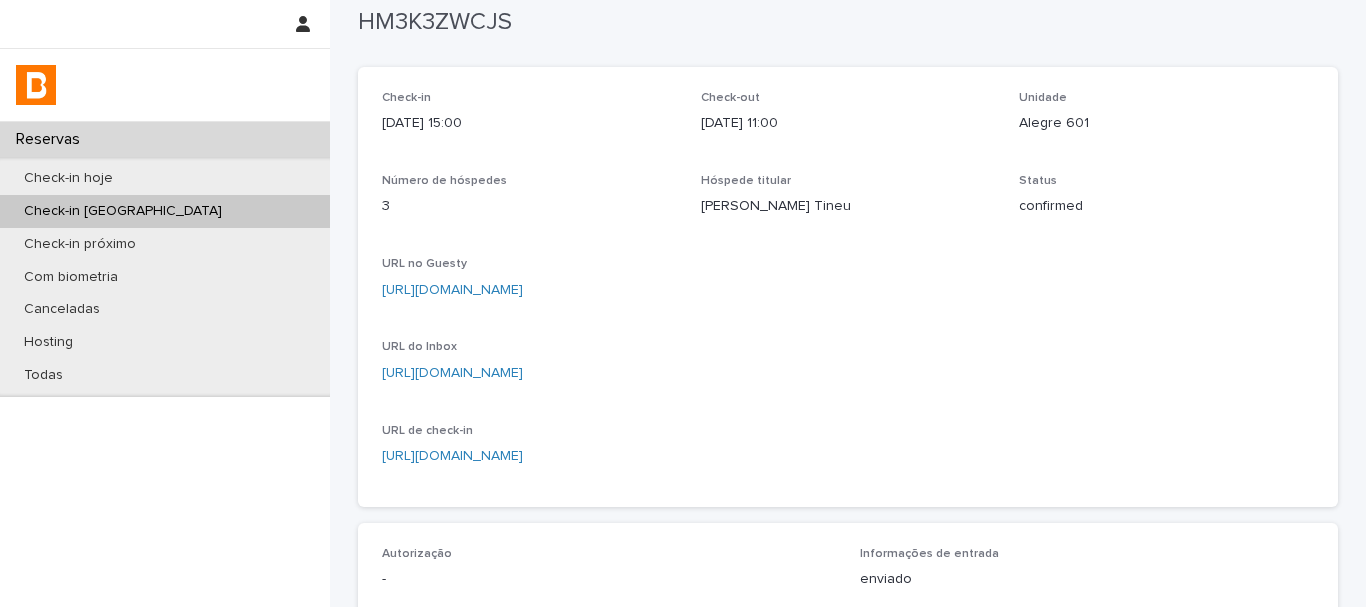scroll, scrollTop: 0, scrollLeft: 0, axis: both 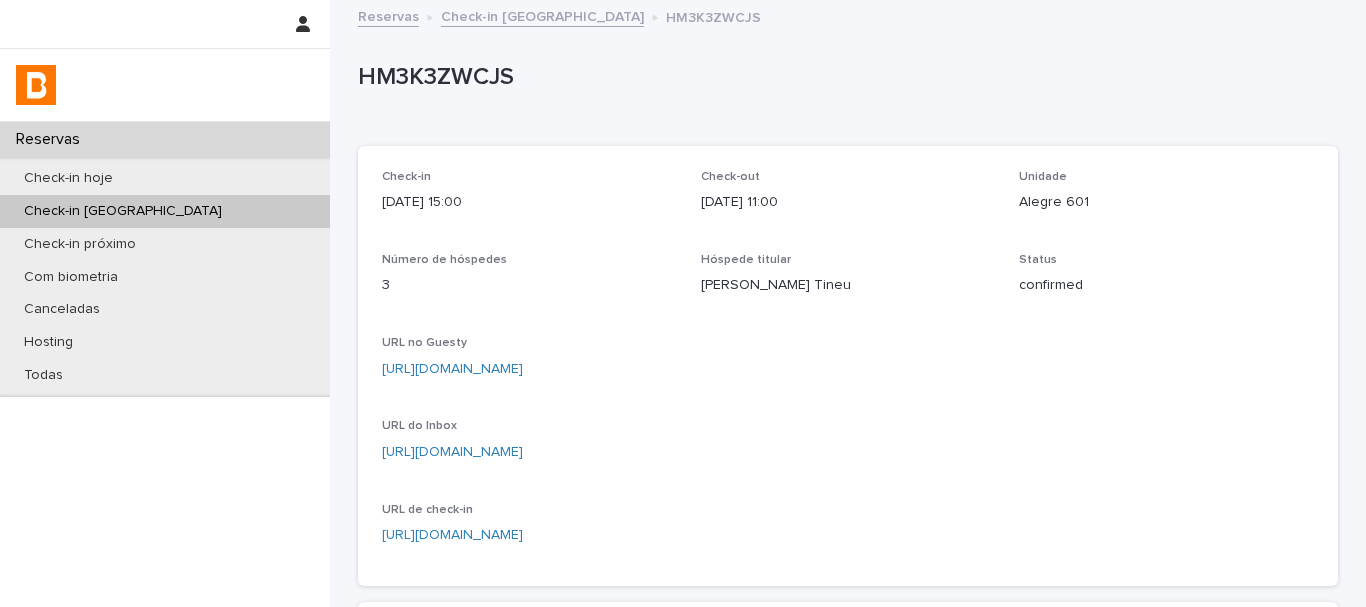 click on "HM3K3ZWCJS" at bounding box center [844, 77] 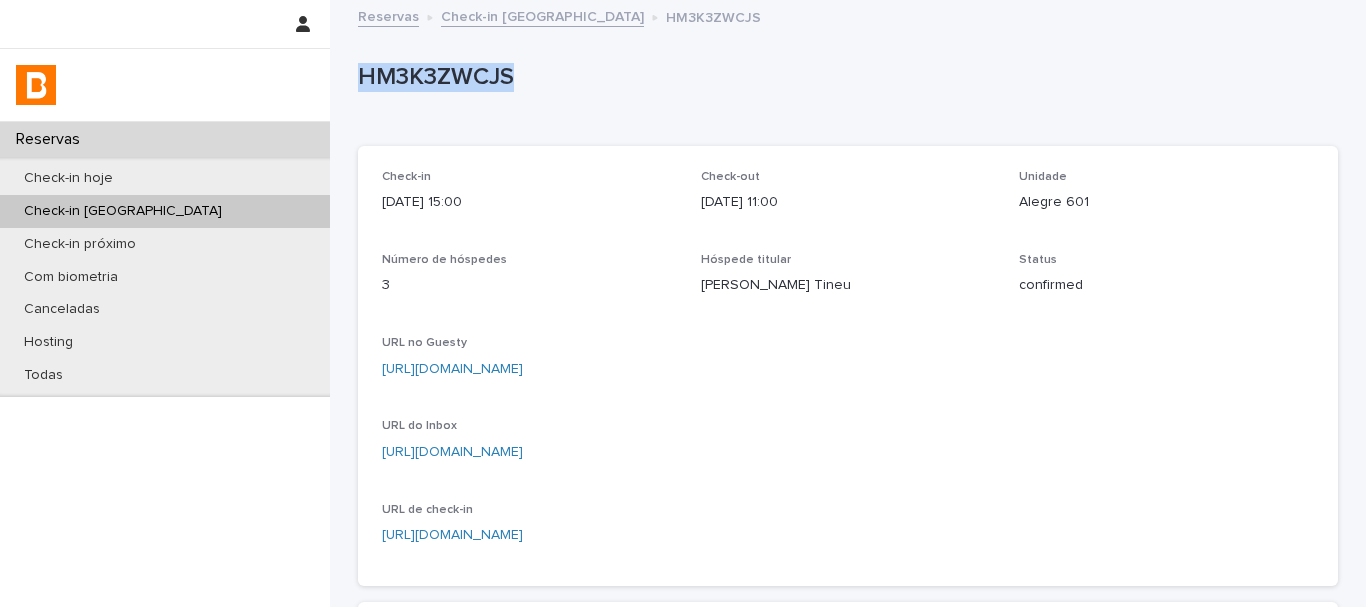 click on "HM3K3ZWCJS" at bounding box center (844, 77) 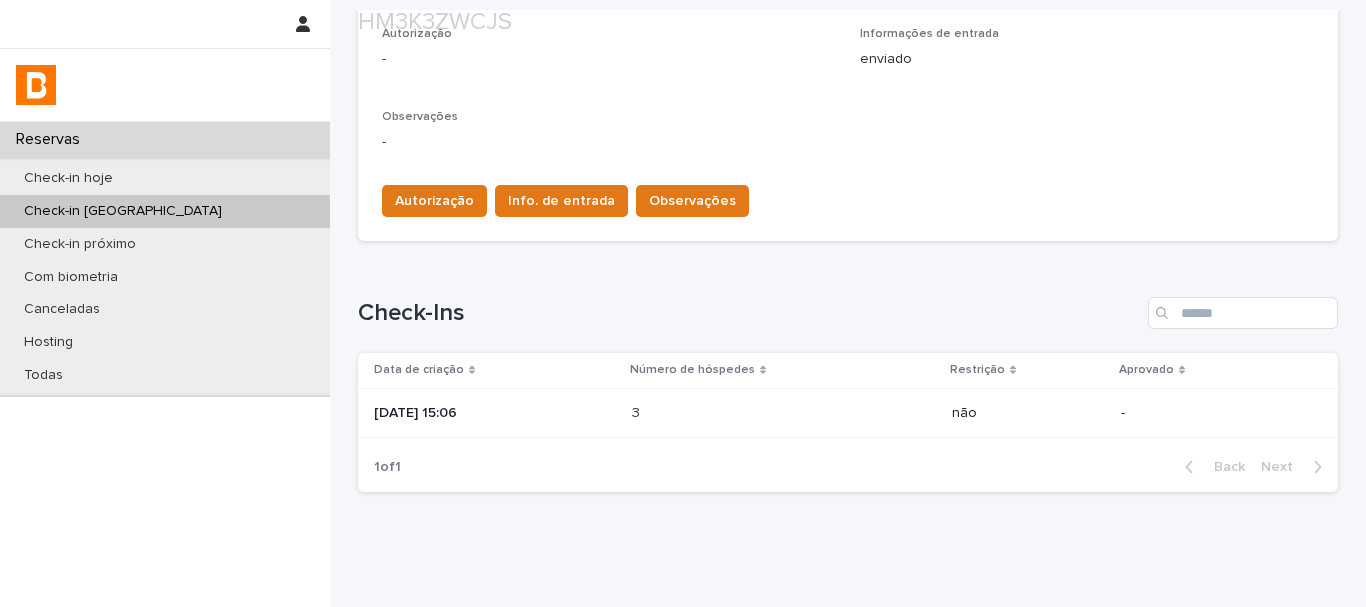 scroll, scrollTop: 600, scrollLeft: 0, axis: vertical 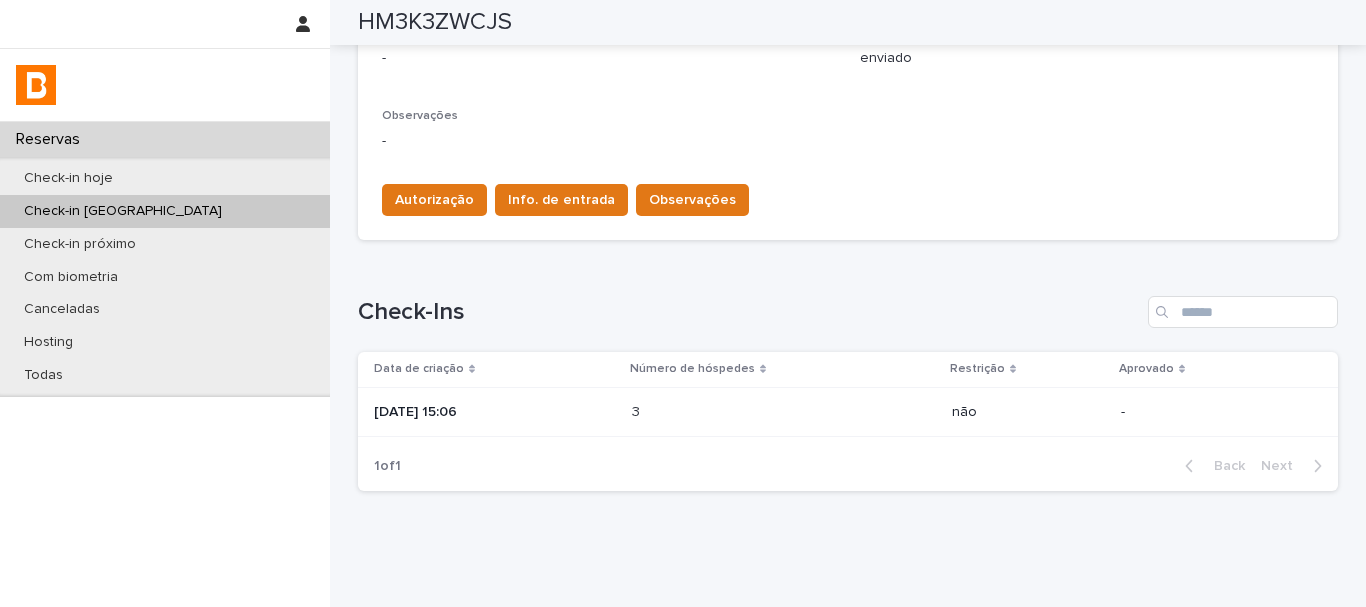 click on "3 3" at bounding box center (784, 412) 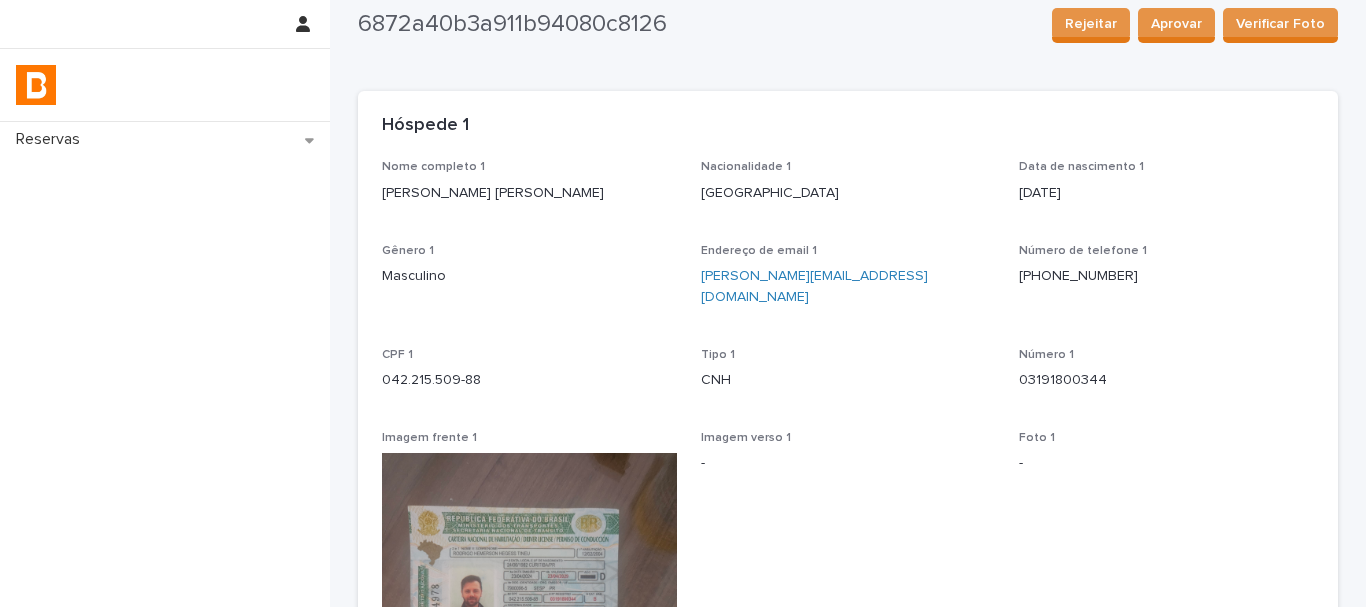 scroll, scrollTop: 0, scrollLeft: 0, axis: both 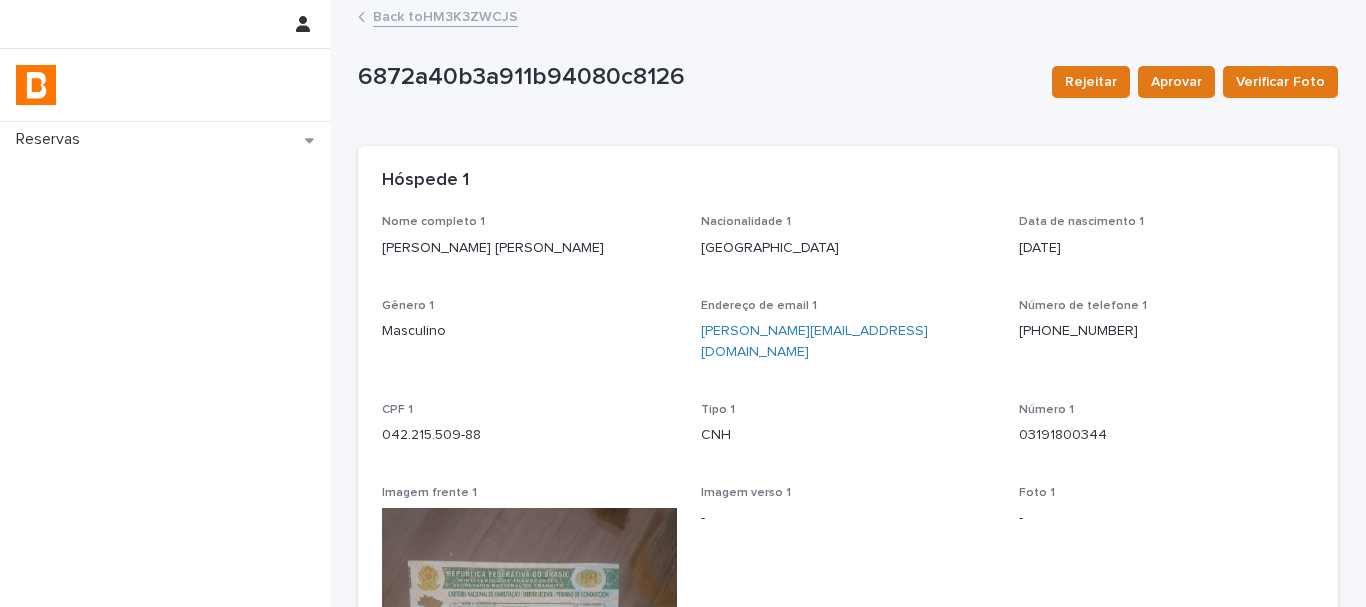 click on "Back to  HM3K3ZWCJS" at bounding box center (445, 15) 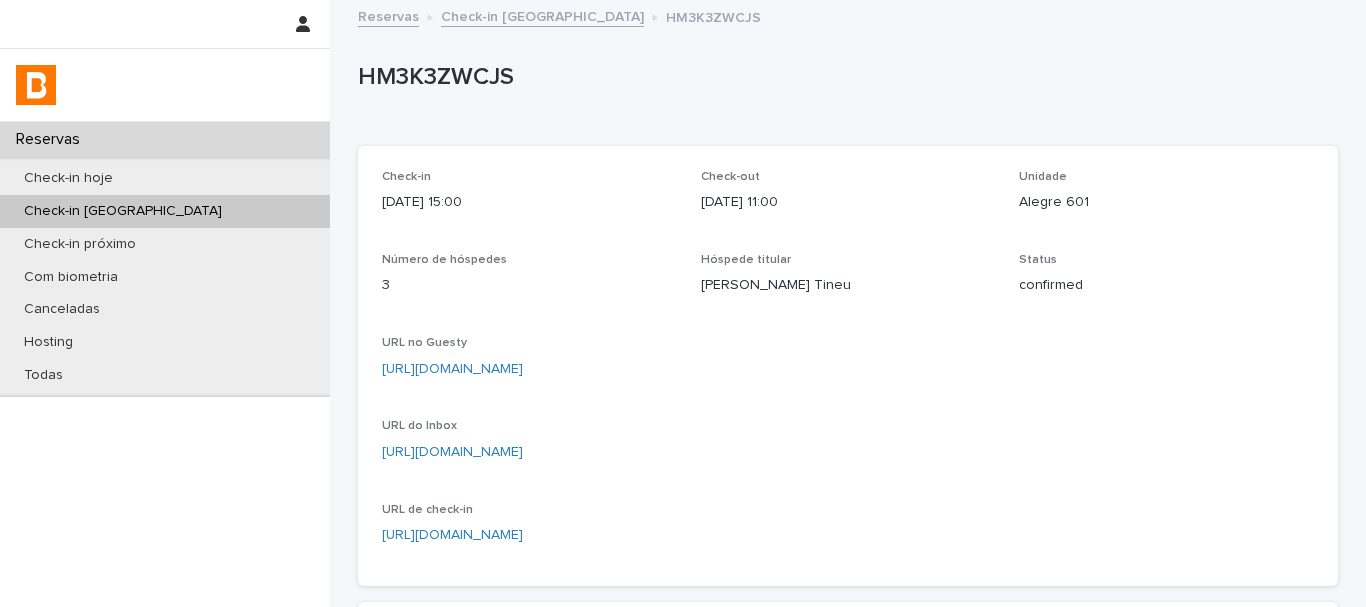 scroll, scrollTop: 657, scrollLeft: 0, axis: vertical 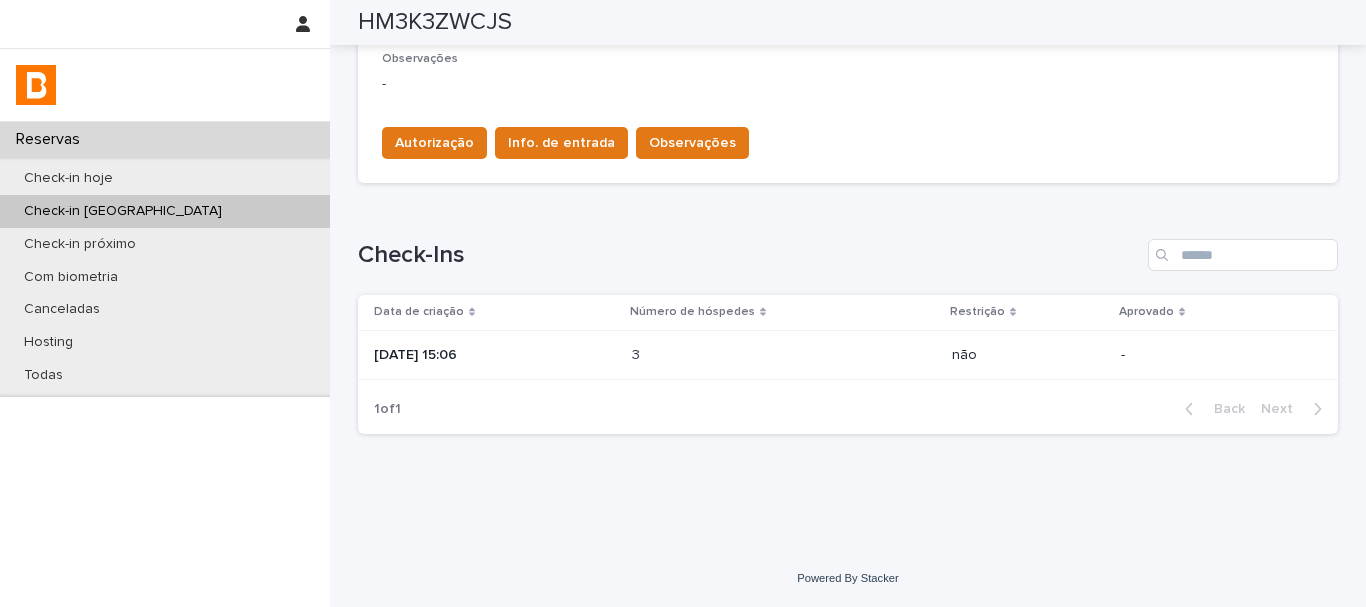 click on "Autorização Info. de entrada Observações" at bounding box center (848, 139) 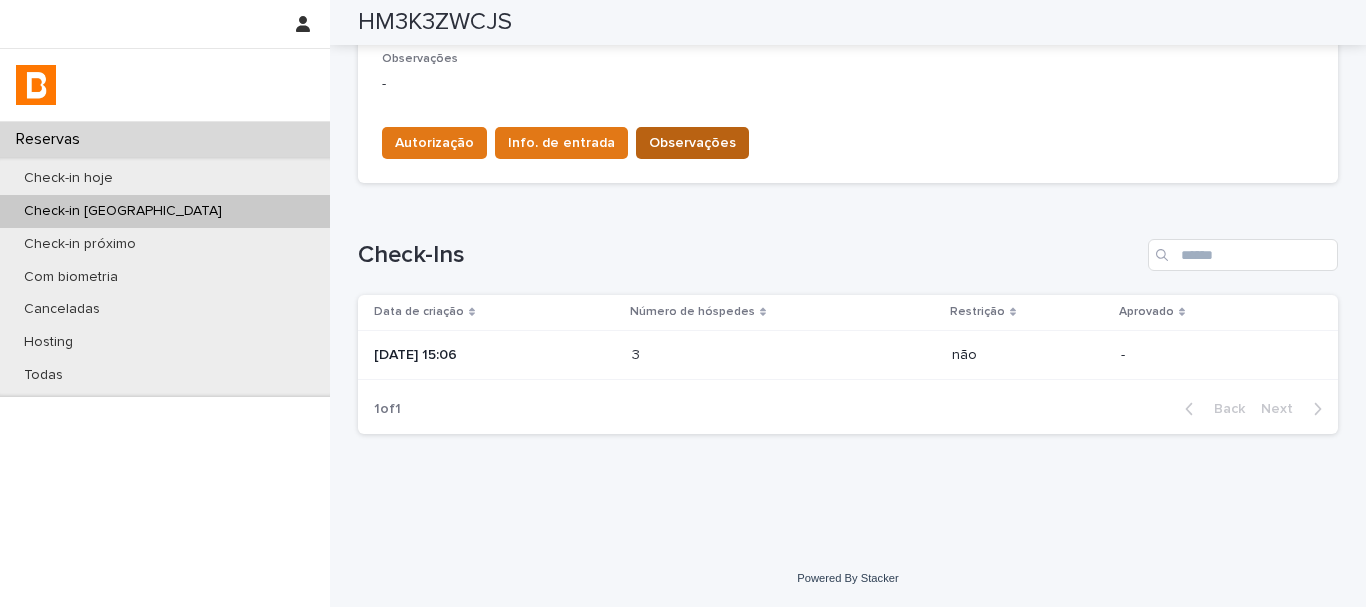 click on "Observações" at bounding box center [692, 143] 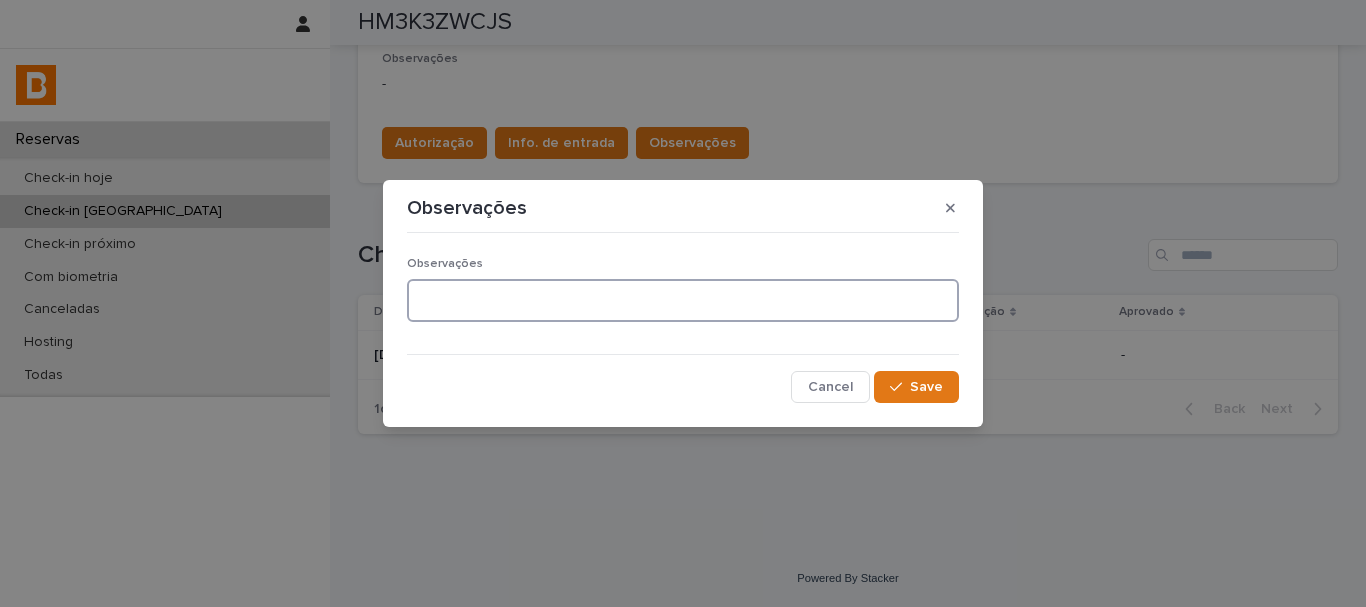 click at bounding box center [683, 300] 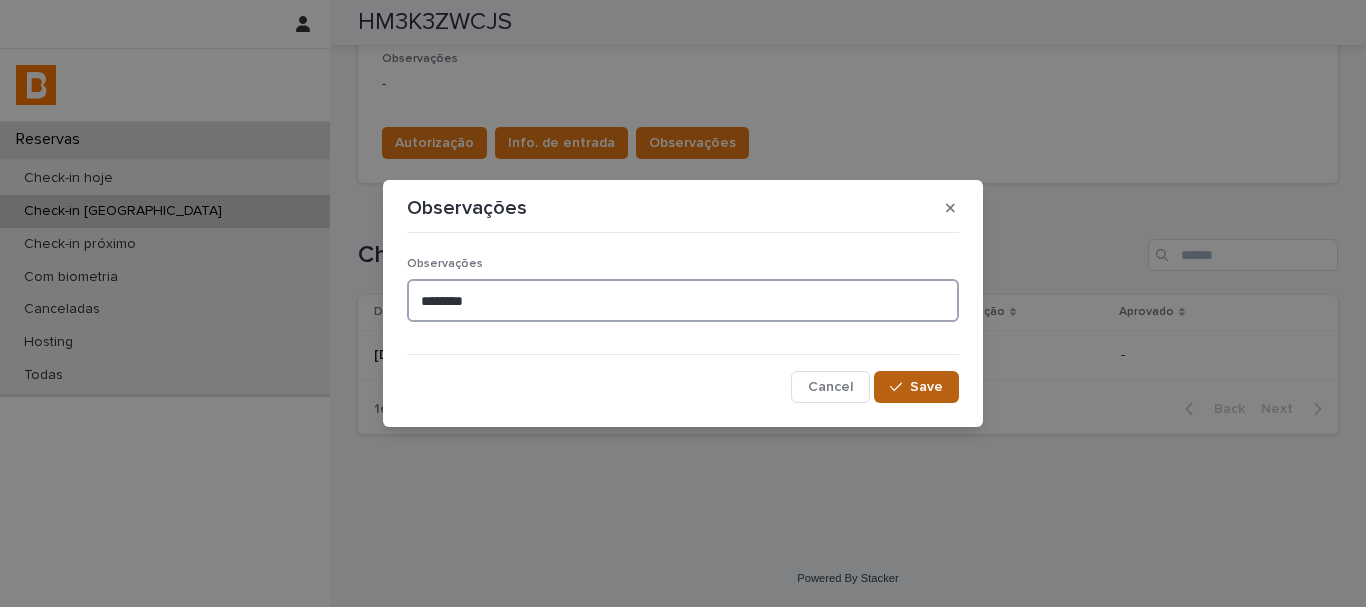 type on "*******" 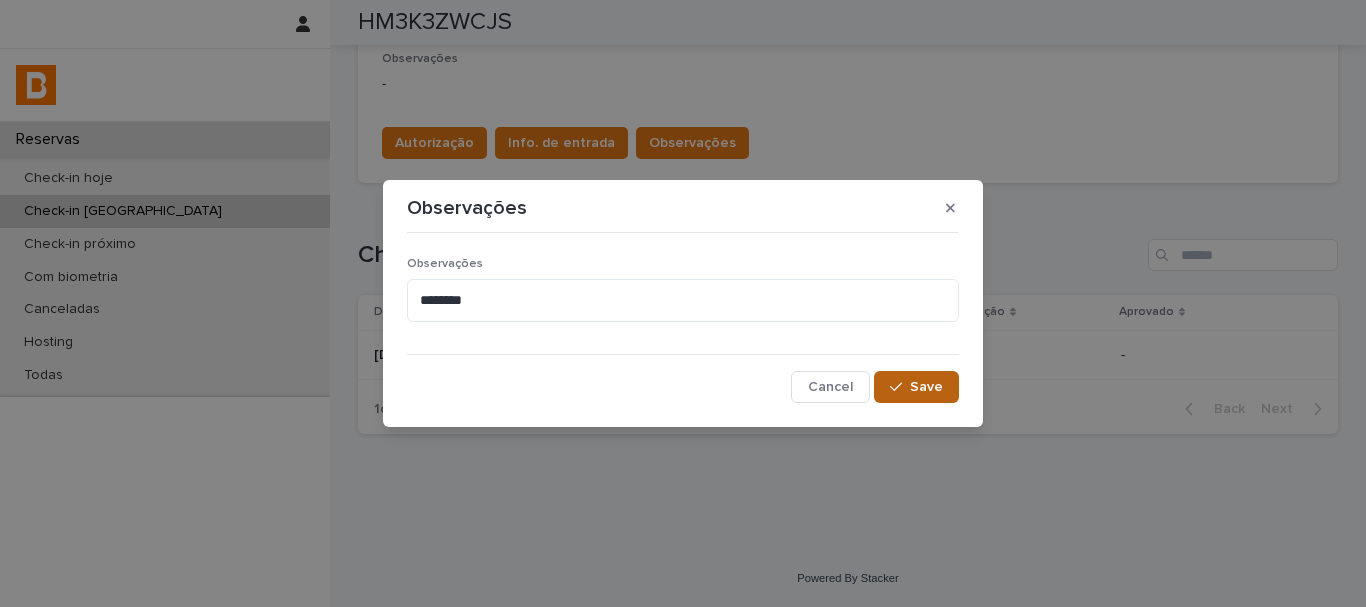 click on "Save" at bounding box center (926, 387) 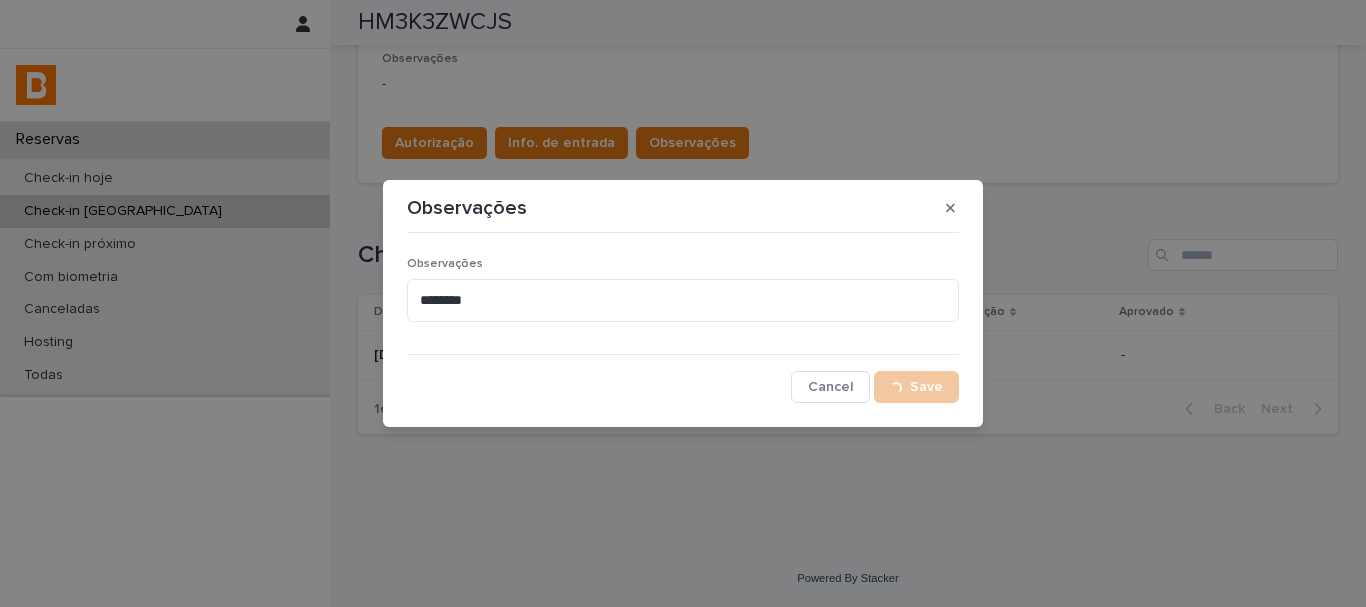 type 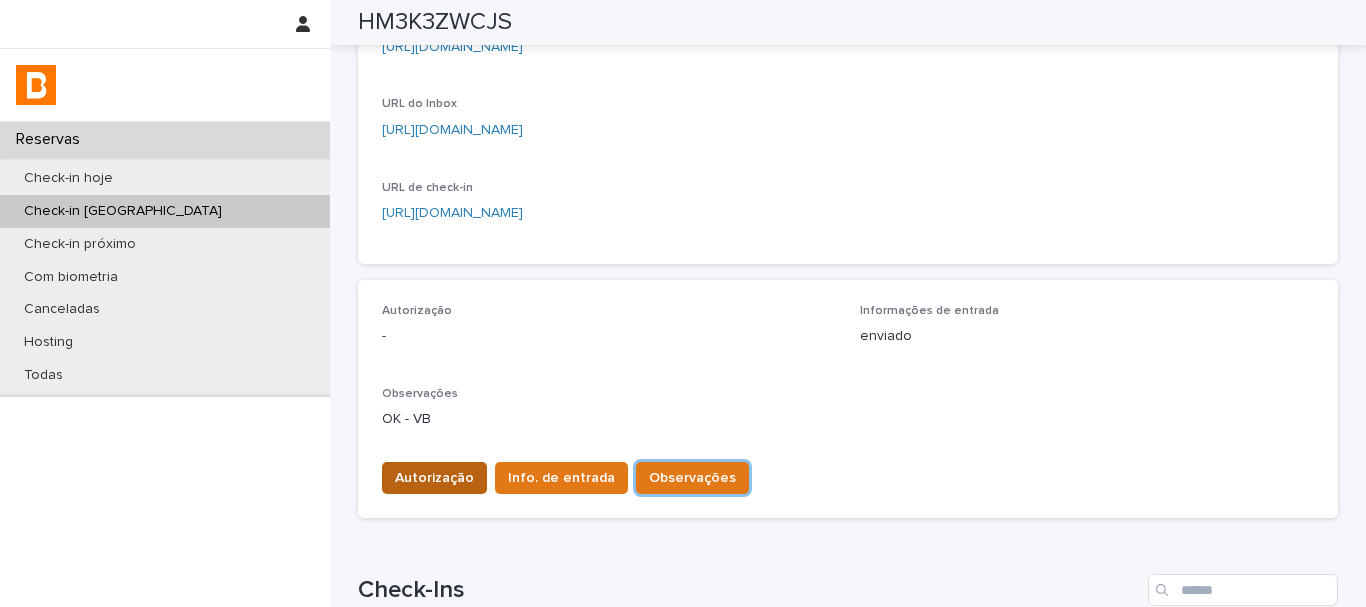 scroll, scrollTop: 357, scrollLeft: 0, axis: vertical 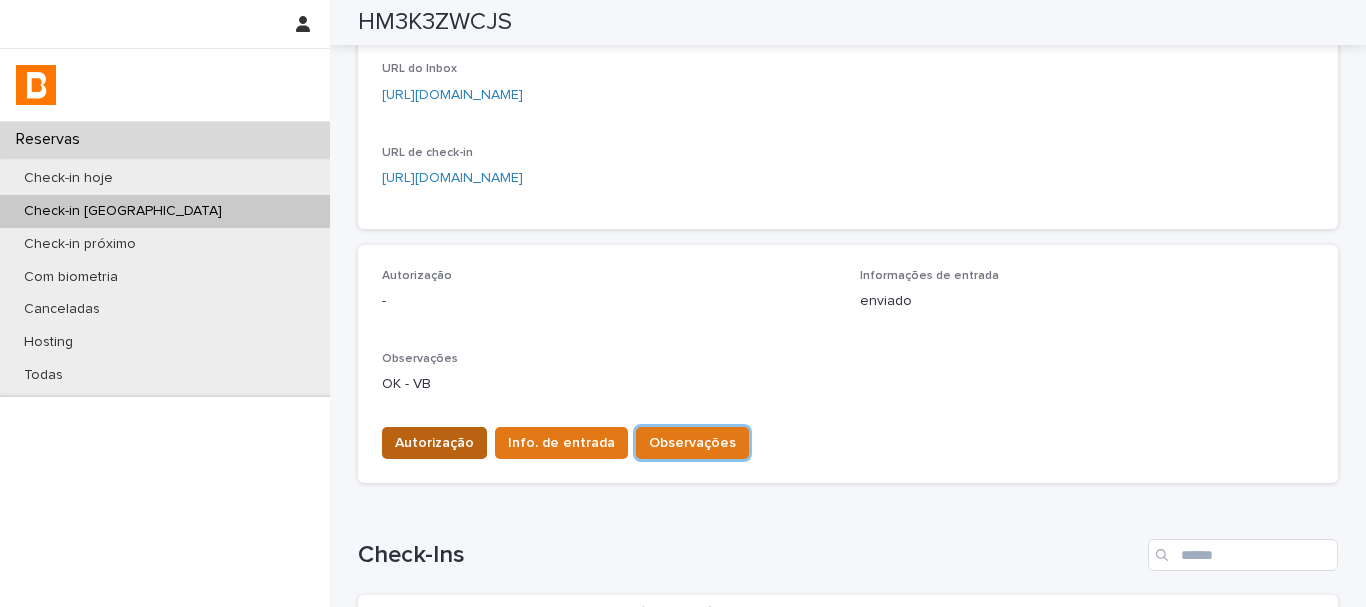 click on "Autorização" at bounding box center (434, 443) 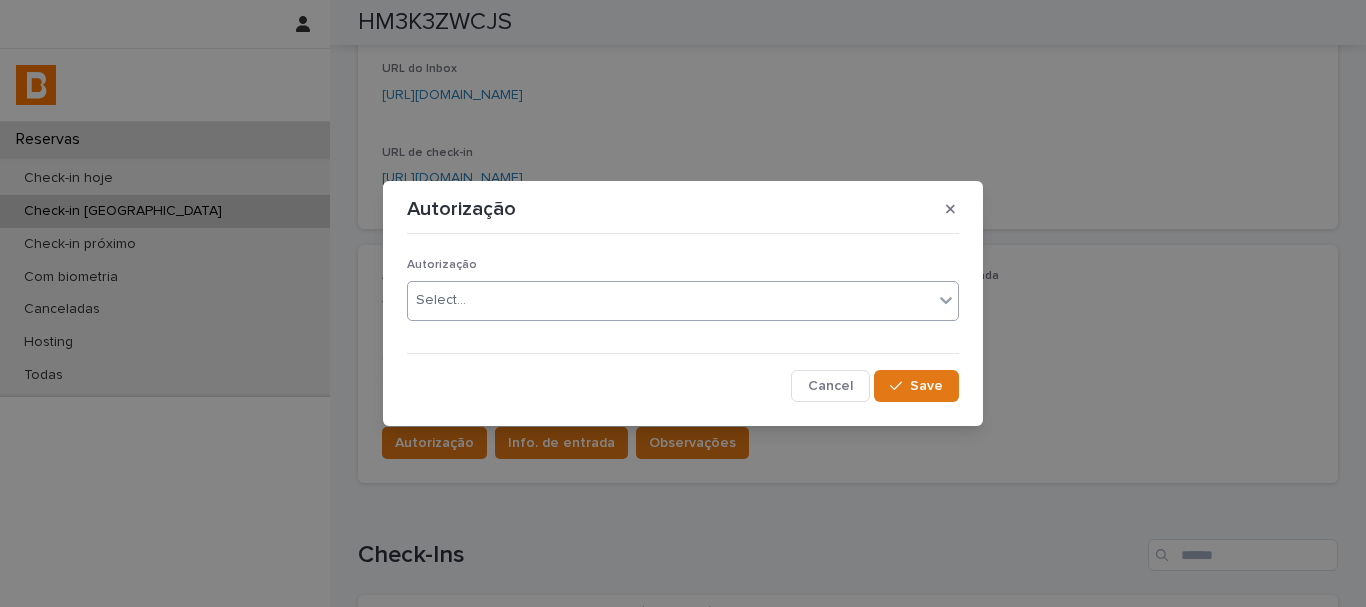 click on "Select..." at bounding box center [441, 300] 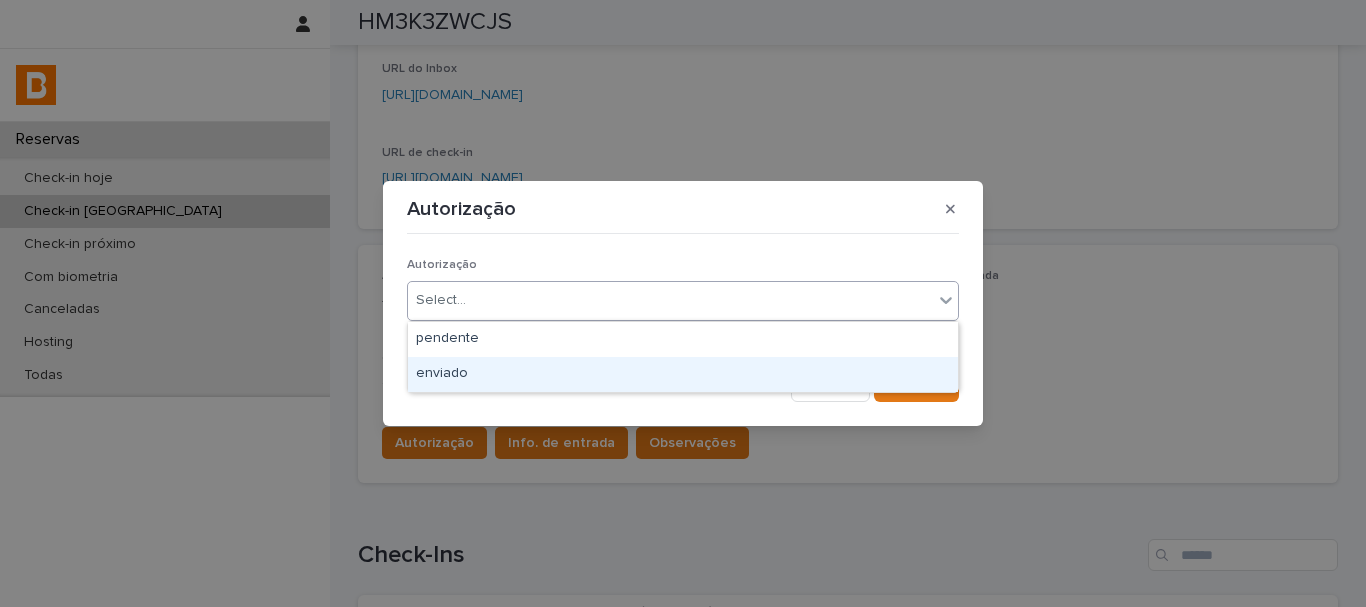 click on "enviado" at bounding box center (683, 374) 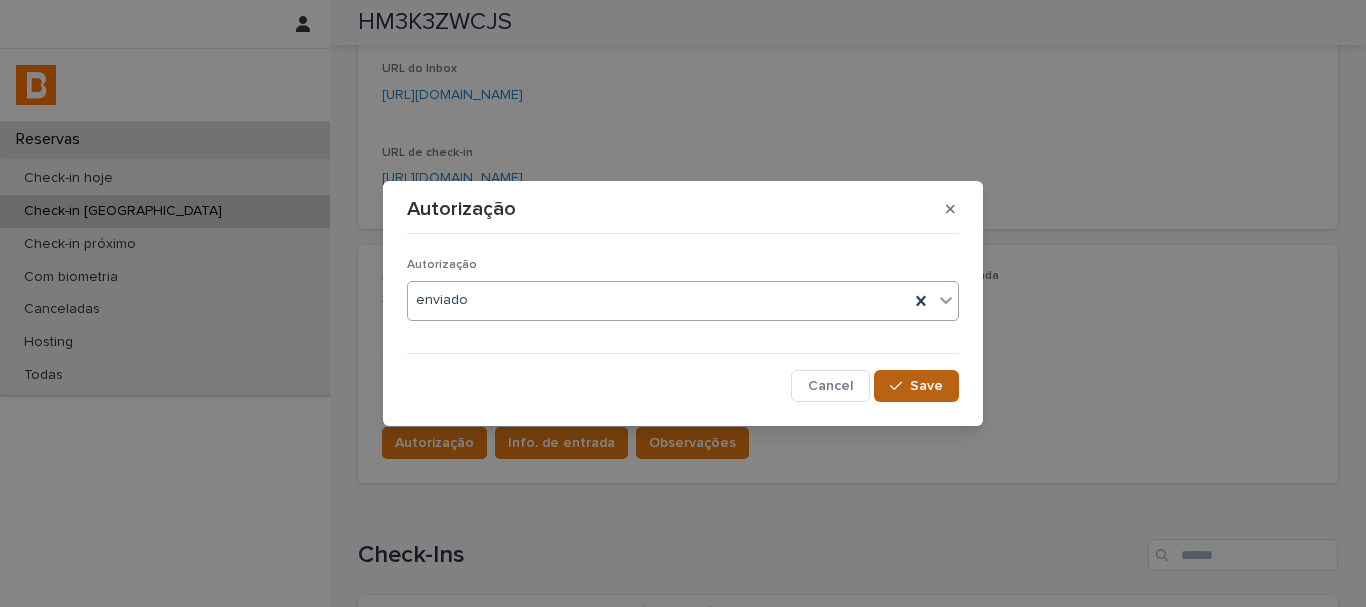 click on "Save" at bounding box center (916, 386) 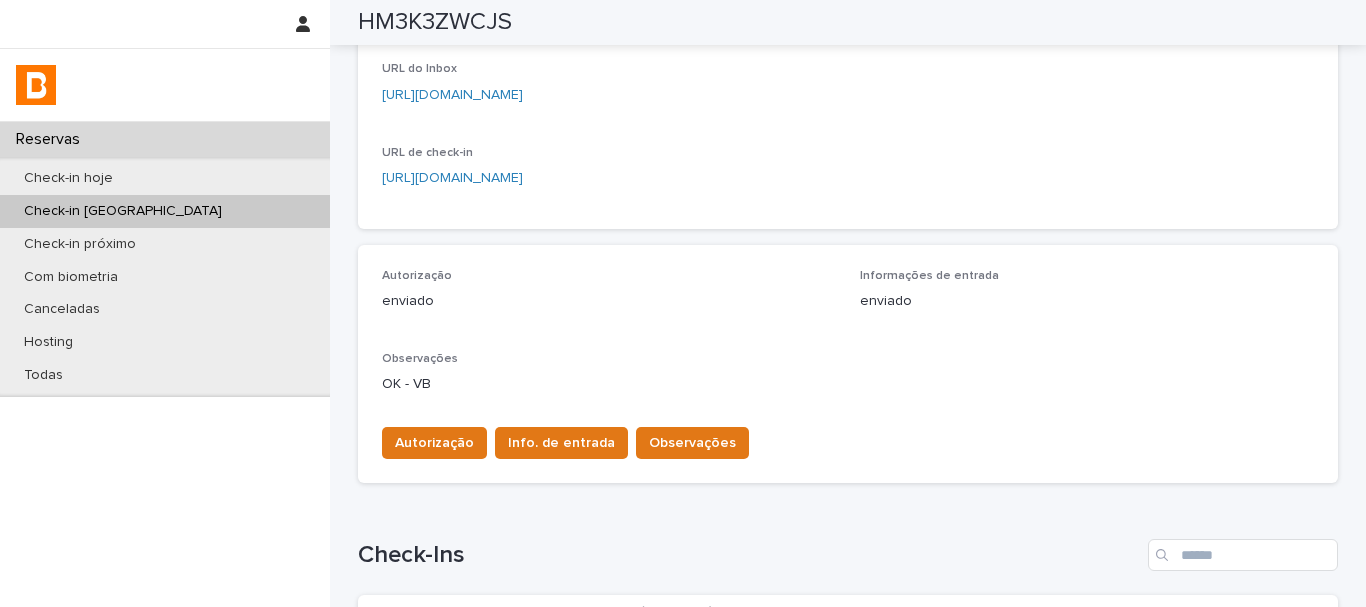 type 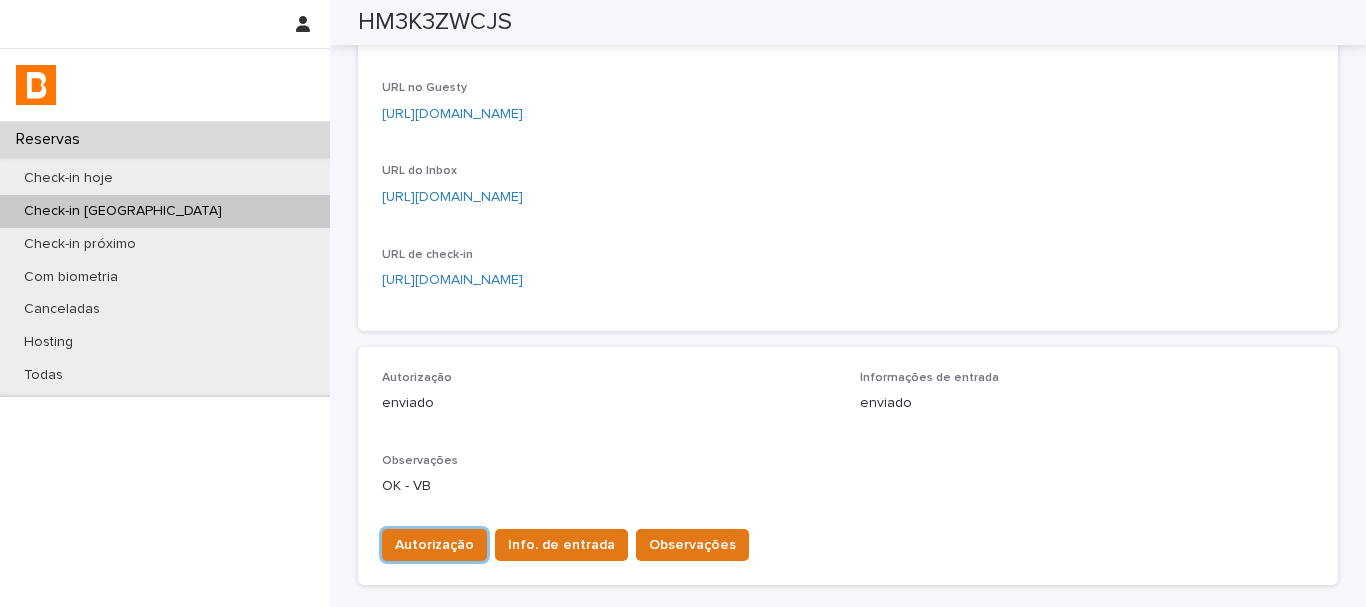 scroll, scrollTop: 57, scrollLeft: 0, axis: vertical 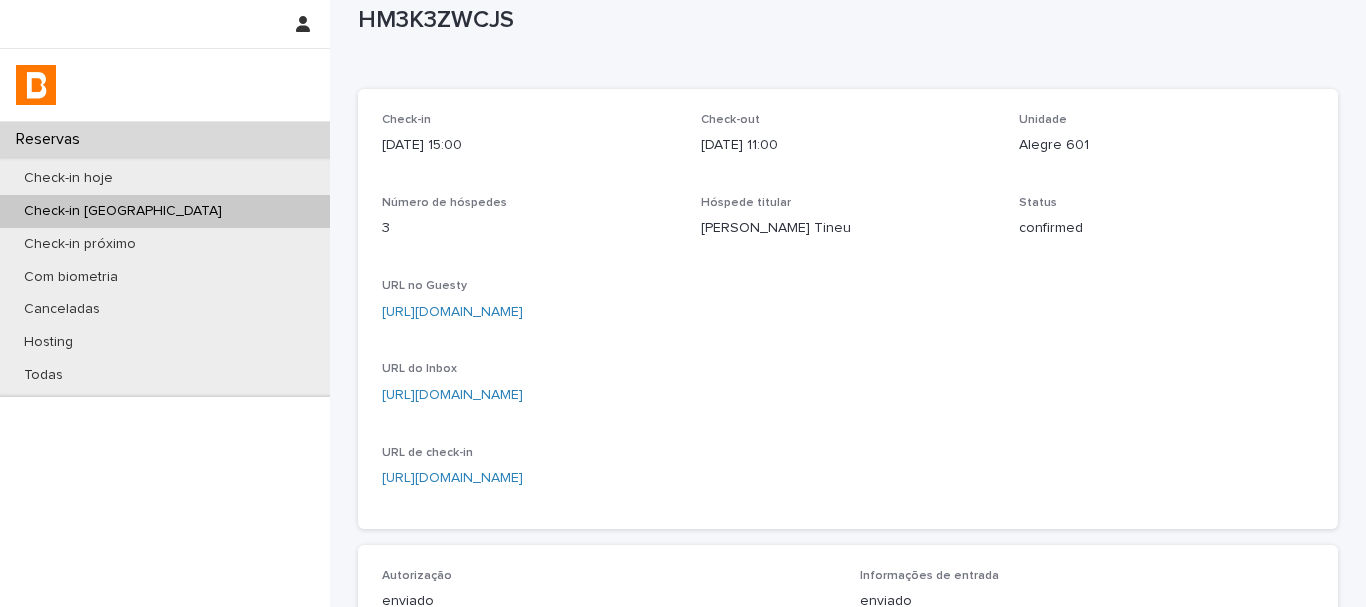 click on "Check-in [DATE] 15:00 Check-out [DATE] 11:00 Unidade Alegre 601 Número de hóspedes 3 Hóspede titular [PERSON_NAME] Tineu Status confirmed URL no Guesty [URL][DOMAIN_NAME] URL do Inbox [URL][DOMAIN_NAME] URL de check-in [URL][DOMAIN_NAME]" at bounding box center (848, 309) 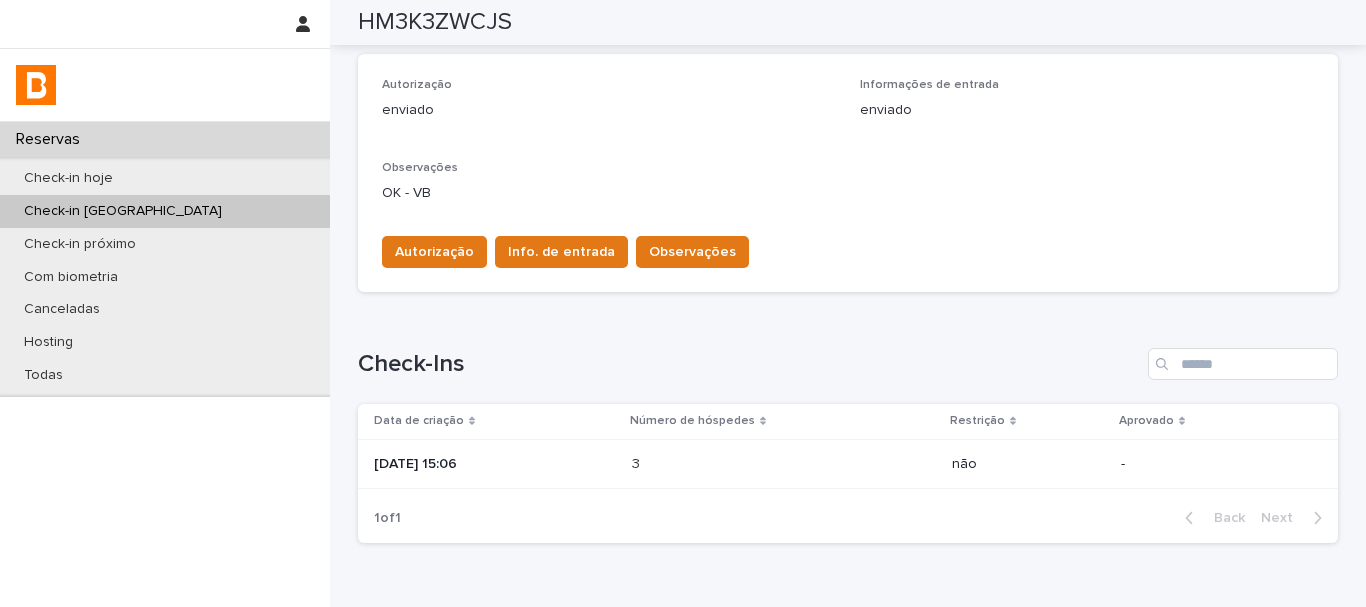 scroll, scrollTop: 457, scrollLeft: 0, axis: vertical 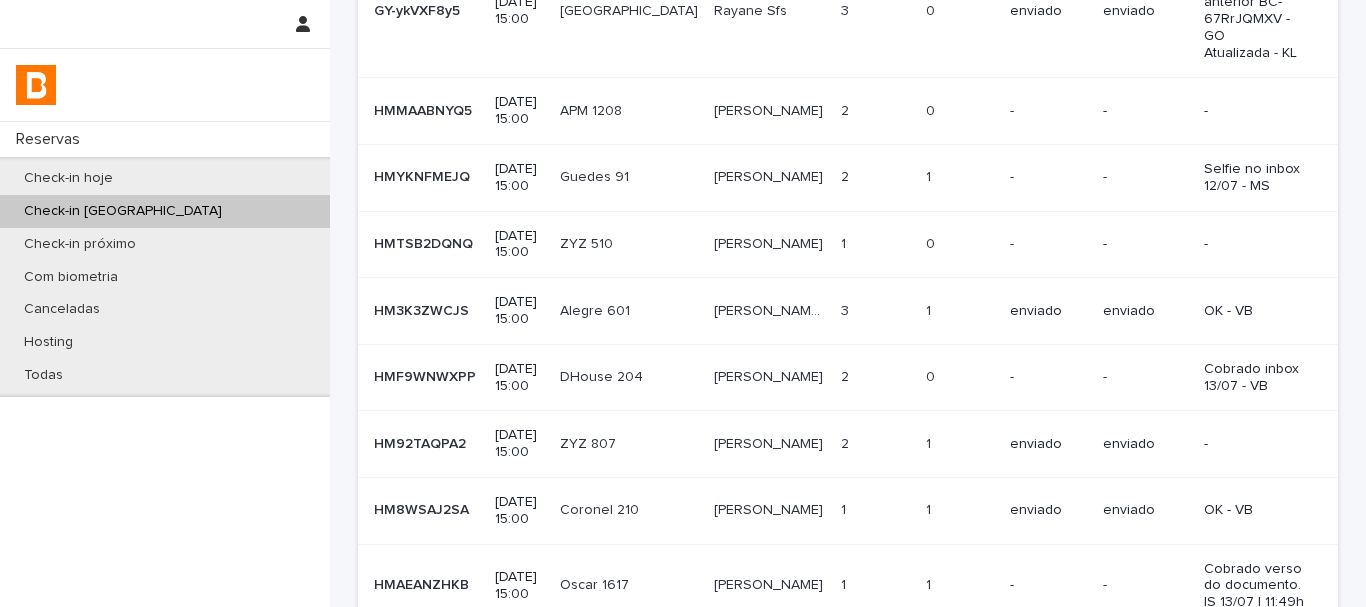 click on "1 1" at bounding box center (875, 244) 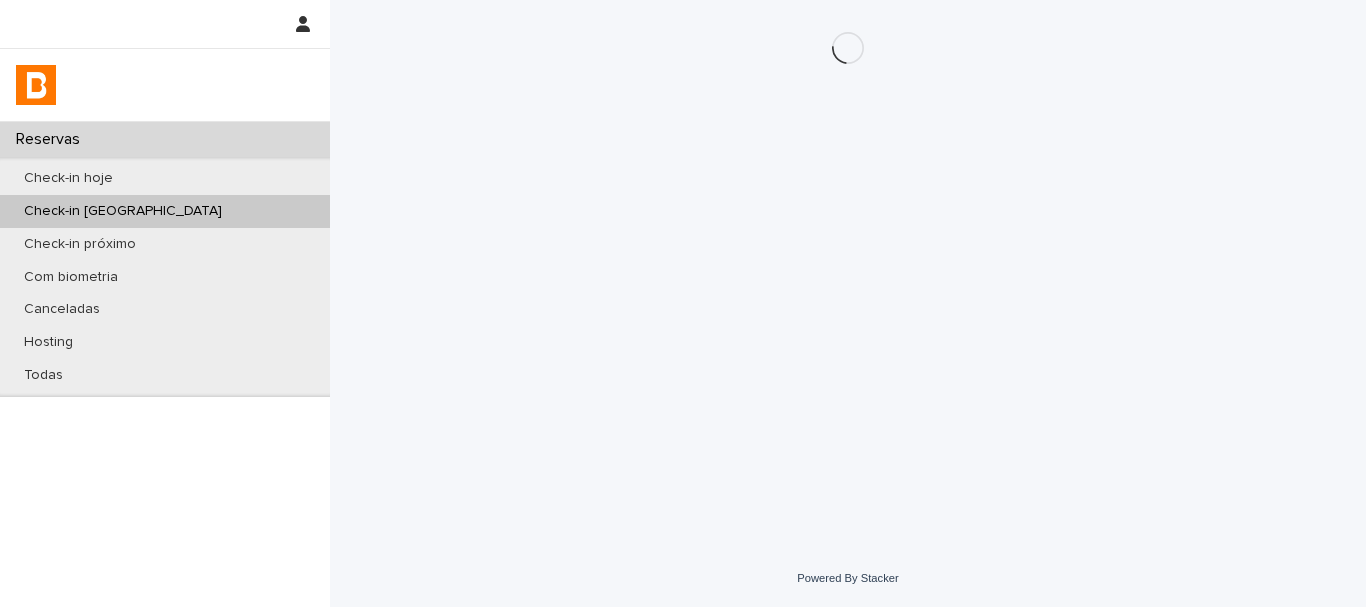 scroll, scrollTop: 0, scrollLeft: 0, axis: both 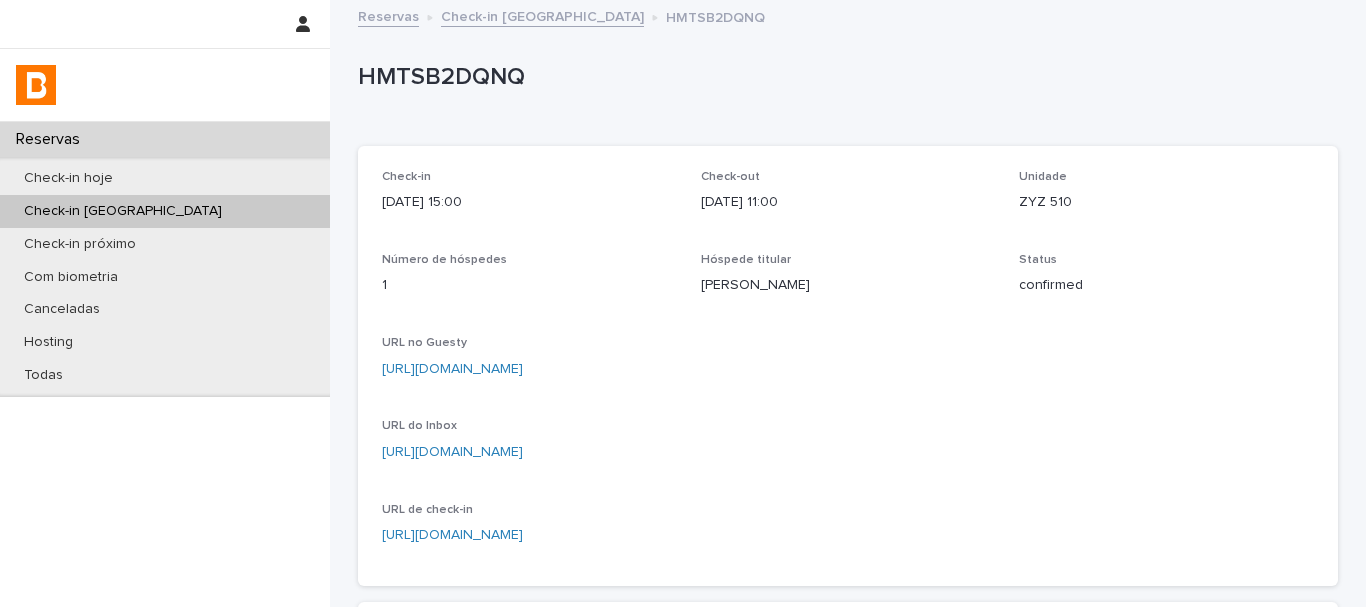 click on "HMTSB2DQNQ" at bounding box center [848, 82] 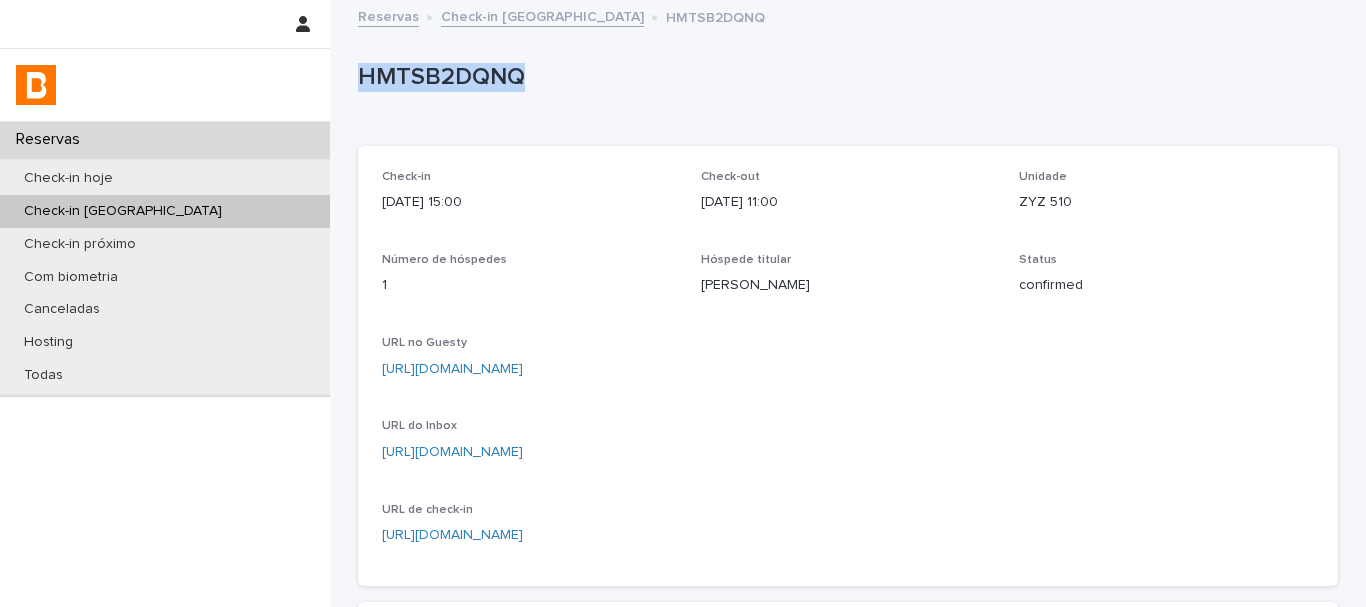 click on "HMTSB2DQNQ" at bounding box center (848, 82) 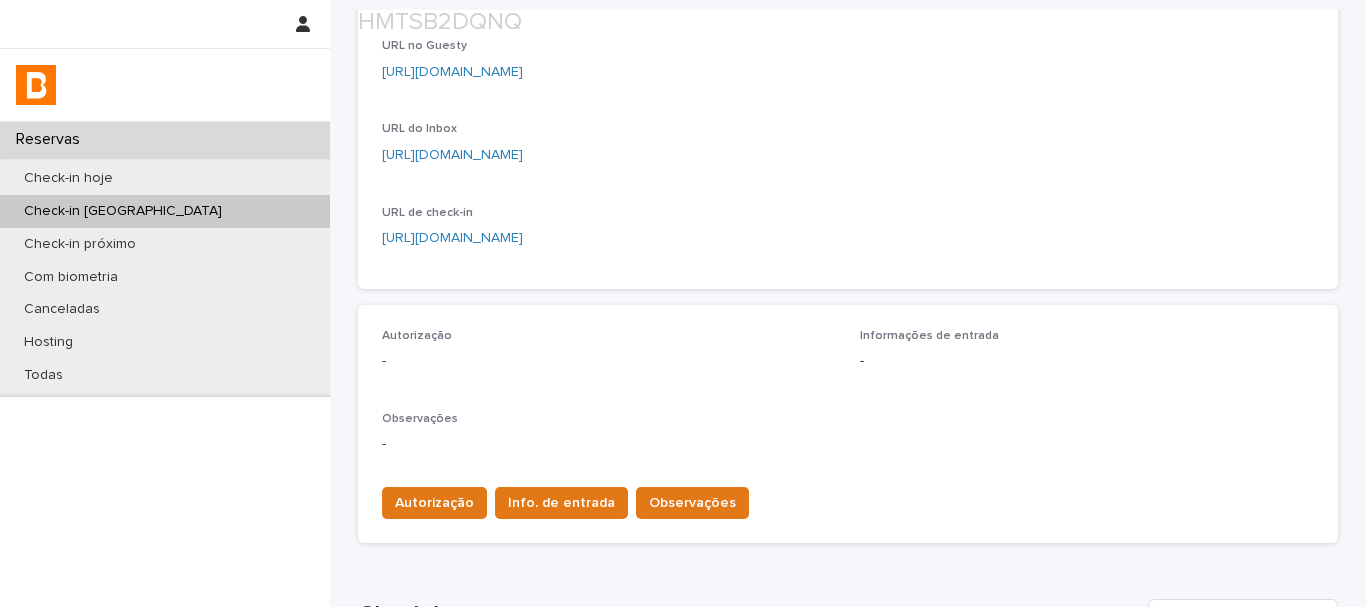 scroll, scrollTop: 500, scrollLeft: 0, axis: vertical 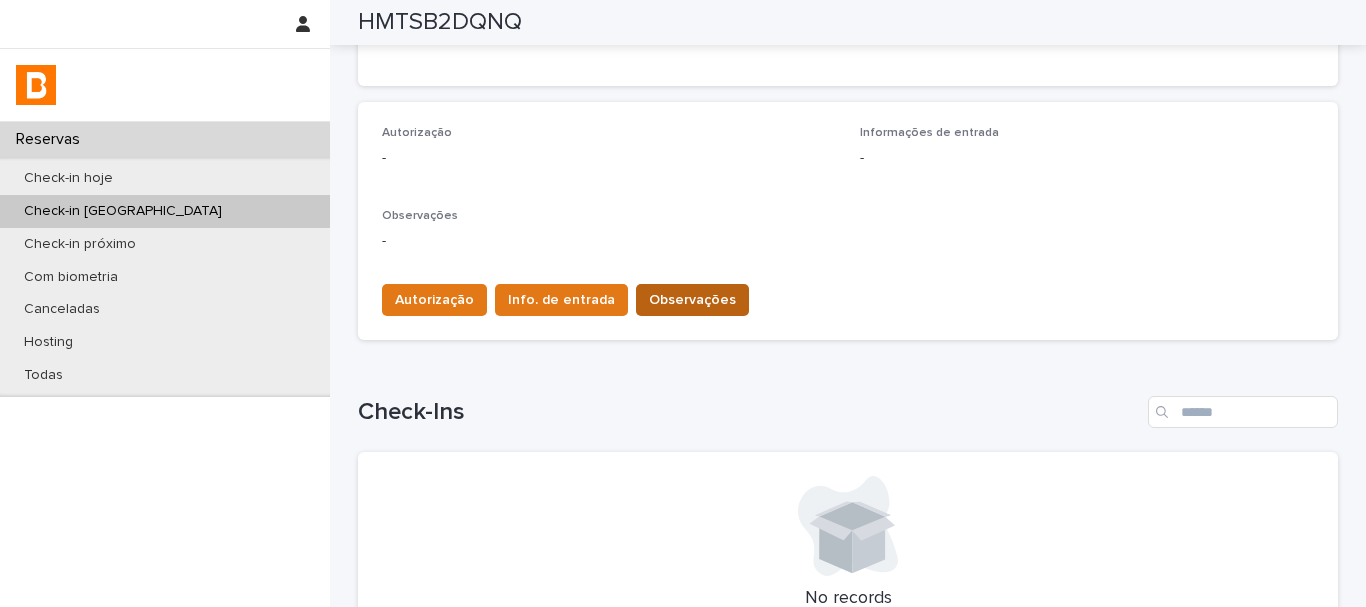 click on "Observações" at bounding box center (692, 300) 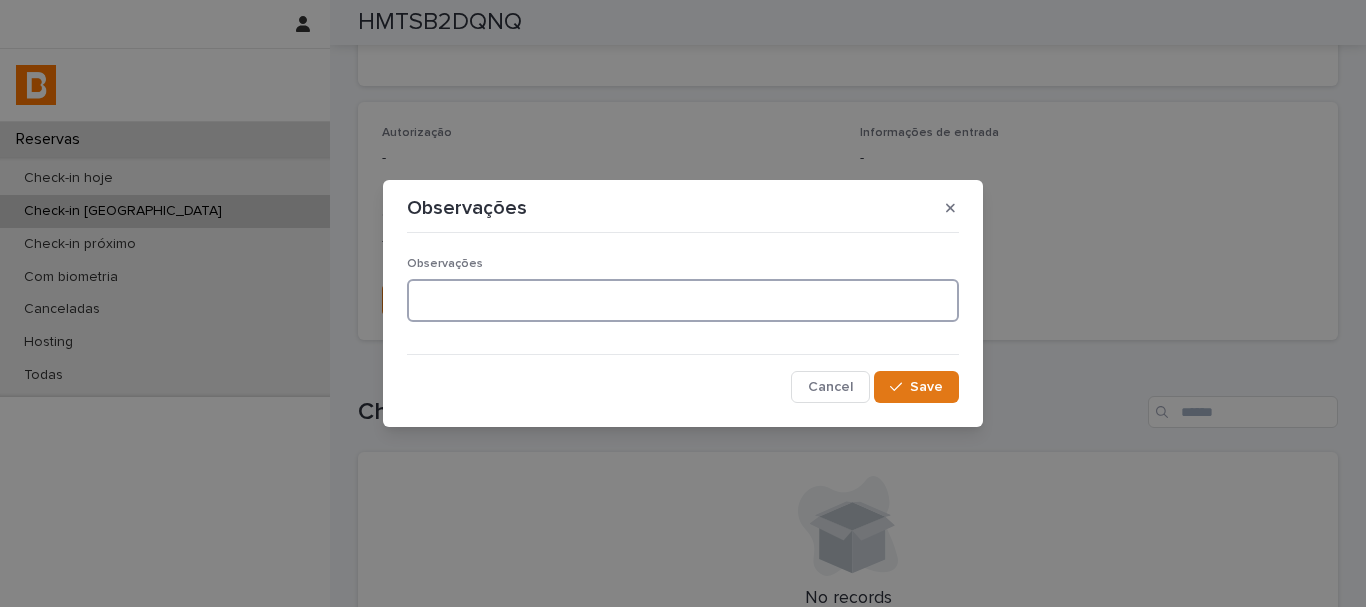 click at bounding box center (683, 300) 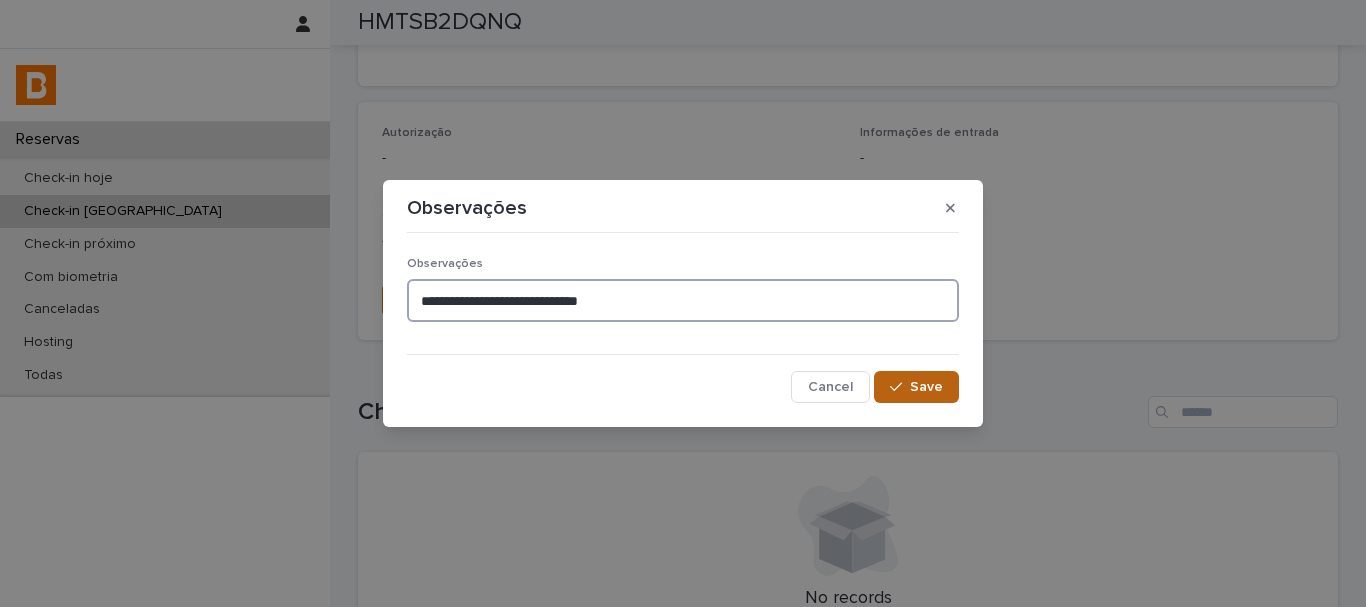 type on "**********" 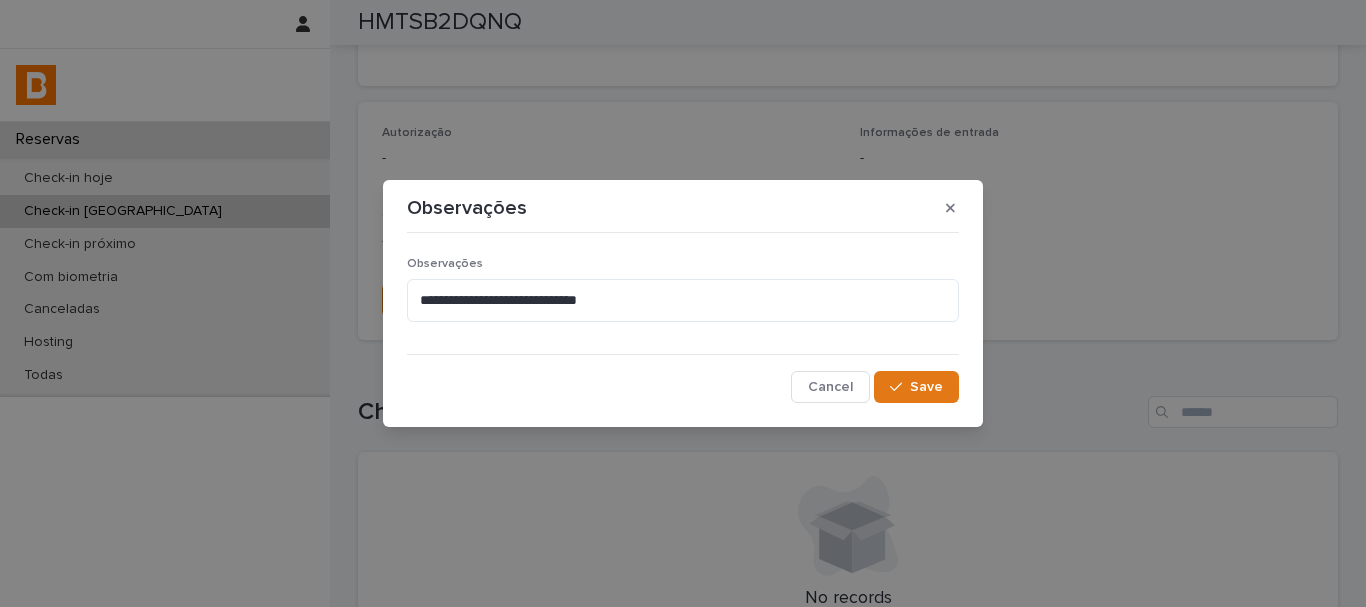 drag, startPoint x: 925, startPoint y: 384, endPoint x: 733, endPoint y: 499, distance: 223.80573 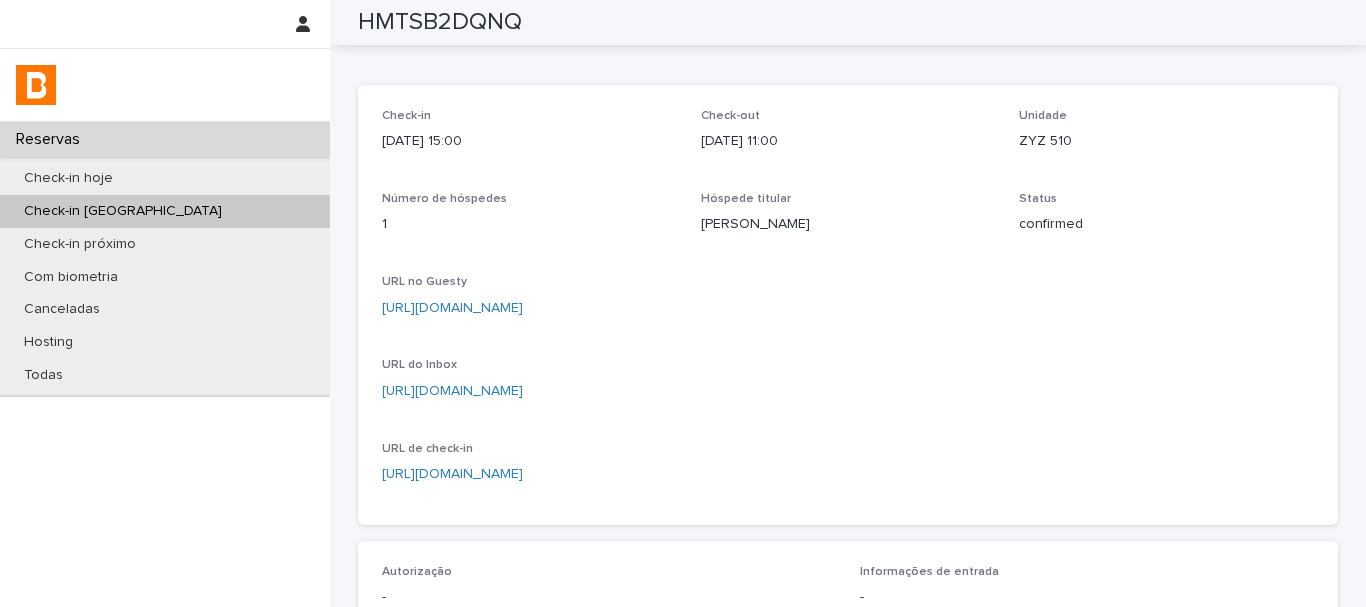 scroll, scrollTop: 0, scrollLeft: 0, axis: both 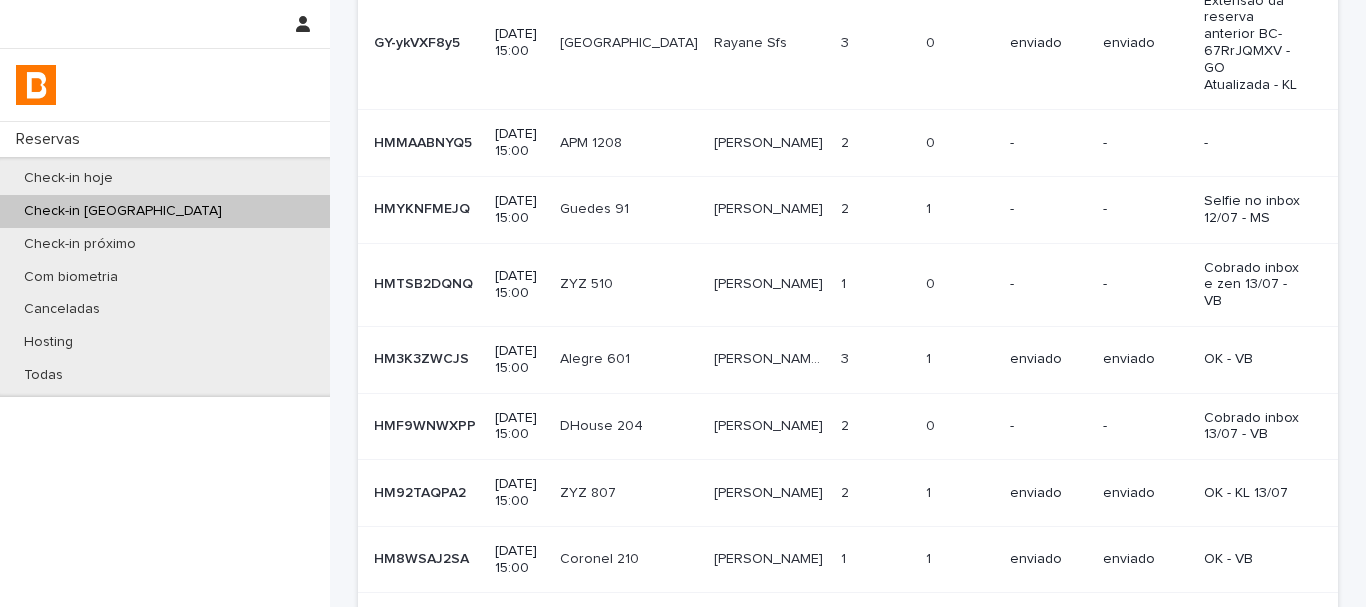 click on "-" at bounding box center [1048, 209] 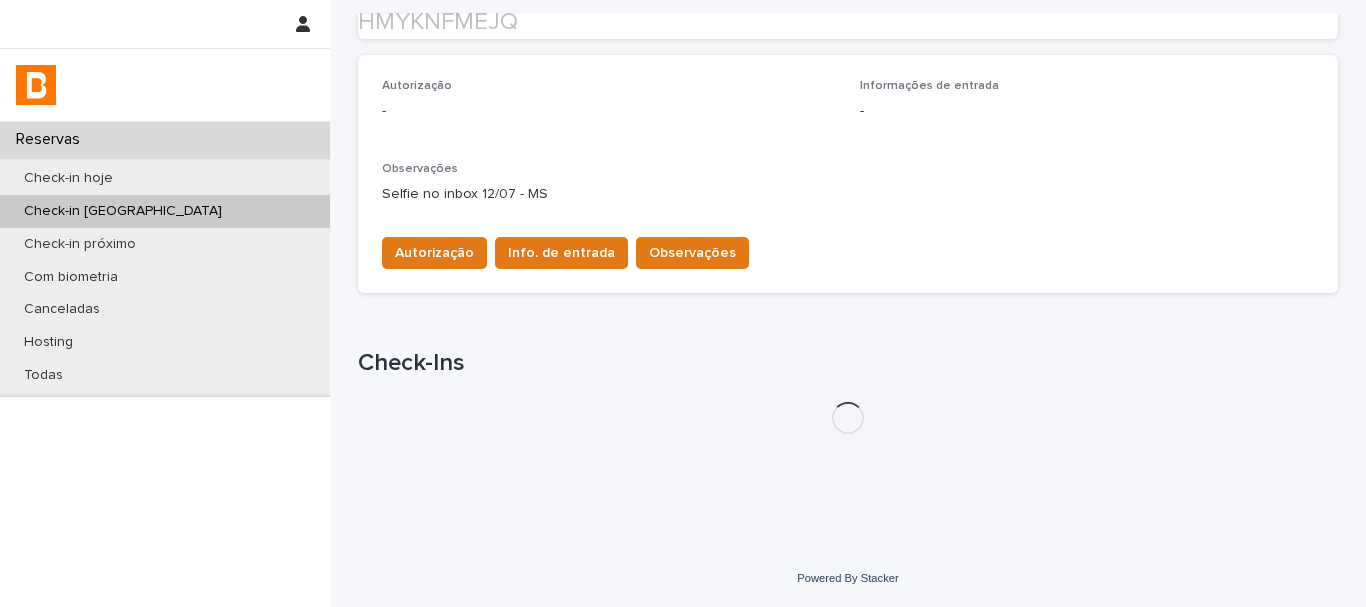 scroll, scrollTop: 602, scrollLeft: 0, axis: vertical 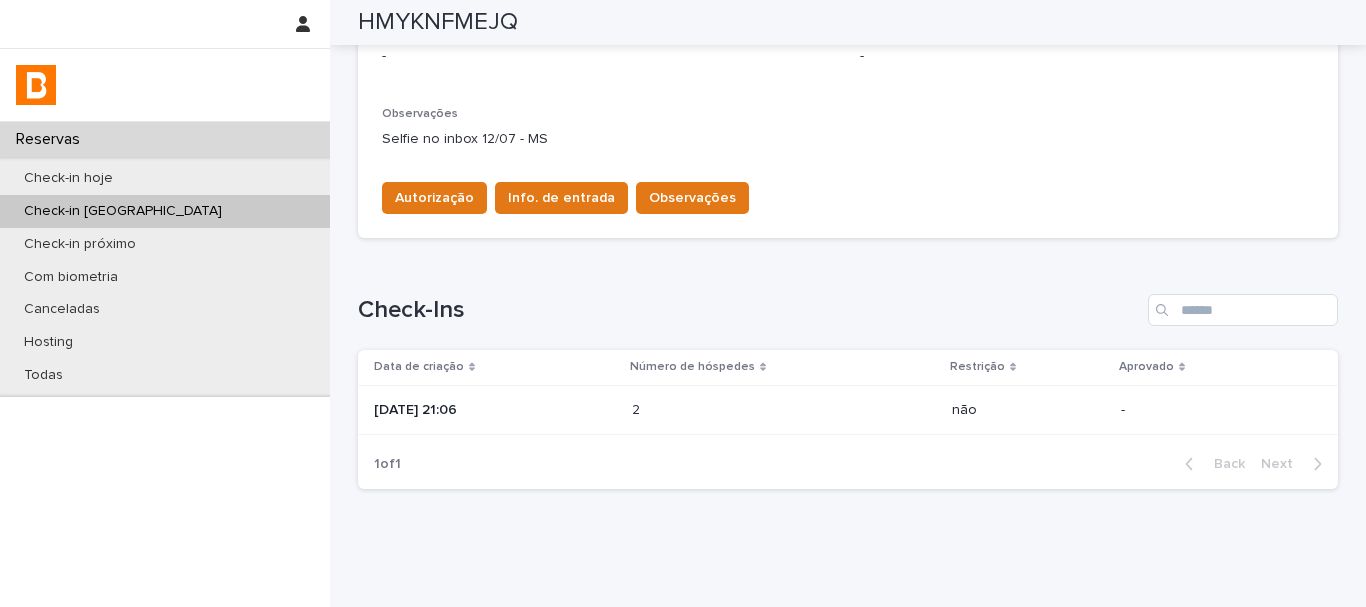 click at bounding box center (719, 410) 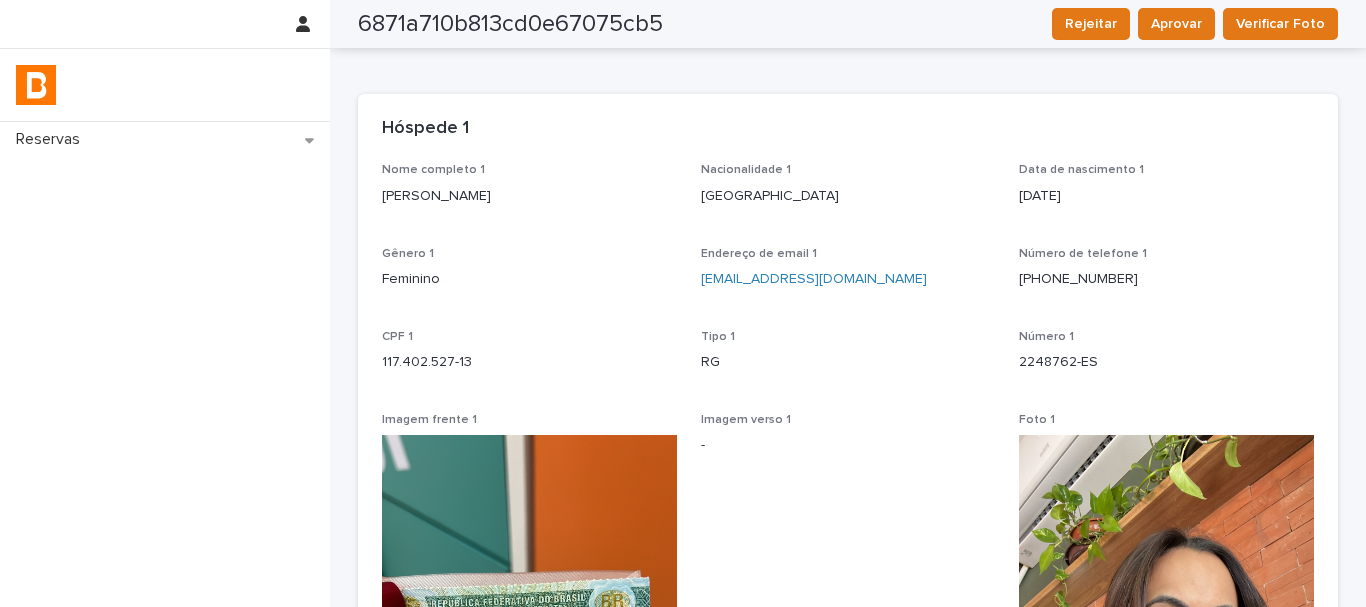 scroll, scrollTop: 0, scrollLeft: 0, axis: both 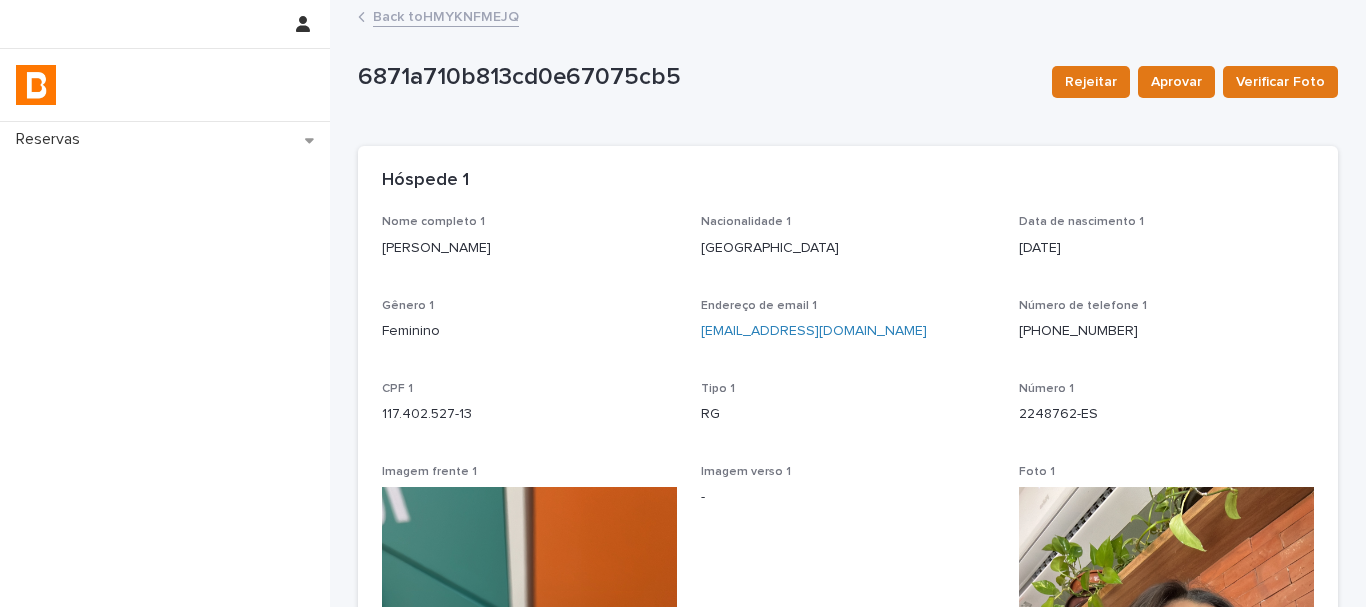 click on "Back to  HMYKNFMEJQ" at bounding box center [446, 15] 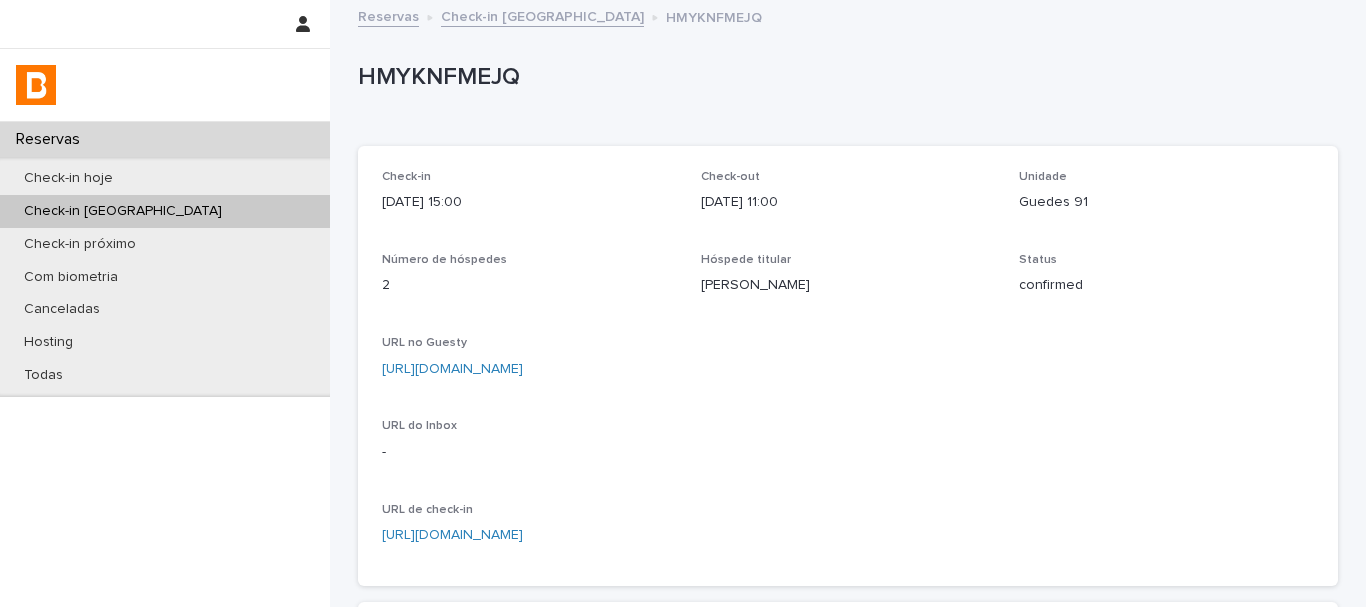 click on "Unidade Guedes 91" at bounding box center (1166, 199) 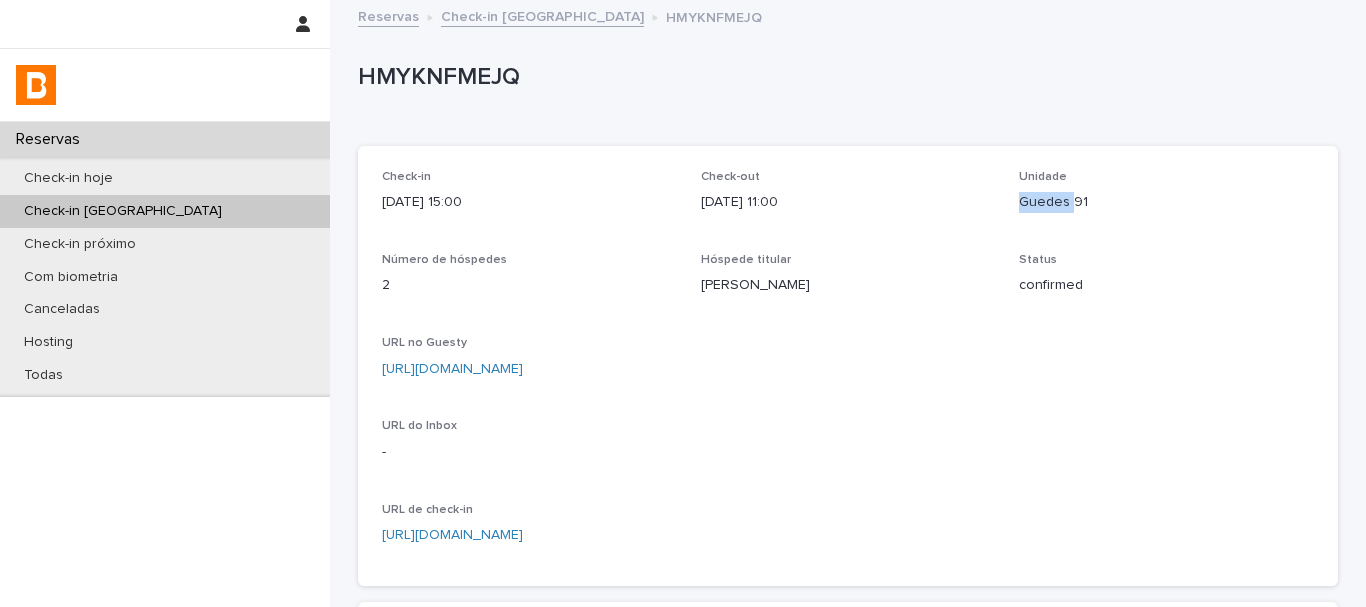 click on "Unidade Guedes 91" at bounding box center (1166, 199) 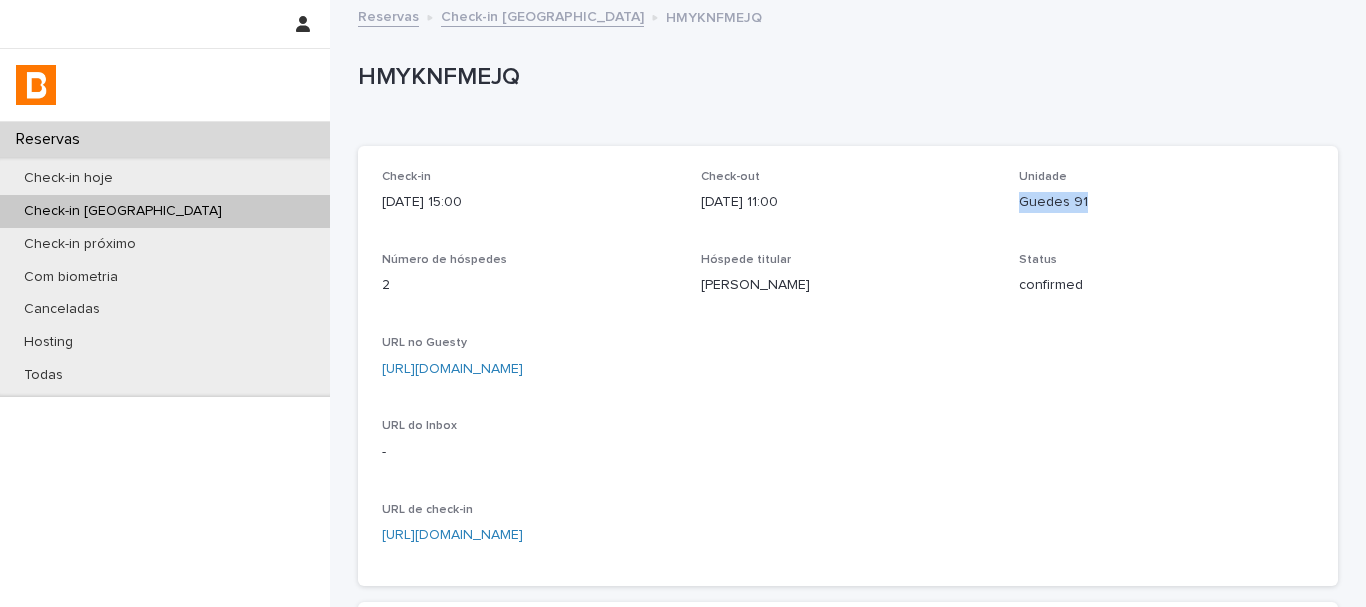 click on "Unidade Guedes 91" at bounding box center (1166, 199) 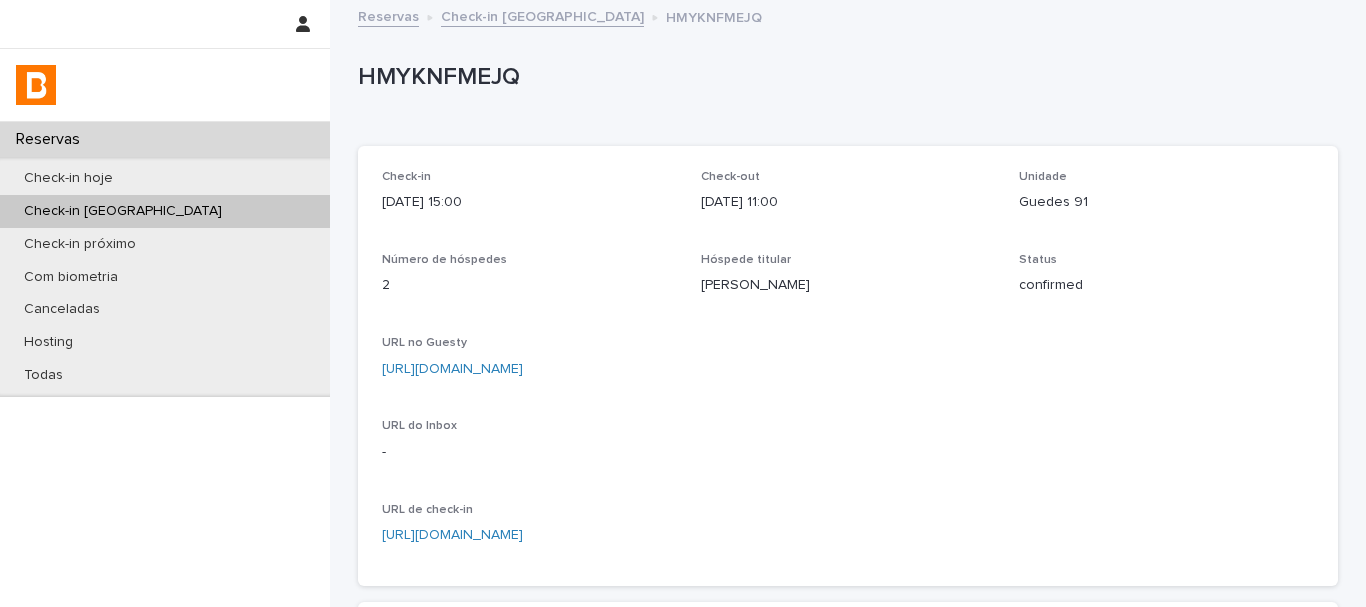 click on "HMYKNFMEJQ" at bounding box center (844, 77) 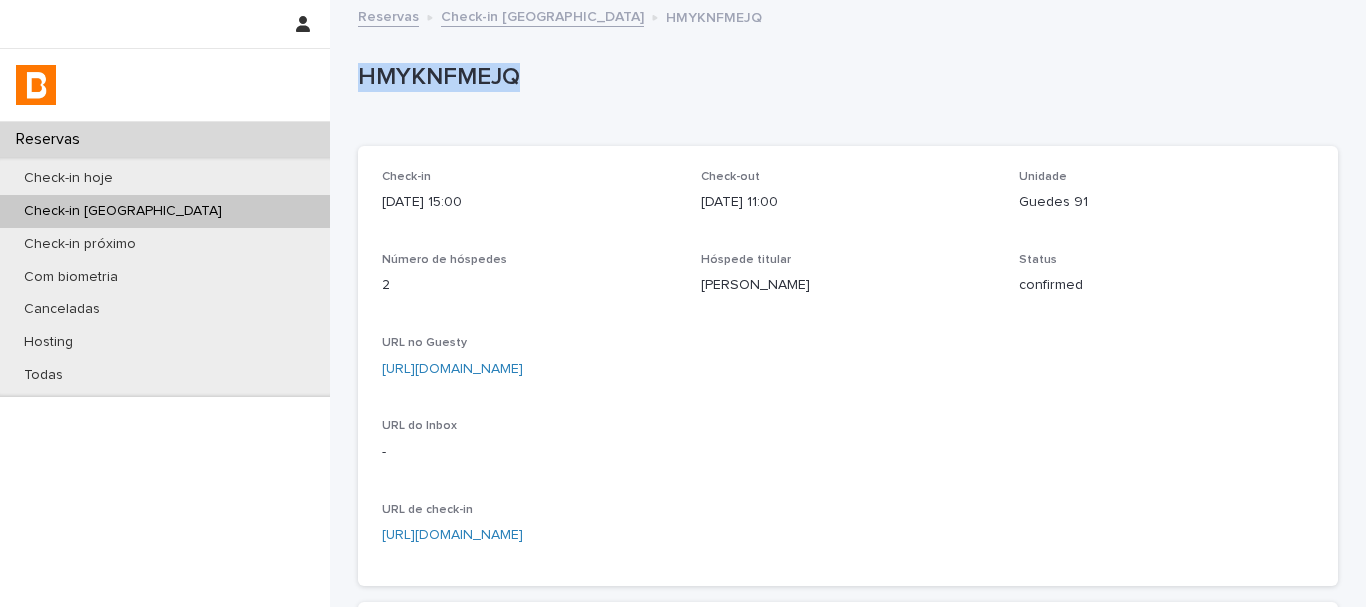 click on "HMYKNFMEJQ" at bounding box center [844, 77] 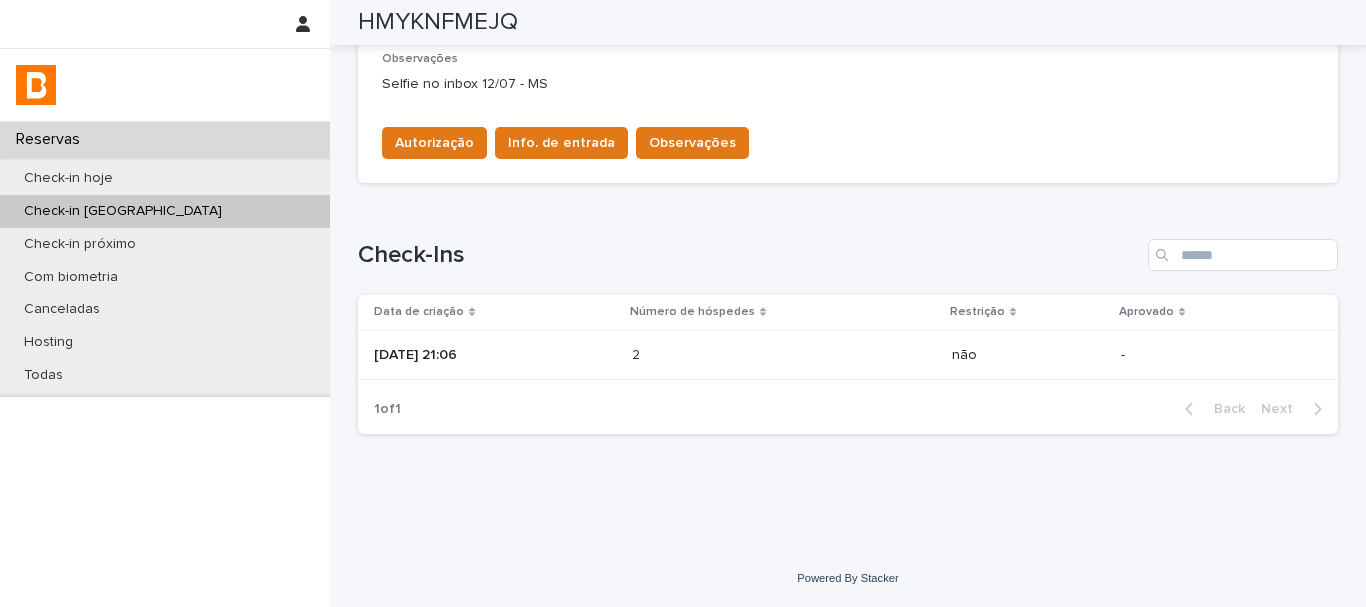 click on "2 2" at bounding box center [784, 355] 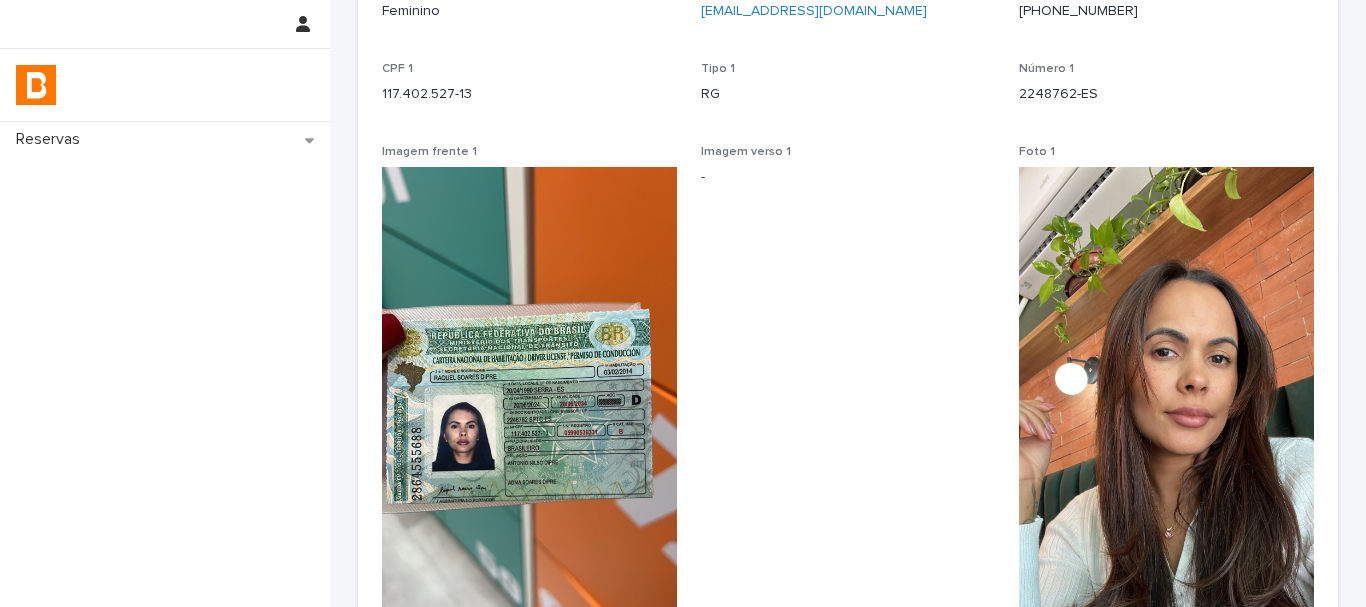scroll, scrollTop: 400, scrollLeft: 0, axis: vertical 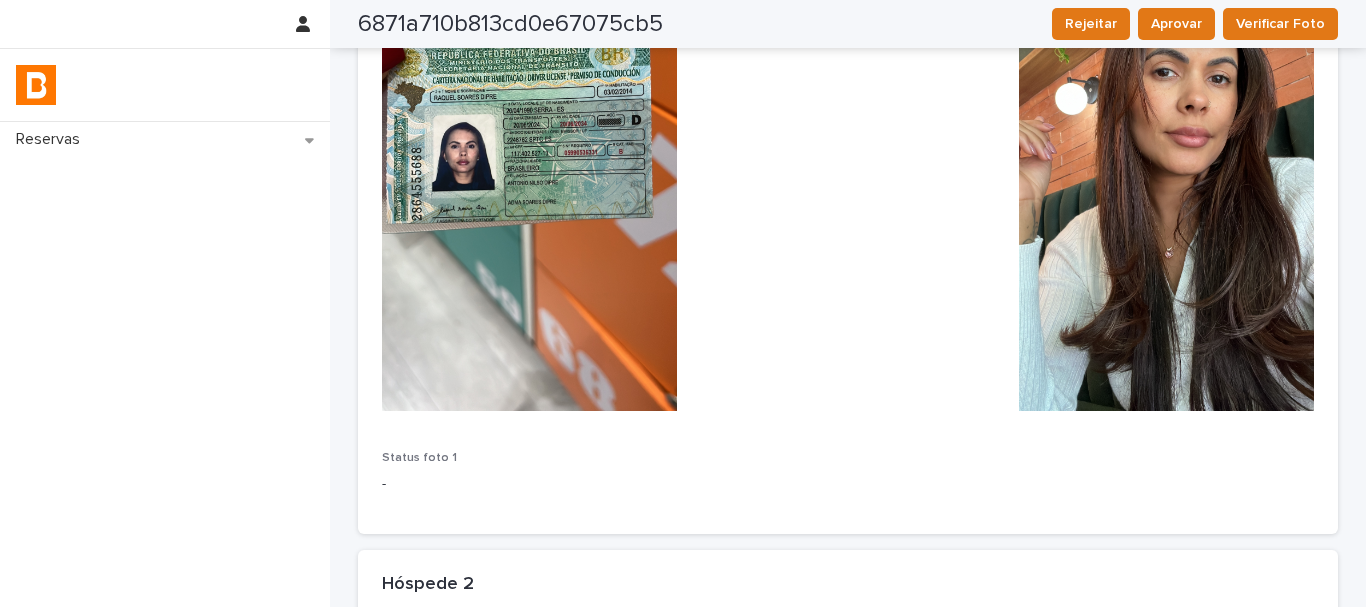 click on "Imagem verso 1 -" at bounding box center [848, 146] 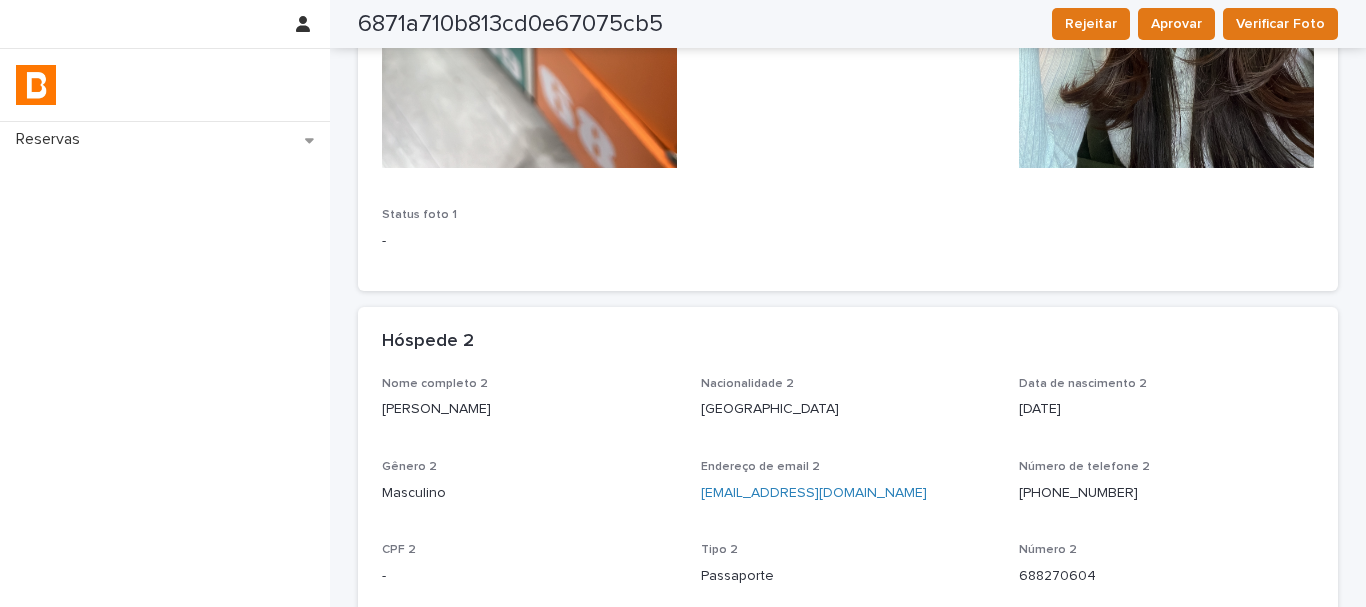 scroll, scrollTop: 0, scrollLeft: 0, axis: both 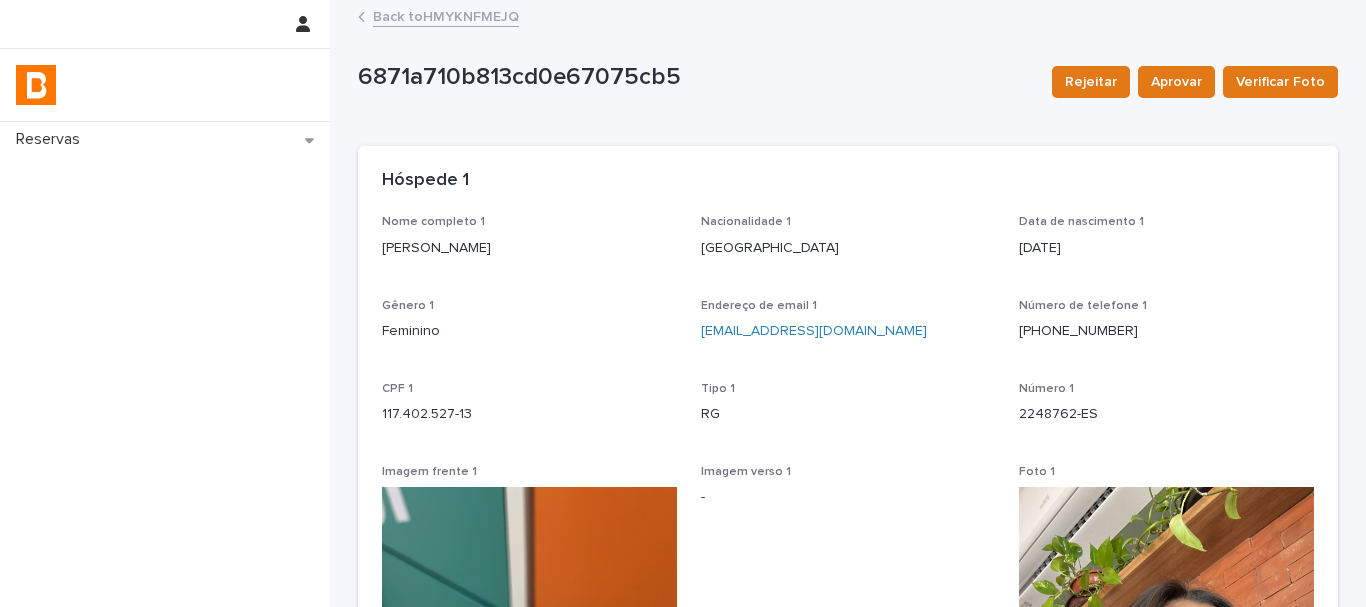 click on "6871a710b813cd0e67075cb5 Rejeitar Aprovar Verificar Foto" at bounding box center (848, 82) 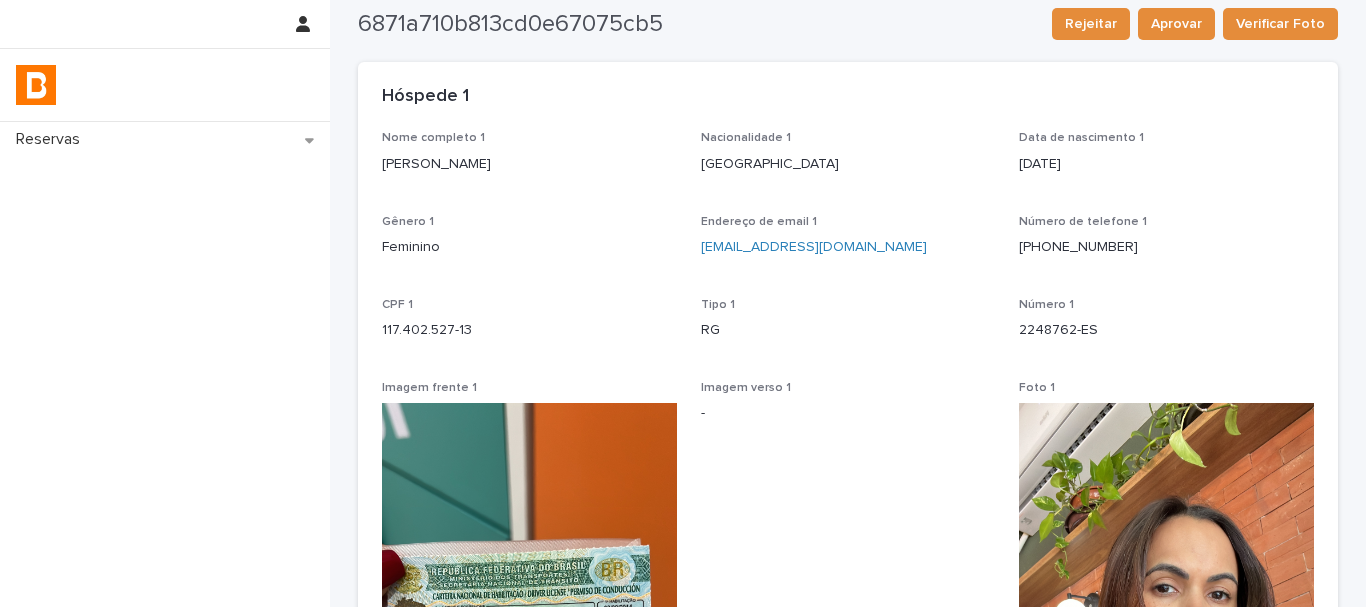 scroll, scrollTop: 0, scrollLeft: 0, axis: both 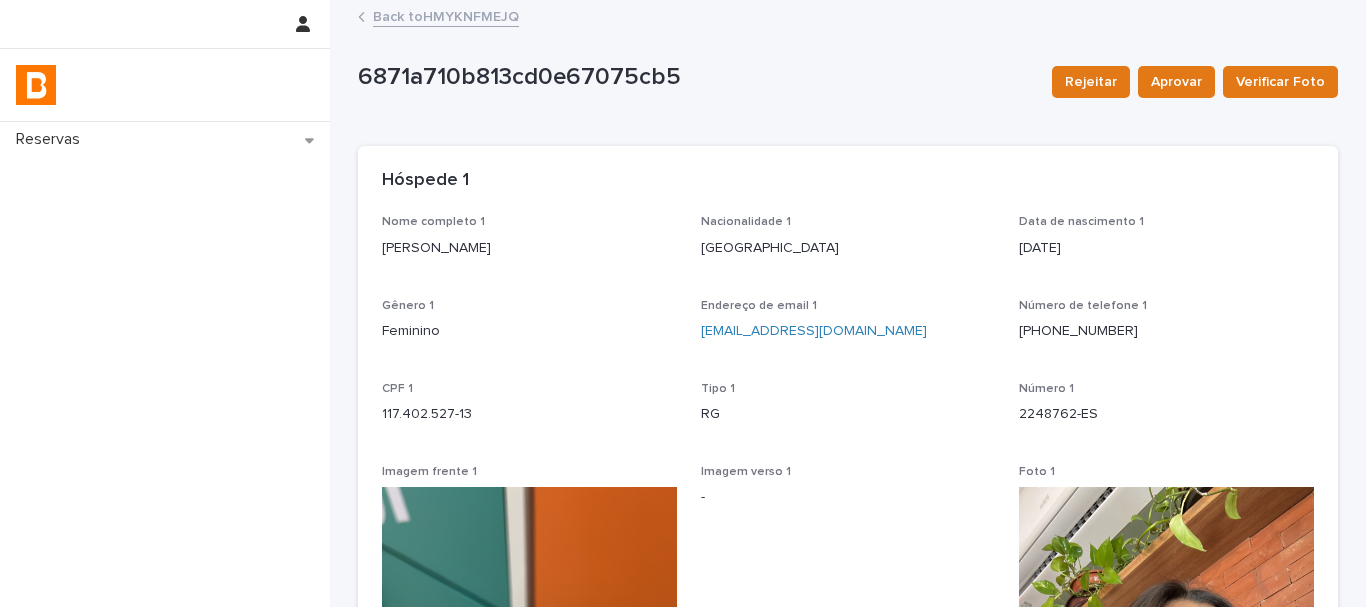 click on "Nome completo 1 [PERSON_NAME]" at bounding box center (529, 244) 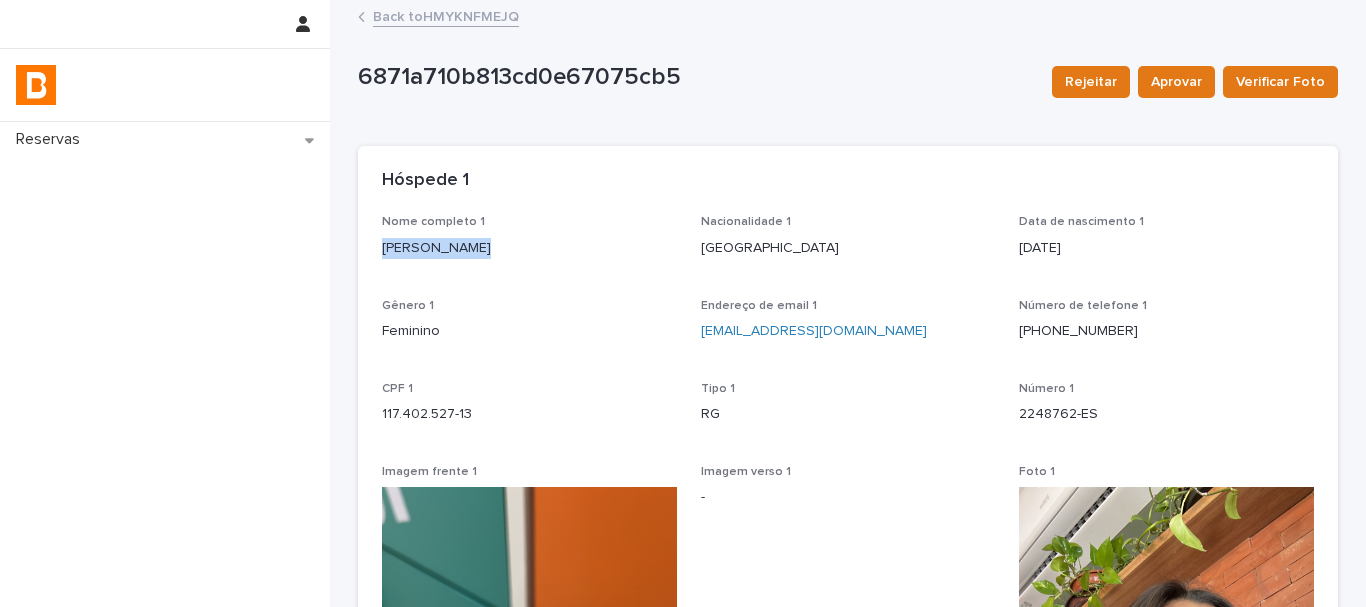 click on "Nome completo 1 [PERSON_NAME]" at bounding box center [529, 244] 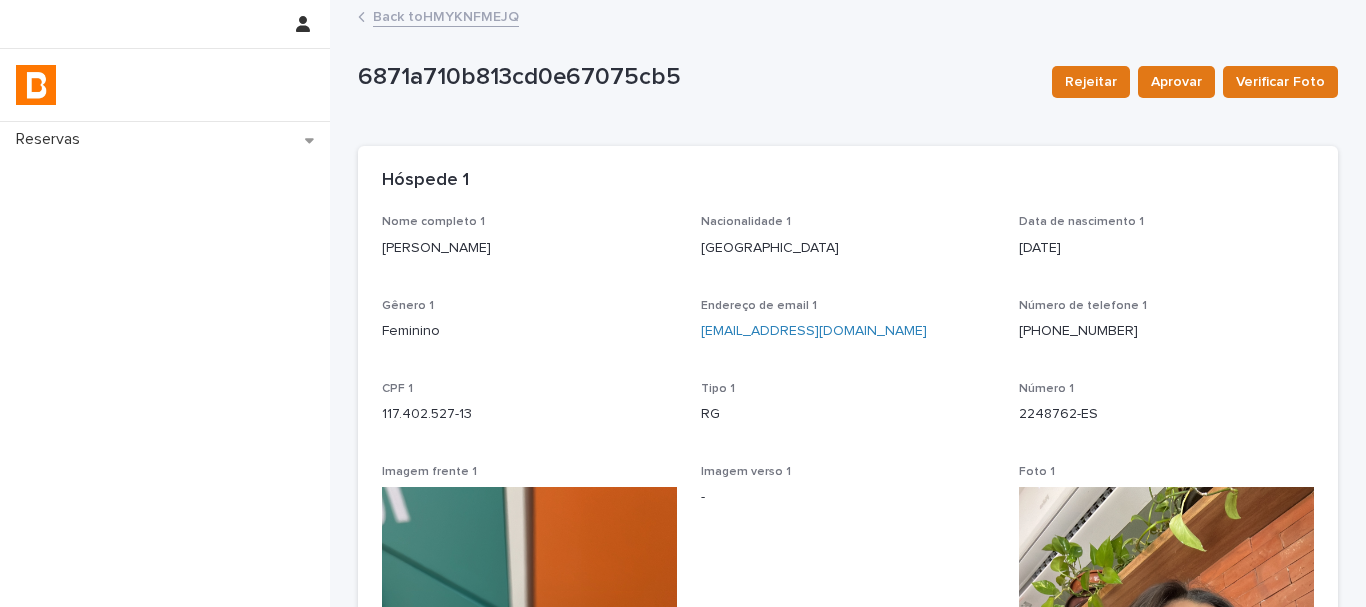 click on "117.402.527-13" at bounding box center (529, 414) 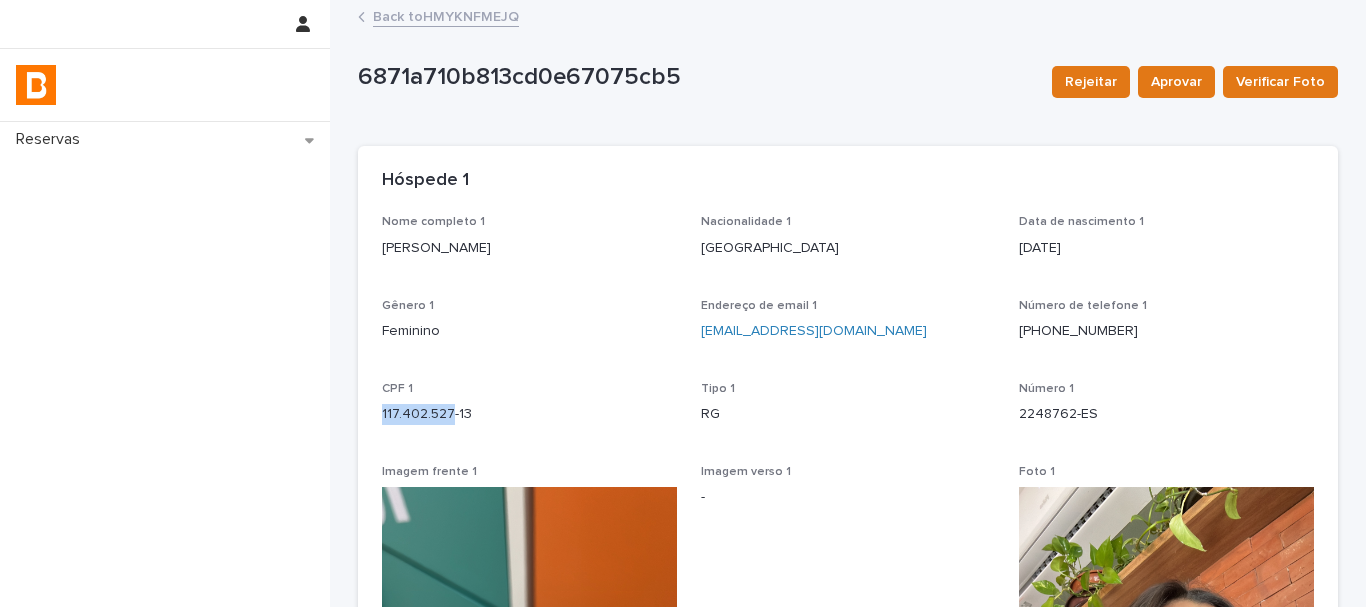 click on "117.402.527-13" at bounding box center (529, 414) 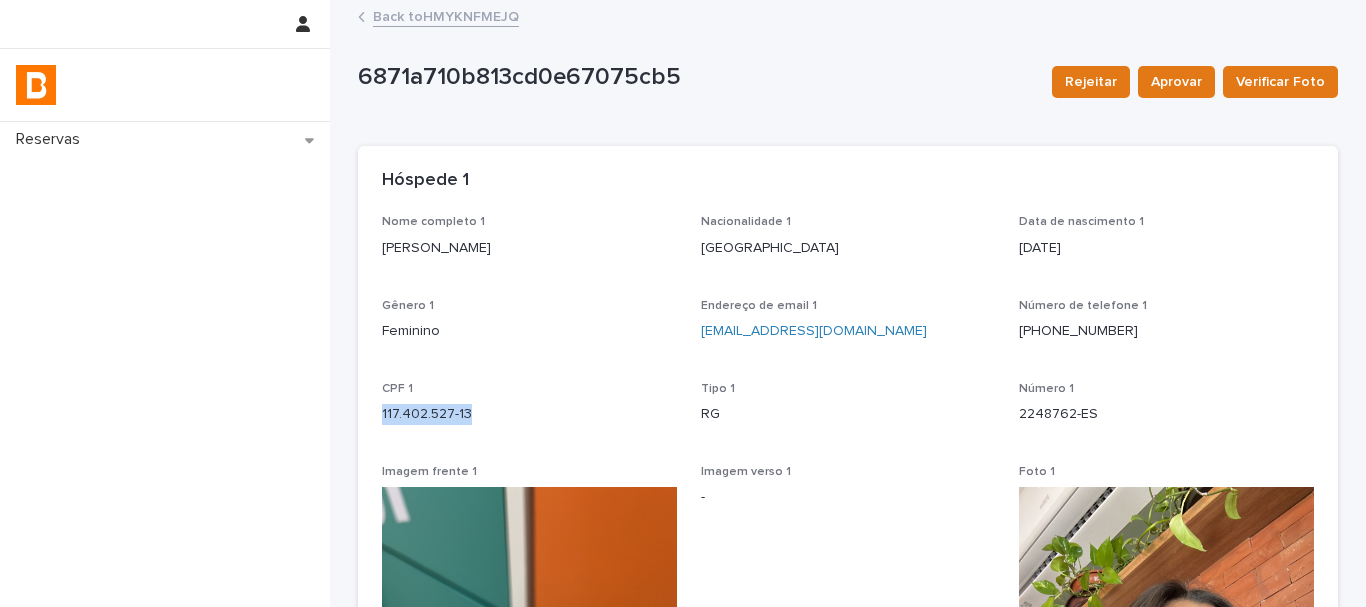 click on "117.402.527-13" at bounding box center [529, 414] 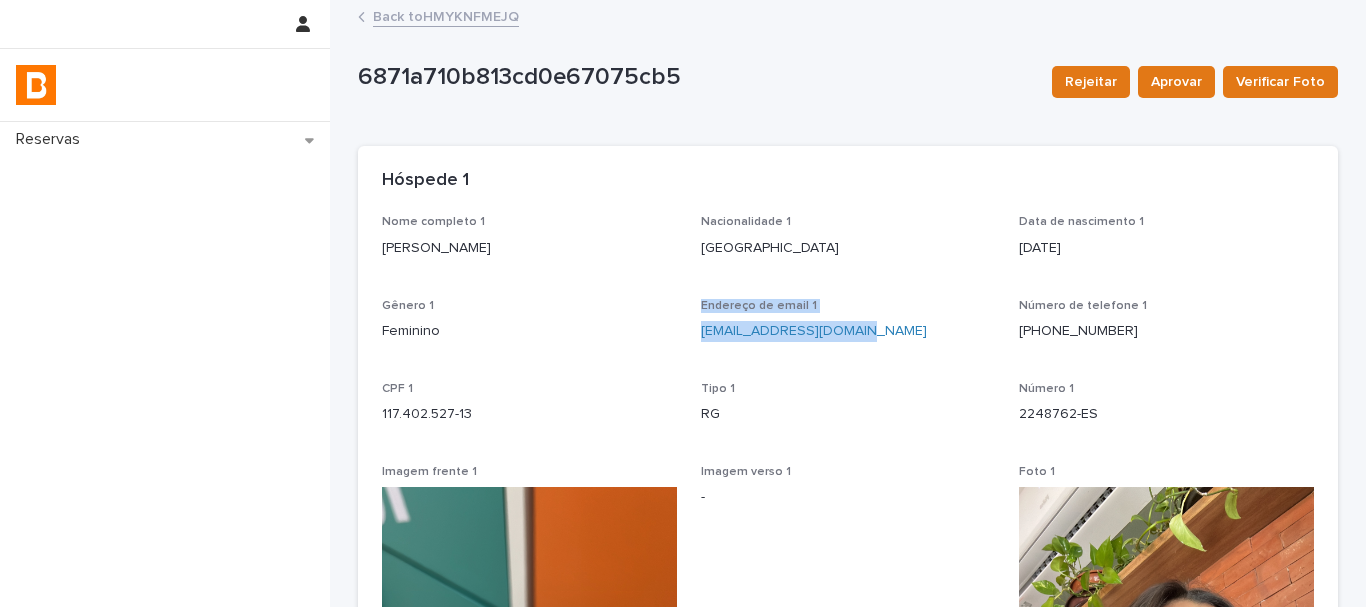 drag, startPoint x: 863, startPoint y: 326, endPoint x: 678, endPoint y: 332, distance: 185.09727 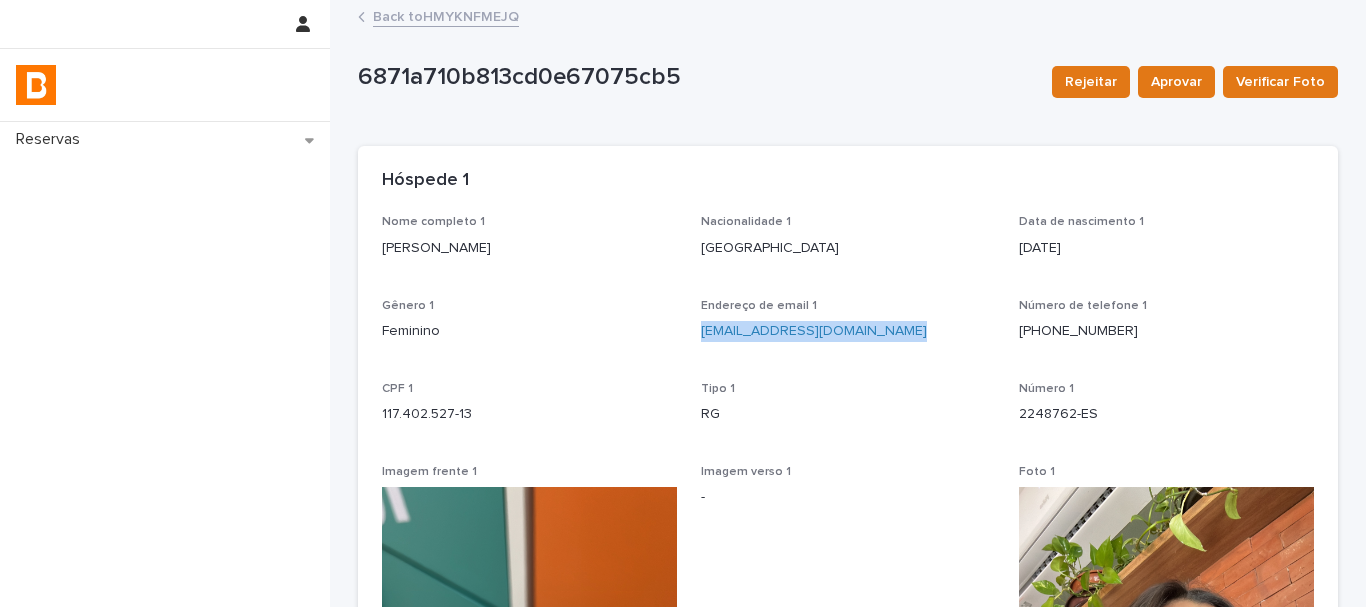 drag, startPoint x: 682, startPoint y: 330, endPoint x: 853, endPoint y: 326, distance: 171.04678 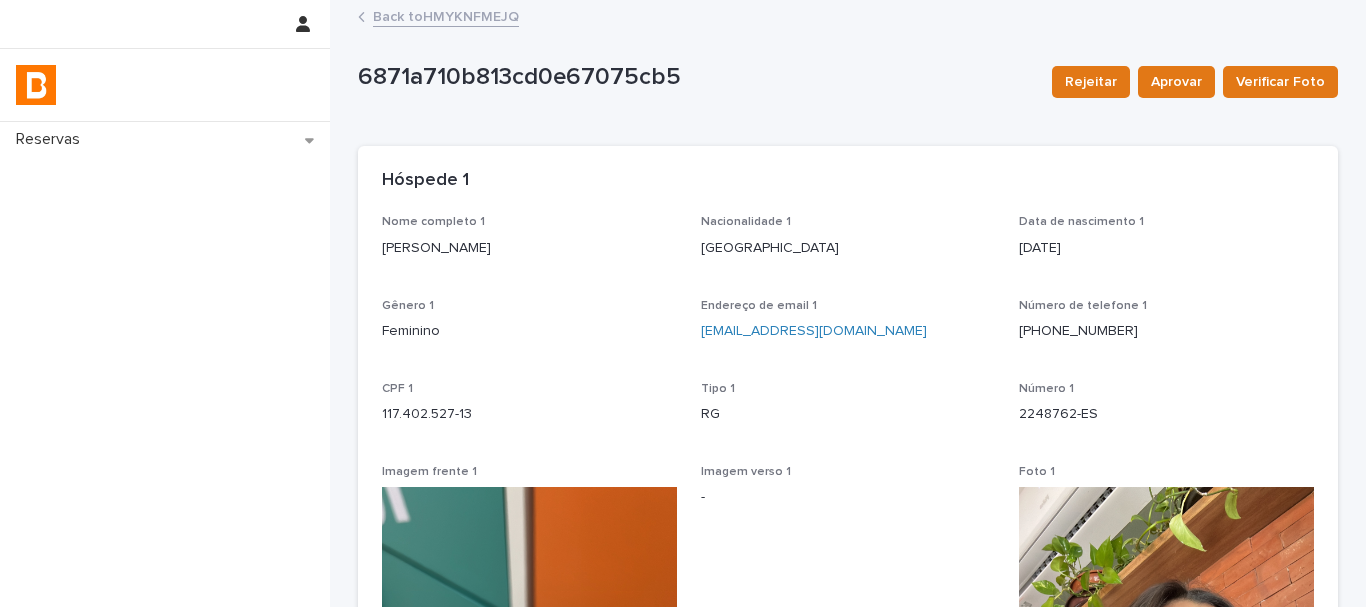 click on "[PERSON_NAME]" at bounding box center [529, 248] 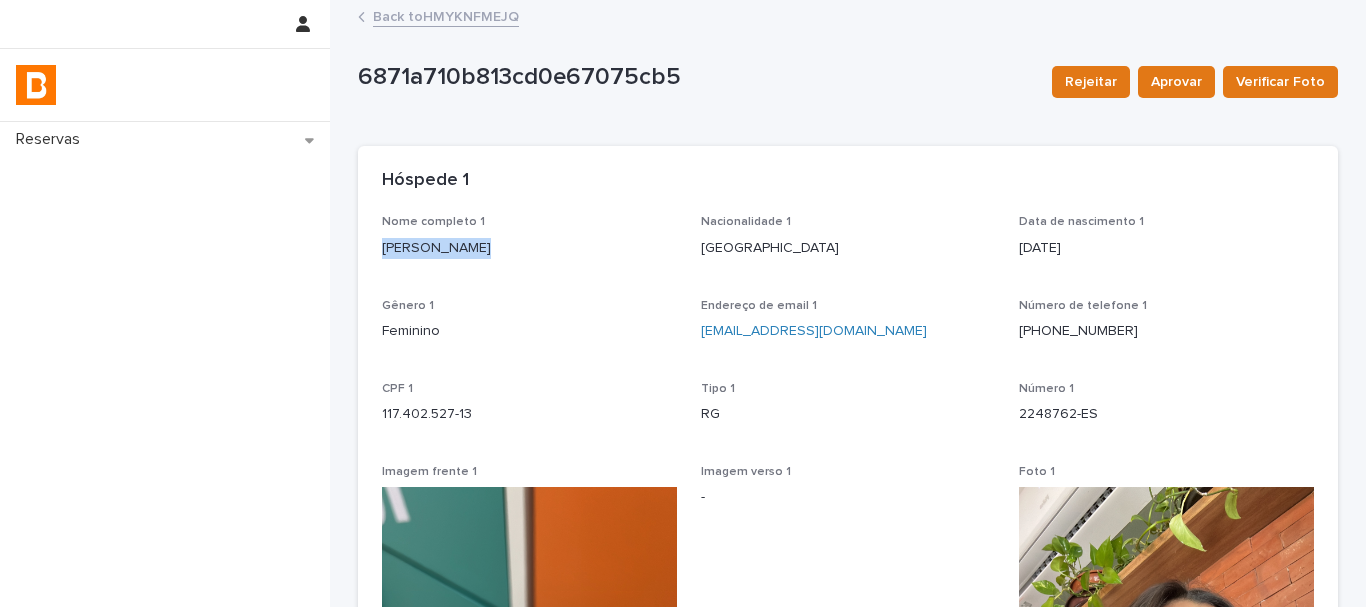 click on "[PERSON_NAME]" at bounding box center [529, 248] 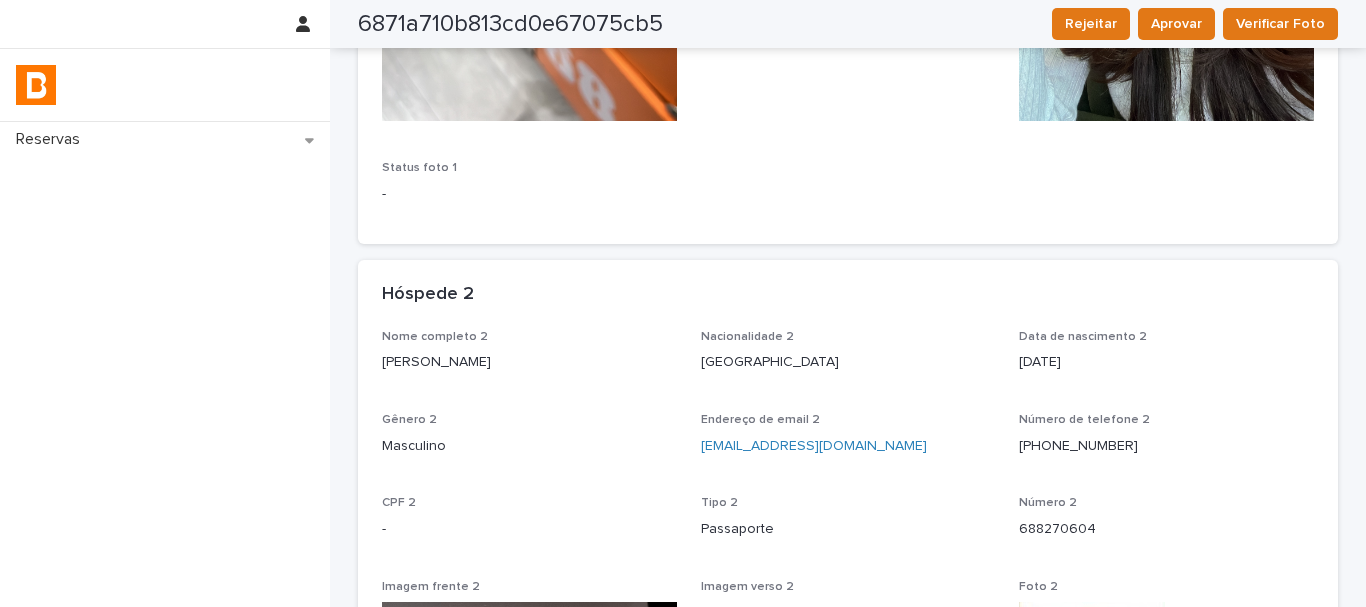 scroll, scrollTop: 900, scrollLeft: 0, axis: vertical 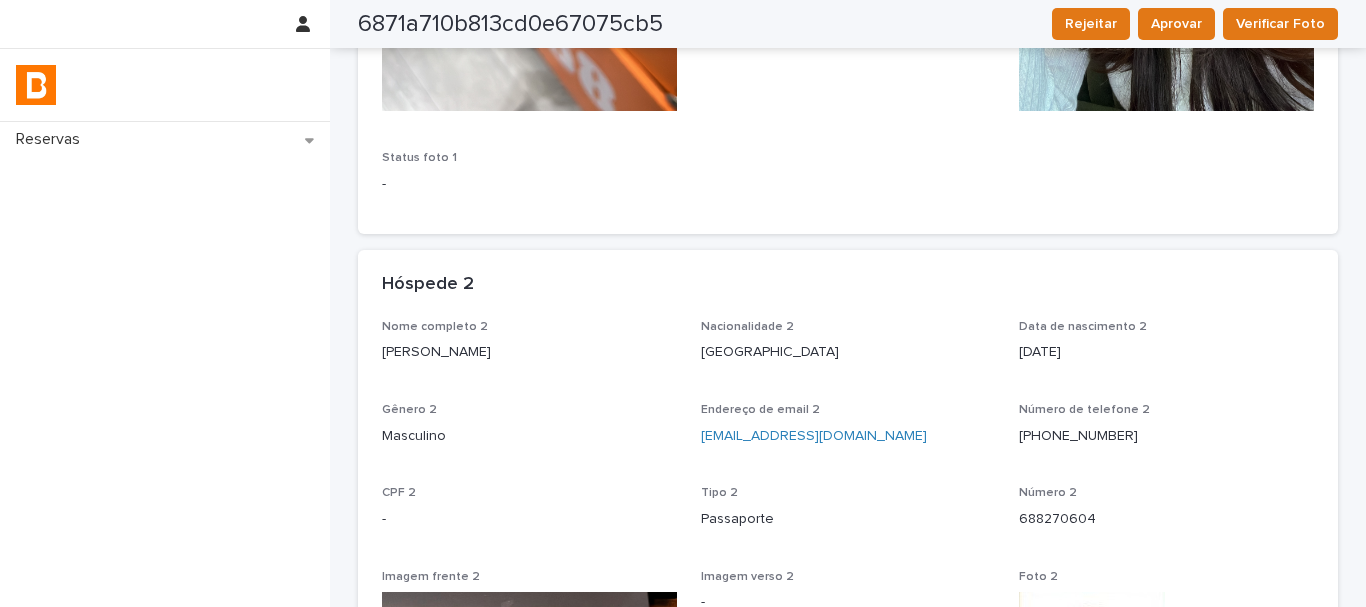 click on "[PERSON_NAME]" at bounding box center (529, 352) 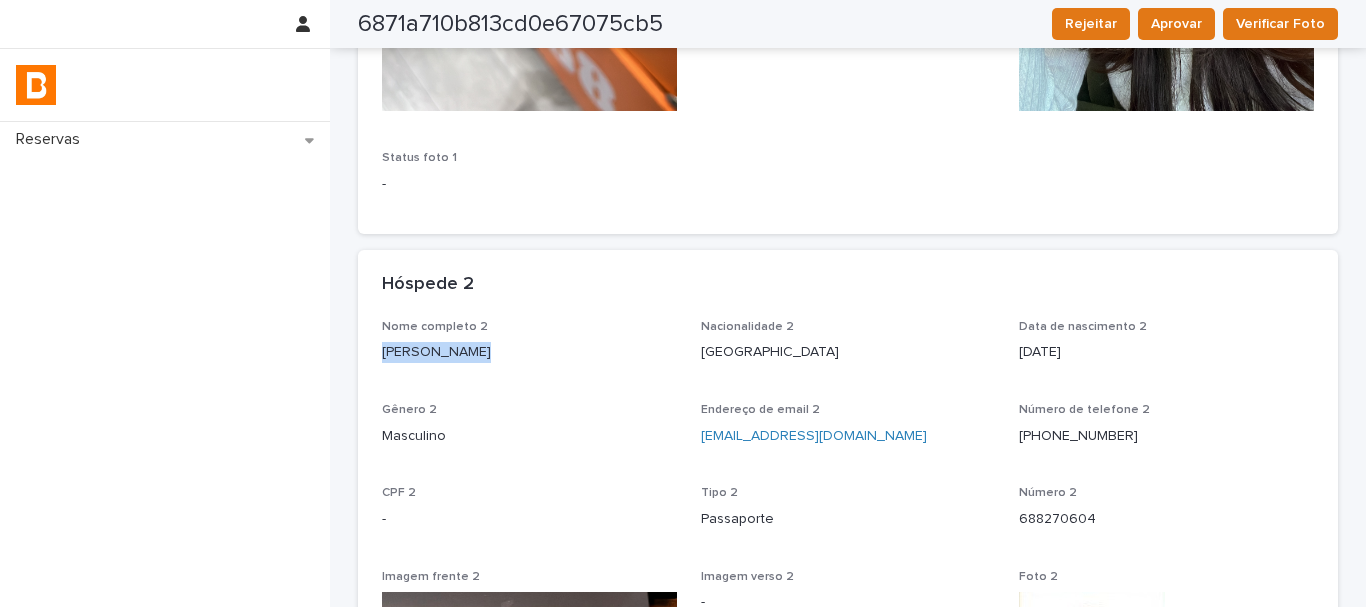click on "[PERSON_NAME]" at bounding box center [529, 352] 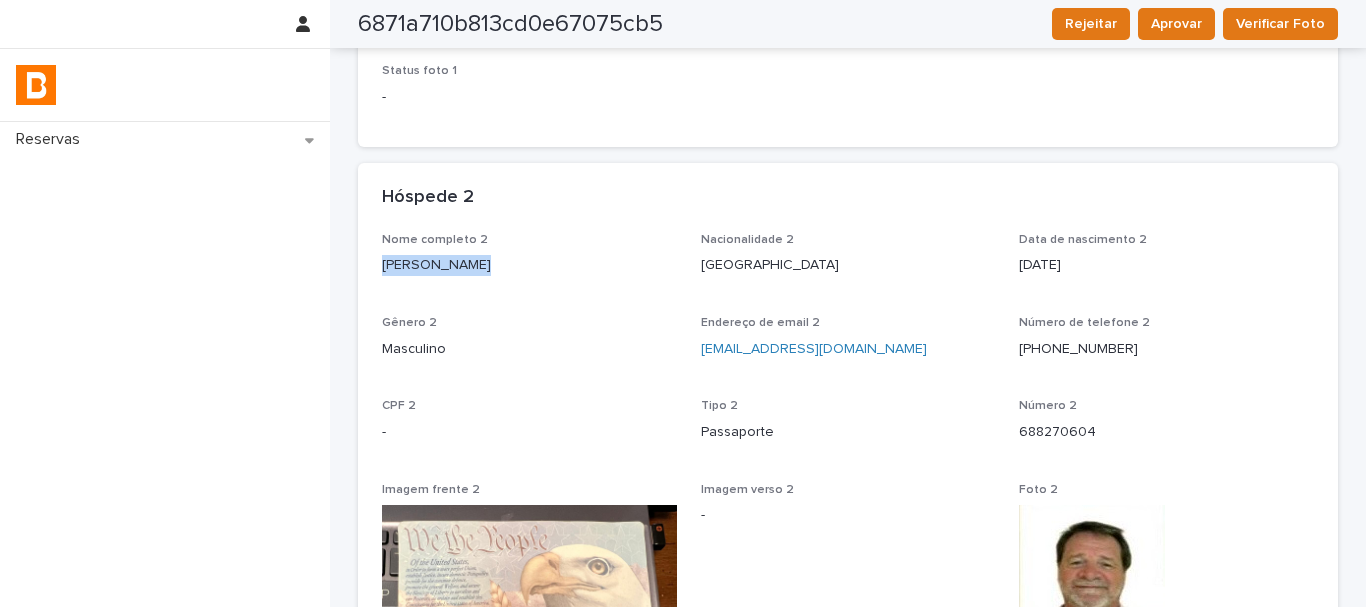 scroll, scrollTop: 1100, scrollLeft: 0, axis: vertical 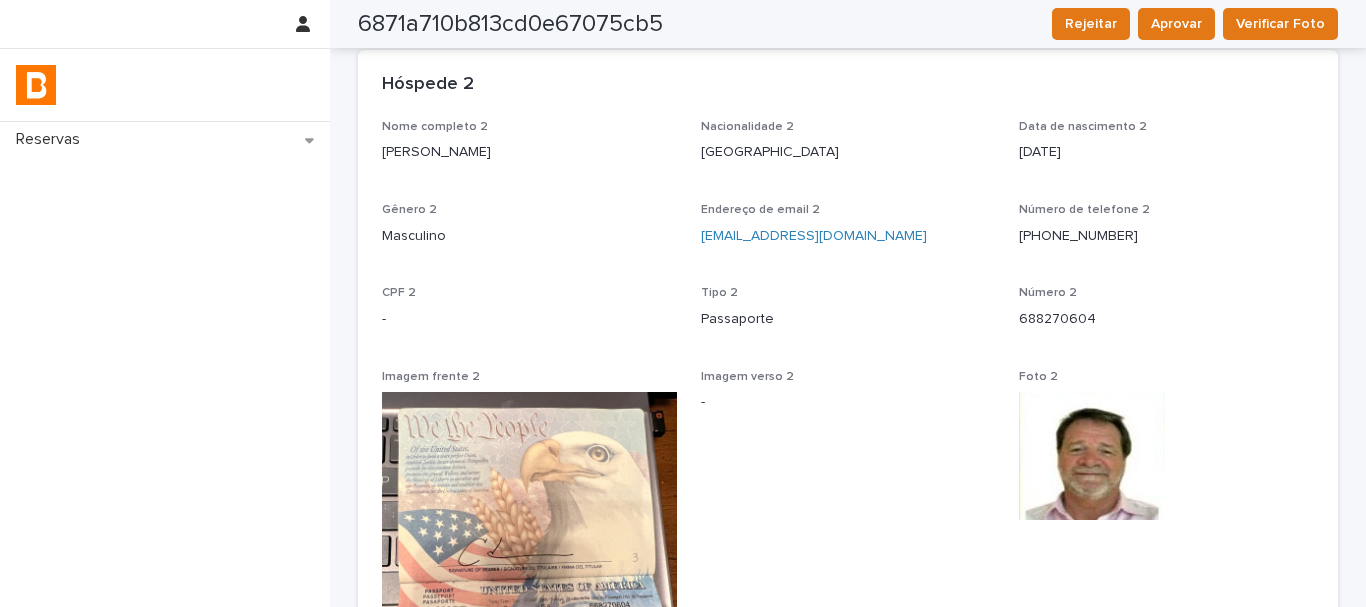 click on "688270604" at bounding box center [1166, 319] 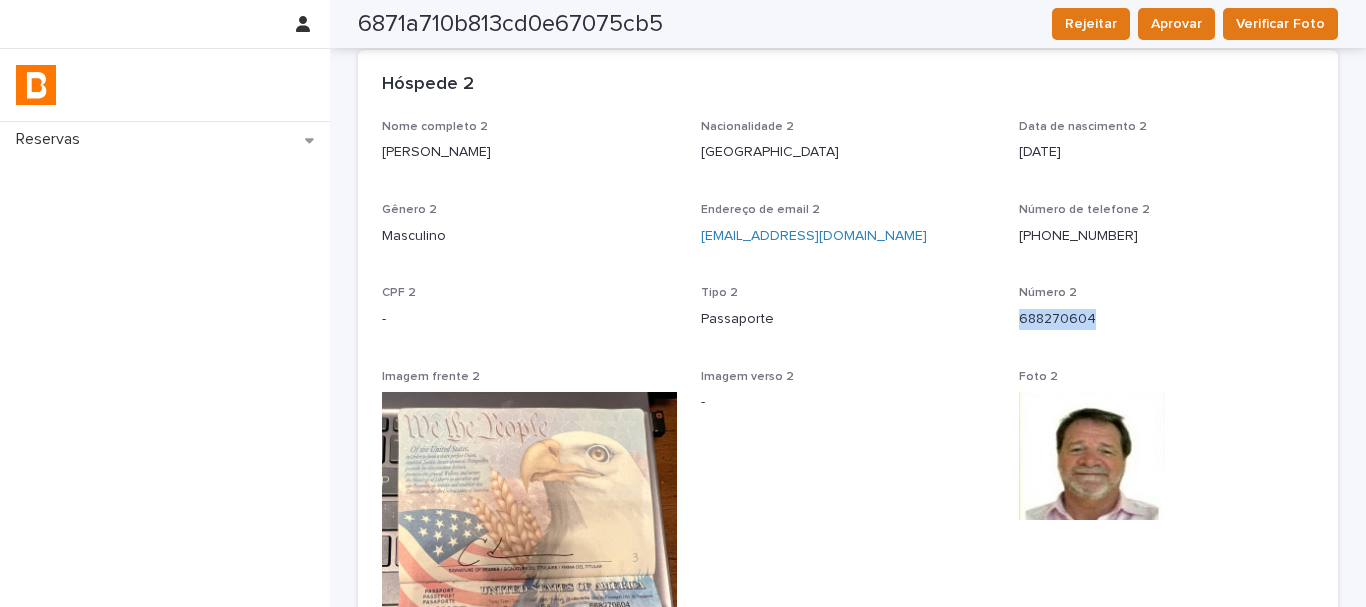 drag, startPoint x: 1155, startPoint y: 236, endPoint x: 1012, endPoint y: 245, distance: 143.28294 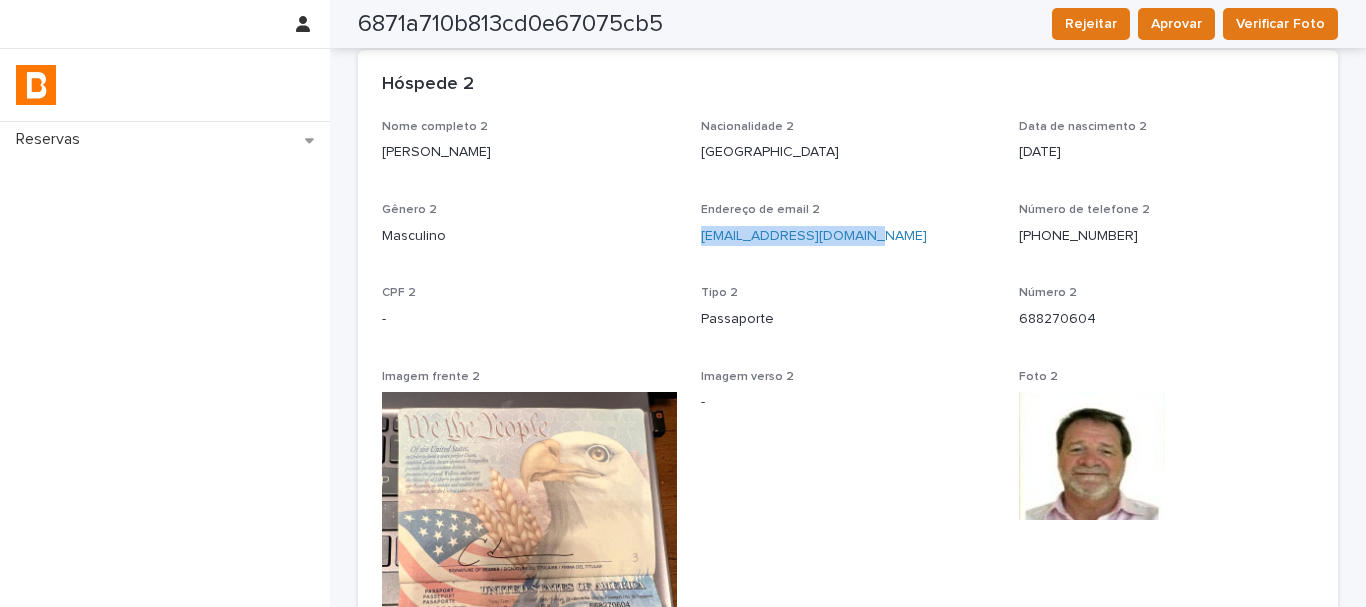 drag, startPoint x: 881, startPoint y: 237, endPoint x: 685, endPoint y: 239, distance: 196.01021 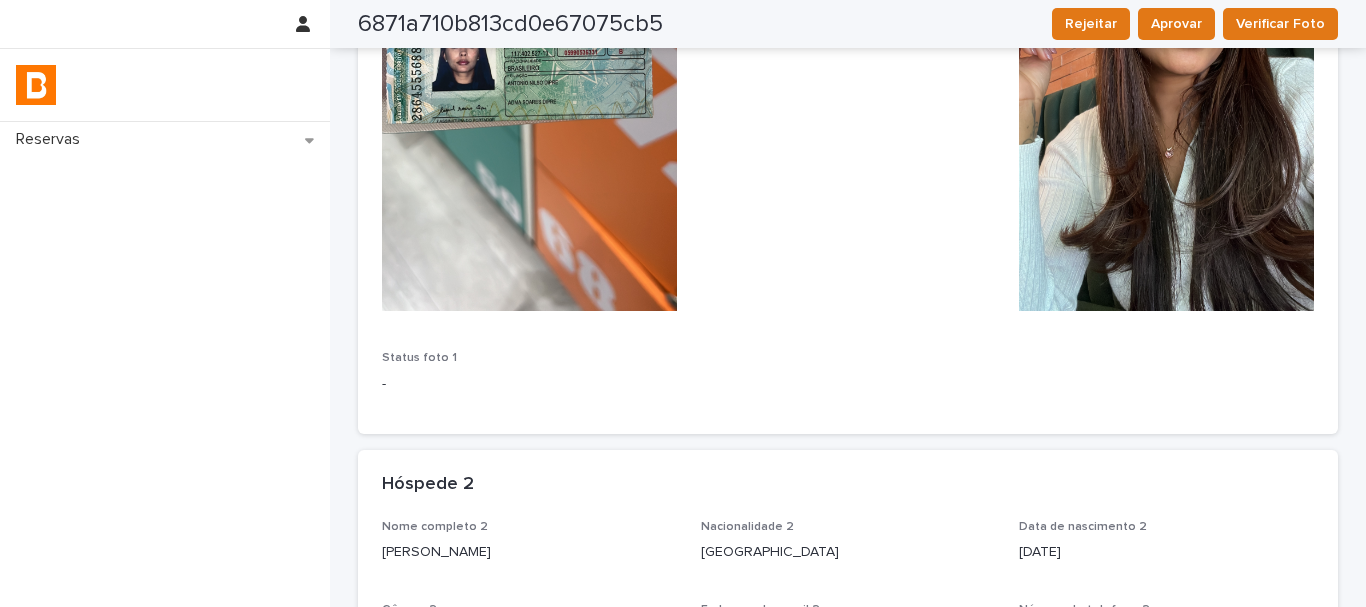 scroll, scrollTop: 100, scrollLeft: 0, axis: vertical 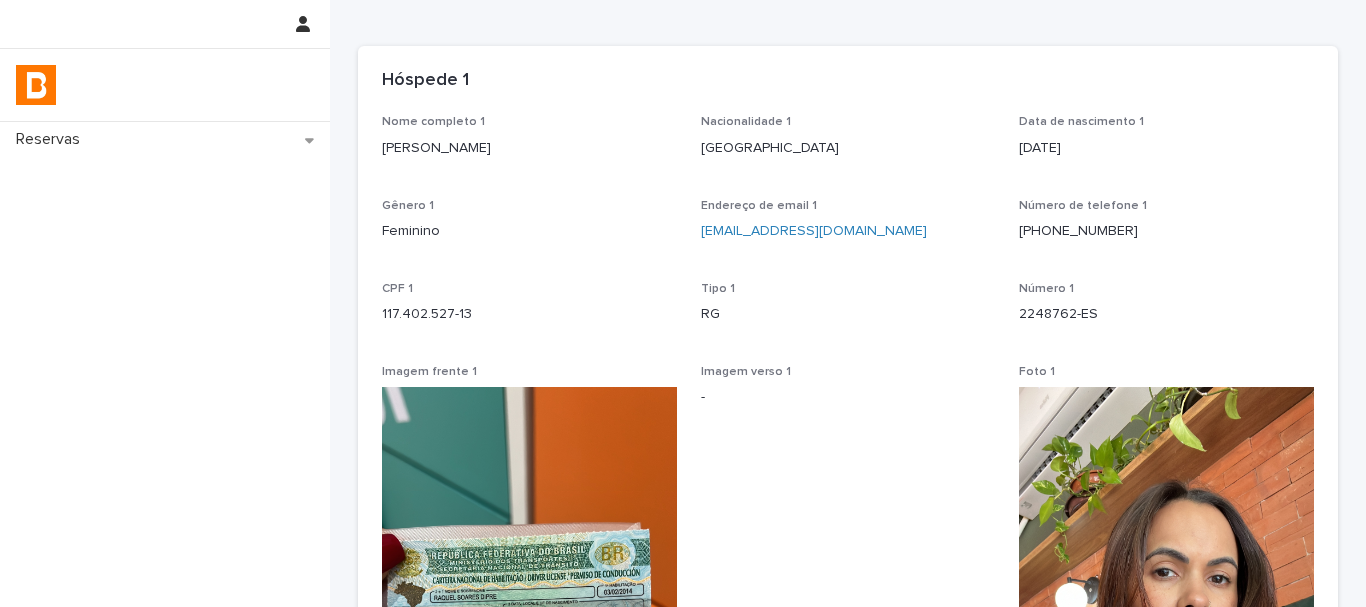 drag, startPoint x: 1133, startPoint y: 297, endPoint x: 1209, endPoint y: 489, distance: 206.49455 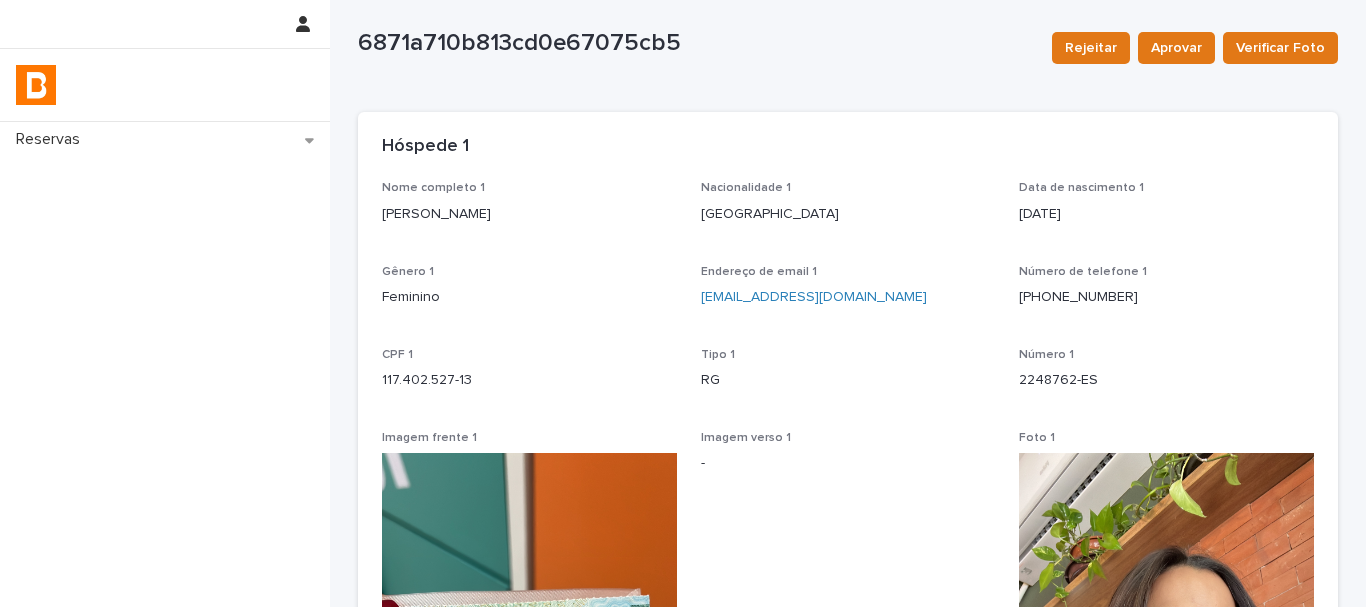 scroll, scrollTop: 0, scrollLeft: 0, axis: both 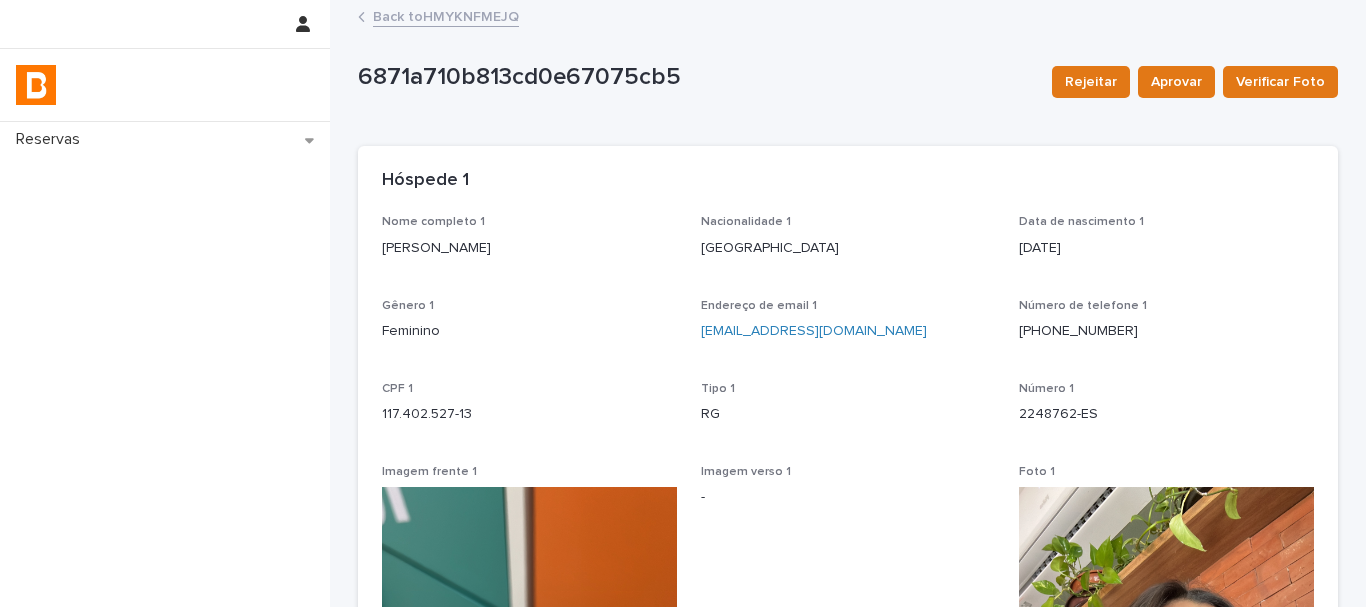 click on "[PERSON_NAME]" at bounding box center (529, 248) 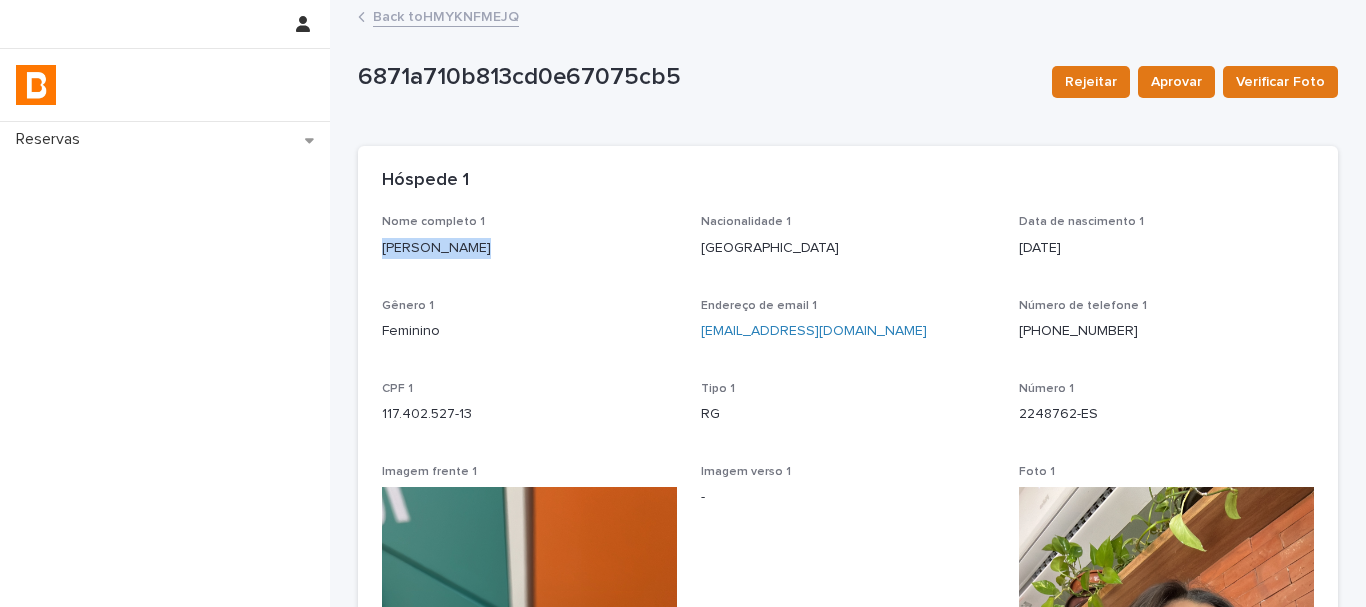 click on "[PERSON_NAME]" at bounding box center [529, 248] 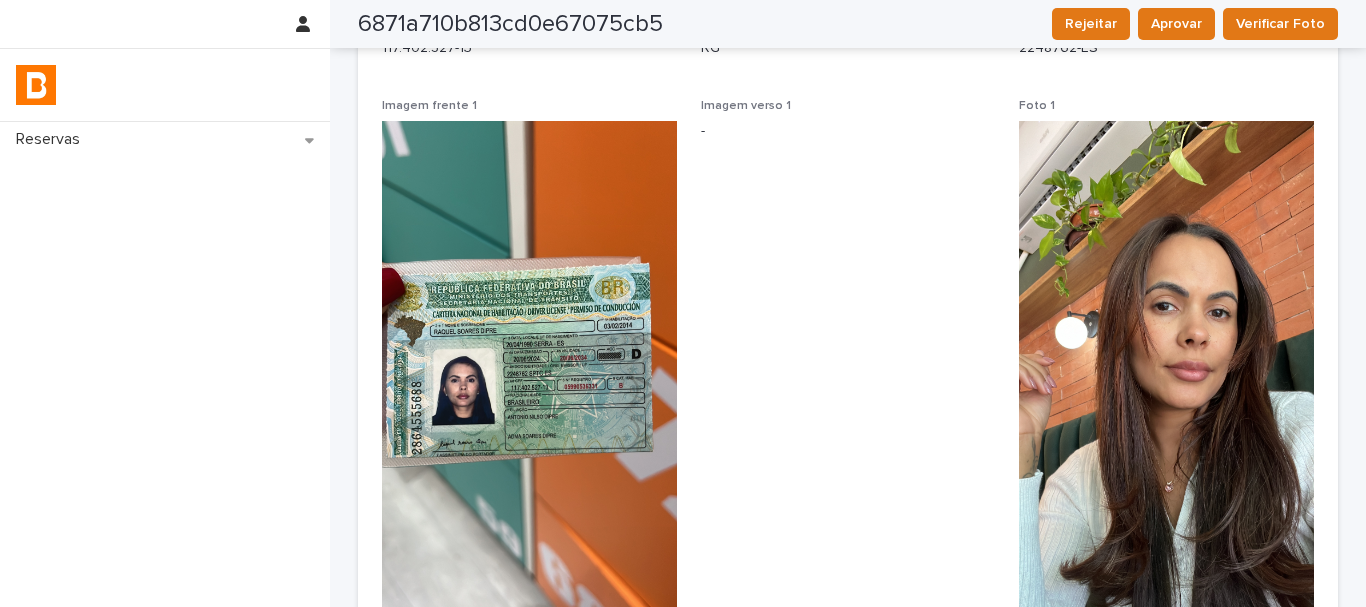 scroll, scrollTop: 200, scrollLeft: 0, axis: vertical 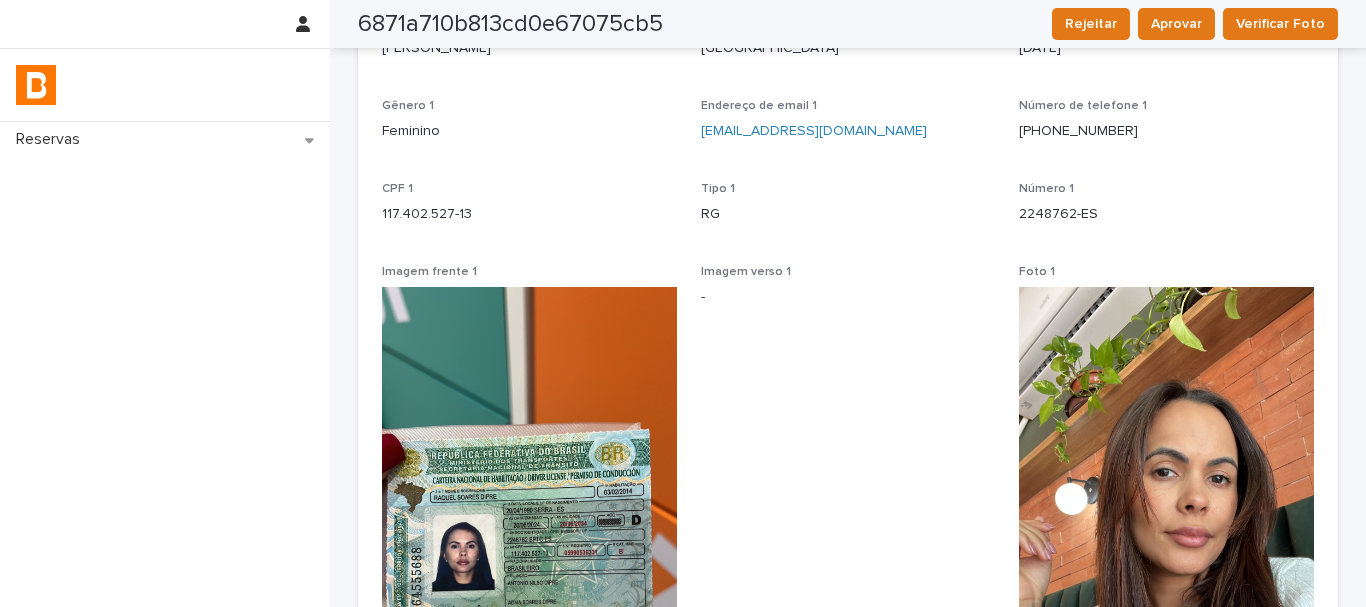 click on "117.402.527-13" at bounding box center (529, 214) 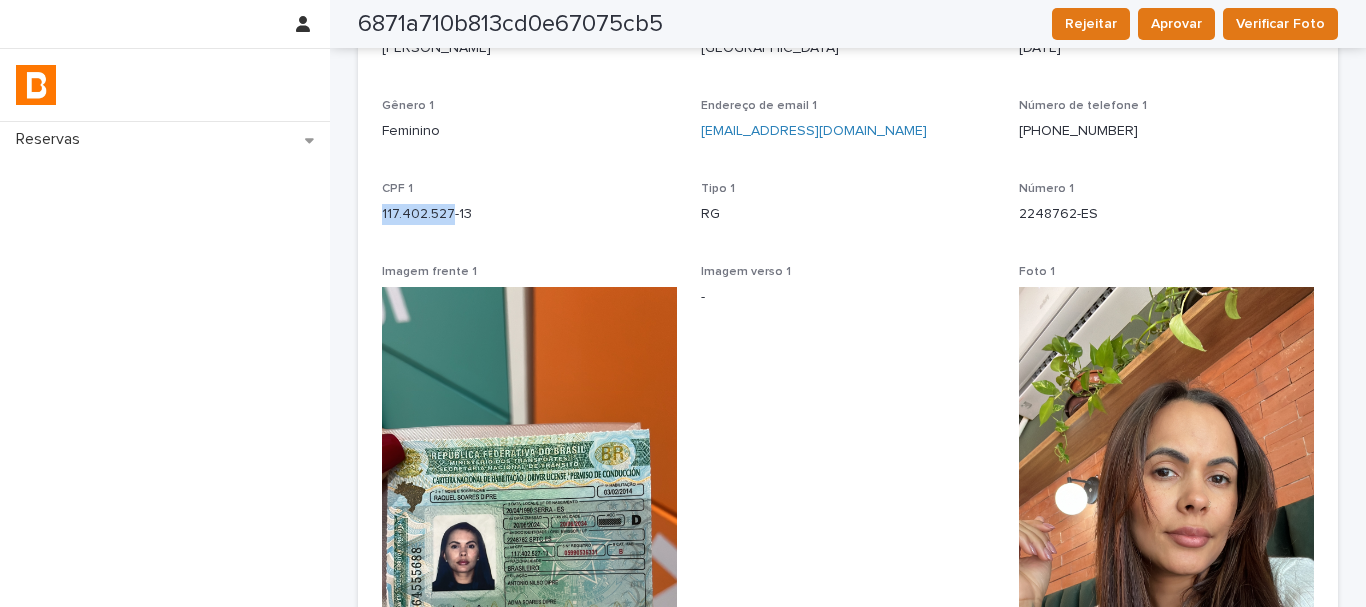click on "117.402.527-13" at bounding box center [529, 214] 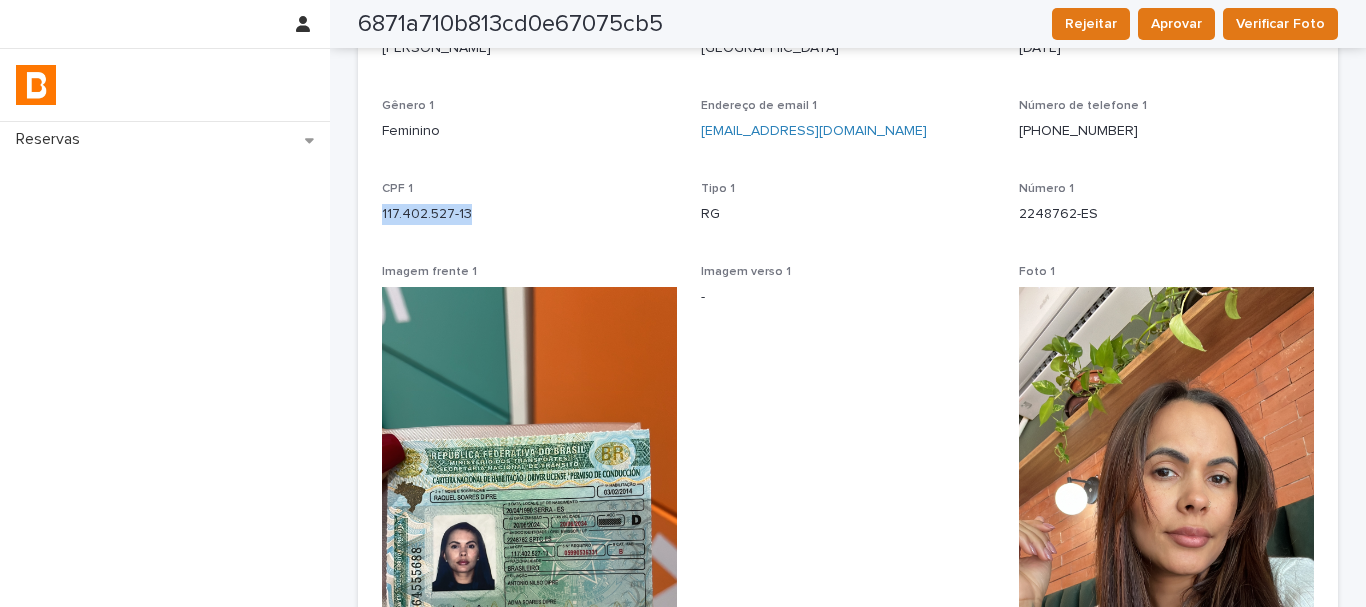 click on "117.402.527-13" at bounding box center [529, 214] 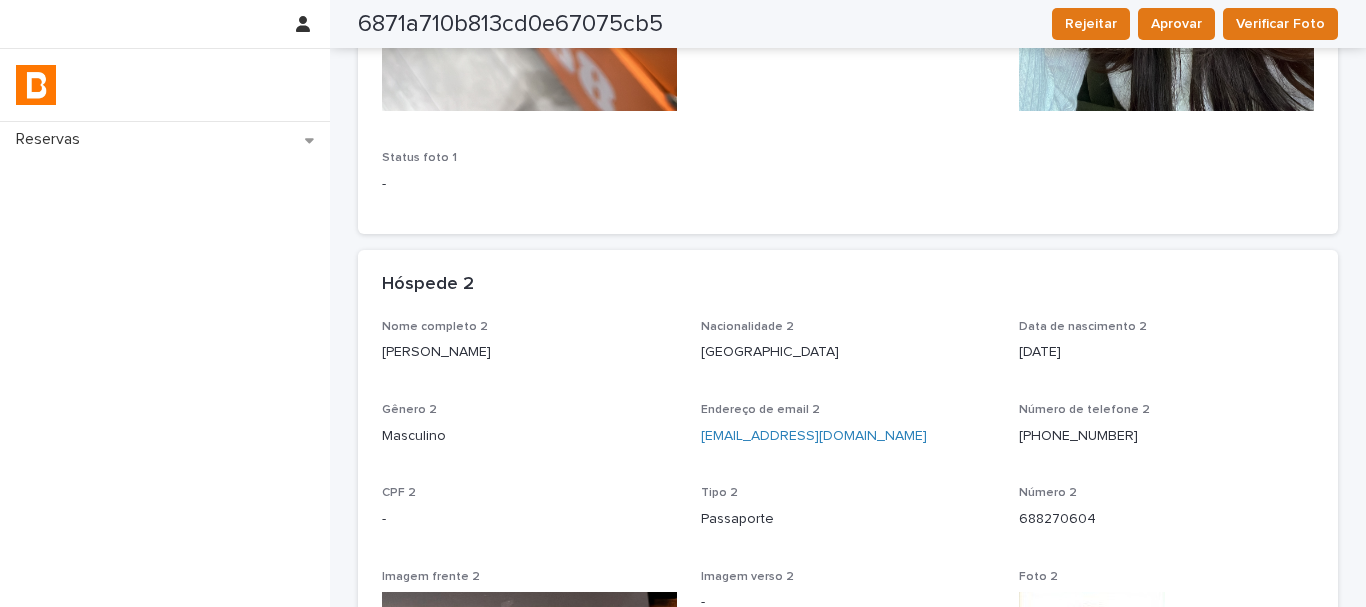 click on "[PERSON_NAME]" at bounding box center [529, 352] 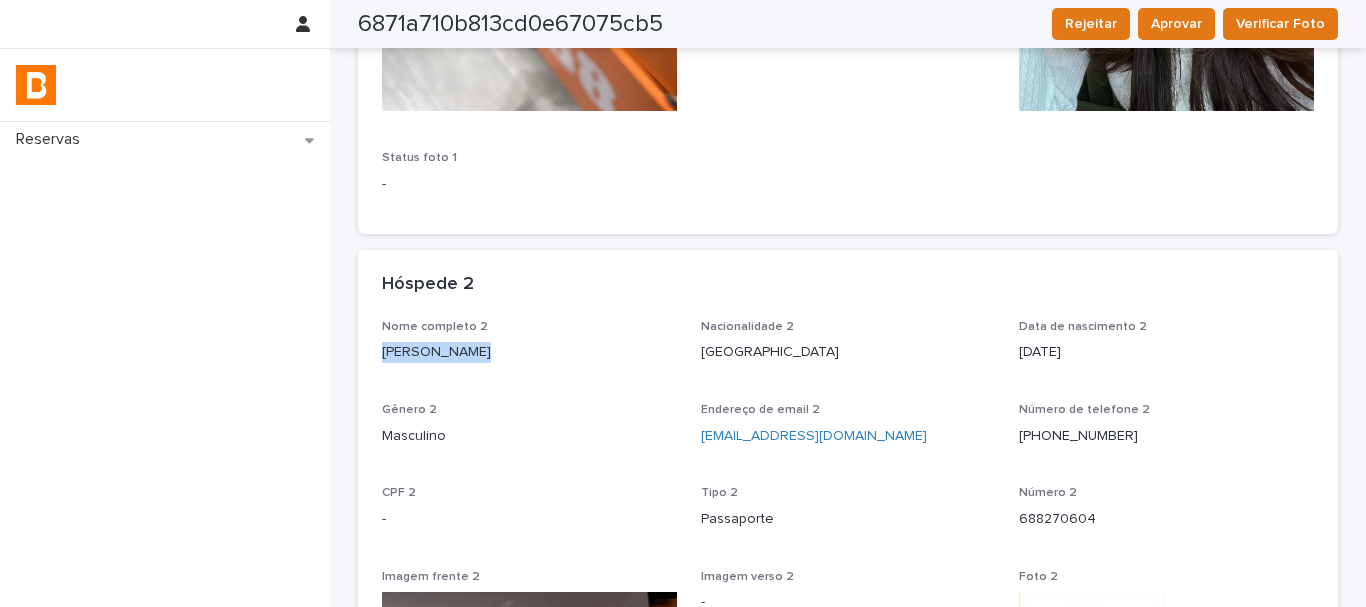 click on "[PERSON_NAME]" at bounding box center [529, 352] 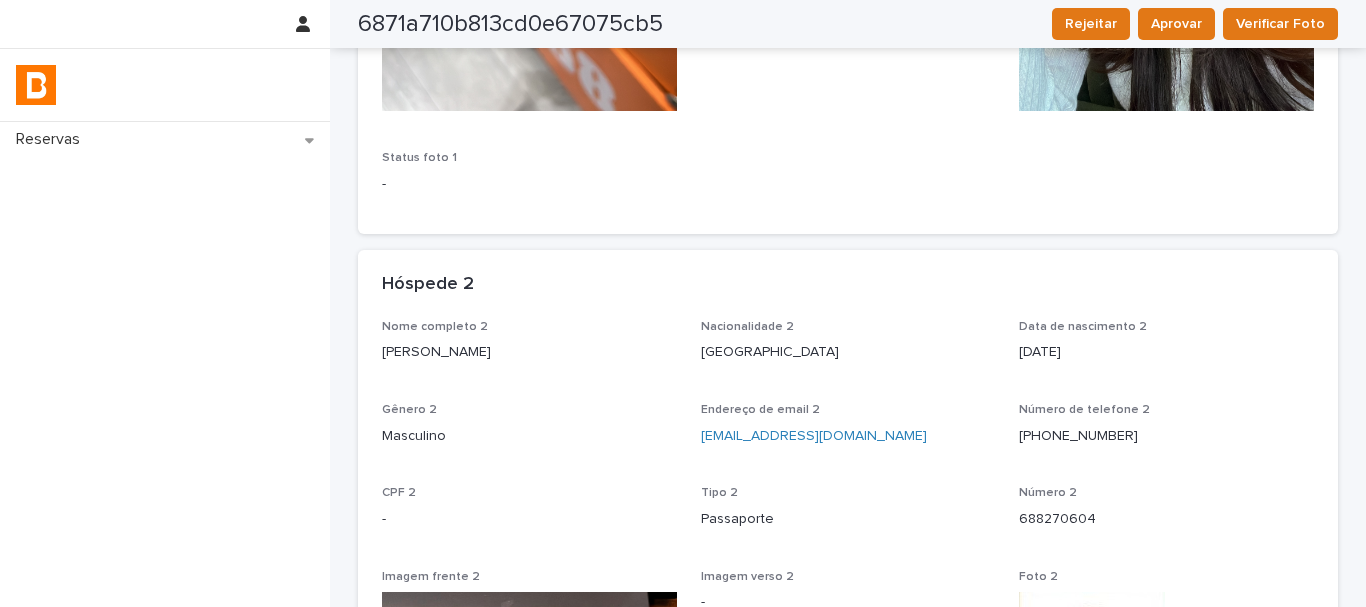click on "688270604" at bounding box center (1166, 519) 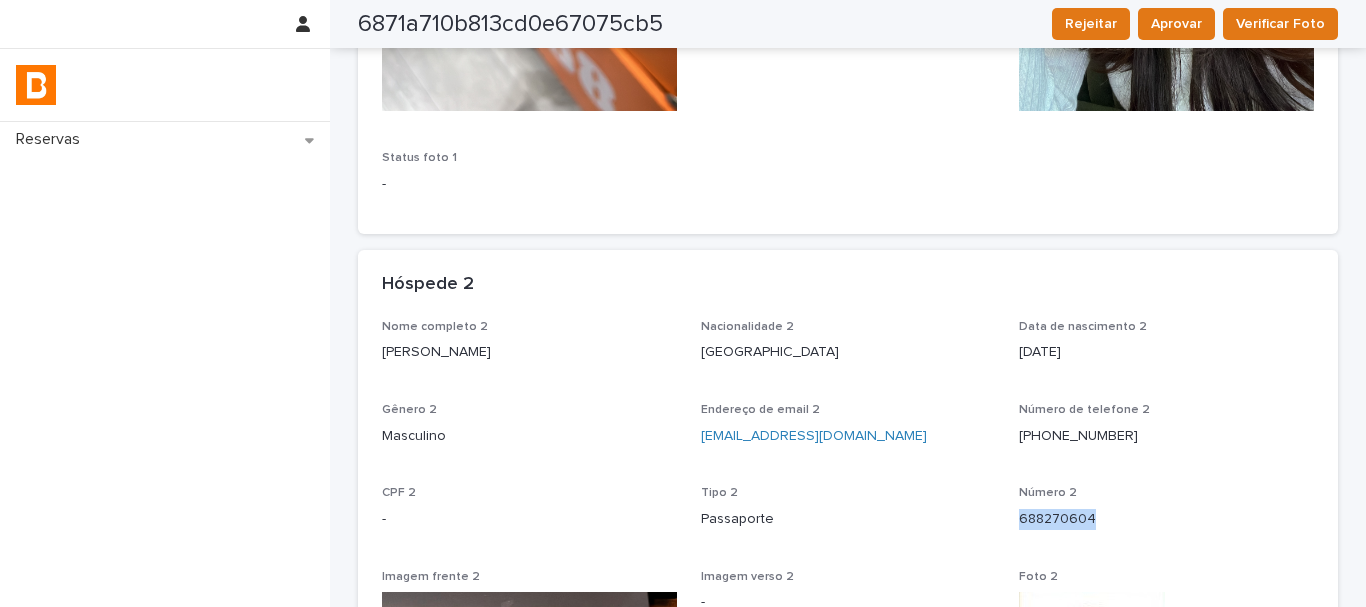 click on "688270604" at bounding box center (1166, 519) 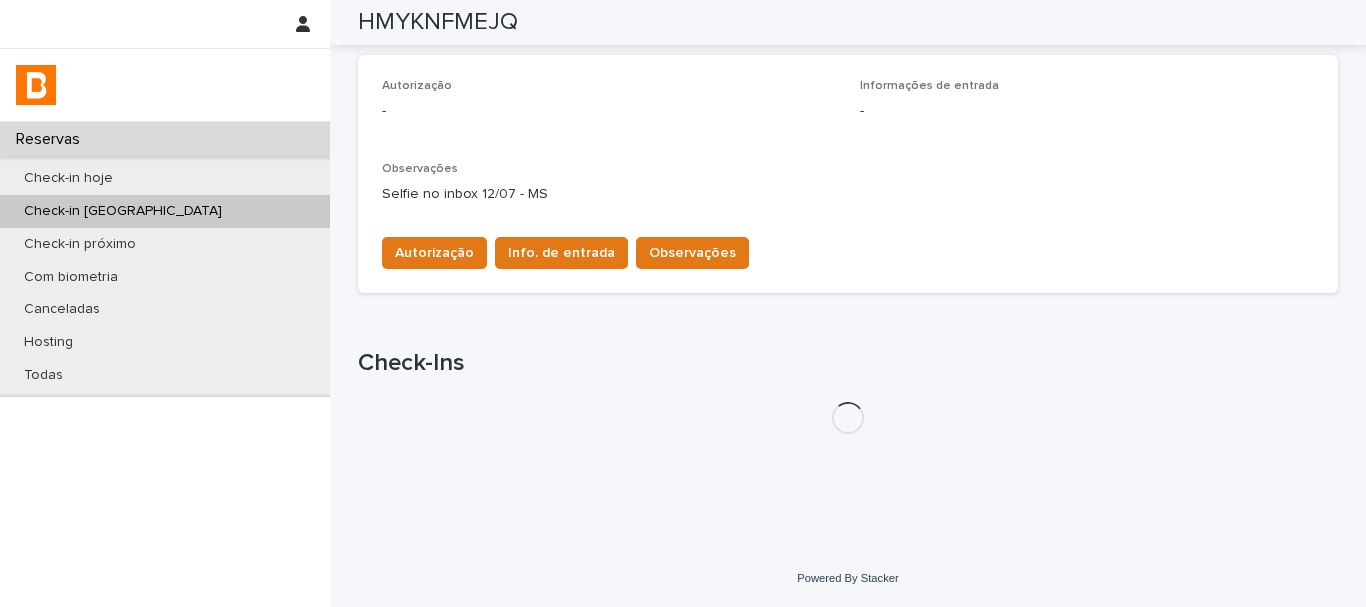 scroll, scrollTop: 657, scrollLeft: 0, axis: vertical 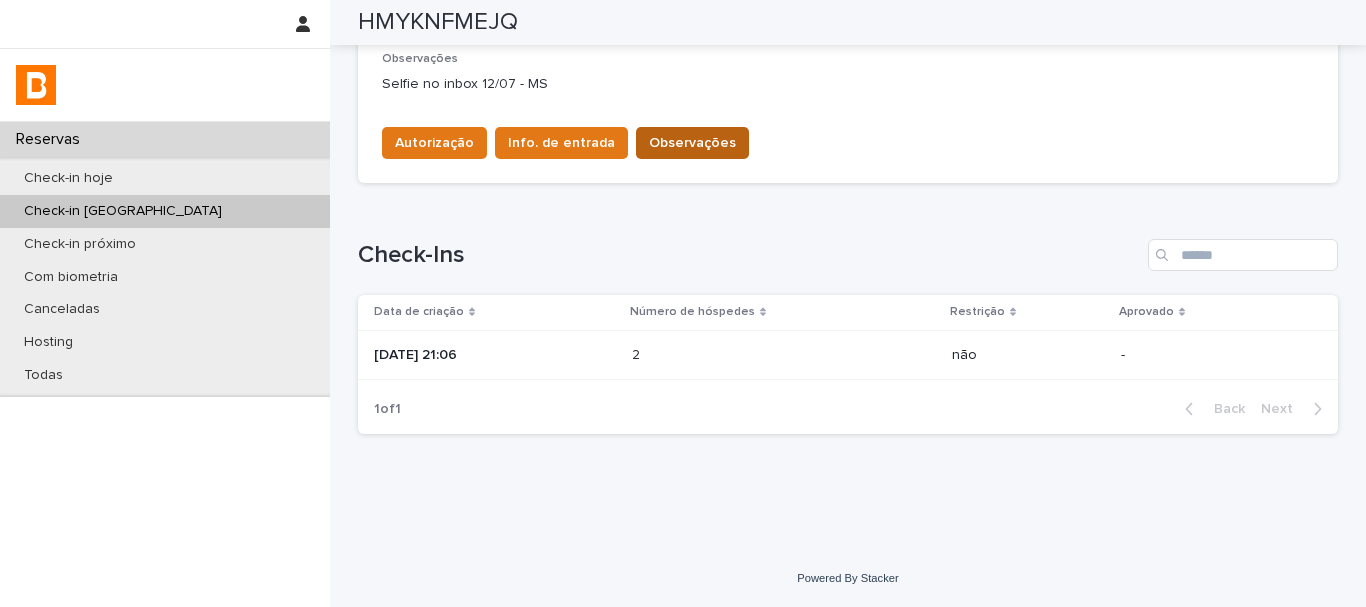 click on "Observações" at bounding box center (692, 143) 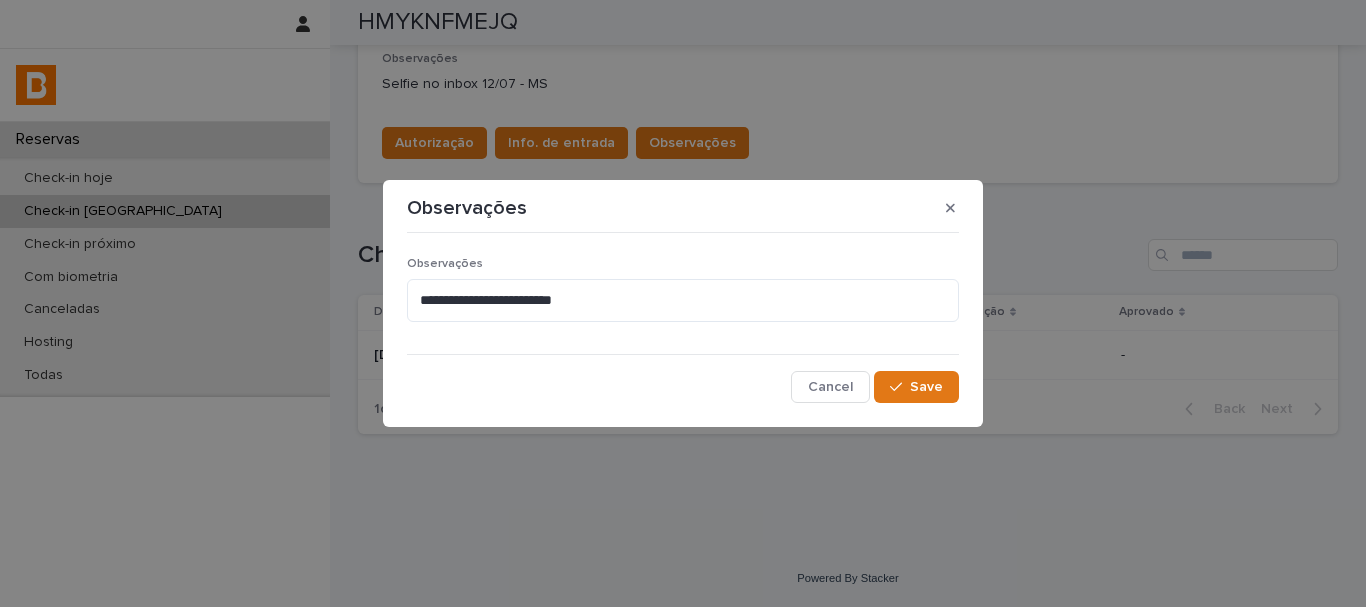 click on "**********" at bounding box center [683, 297] 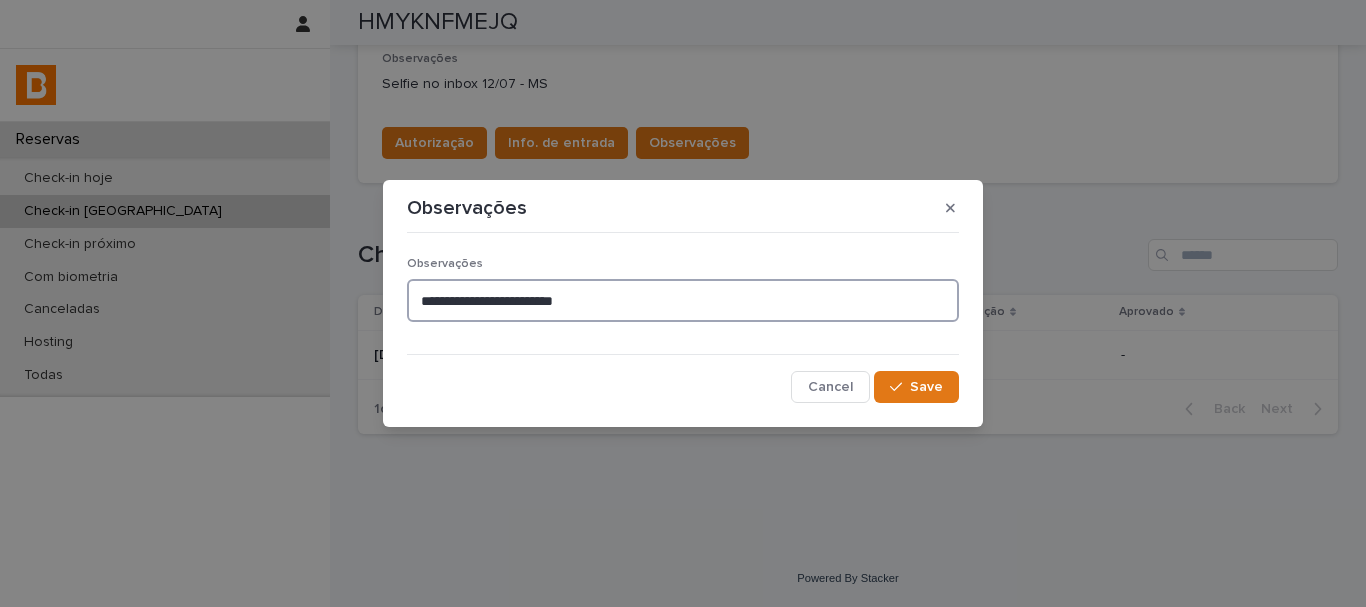 click on "**********" at bounding box center (683, 300) 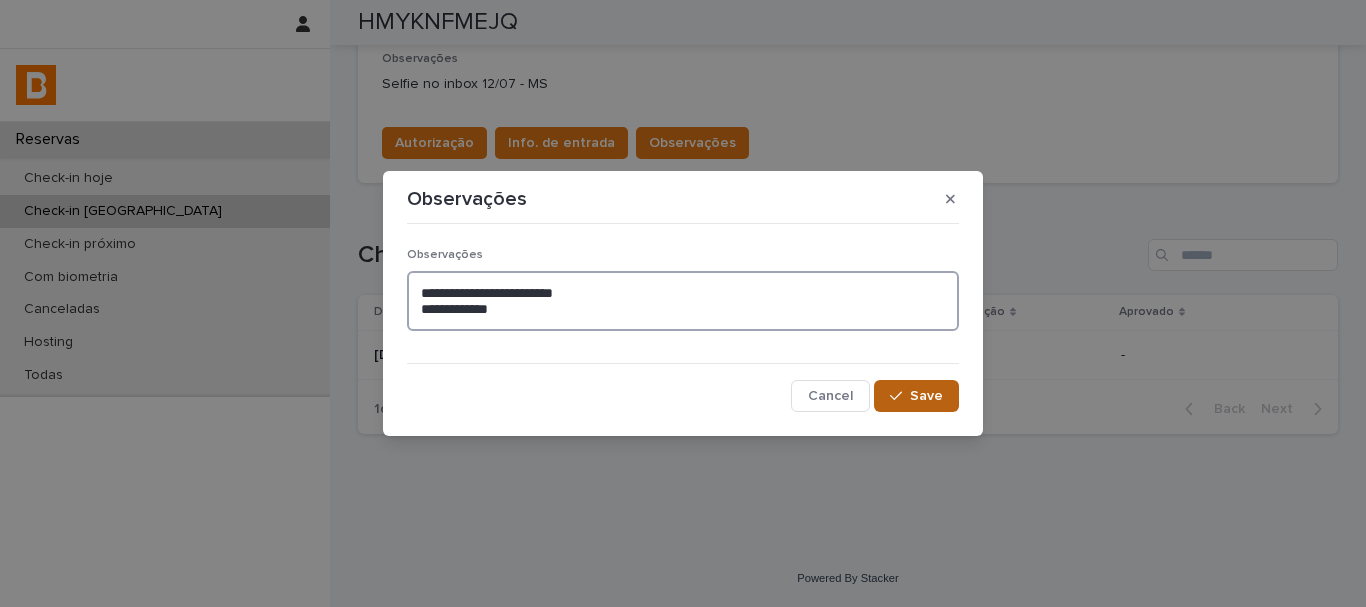 type on "**********" 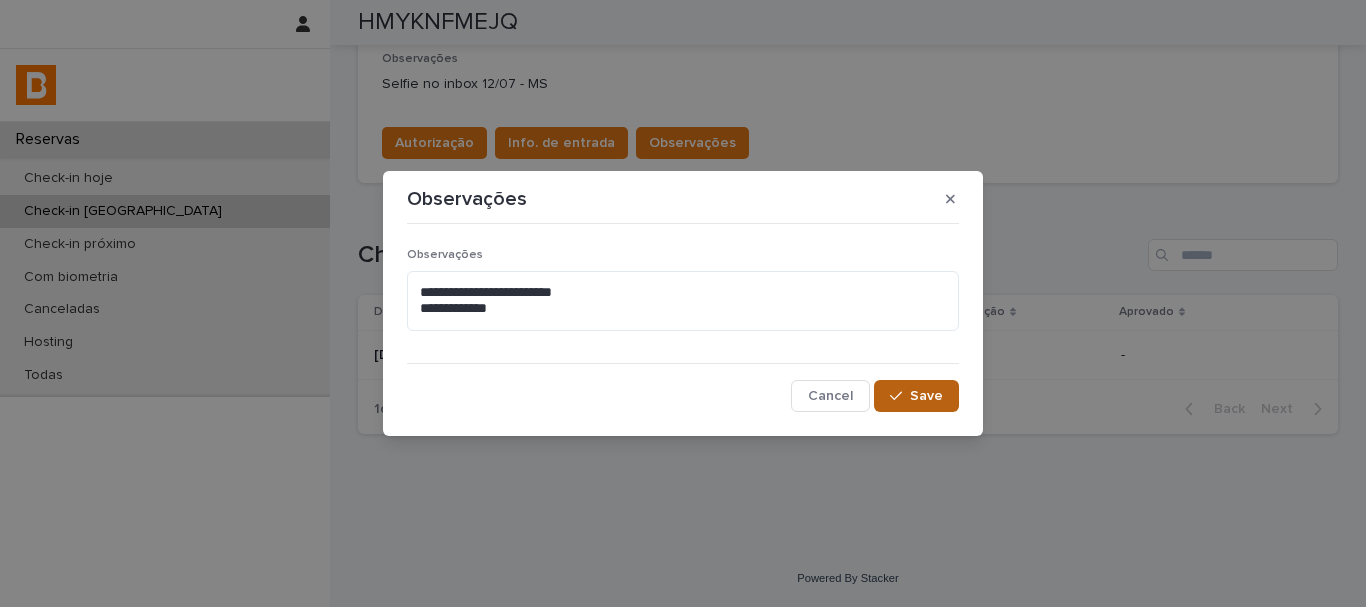 click on "Save" at bounding box center (926, 396) 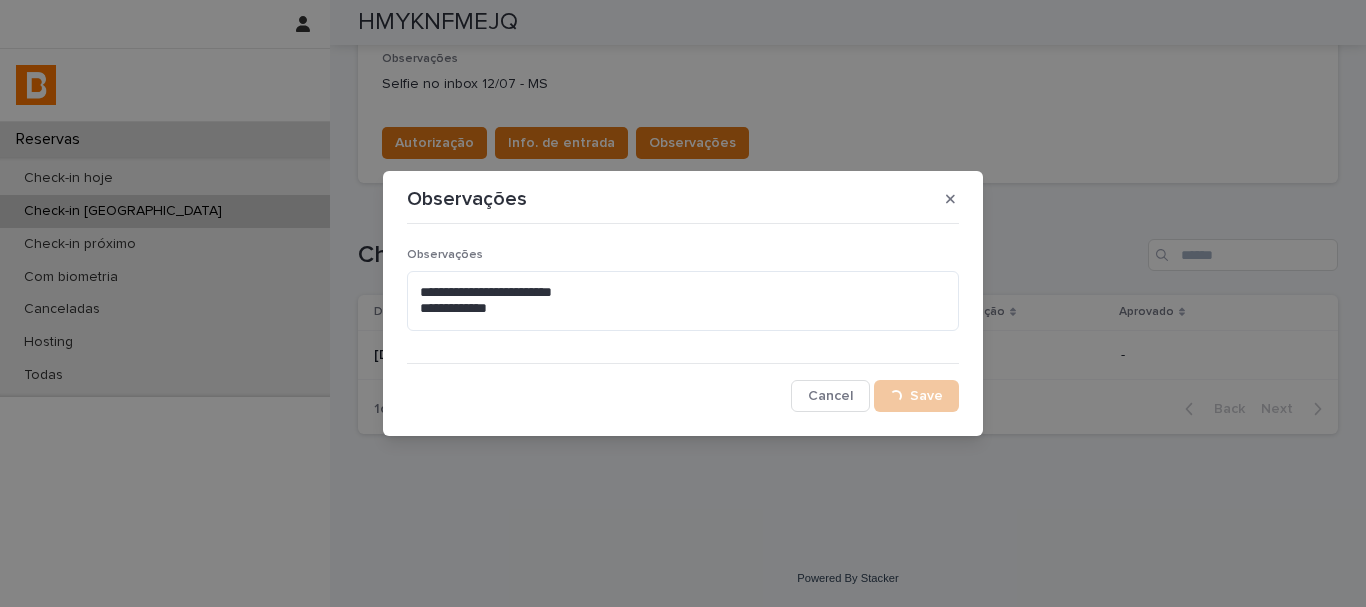 click on "Info. de entrada" at bounding box center (561, 143) 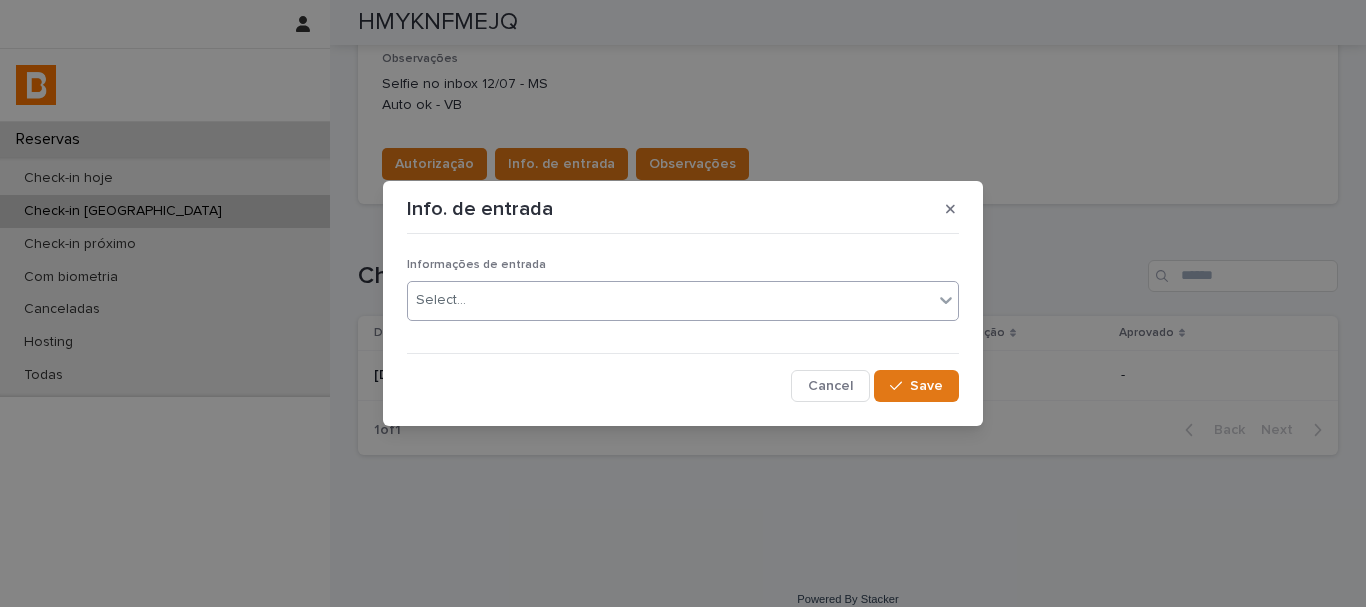 click on "Select..." at bounding box center [683, 301] 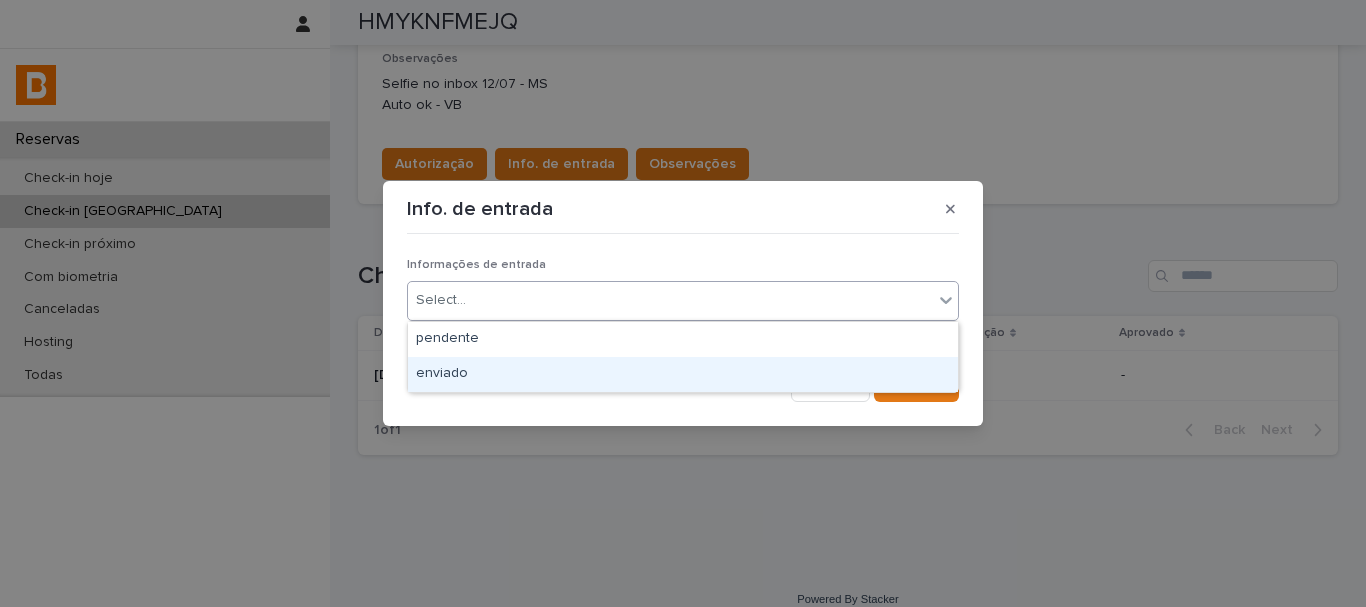 click on "enviado" at bounding box center [683, 374] 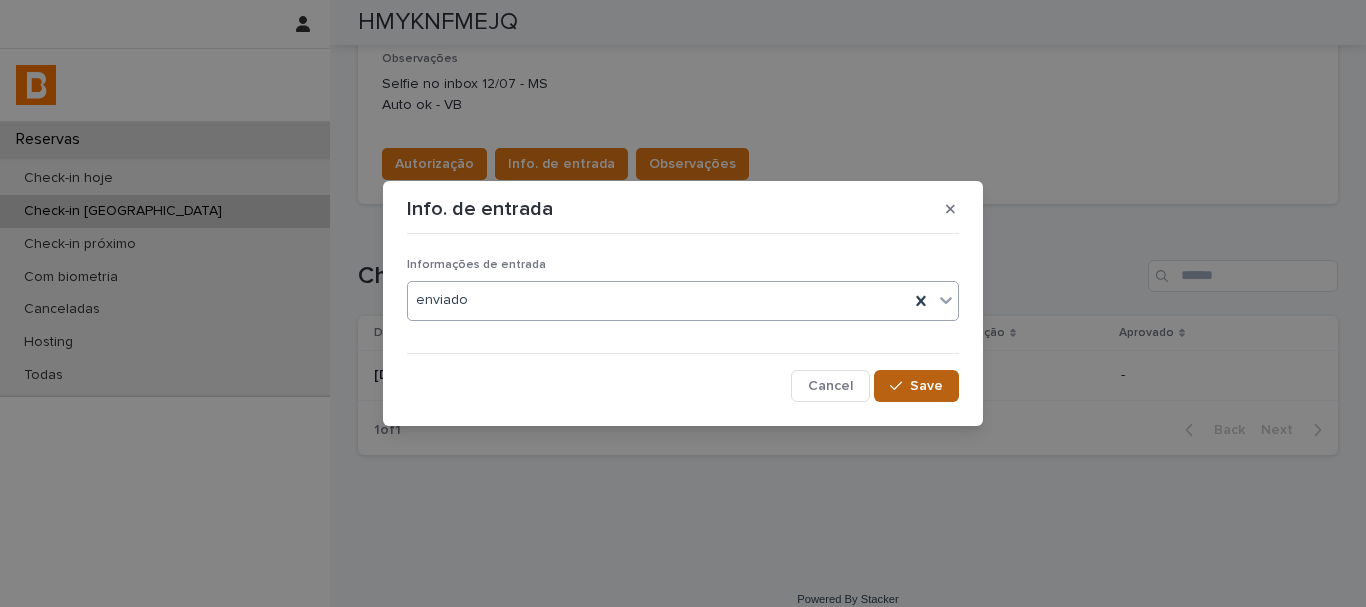 click on "Save" at bounding box center (916, 386) 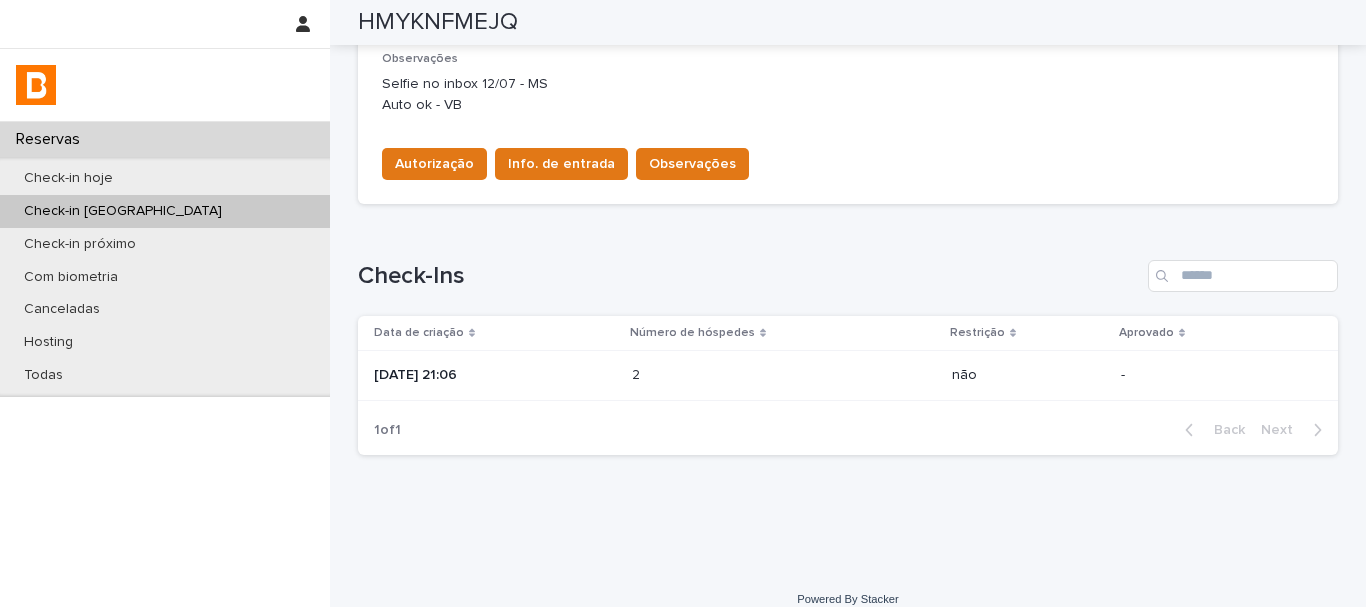 click on "Autorização" at bounding box center (434, 164) 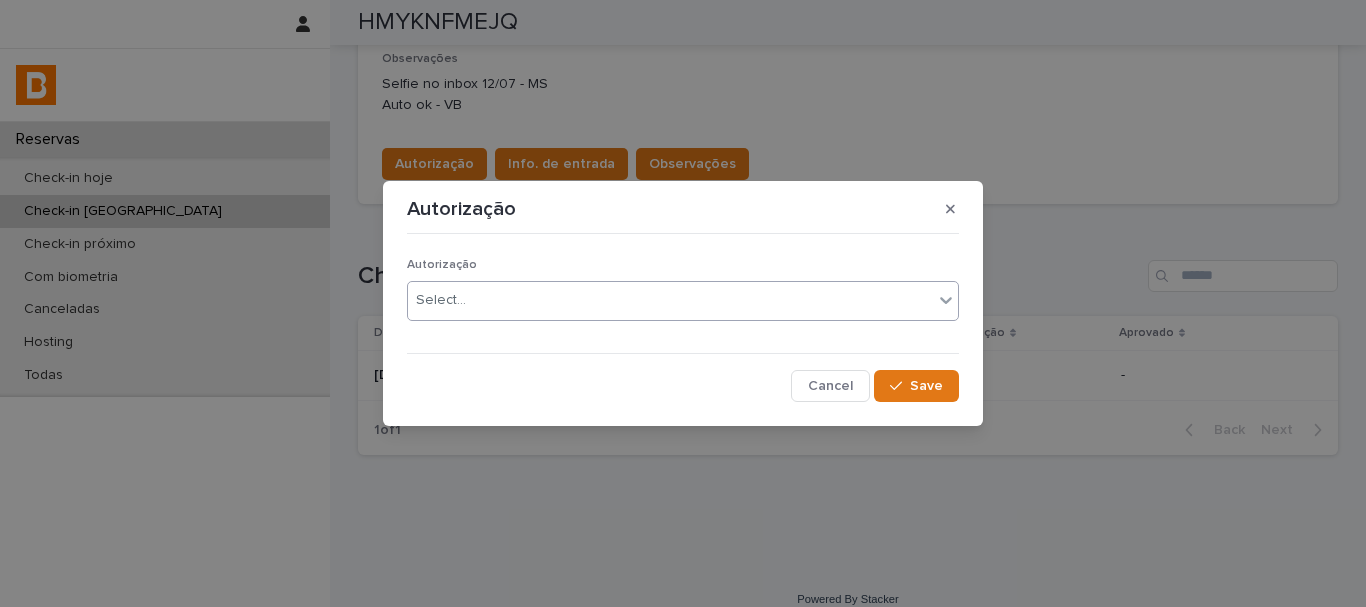 click on "Select..." at bounding box center (683, 301) 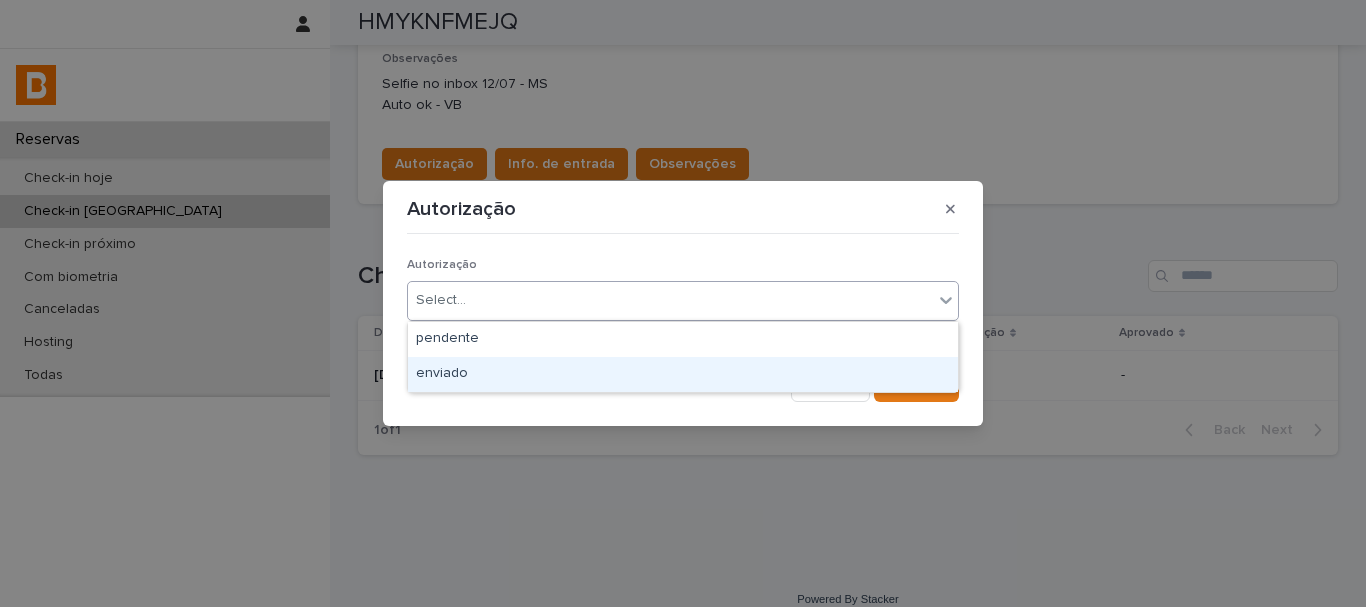 click on "enviado" at bounding box center [683, 374] 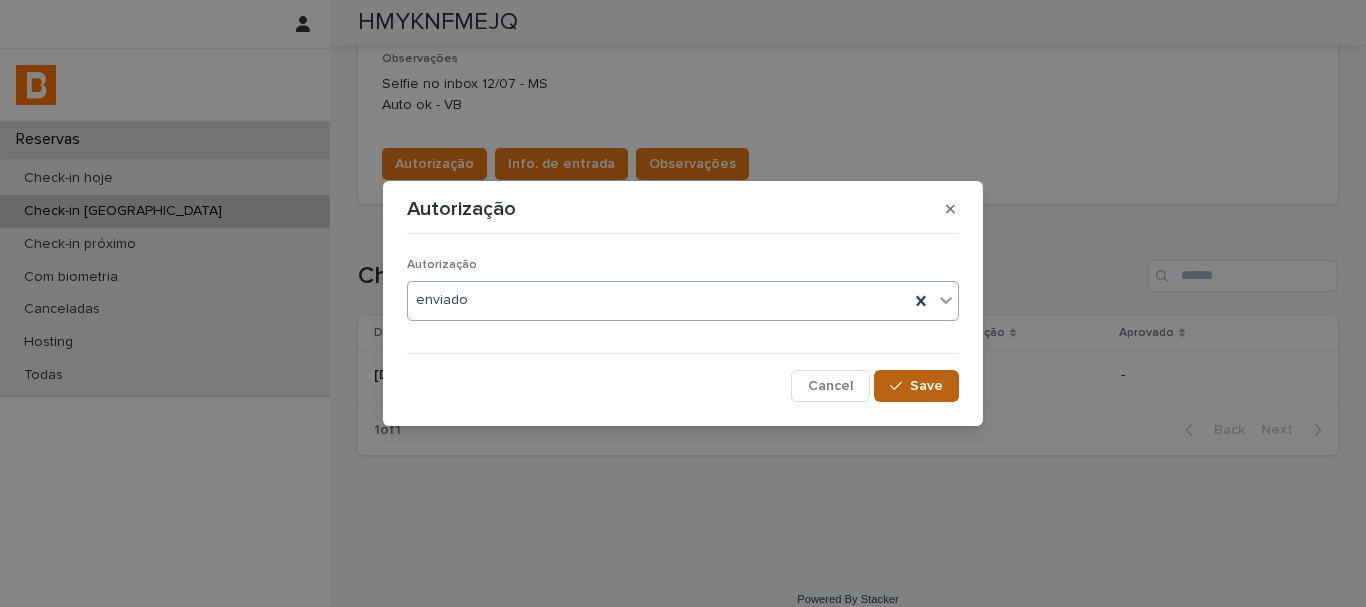 drag, startPoint x: 898, startPoint y: 393, endPoint x: 534, endPoint y: 121, distance: 454.4007 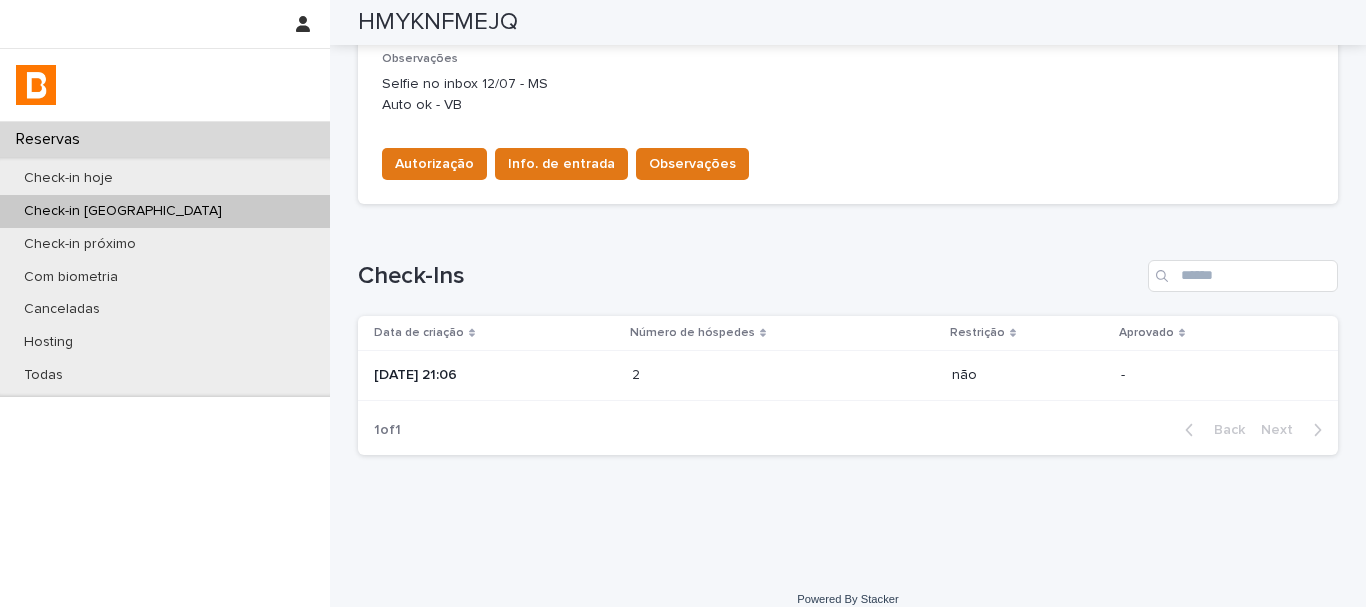 type 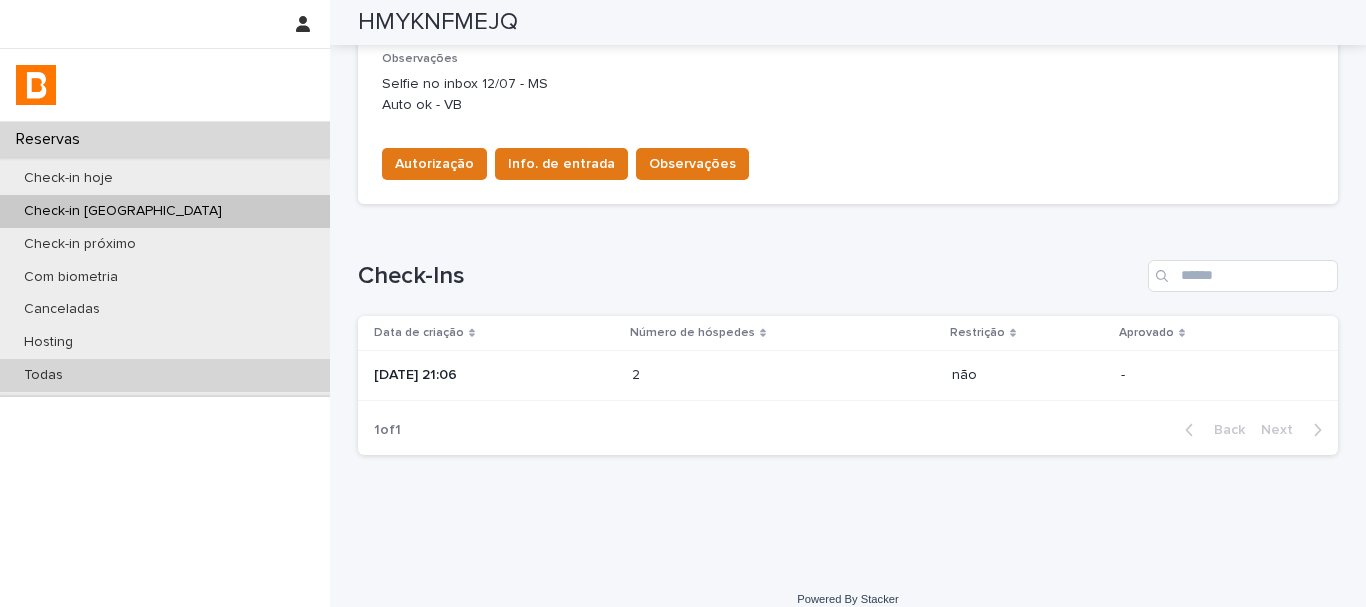 click on "Todas" at bounding box center [165, 375] 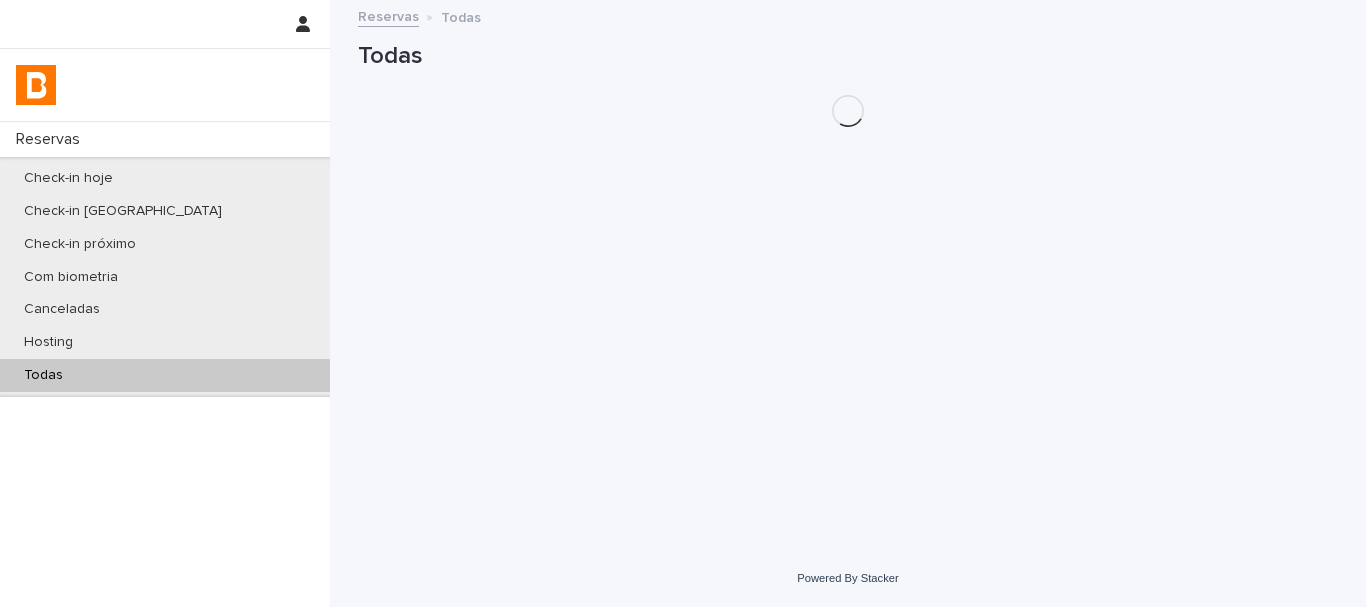 scroll, scrollTop: 0, scrollLeft: 0, axis: both 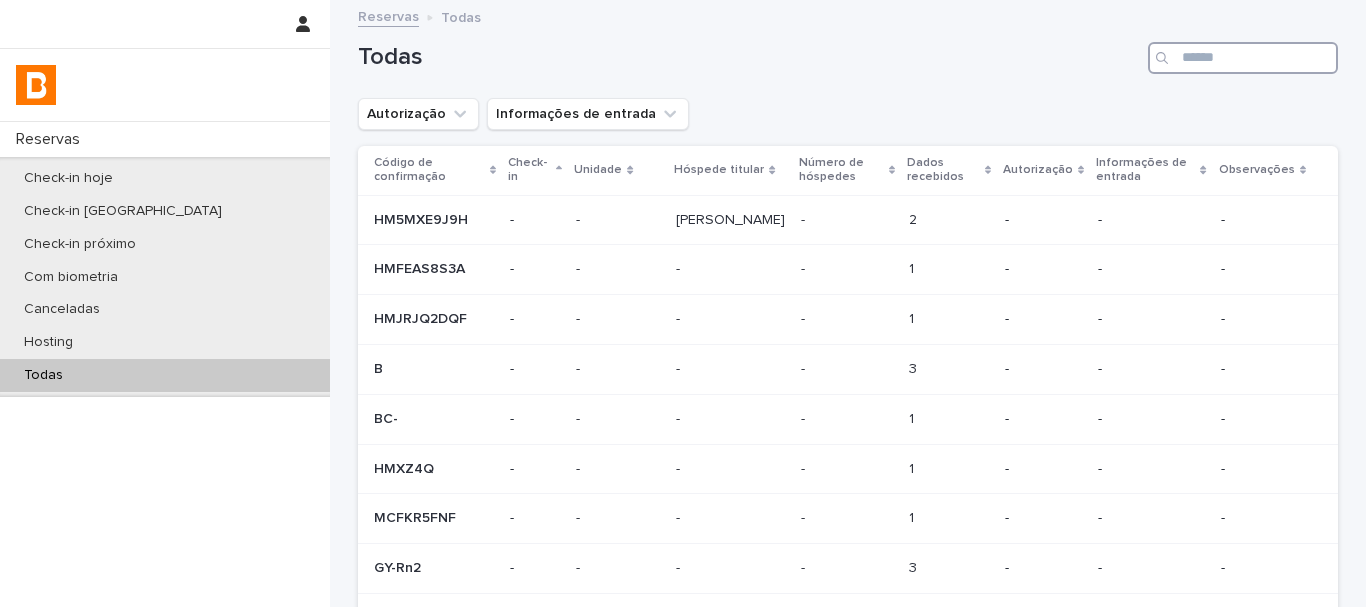 click at bounding box center (1243, 58) 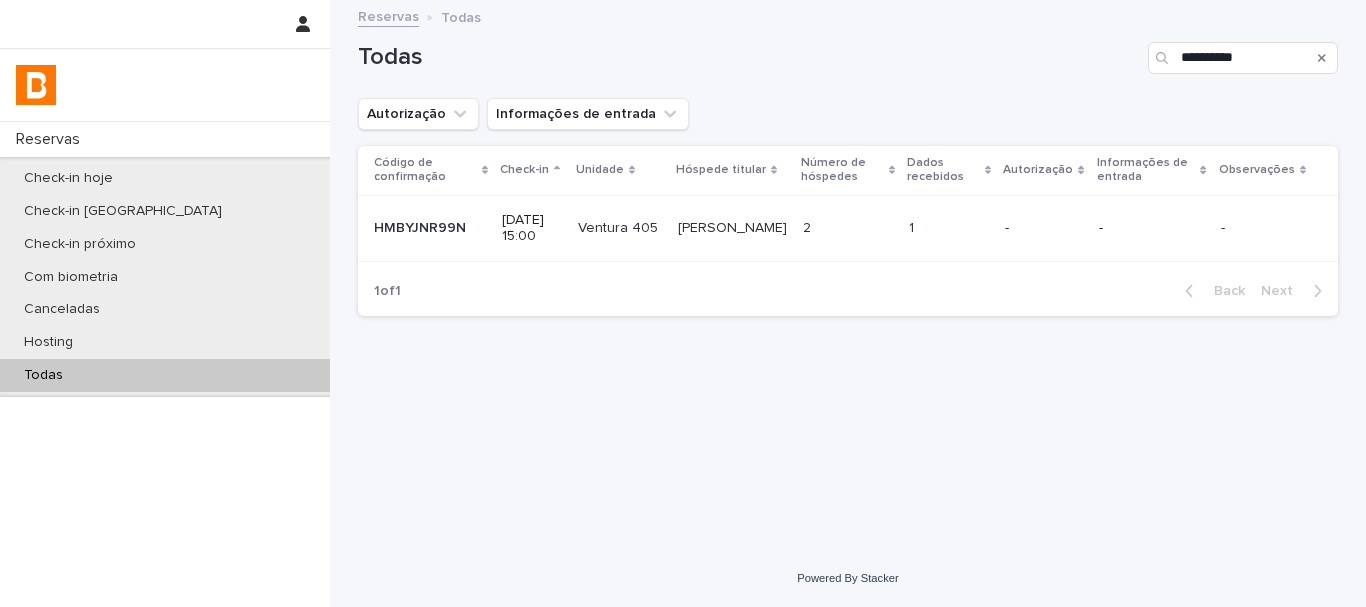 click on "-" at bounding box center [1043, 228] 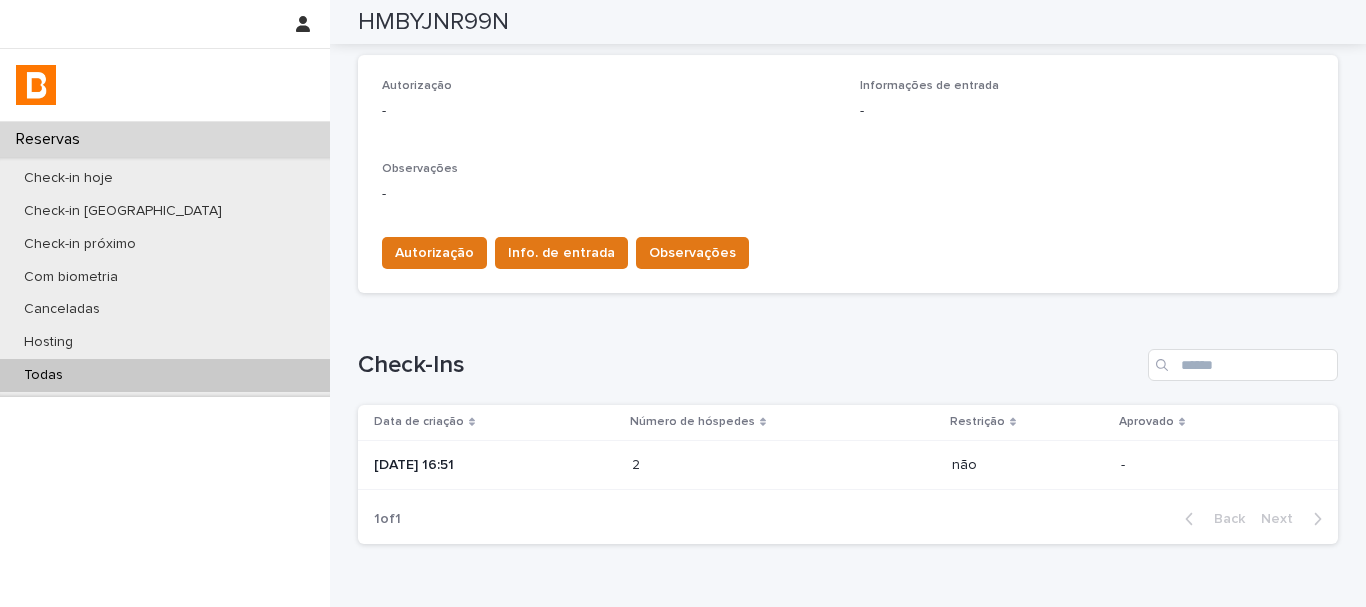 scroll, scrollTop: 602, scrollLeft: 0, axis: vertical 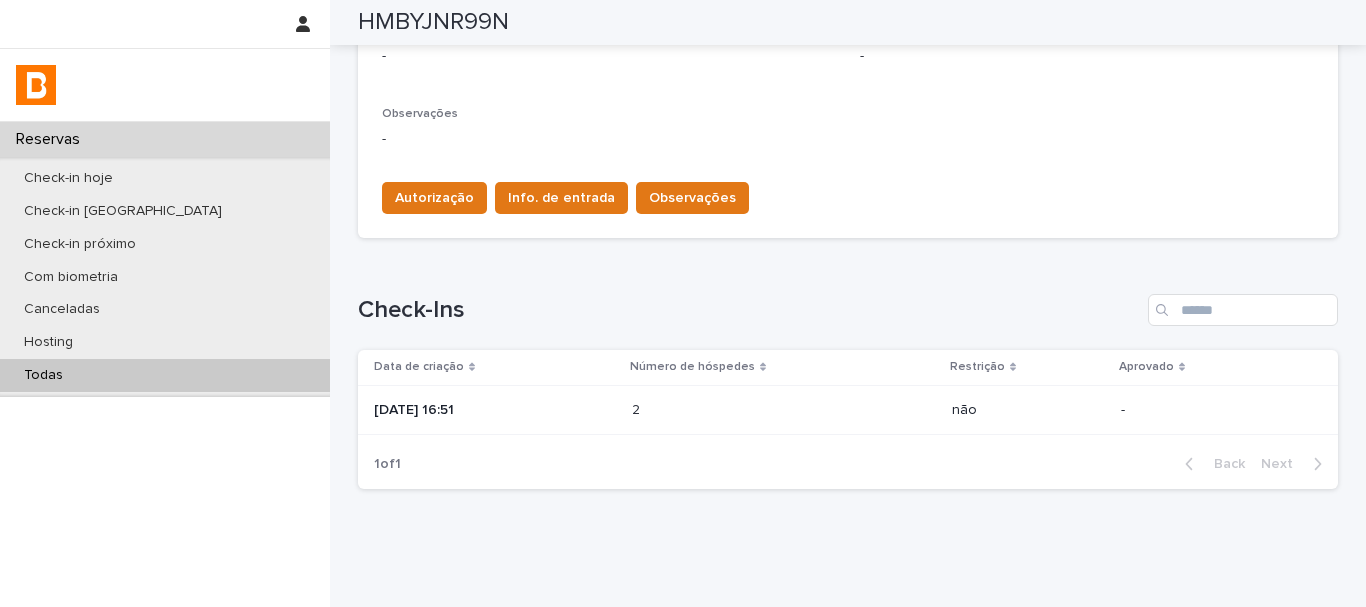 click on "[DATE] 16:51" at bounding box center (491, 410) 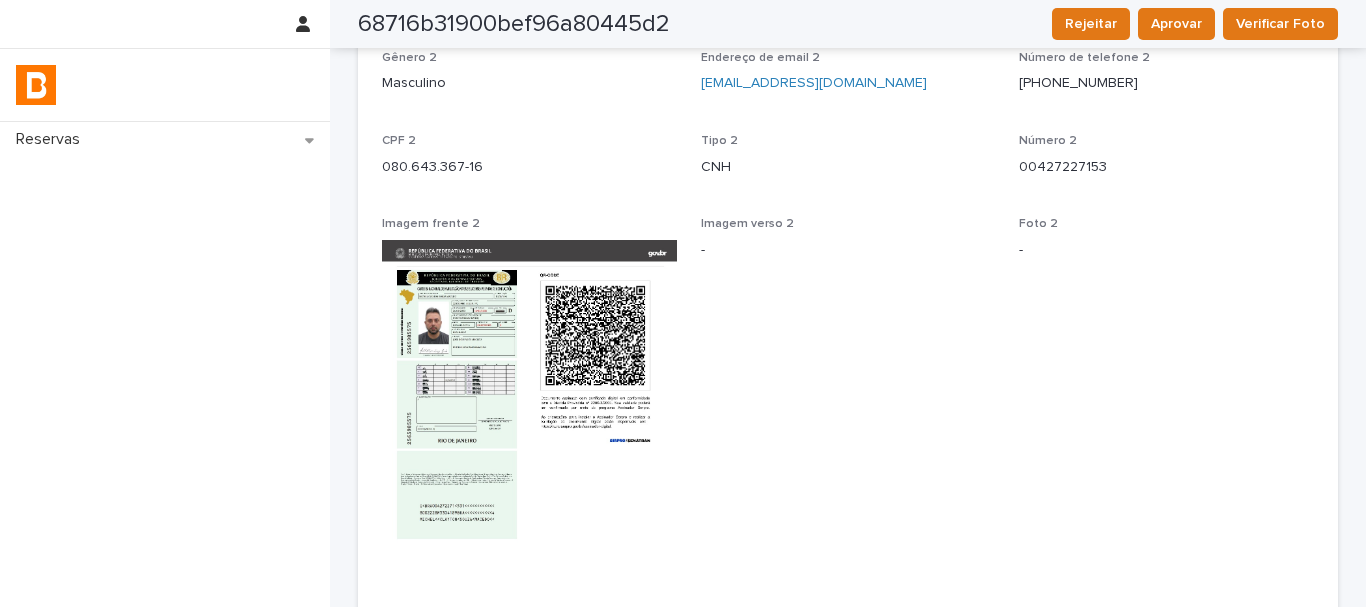 scroll, scrollTop: 1099, scrollLeft: 0, axis: vertical 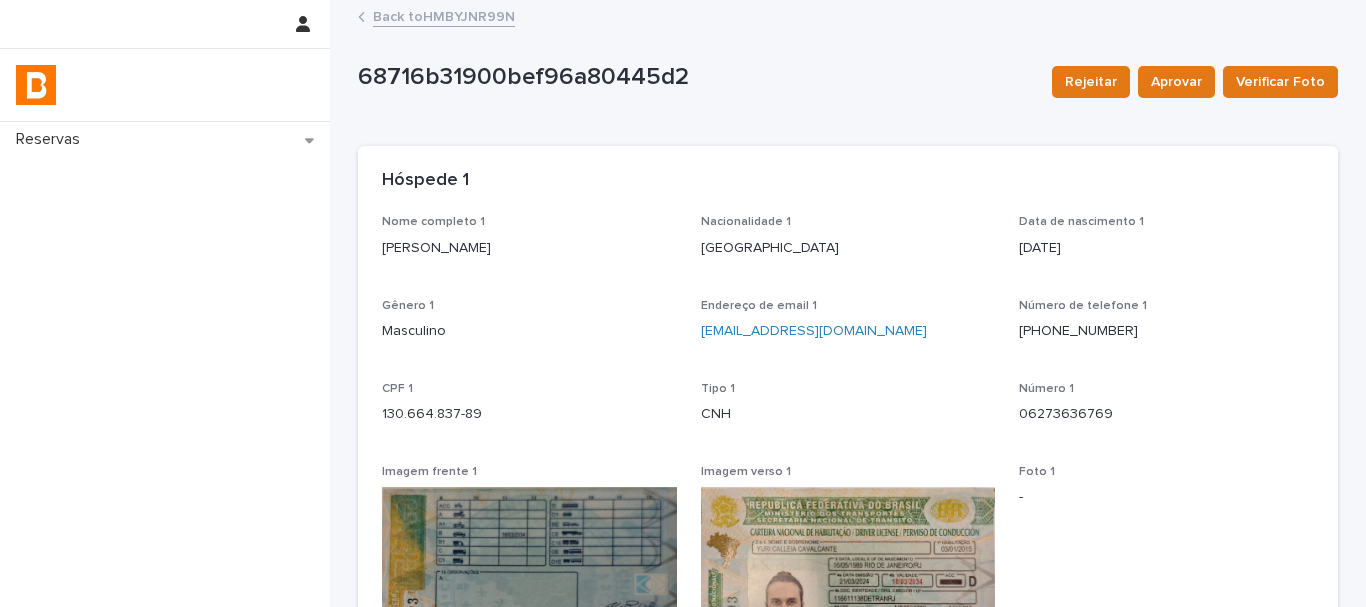 click on "Back to  HMBYJNR99N" at bounding box center (444, 15) 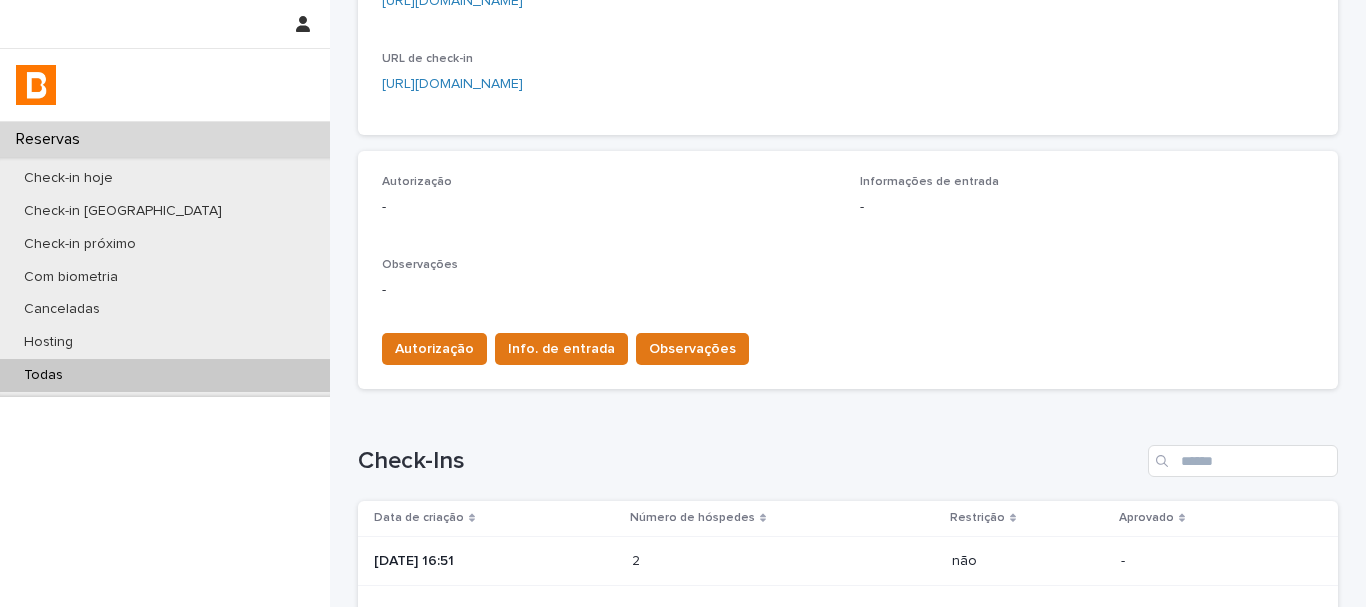 scroll, scrollTop: 557, scrollLeft: 0, axis: vertical 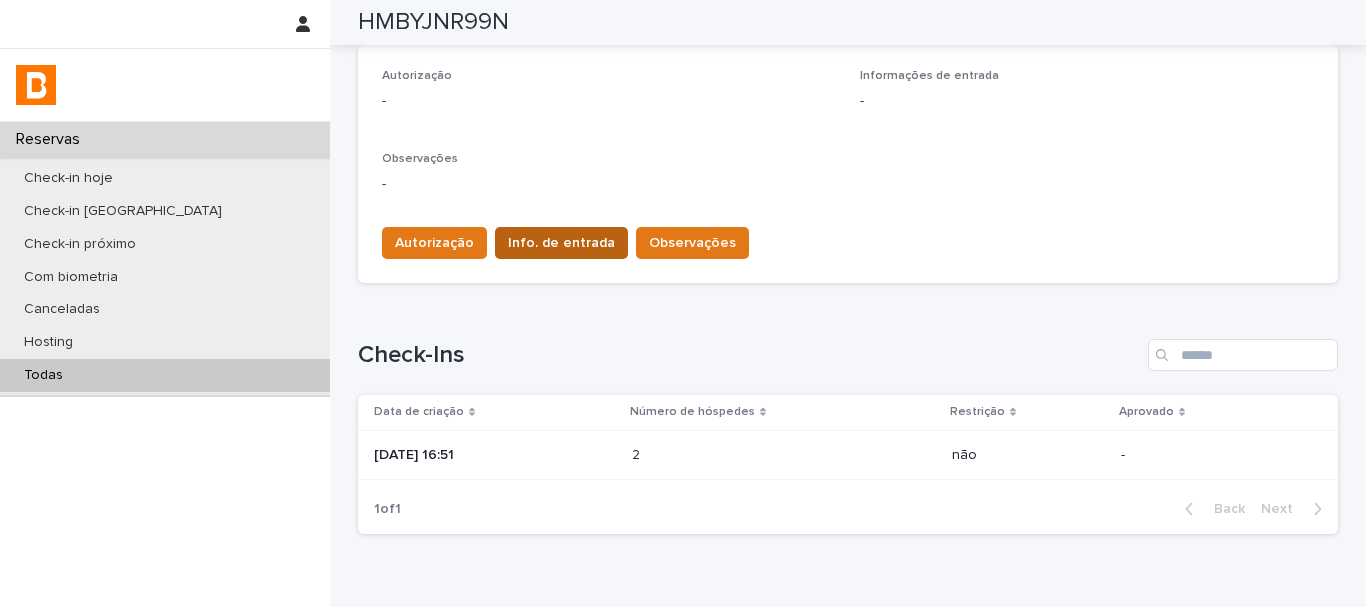 click on "Info. de entrada" at bounding box center (561, 243) 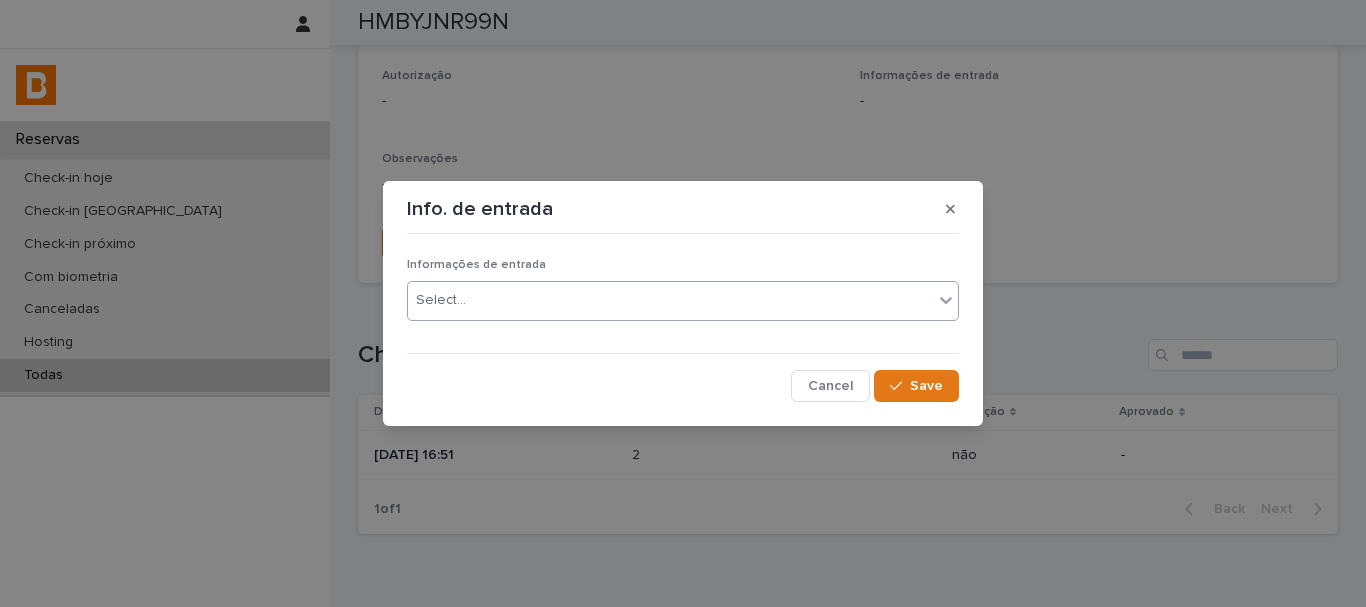 drag, startPoint x: 514, startPoint y: 307, endPoint x: 507, endPoint y: 318, distance: 13.038404 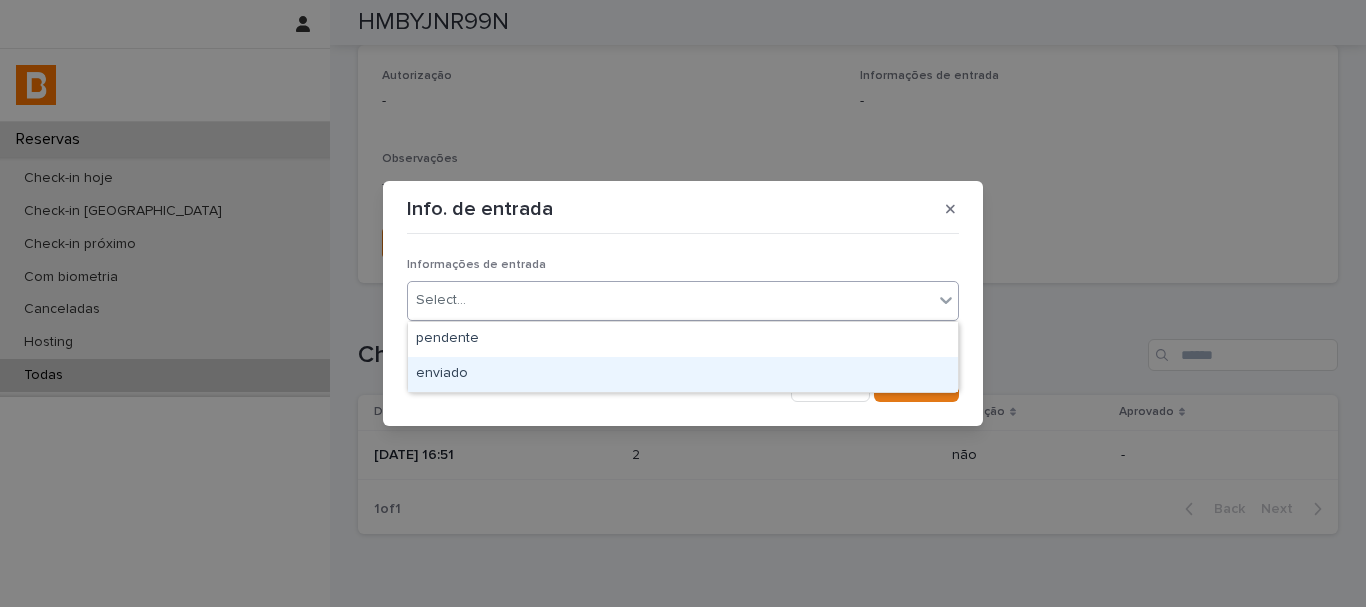 click on "enviado" at bounding box center (683, 374) 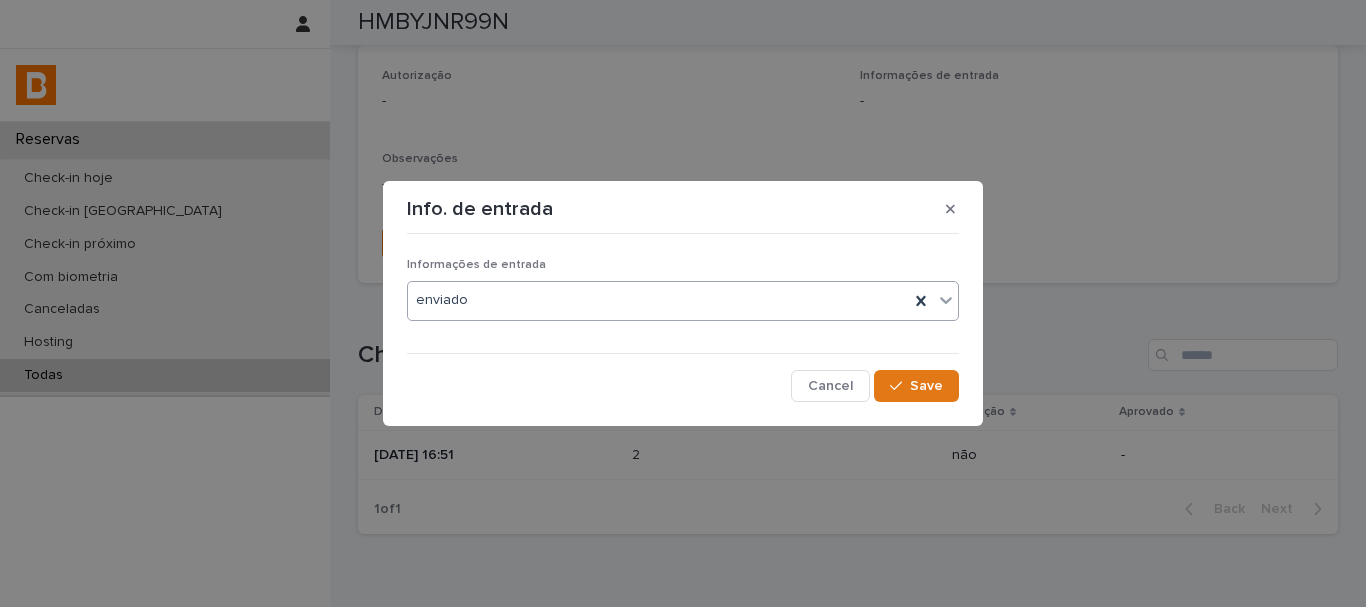 click on "Informações de entrada   option enviado, selected.     0 results available. Select is focused ,type to refine list, press Down to open the menu,  enviado Cancel Save" at bounding box center (683, 321) 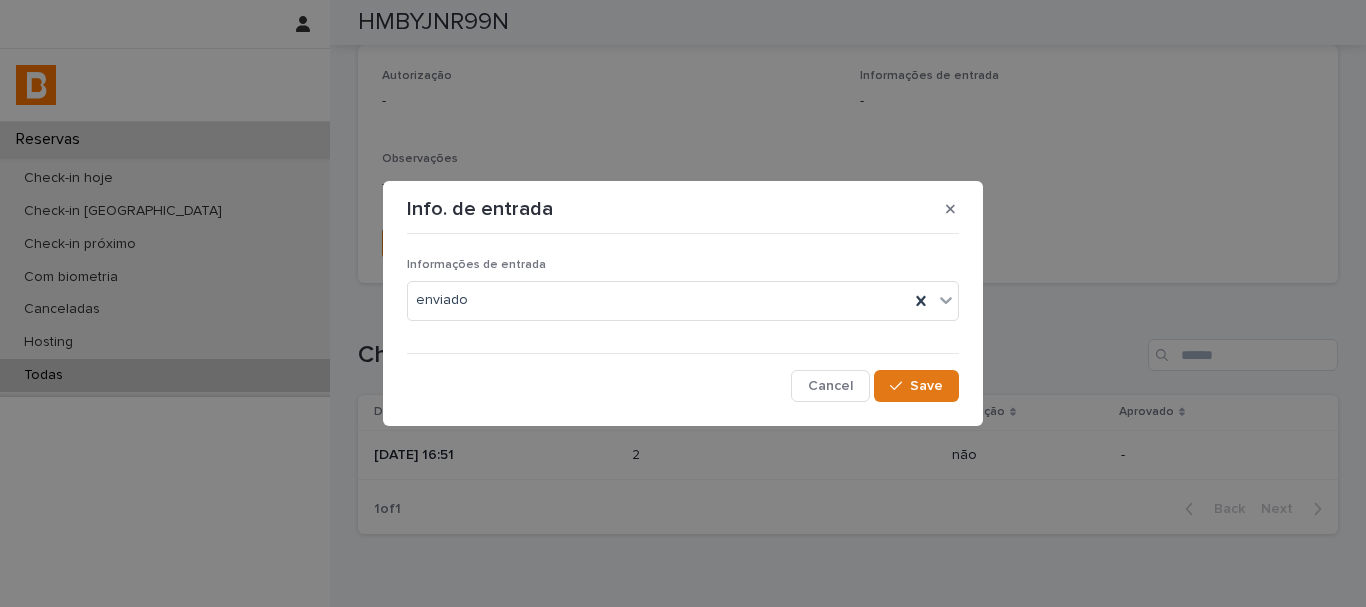click on "Informações de entrada enviado Cancel Save" at bounding box center (683, 321) 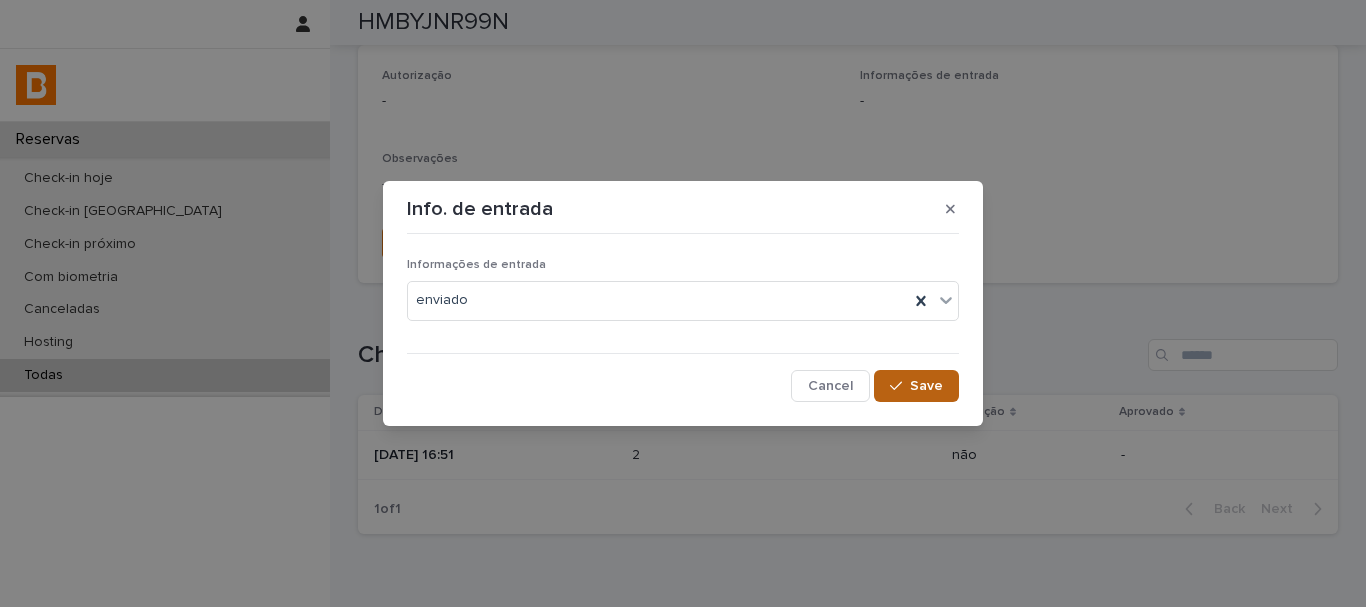 click on "Save" at bounding box center [926, 386] 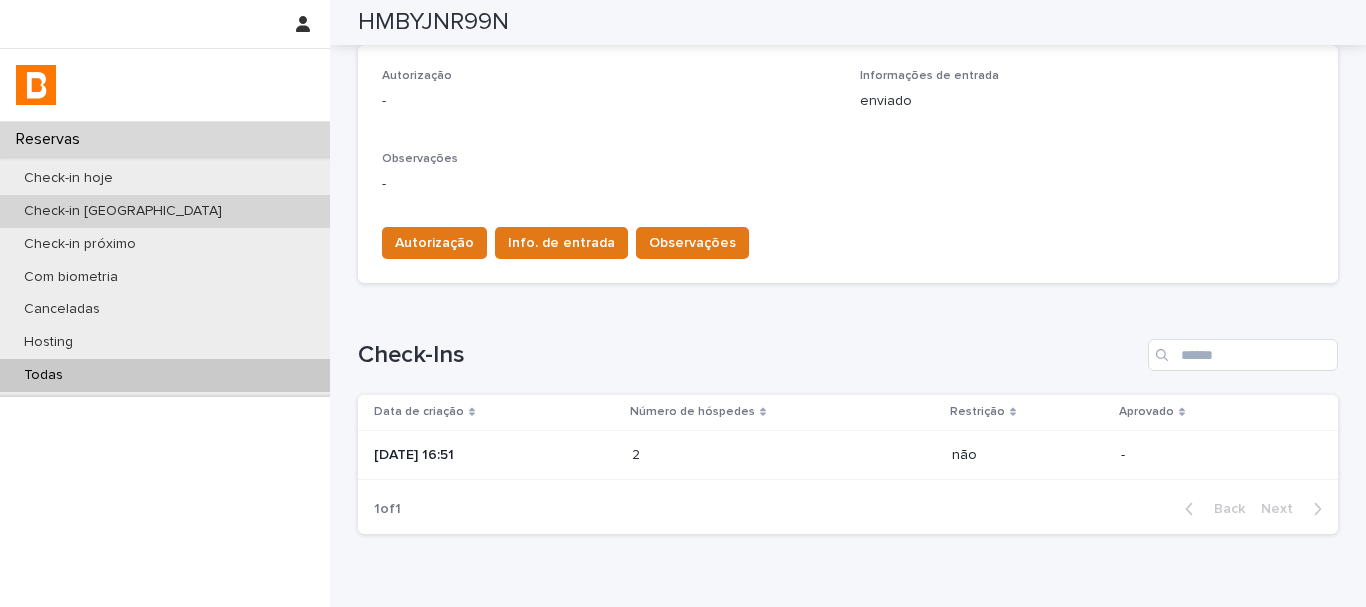 click on "Check-in [GEOGRAPHIC_DATA]" at bounding box center (165, 211) 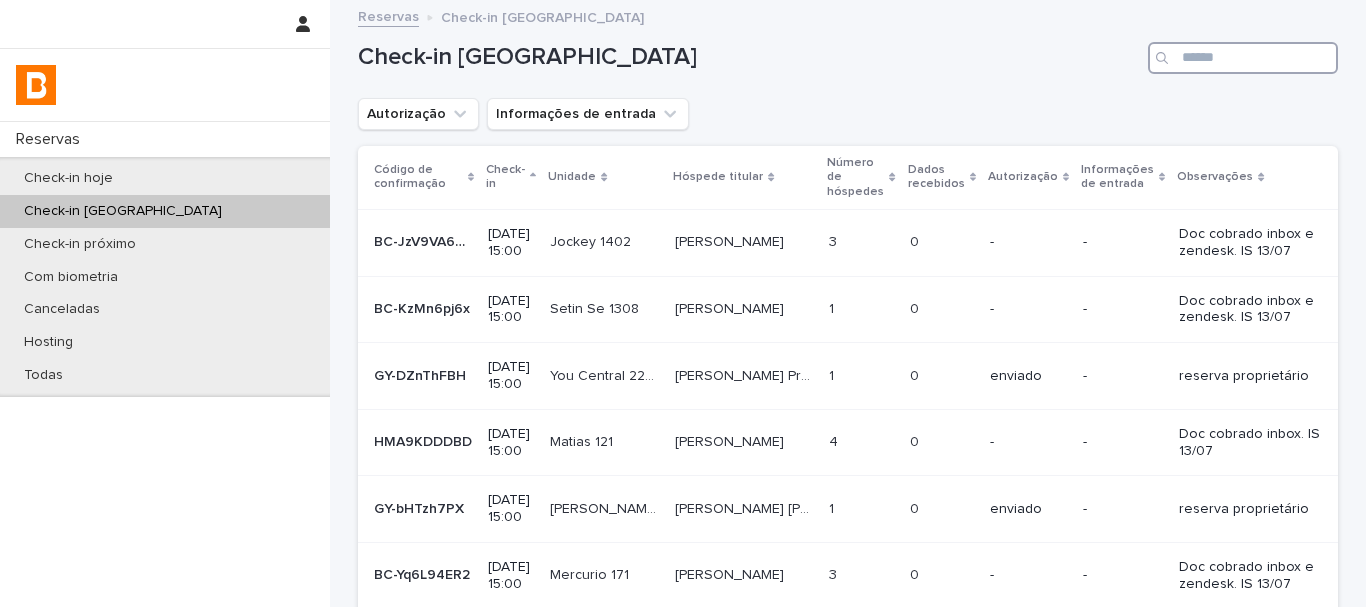 click at bounding box center [1243, 58] 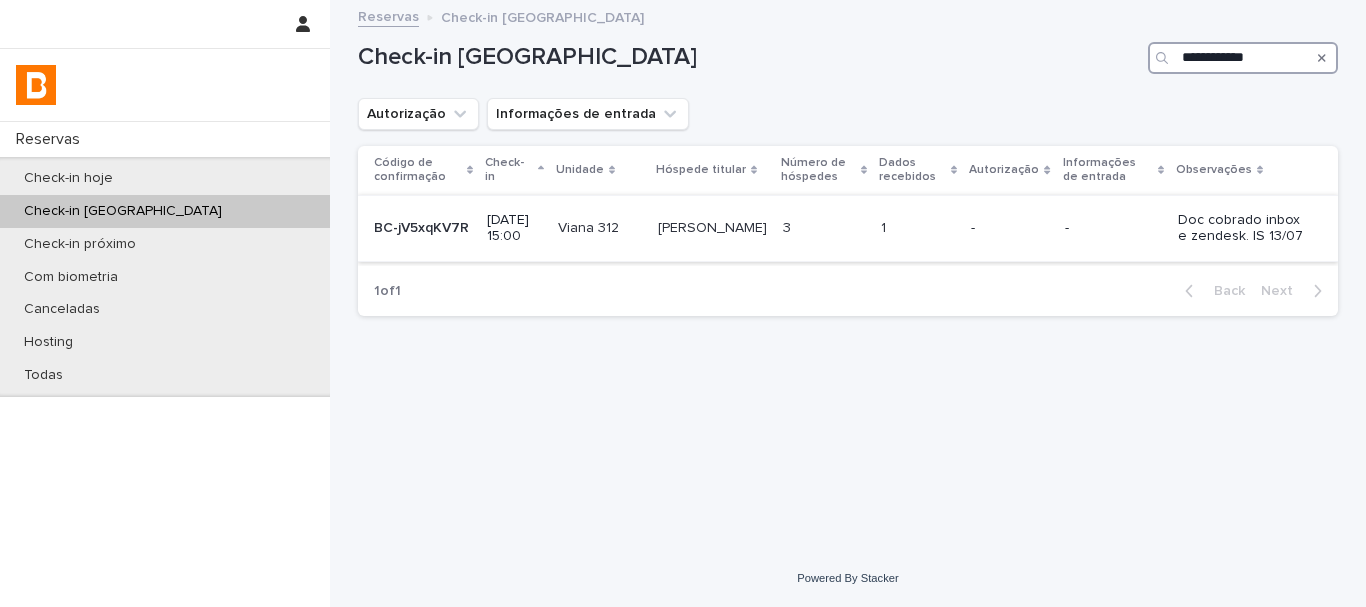 type on "**********" 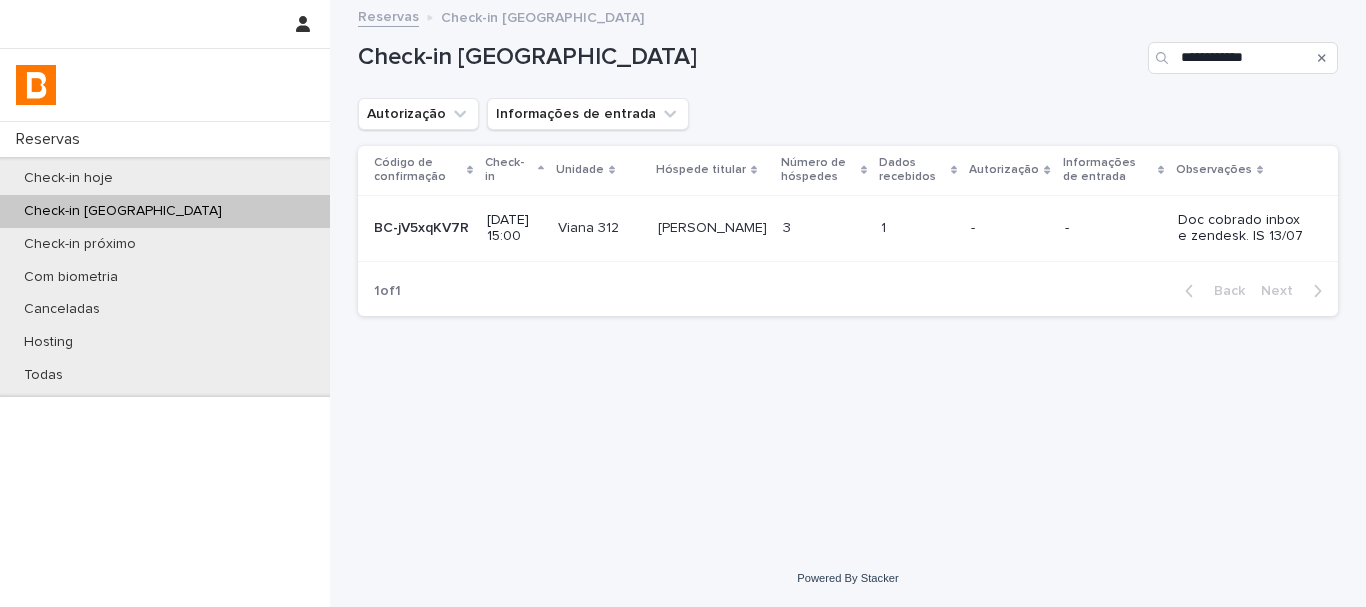 click on "-" at bounding box center (1113, 226) 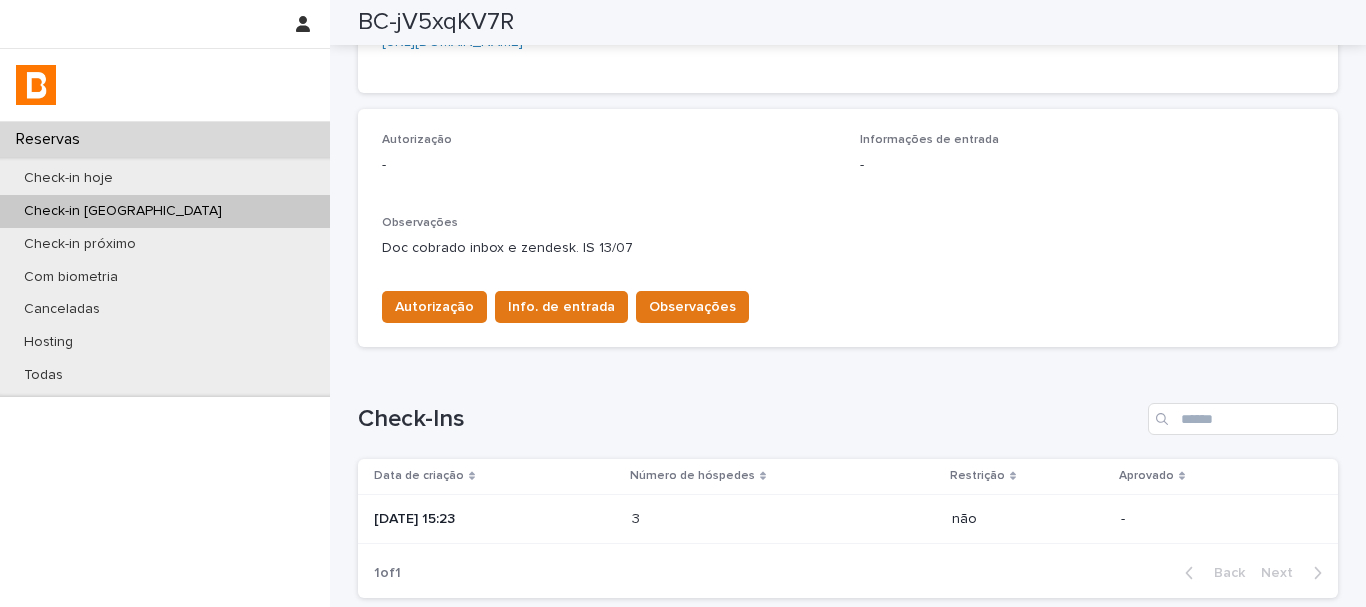 scroll, scrollTop: 657, scrollLeft: 0, axis: vertical 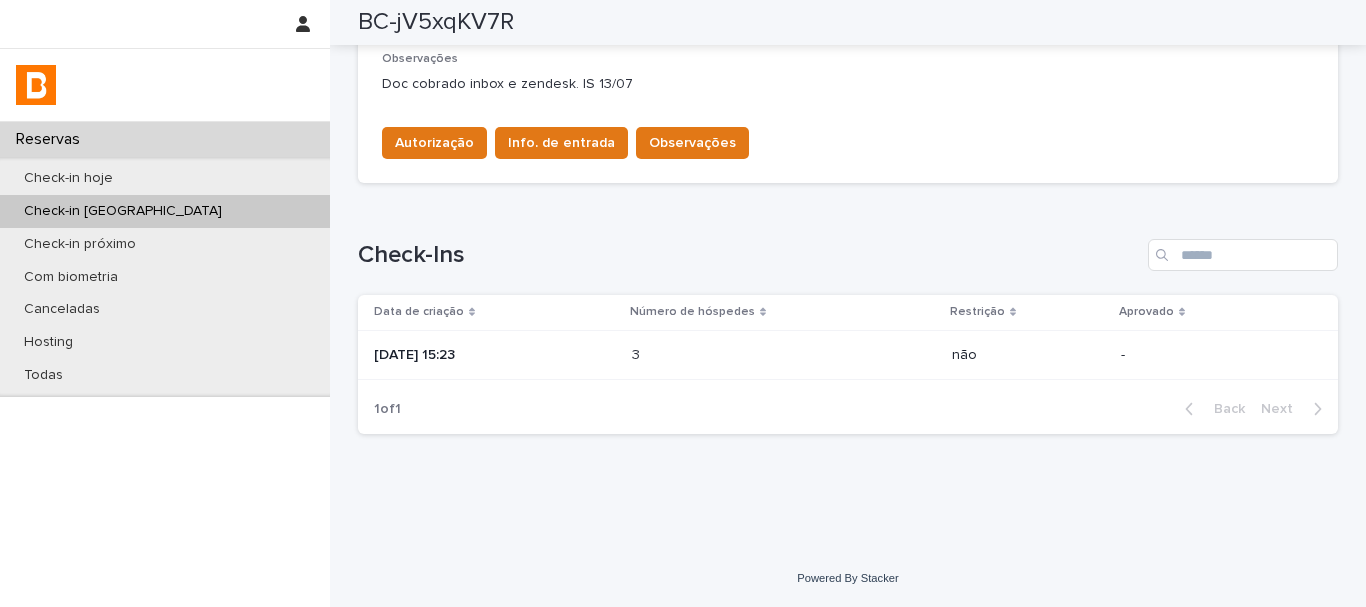click on "3" at bounding box center [638, 353] 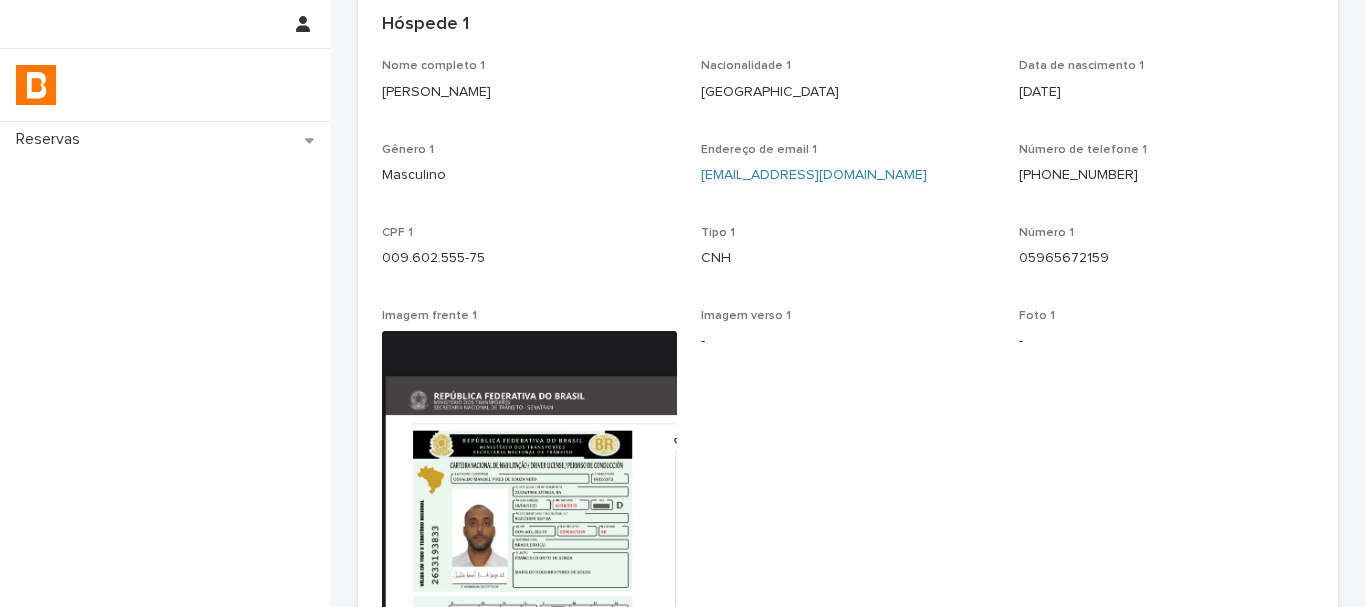 scroll, scrollTop: 200, scrollLeft: 0, axis: vertical 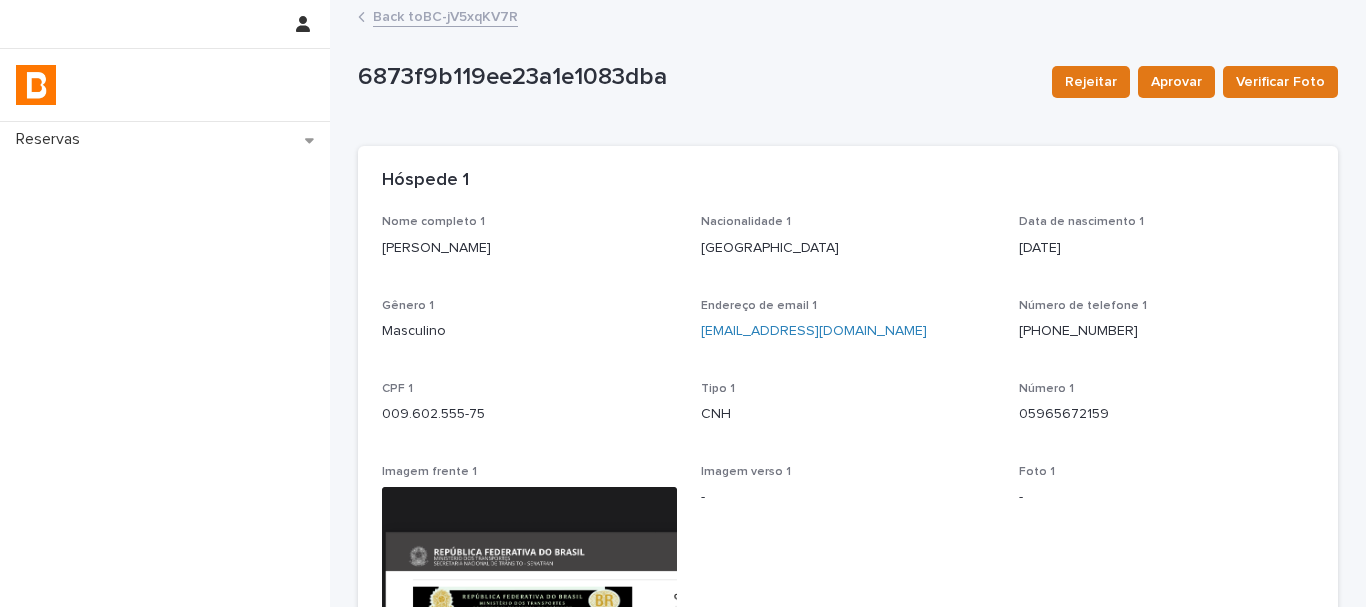 click on "Back to  BC-jV5xqKV7R" at bounding box center [445, 15] 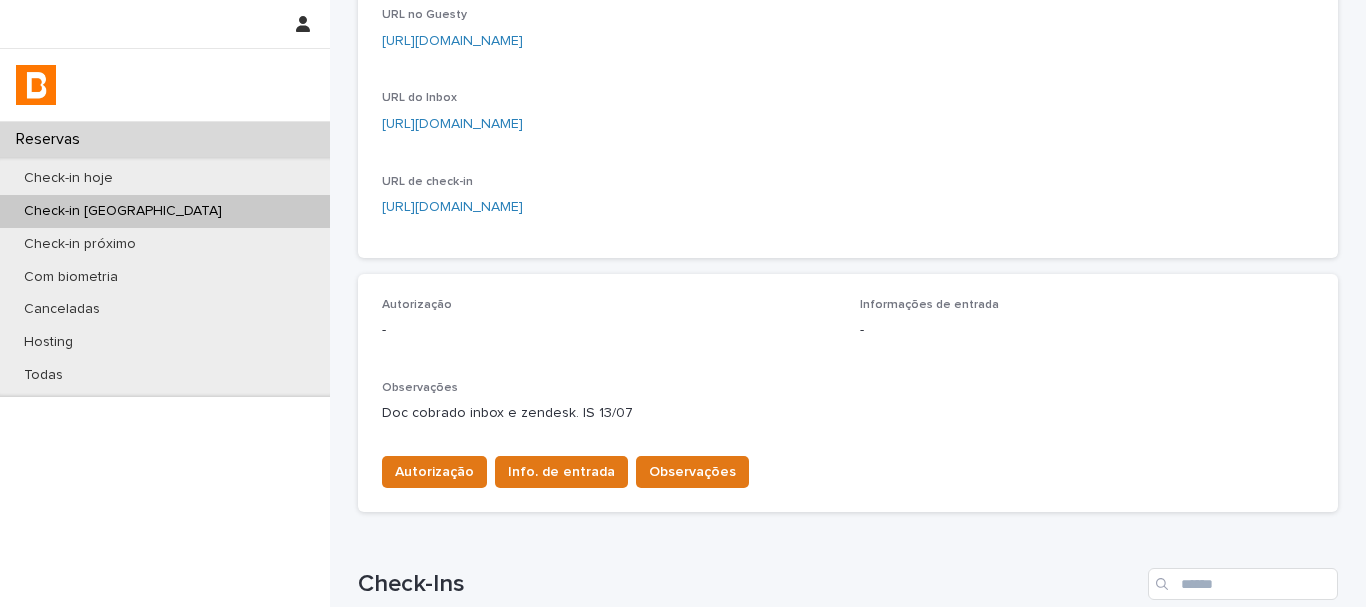 scroll, scrollTop: 500, scrollLeft: 0, axis: vertical 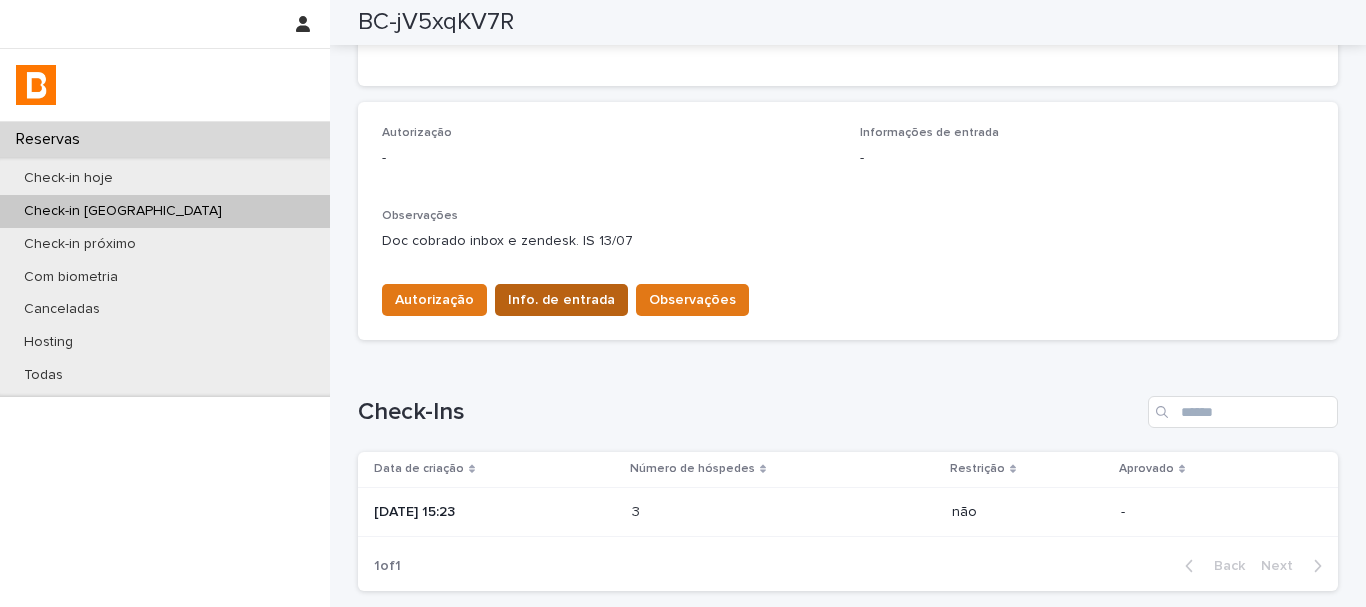 click on "Info. de entrada" at bounding box center [561, 300] 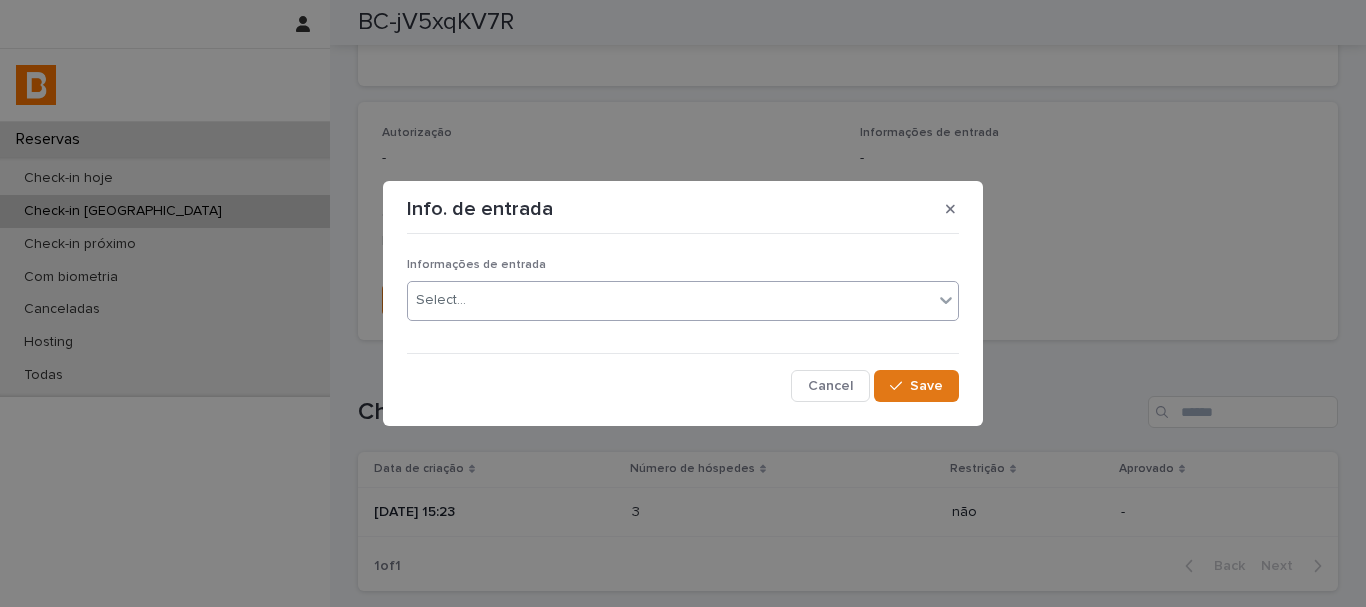 drag, startPoint x: 548, startPoint y: 276, endPoint x: 549, endPoint y: 290, distance: 14.035668 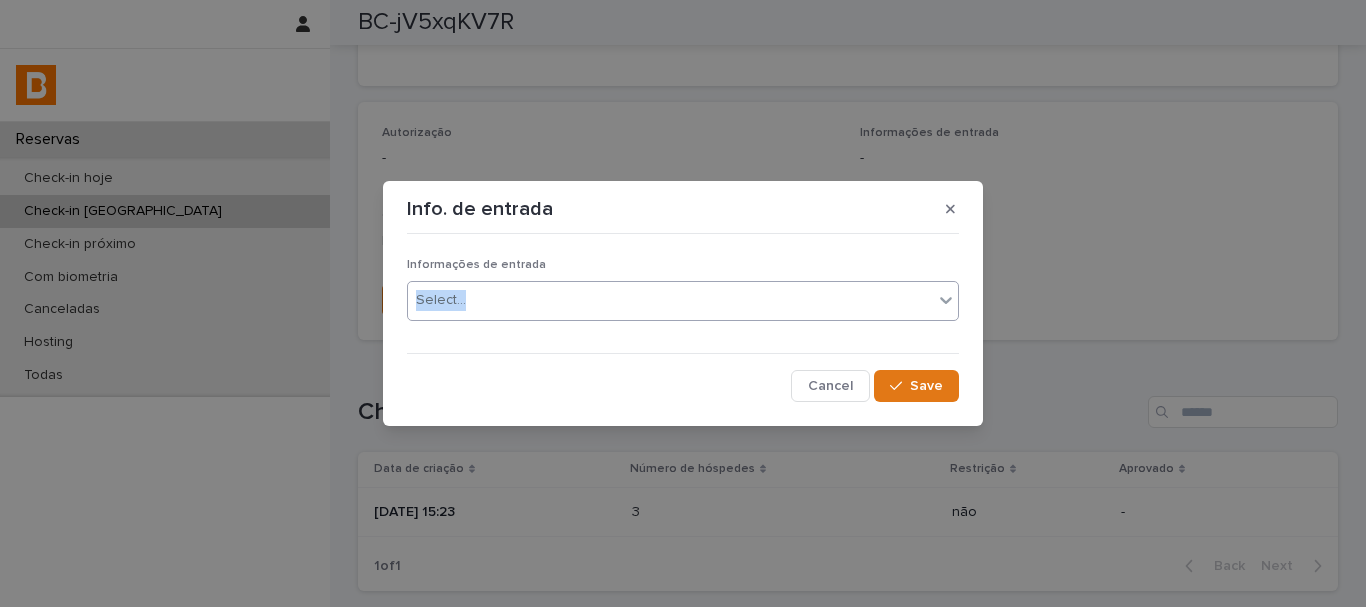 click on "Select..." at bounding box center [670, 300] 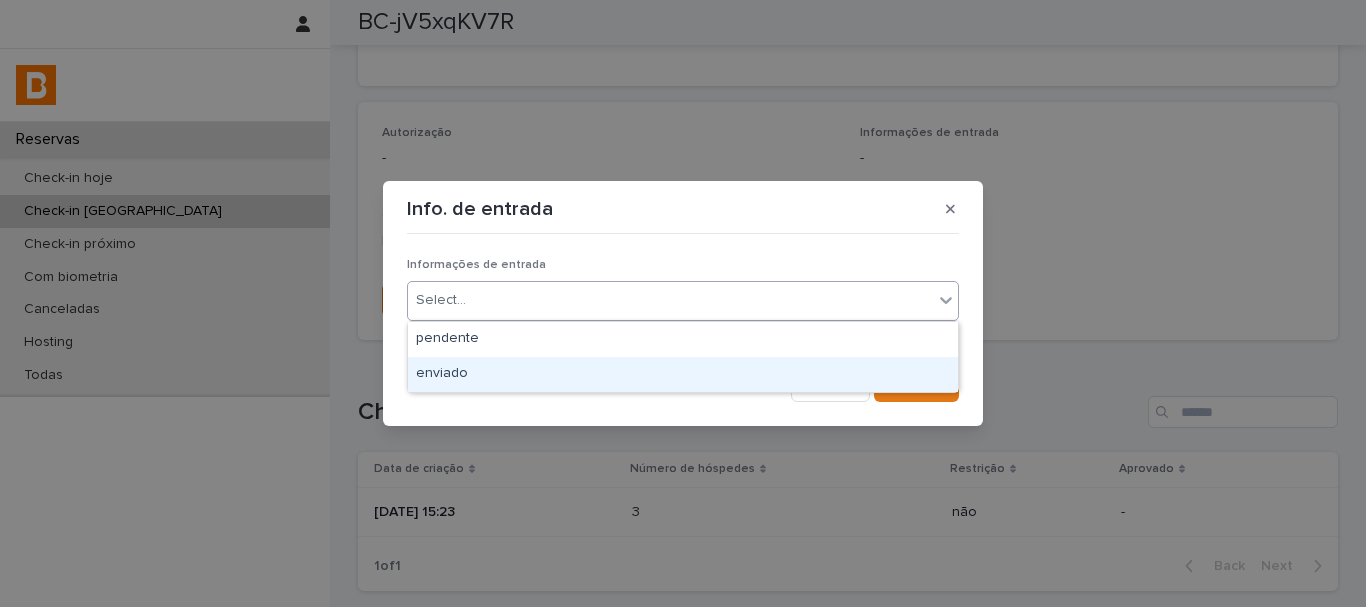click on "enviado" at bounding box center (683, 374) 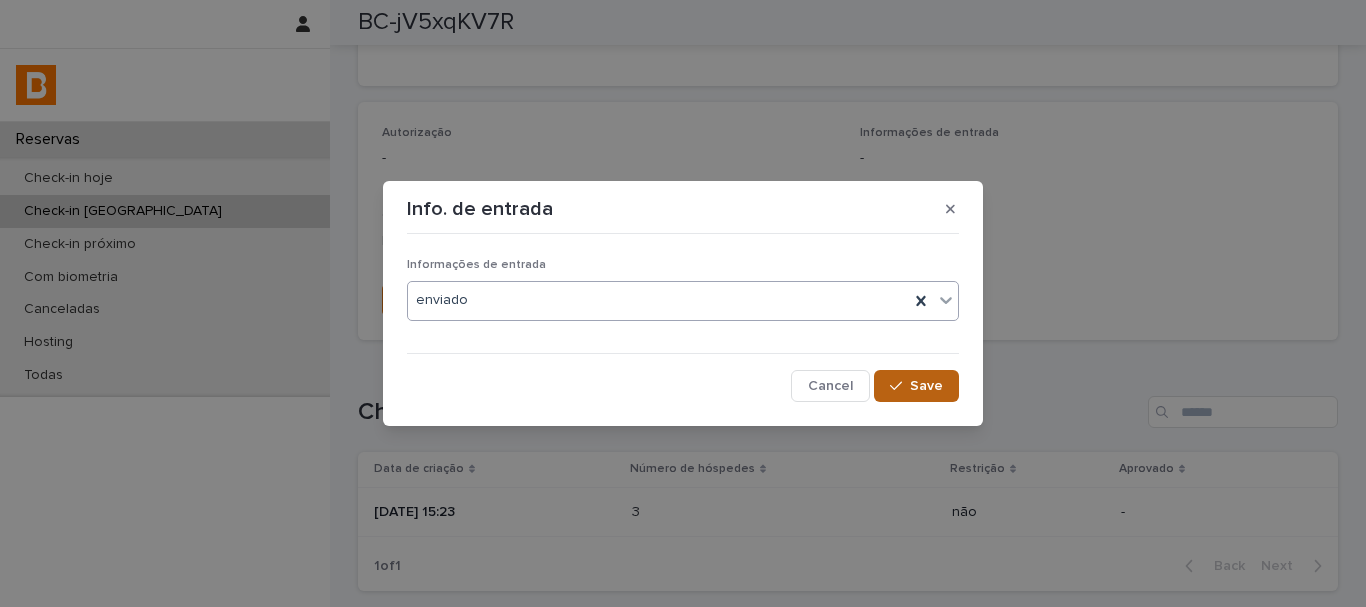 click 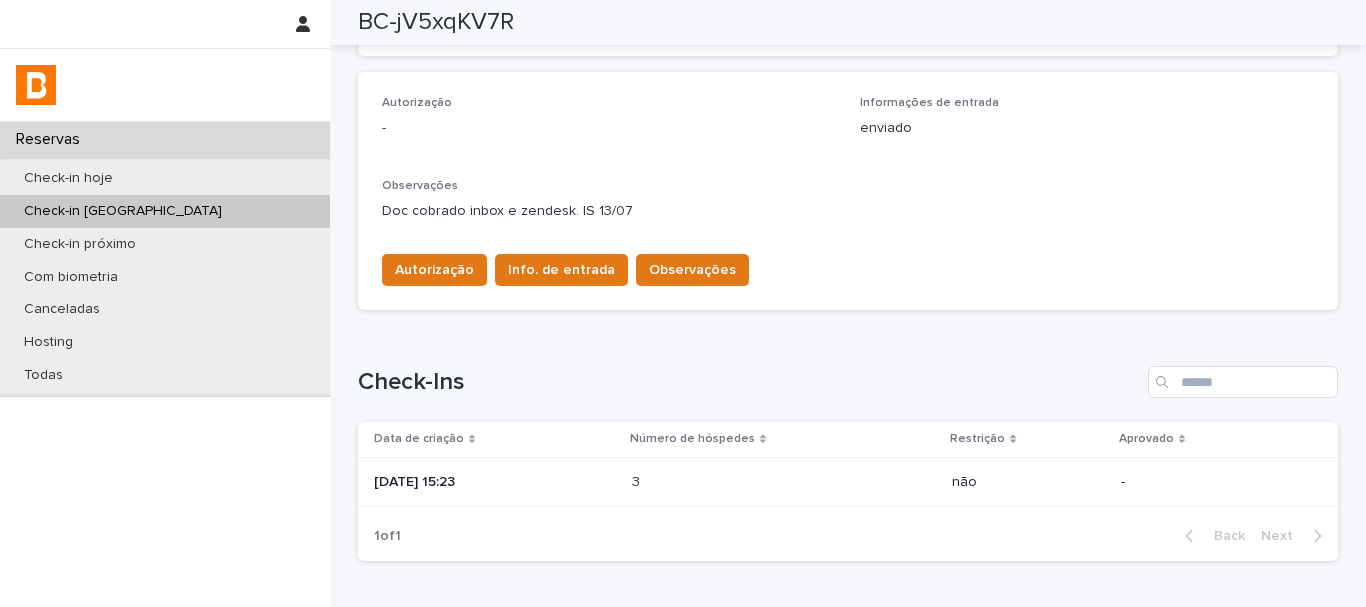scroll, scrollTop: 357, scrollLeft: 0, axis: vertical 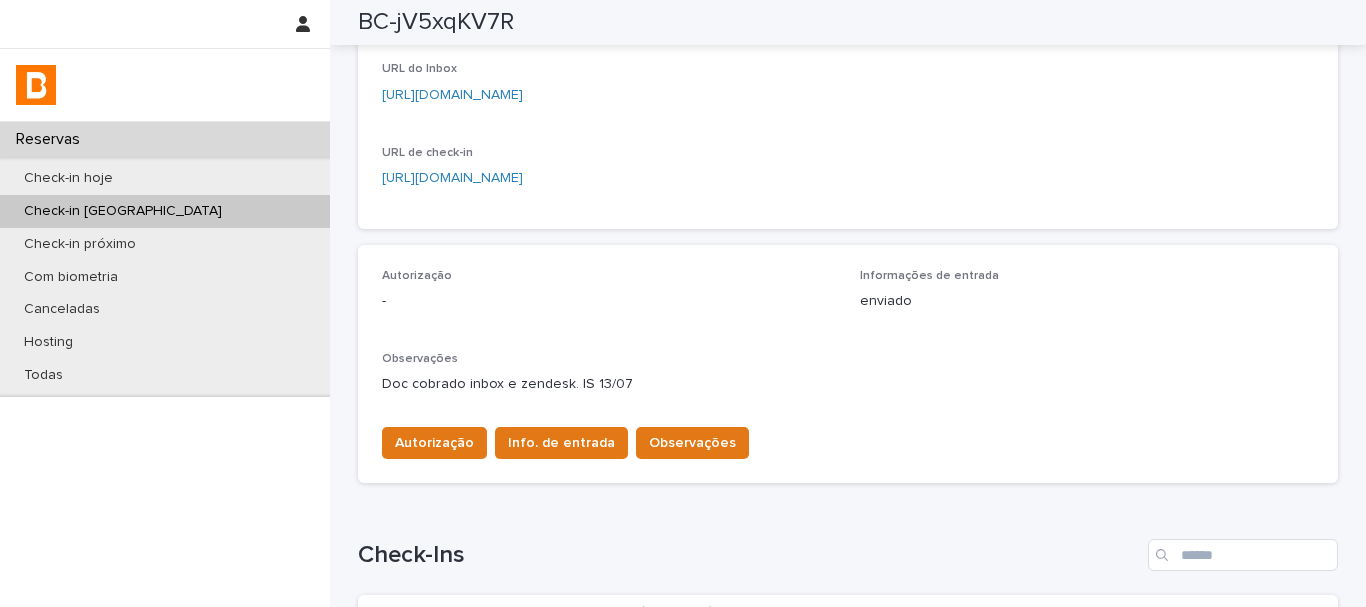 type 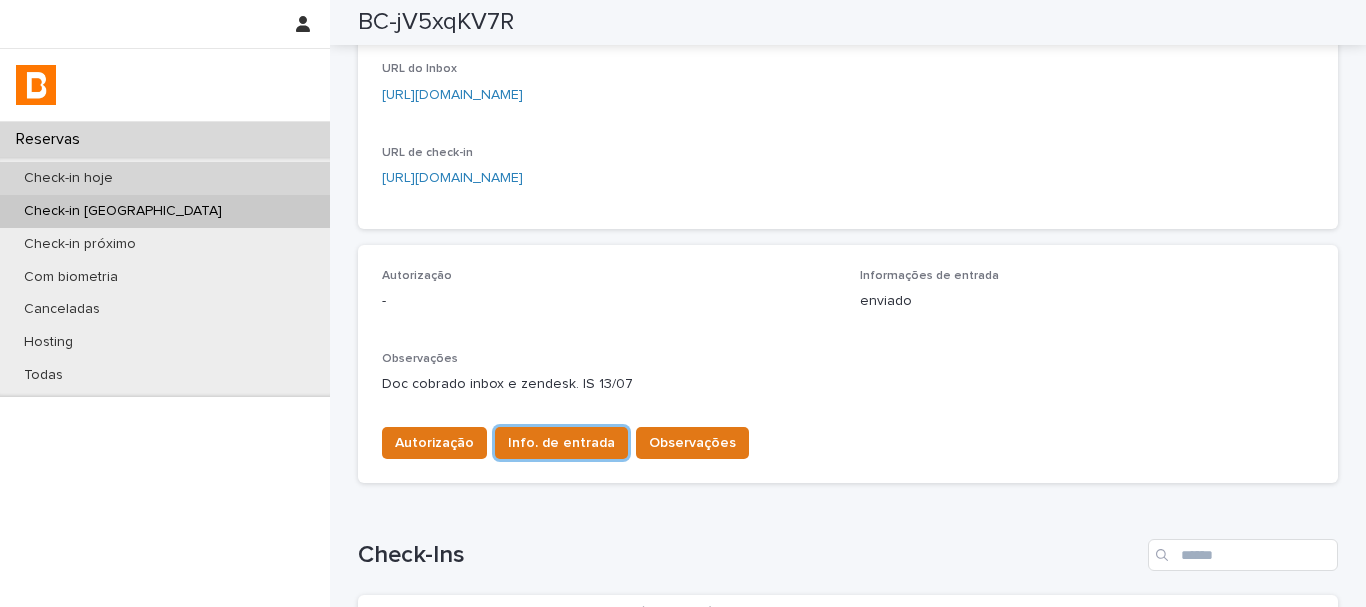 click on "Check-in hoje" at bounding box center (165, 178) 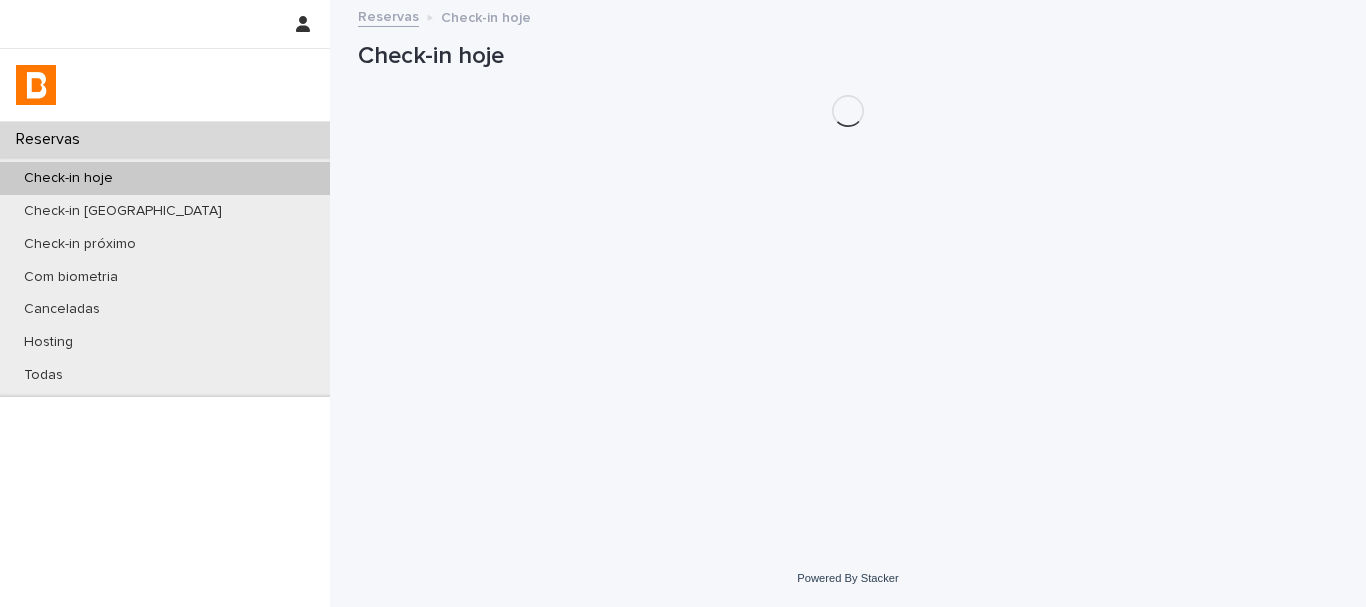 scroll, scrollTop: 0, scrollLeft: 0, axis: both 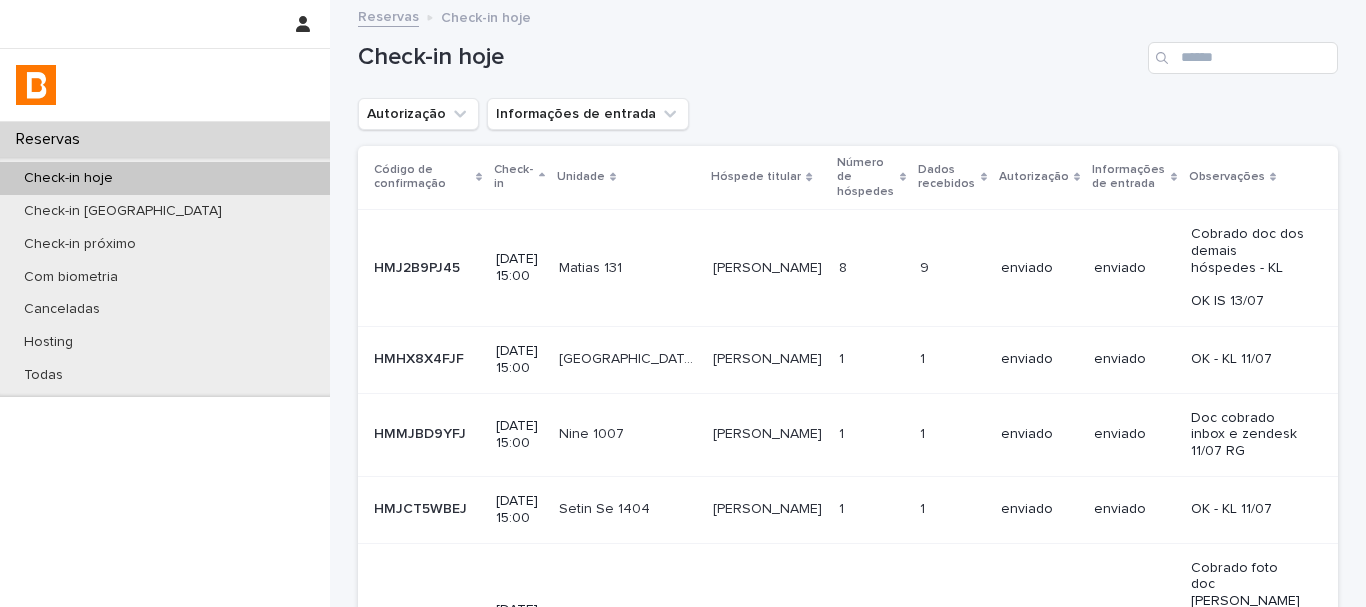 click on "Autorização" at bounding box center [418, 114] 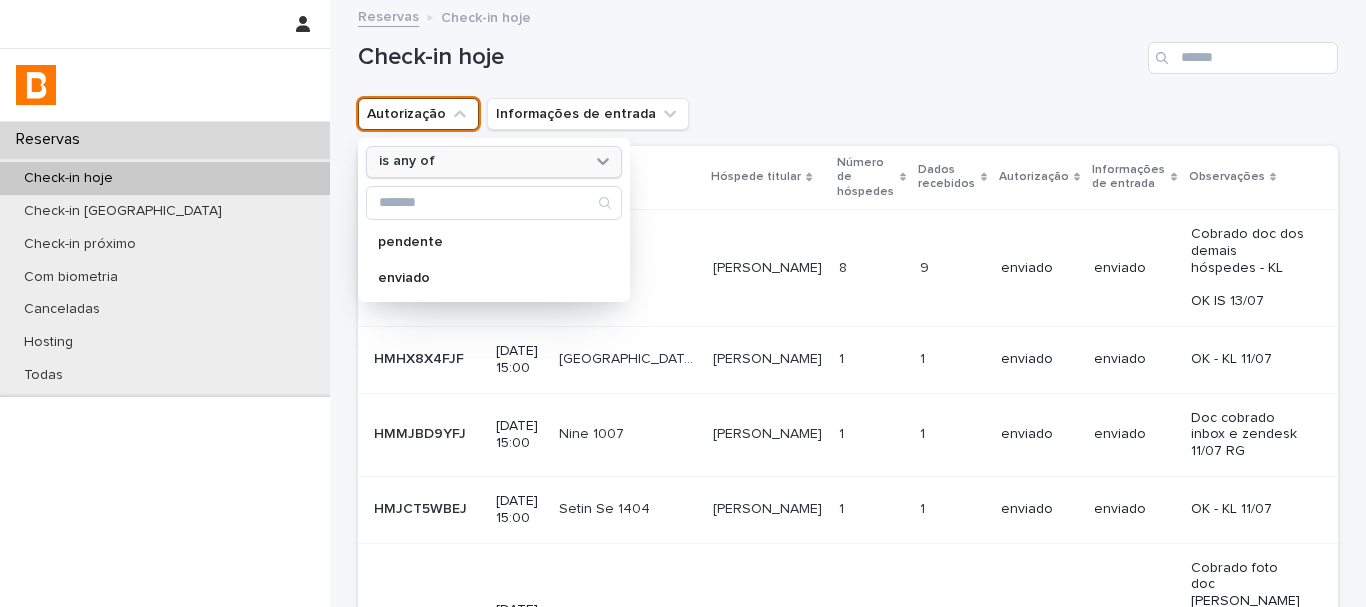 click on "is any of" at bounding box center (481, 161) 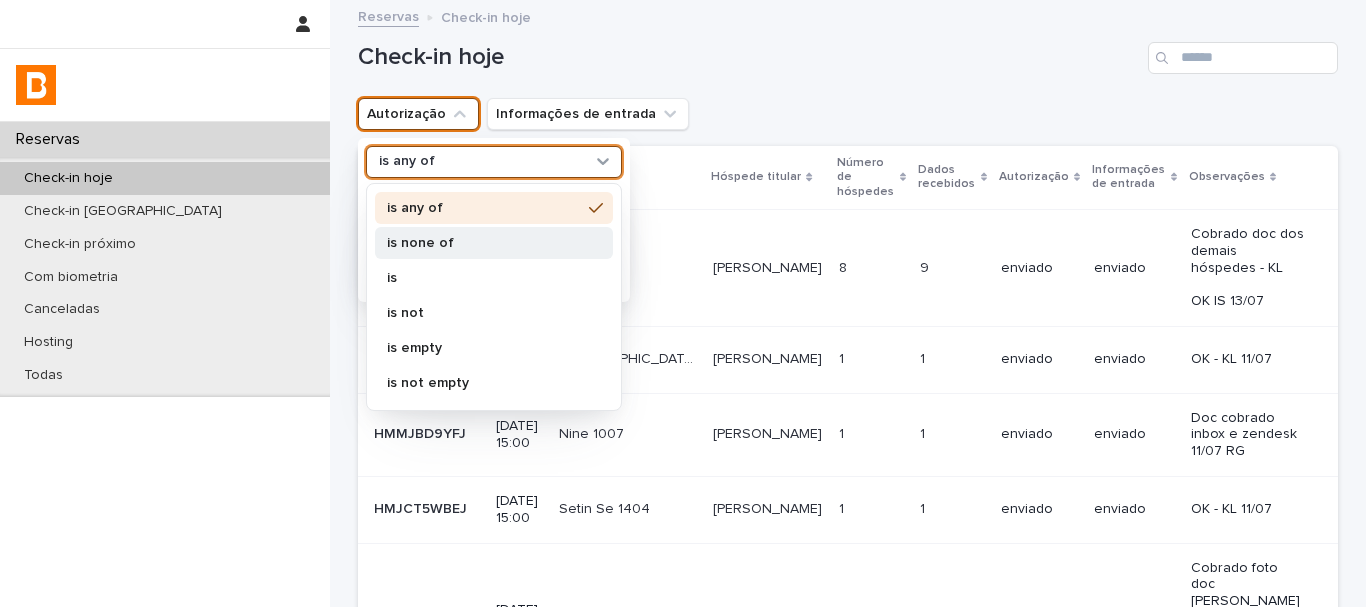 click on "is none of" at bounding box center [494, 243] 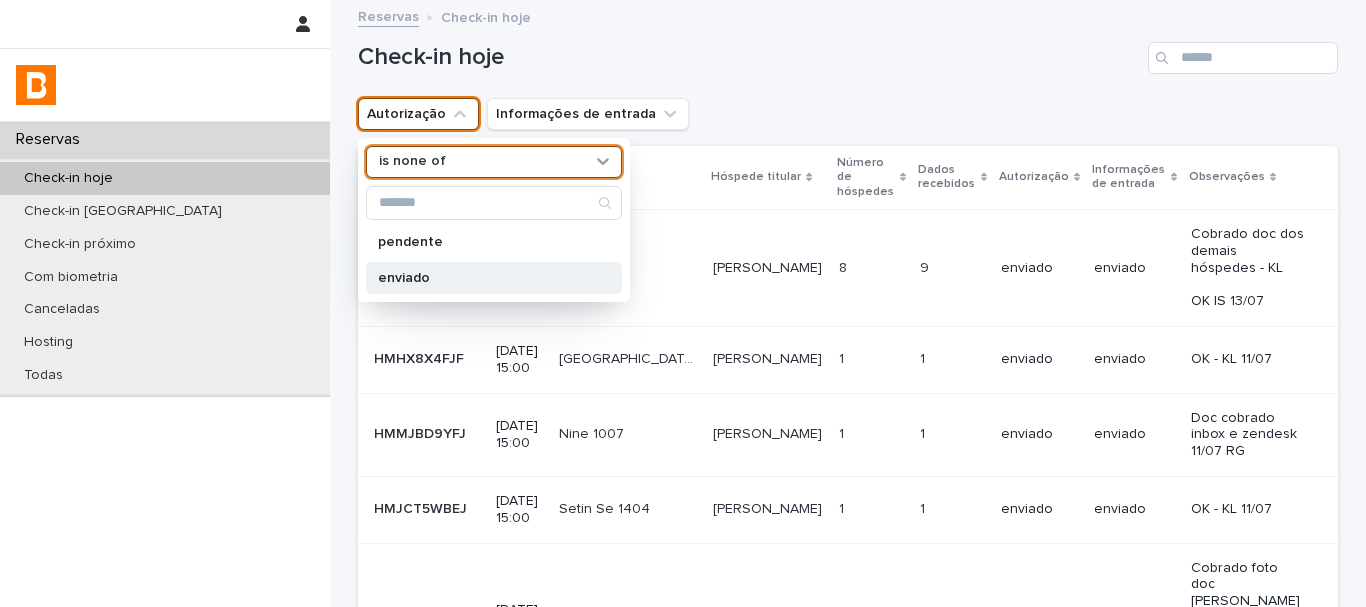 click on "enviado" at bounding box center [484, 278] 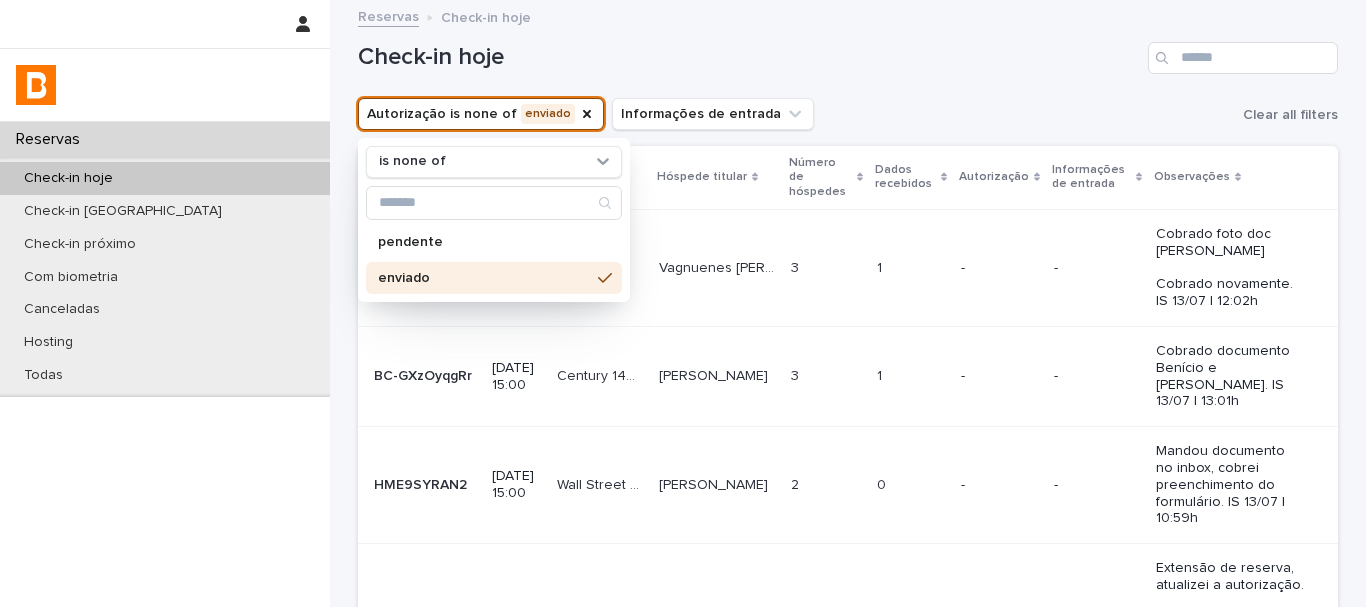click on "Check-in hoje" at bounding box center (848, 50) 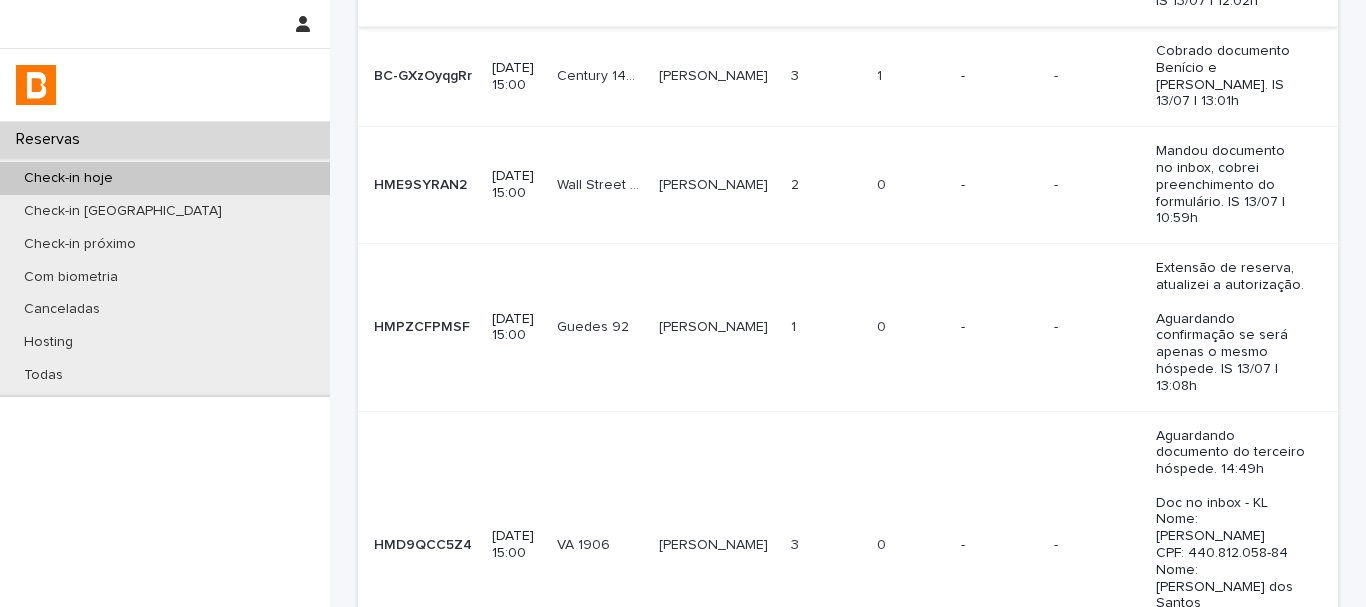 scroll, scrollTop: 500, scrollLeft: 0, axis: vertical 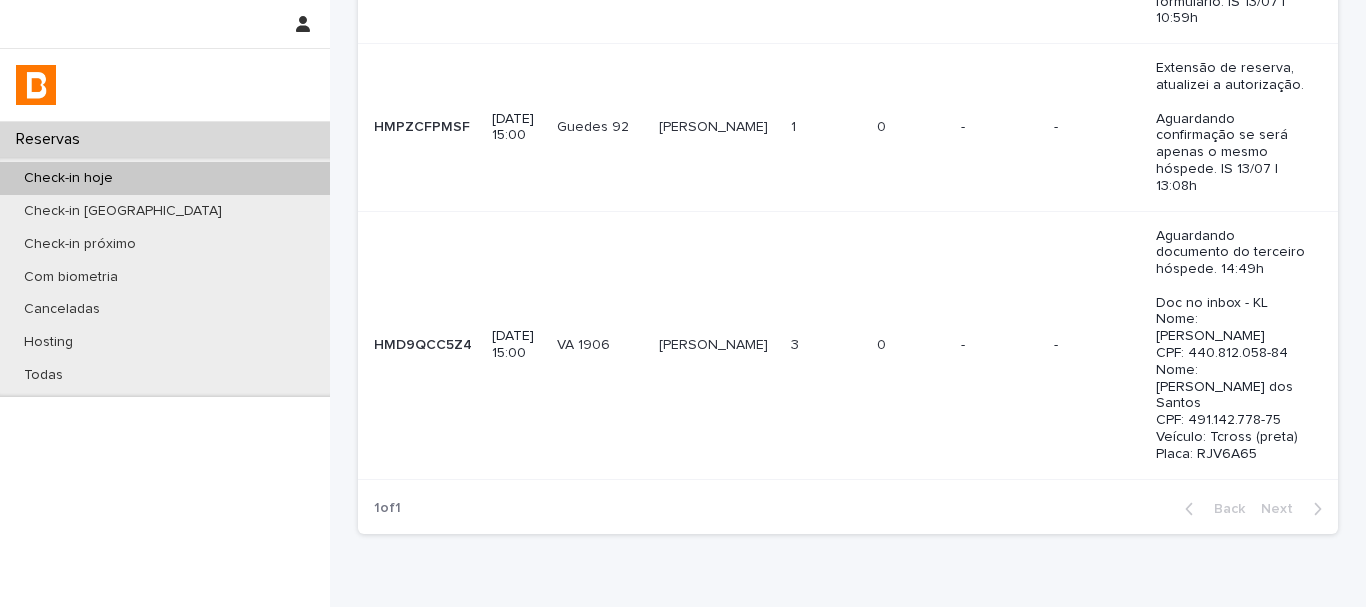 click on "[PERSON_NAME] [PERSON_NAME]" at bounding box center (717, 345) 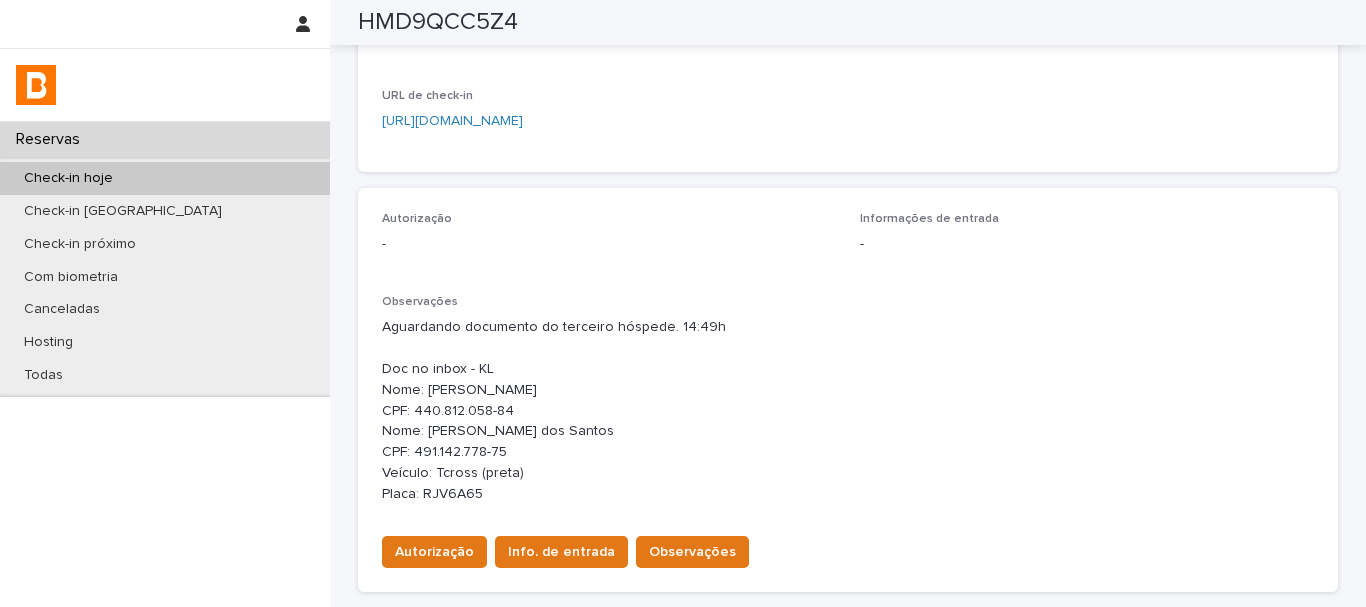scroll, scrollTop: 0, scrollLeft: 0, axis: both 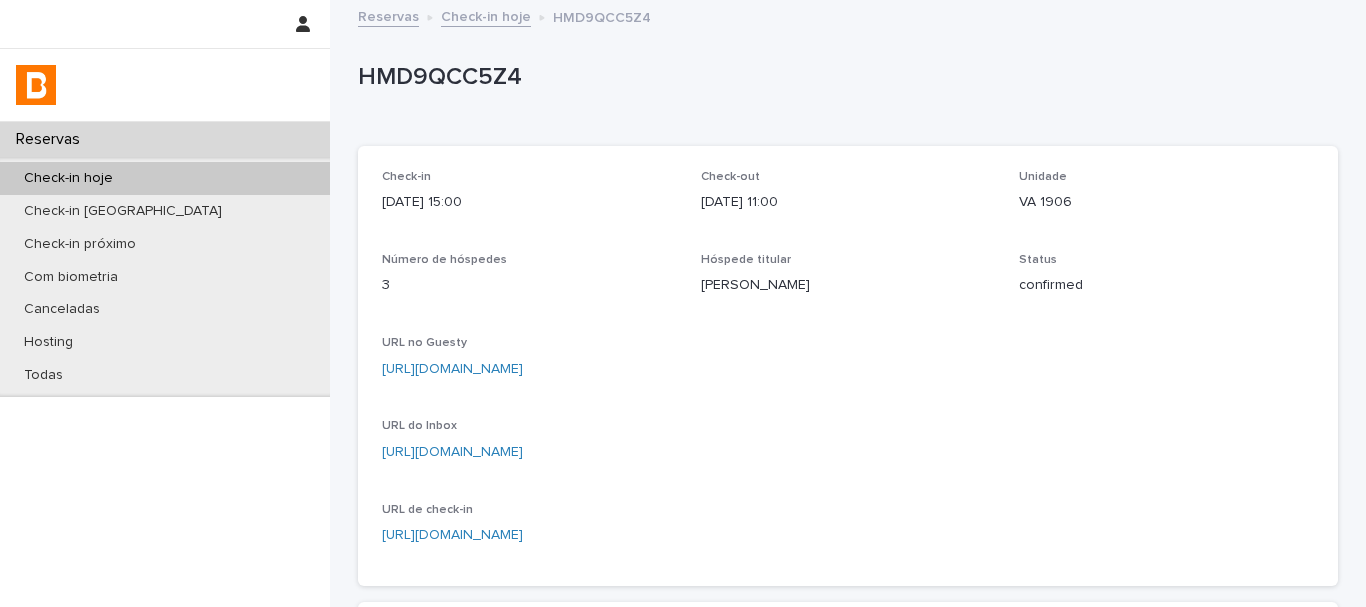 click on "Check-in hoje" at bounding box center [165, 178] 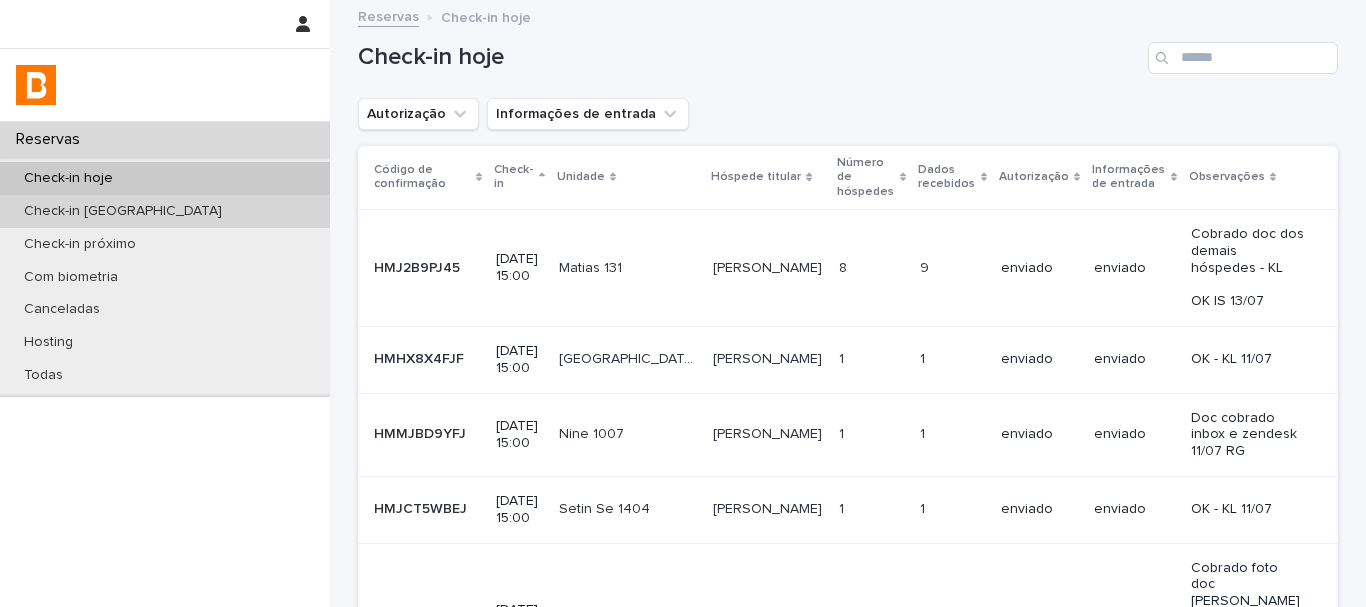 click on "Check-in [GEOGRAPHIC_DATA]" at bounding box center (165, 211) 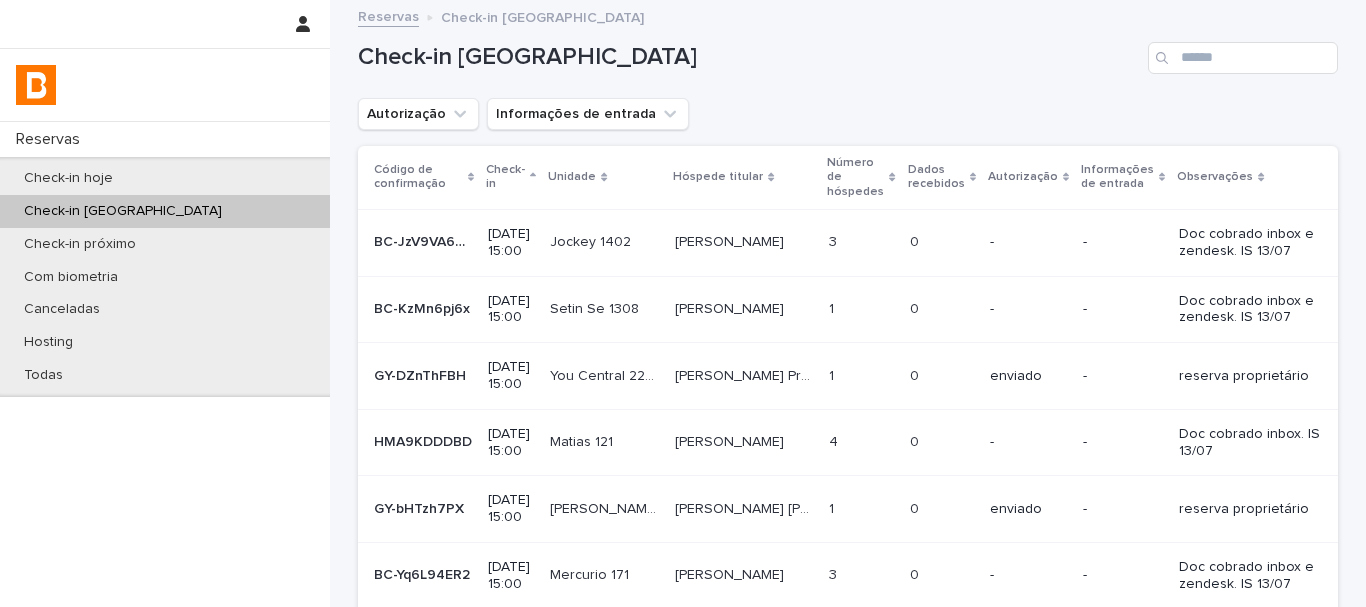 click on "Autorização" at bounding box center [418, 114] 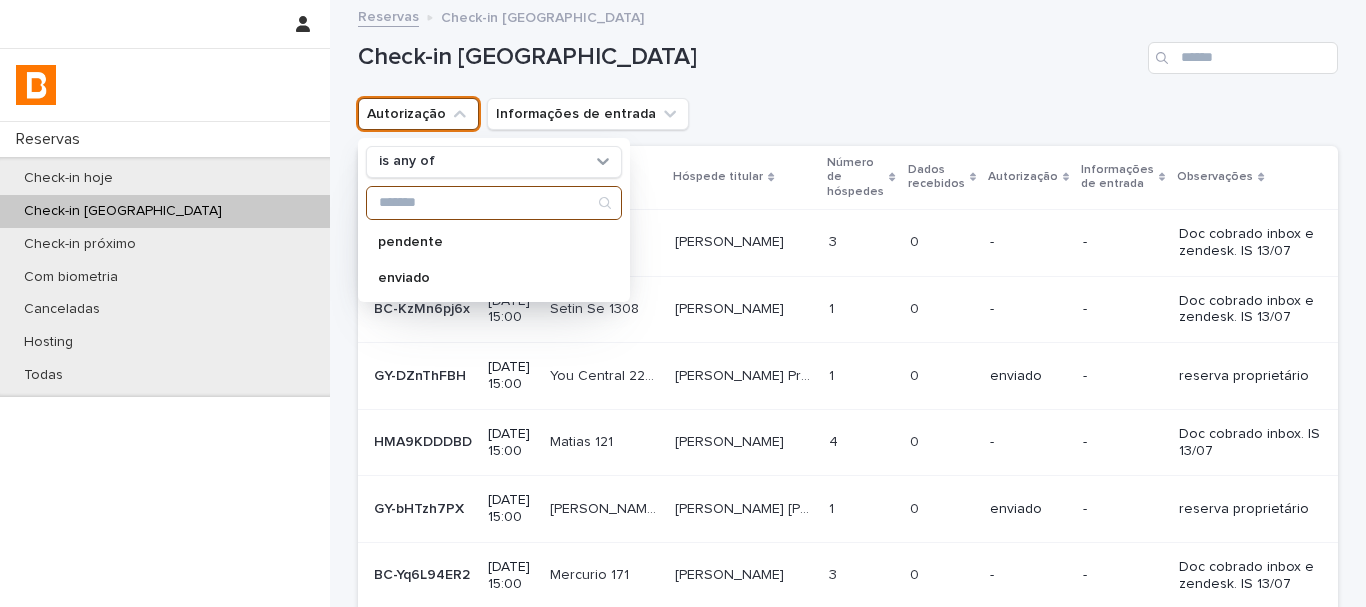 click on "Autorização" at bounding box center (418, 114) 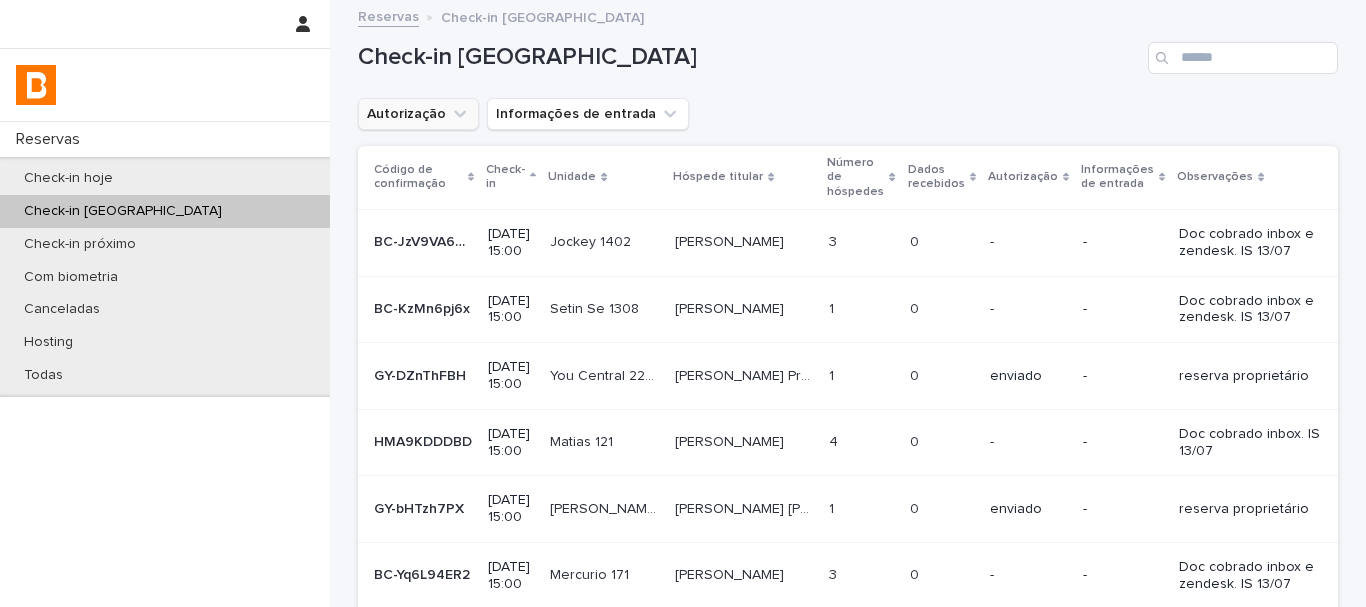 click on "Autorização" at bounding box center (418, 114) 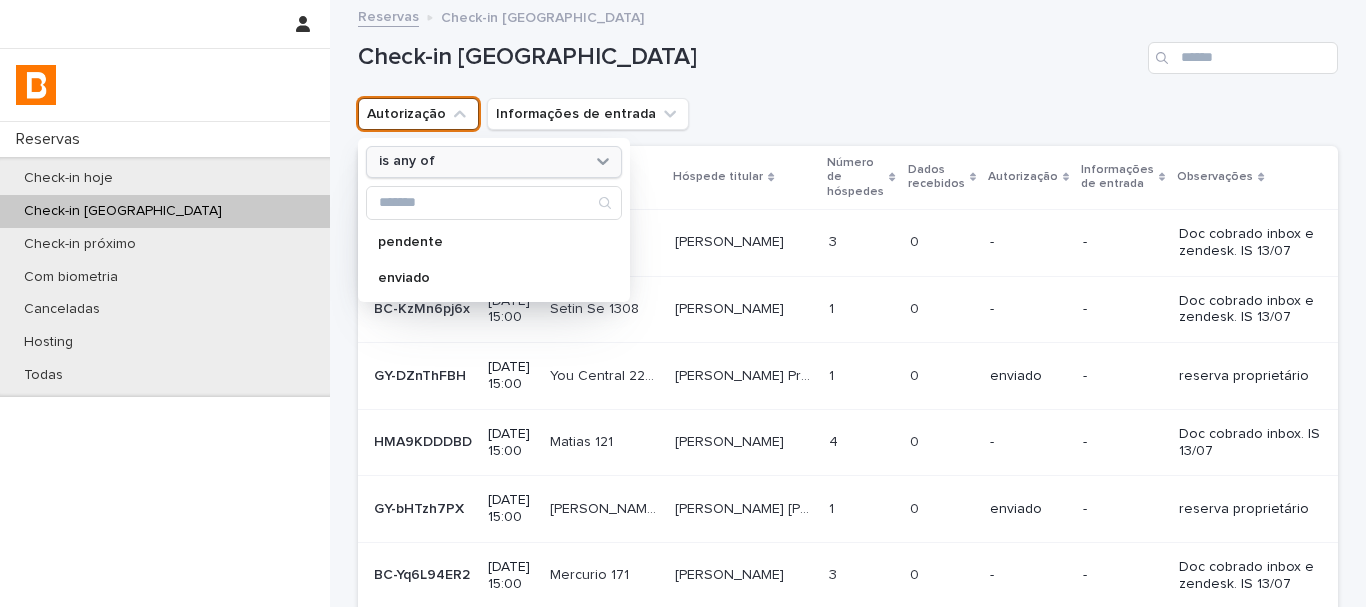 click on "is any of" at bounding box center [407, 161] 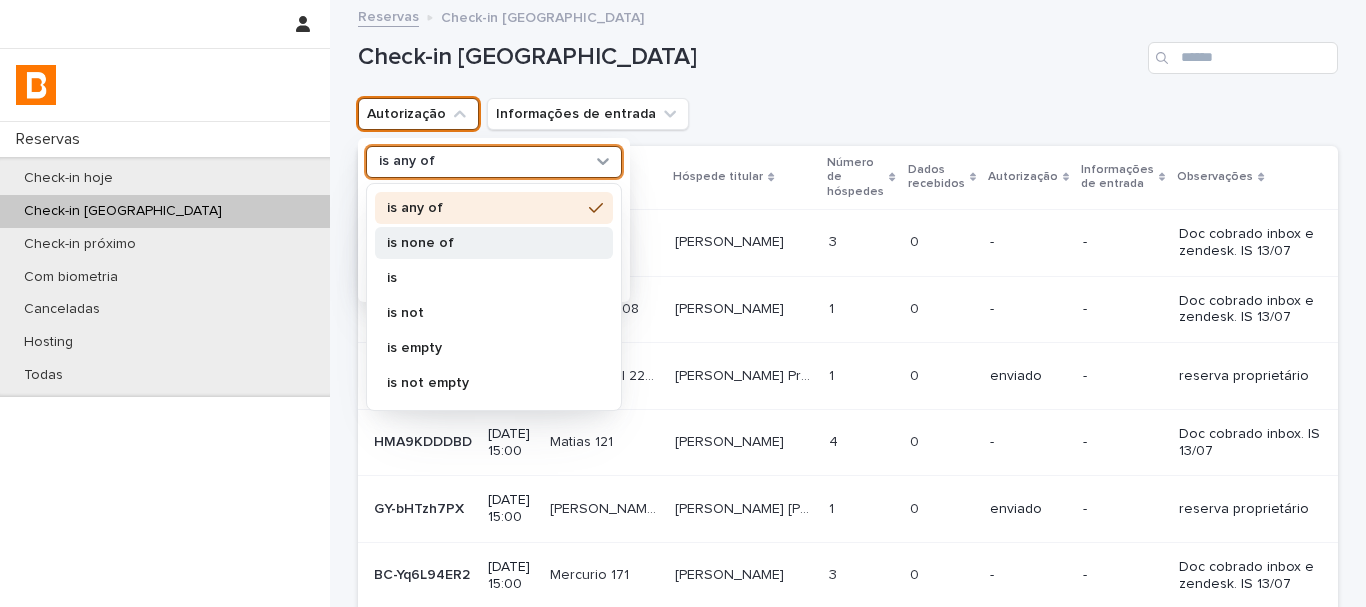 click on "is none of" at bounding box center [484, 243] 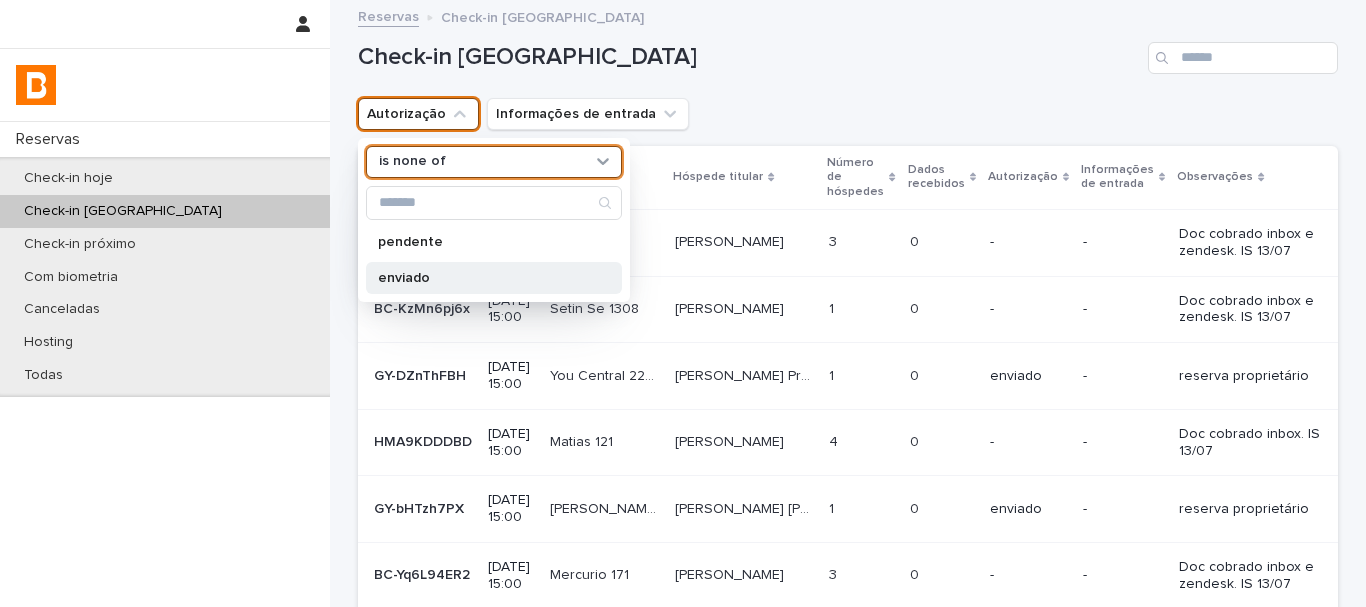 click on "enviado" at bounding box center (484, 278) 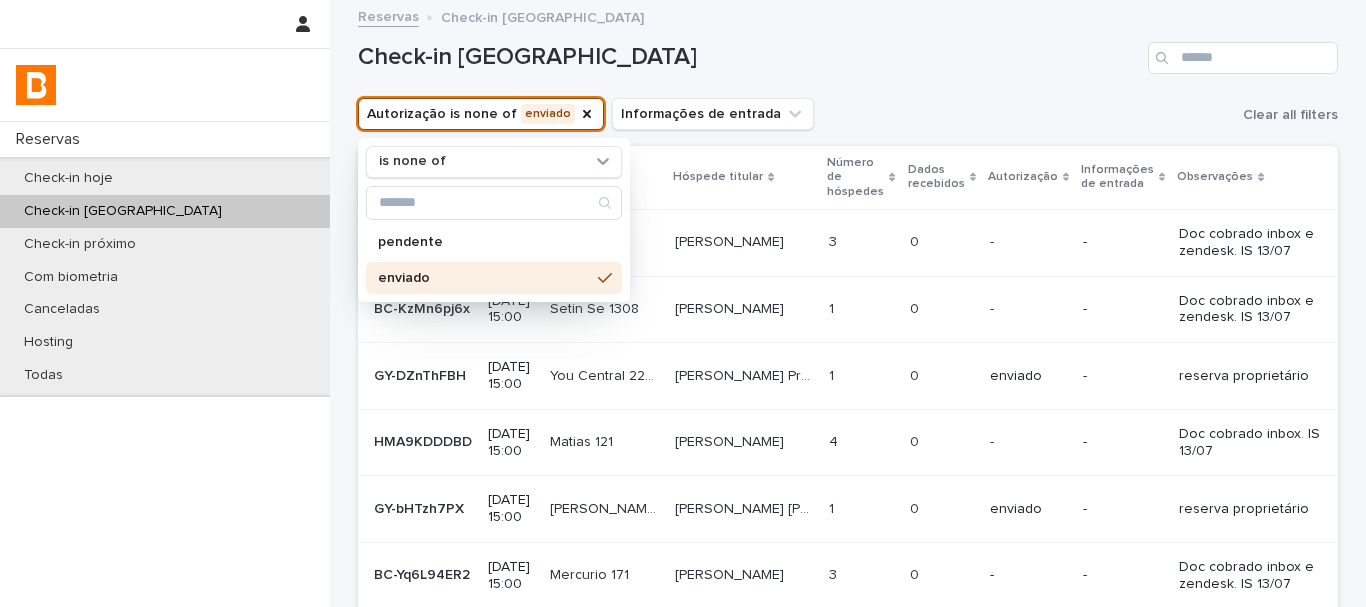 click on "Check-in [GEOGRAPHIC_DATA]" at bounding box center (848, 50) 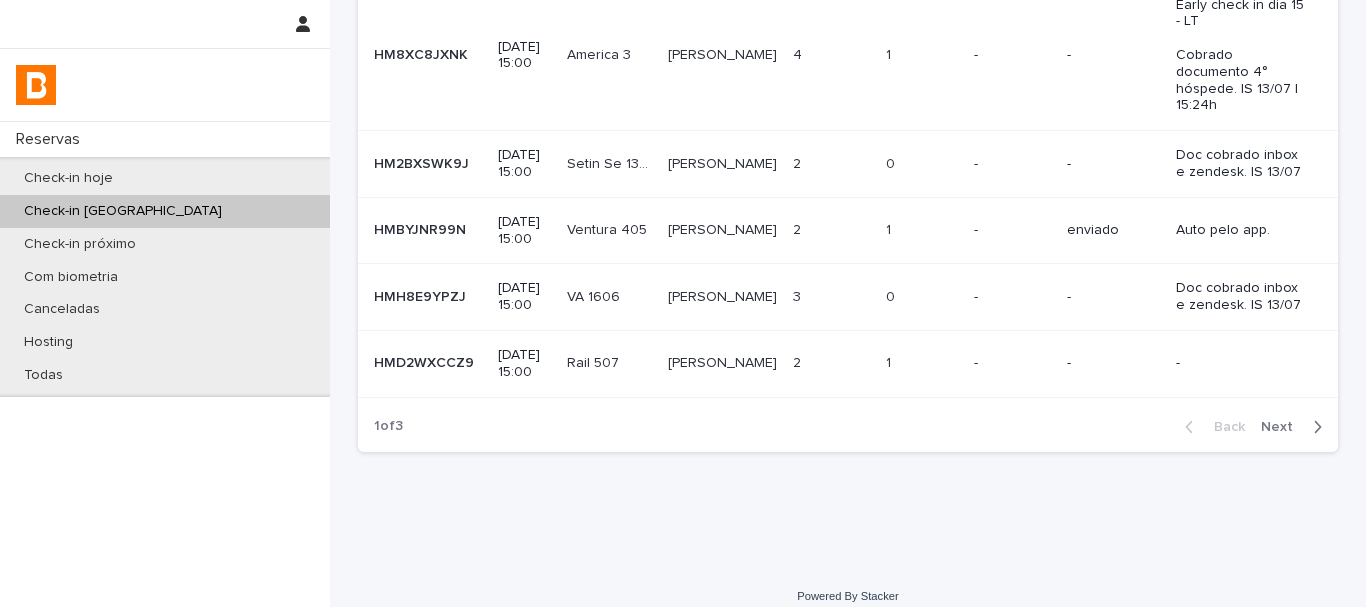 scroll, scrollTop: 549, scrollLeft: 0, axis: vertical 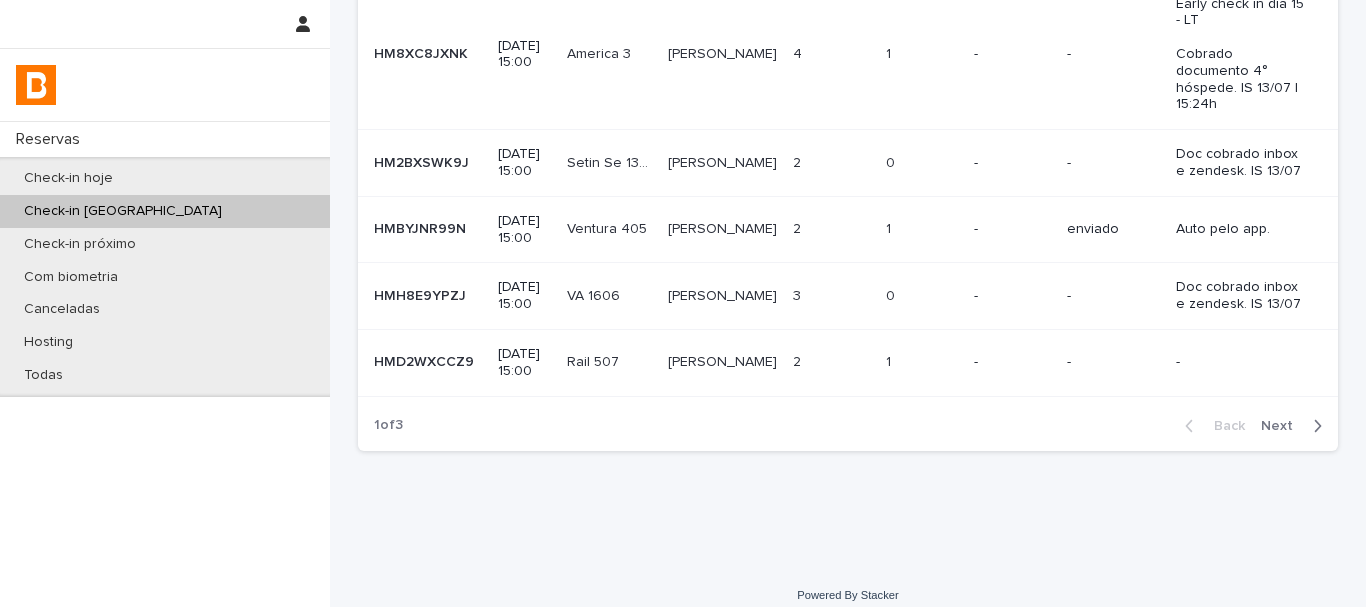 click on "Next" at bounding box center (1295, 426) 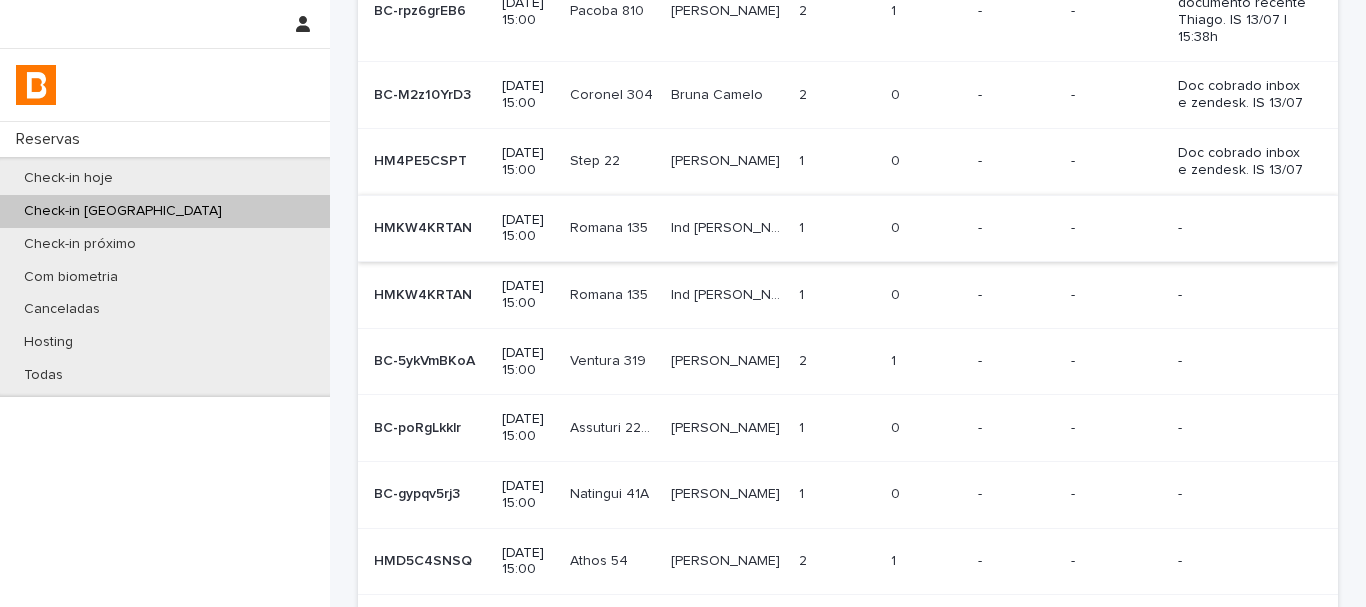 scroll, scrollTop: 498, scrollLeft: 0, axis: vertical 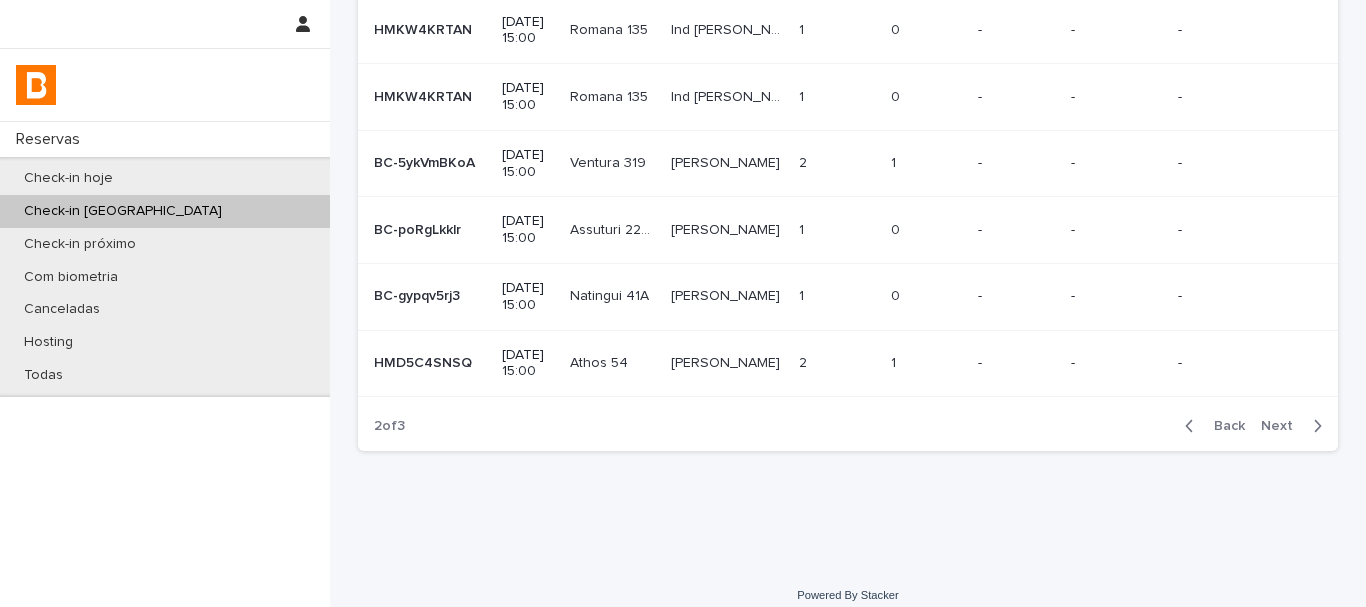 click on "Next" at bounding box center [1283, 426] 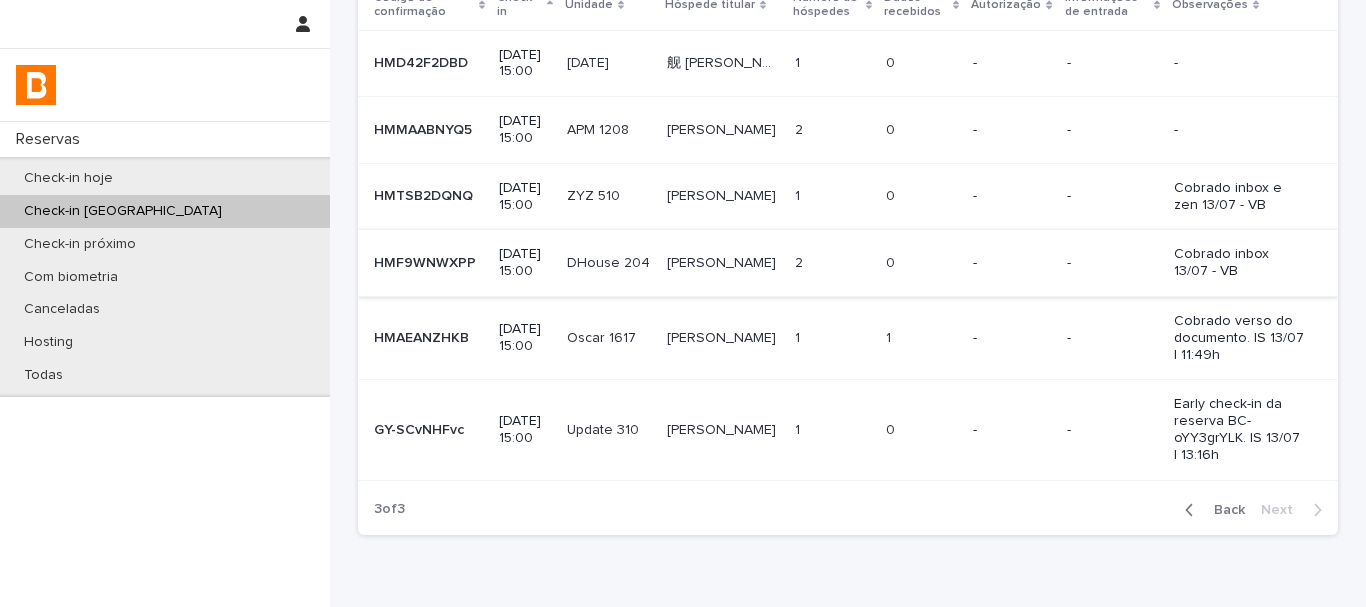 scroll, scrollTop: 65, scrollLeft: 0, axis: vertical 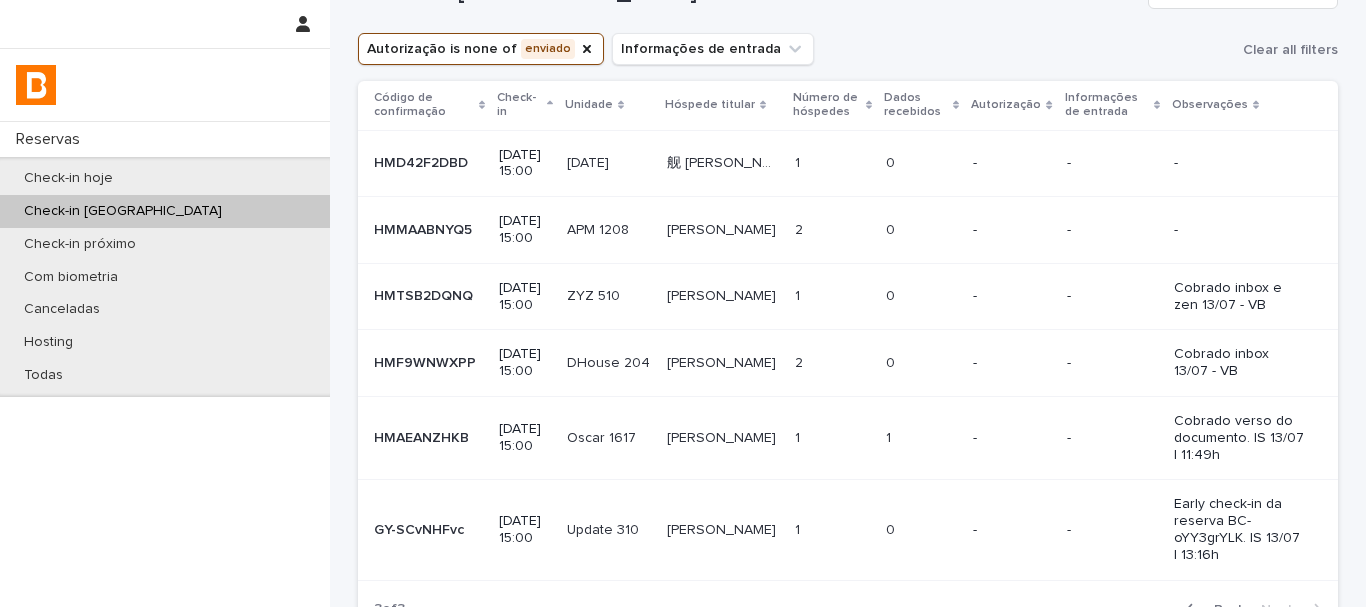 click on "-" at bounding box center [1011, 230] 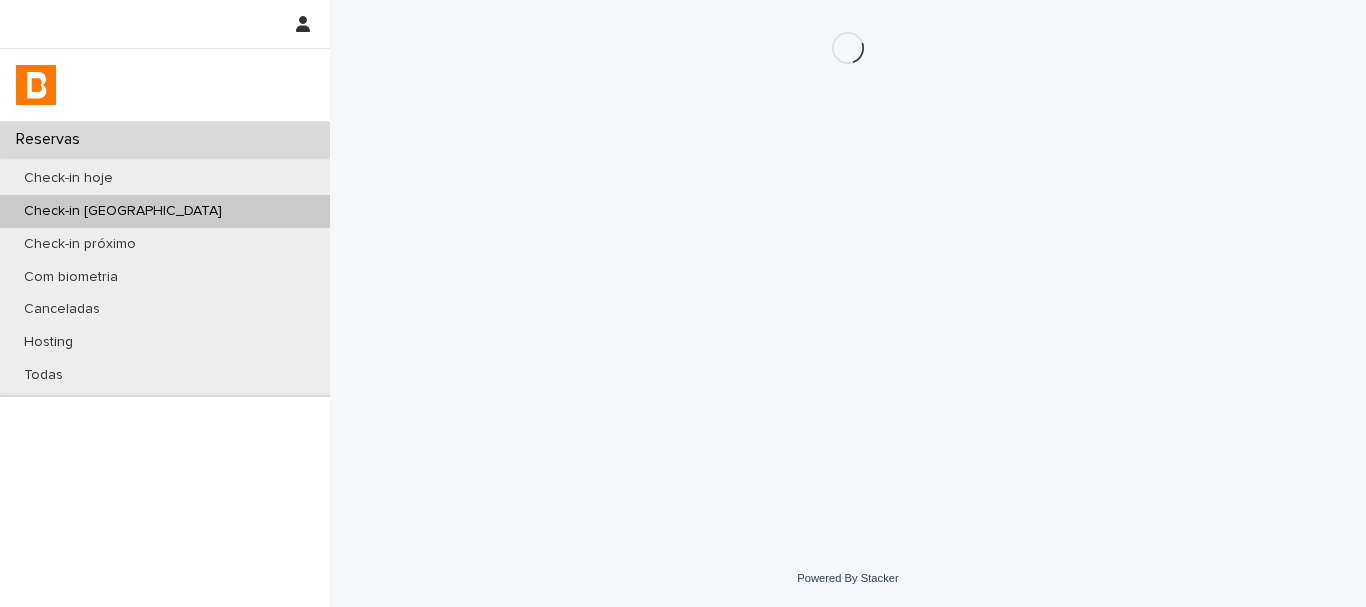 scroll, scrollTop: 0, scrollLeft: 0, axis: both 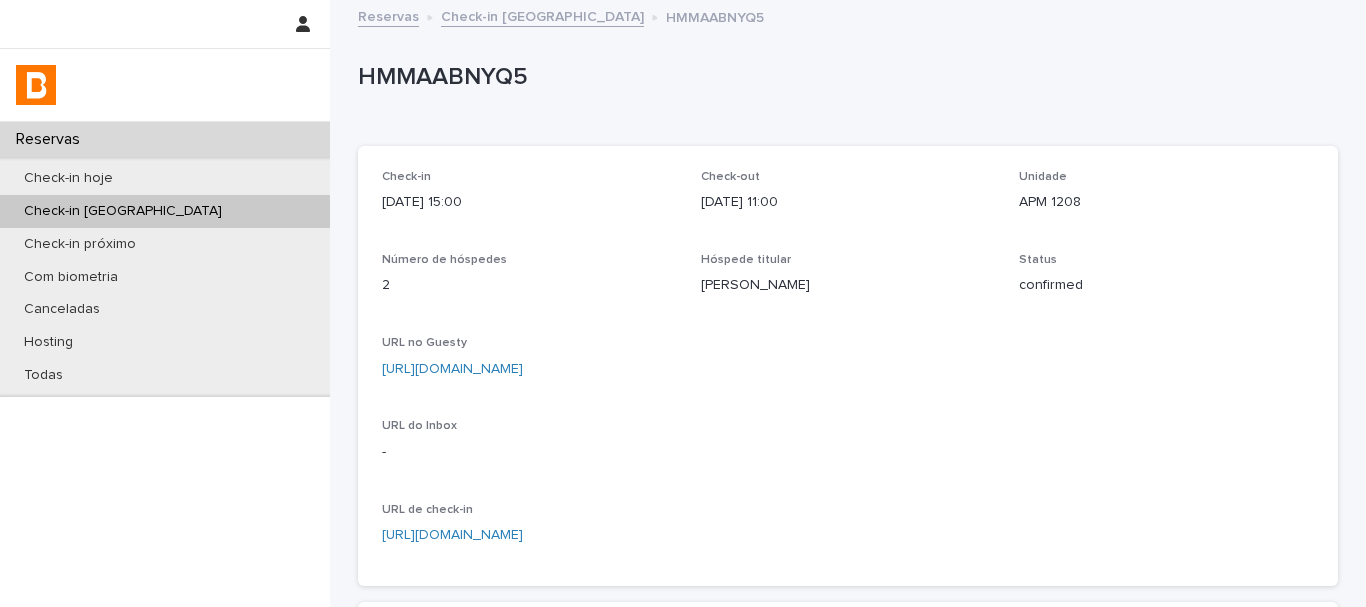 click on "HMMAABNYQ5" at bounding box center (844, 77) 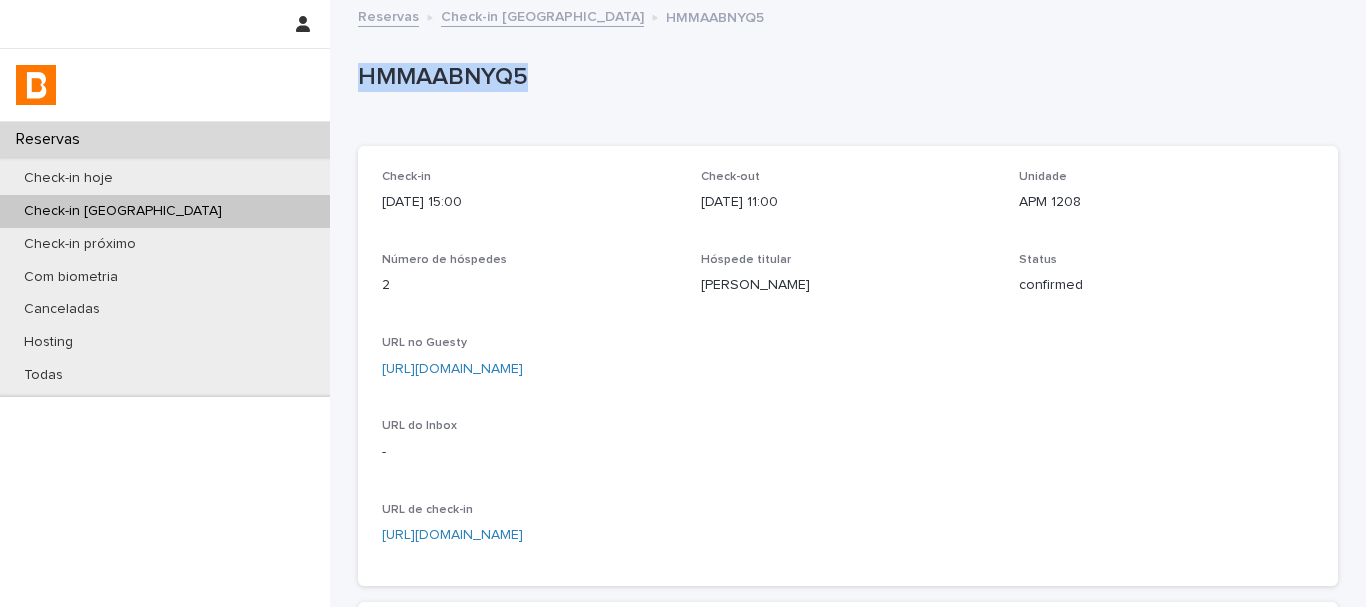 click on "HMMAABNYQ5" at bounding box center [844, 77] 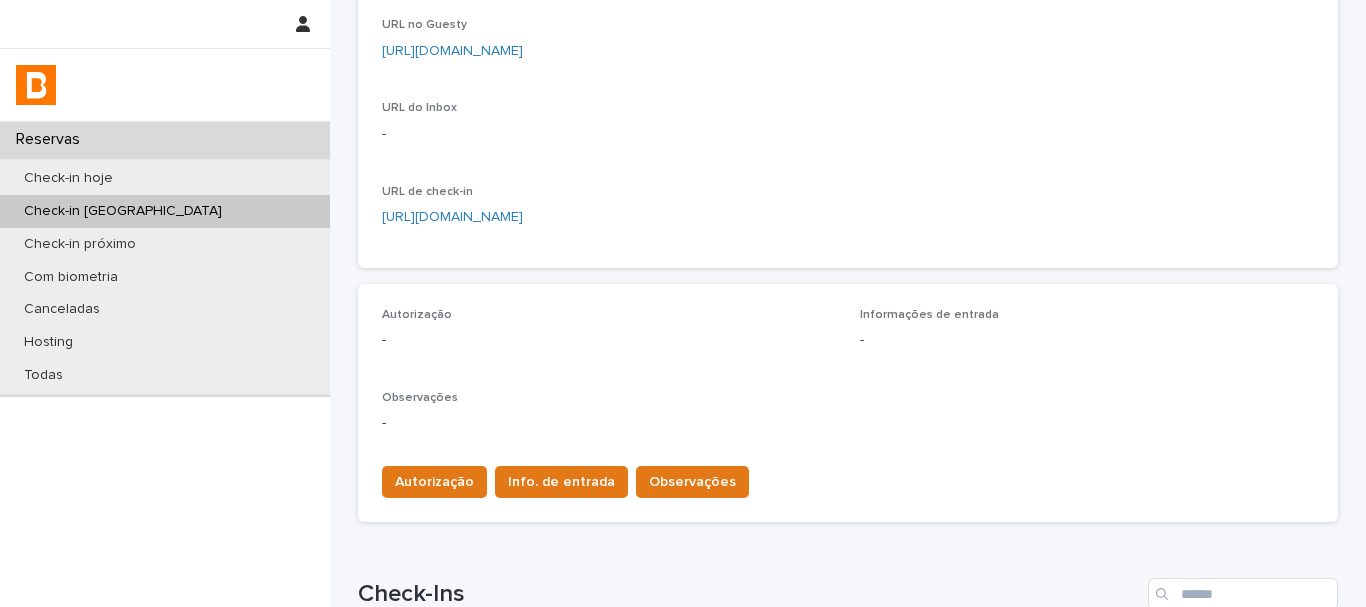 scroll, scrollTop: 500, scrollLeft: 0, axis: vertical 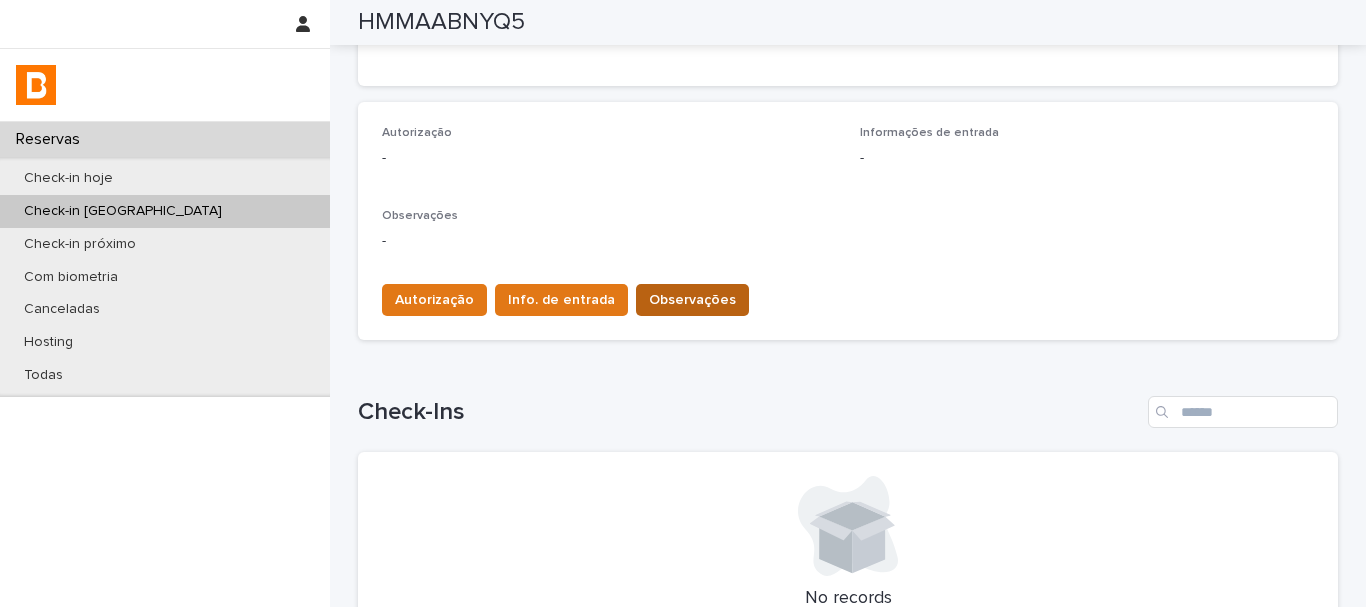click on "Observações" at bounding box center [692, 300] 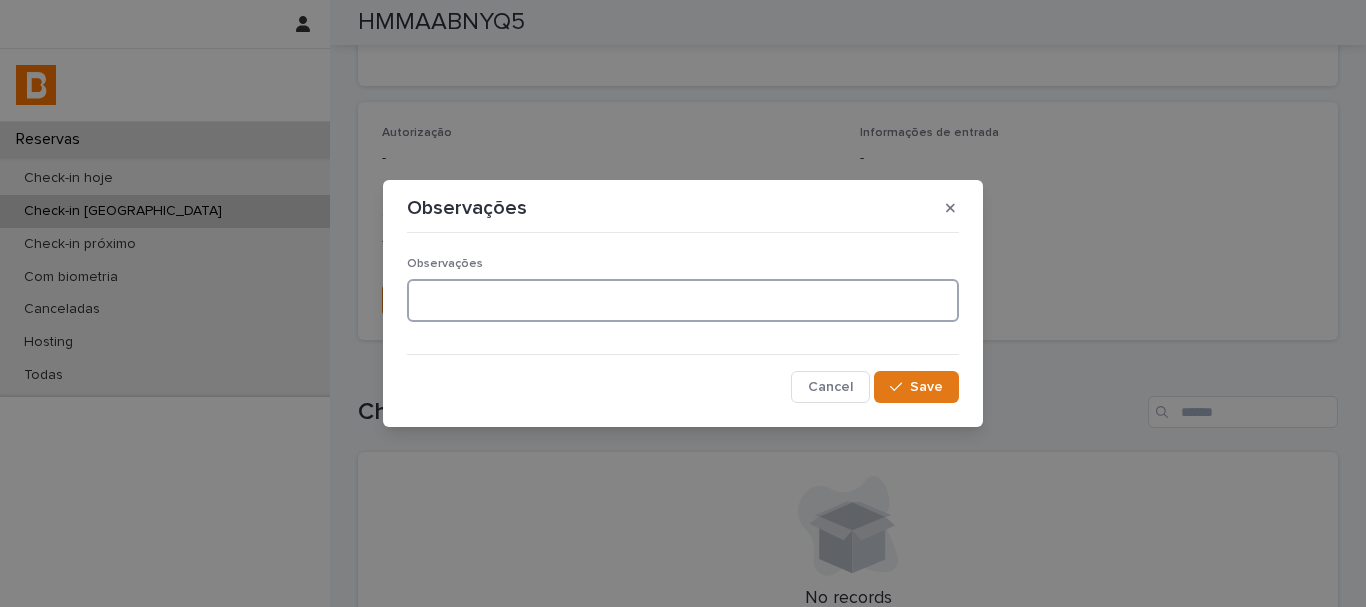 click at bounding box center [683, 300] 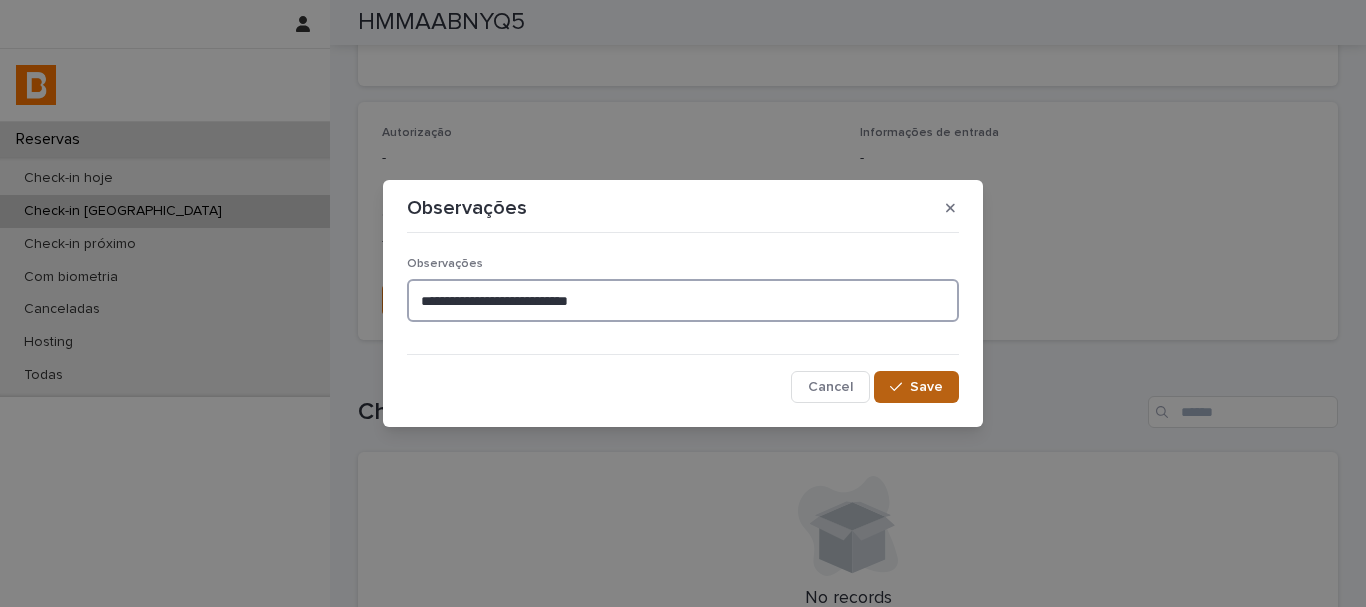 type on "**********" 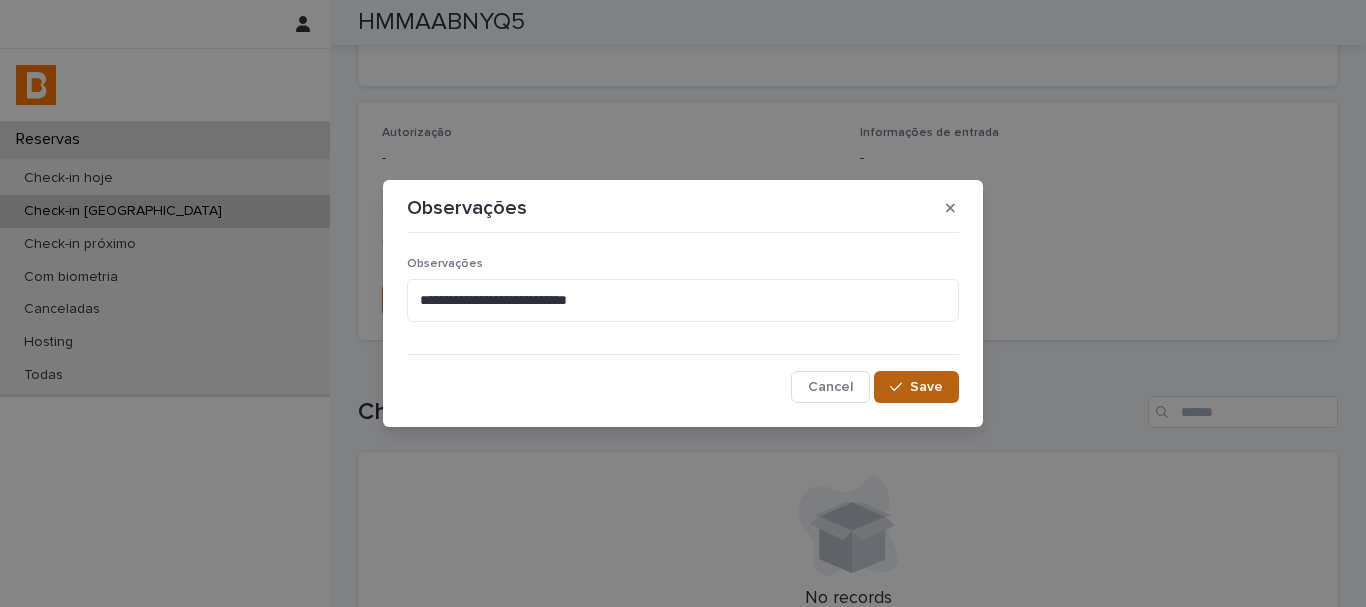 click on "Save" at bounding box center [916, 387] 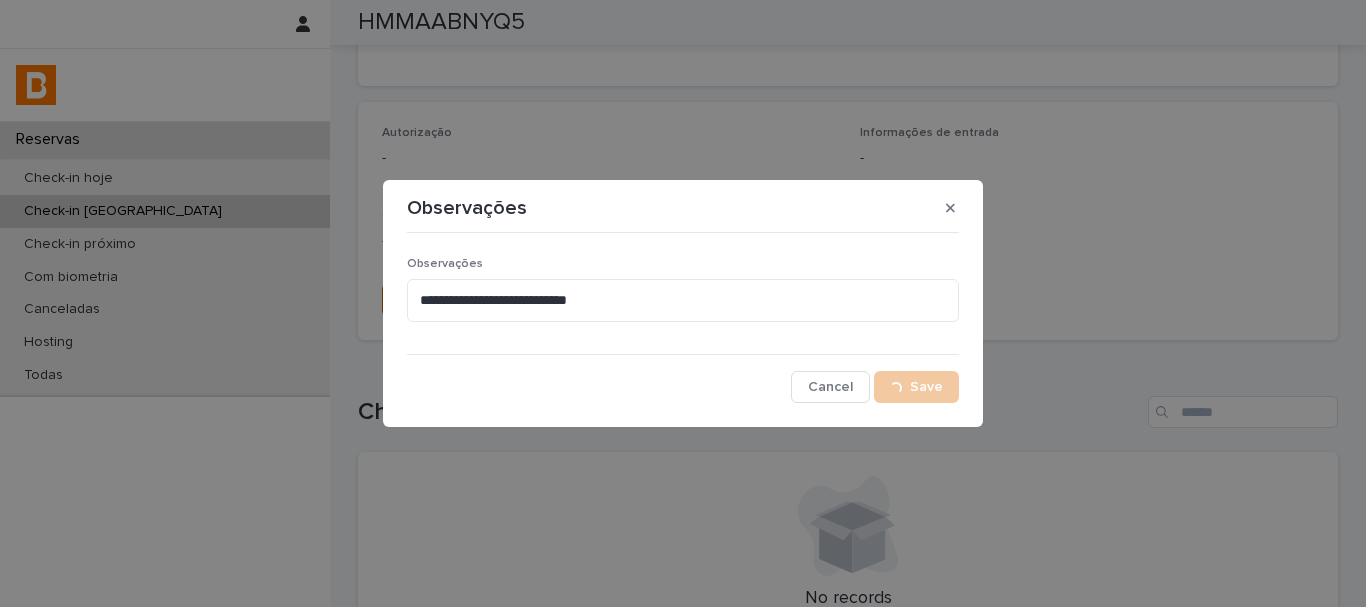 click on "**********" at bounding box center (683, 303) 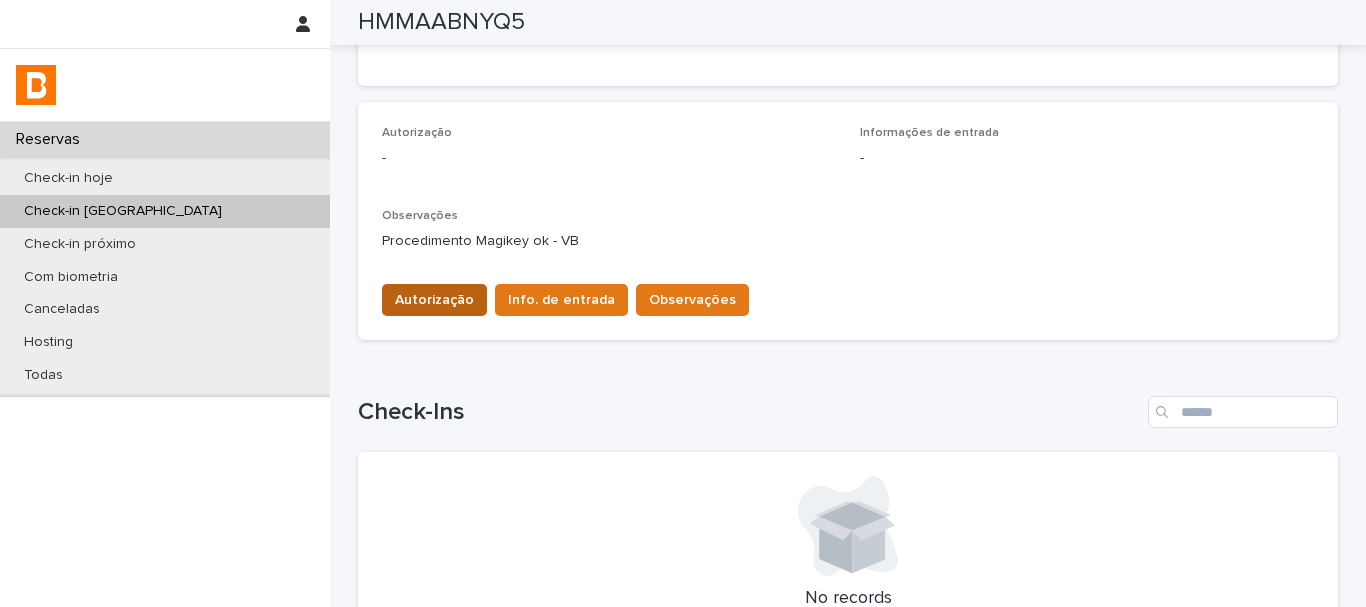 click on "Autorização" at bounding box center [434, 300] 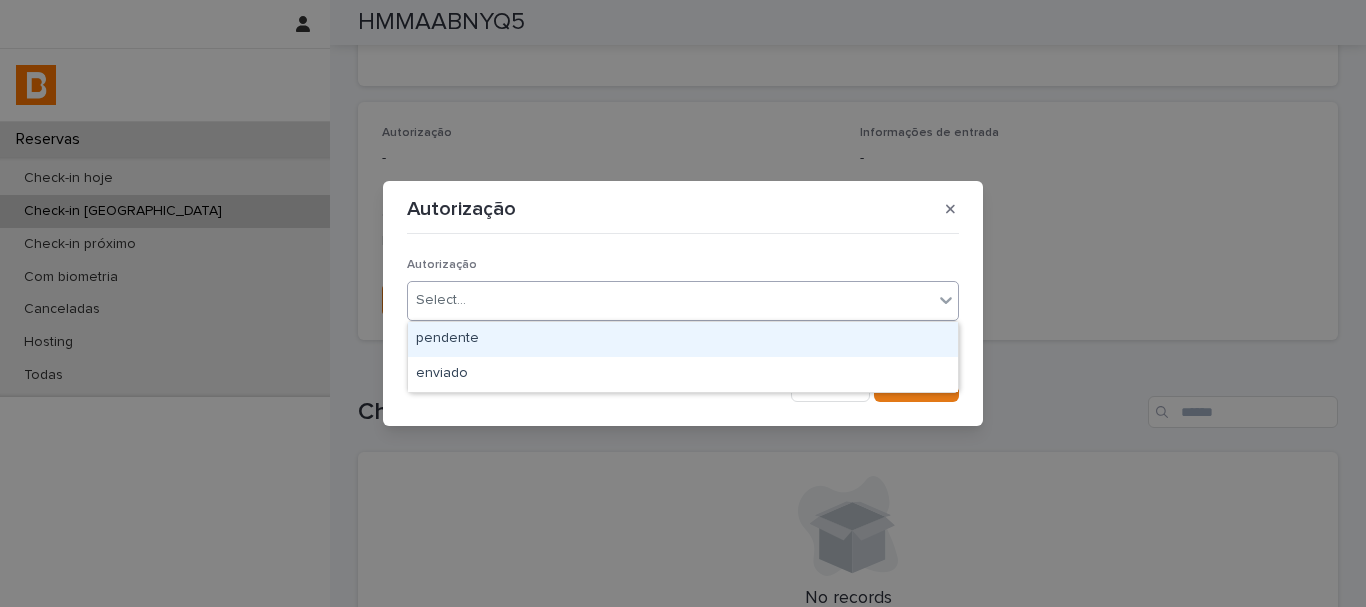 drag, startPoint x: 432, startPoint y: 309, endPoint x: 425, endPoint y: 338, distance: 29.832869 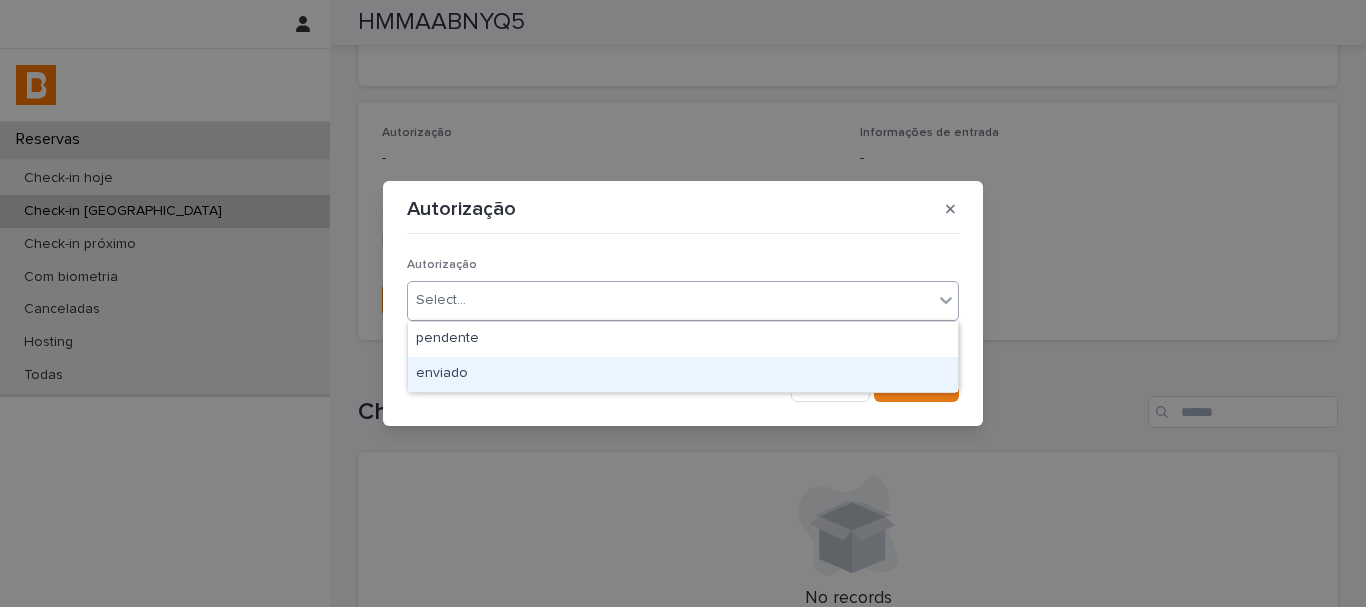 click on "enviado" at bounding box center (683, 374) 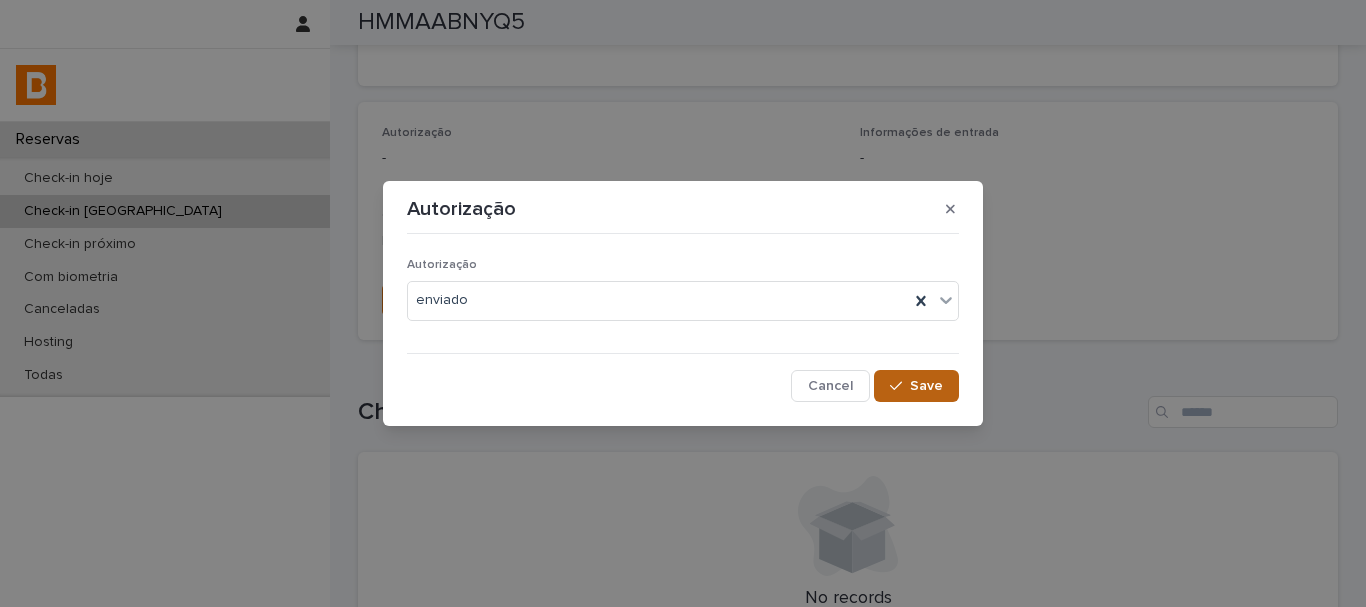 click on "Save" at bounding box center [926, 386] 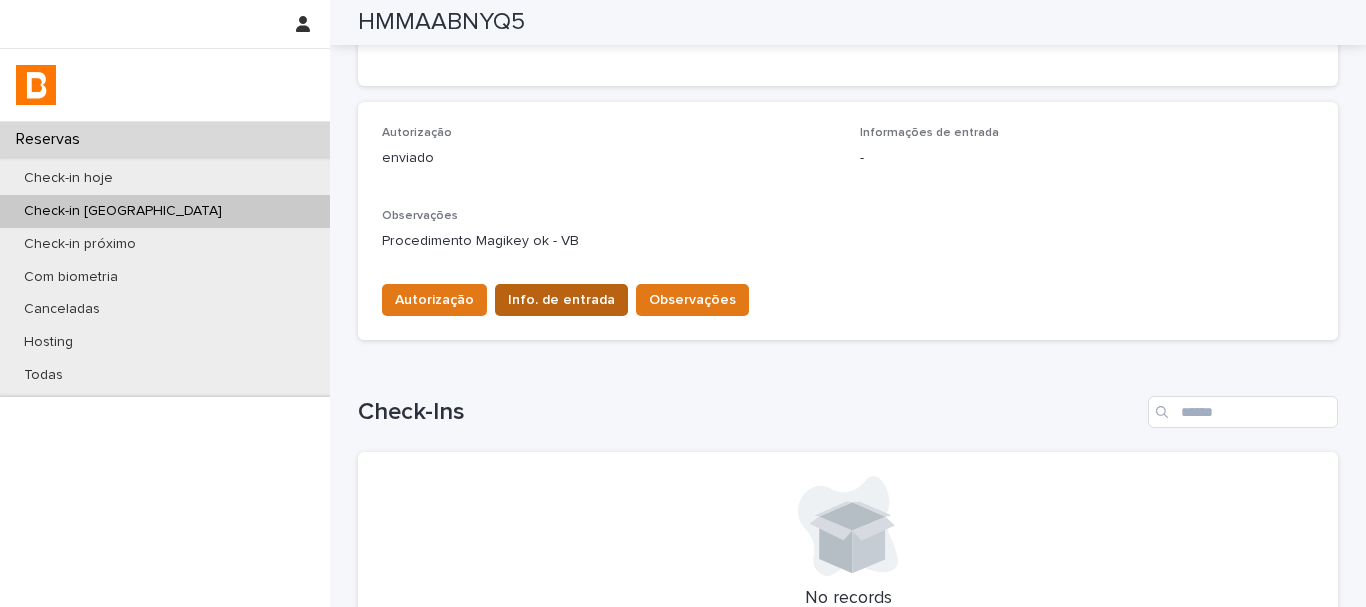 click on "Info. de entrada" at bounding box center (561, 300) 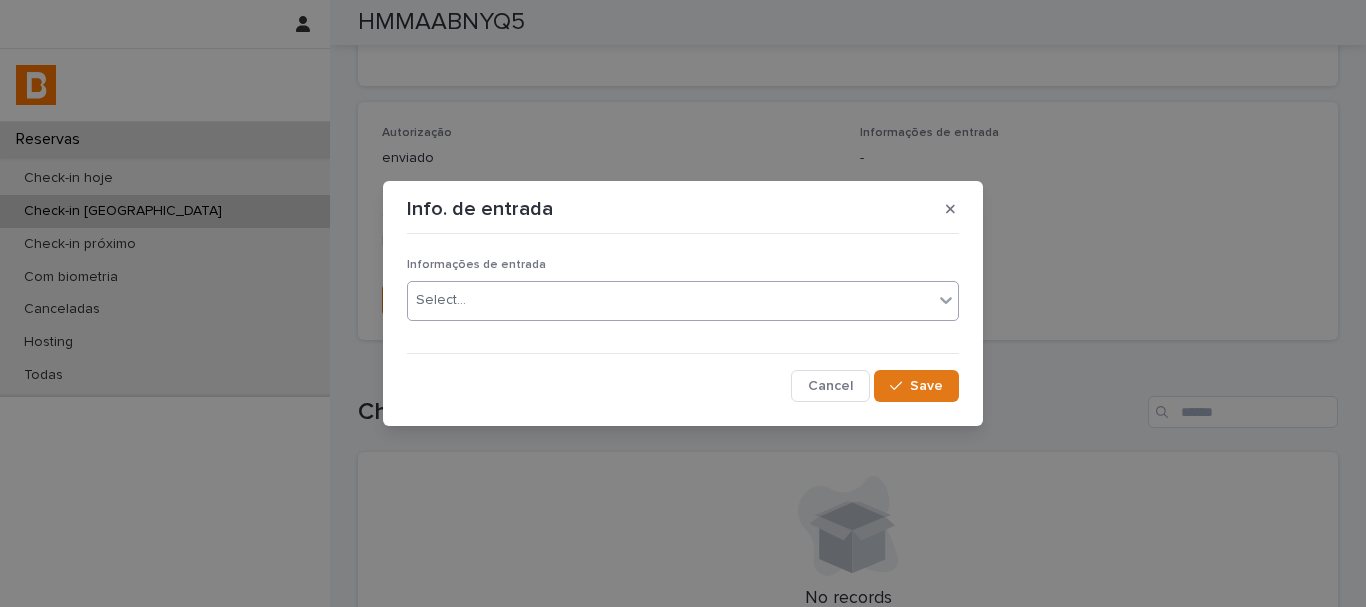 click on "Select..." at bounding box center [670, 300] 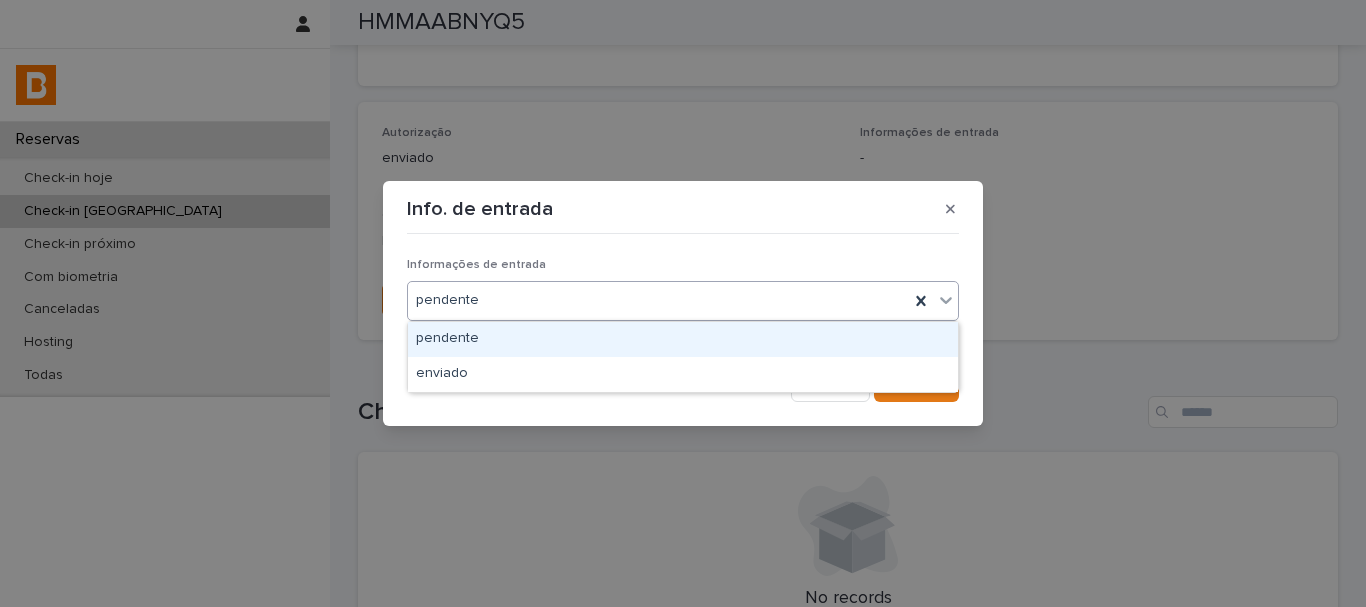 drag, startPoint x: 506, startPoint y: 299, endPoint x: 494, endPoint y: 348, distance: 50.447994 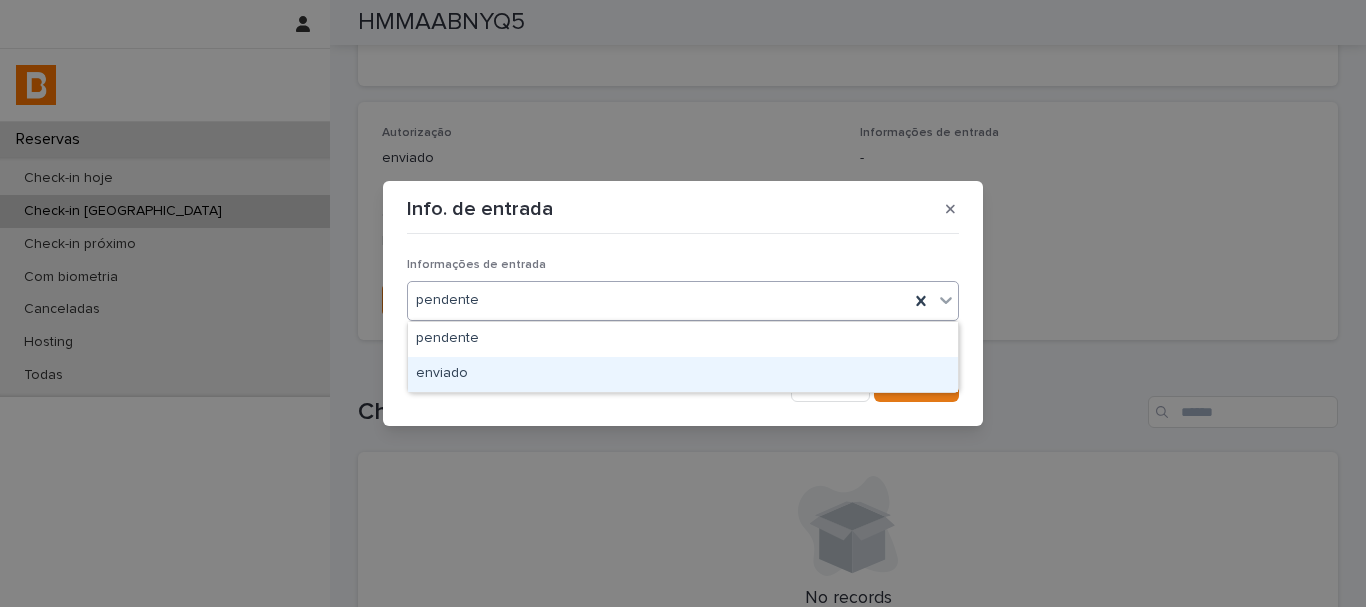 click on "enviado" at bounding box center [683, 374] 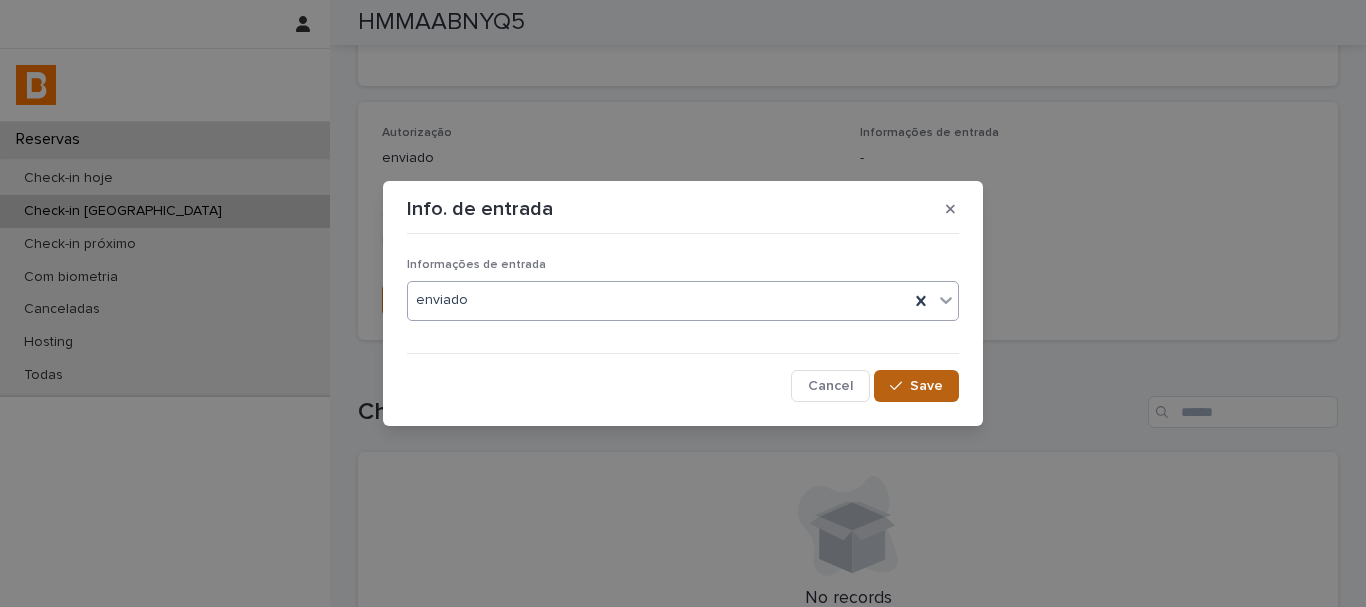 click on "Save" at bounding box center [916, 386] 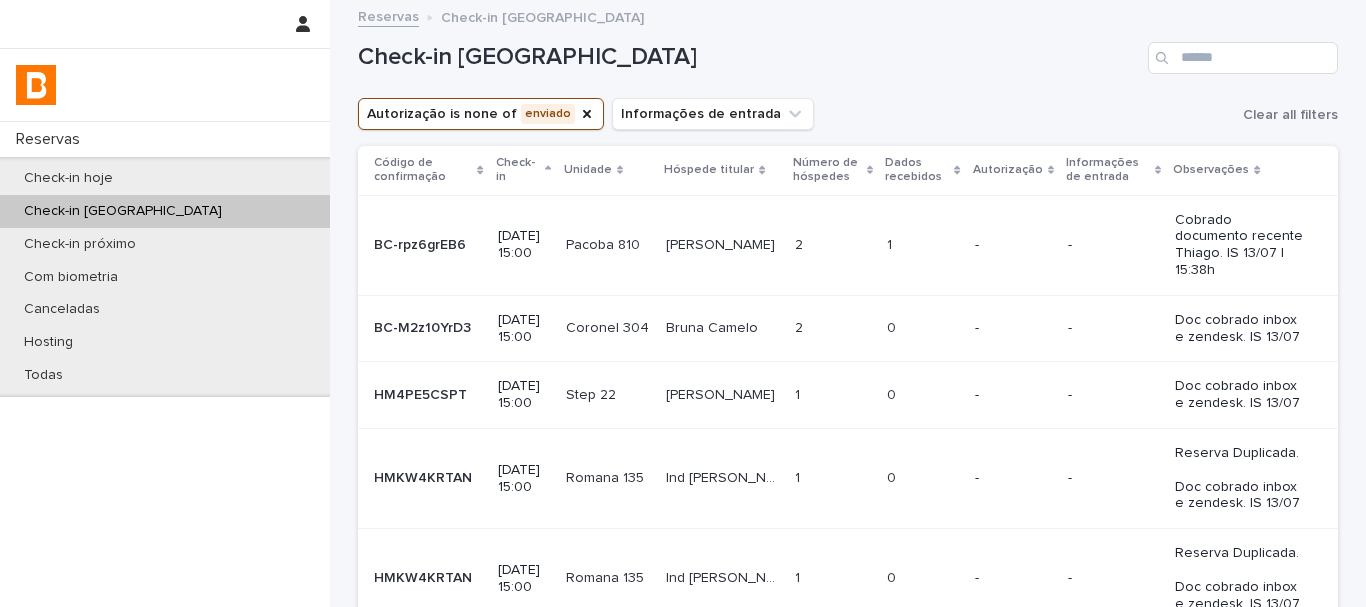 scroll, scrollTop: 565, scrollLeft: 0, axis: vertical 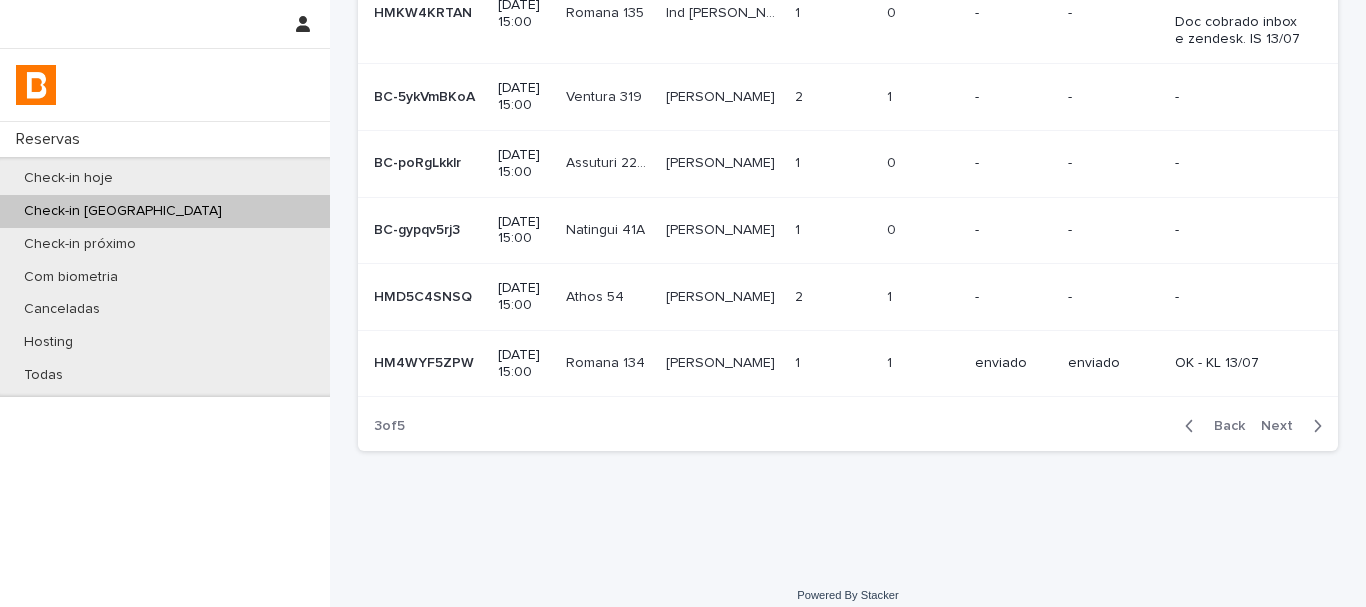 click at bounding box center [833, 297] 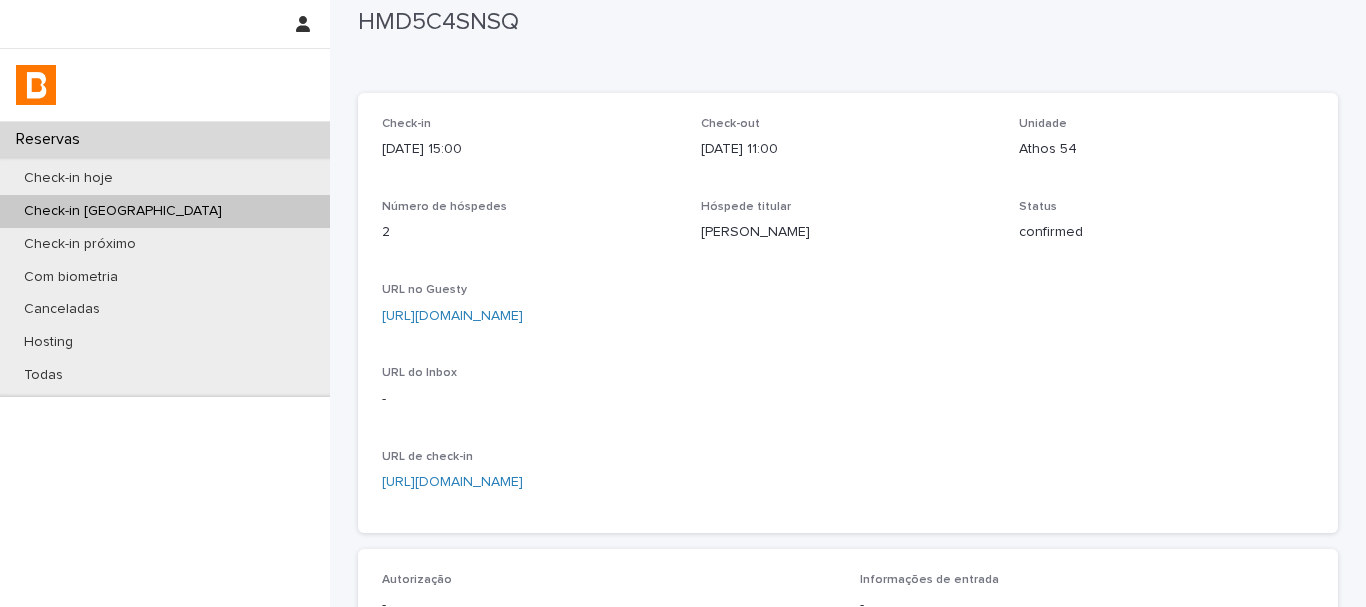 scroll, scrollTop: 0, scrollLeft: 0, axis: both 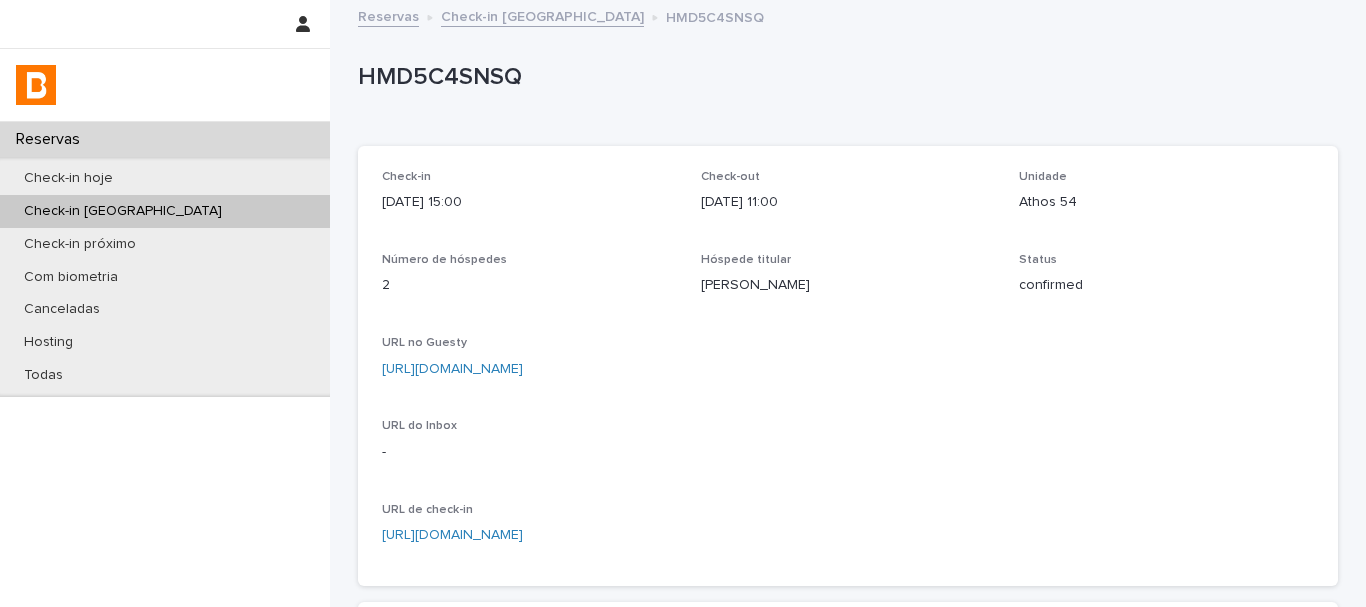click on "HMD5C4SNSQ" at bounding box center (844, 77) 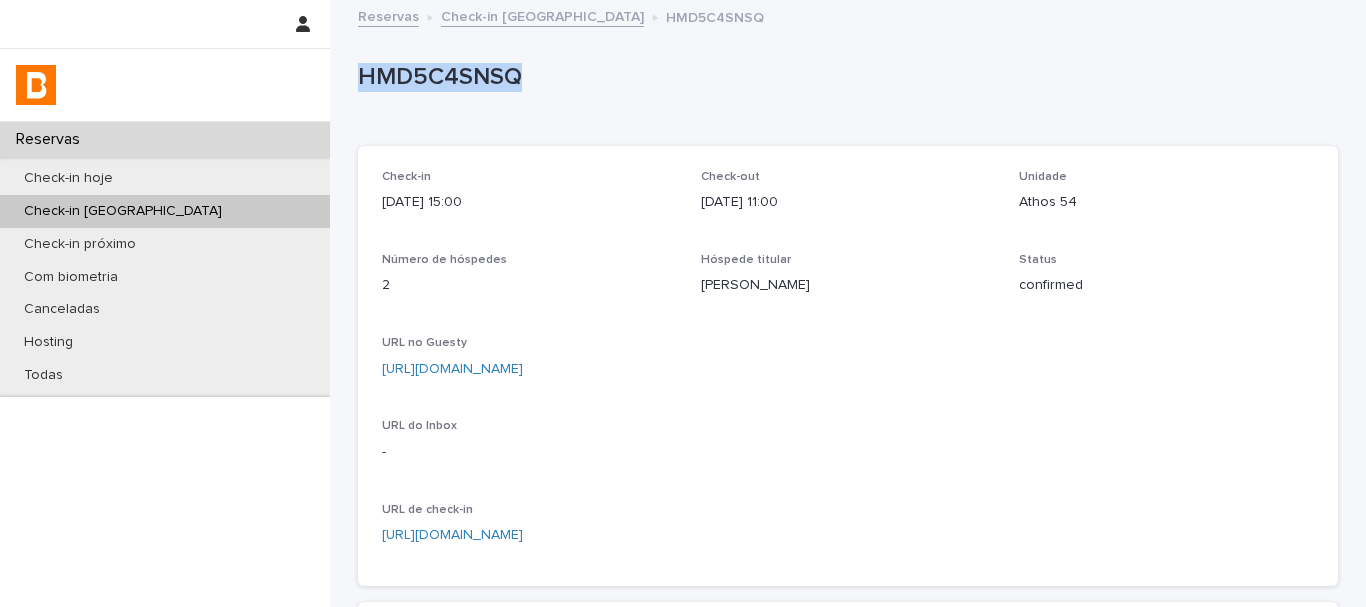 click on "HMD5C4SNSQ" at bounding box center (844, 77) 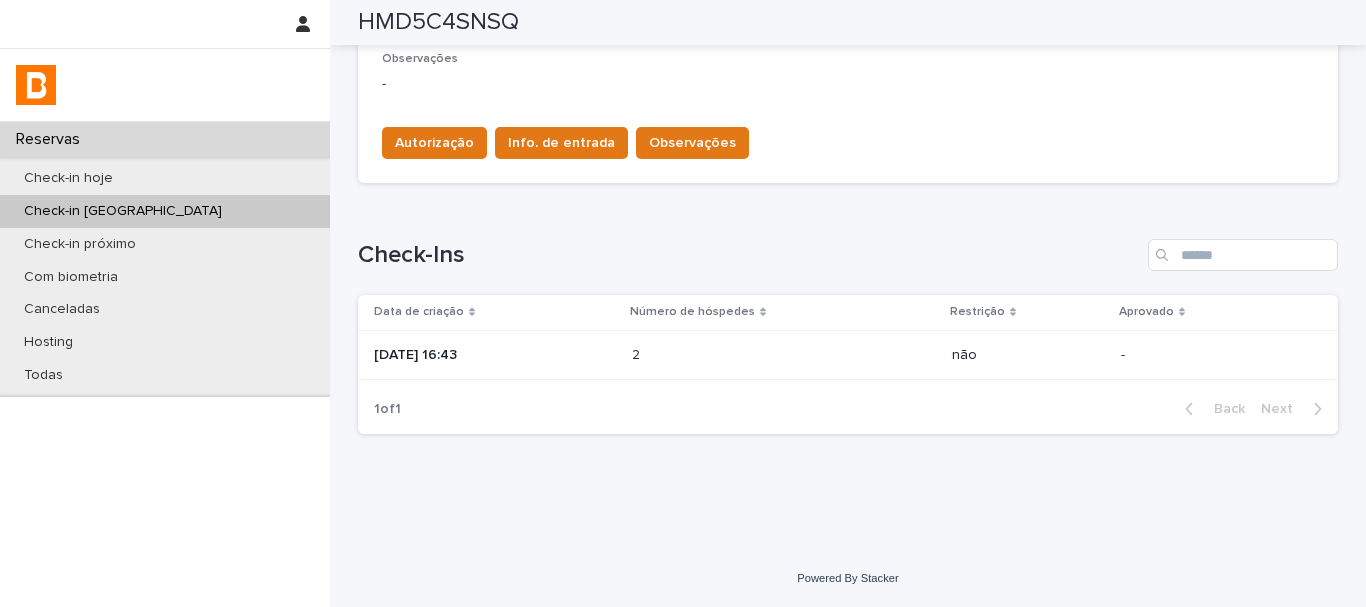 click on "[DATE] 16:43" at bounding box center (495, 355) 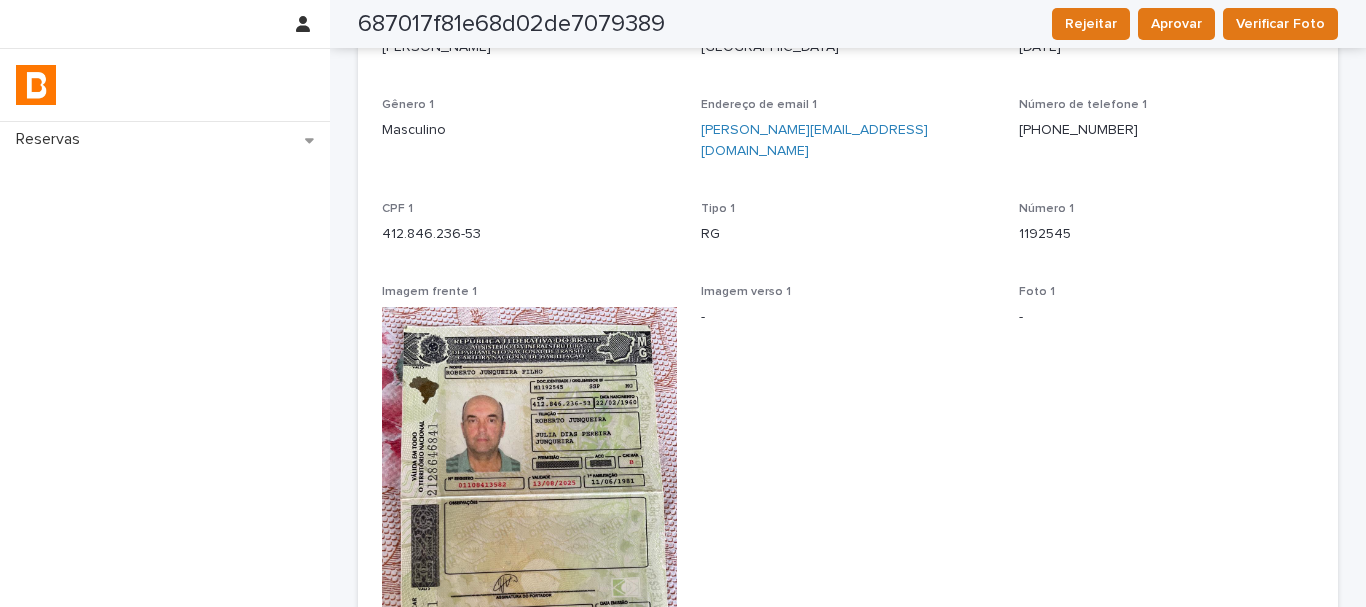 scroll, scrollTop: 0, scrollLeft: 0, axis: both 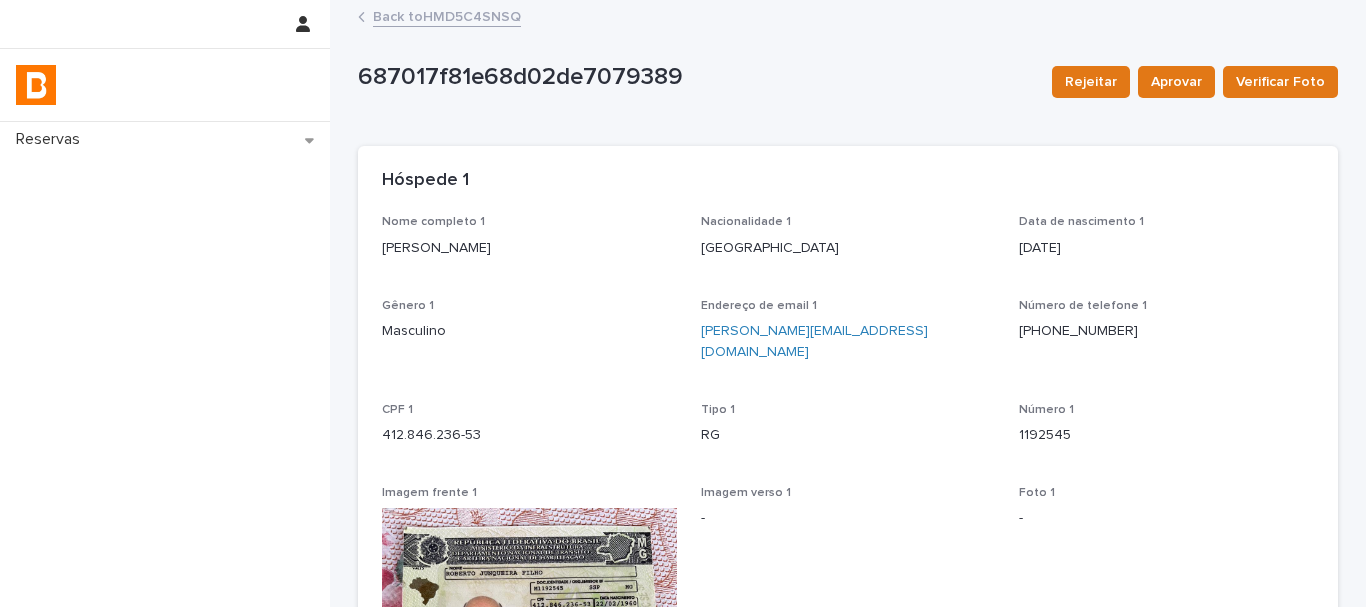 click on "Back to  HMD5C4SNSQ" at bounding box center [447, 15] 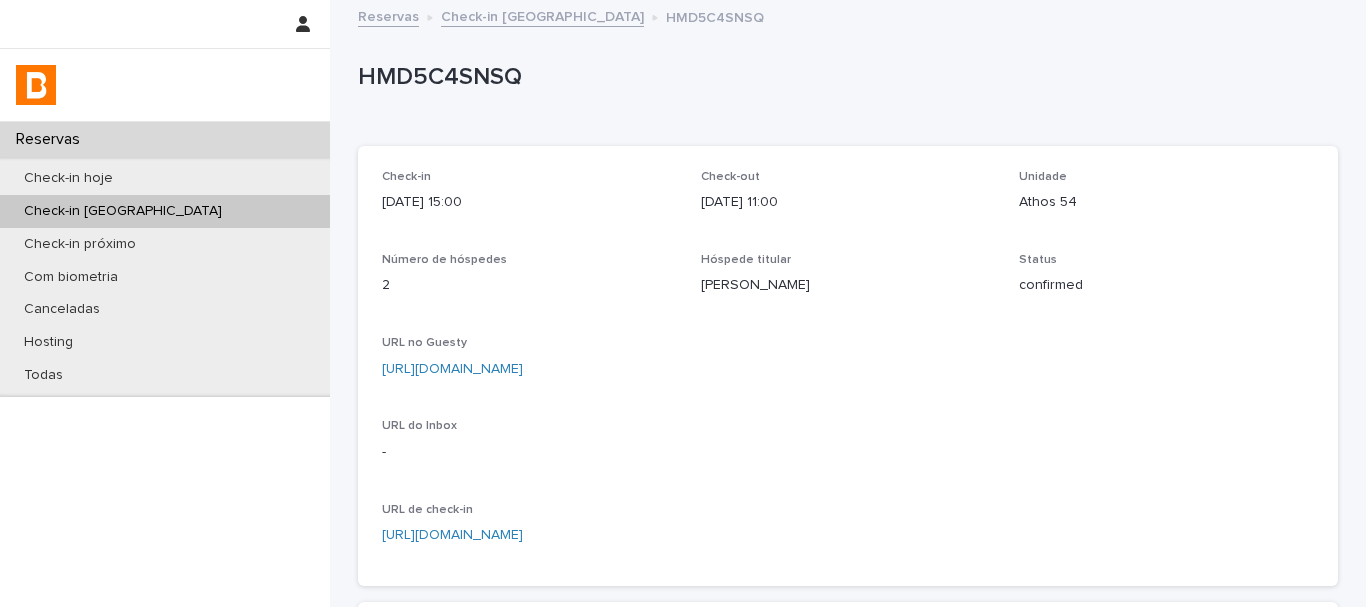 click on "Unidade Athos 54" at bounding box center [1166, 199] 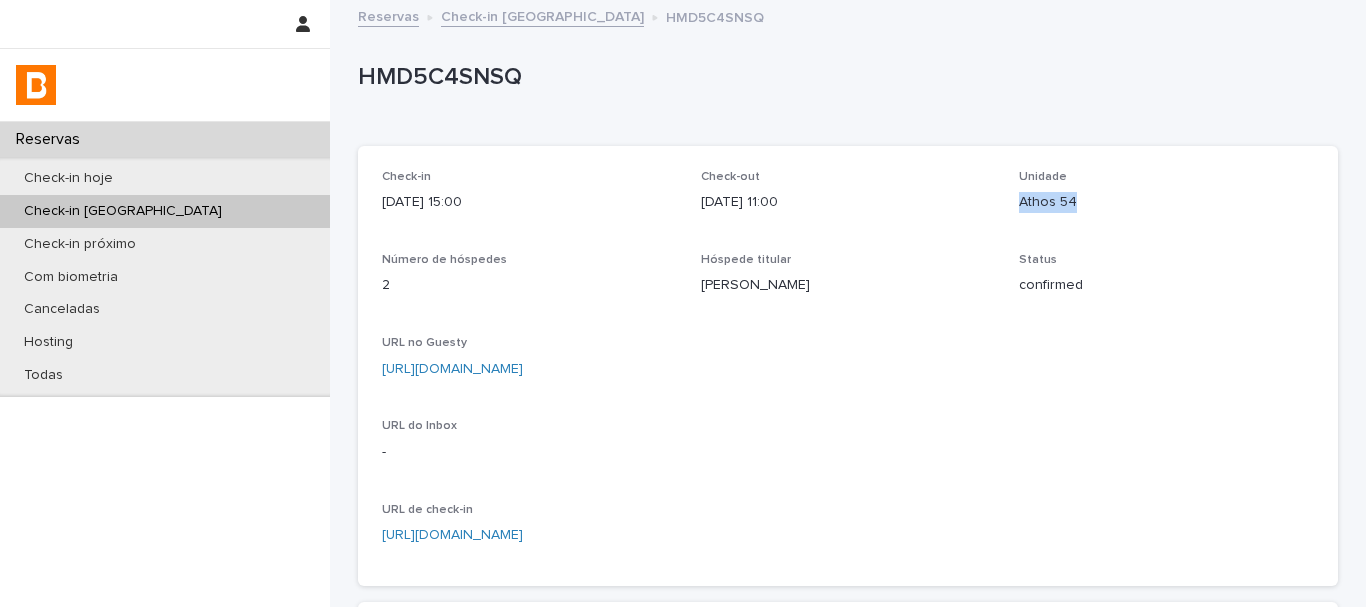 click on "Athos 54" at bounding box center [1166, 202] 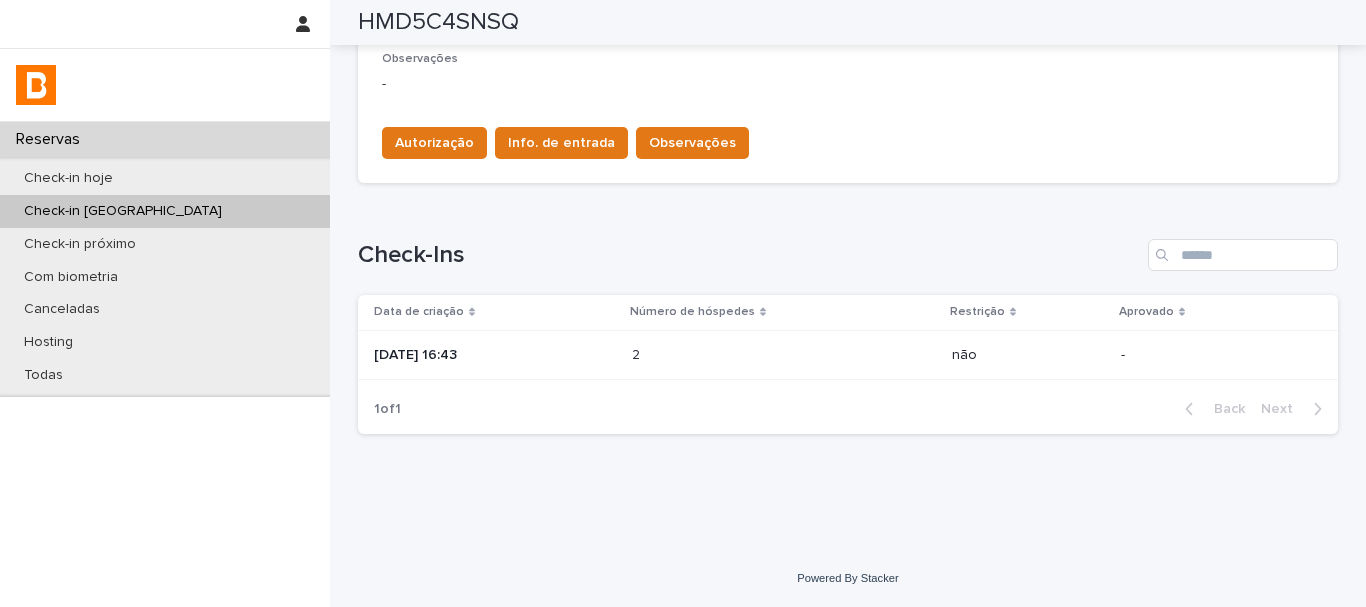click on "[DATE] 16:43" at bounding box center [491, 355] 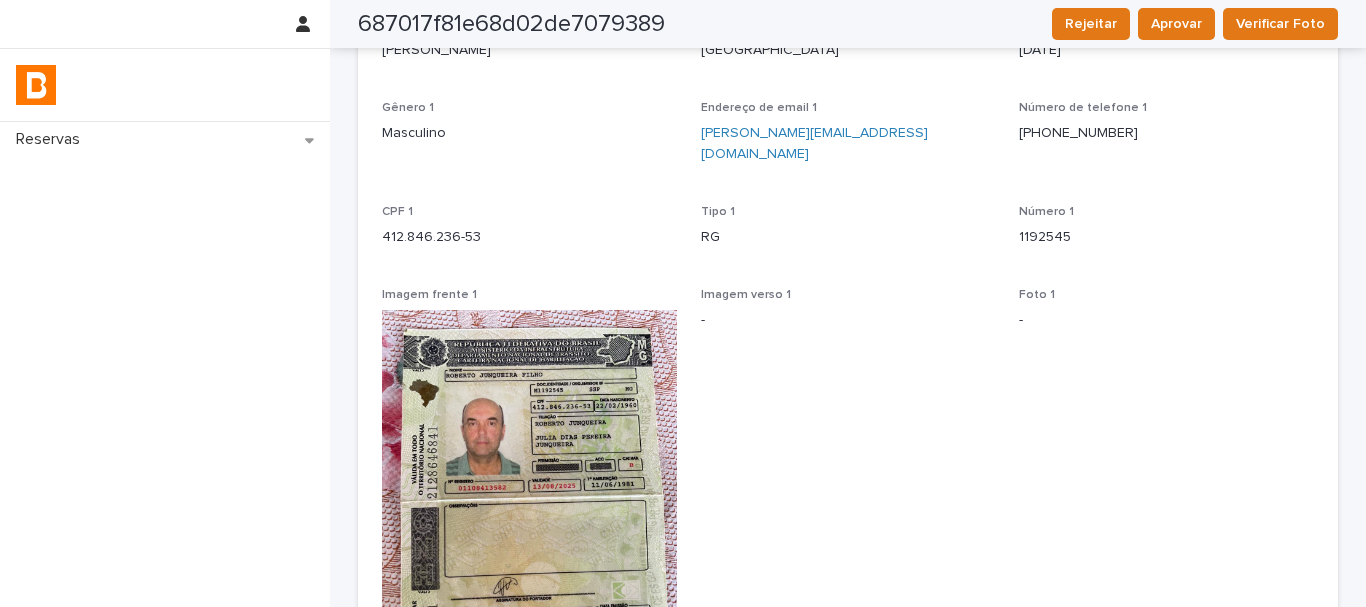 scroll, scrollTop: 0, scrollLeft: 0, axis: both 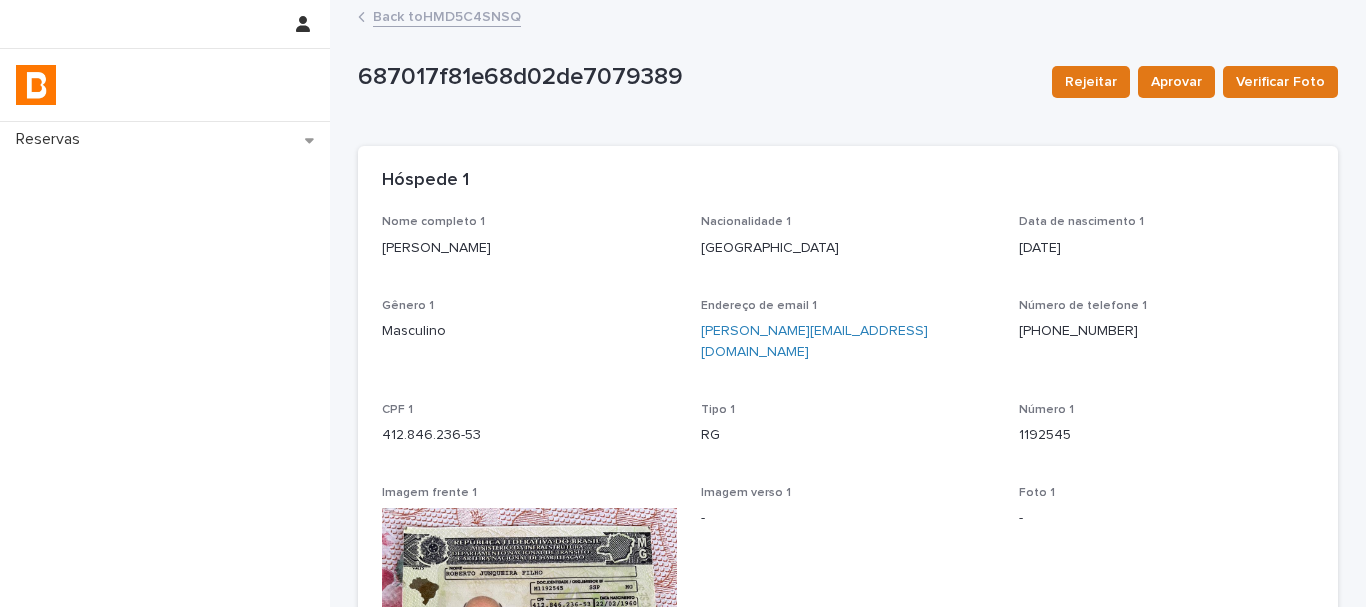 click on "Nome completo 1 [PERSON_NAME]" at bounding box center (529, 244) 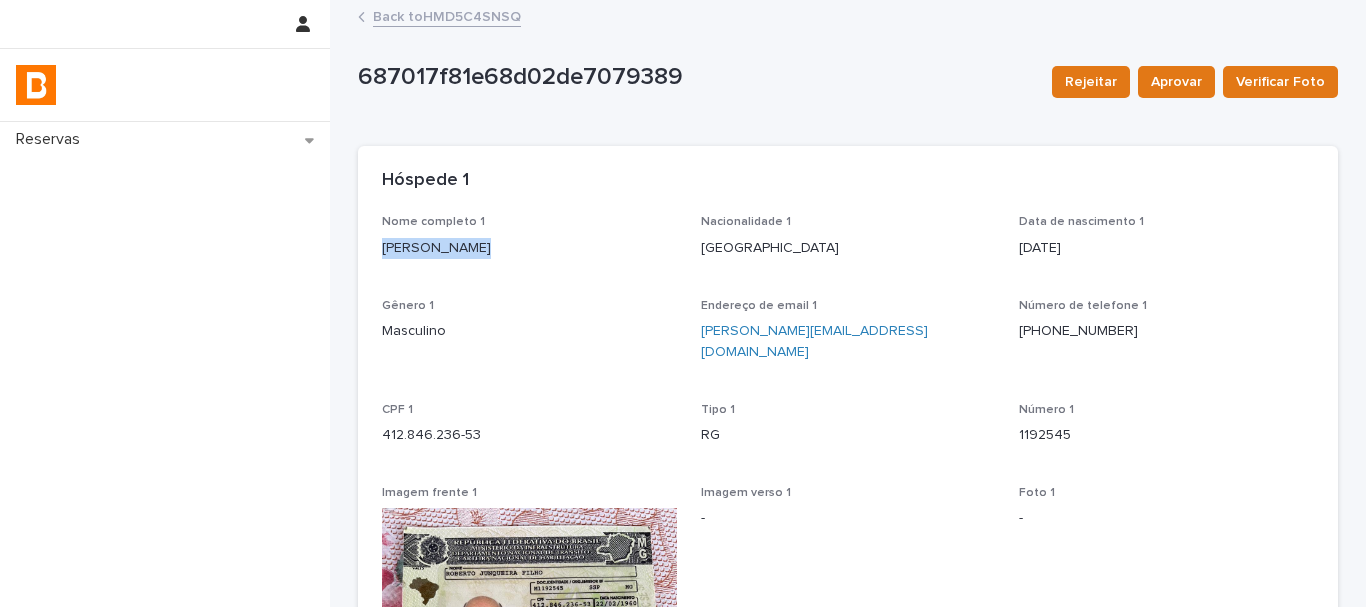 click on "Nome completo 1 [PERSON_NAME]" at bounding box center (529, 244) 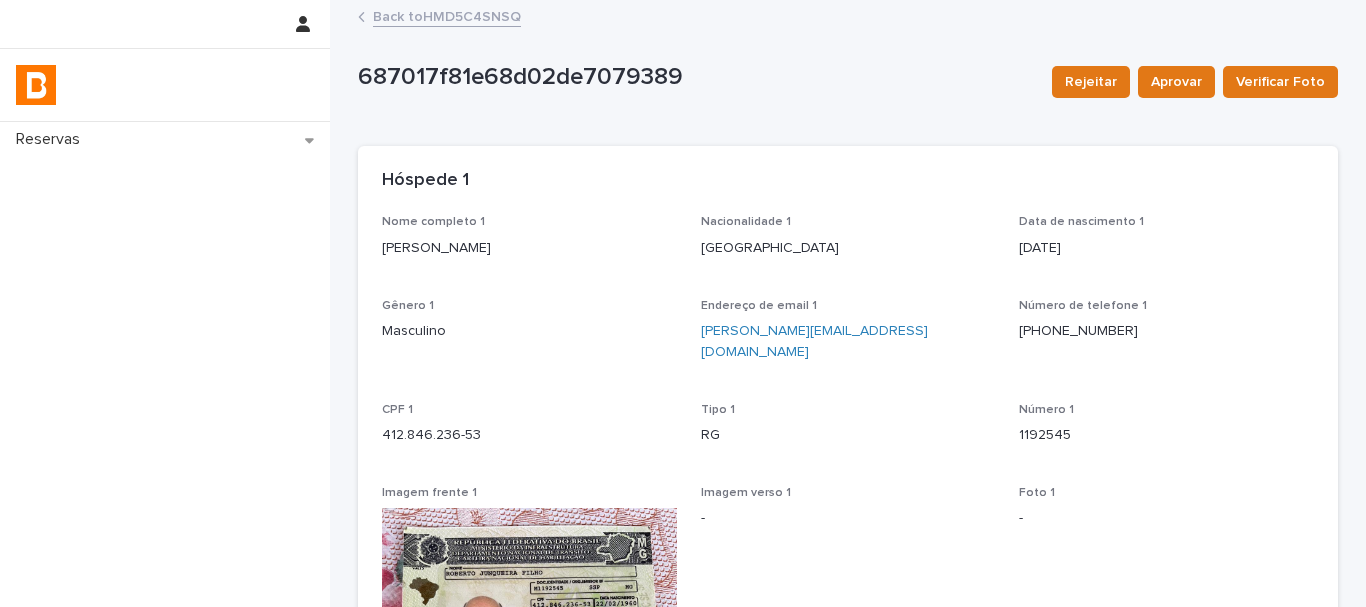 click on "412.846.236-53" at bounding box center [529, 435] 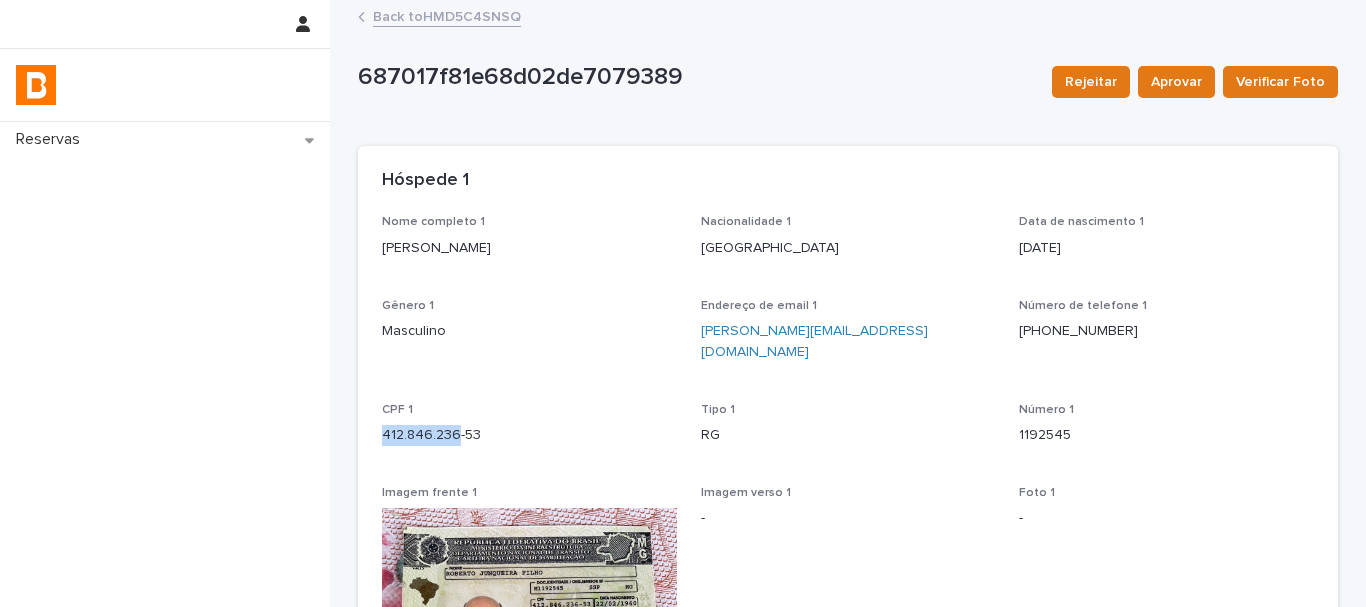 click on "412.846.236-53" at bounding box center [529, 435] 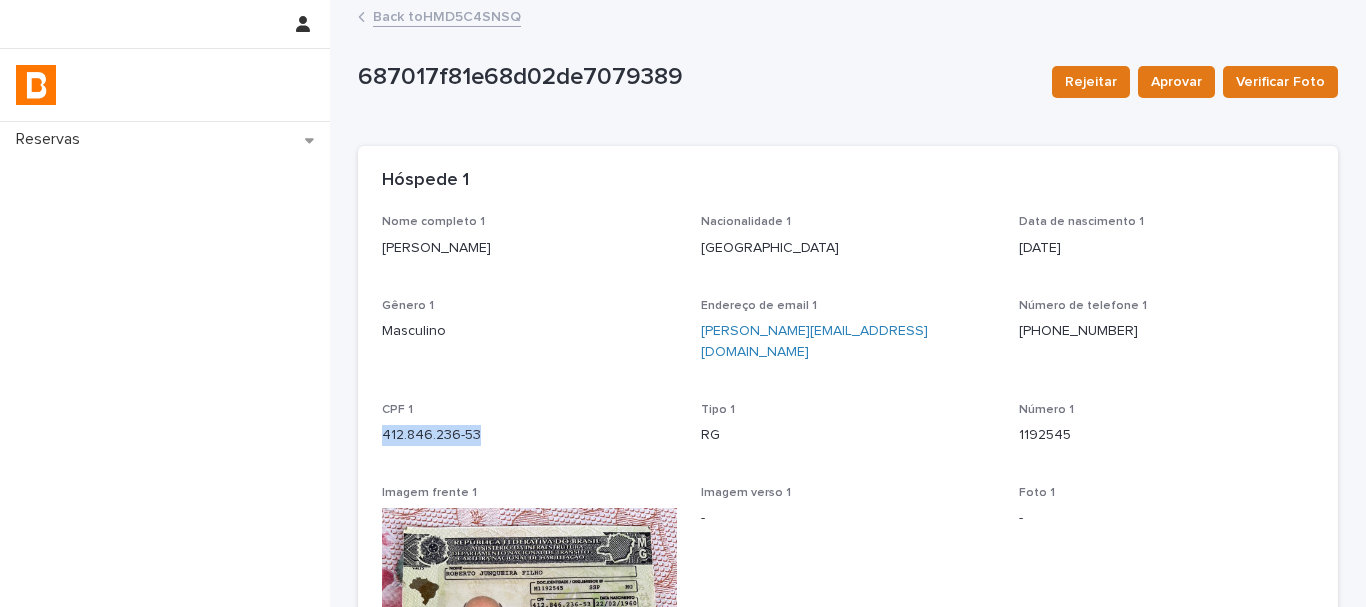 click on "412.846.236-53" at bounding box center (529, 435) 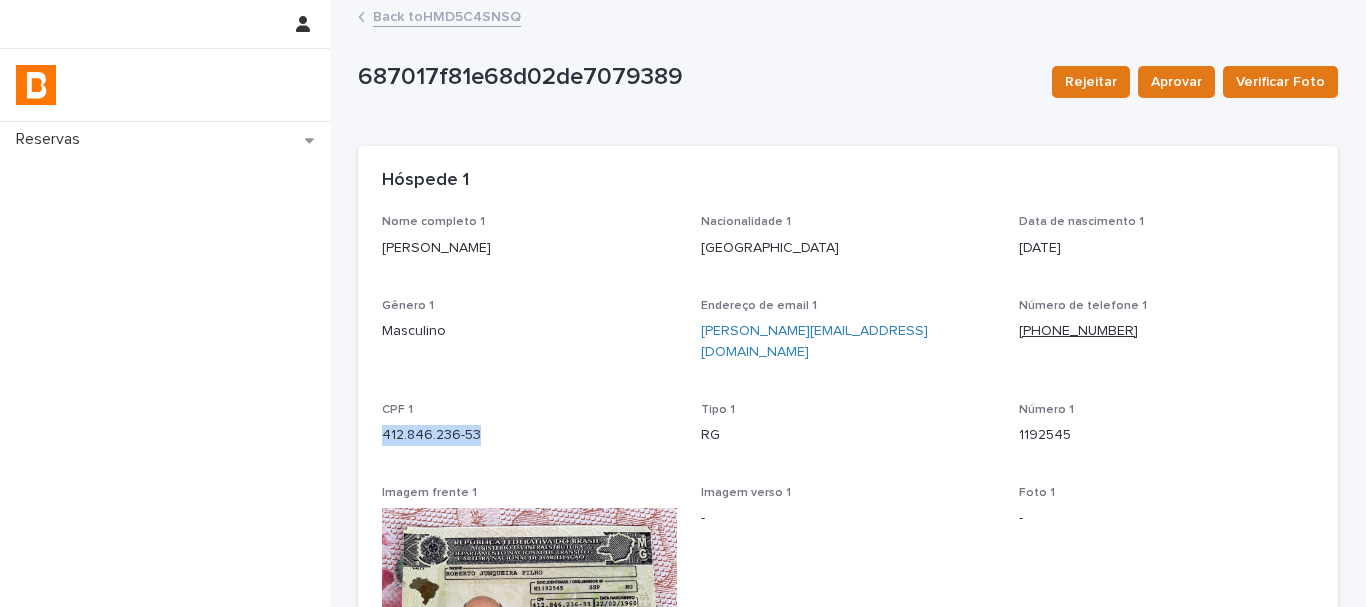 drag, startPoint x: 1120, startPoint y: 334, endPoint x: 1035, endPoint y: 332, distance: 85.02353 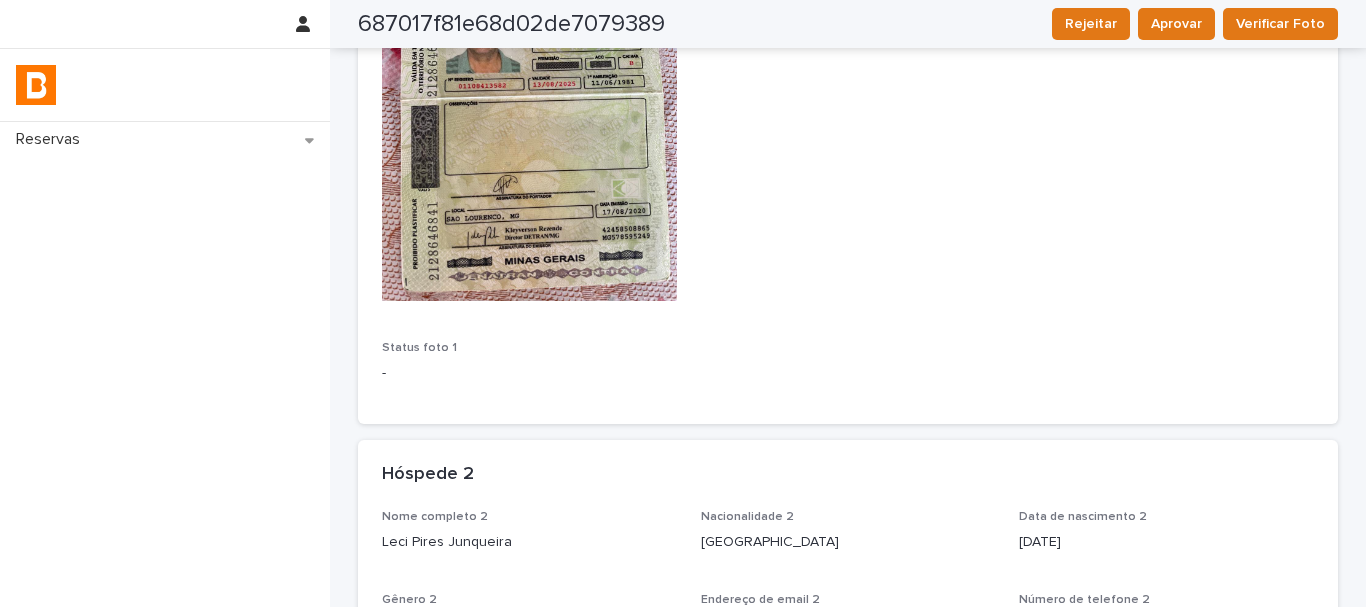 scroll, scrollTop: 700, scrollLeft: 0, axis: vertical 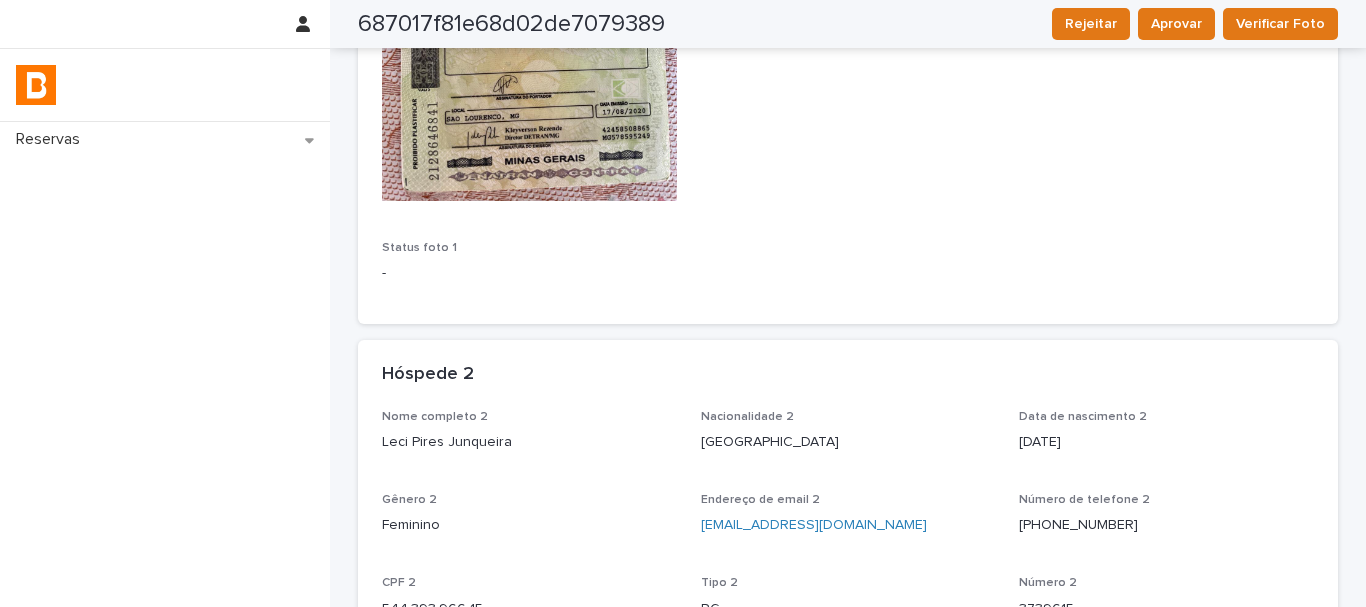 click on "Leci Pires Junqueira" at bounding box center (529, 442) 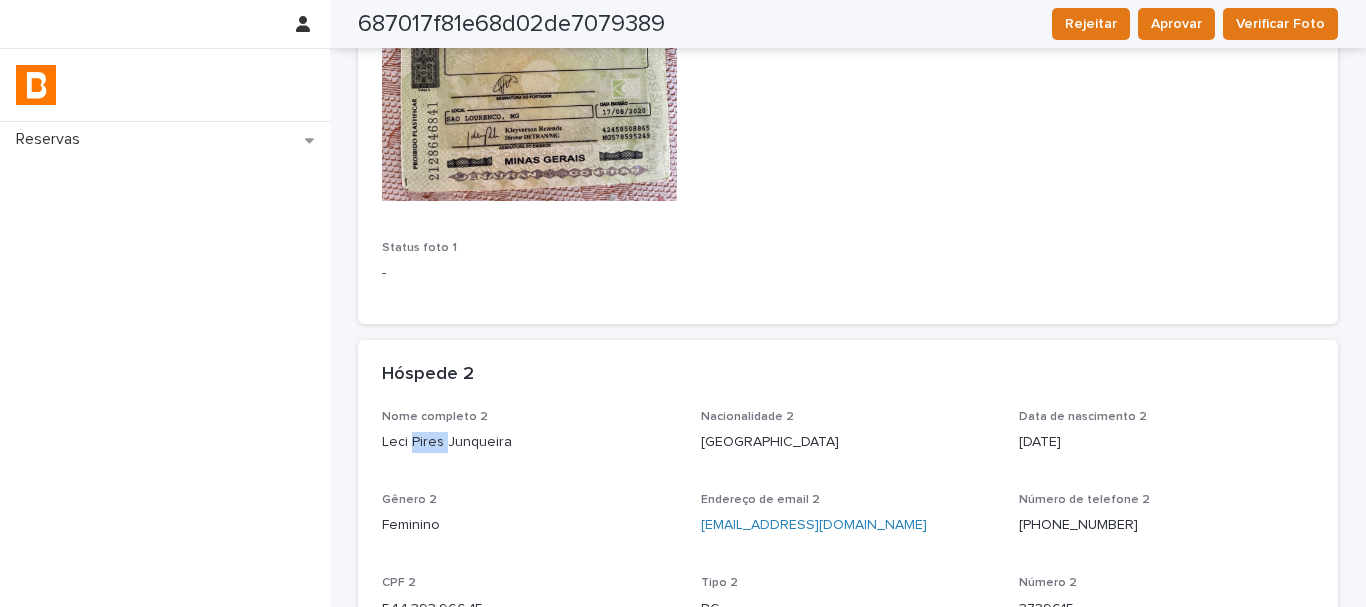 click on "Leci Pires Junqueira" at bounding box center (529, 442) 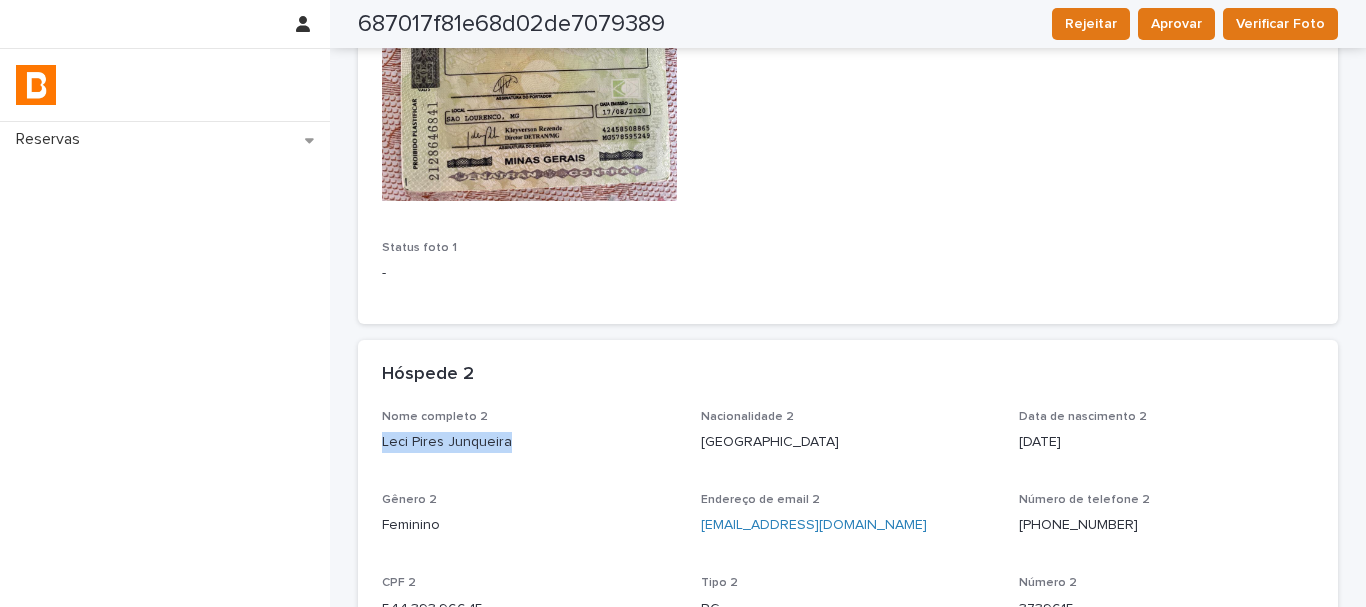 click on "Leci Pires Junqueira" at bounding box center [529, 442] 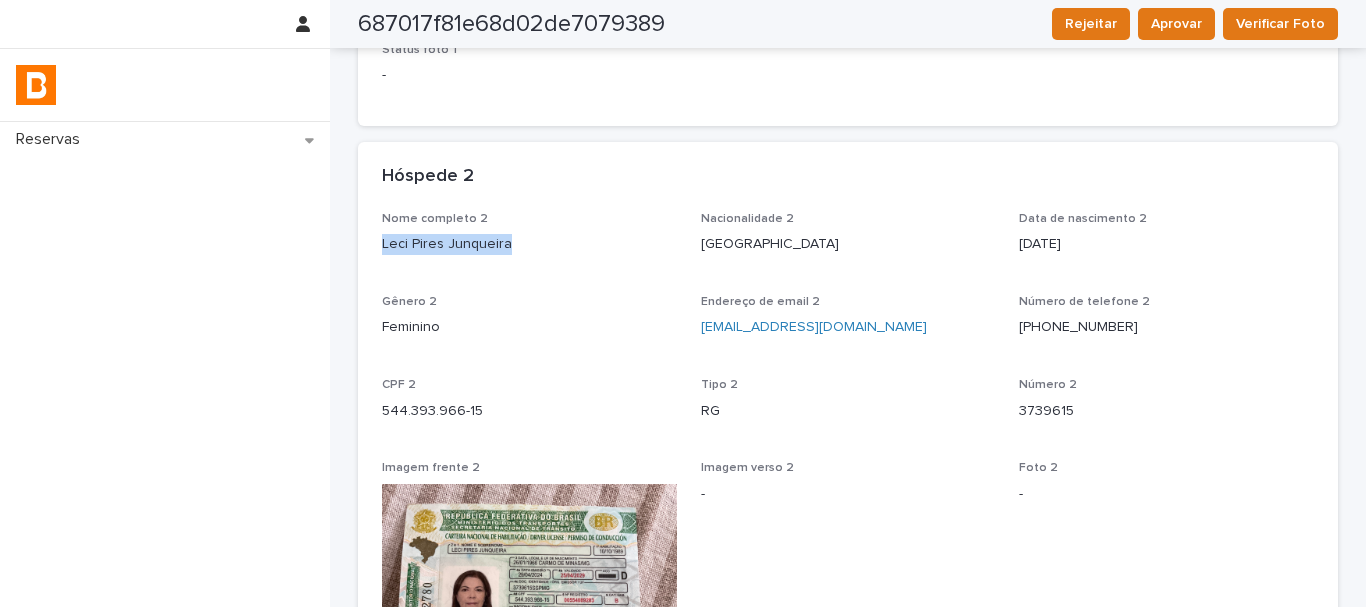 scroll, scrollTop: 900, scrollLeft: 0, axis: vertical 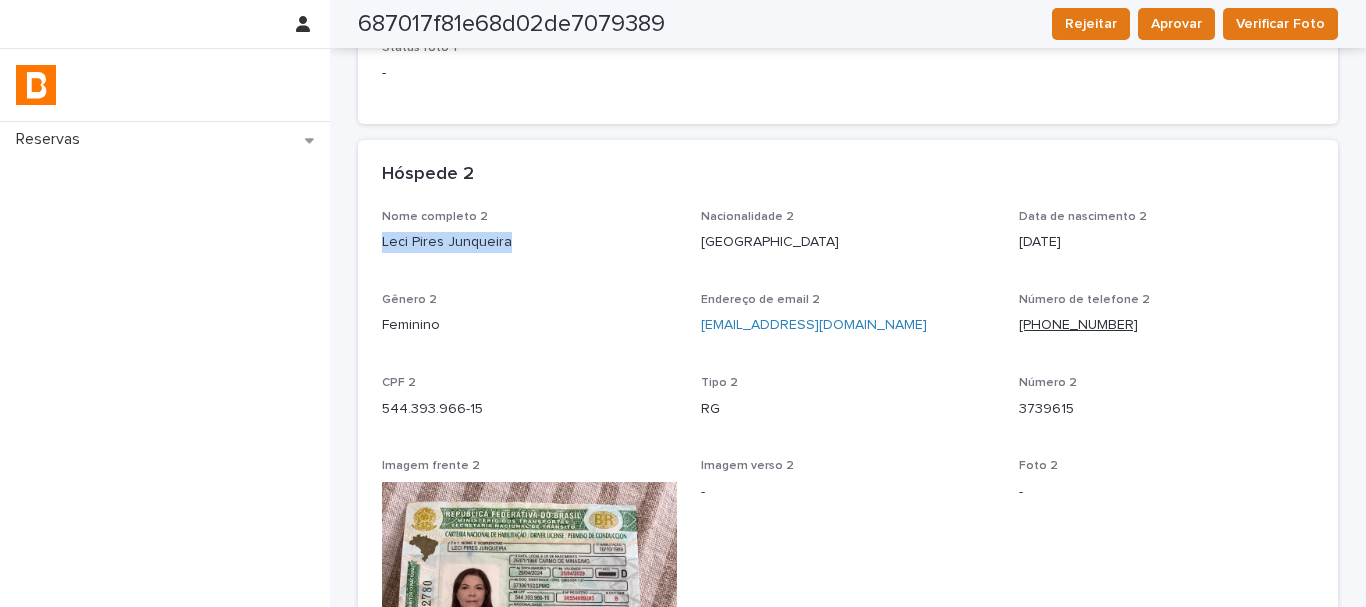 drag, startPoint x: 1158, startPoint y: 308, endPoint x: 1031, endPoint y: 309, distance: 127.00394 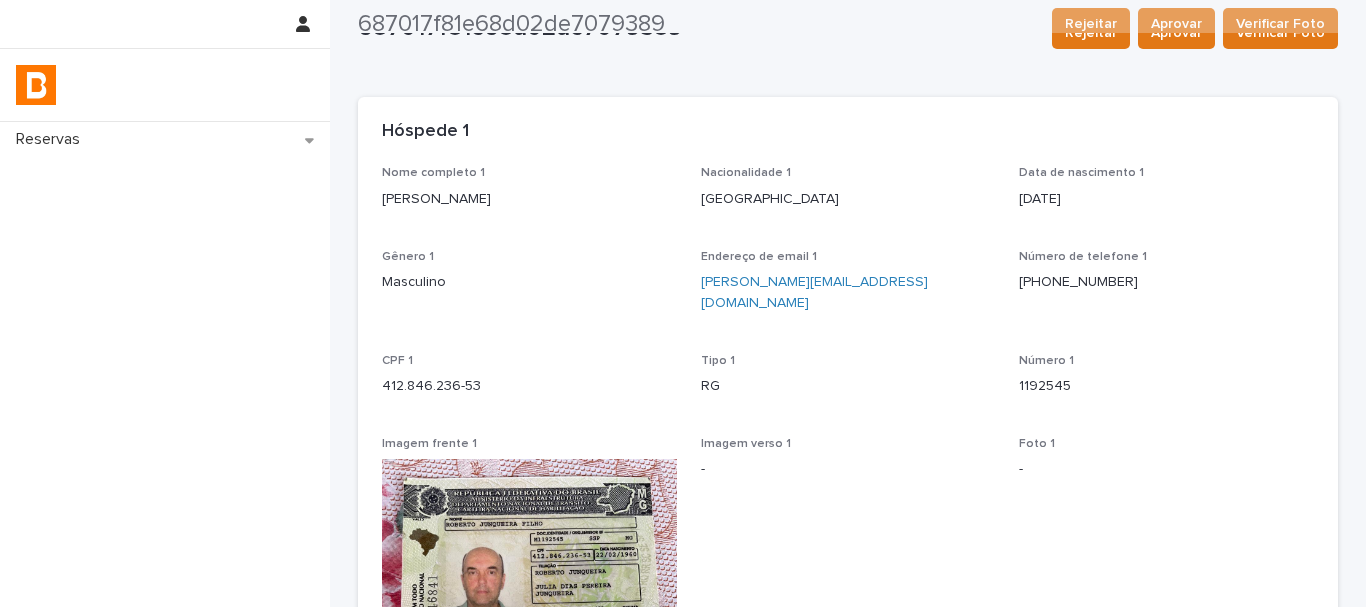 scroll, scrollTop: 0, scrollLeft: 0, axis: both 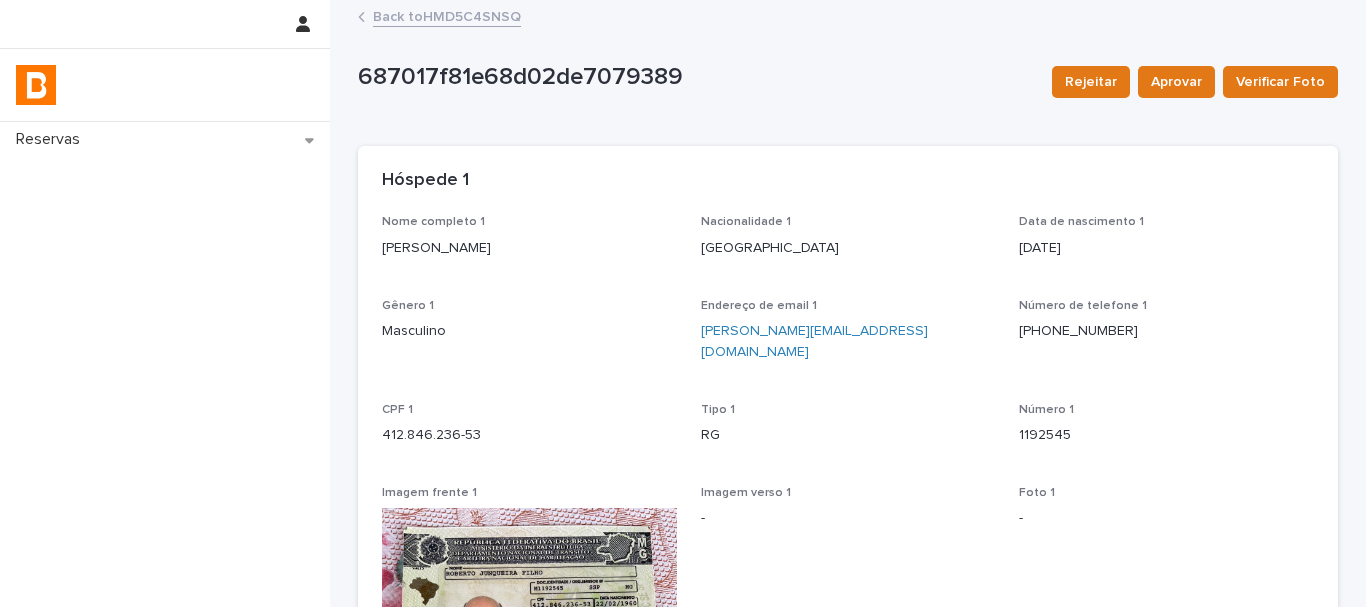 click on "Back to  HMD5C4SNSQ" at bounding box center (447, 15) 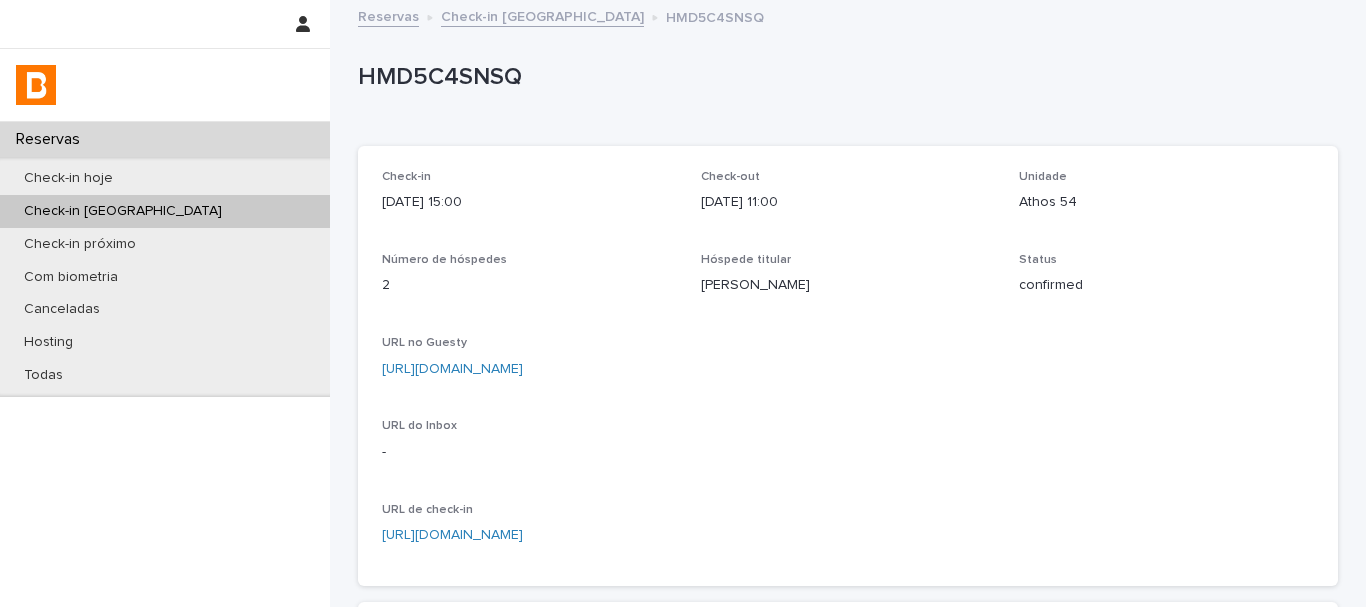 scroll, scrollTop: 300, scrollLeft: 0, axis: vertical 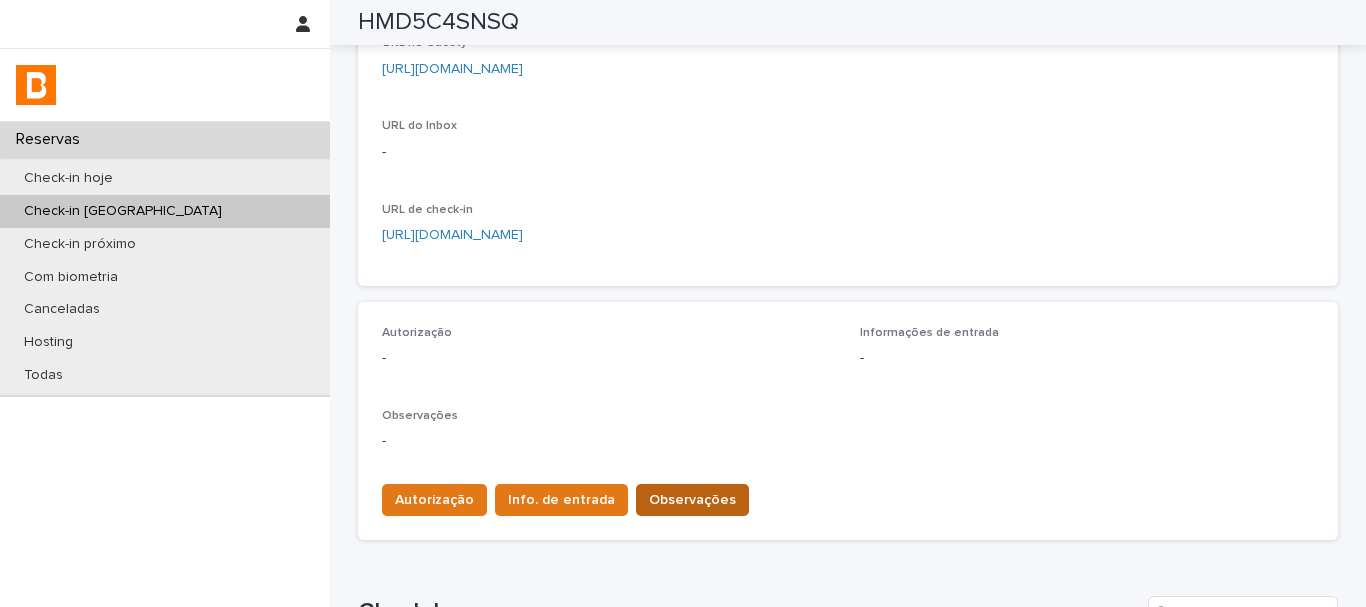 click on "Observações" at bounding box center [692, 500] 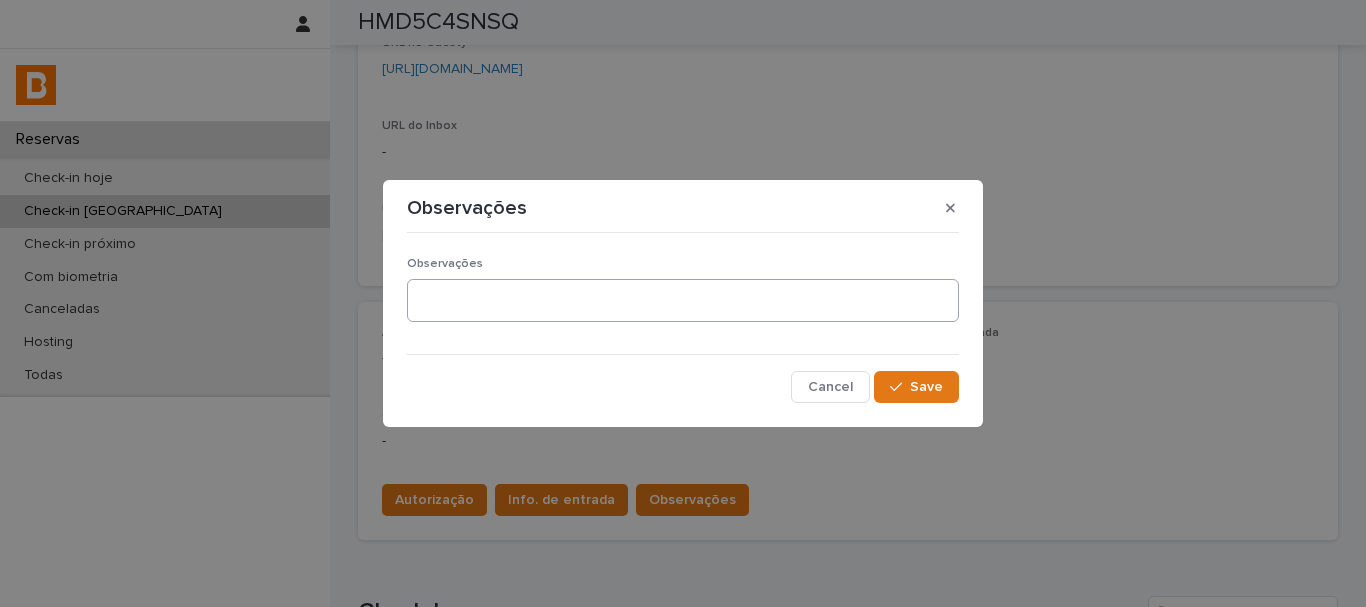 drag, startPoint x: 542, startPoint y: 330, endPoint x: 543, endPoint y: 318, distance: 12.0415945 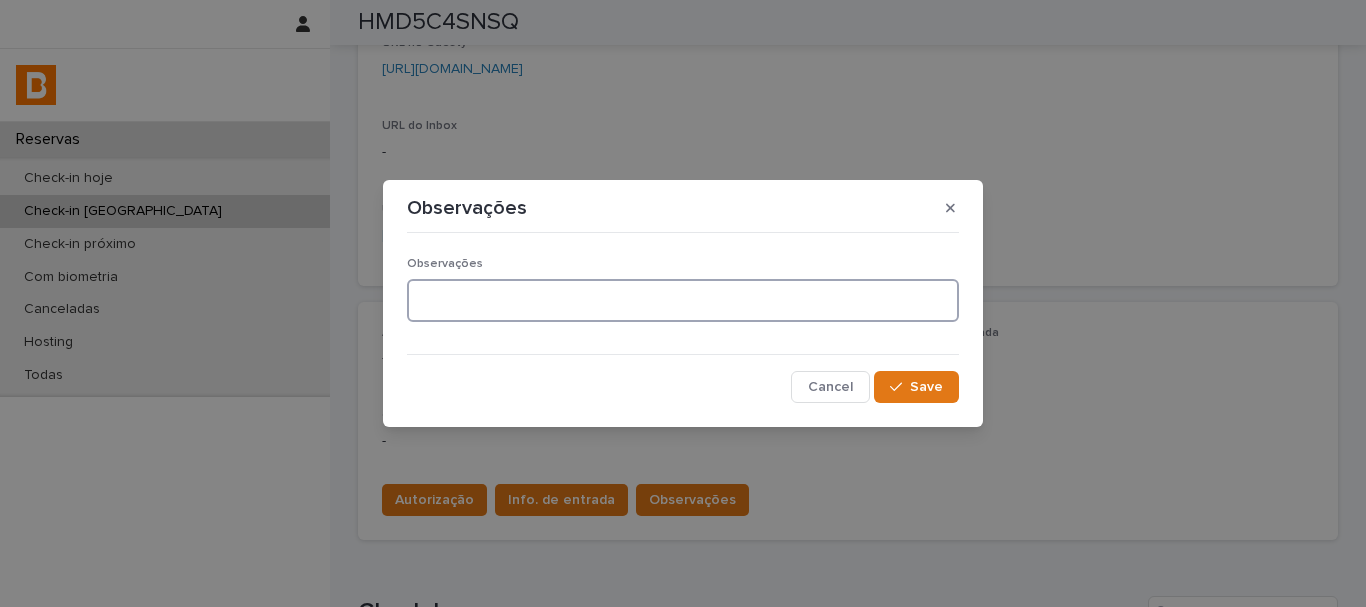 click at bounding box center (683, 300) 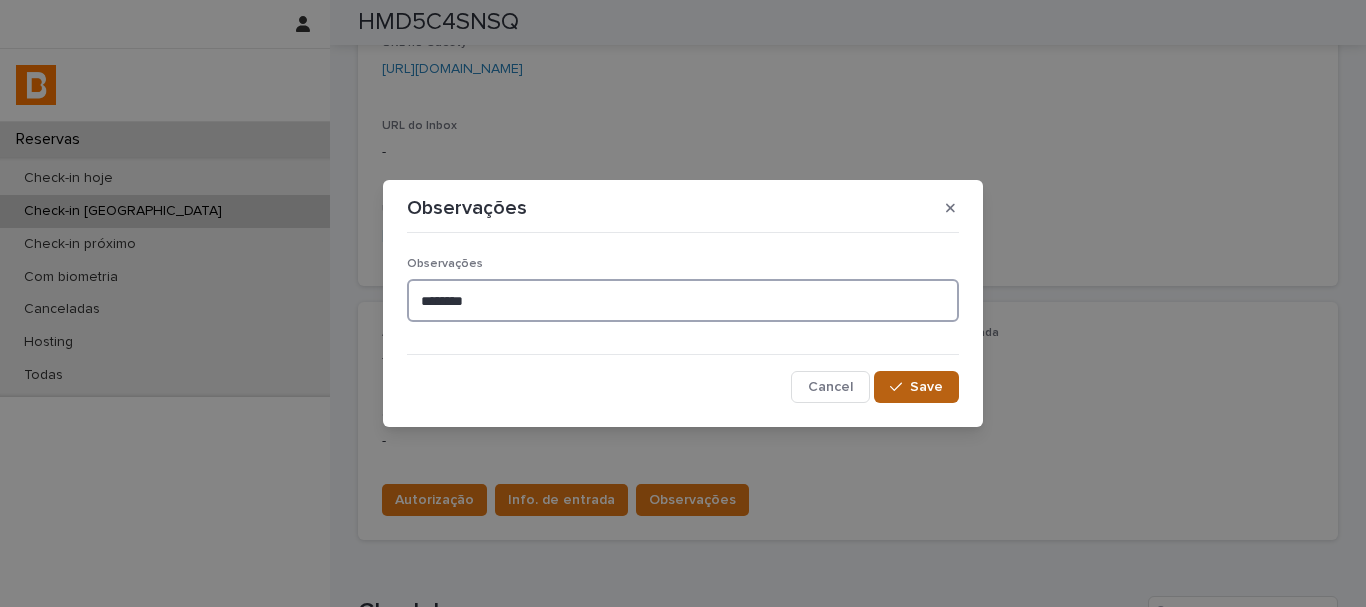 type on "*******" 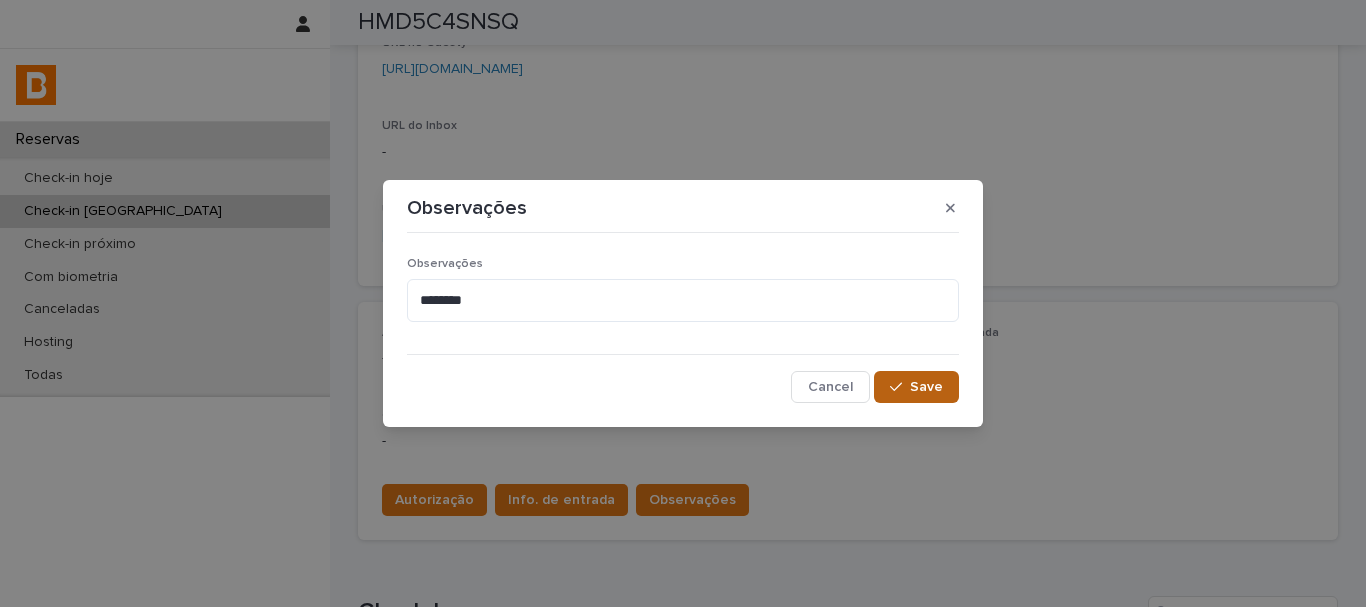 click on "Save" at bounding box center [916, 387] 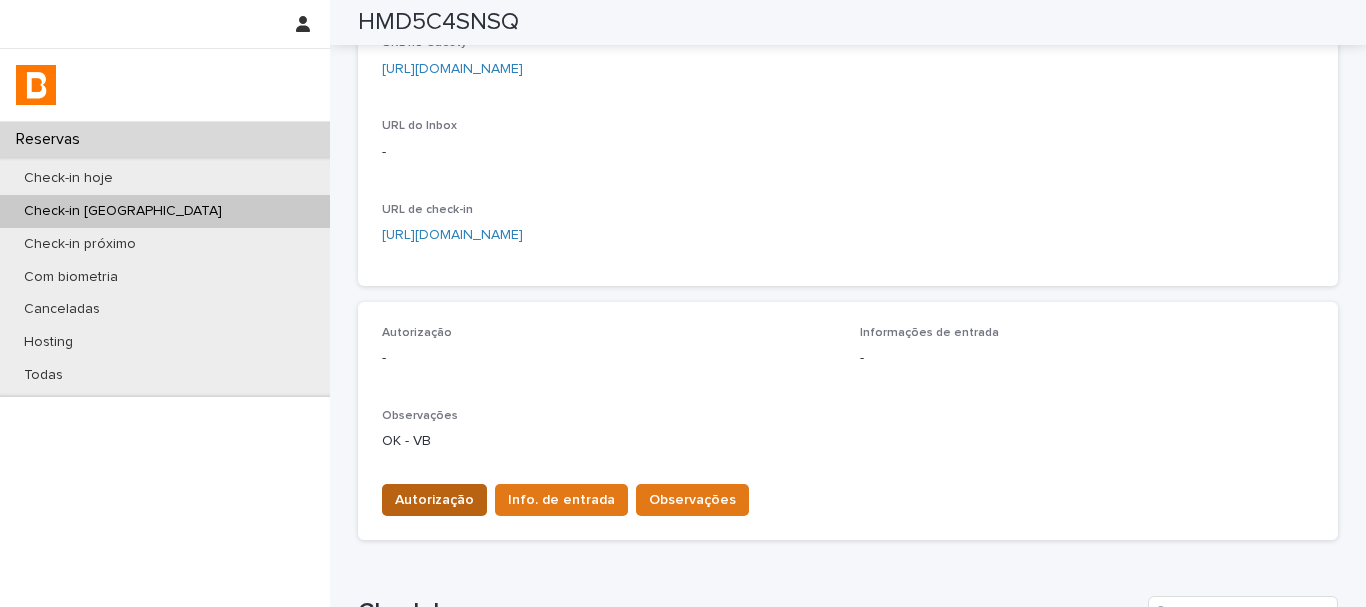 click on "Autorização" at bounding box center [434, 500] 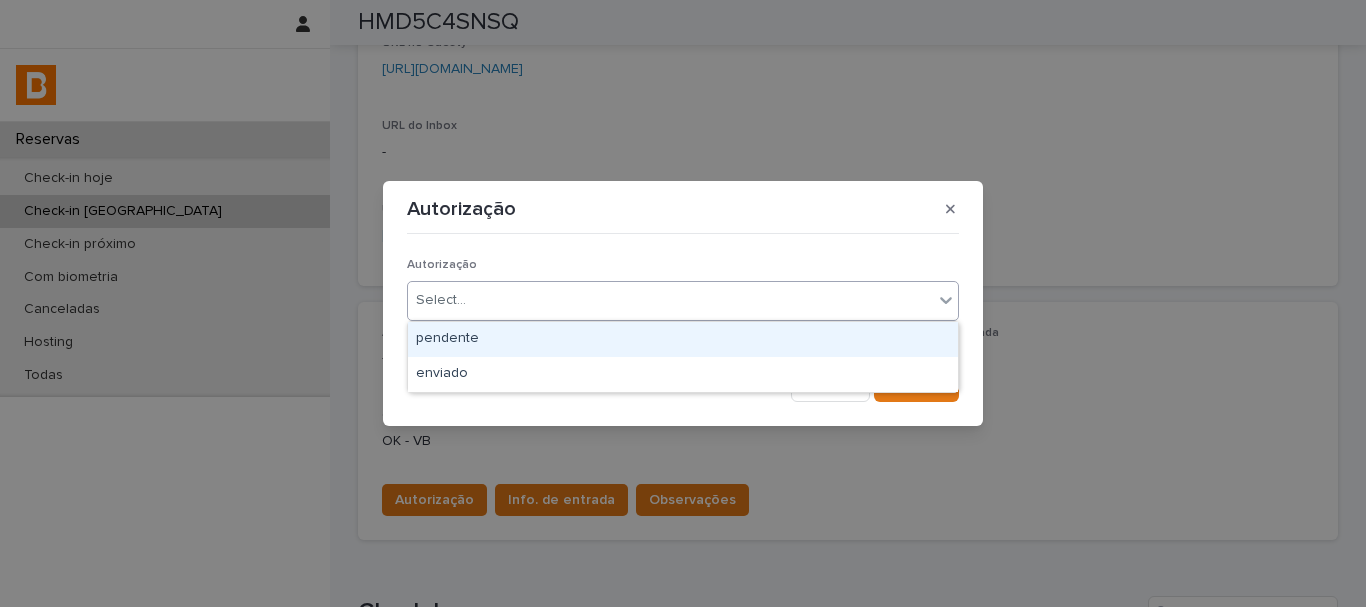 drag, startPoint x: 478, startPoint y: 295, endPoint x: 482, endPoint y: 317, distance: 22.36068 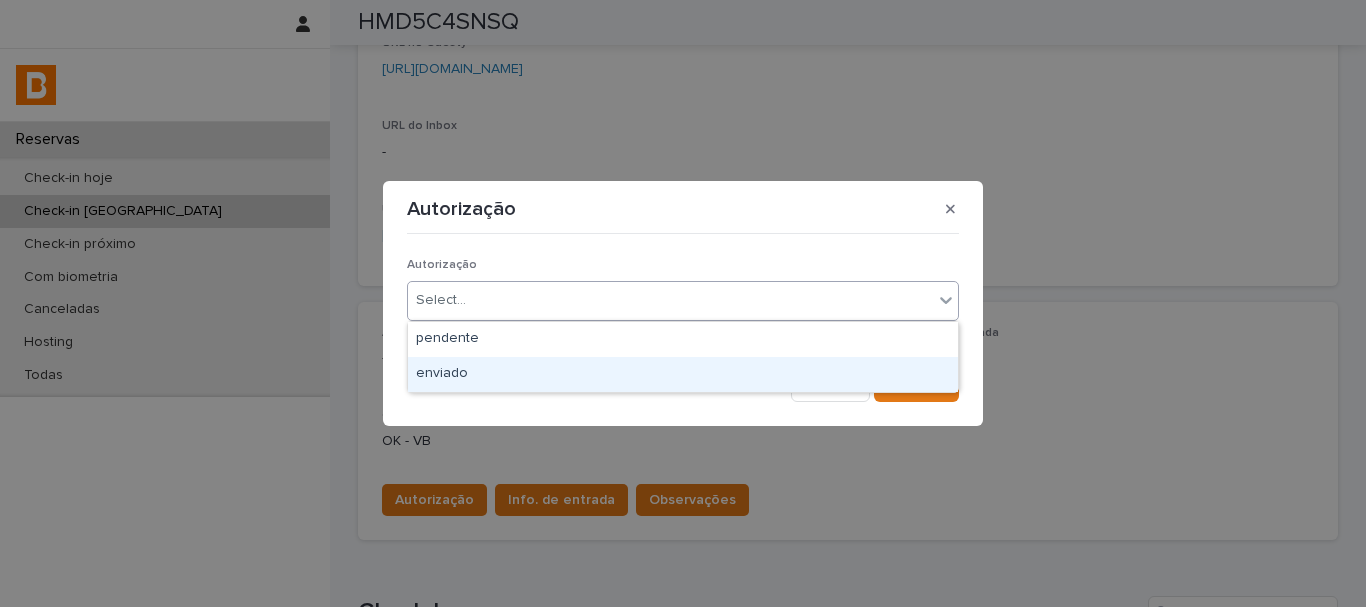 click on "Autorização Autorização      option enviado focused, 2 of 2. 2 results available. Use Up and Down to choose options, press Enter to select the currently focused option, press Escape to exit the menu, press Tab to select the option and exit the menu. Select... Cancel Save" at bounding box center [683, 303] 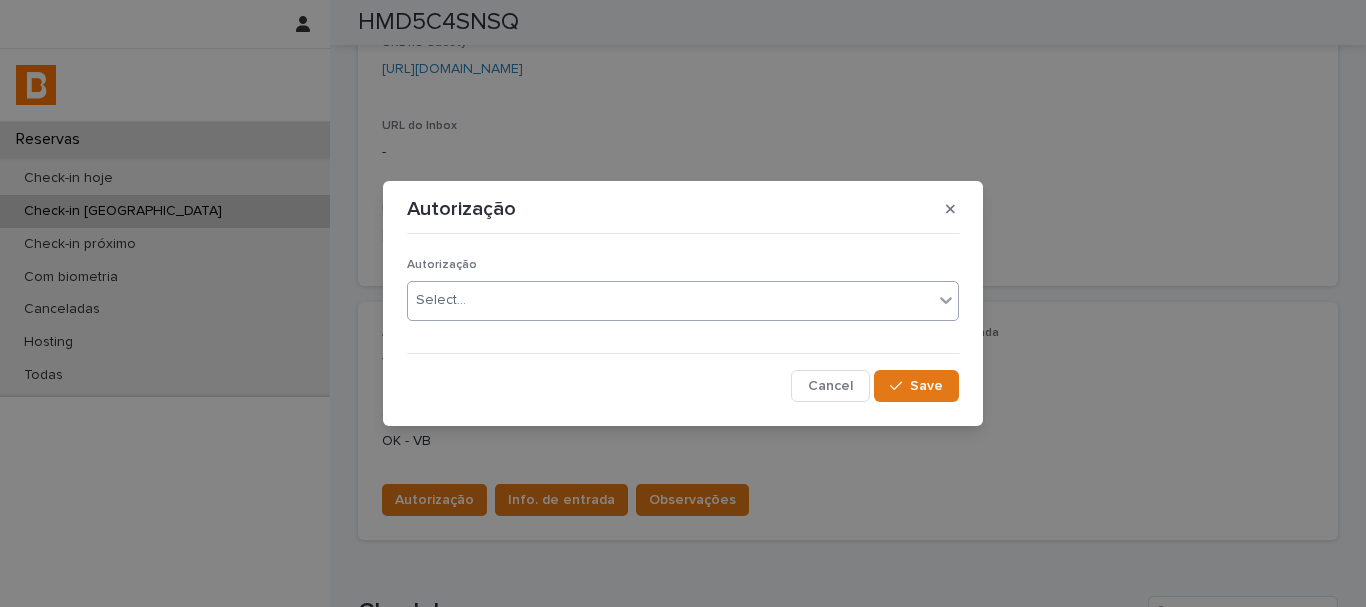 click on "Select..." at bounding box center (670, 300) 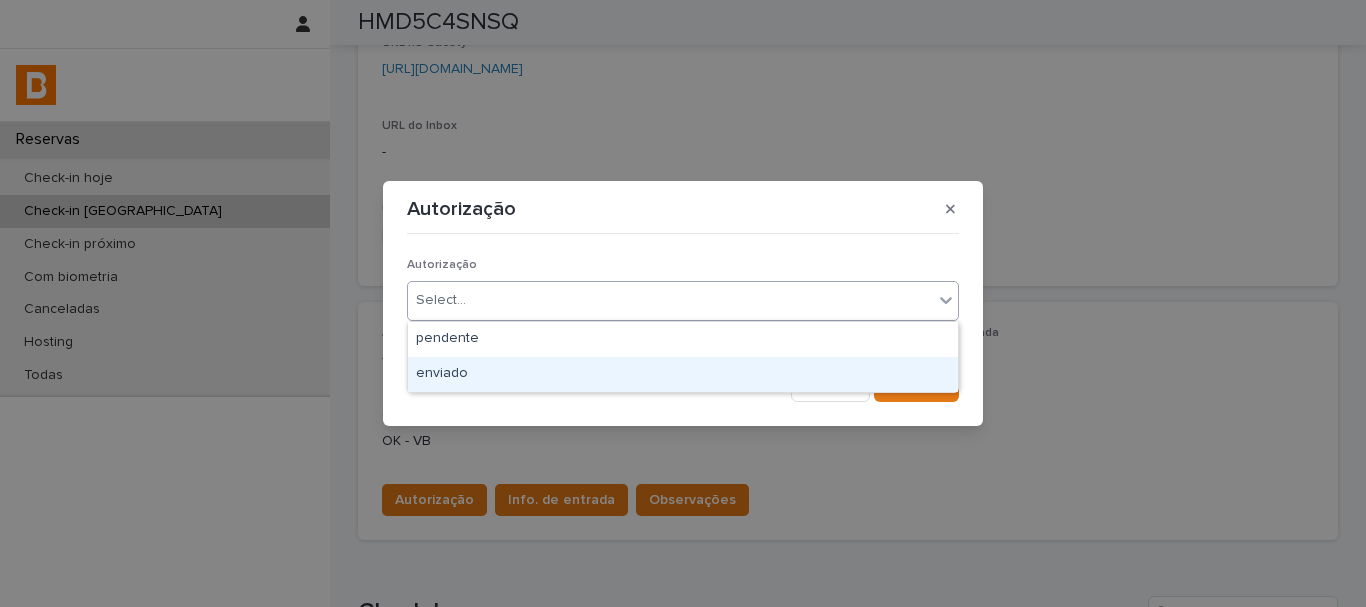 click on "enviado" at bounding box center [683, 374] 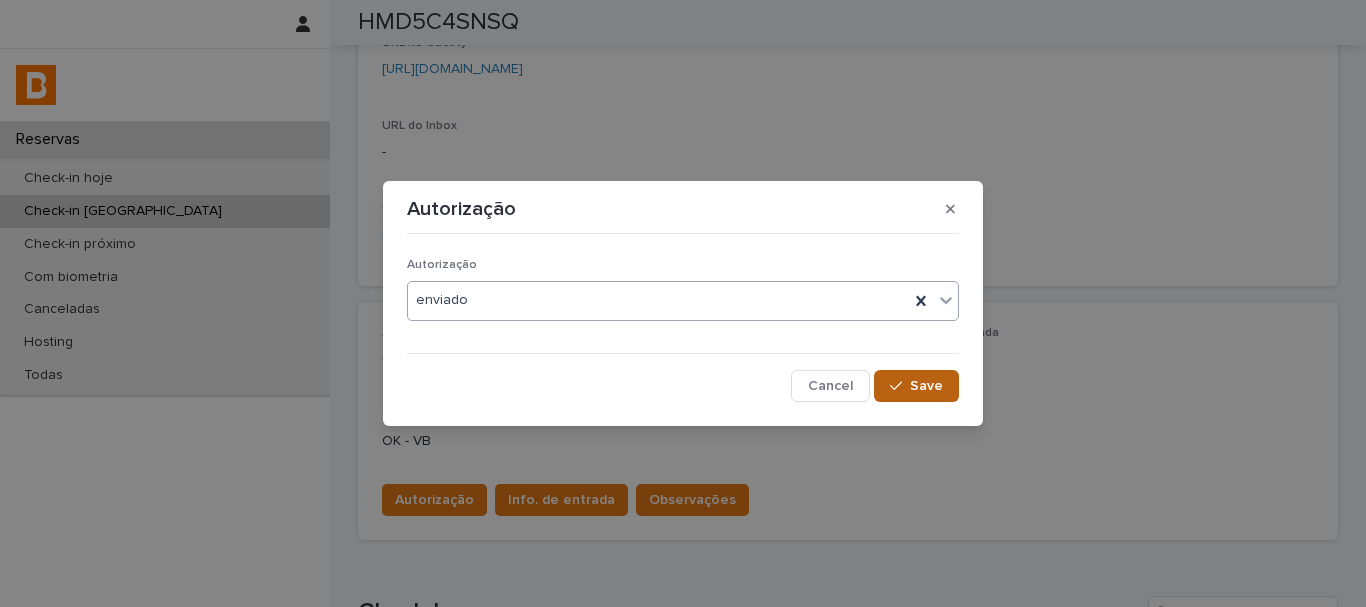 click on "Save" at bounding box center [926, 386] 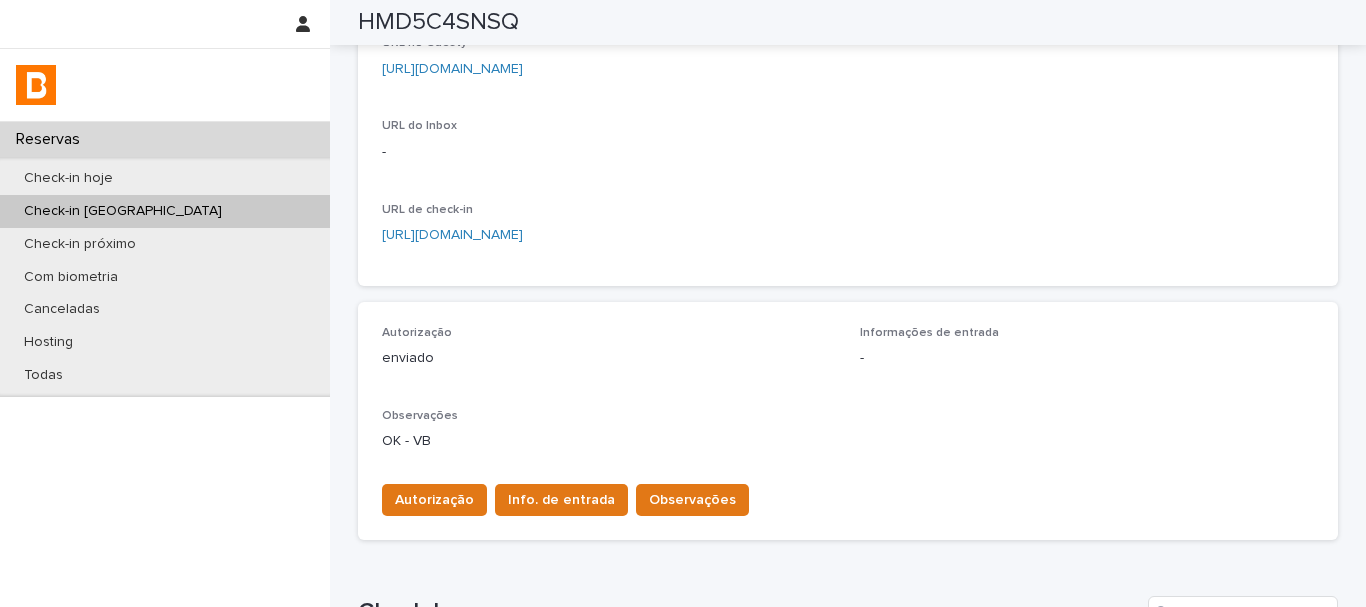 click on "Info. de entrada" at bounding box center (561, 500) 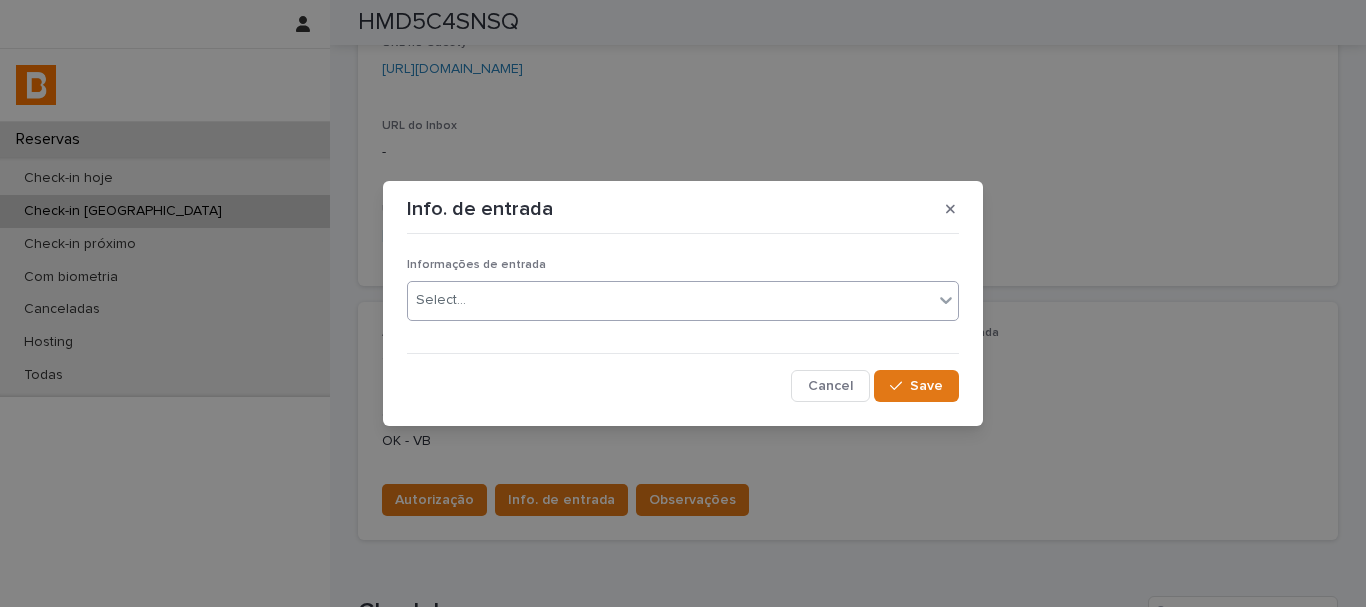 click on "Select..." at bounding box center [670, 300] 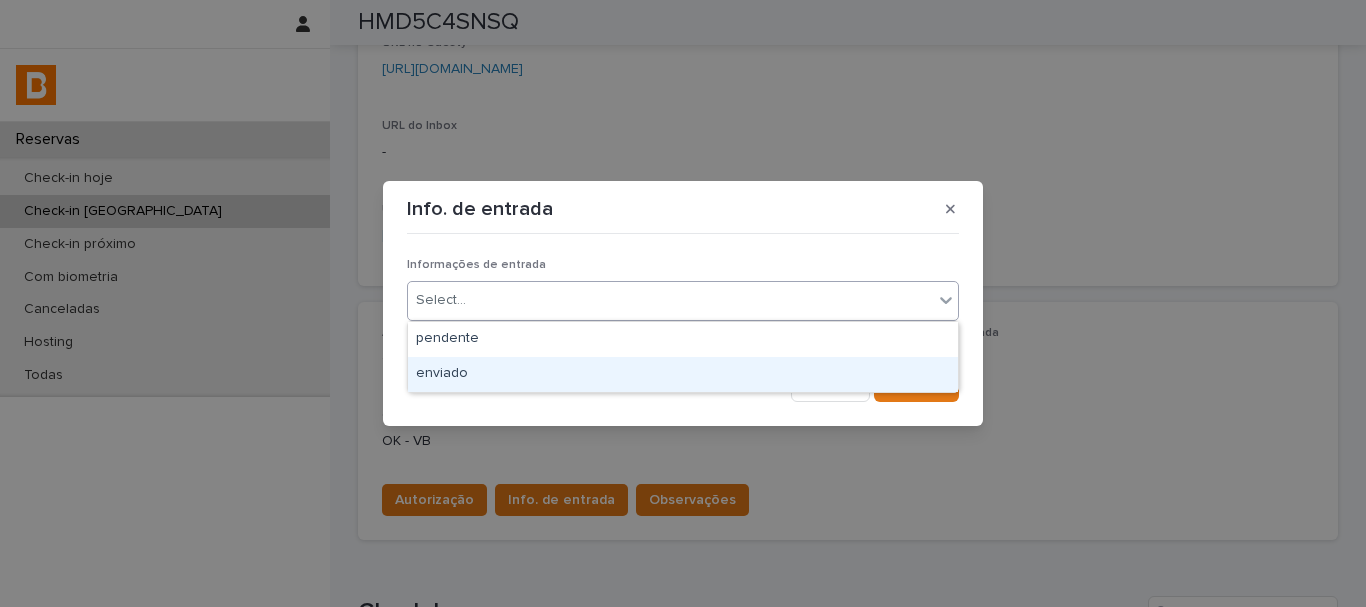 click on "enviado" at bounding box center [683, 374] 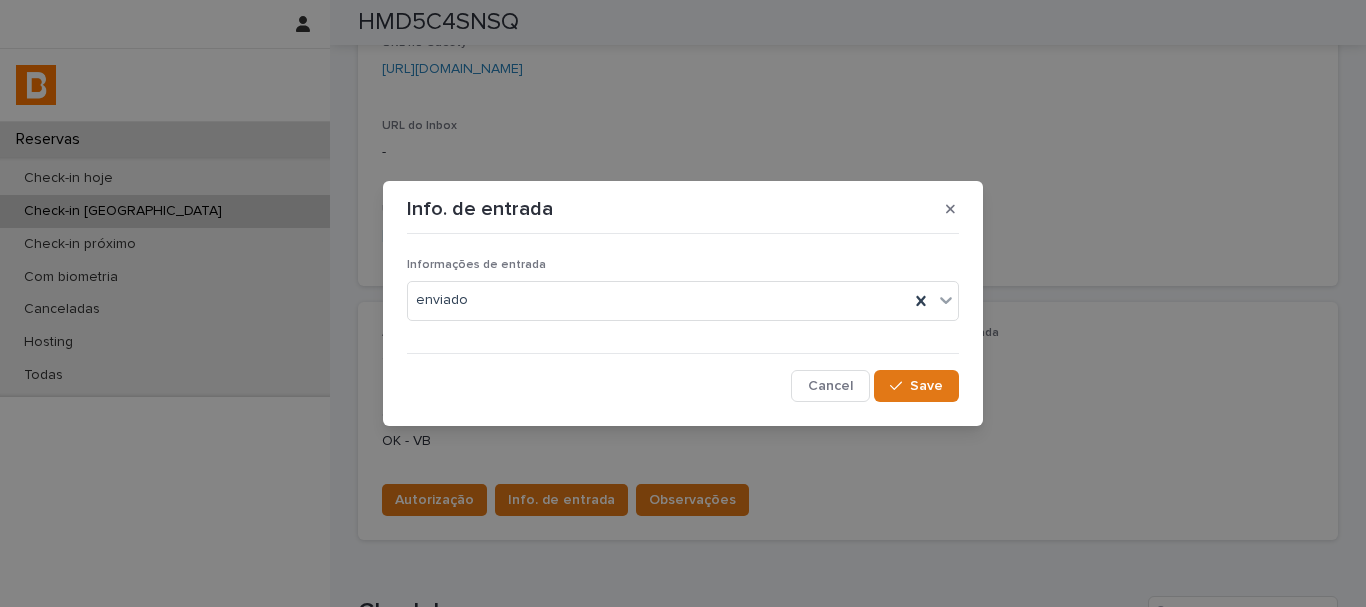 drag, startPoint x: 893, startPoint y: 371, endPoint x: 830, endPoint y: 358, distance: 64.327286 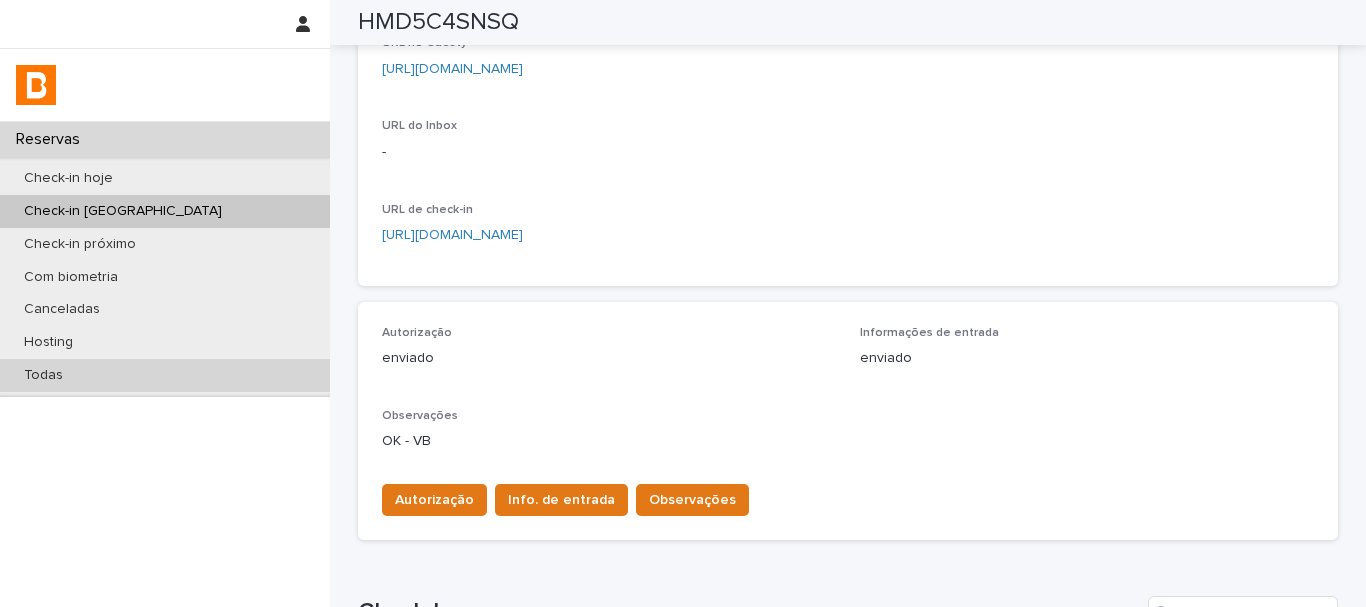 click on "Todas" at bounding box center (165, 375) 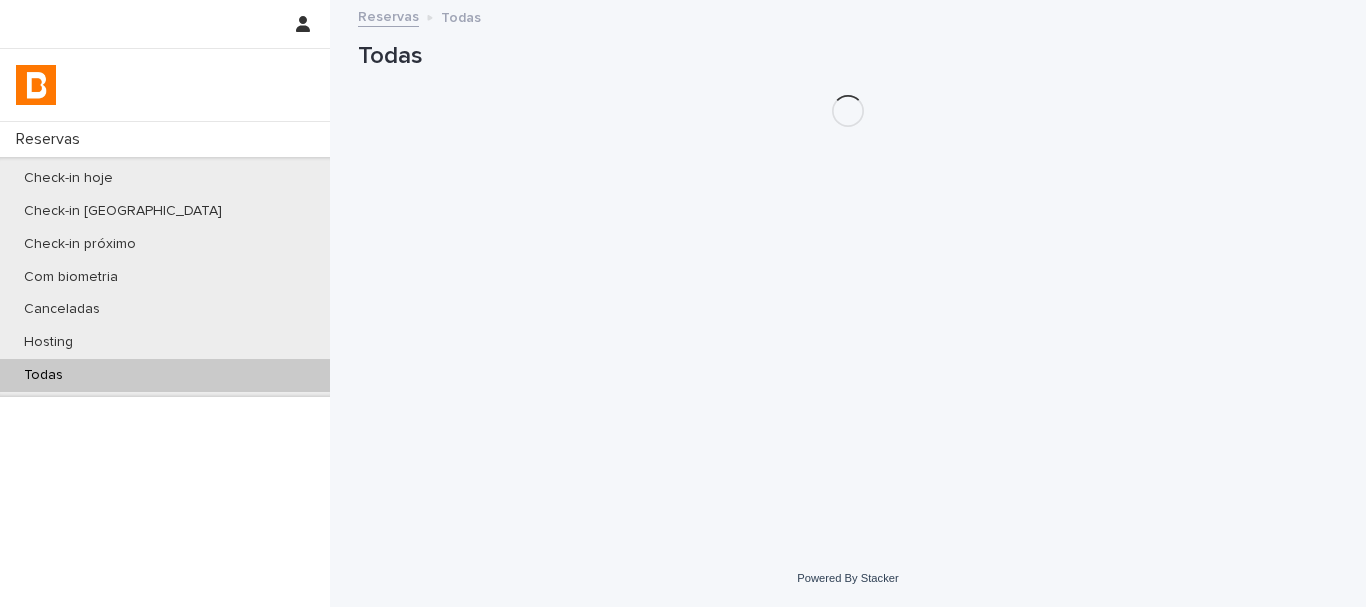 scroll, scrollTop: 0, scrollLeft: 0, axis: both 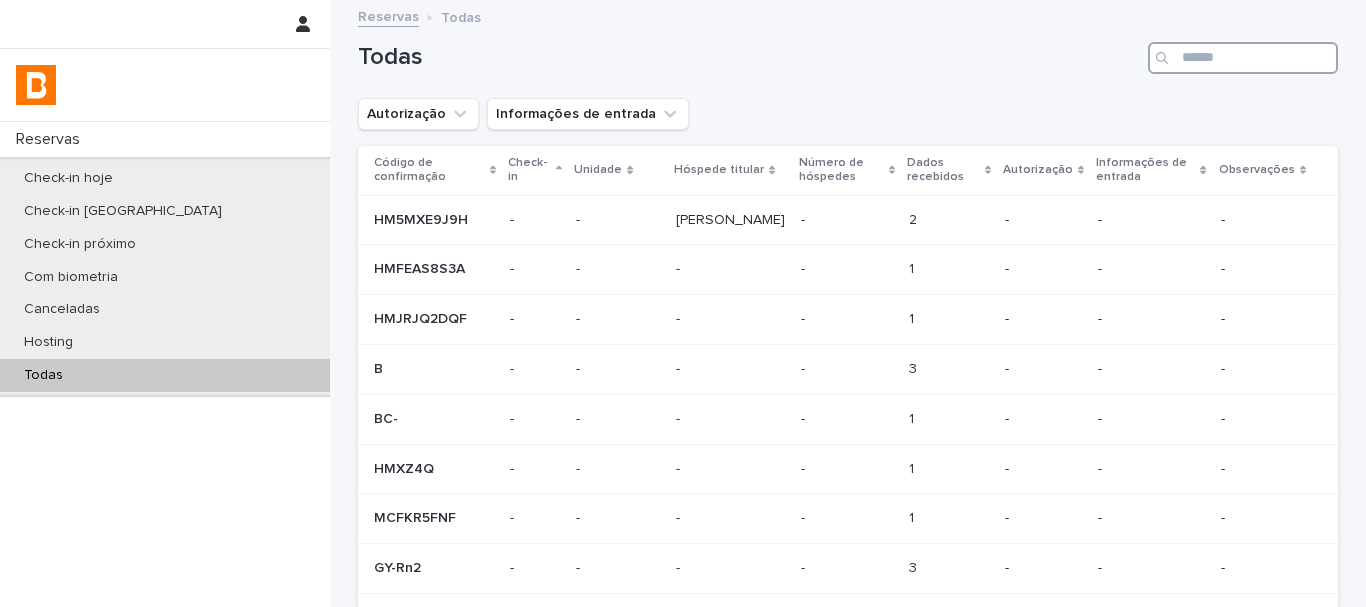 click at bounding box center [1243, 58] 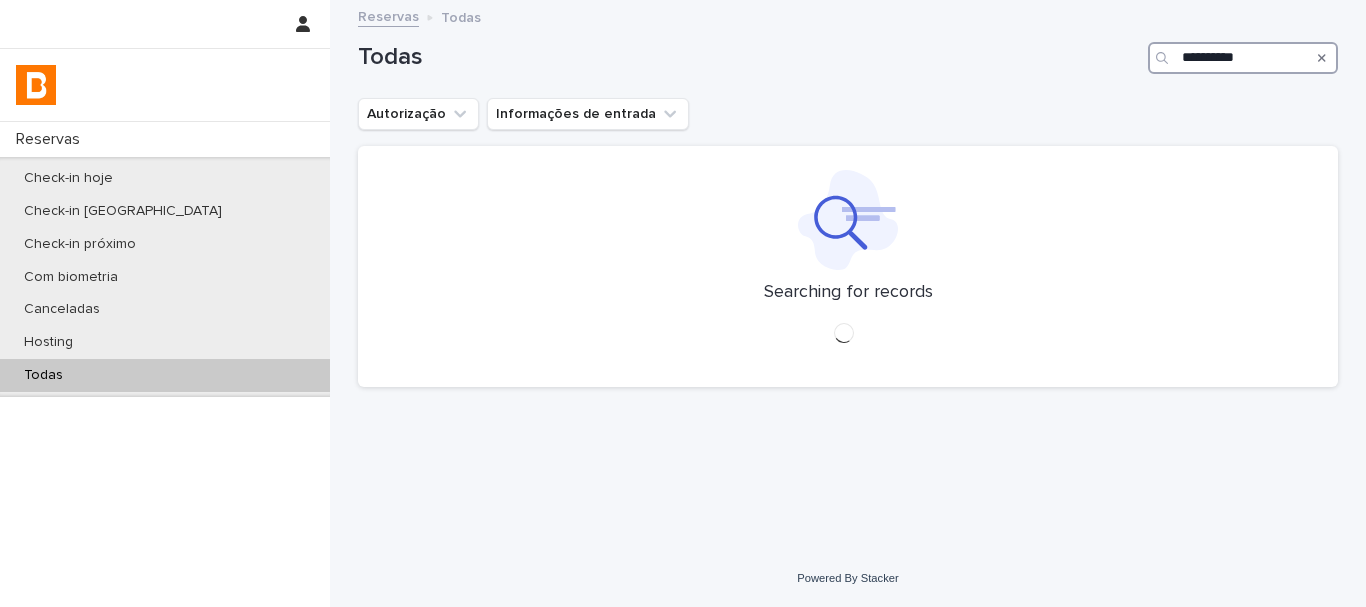 type on "**********" 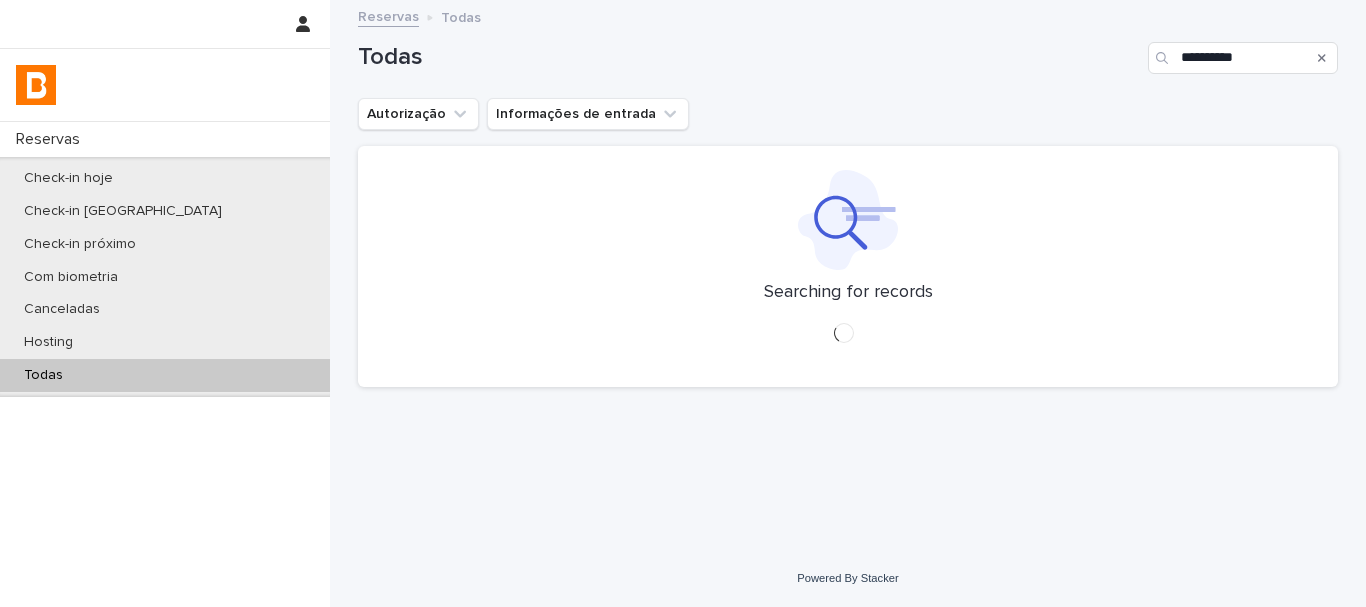 click on "**********" at bounding box center [848, 50] 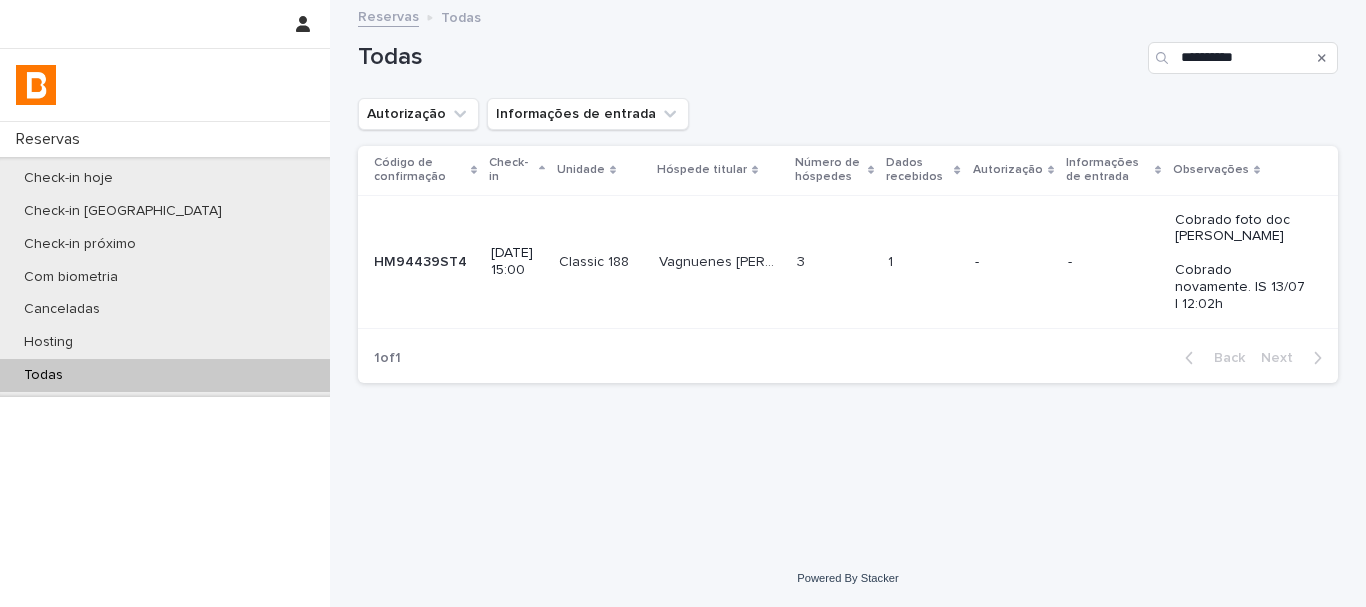 click on "1 1" at bounding box center [923, 262] 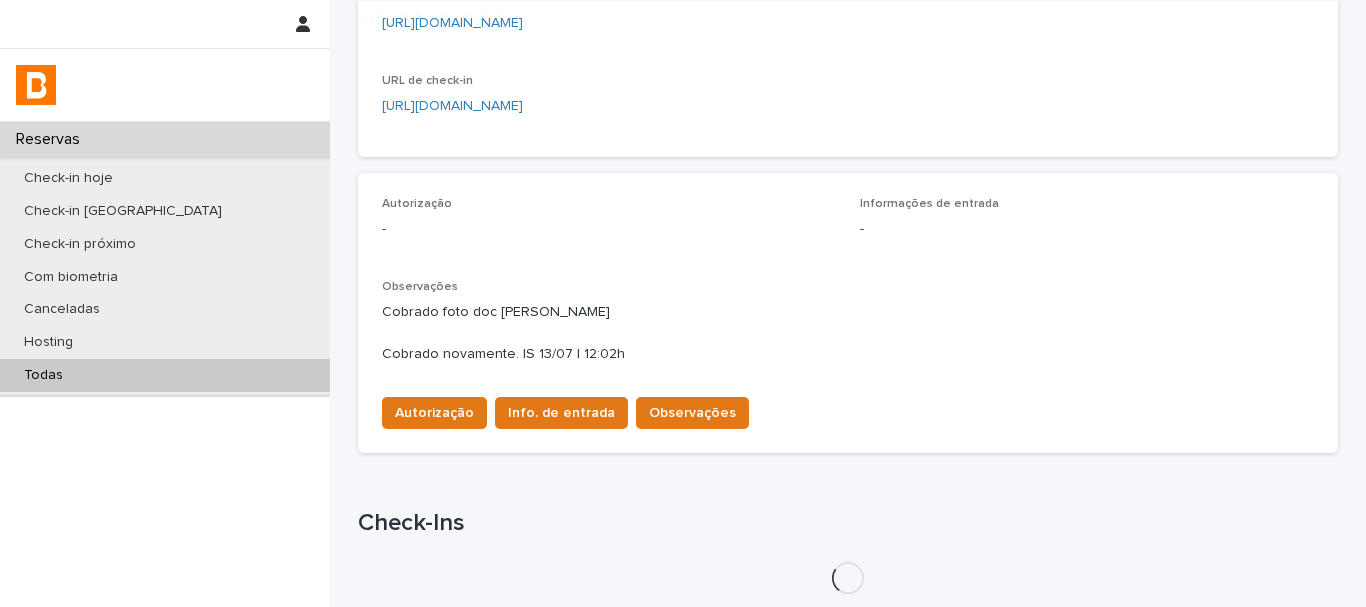 scroll, scrollTop: 588, scrollLeft: 0, axis: vertical 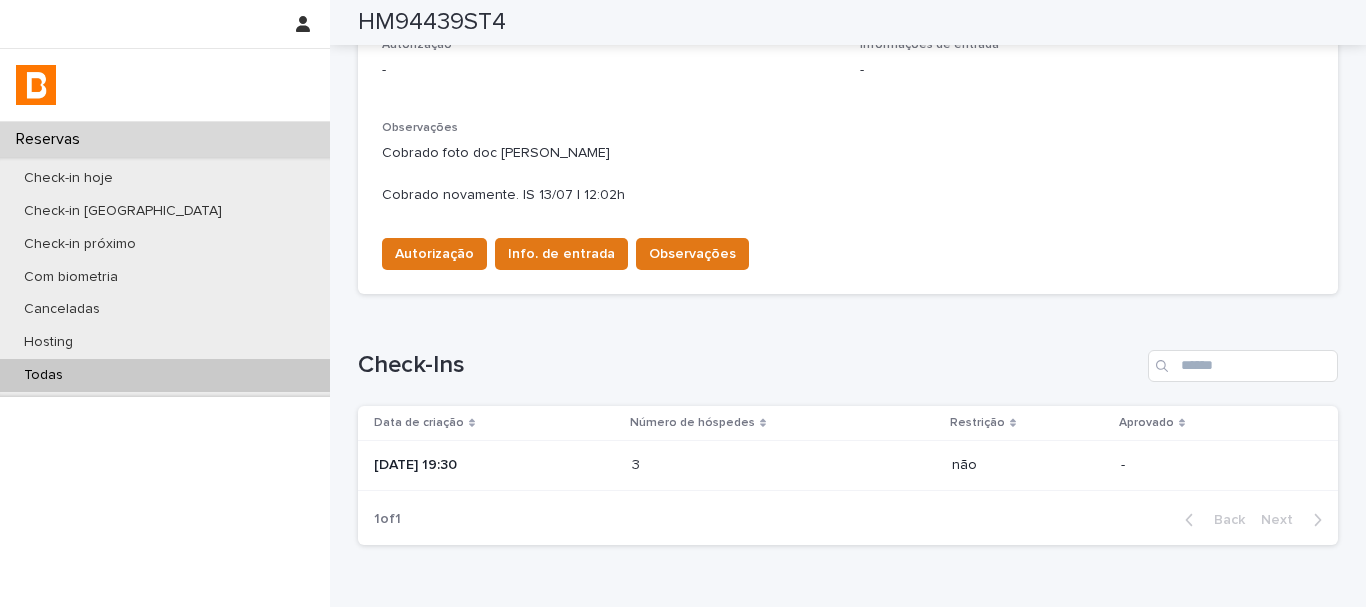 click on "[DATE] 19:30" at bounding box center [495, 465] 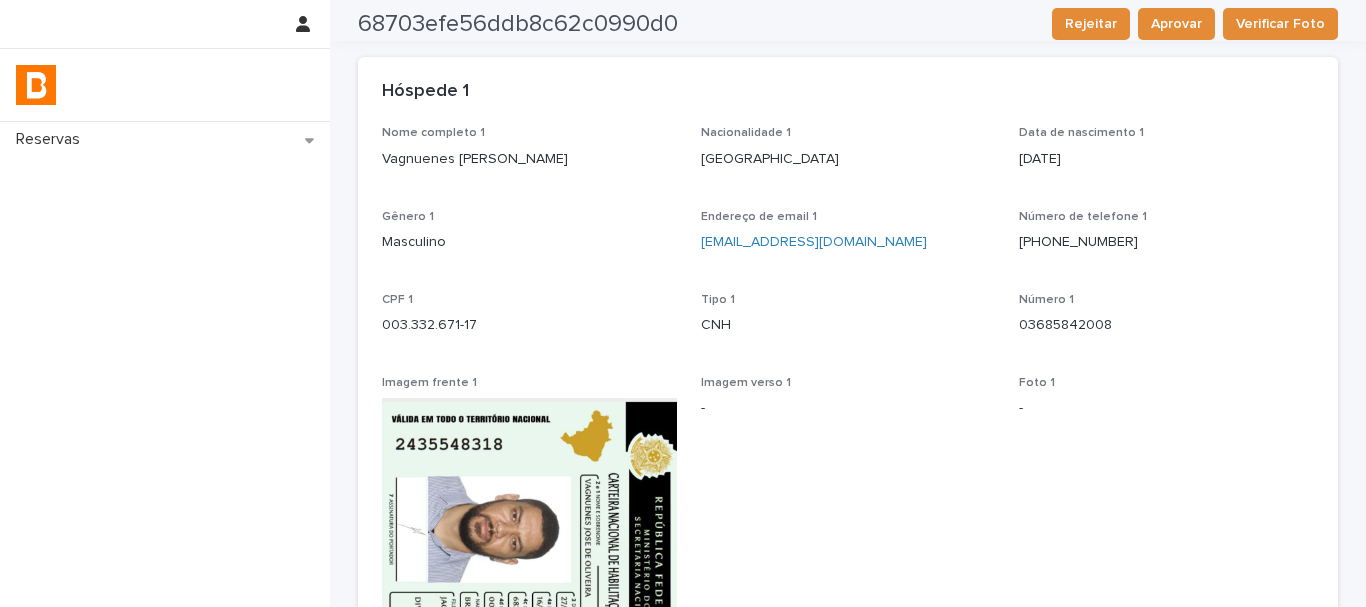 scroll, scrollTop: 0, scrollLeft: 0, axis: both 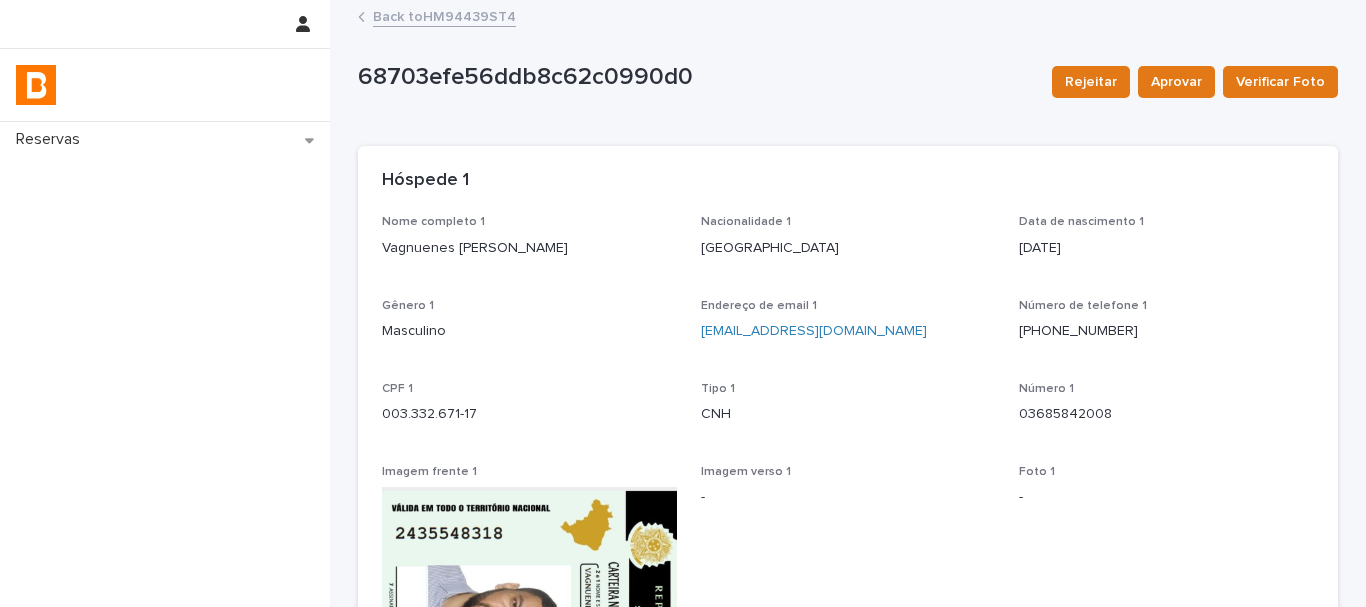 click on "Back to  HM94439ST4" at bounding box center [444, 15] 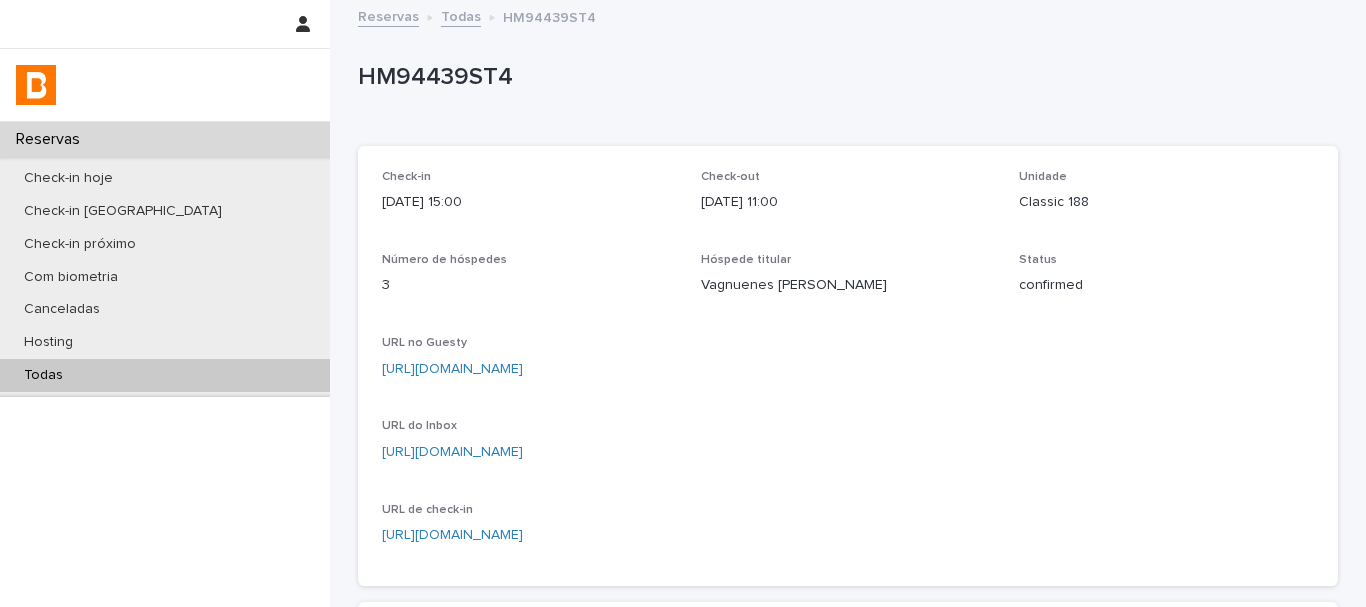 click on "HM94439ST4" at bounding box center [844, 77] 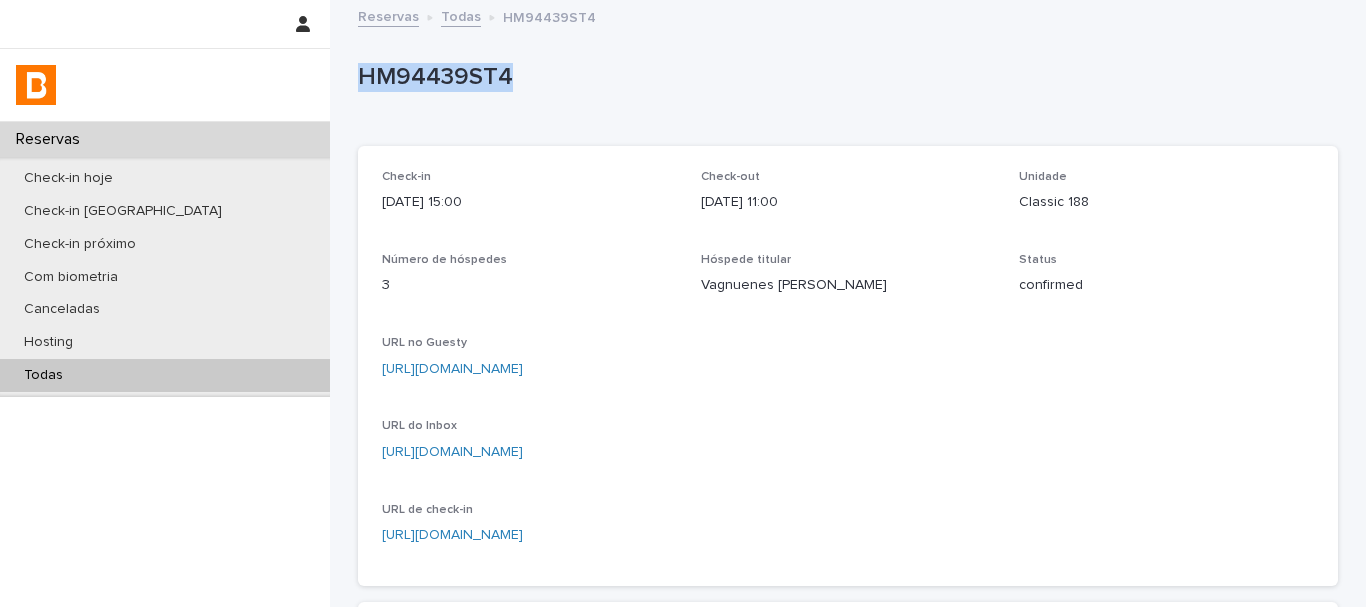click on "HM94439ST4" at bounding box center [844, 77] 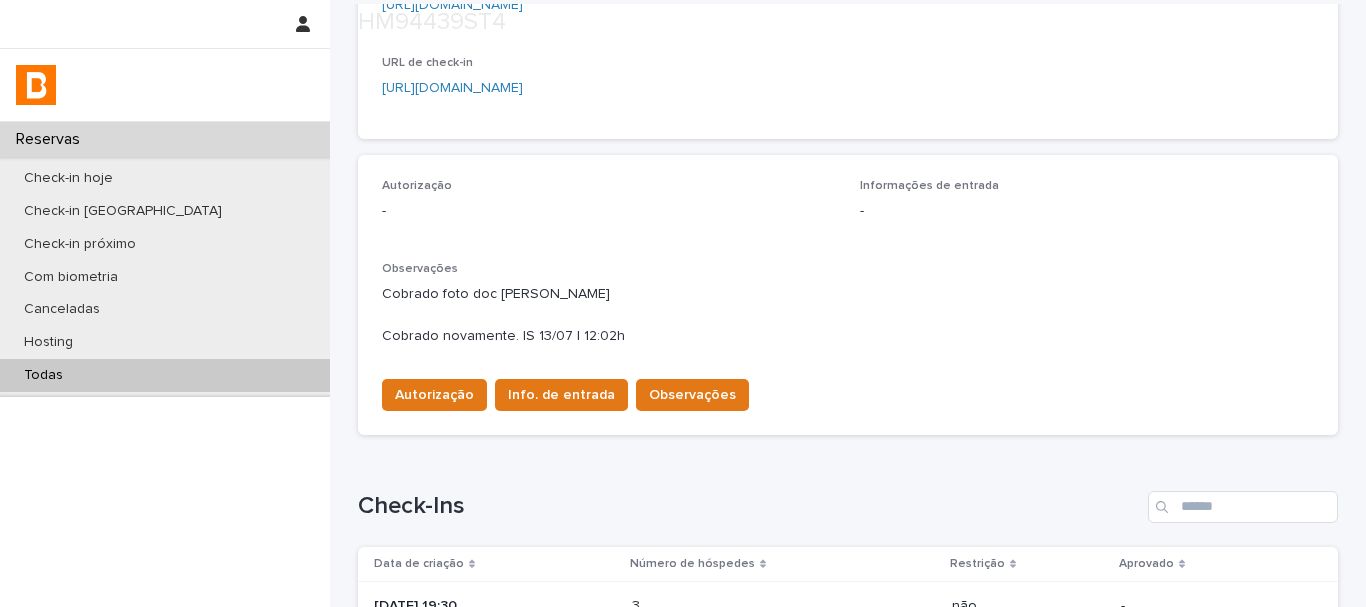 scroll, scrollTop: 500, scrollLeft: 0, axis: vertical 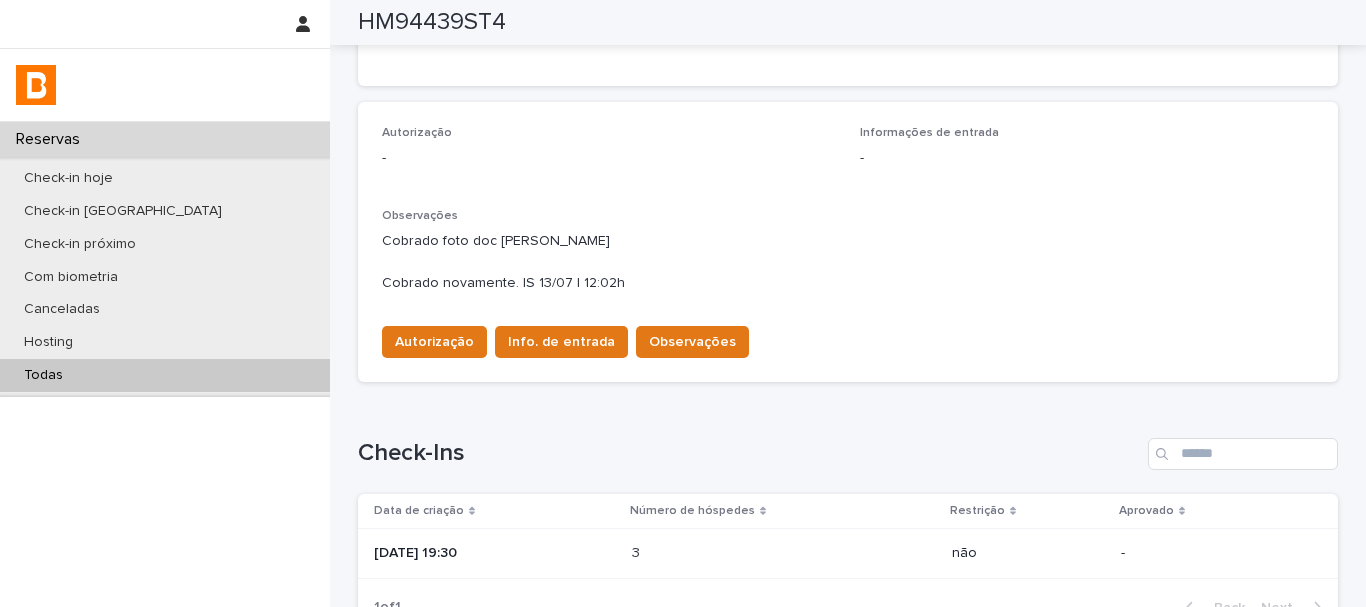 click on "[DATE] 19:30" at bounding box center (495, 553) 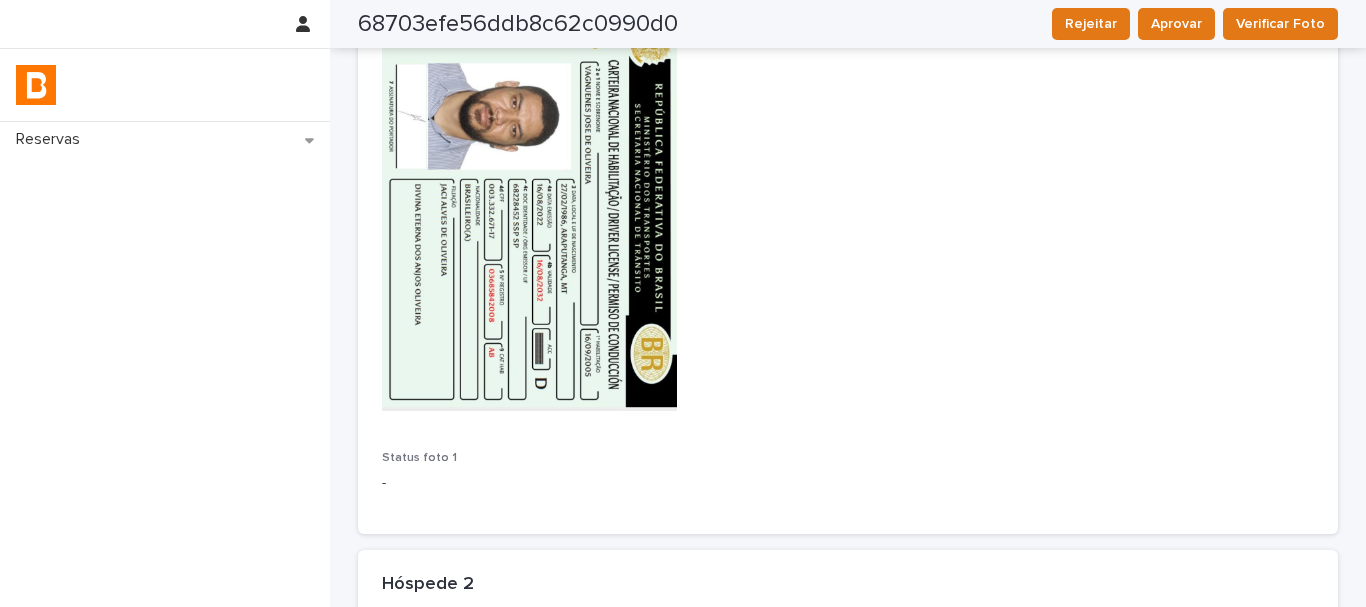 scroll, scrollTop: 0, scrollLeft: 0, axis: both 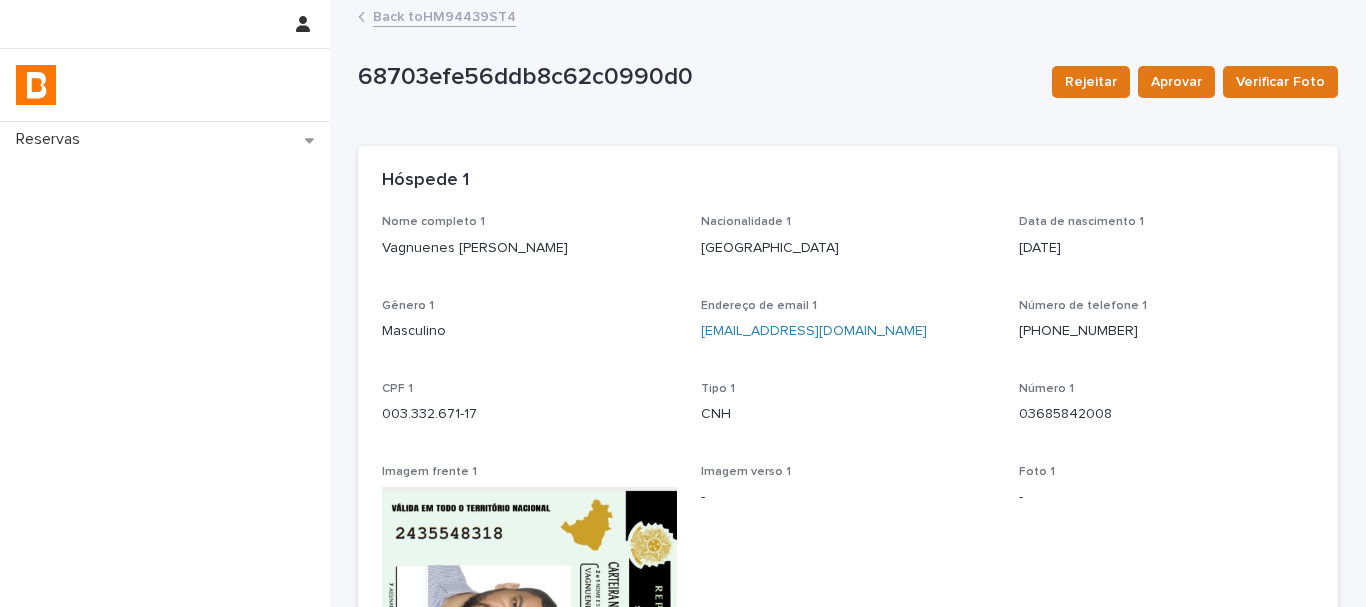 click on "Nome completo 1 Vagnuenes [PERSON_NAME]" at bounding box center [529, 244] 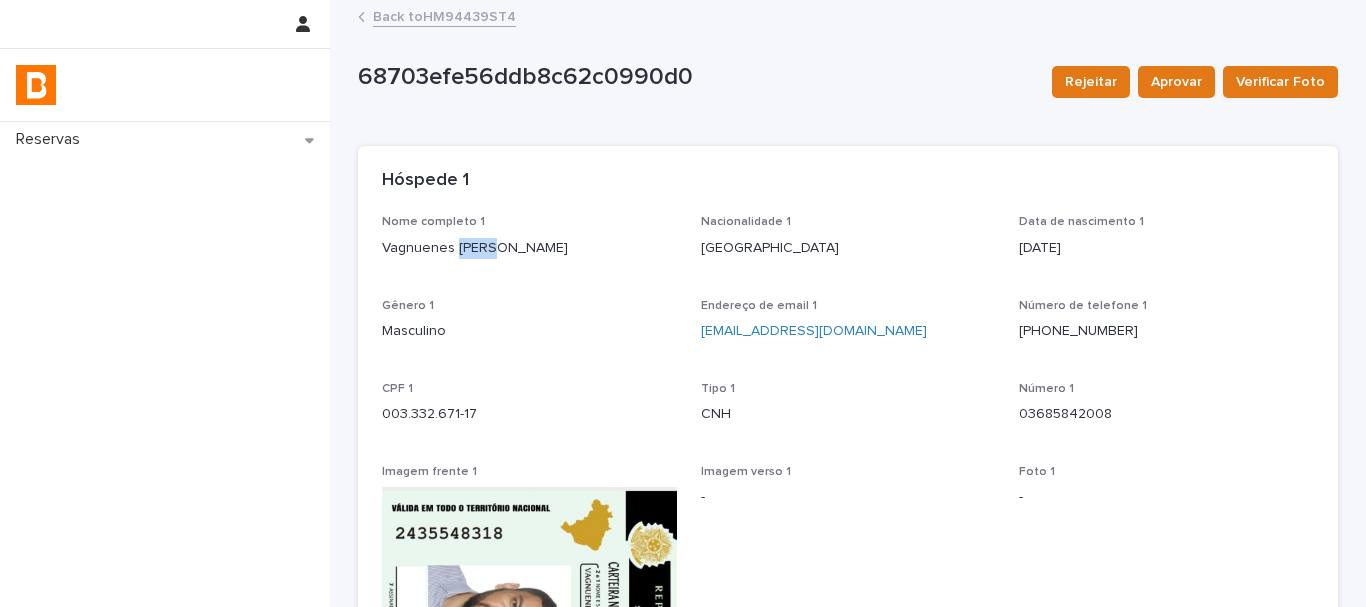 click on "Nome completo 1 Vagnuenes [PERSON_NAME]" at bounding box center (529, 244) 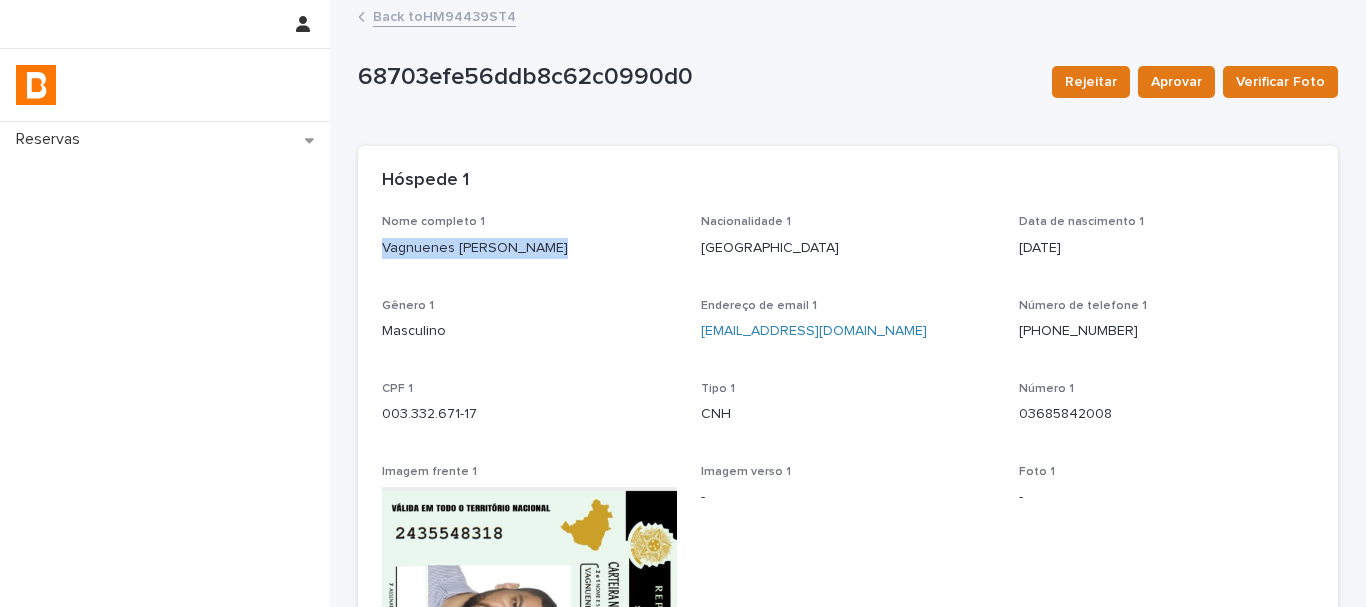 click on "Nome completo 1 Vagnuenes [PERSON_NAME]" at bounding box center [529, 244] 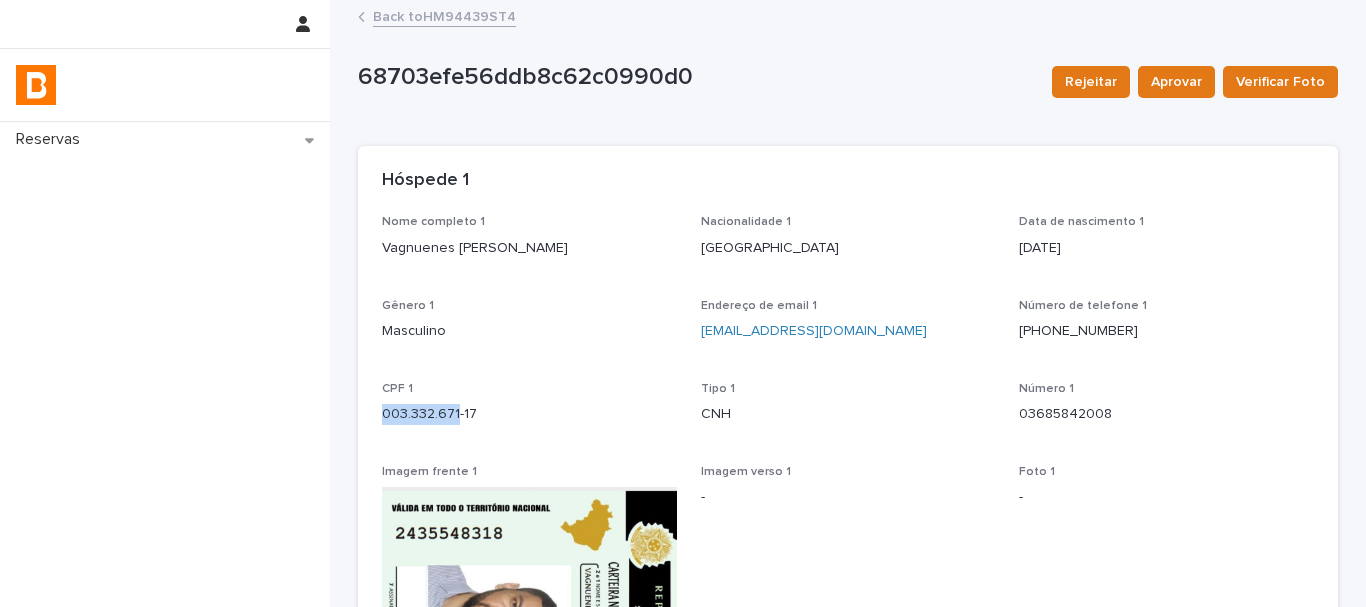 click on "003.332.671-17" at bounding box center (529, 414) 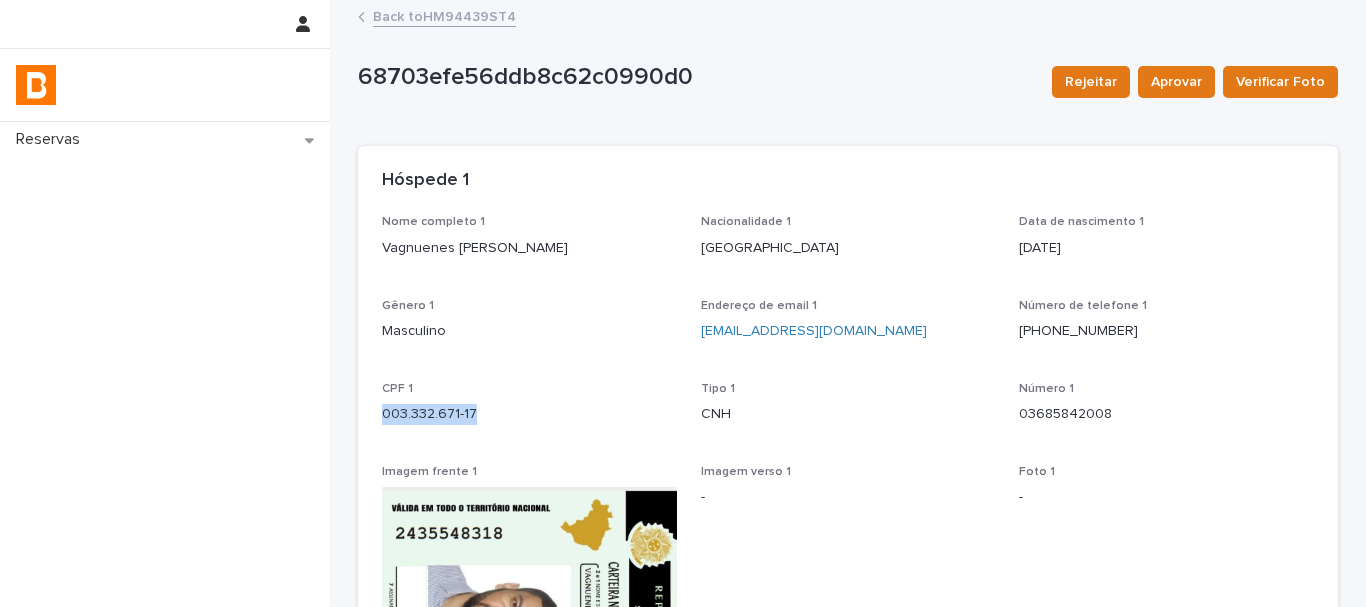 click on "003.332.671-17" at bounding box center [529, 414] 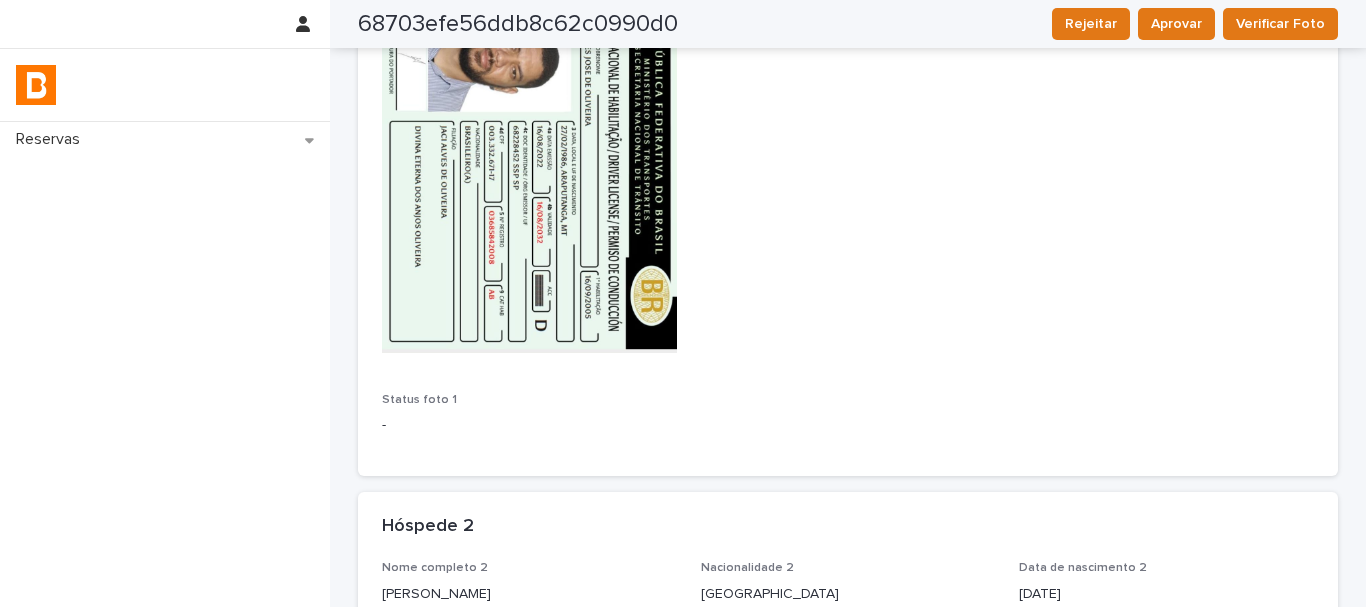 scroll, scrollTop: 800, scrollLeft: 0, axis: vertical 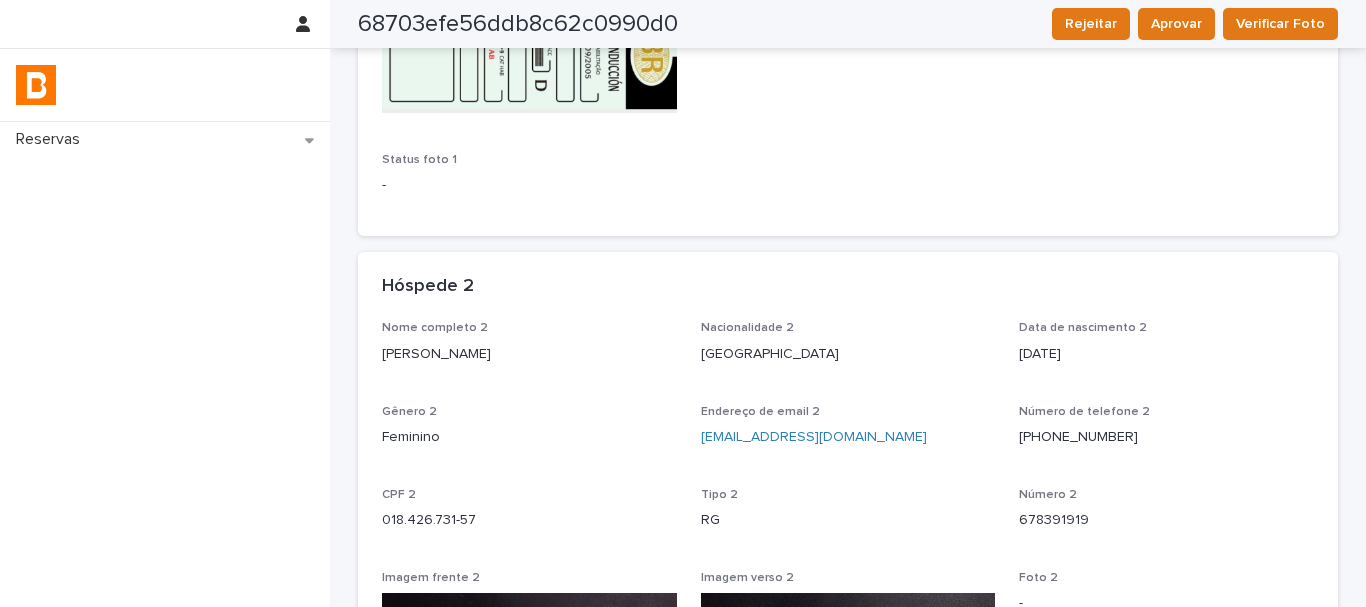 click on "[PERSON_NAME]" at bounding box center [529, 354] 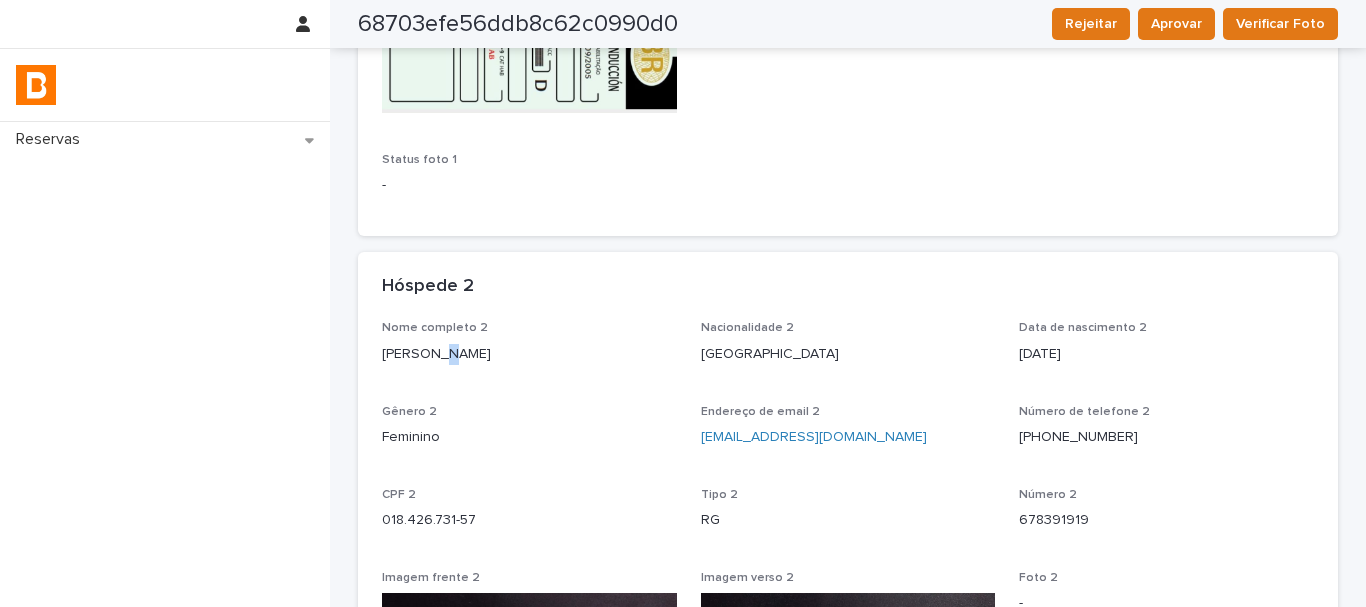 click on "[PERSON_NAME]" at bounding box center [529, 354] 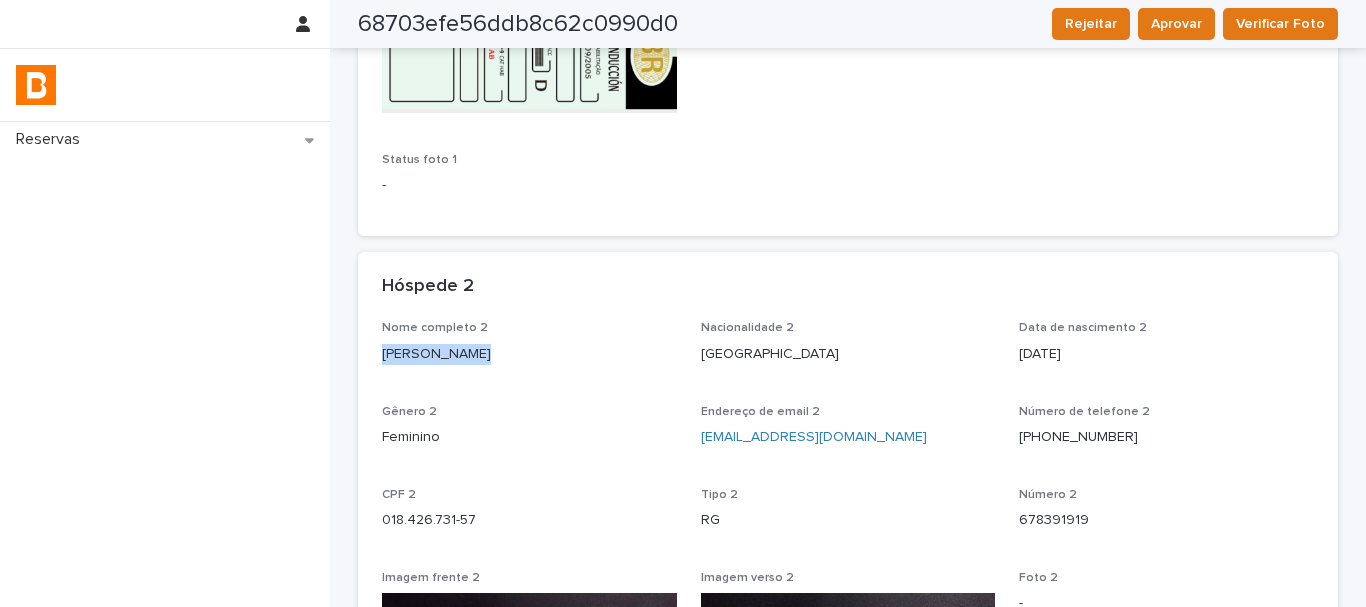 click on "[PERSON_NAME]" at bounding box center [529, 354] 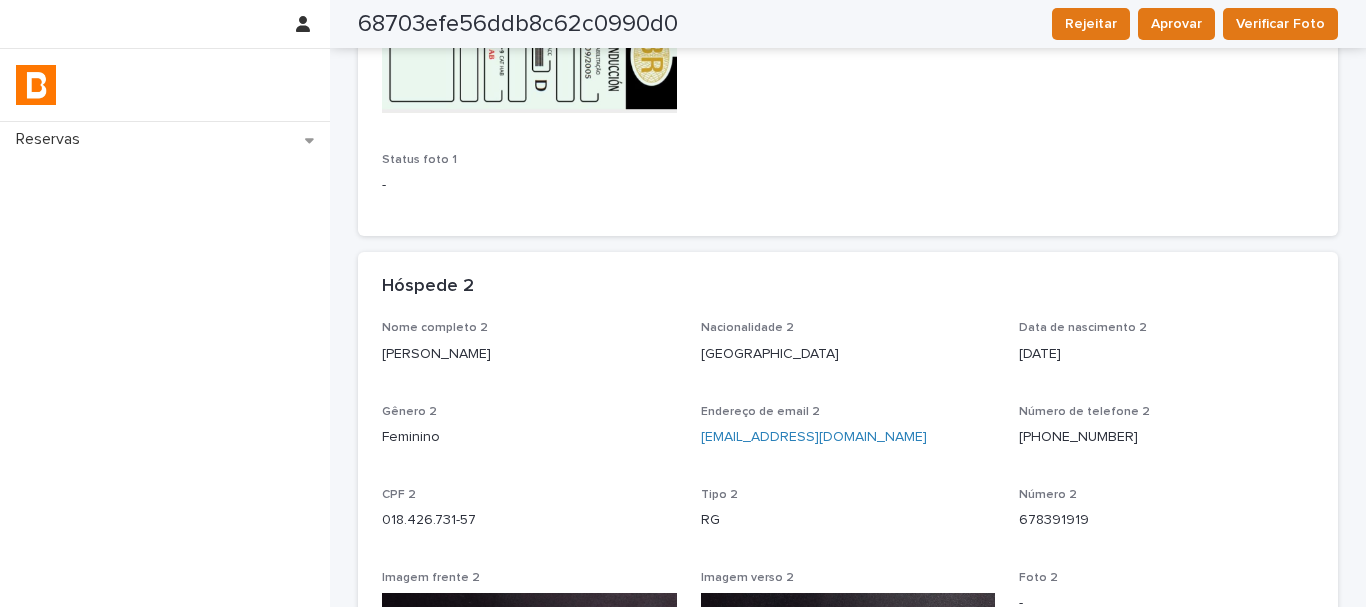 click on "018.426.731-57" at bounding box center (529, 520) 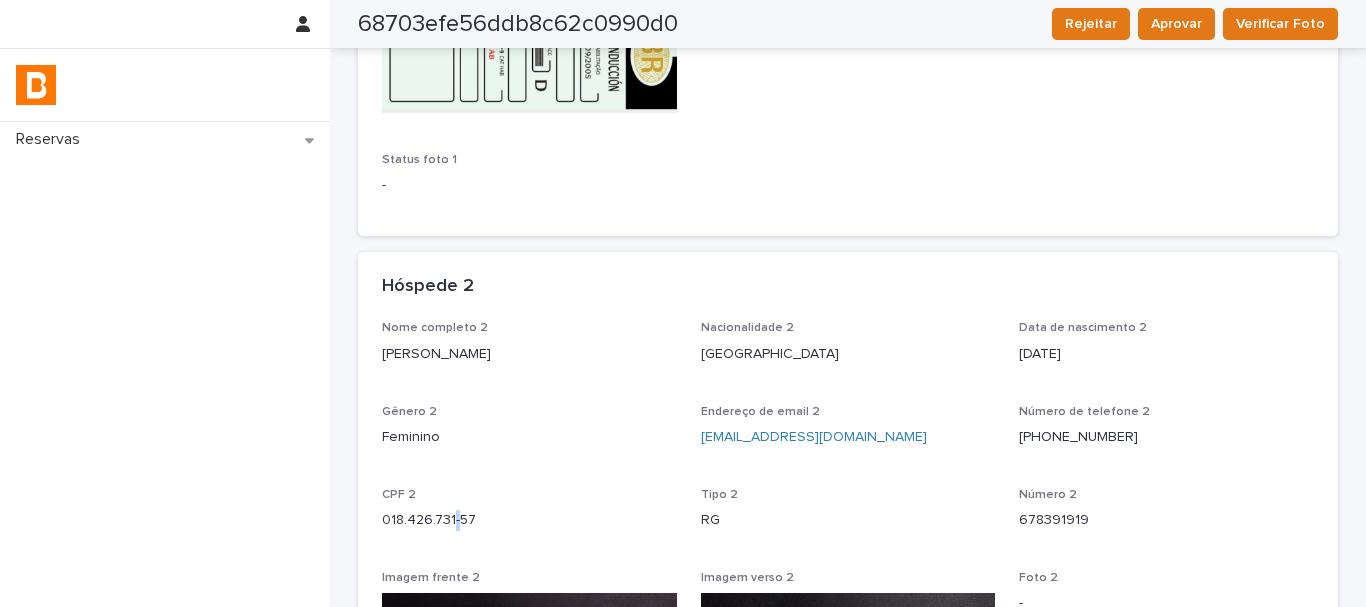 click on "018.426.731-57" at bounding box center (529, 520) 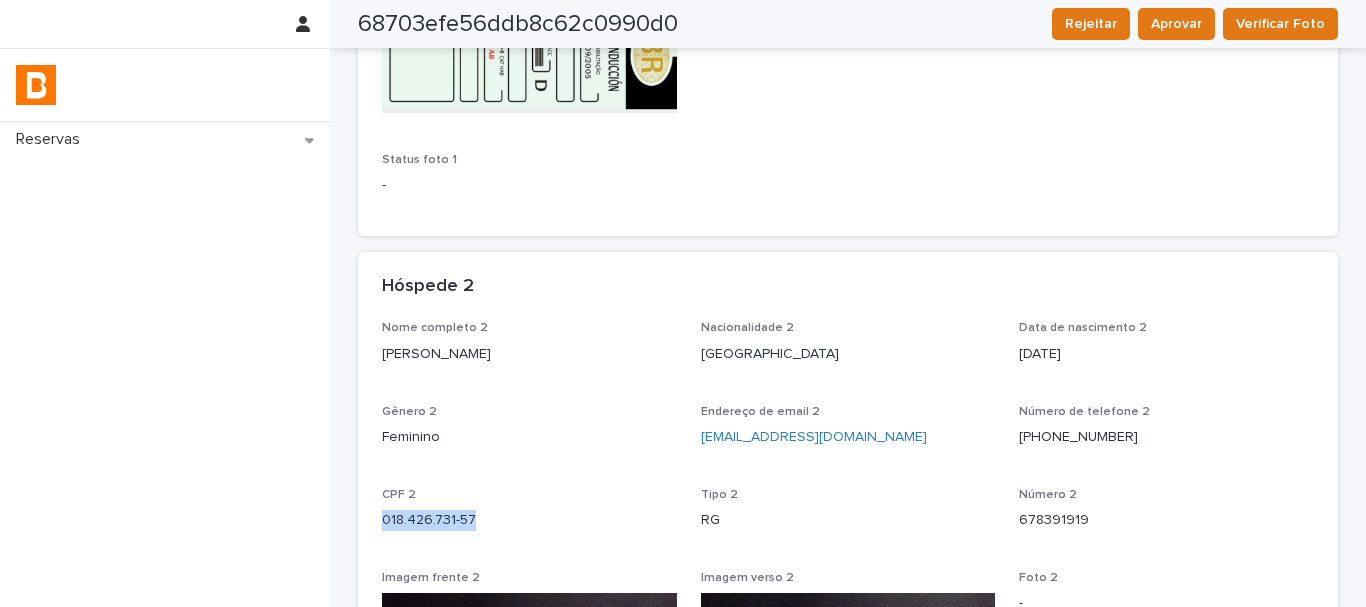 click on "018.426.731-57" at bounding box center [529, 520] 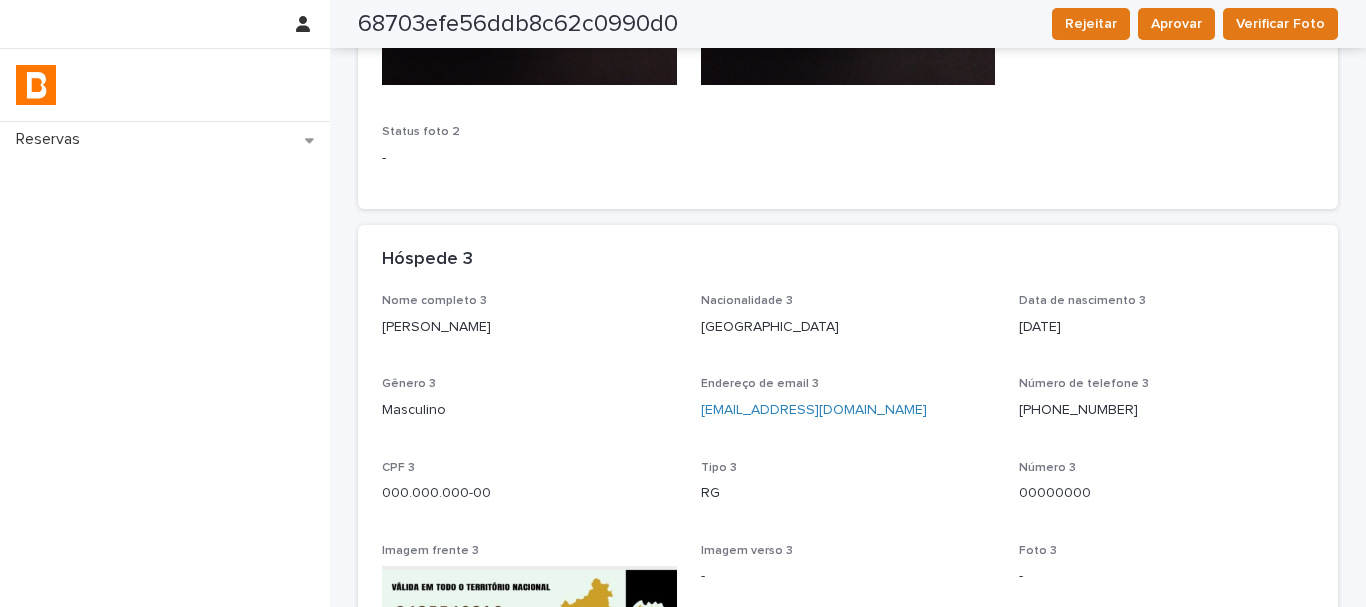 scroll, scrollTop: 2000, scrollLeft: 0, axis: vertical 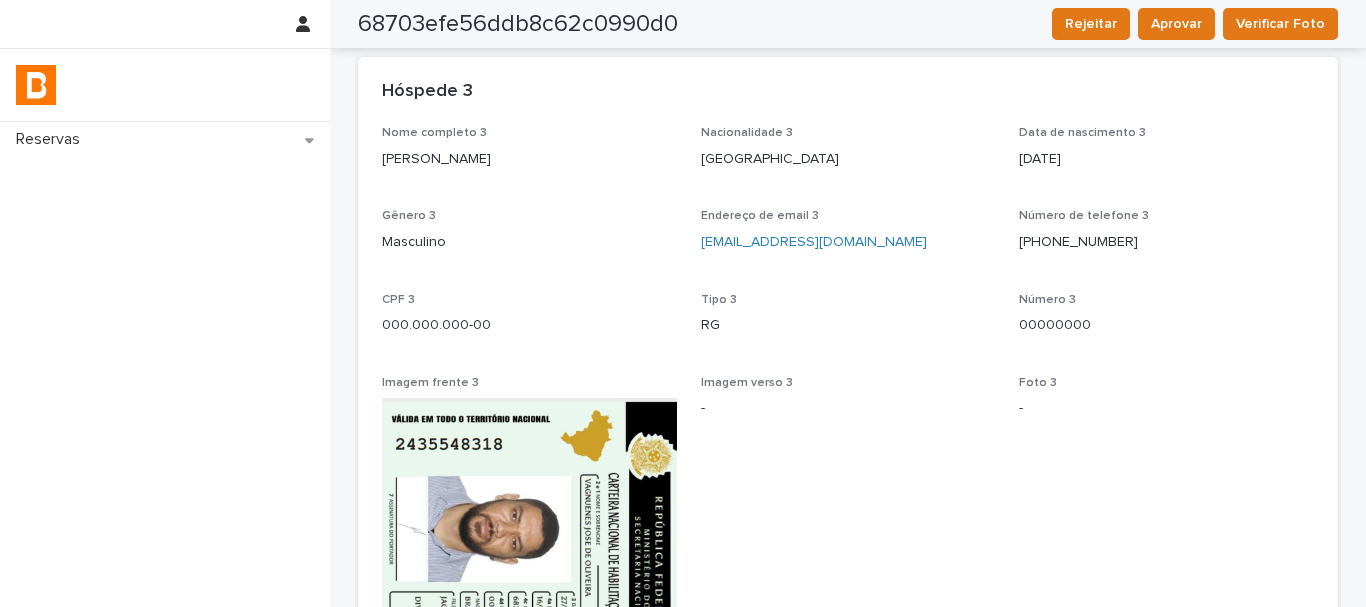 click on "Nome completo 3 [PERSON_NAME]" at bounding box center (529, 155) 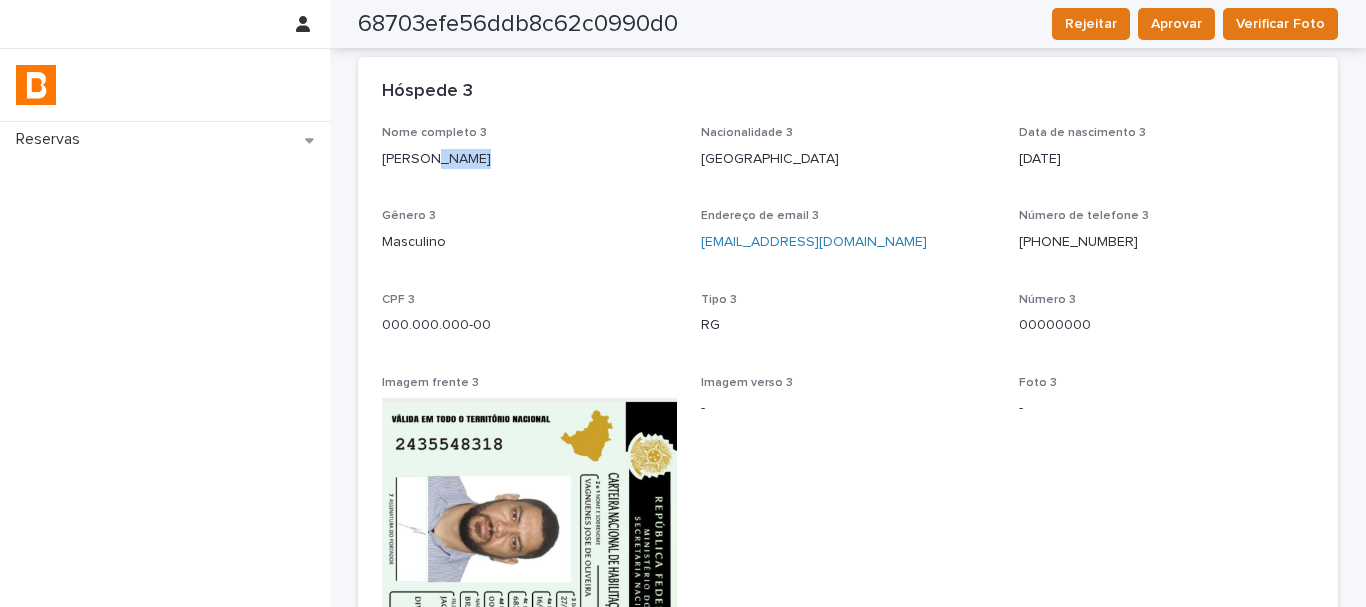 click on "Nome completo 3 [PERSON_NAME]" at bounding box center (529, 155) 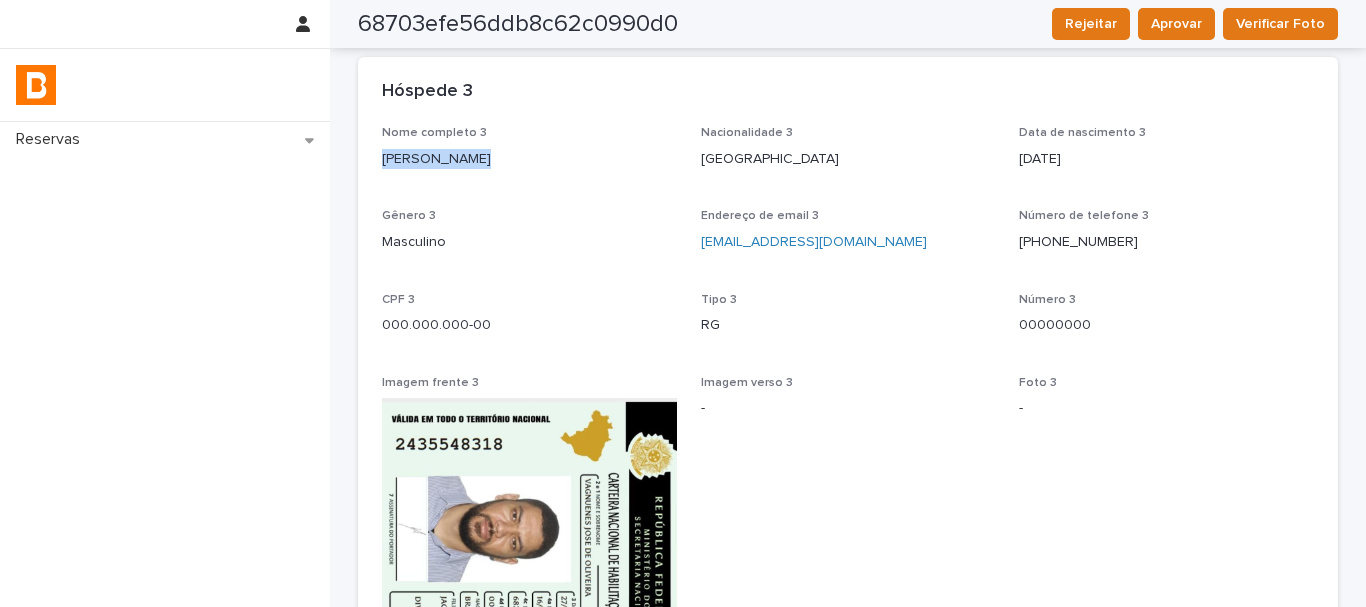 click on "Nome completo 3 [PERSON_NAME]" at bounding box center [529, 155] 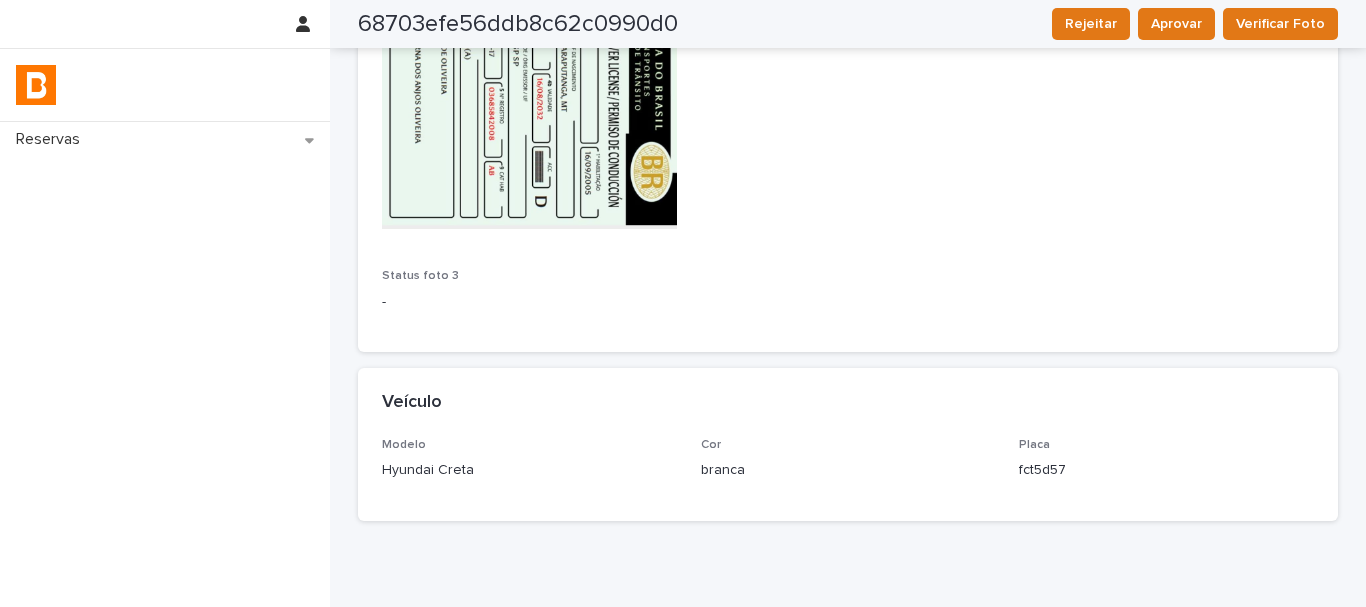 scroll, scrollTop: 2681, scrollLeft: 0, axis: vertical 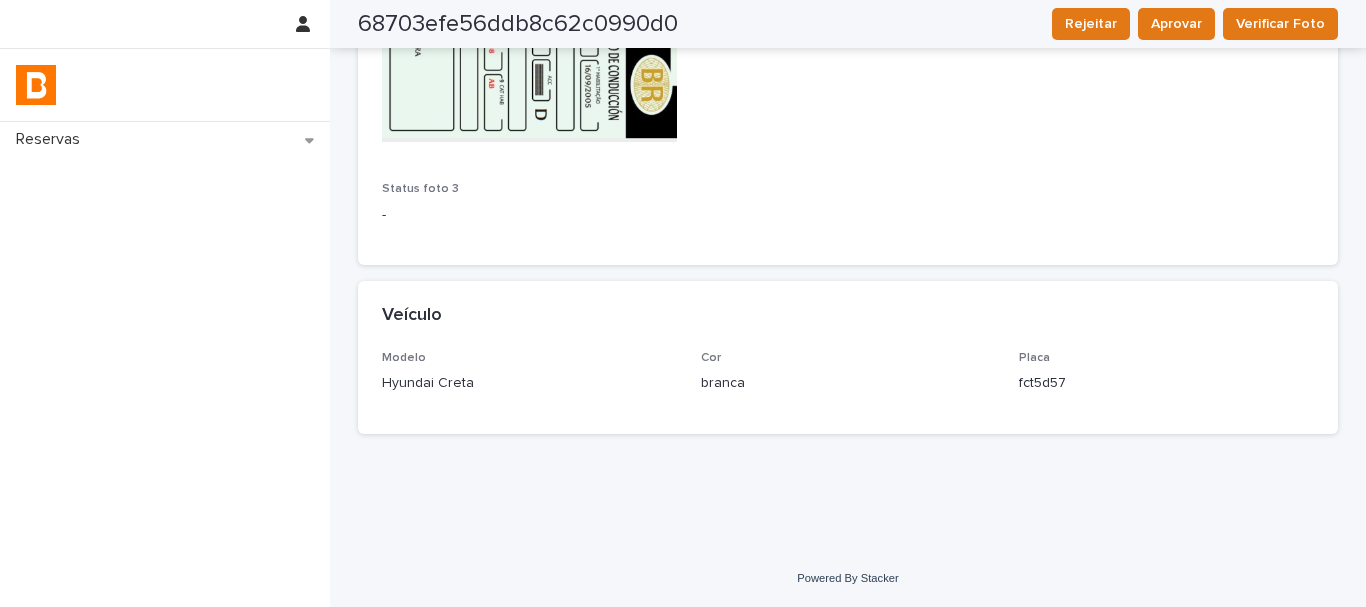 click on "Modelo Hyundai Creta Cor branca Placa fct5d57" at bounding box center [848, 380] 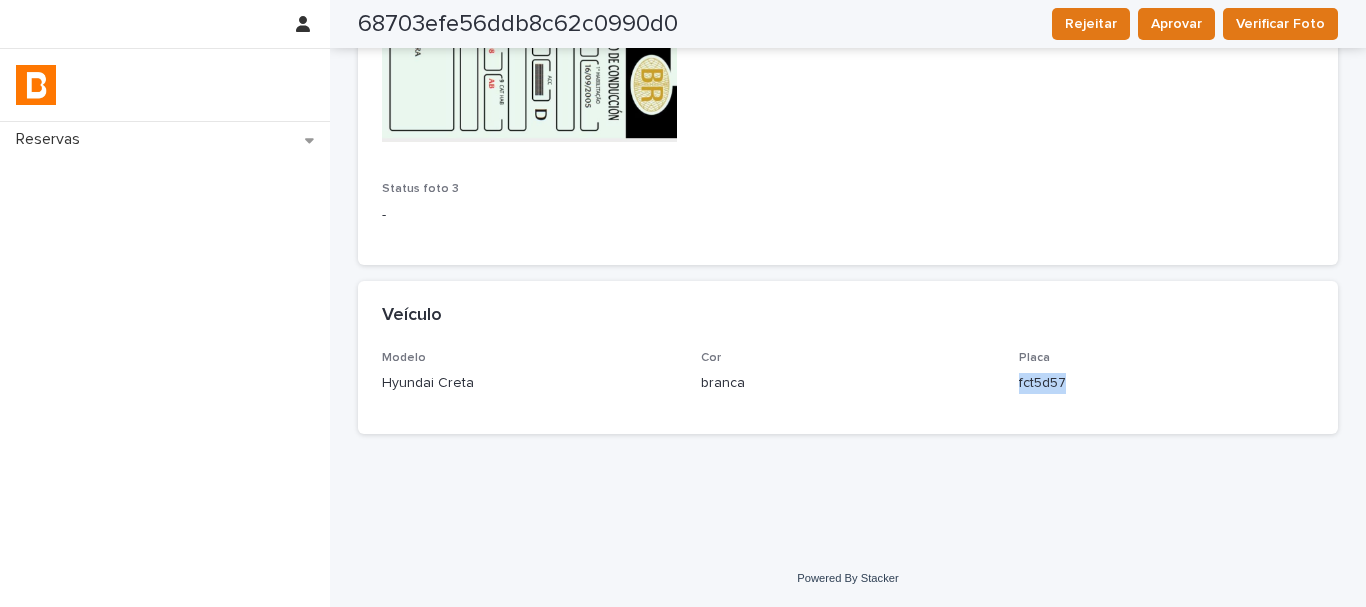 click on "fct5d57" at bounding box center (1166, 383) 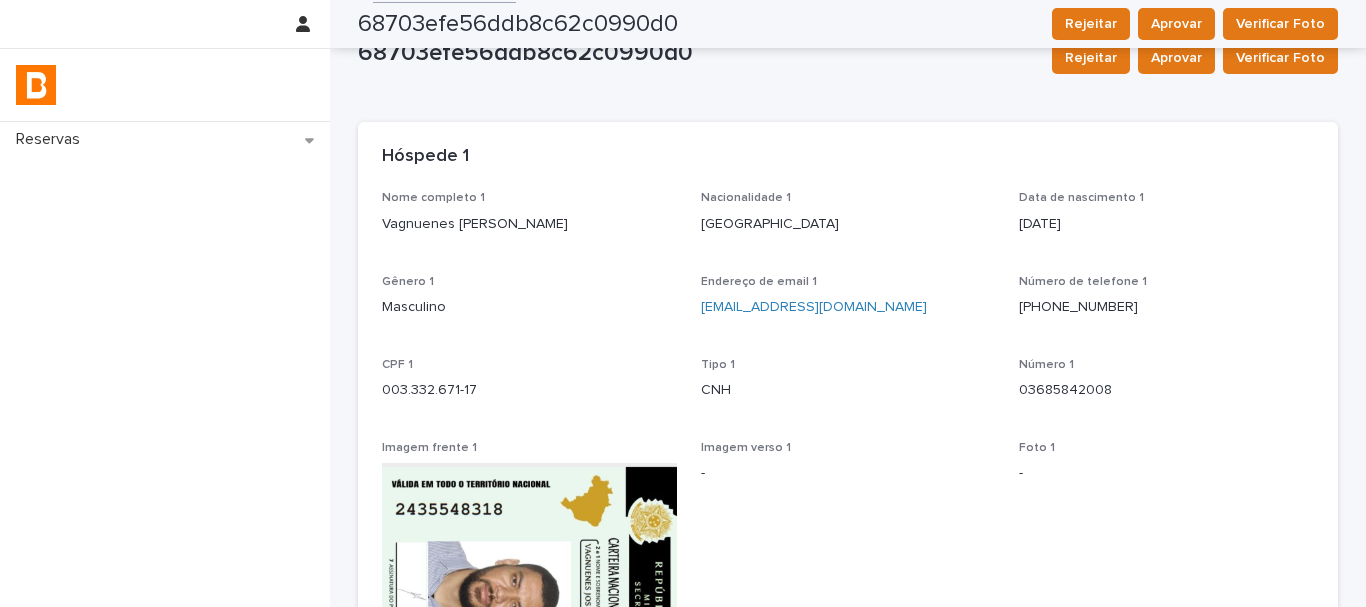 scroll, scrollTop: 0, scrollLeft: 0, axis: both 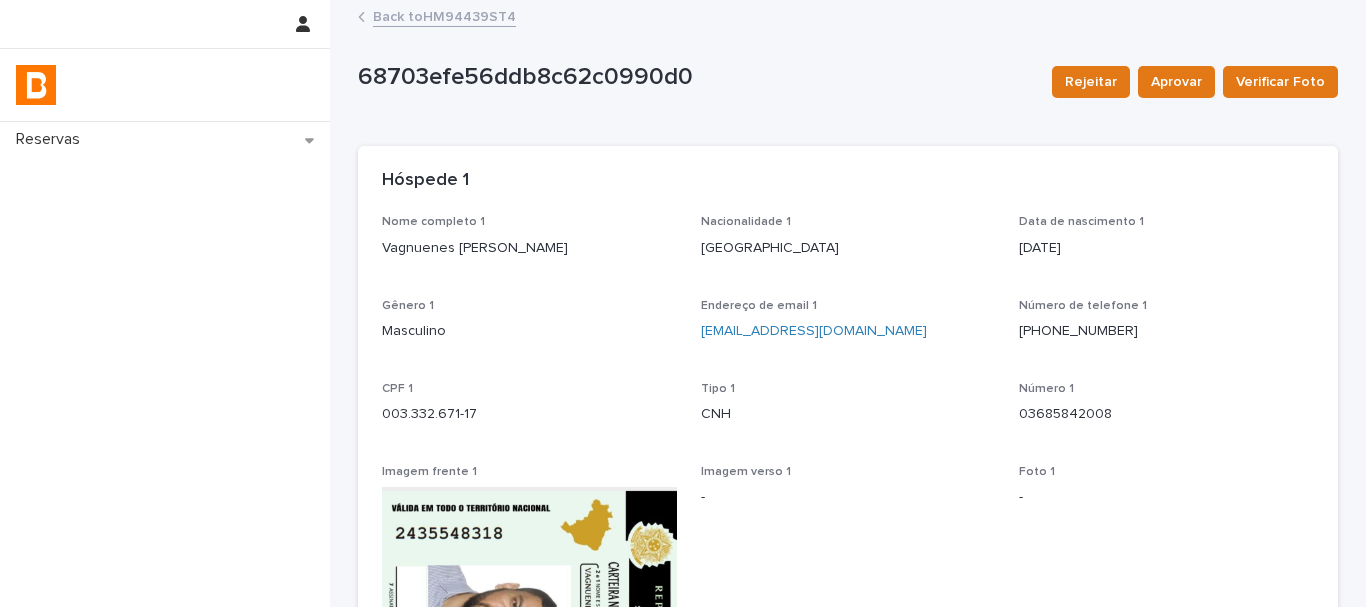 click on "Back to  HM94439ST4" at bounding box center [444, 15] 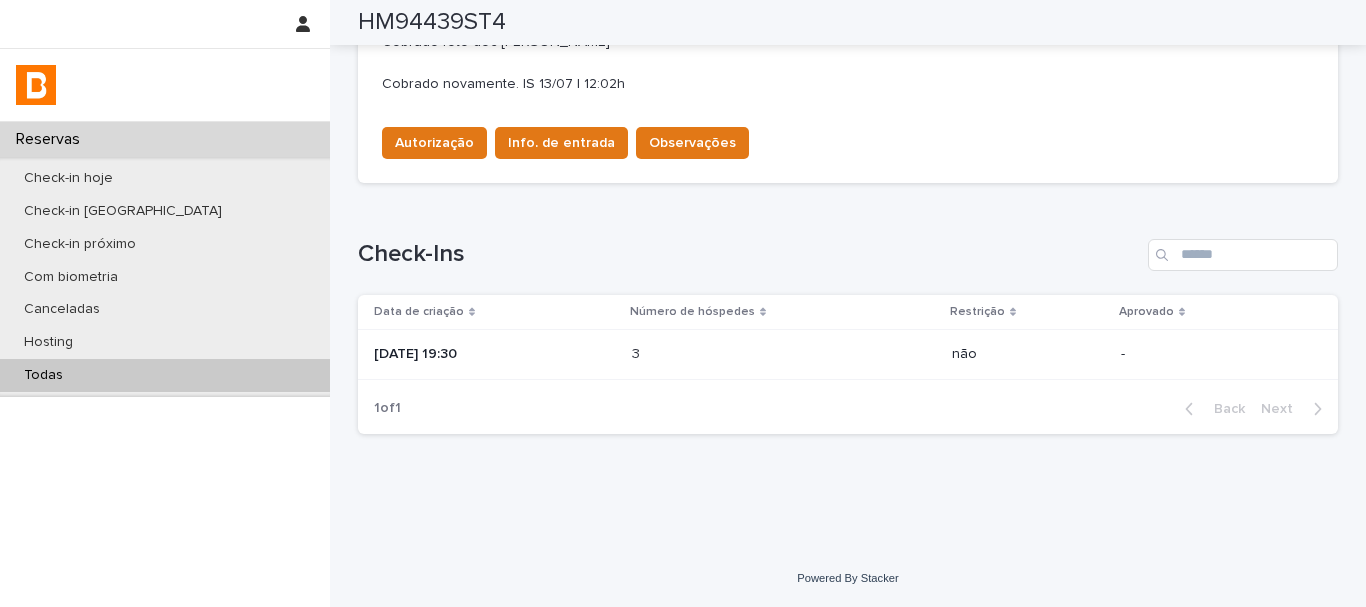 scroll, scrollTop: 599, scrollLeft: 0, axis: vertical 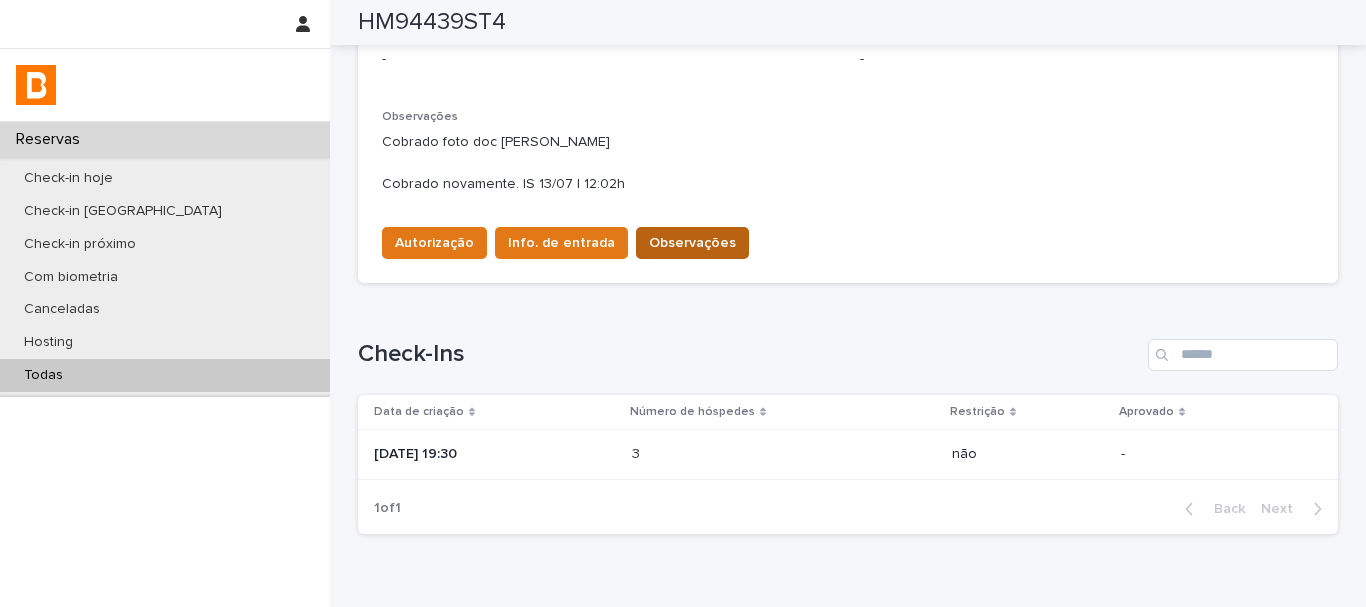 click on "Observações" at bounding box center (692, 243) 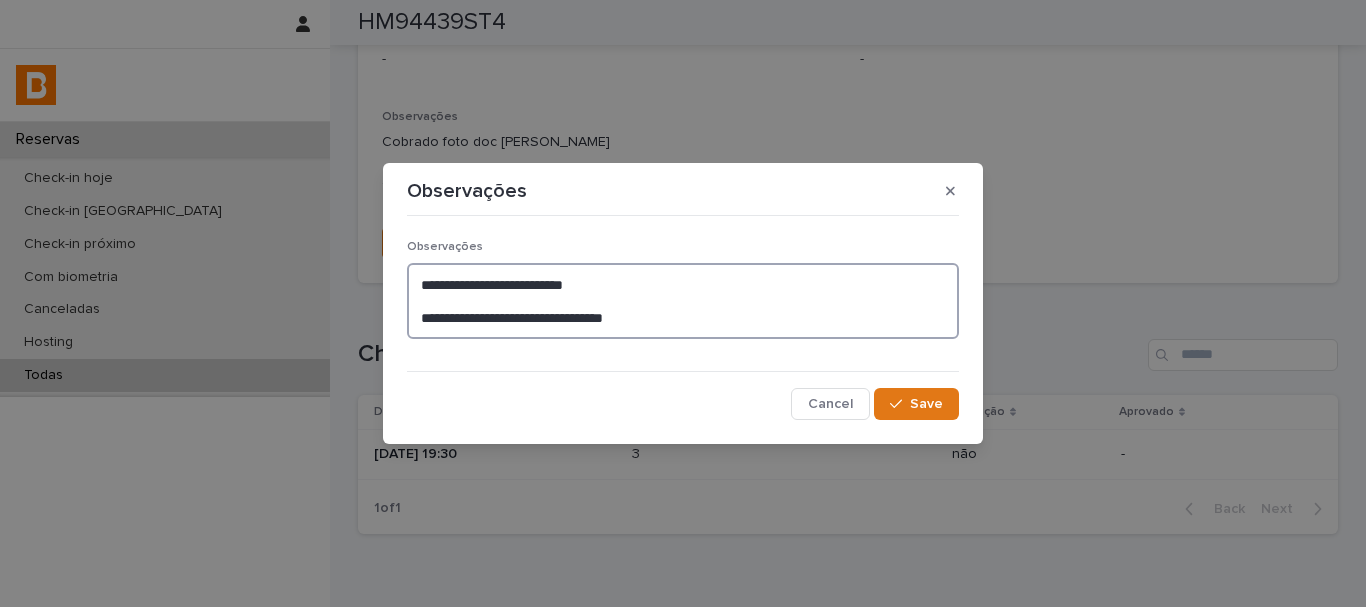 drag, startPoint x: 688, startPoint y: 324, endPoint x: 394, endPoint y: 263, distance: 300.26157 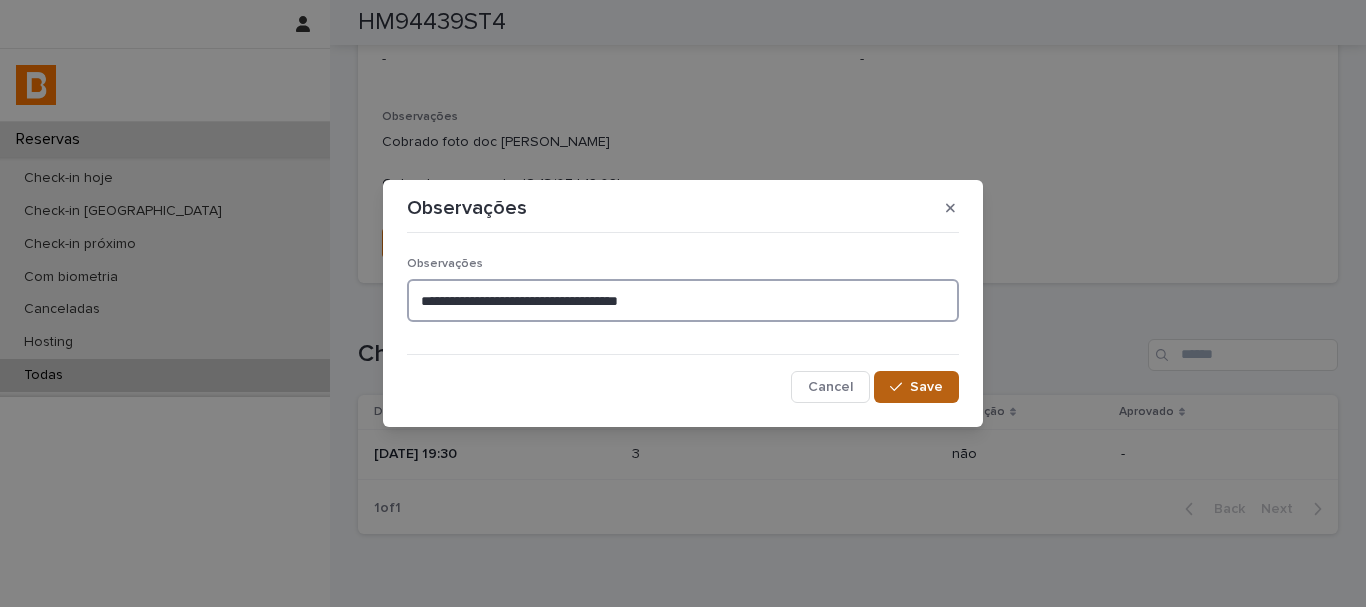 type on "**********" 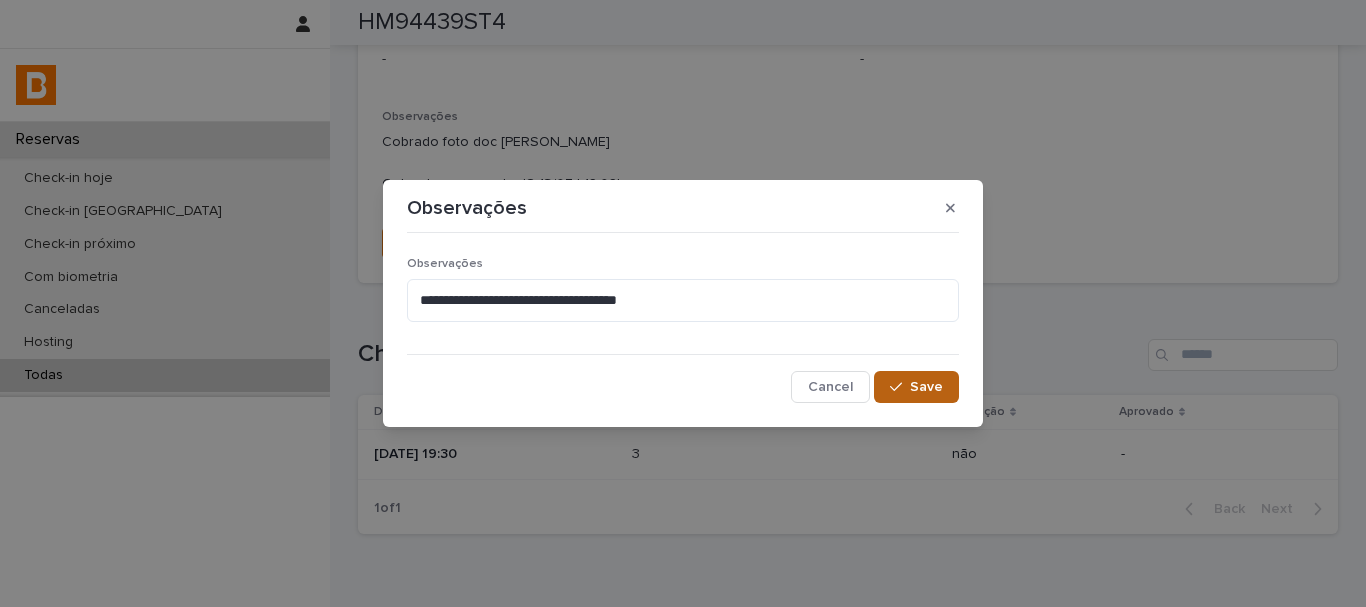 click at bounding box center (900, 387) 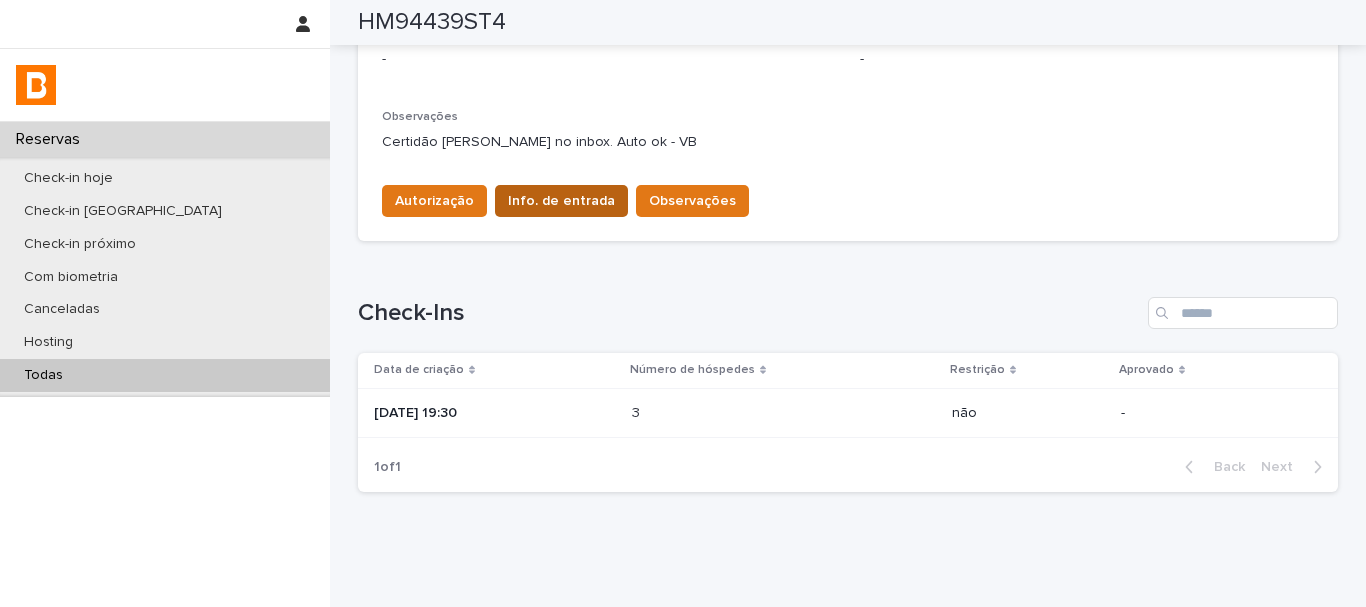 click on "Info. de entrada" at bounding box center (561, 201) 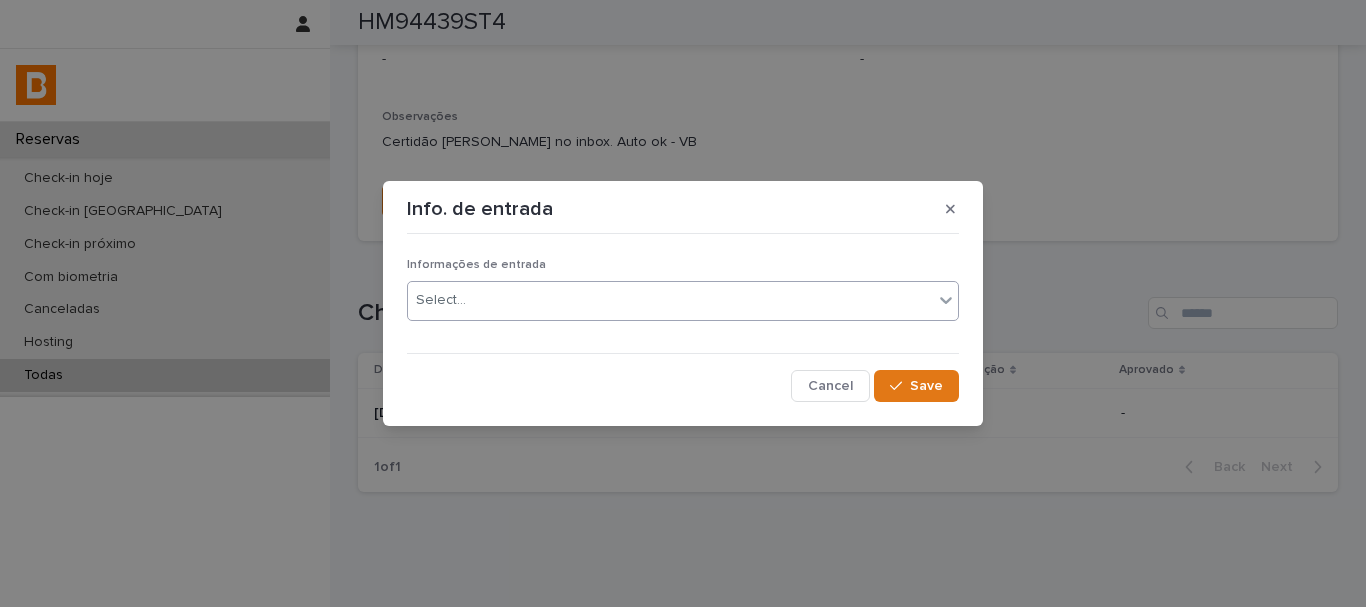 click on "Select..." at bounding box center [670, 300] 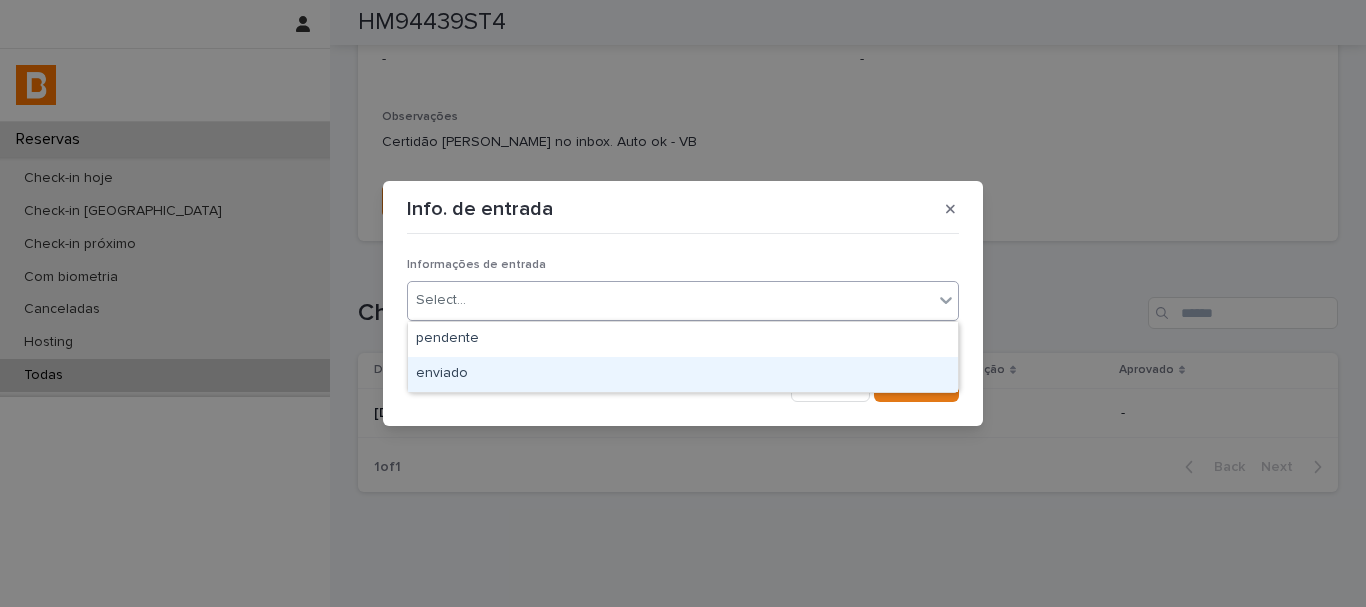 click on "enviado" at bounding box center [683, 374] 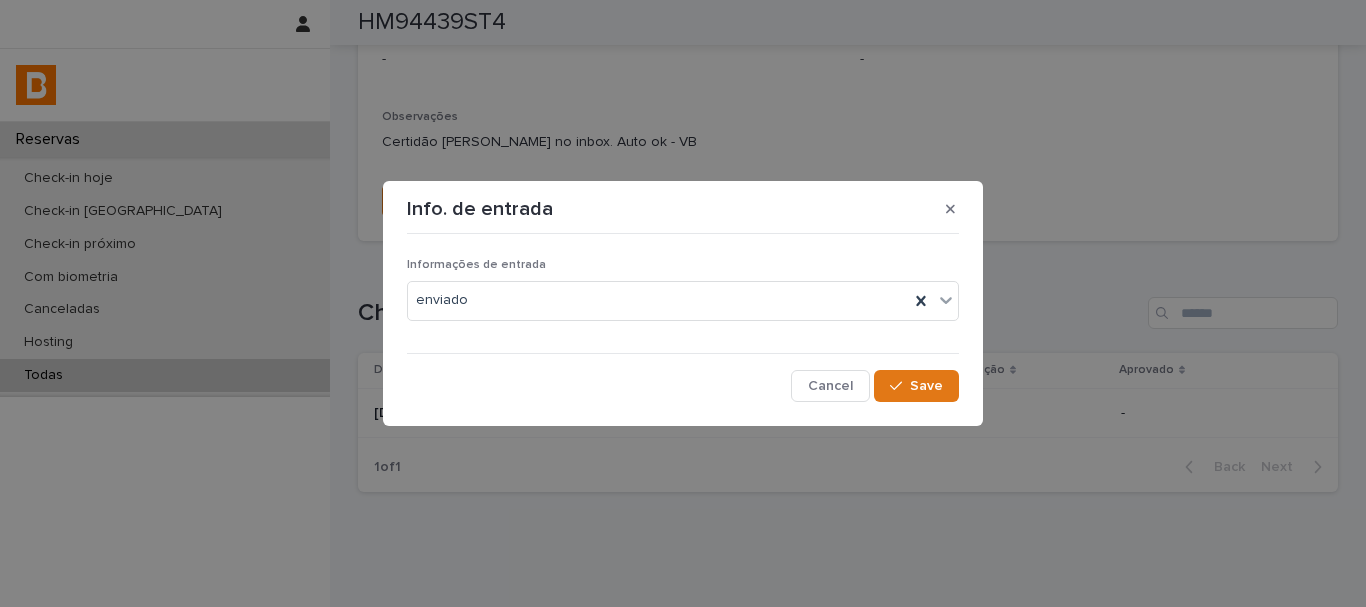 click on "Info. de entrada Informações de entrada enviado Cancel Save" at bounding box center [683, 303] 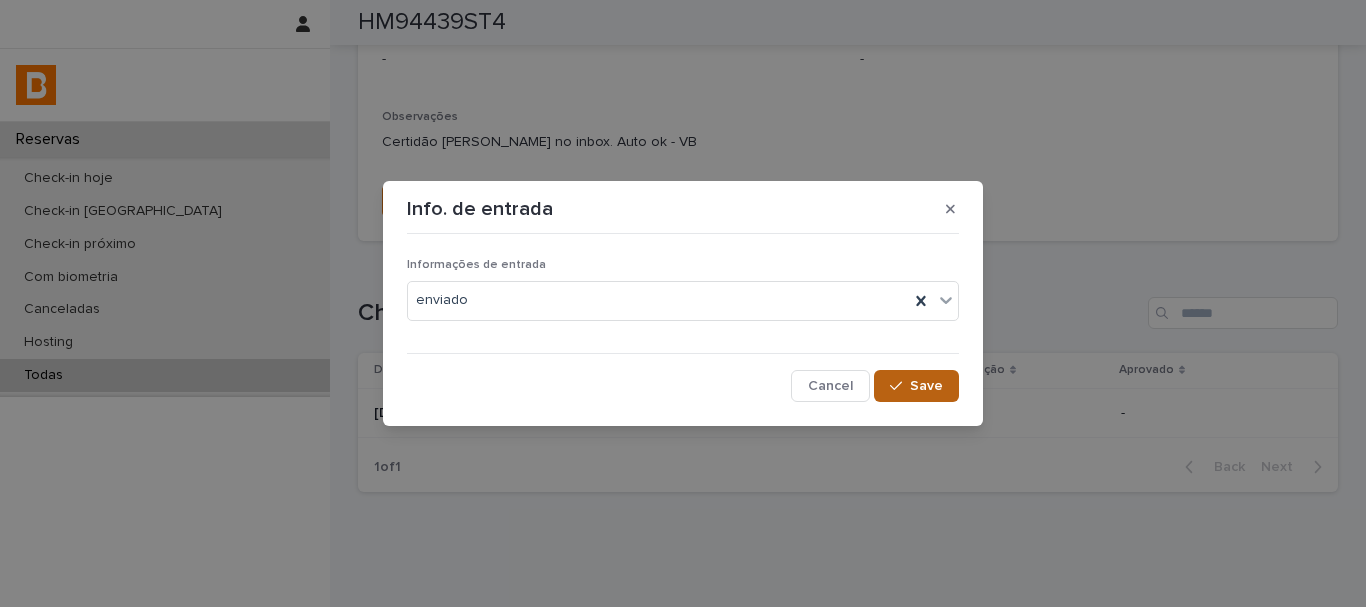 click on "Save" at bounding box center [916, 386] 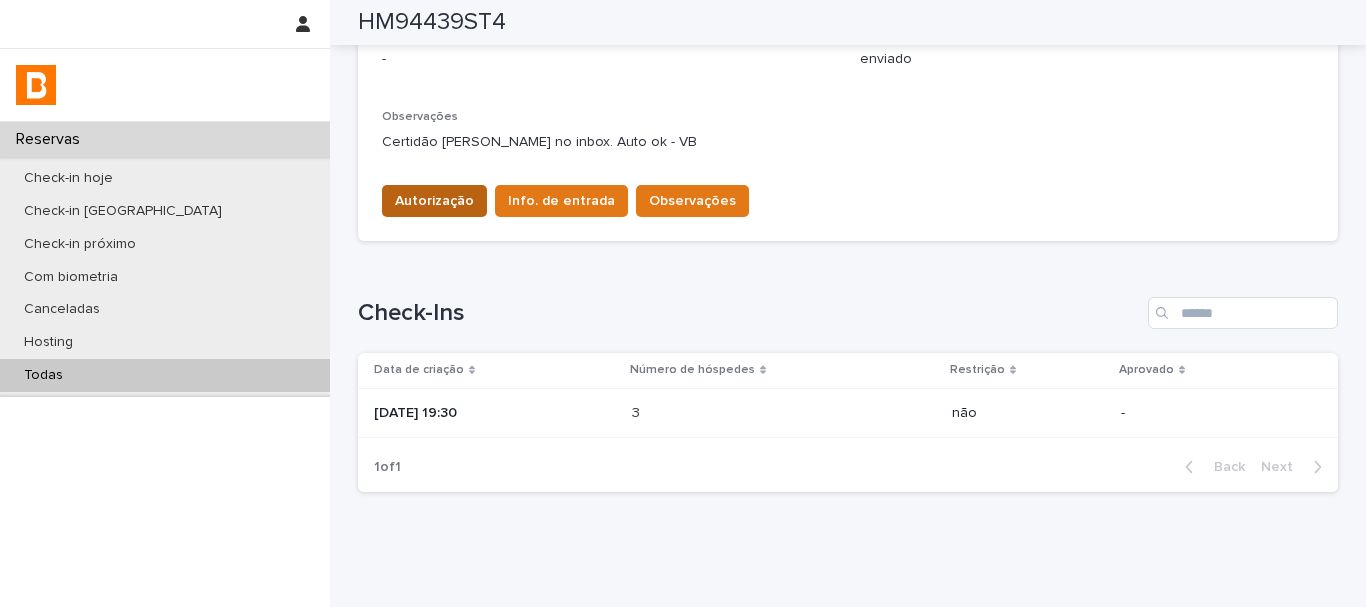 click on "Autorização" at bounding box center [434, 201] 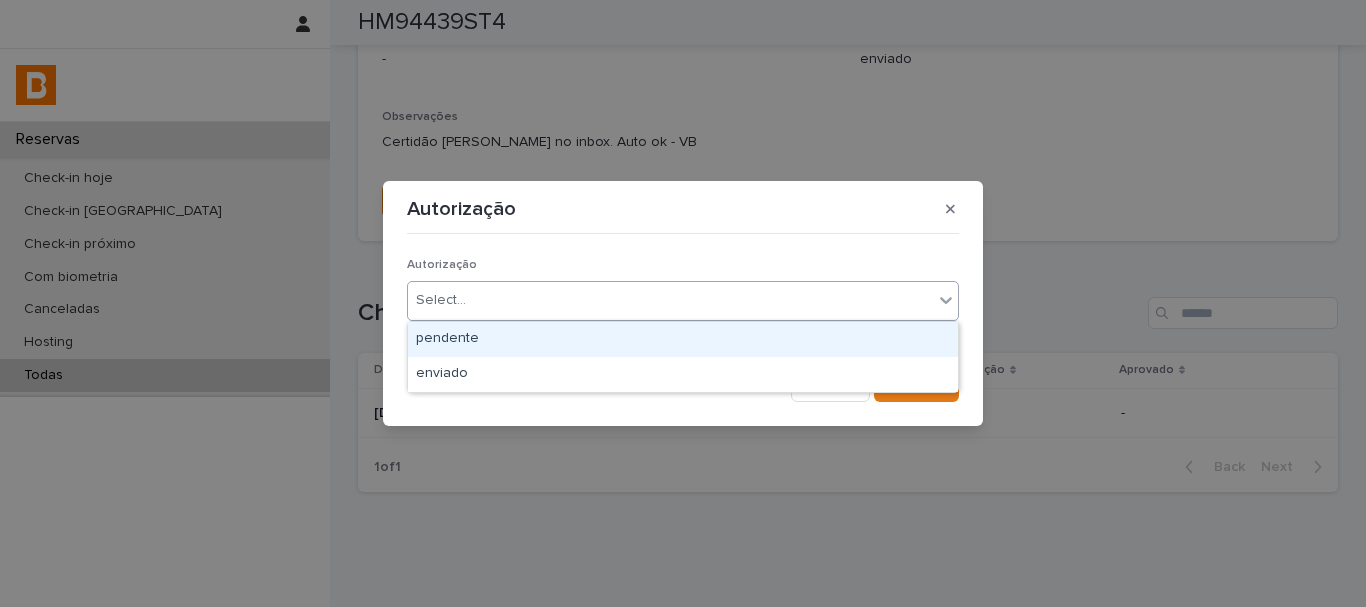 click on "Select..." at bounding box center (441, 300) 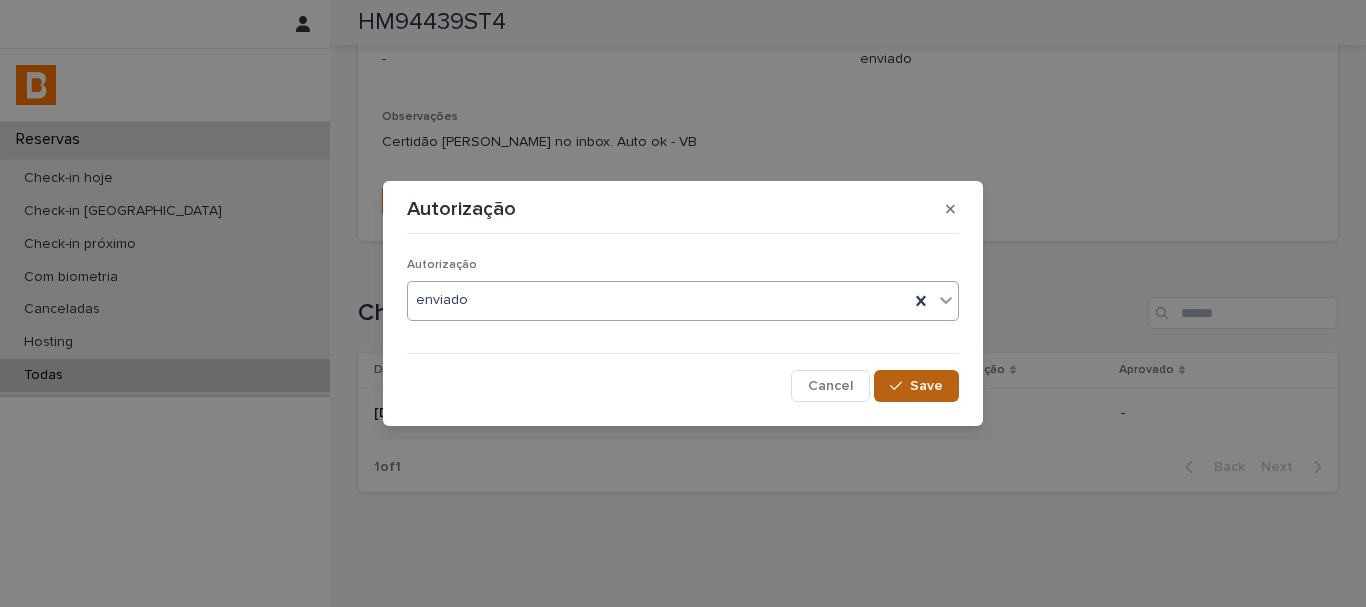 click on "Save" at bounding box center (916, 386) 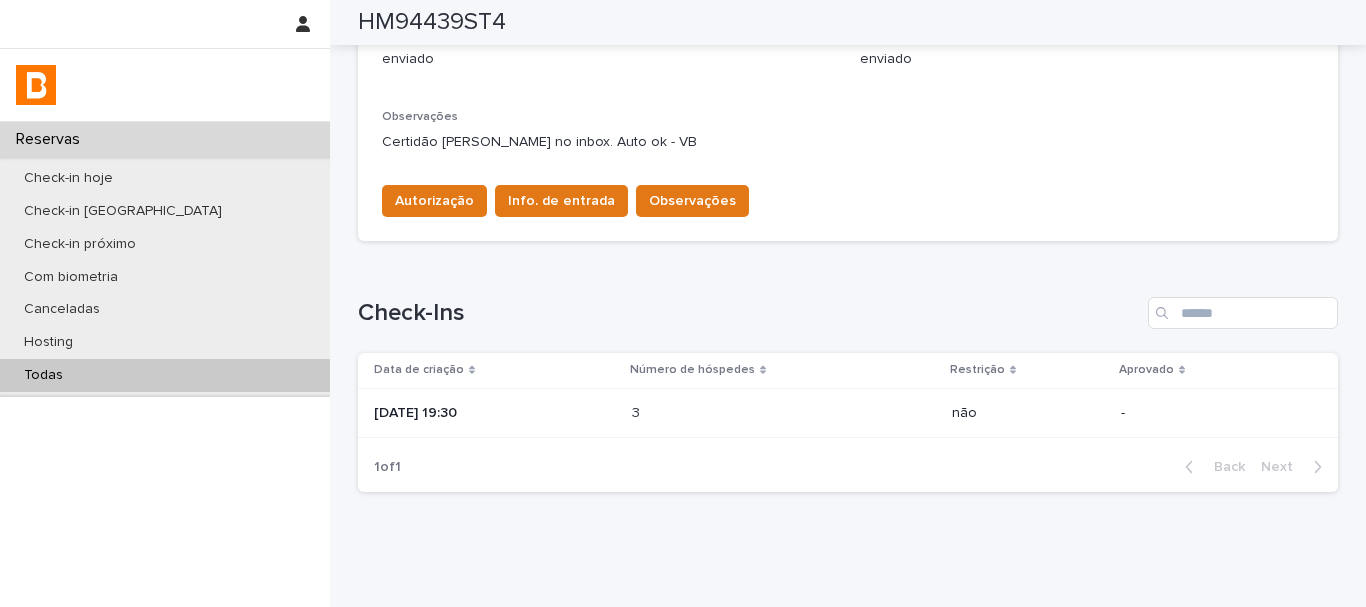 type 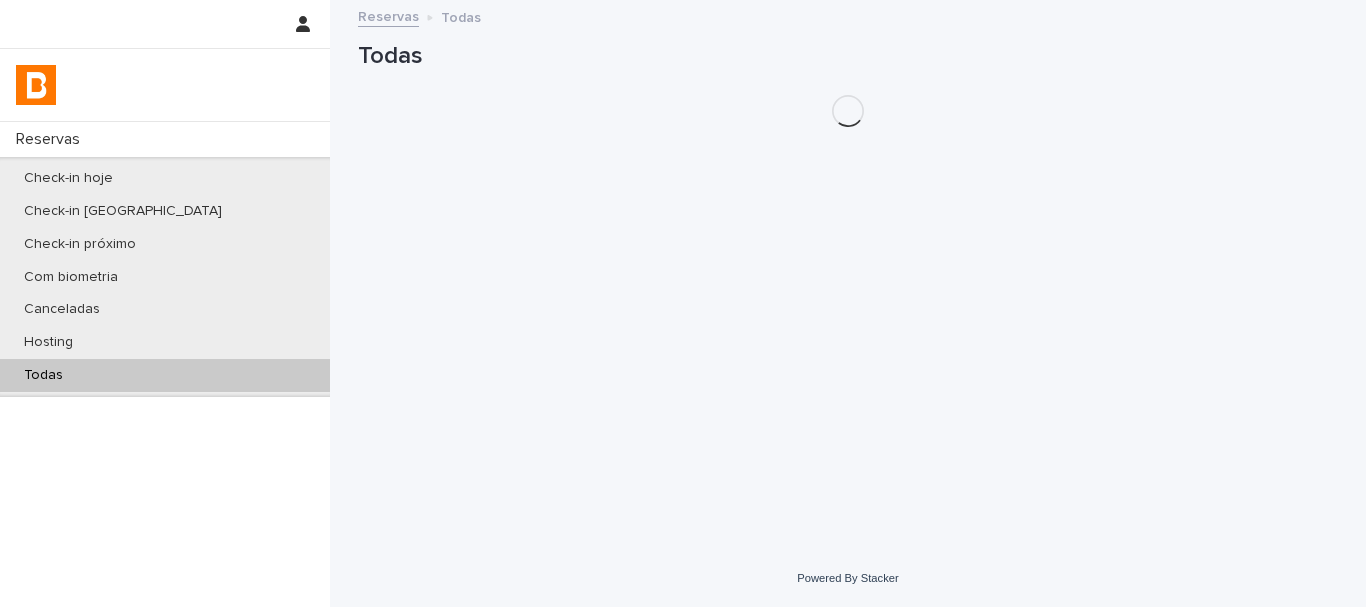 scroll, scrollTop: 0, scrollLeft: 0, axis: both 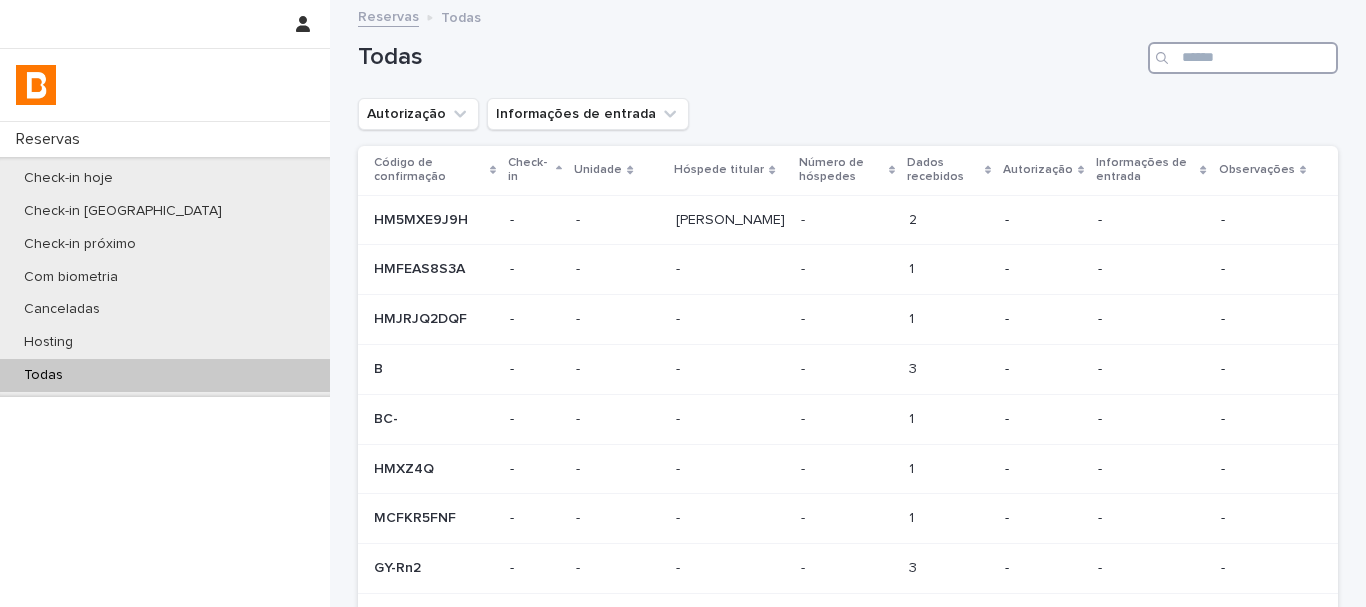 click at bounding box center [1243, 58] 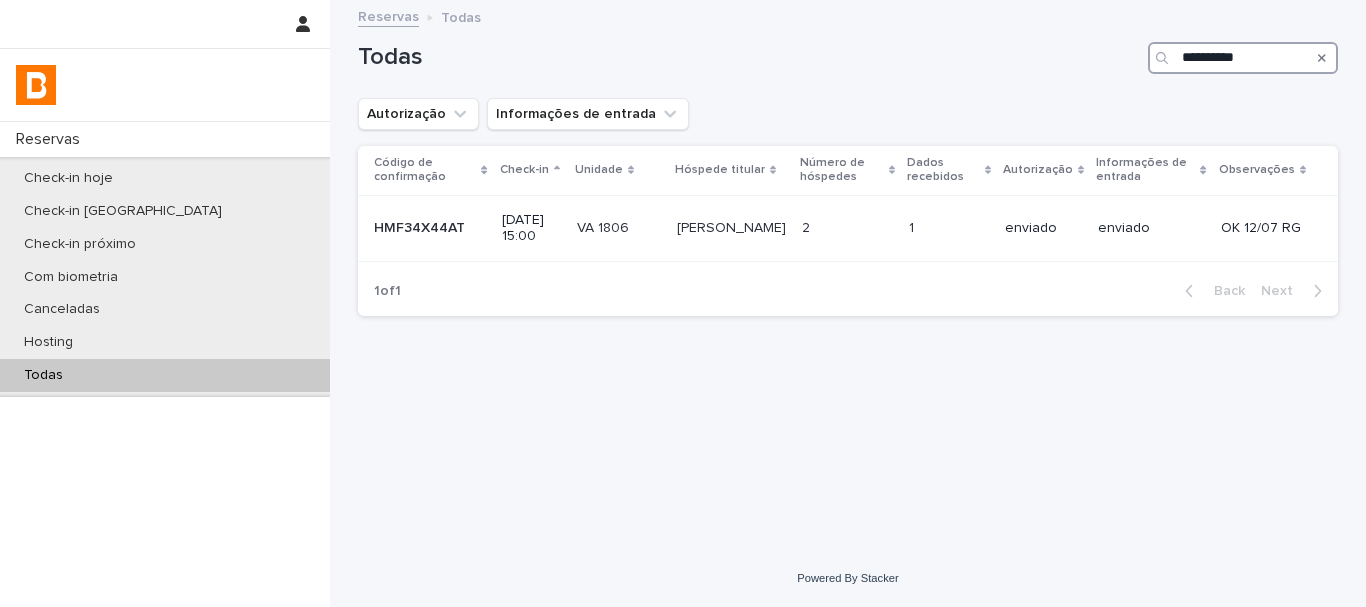 click on "**********" at bounding box center (1243, 58) 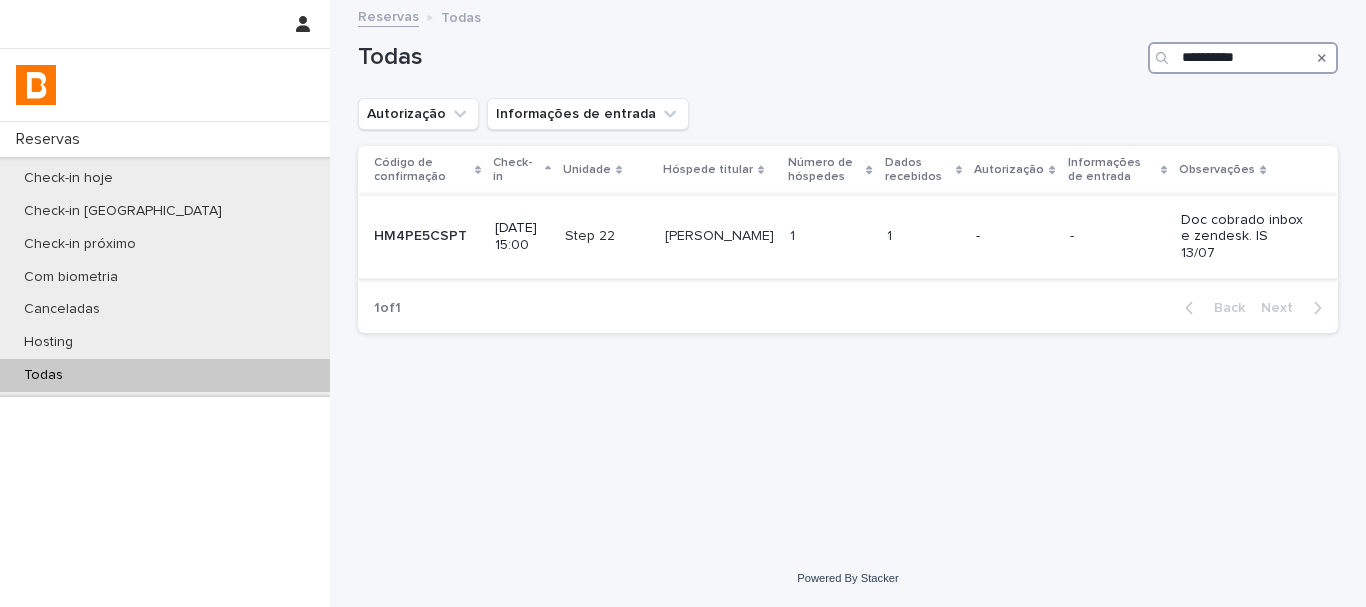type on "**********" 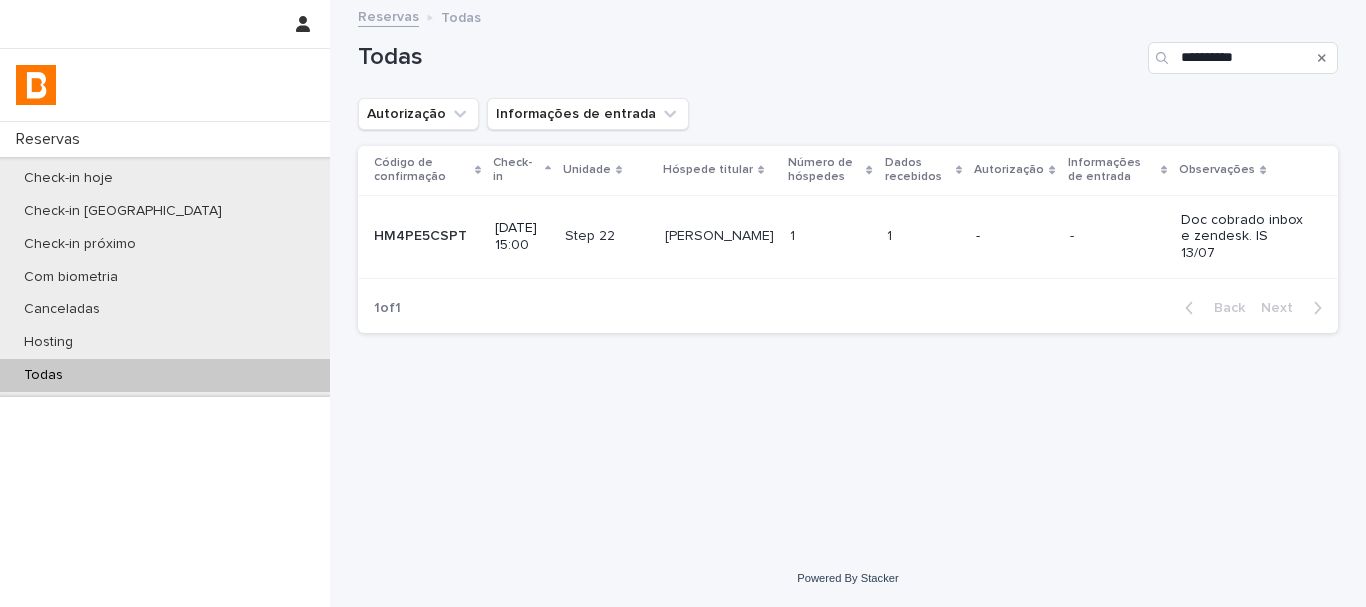 click on "-" at bounding box center [1014, 236] 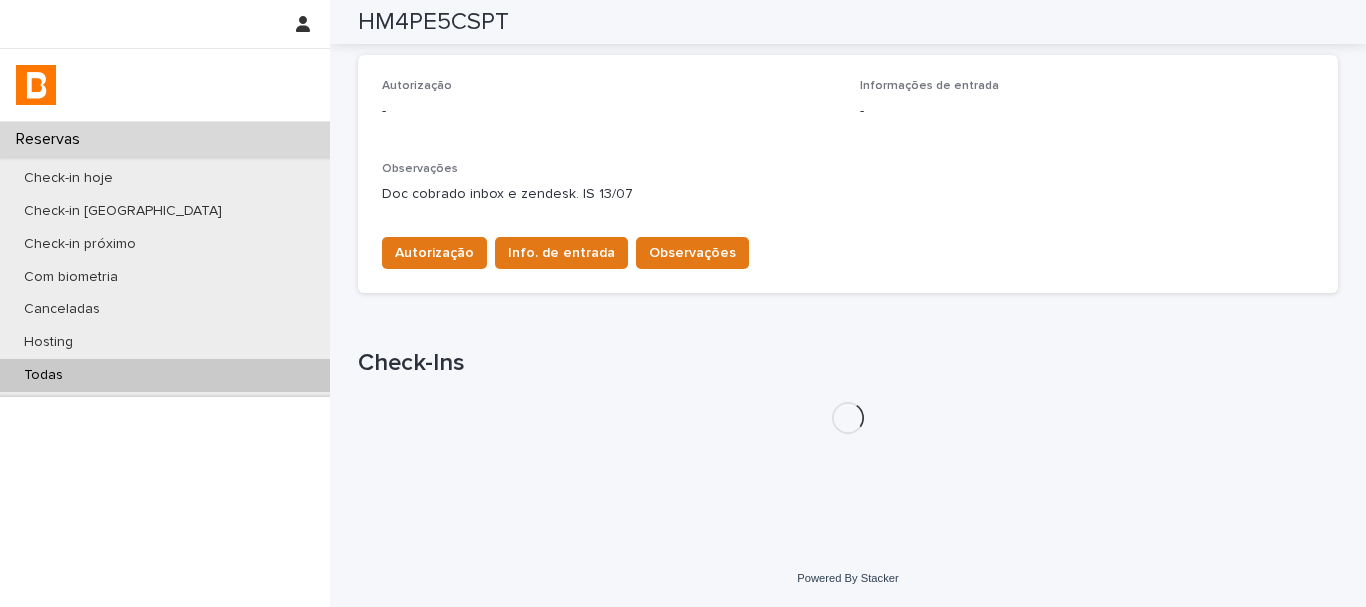 scroll, scrollTop: 602, scrollLeft: 0, axis: vertical 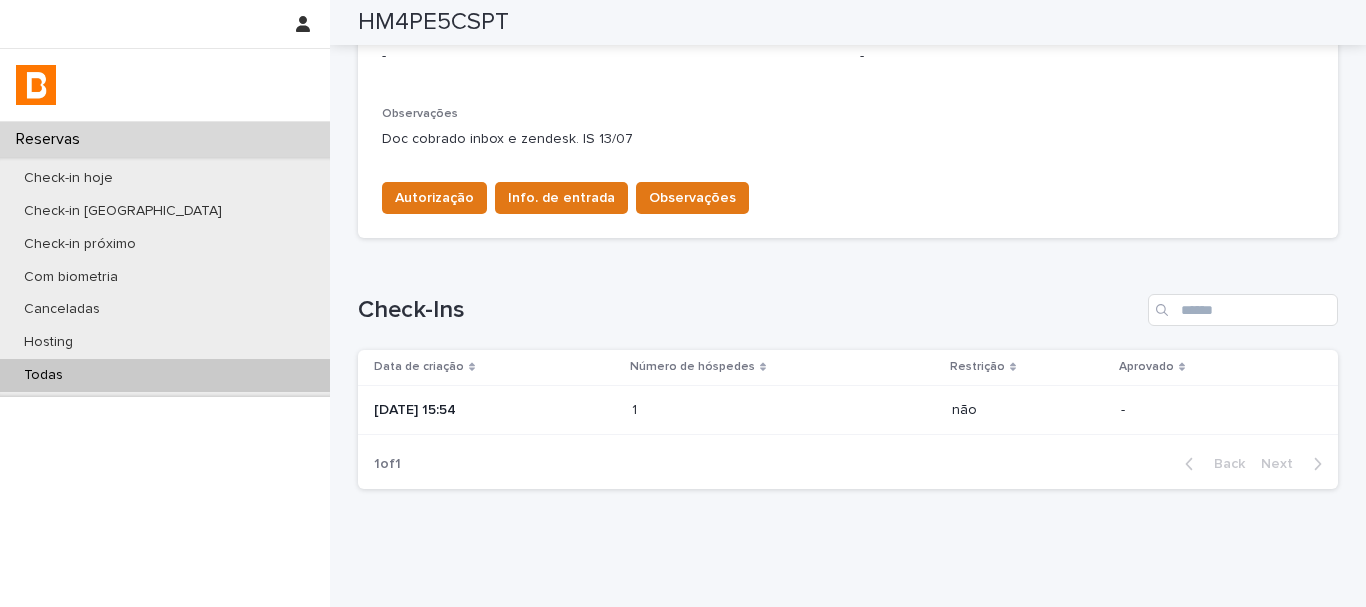 click on "[DATE] 15:54" at bounding box center [495, 410] 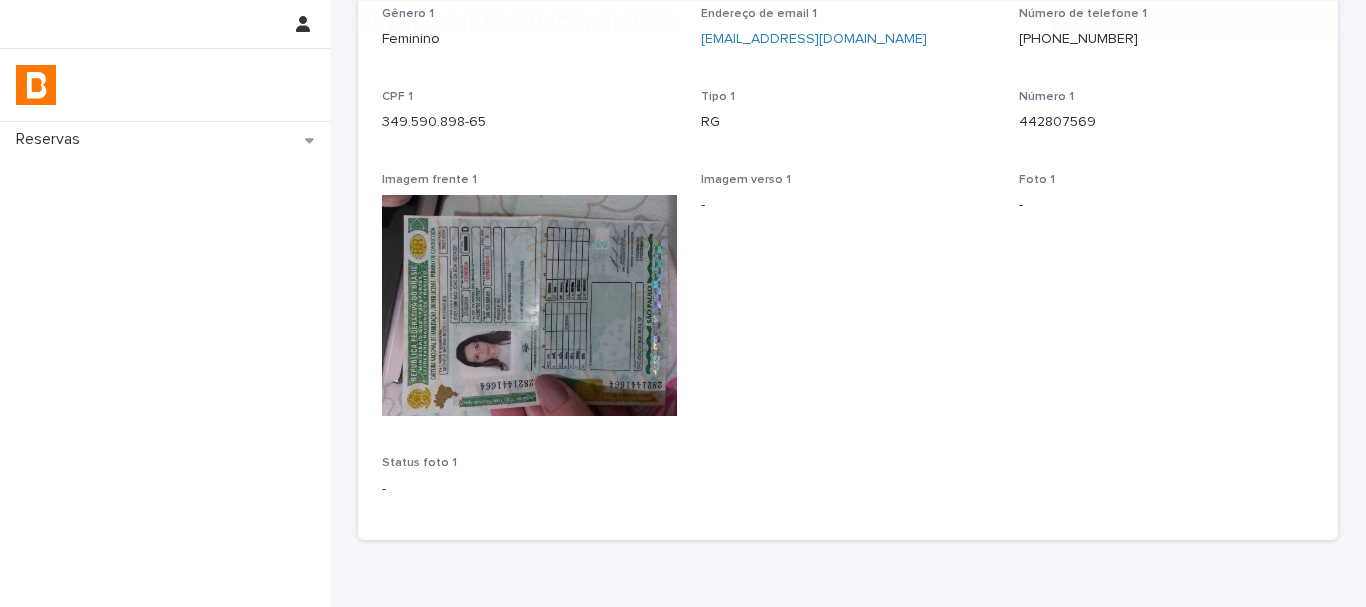 scroll, scrollTop: 300, scrollLeft: 0, axis: vertical 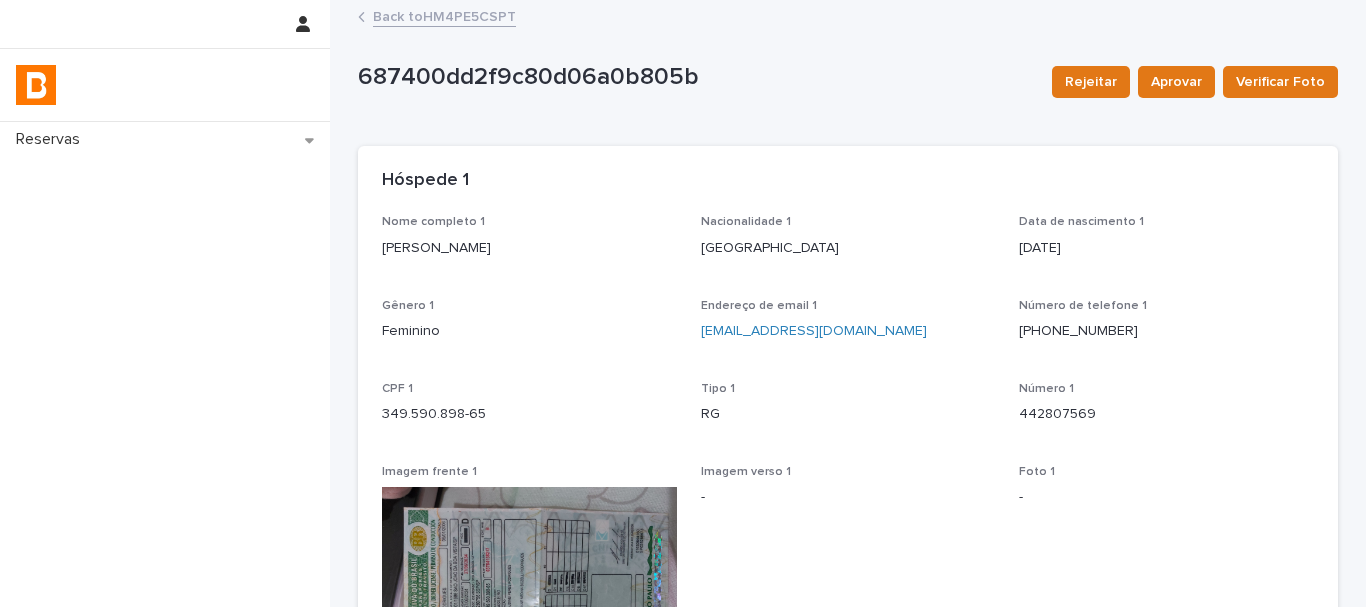 click on "Back to  HM4PE5CSPT" at bounding box center [444, 15] 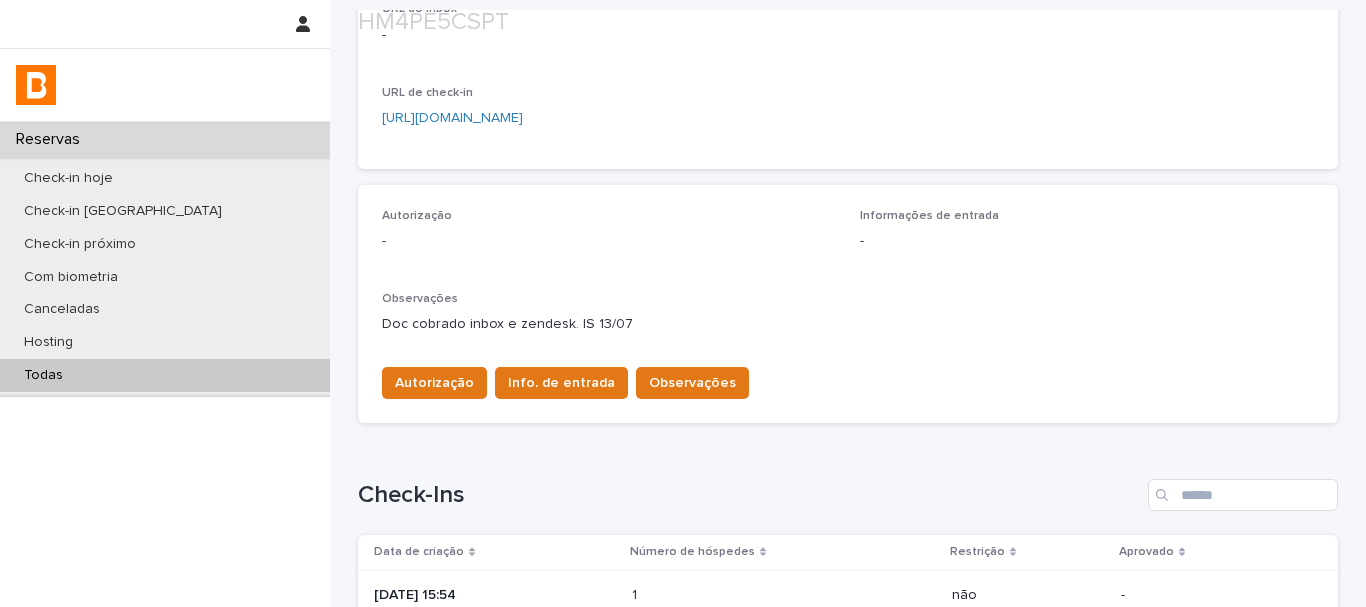 scroll, scrollTop: 657, scrollLeft: 0, axis: vertical 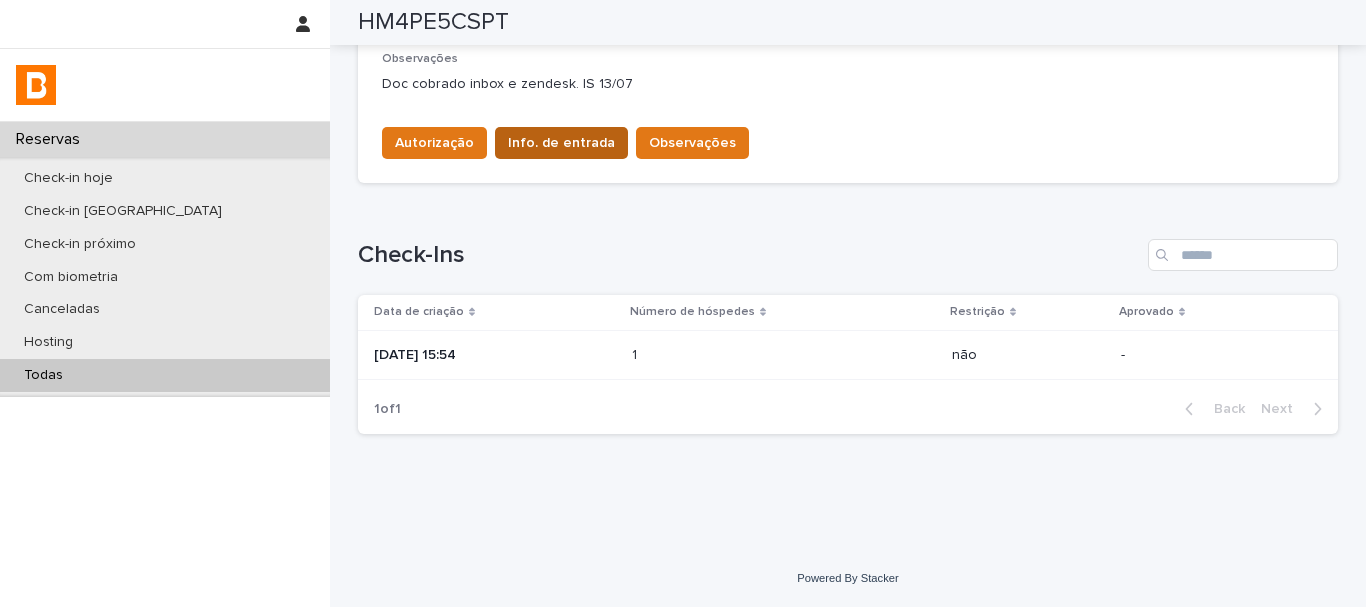 click on "Info. de entrada" at bounding box center (561, 143) 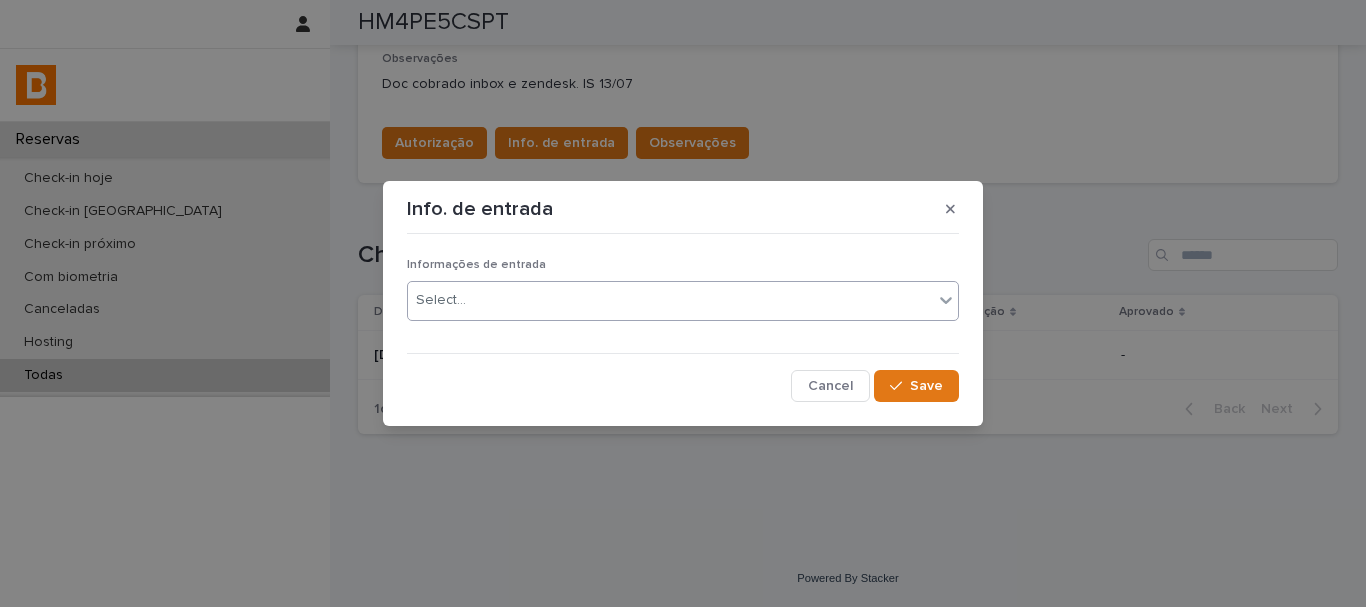 click on "Select..." at bounding box center [441, 300] 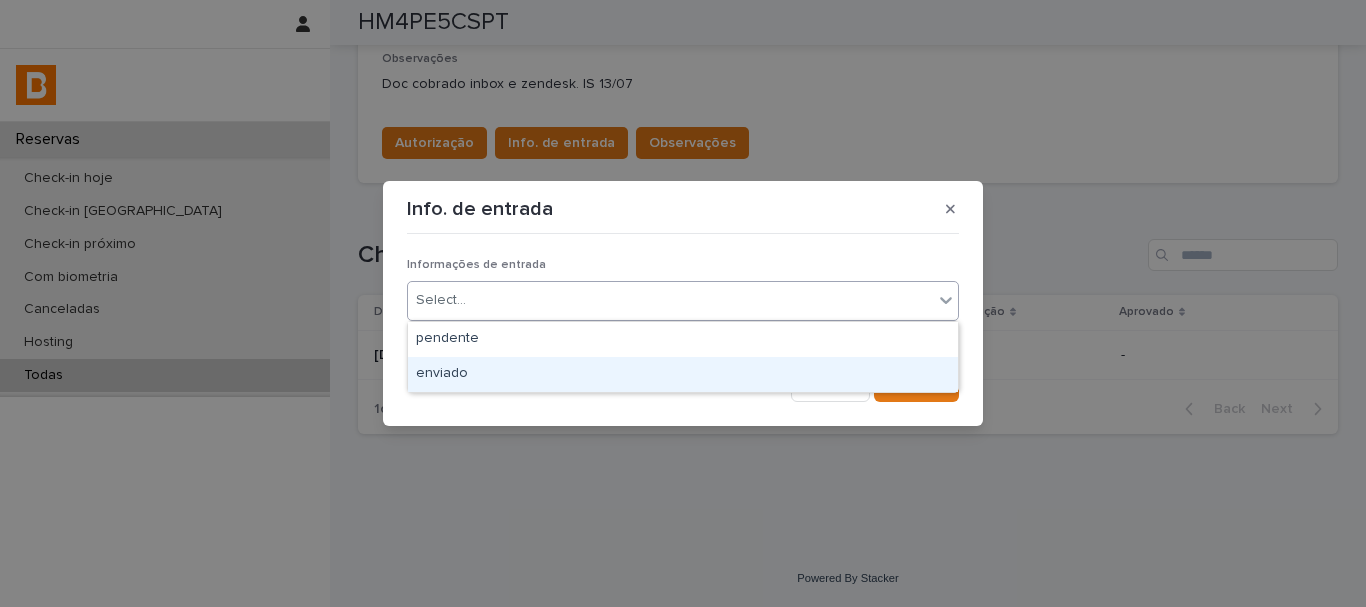 click on "enviado" at bounding box center [683, 374] 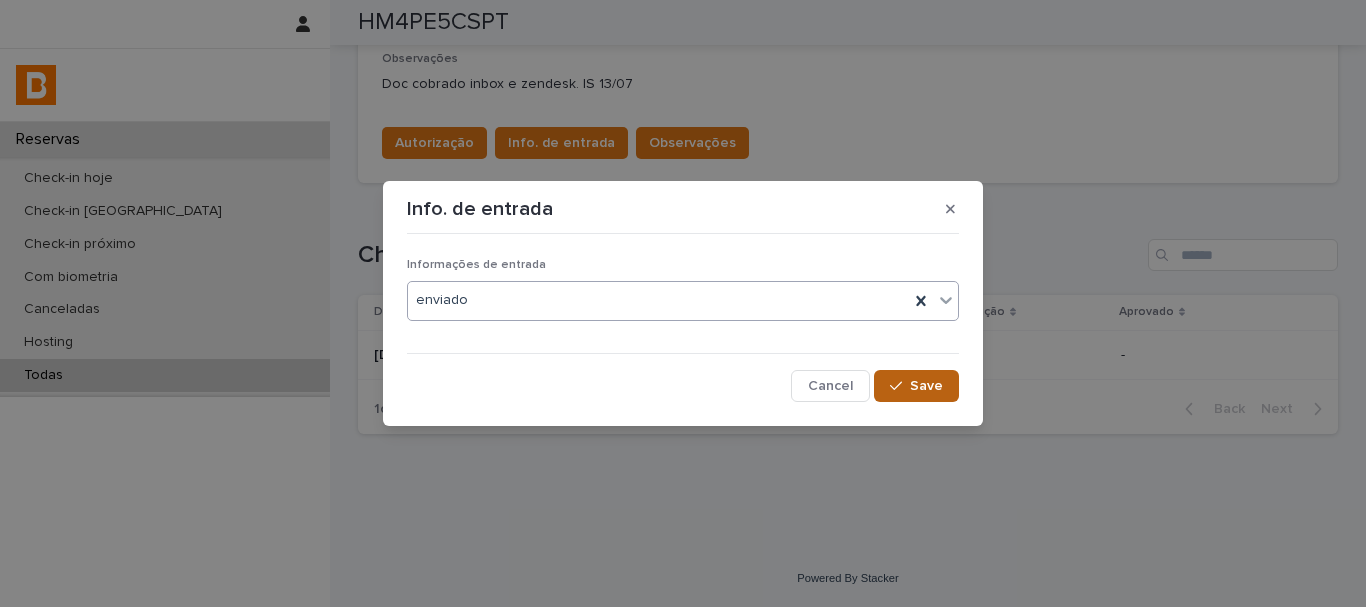 click 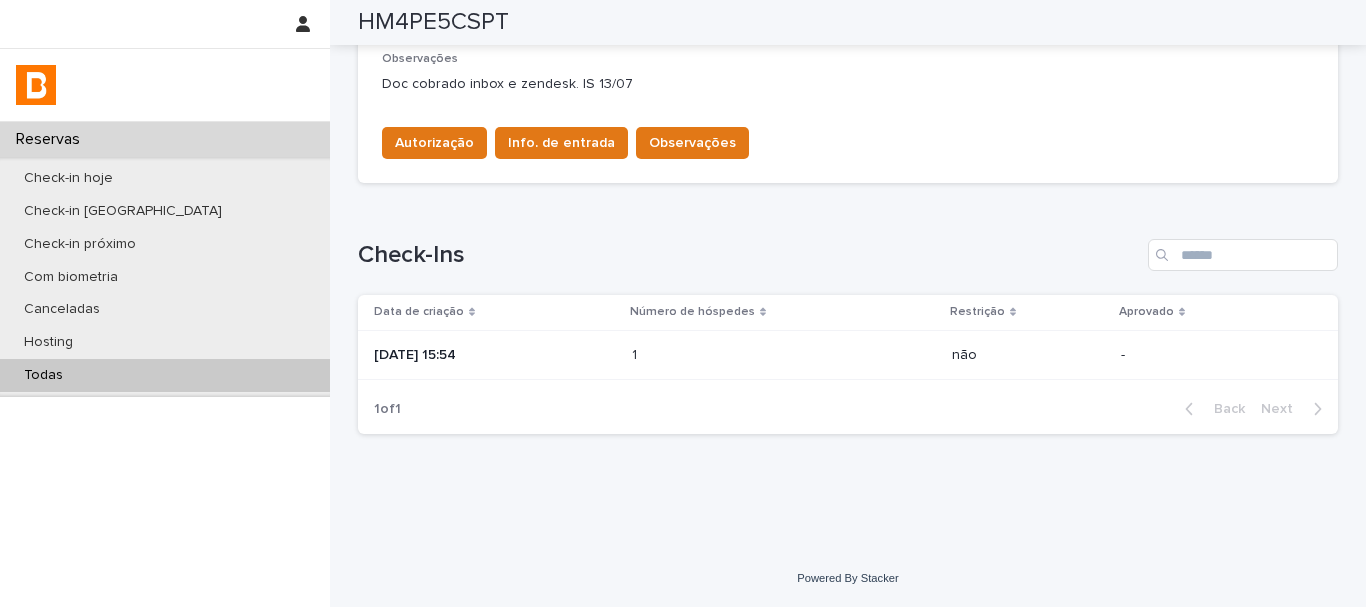 click on "Todas" at bounding box center (165, 375) 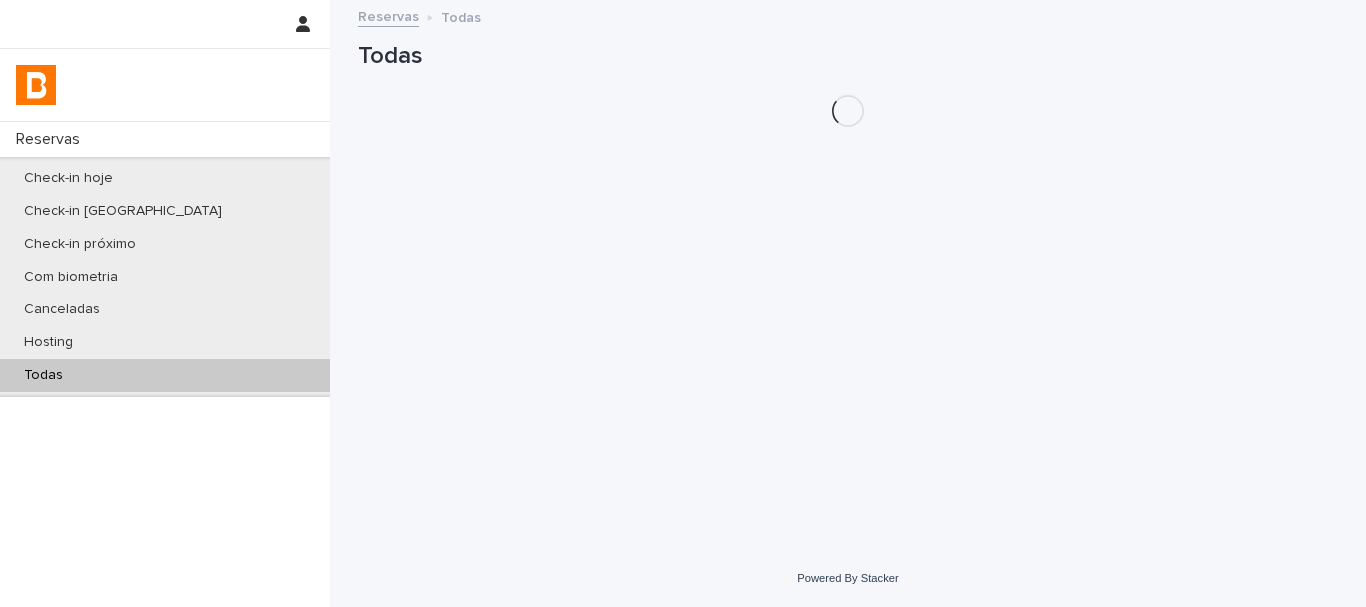 scroll, scrollTop: 0, scrollLeft: 0, axis: both 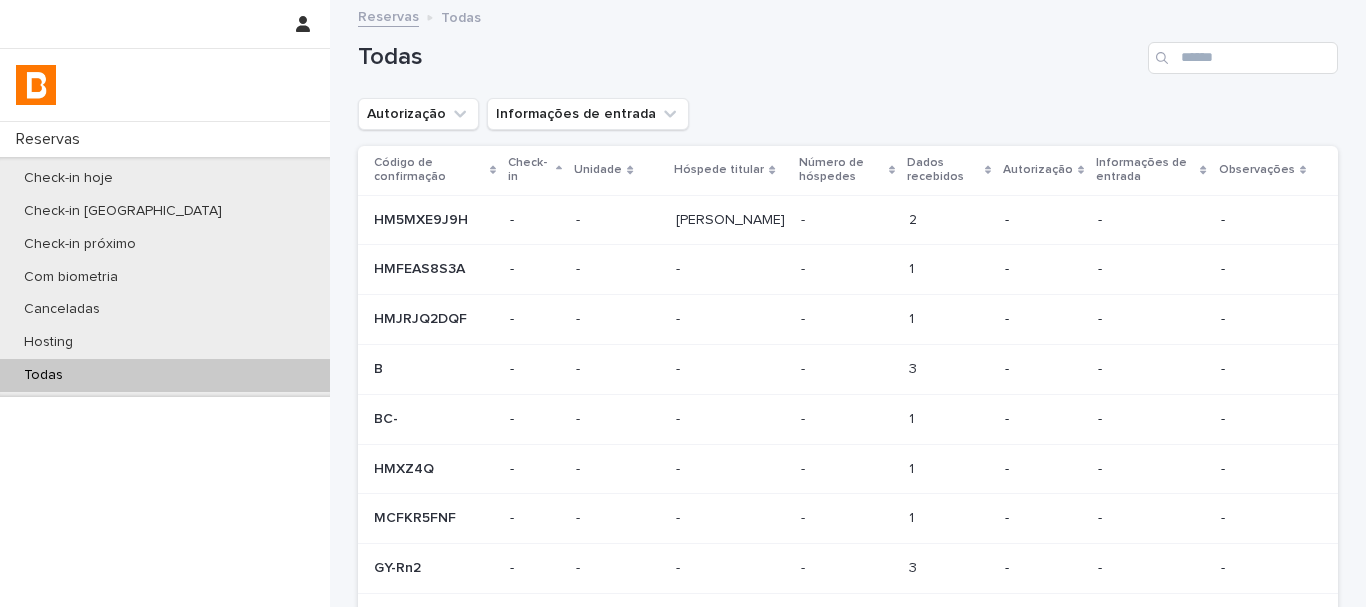 click on "Todas" at bounding box center [848, 50] 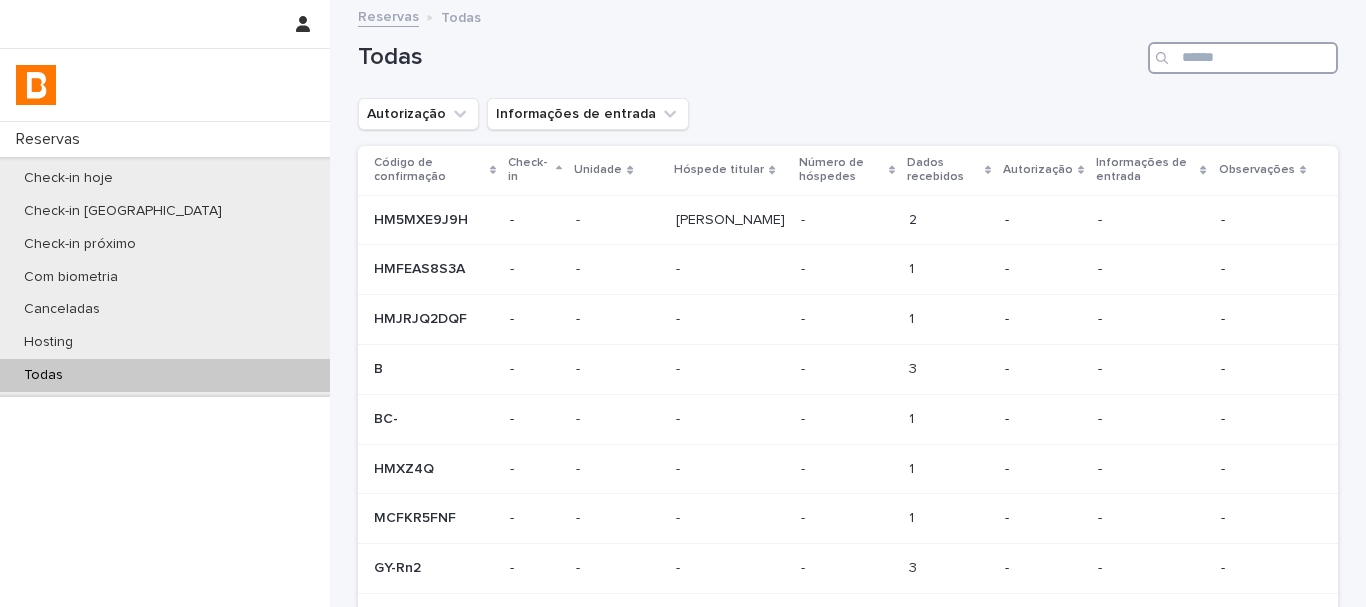 click at bounding box center (1243, 58) 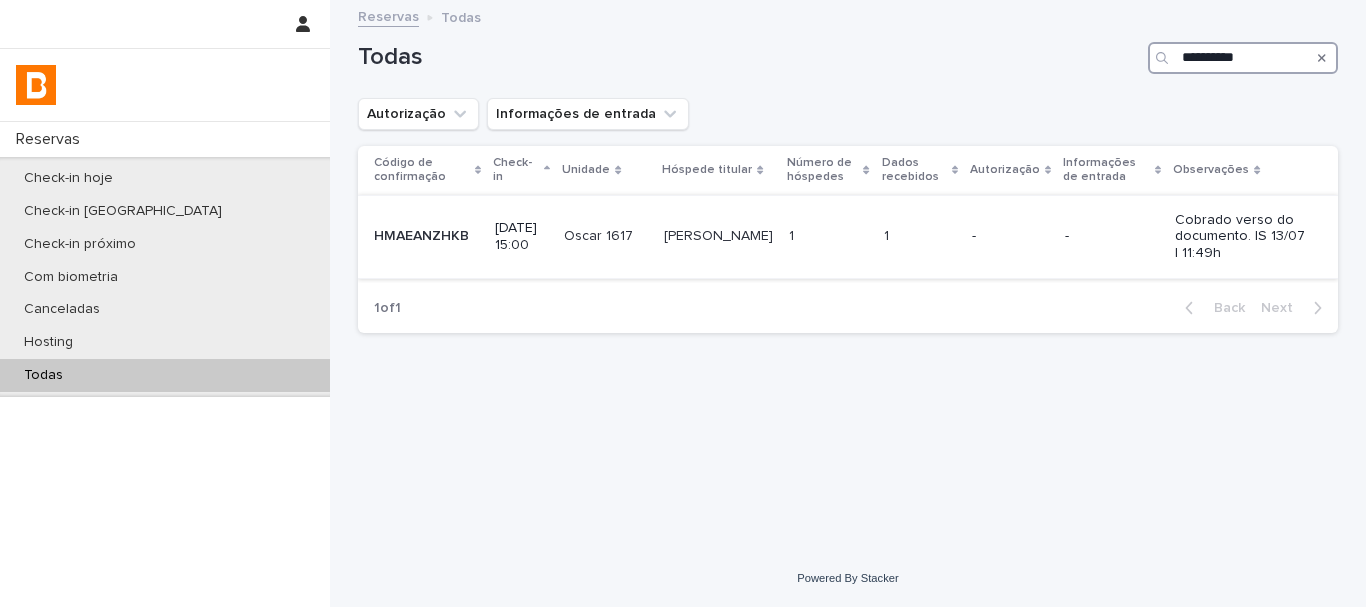 type on "**********" 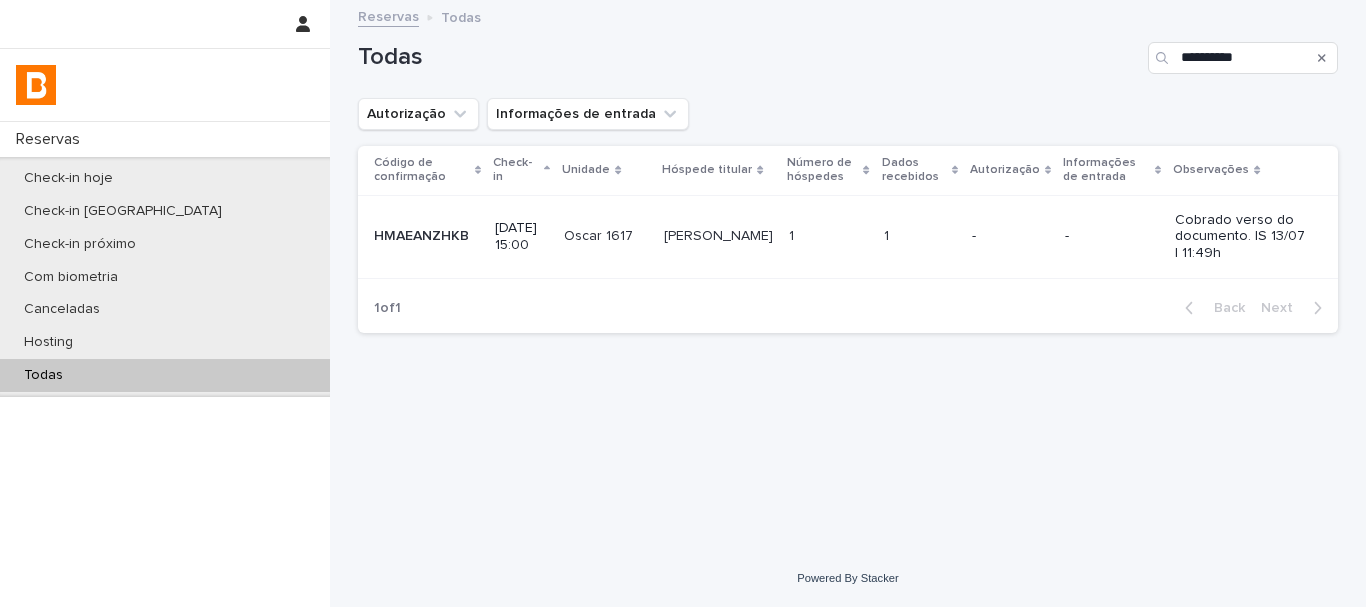 click on "1 1" at bounding box center [828, 236] 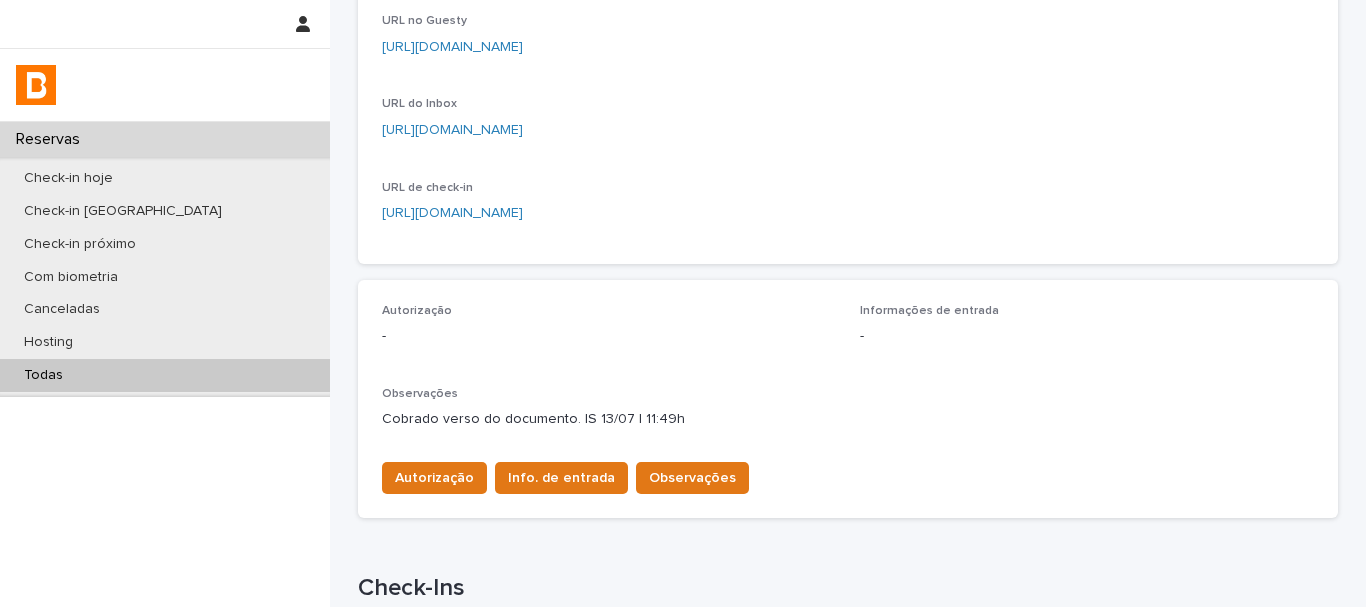 scroll, scrollTop: 602, scrollLeft: 0, axis: vertical 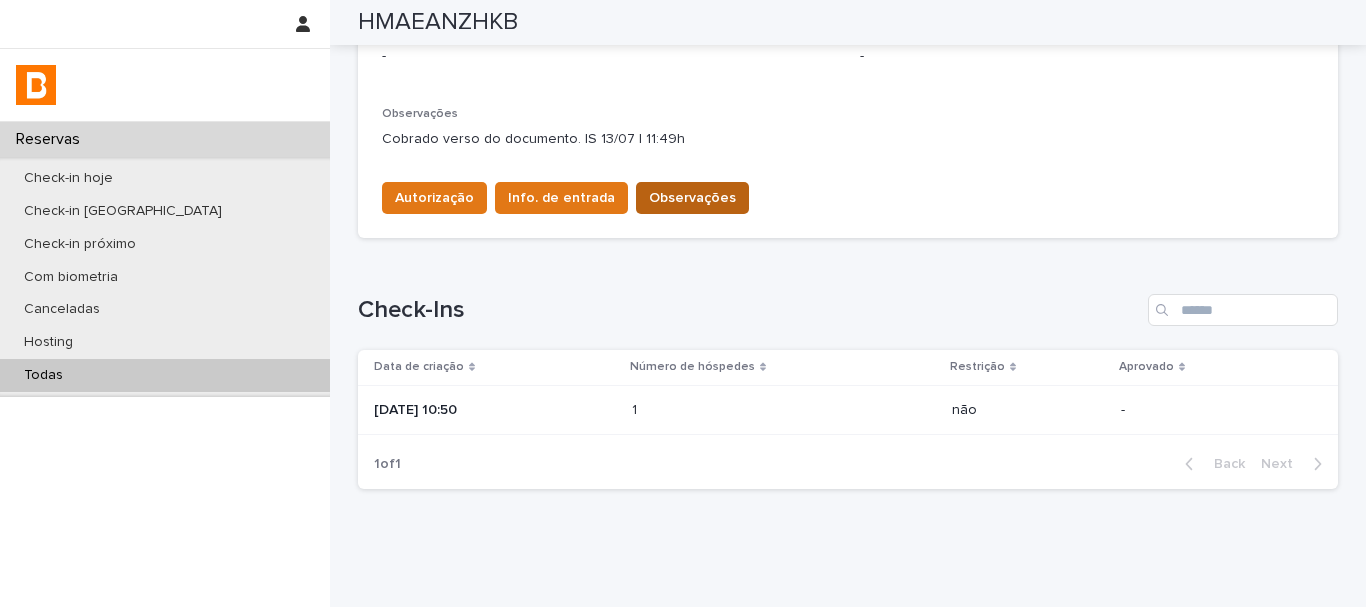 click on "Observações" at bounding box center [692, 198] 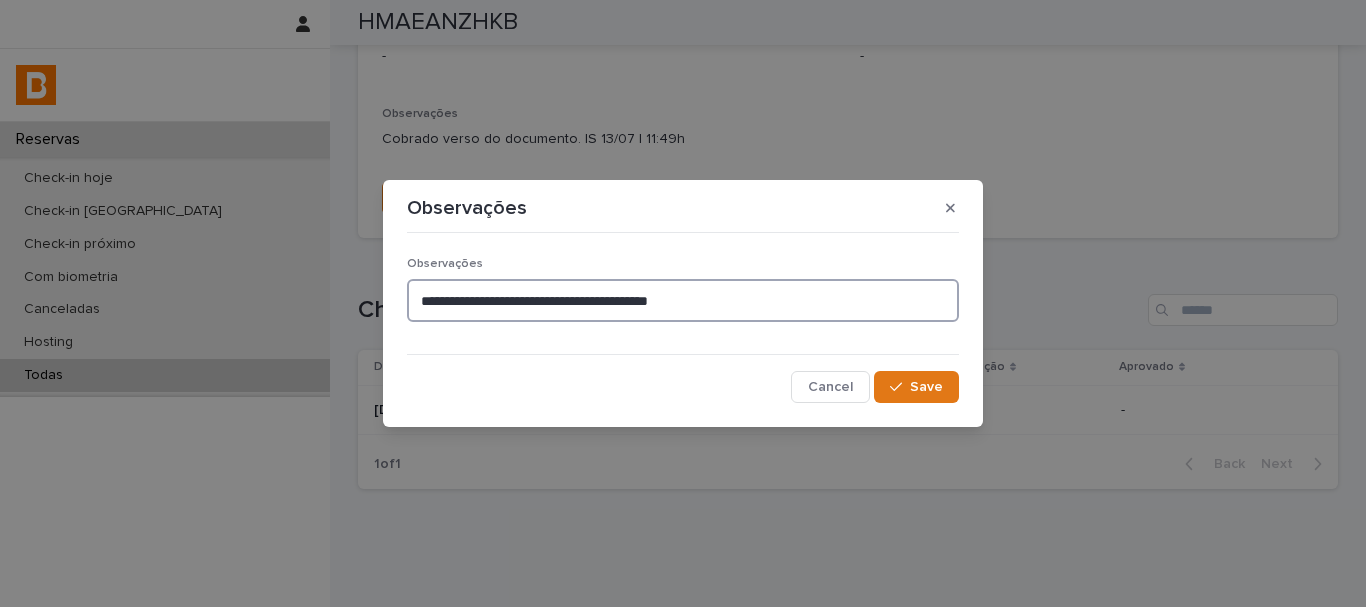 drag, startPoint x: 684, startPoint y: 305, endPoint x: 42, endPoint y: 318, distance: 642.1316 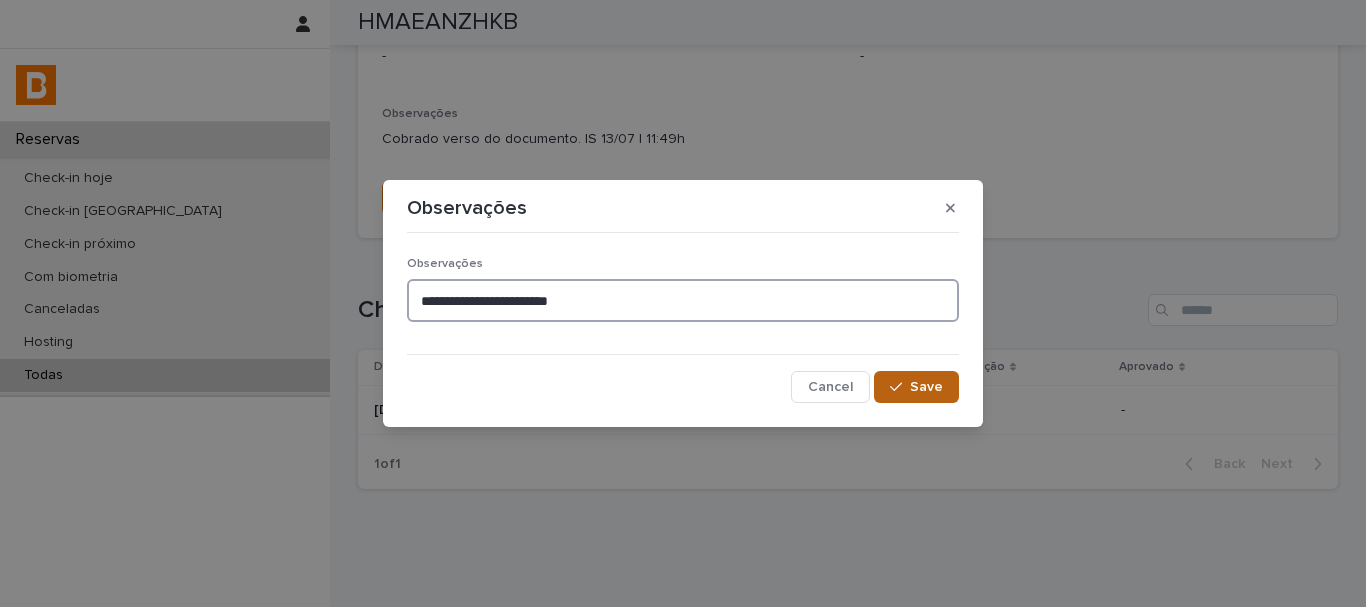 type on "**********" 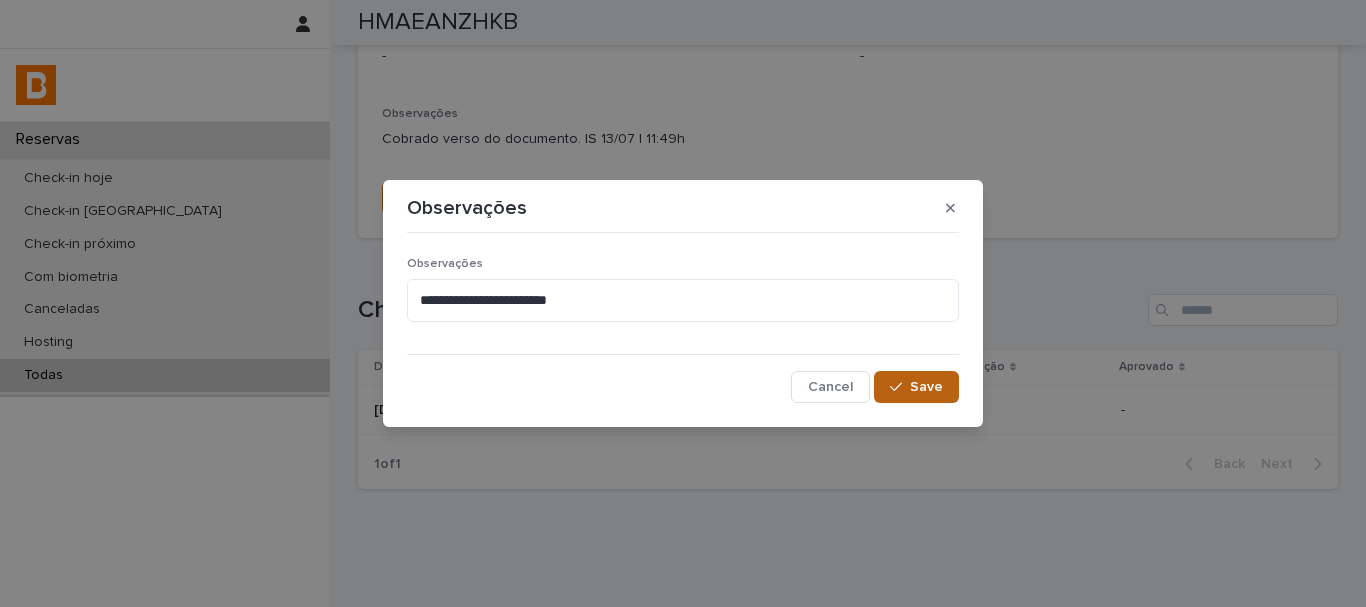 click on "Save" at bounding box center (916, 387) 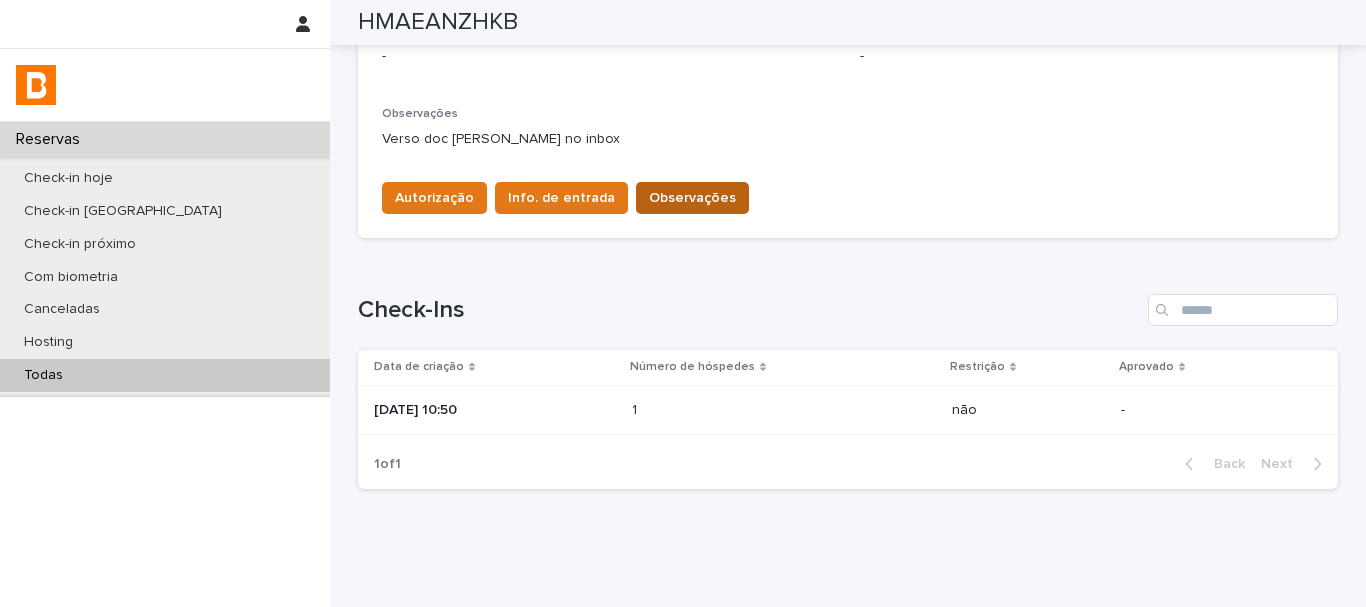 scroll, scrollTop: 402, scrollLeft: 0, axis: vertical 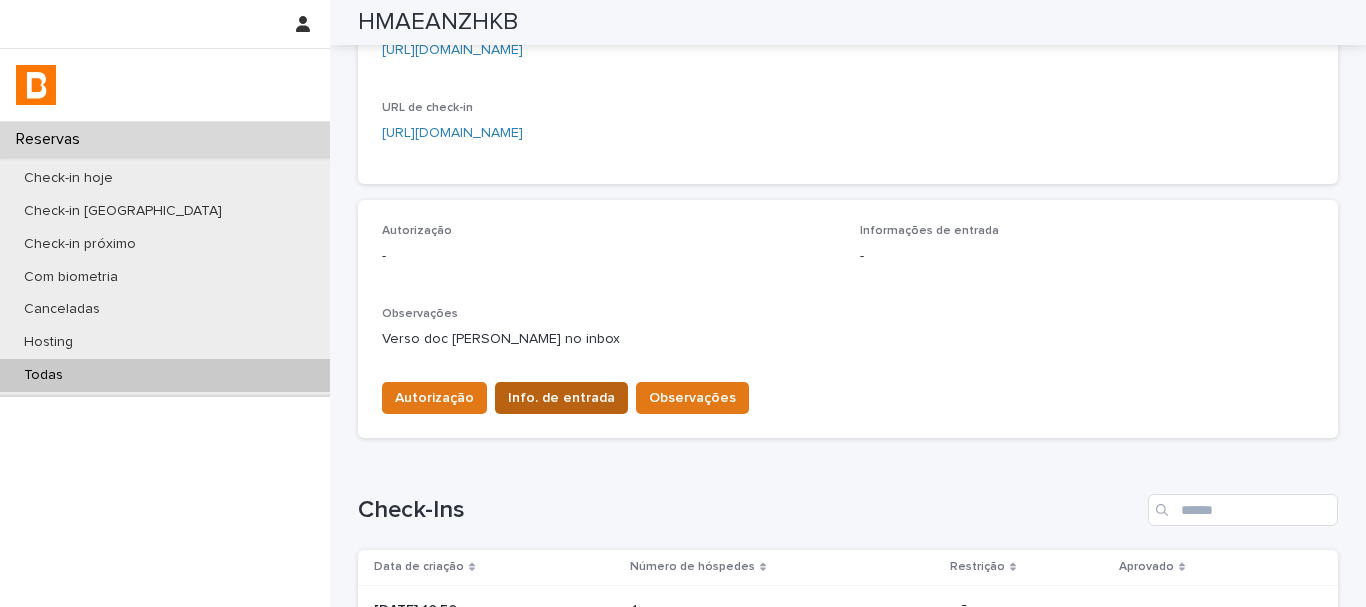 click on "Info. de entrada" at bounding box center (561, 398) 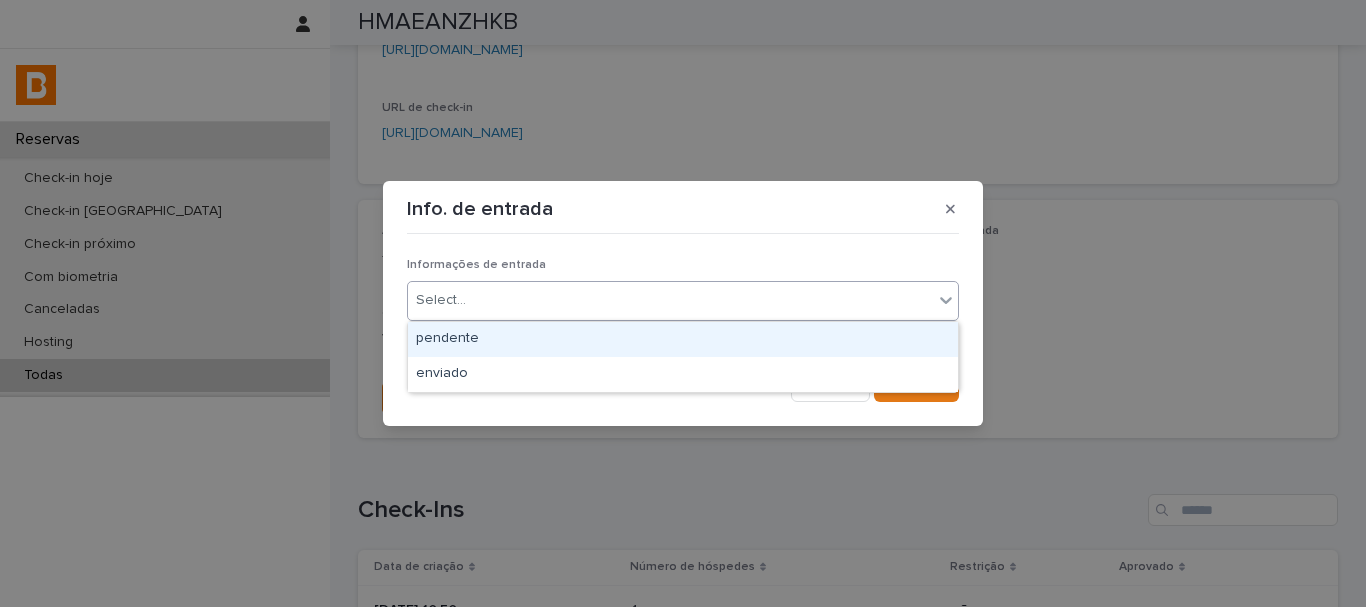 click on "Select..." at bounding box center [670, 300] 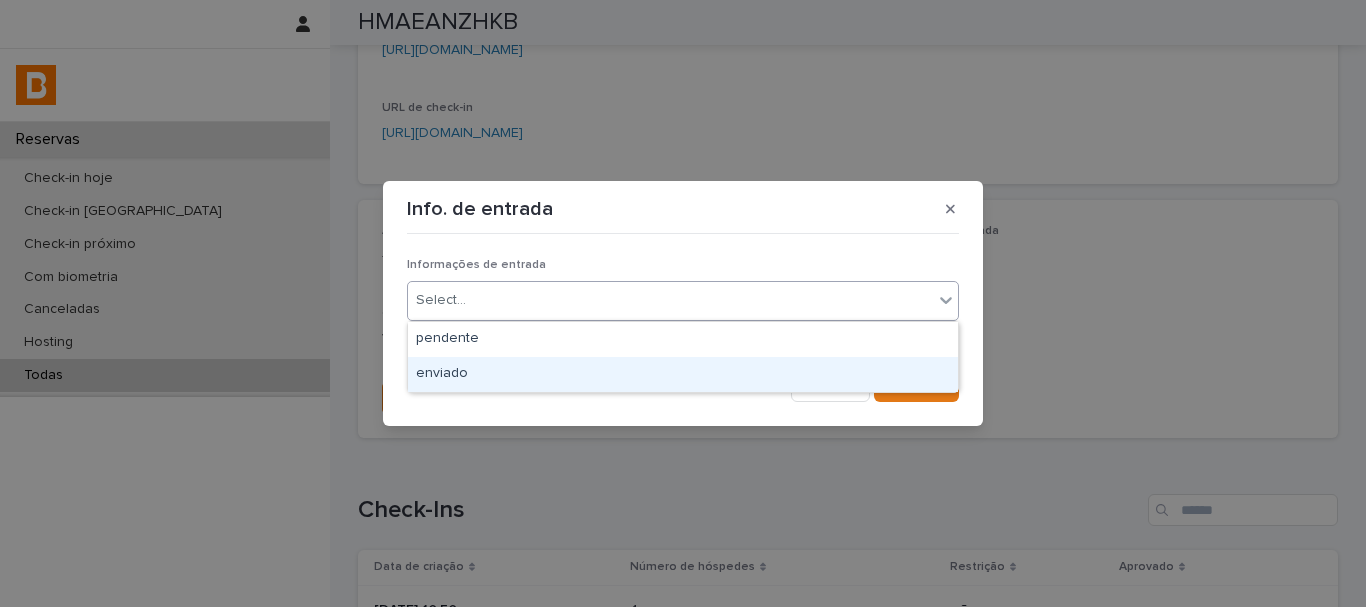 click on "enviado" at bounding box center (683, 374) 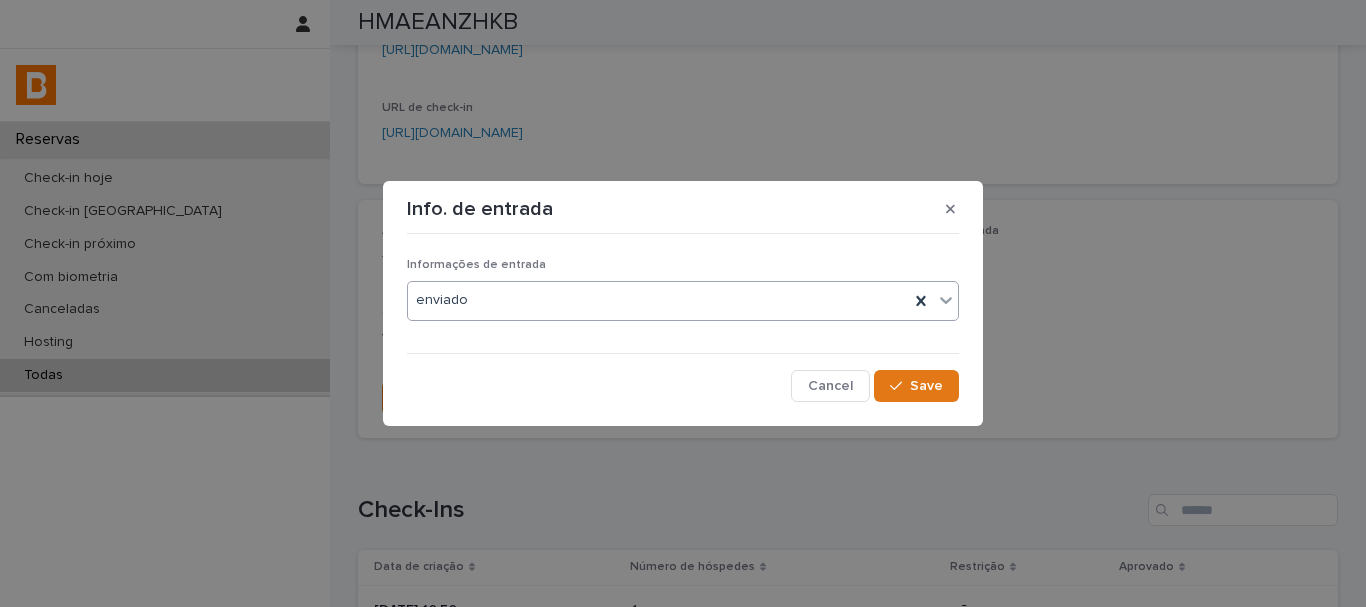 click on "Info. de entrada Informações de entrada   option enviado, selected.     0 results available. Select is focused ,type to refine list, press Down to open the menu,  enviado Cancel Save" at bounding box center [683, 303] 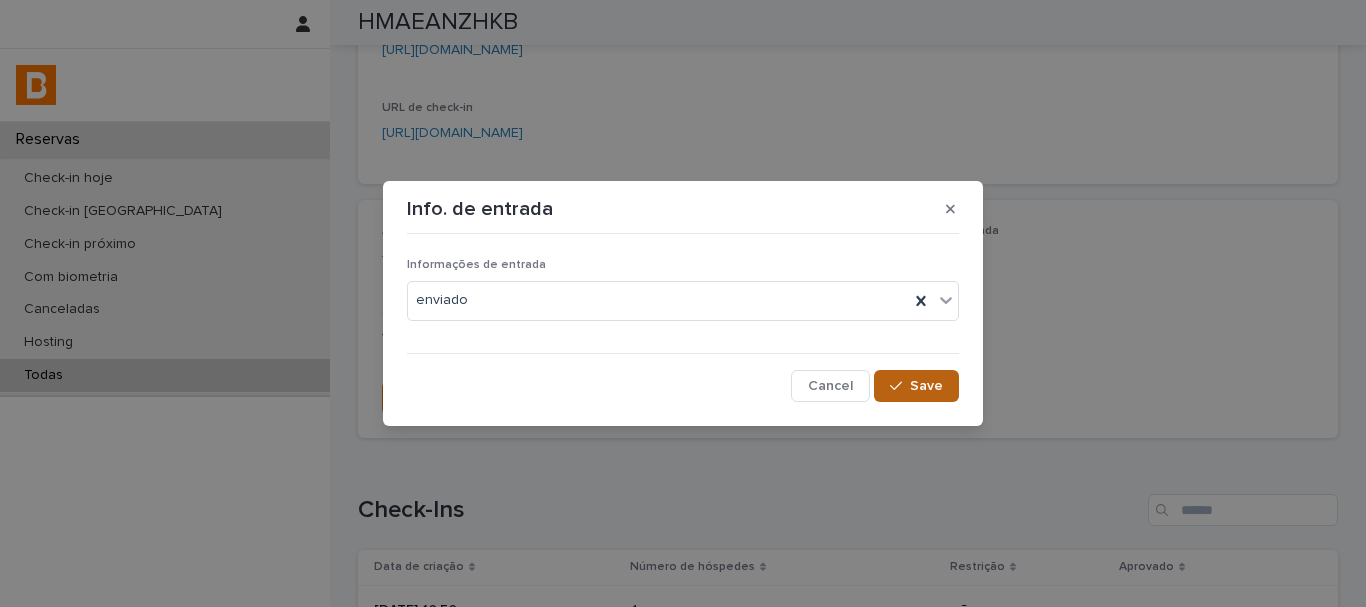 click on "Save" at bounding box center [916, 386] 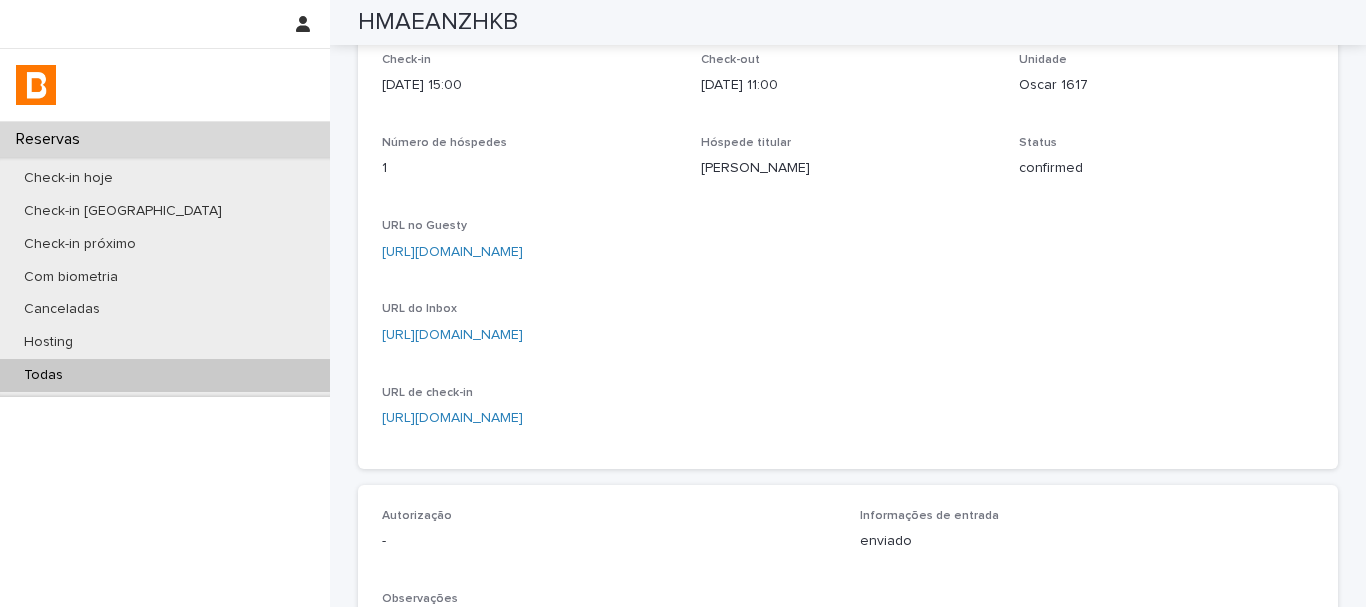 scroll, scrollTop: 0, scrollLeft: 0, axis: both 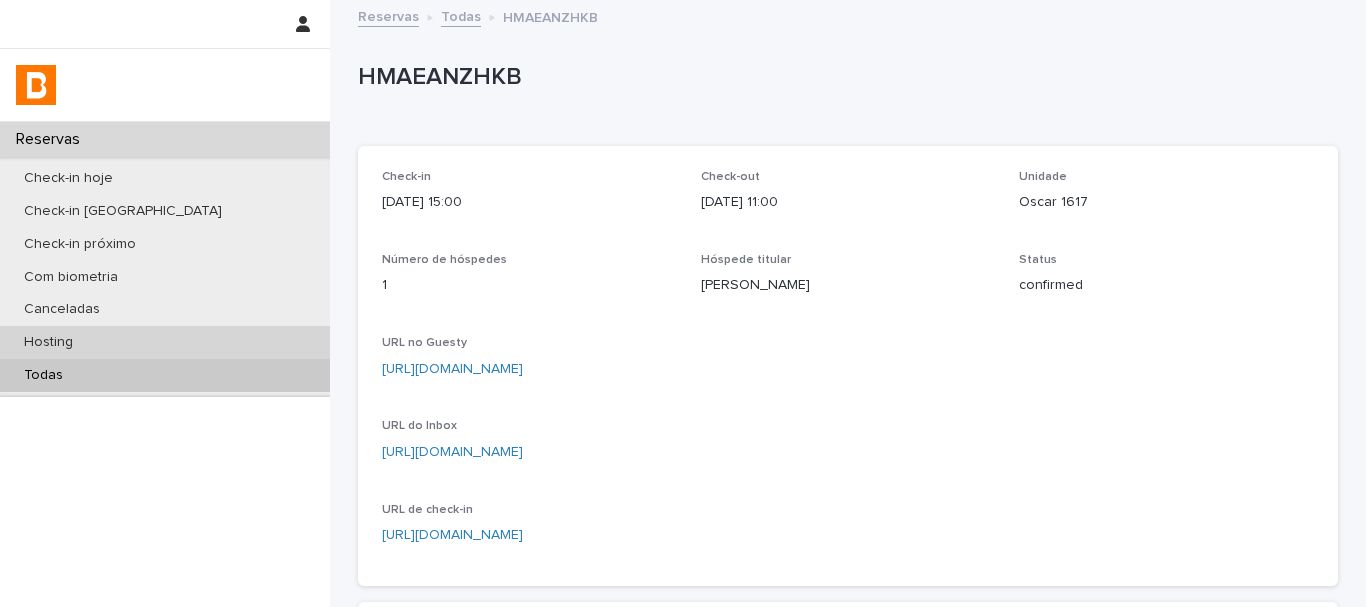 click on "Hosting" at bounding box center (165, 342) 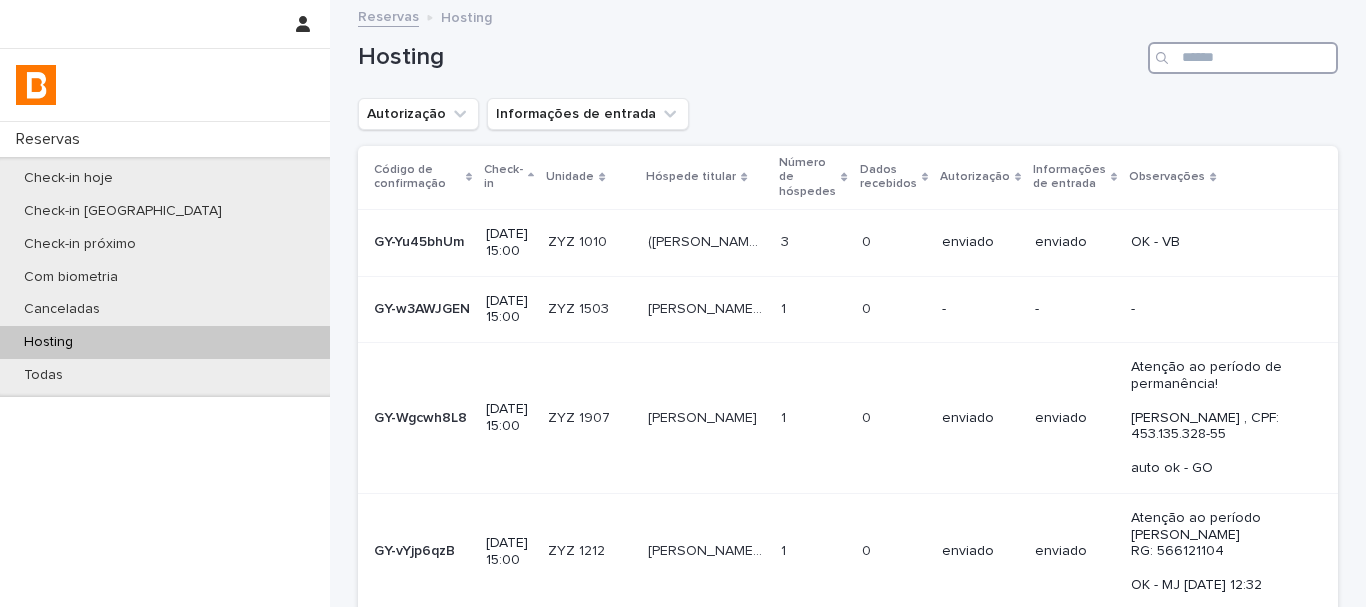 click at bounding box center (1243, 58) 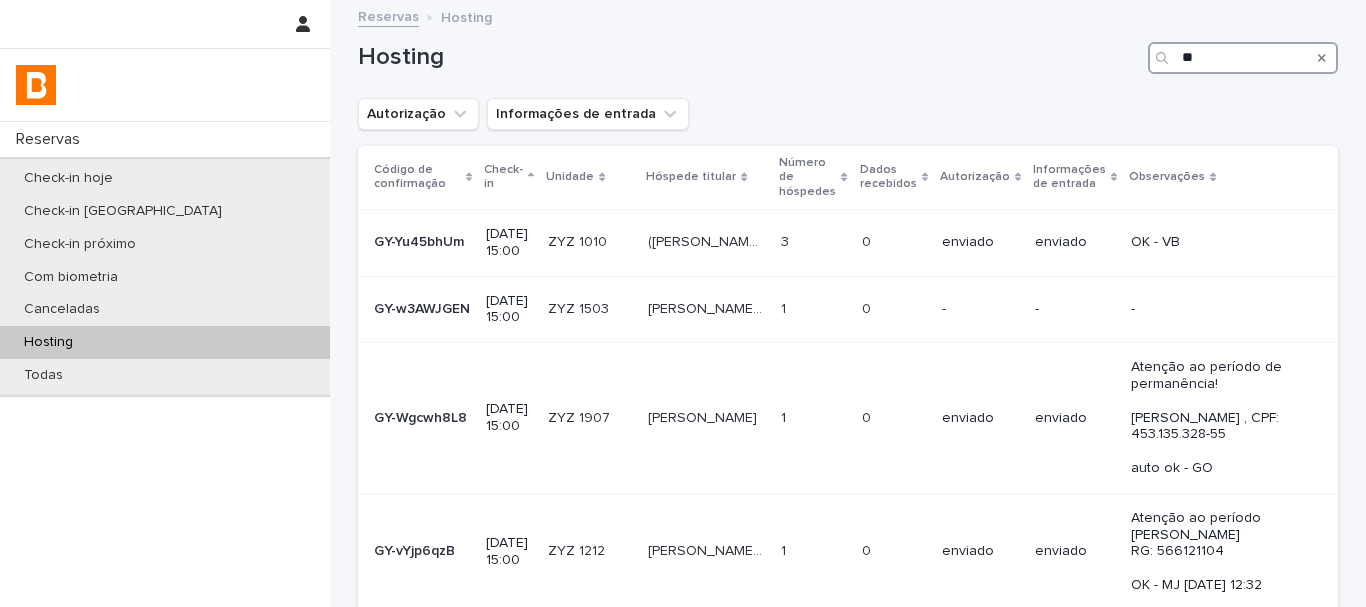 type on "***" 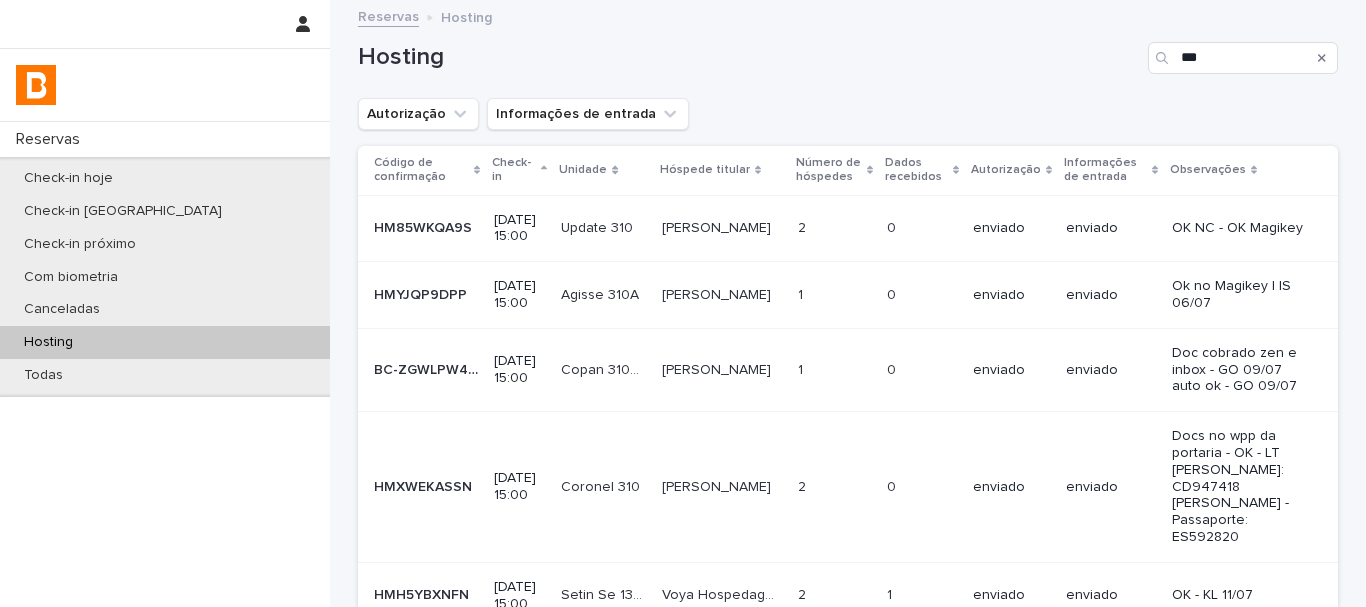 click at bounding box center [835, 295] 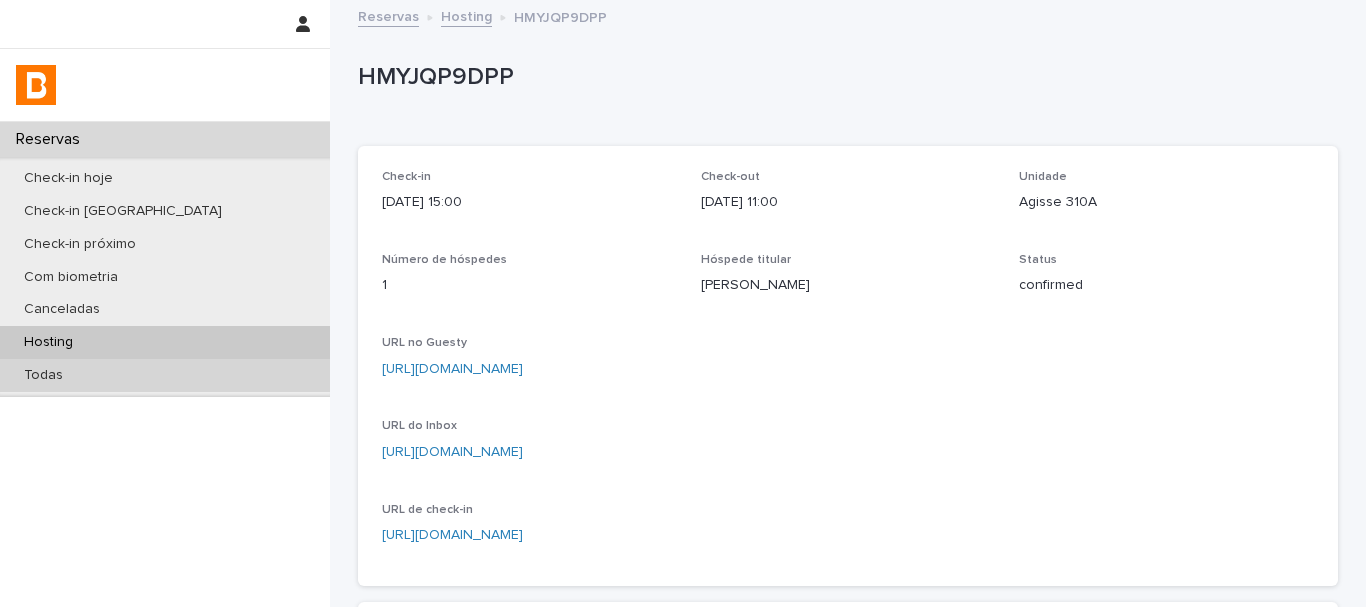 click on "Todas" at bounding box center (165, 375) 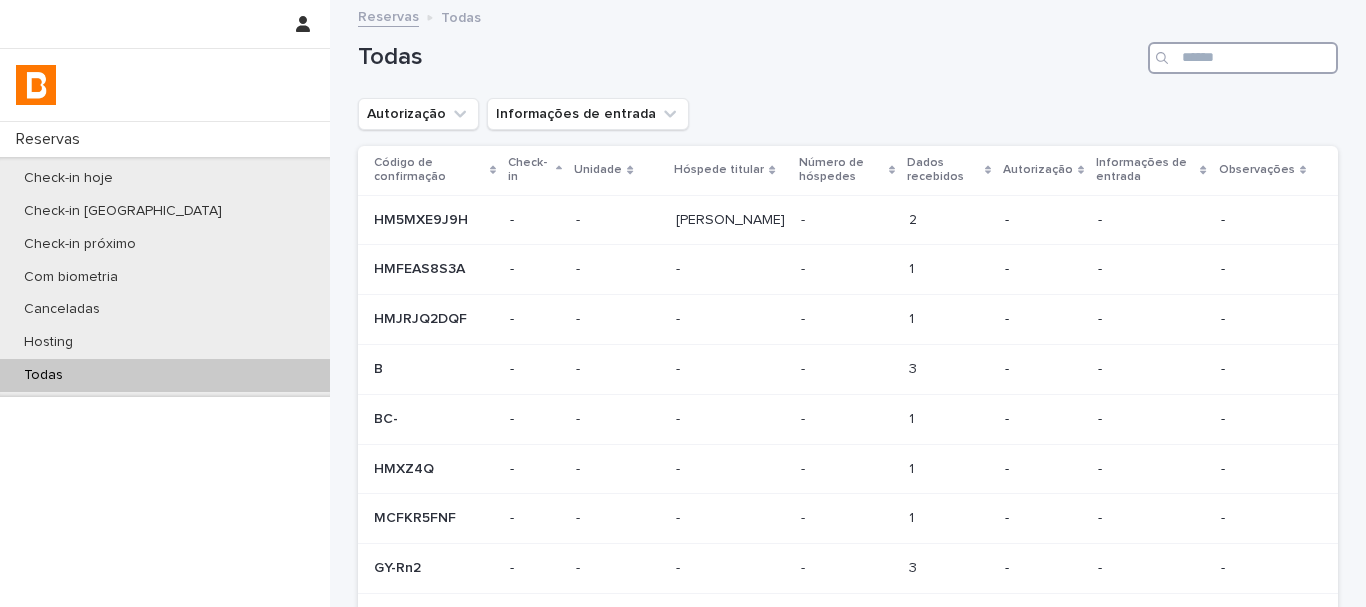 click at bounding box center [1243, 58] 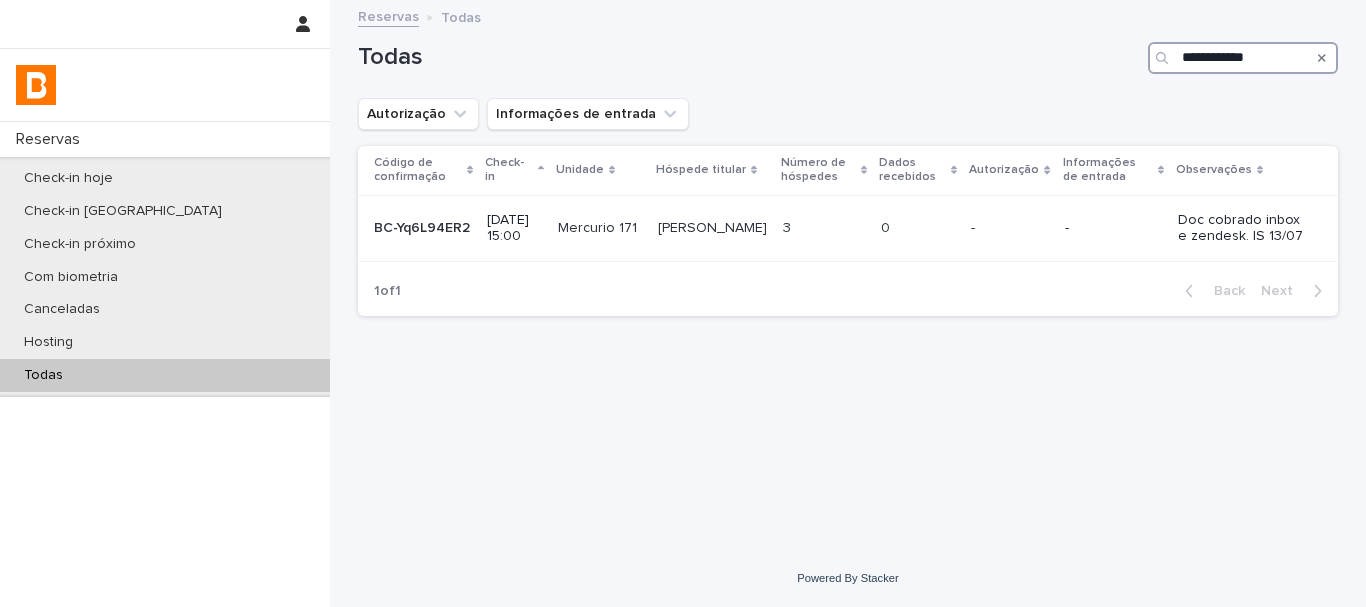 type on "**********" 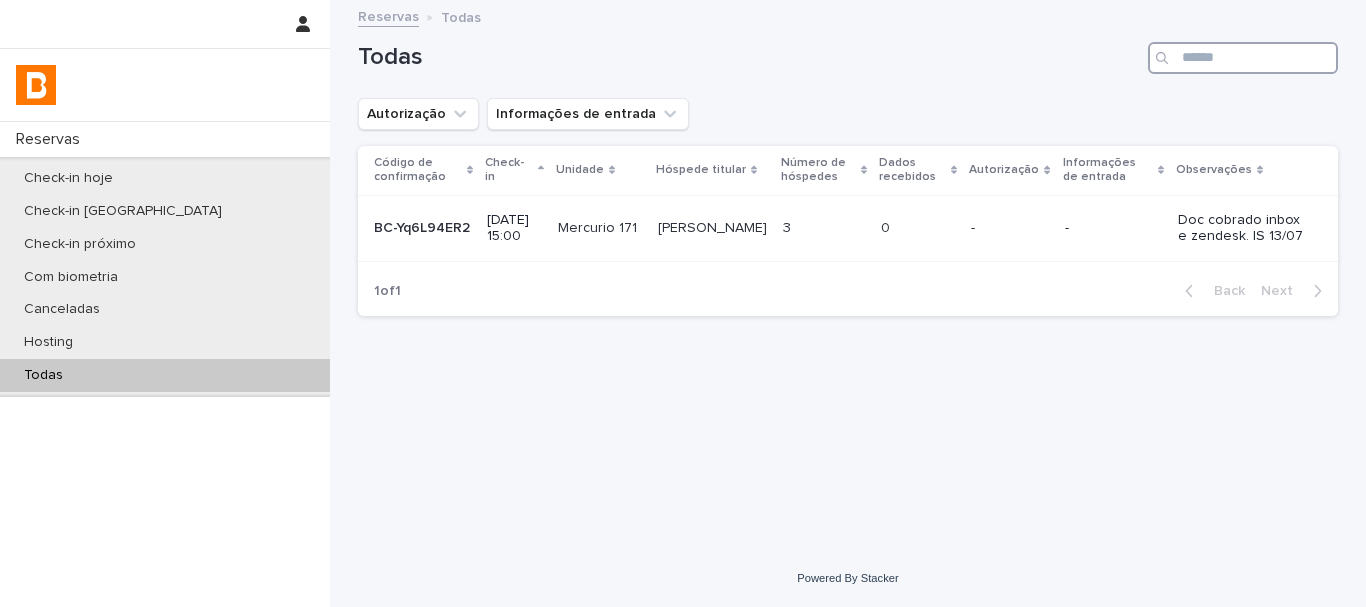type 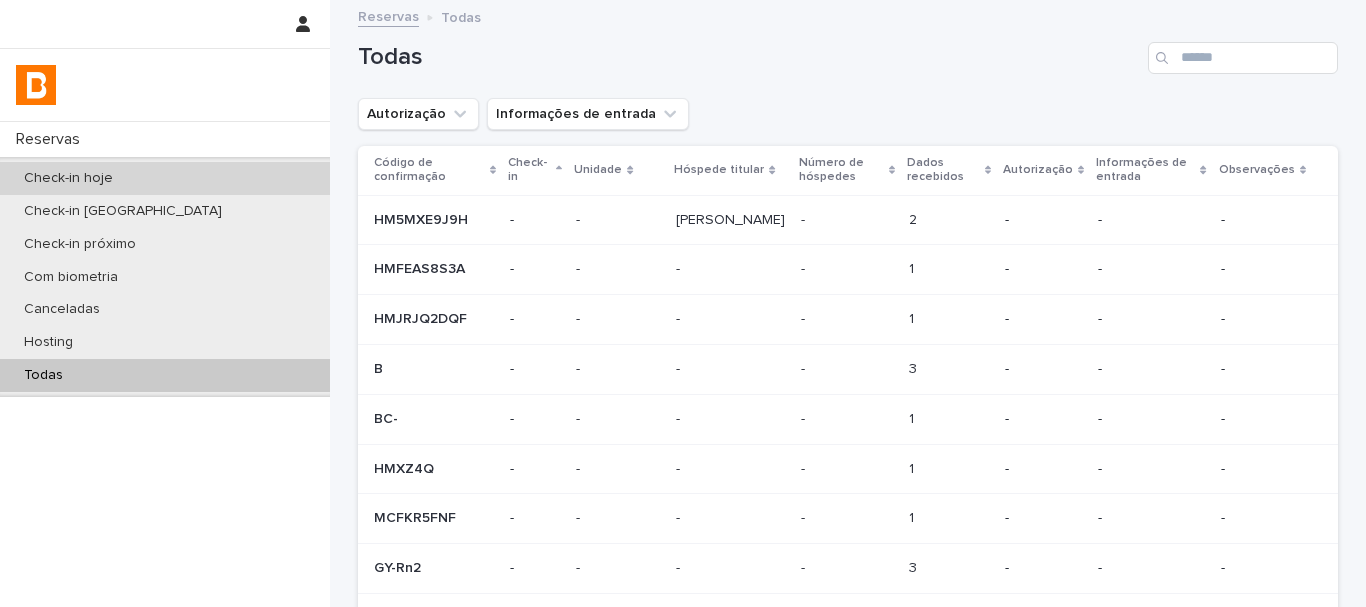 click on "Check-in hoje" at bounding box center (68, 178) 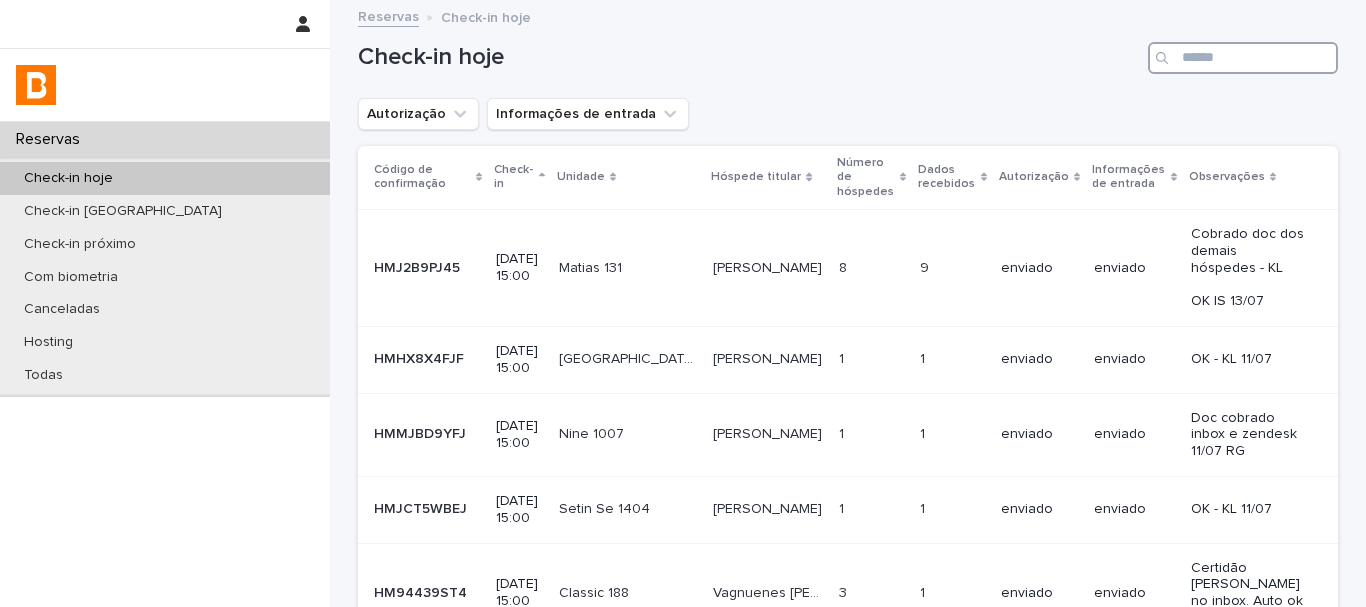 click at bounding box center [1243, 58] 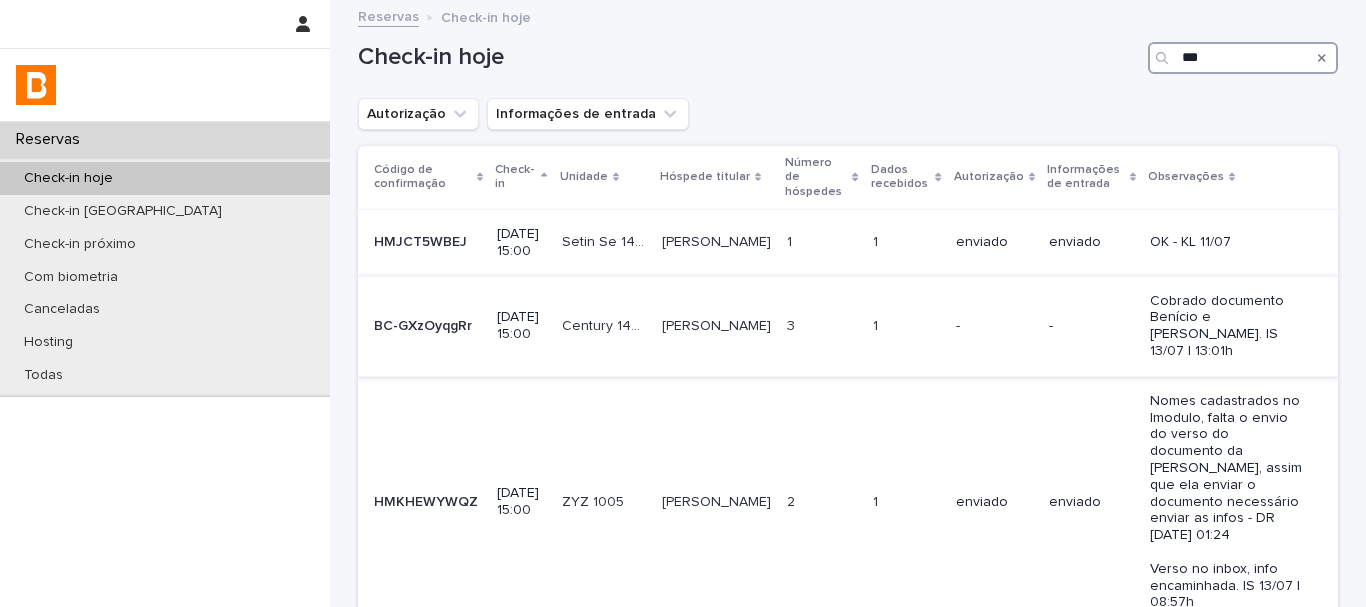 type on "***" 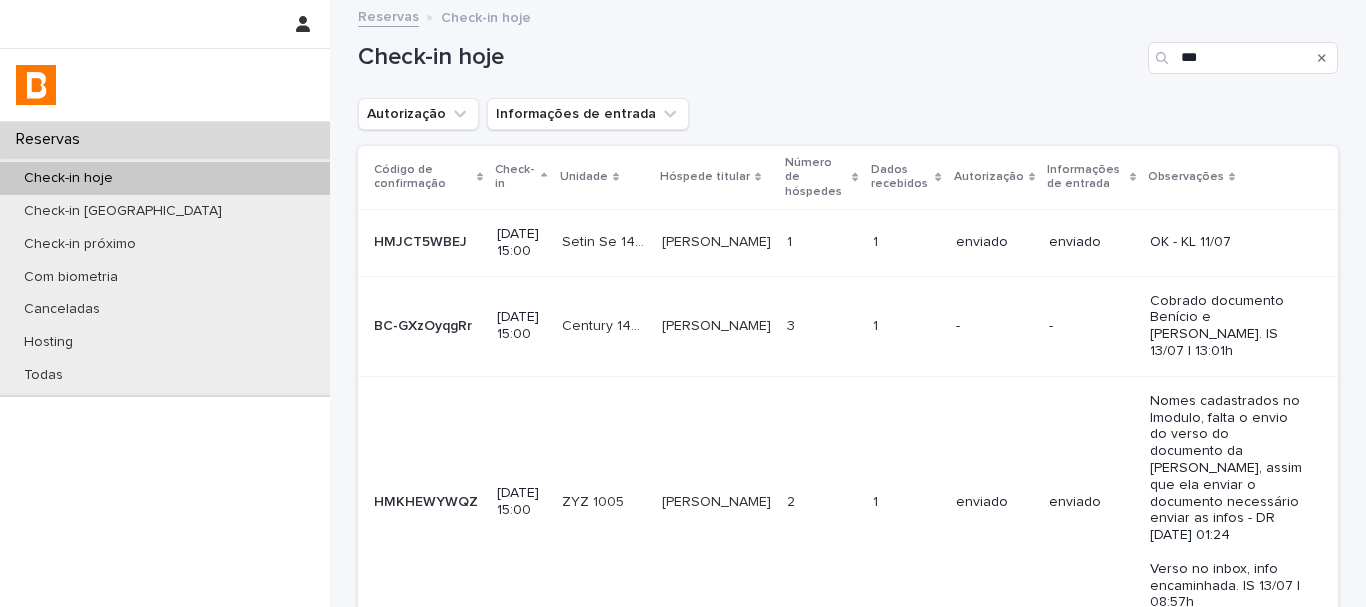 click at bounding box center (821, 326) 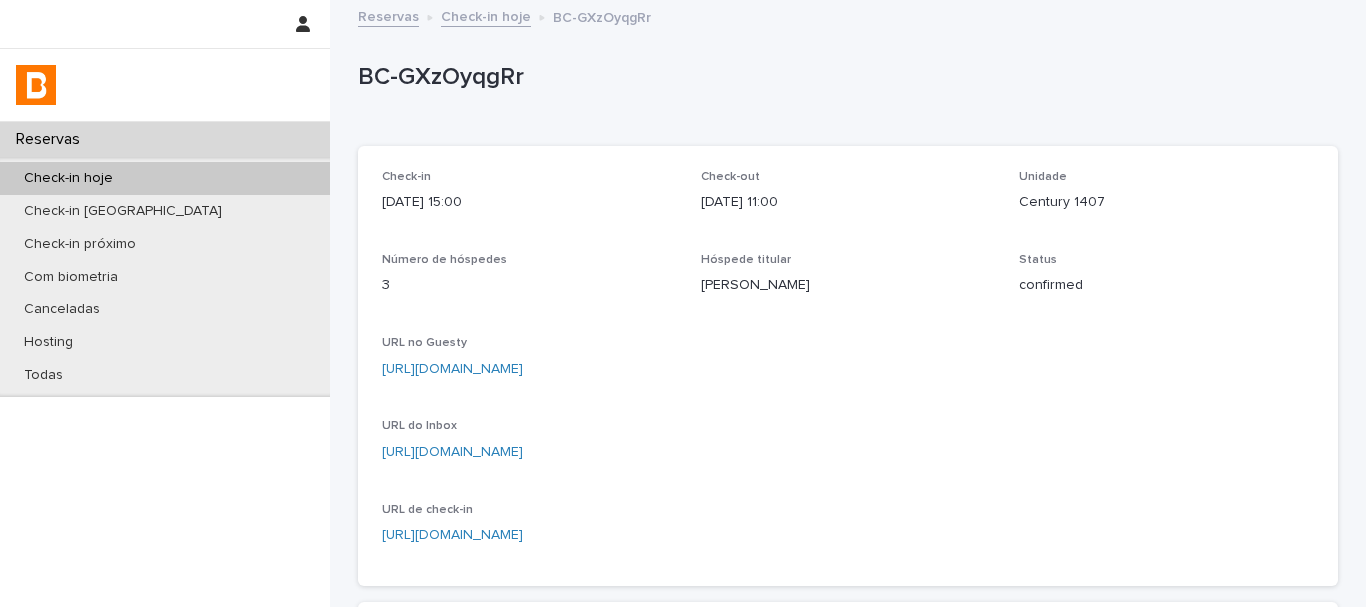 click on "BC-GXzOyqgRr" at bounding box center (844, 77) 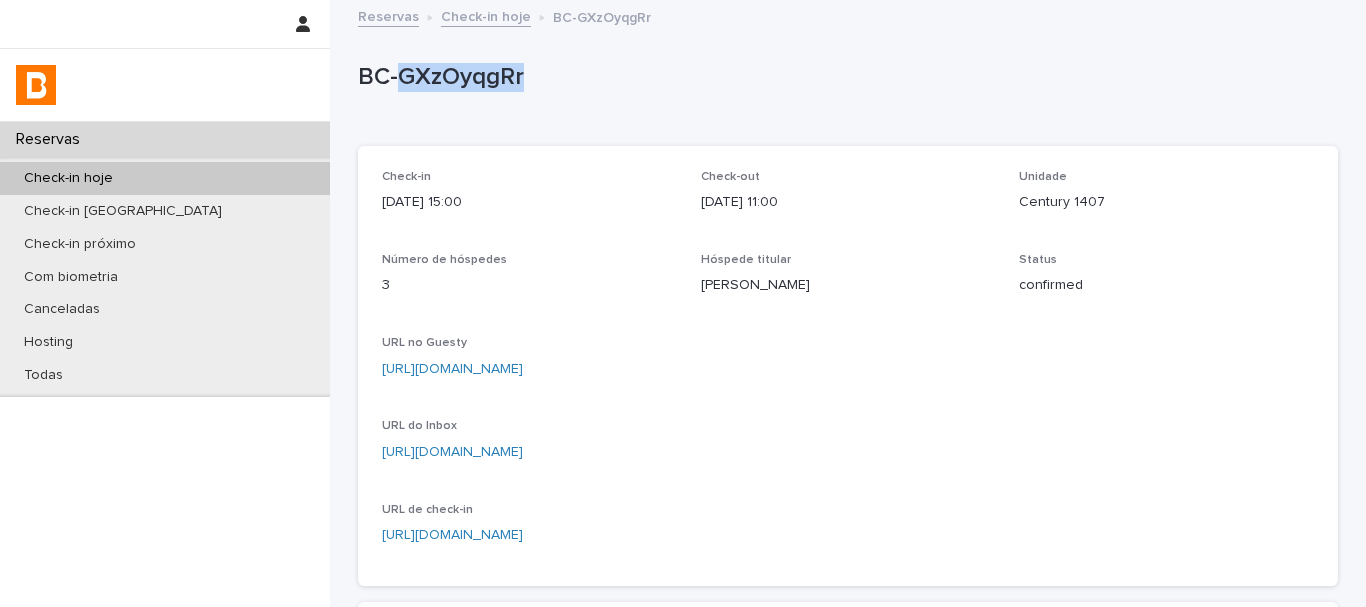 click on "BC-GXzOyqgRr" at bounding box center (844, 77) 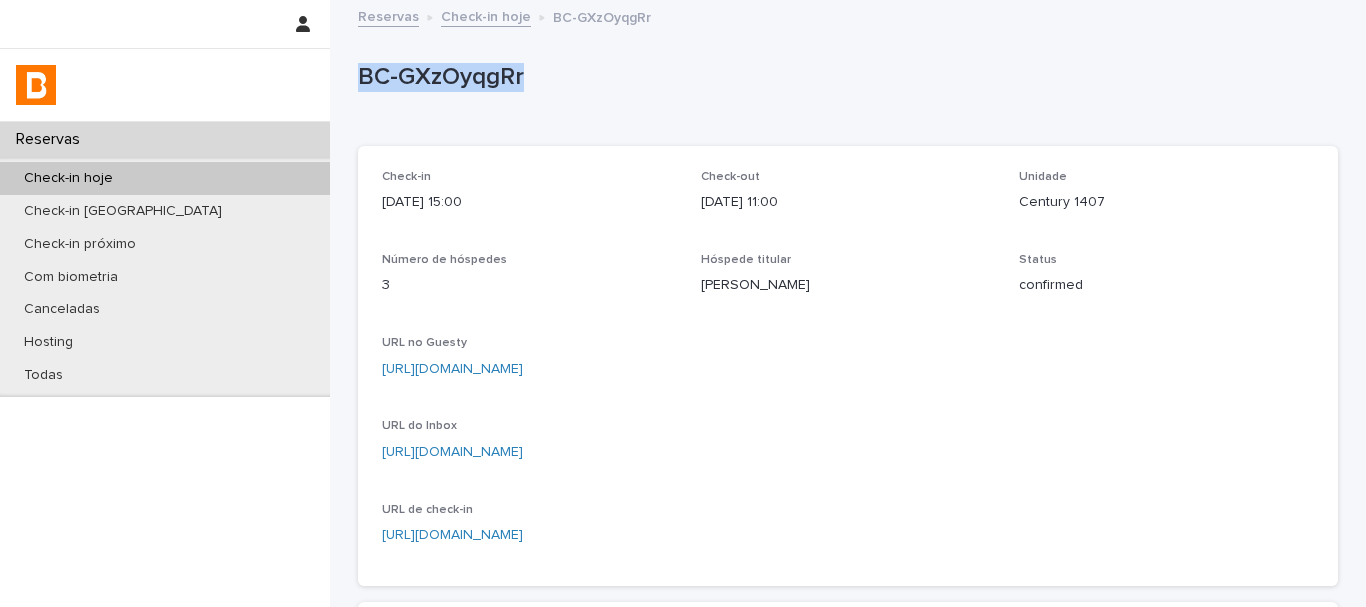 click on "BC-GXzOyqgRr" at bounding box center [844, 77] 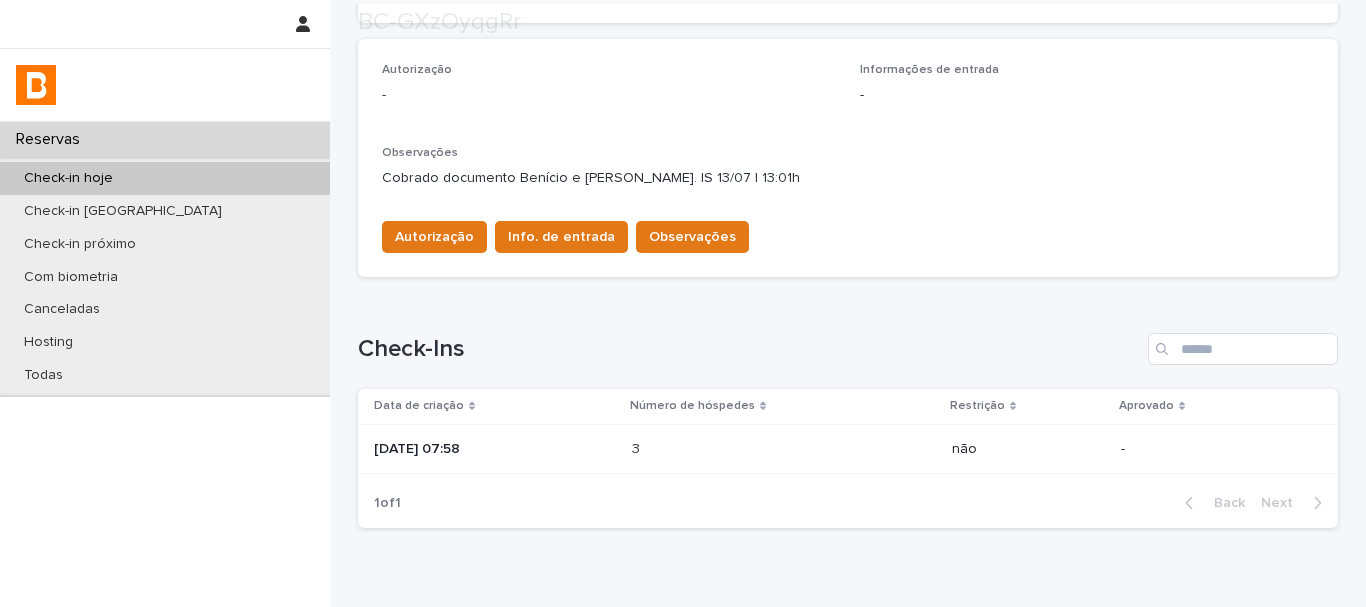 scroll, scrollTop: 657, scrollLeft: 0, axis: vertical 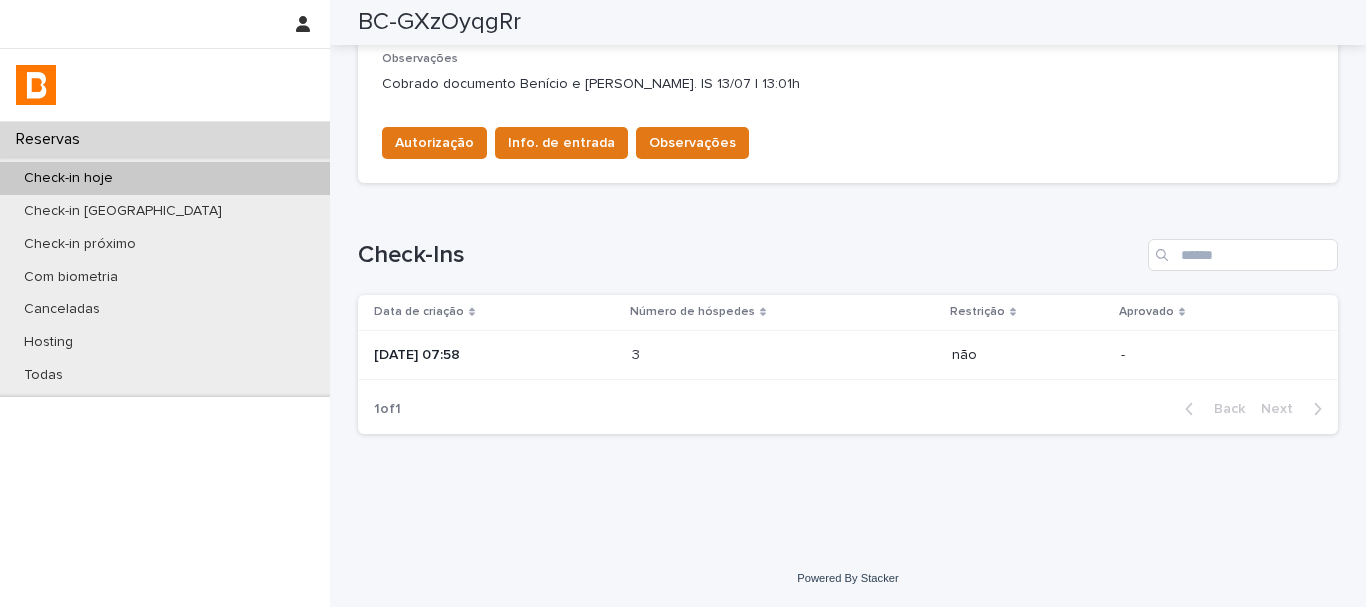 click on "3 3" at bounding box center [784, 355] 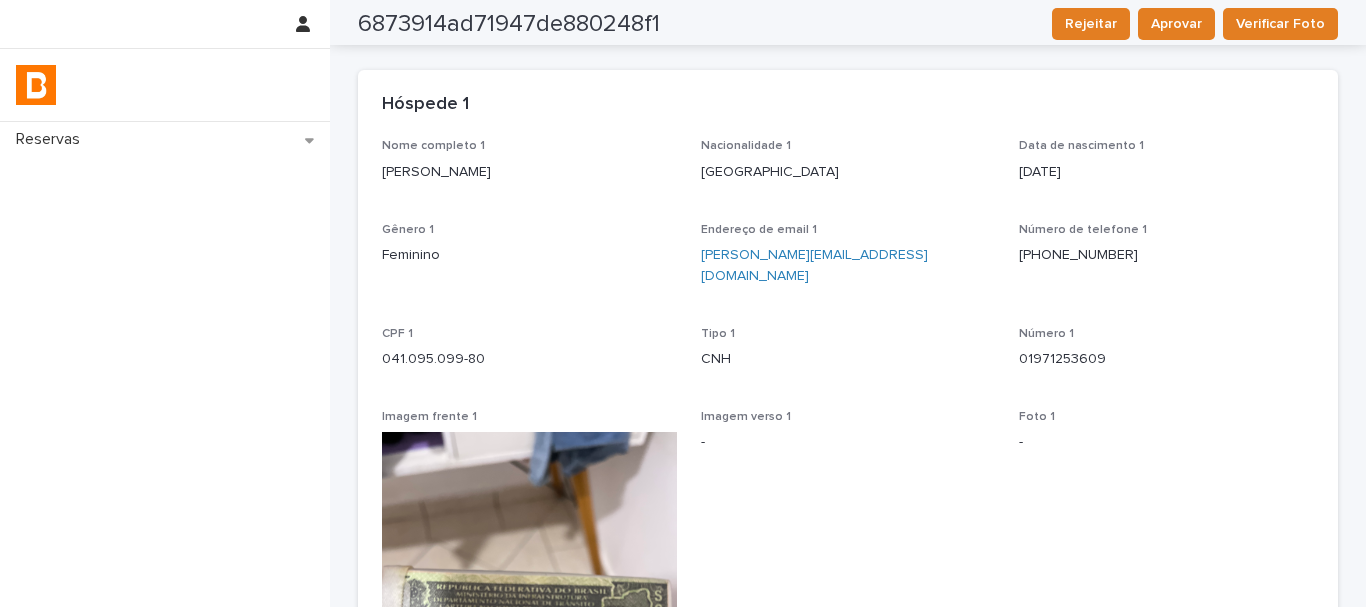 scroll, scrollTop: 0, scrollLeft: 0, axis: both 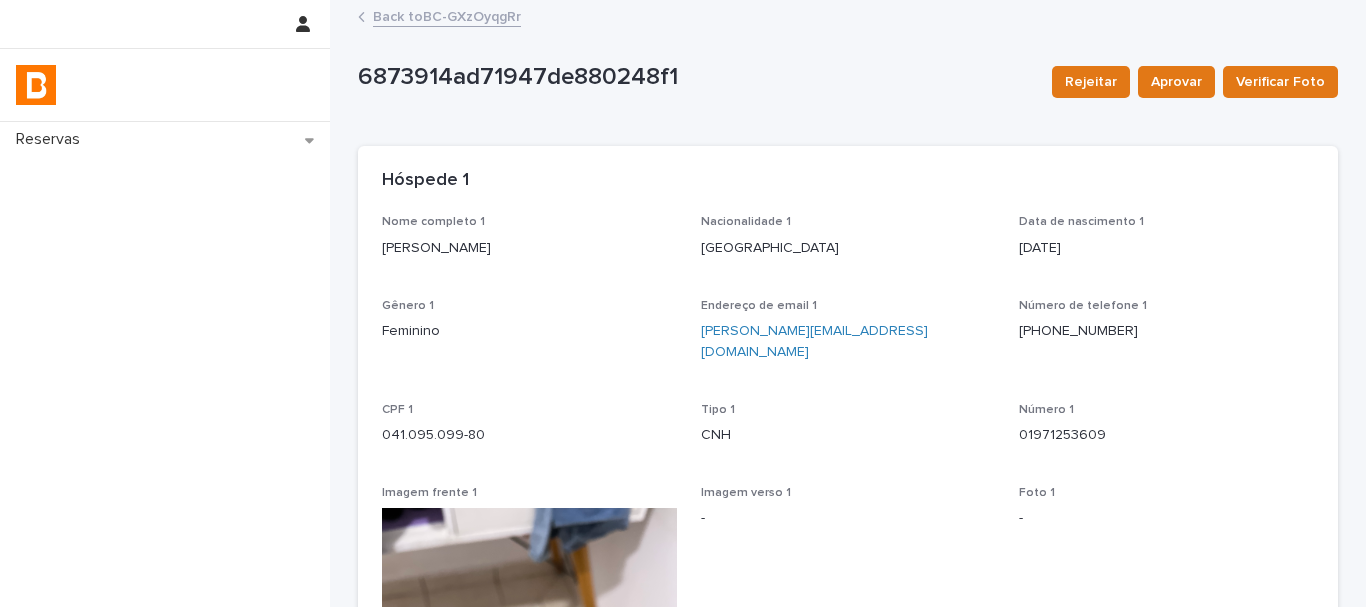 click on "Back to  BC-GXzOyqgRr" at bounding box center [447, 15] 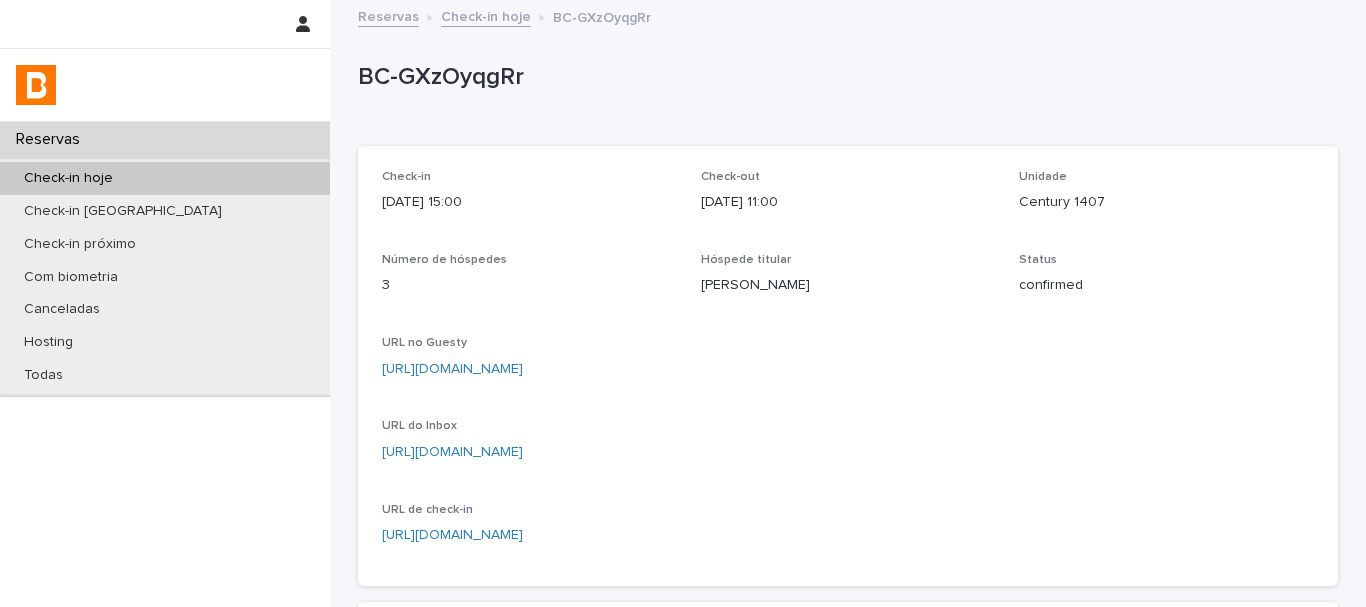 click on "BC-GXzOyqgRr" at bounding box center [844, 77] 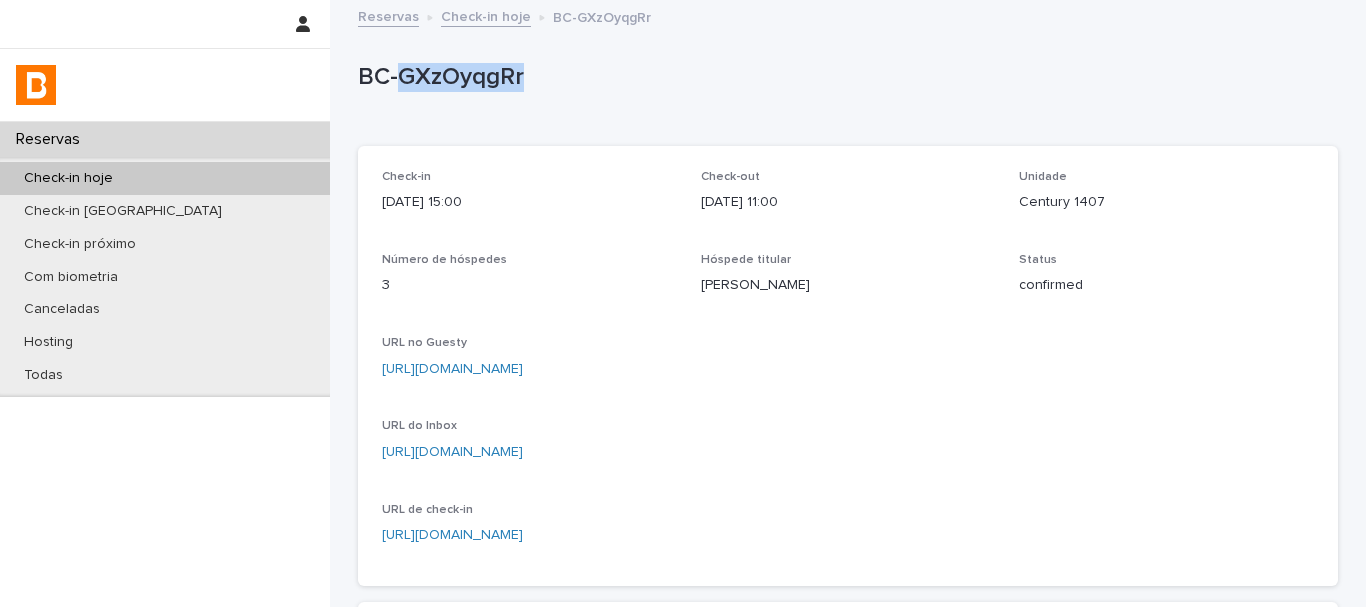 click on "BC-GXzOyqgRr" at bounding box center [844, 77] 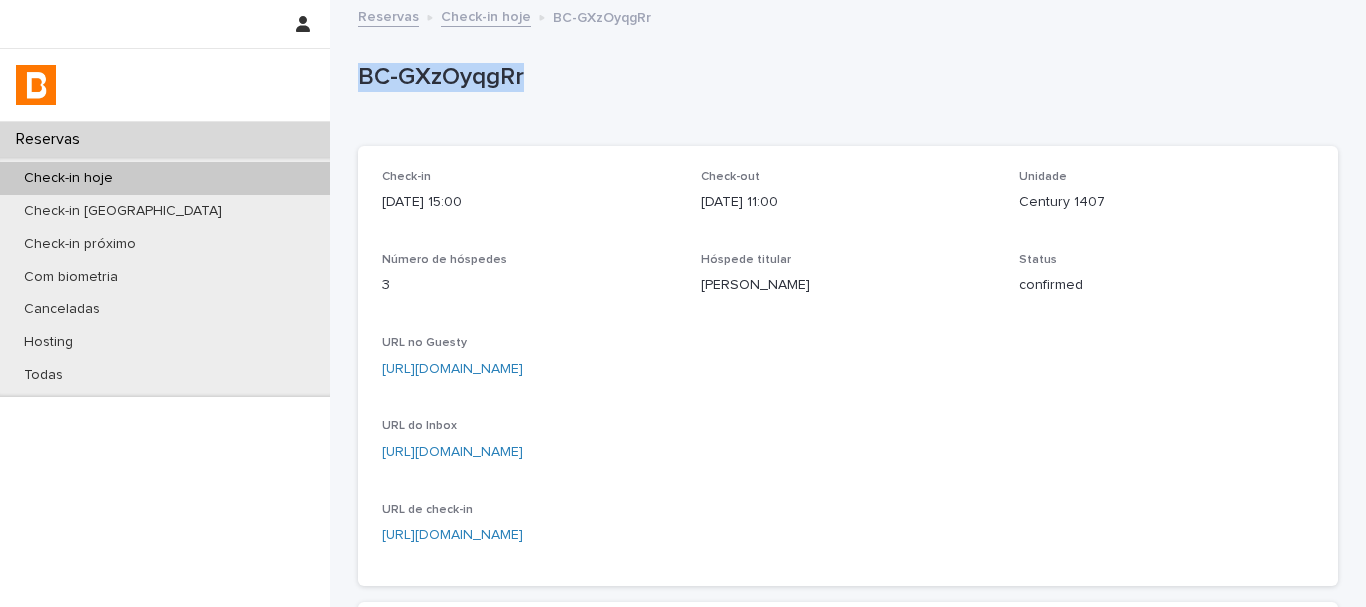 click on "BC-GXzOyqgRr" at bounding box center (844, 77) 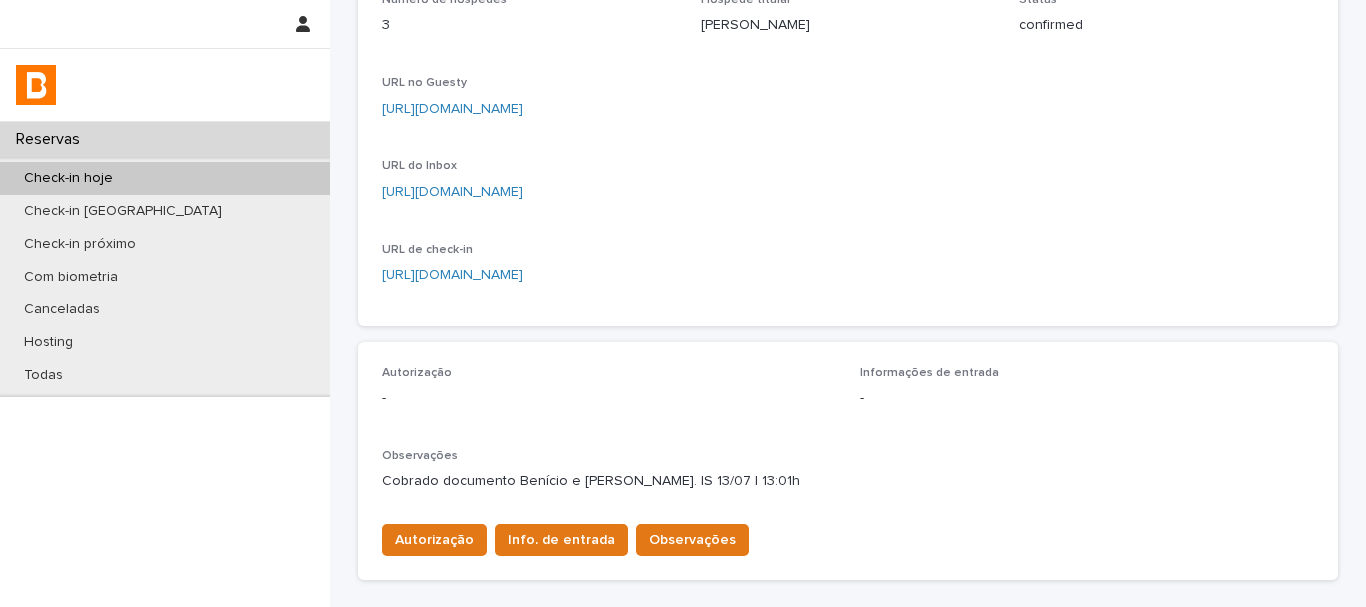 scroll, scrollTop: 657, scrollLeft: 0, axis: vertical 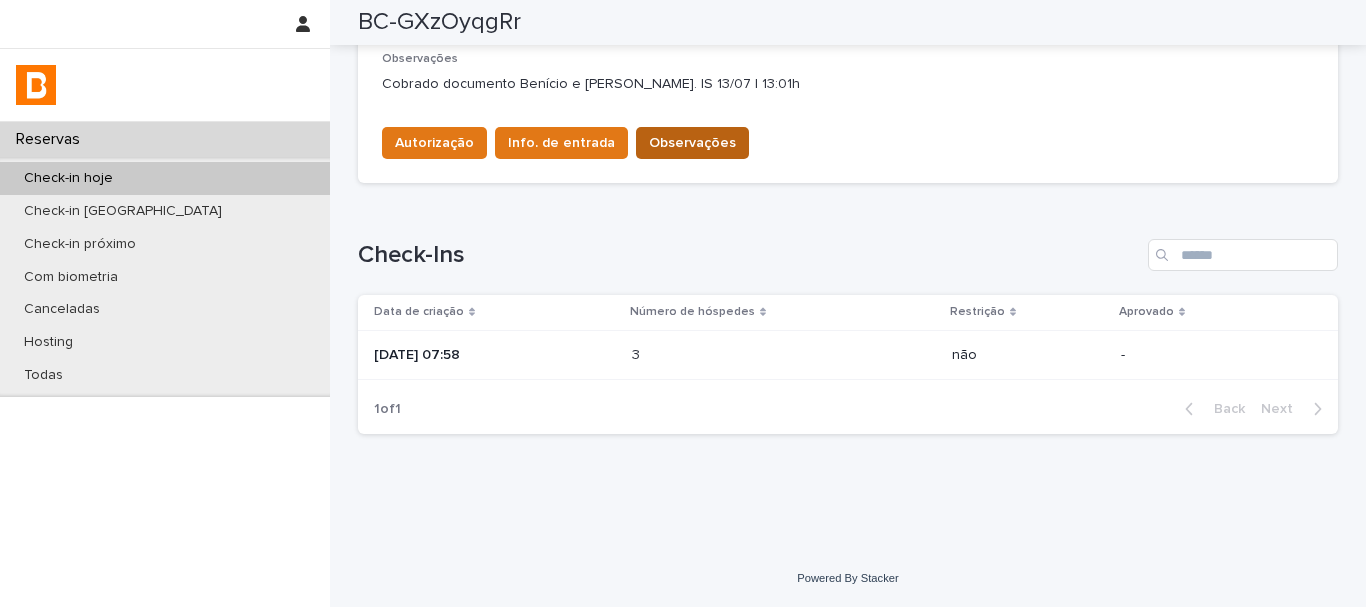 click on "Observações" at bounding box center [692, 143] 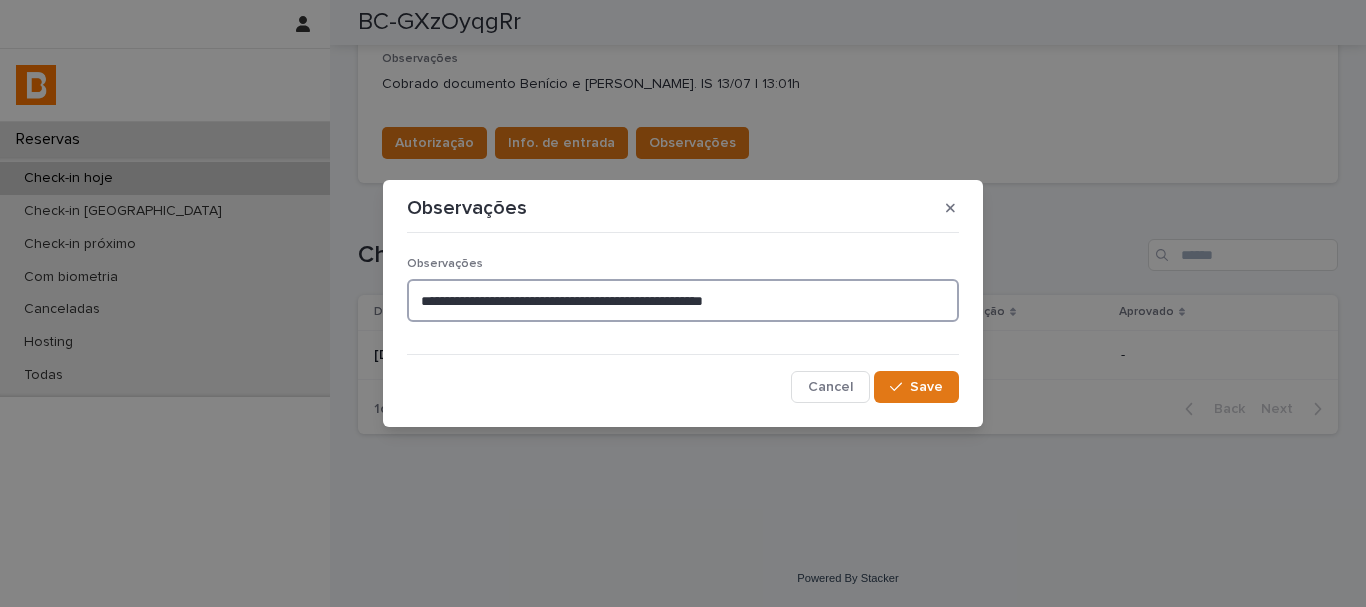 click on "**********" at bounding box center [683, 300] 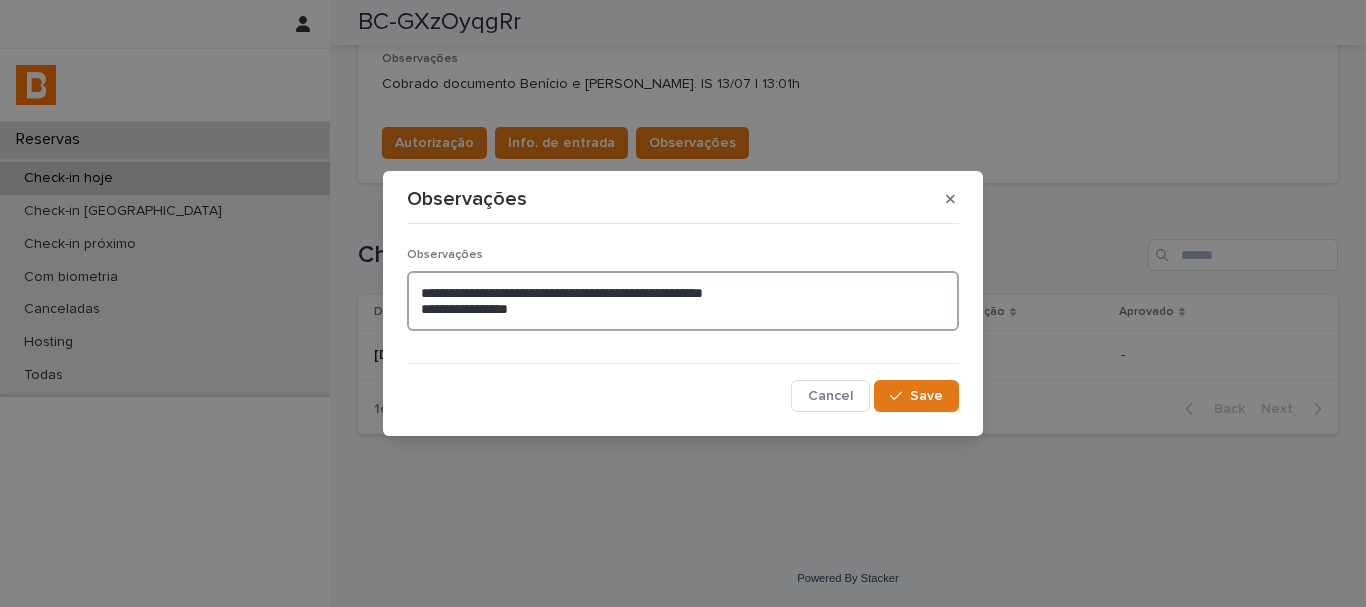 paste on "*******" 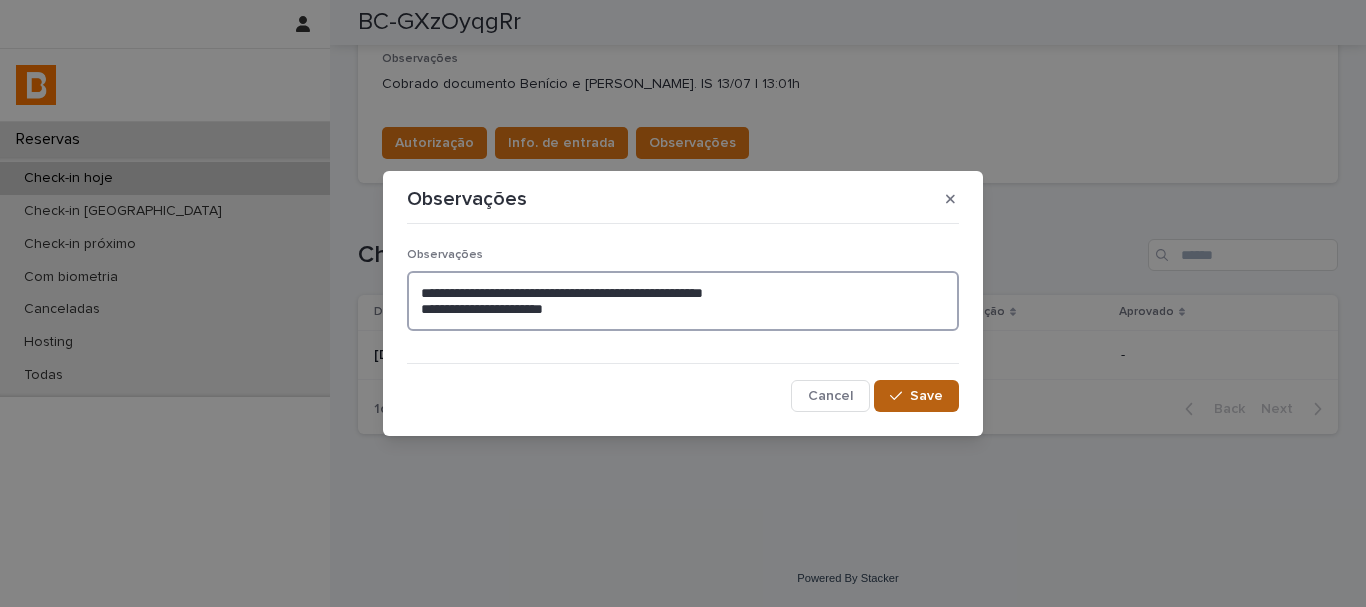 type on "**********" 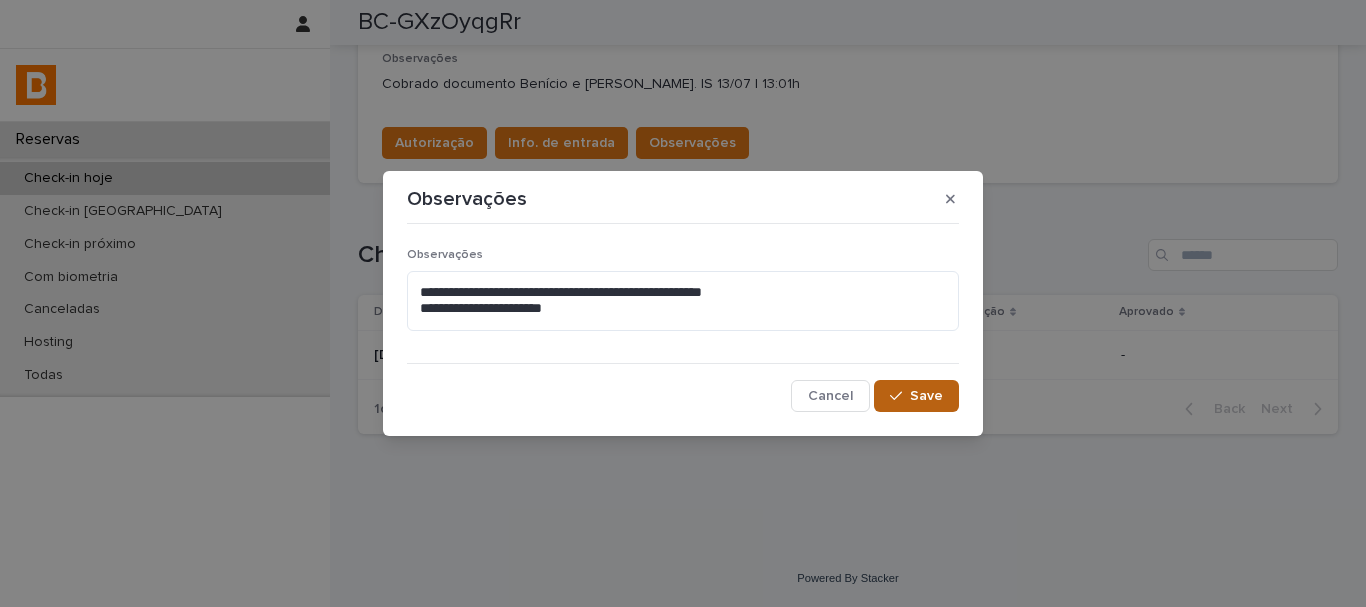 click at bounding box center [900, 396] 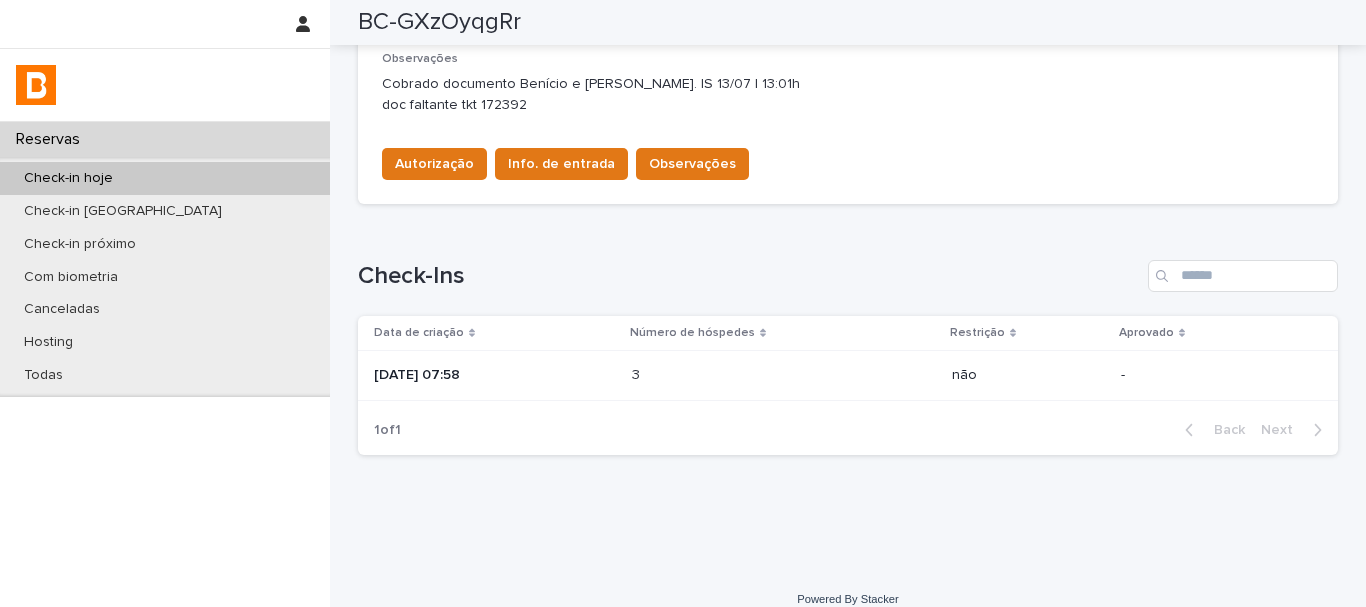 click on "não" at bounding box center (1028, 376) 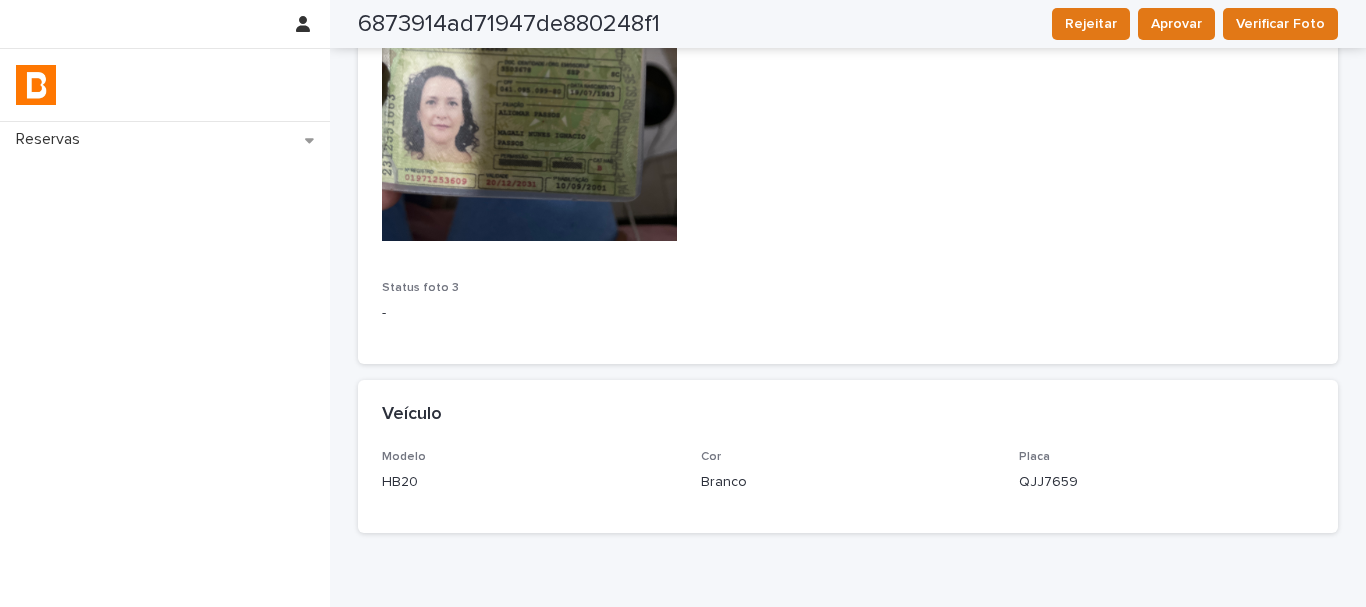 scroll, scrollTop: 2385, scrollLeft: 0, axis: vertical 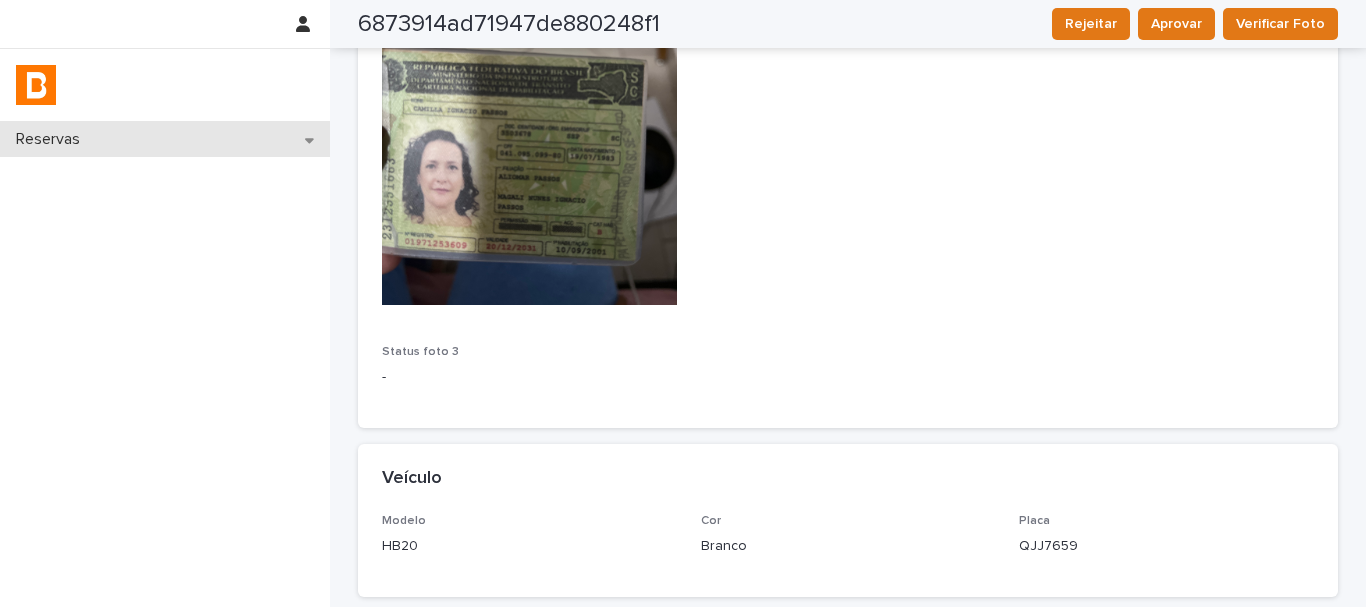 click on "Reservas" at bounding box center [165, 139] 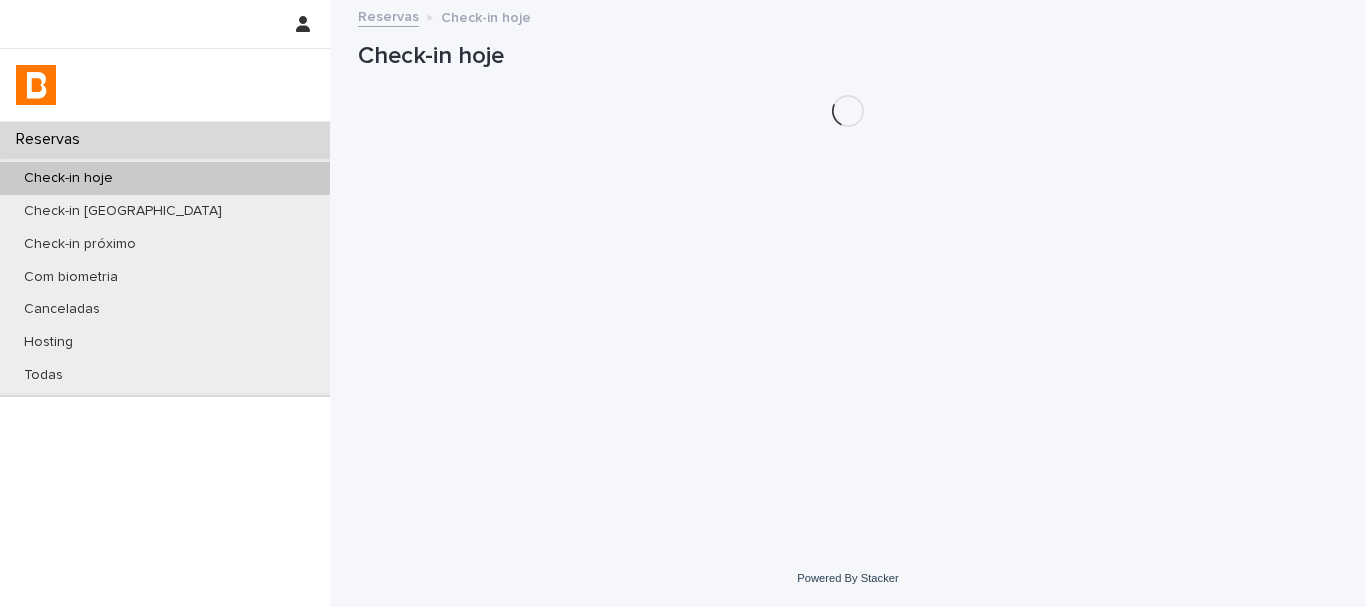 scroll, scrollTop: 0, scrollLeft: 0, axis: both 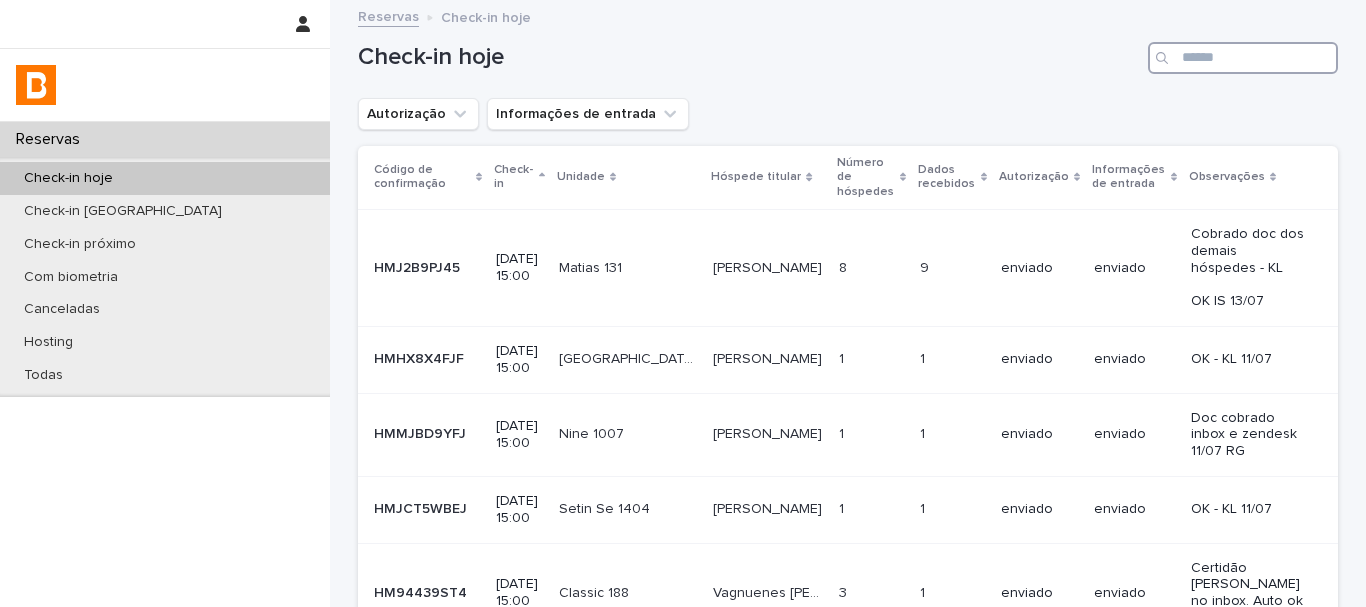 click at bounding box center (1243, 58) 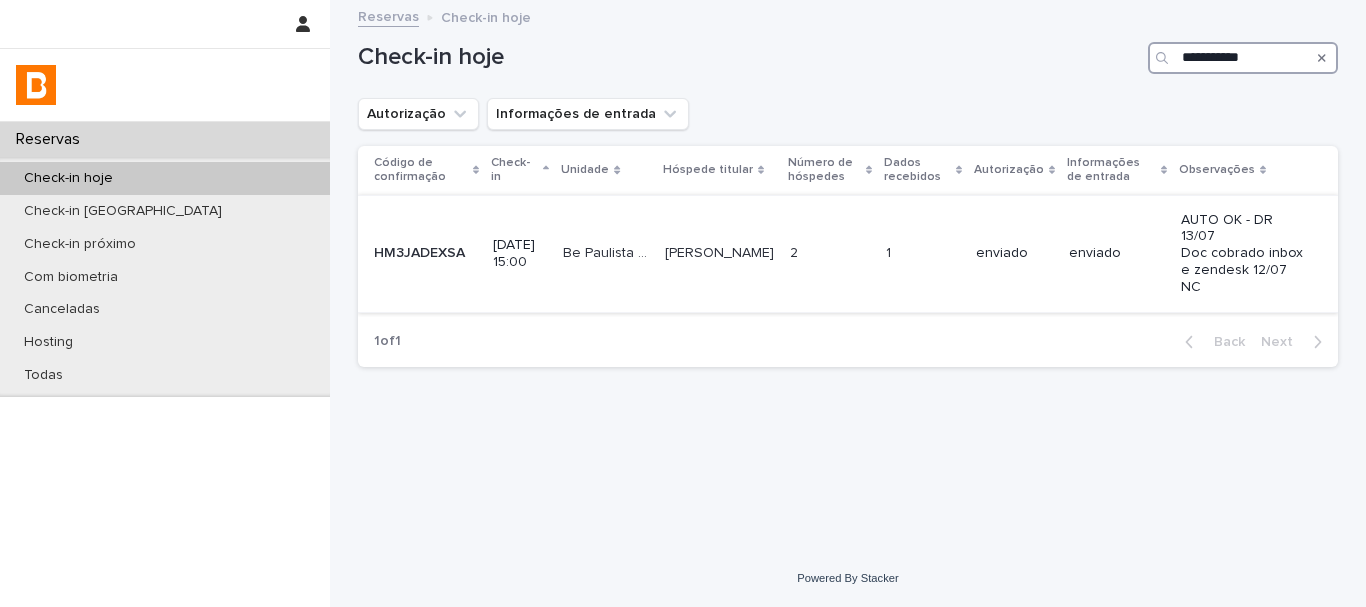 type on "**********" 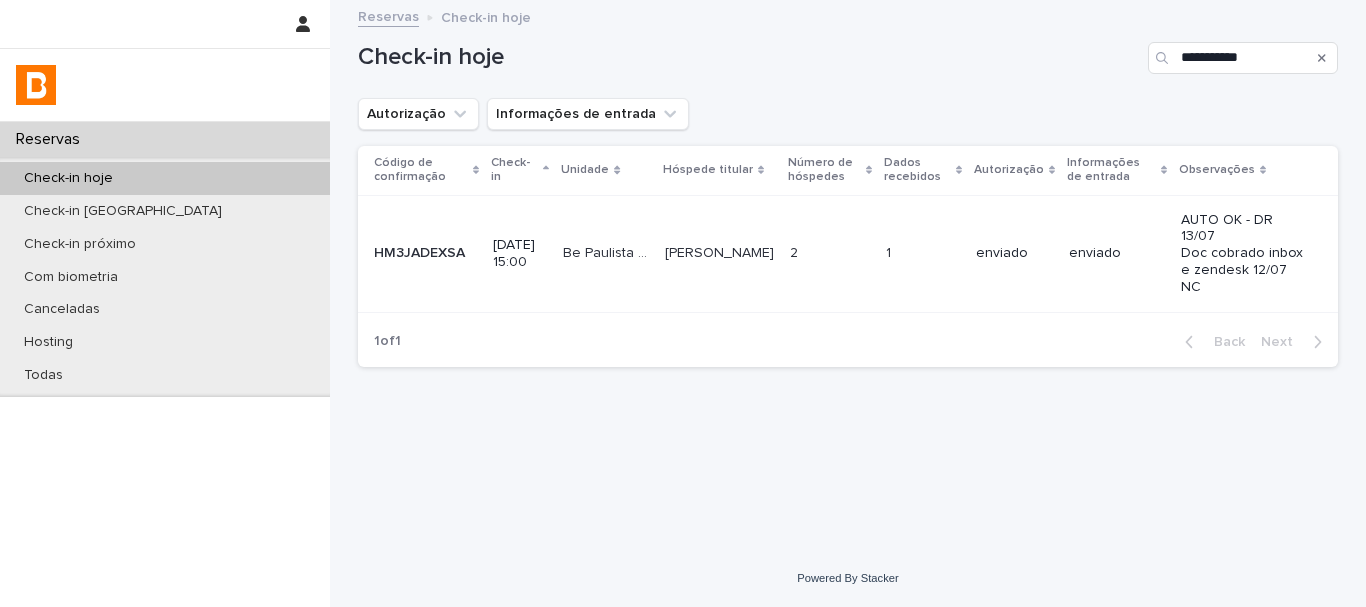 click on "enviado" at bounding box center [1117, 253] 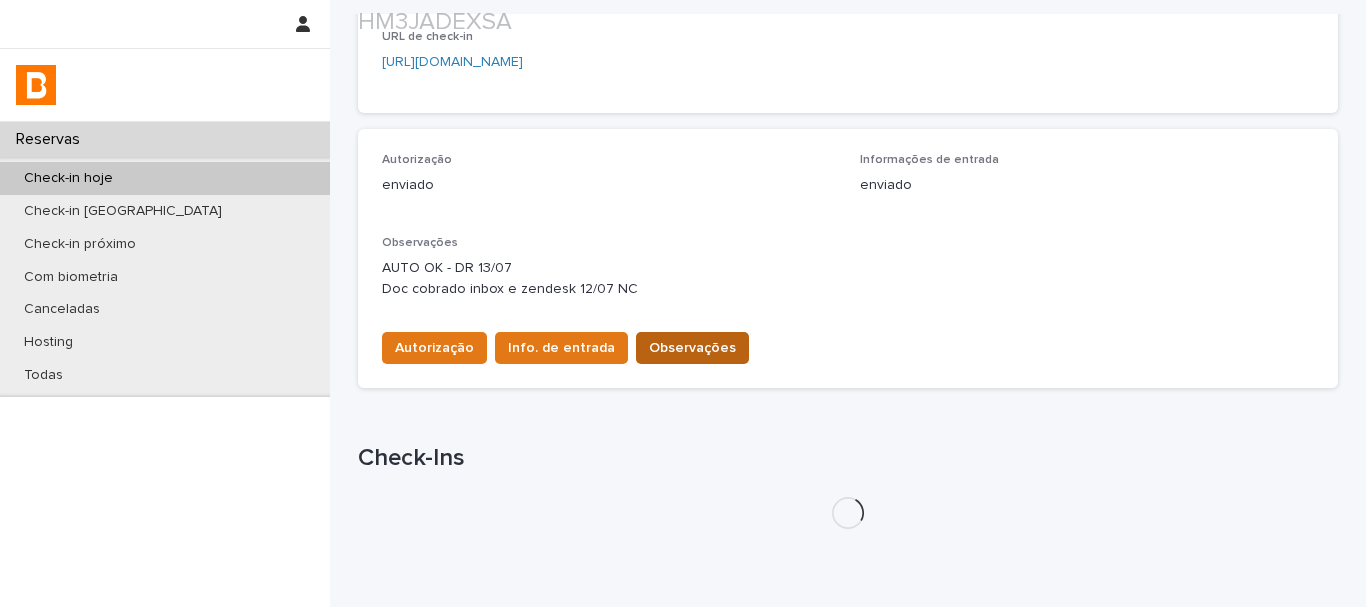 scroll, scrollTop: 568, scrollLeft: 0, axis: vertical 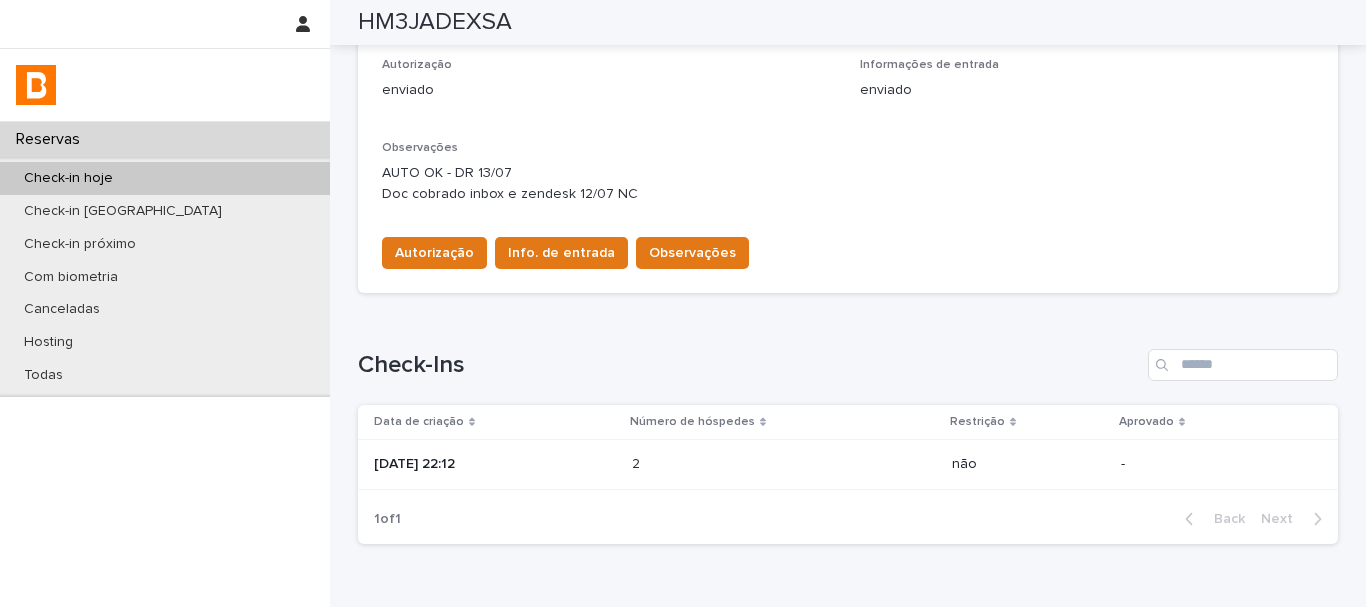 click on "[DATE] 22:12" at bounding box center [491, 465] 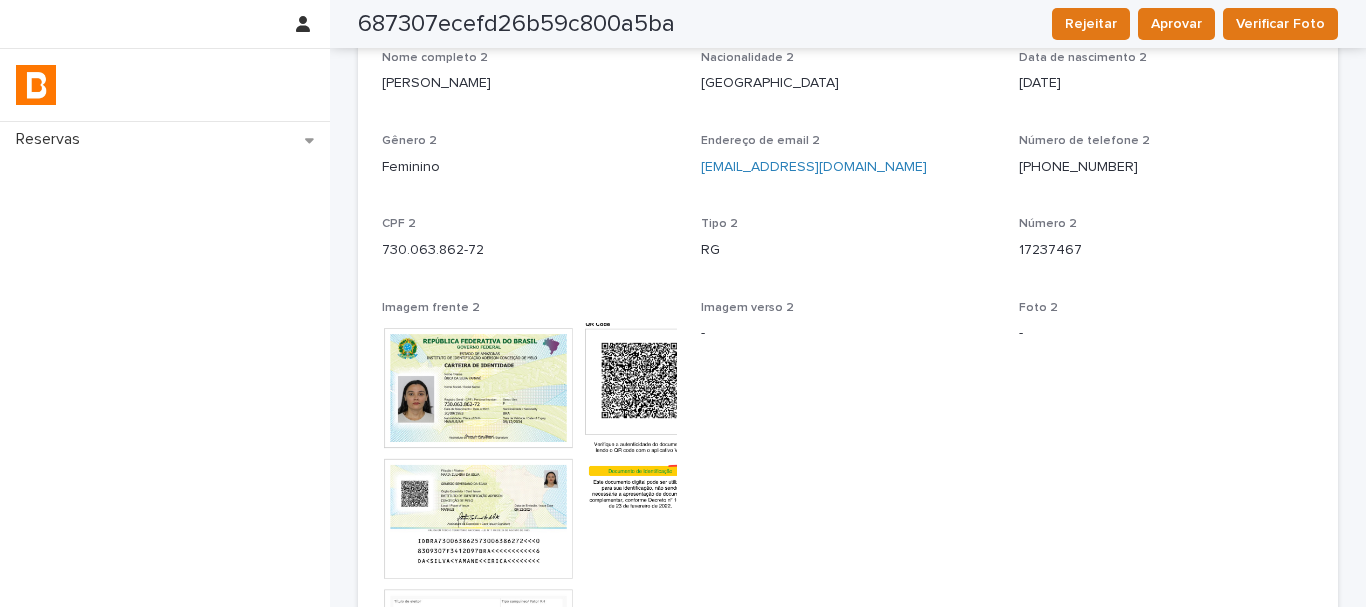 scroll, scrollTop: 400, scrollLeft: 0, axis: vertical 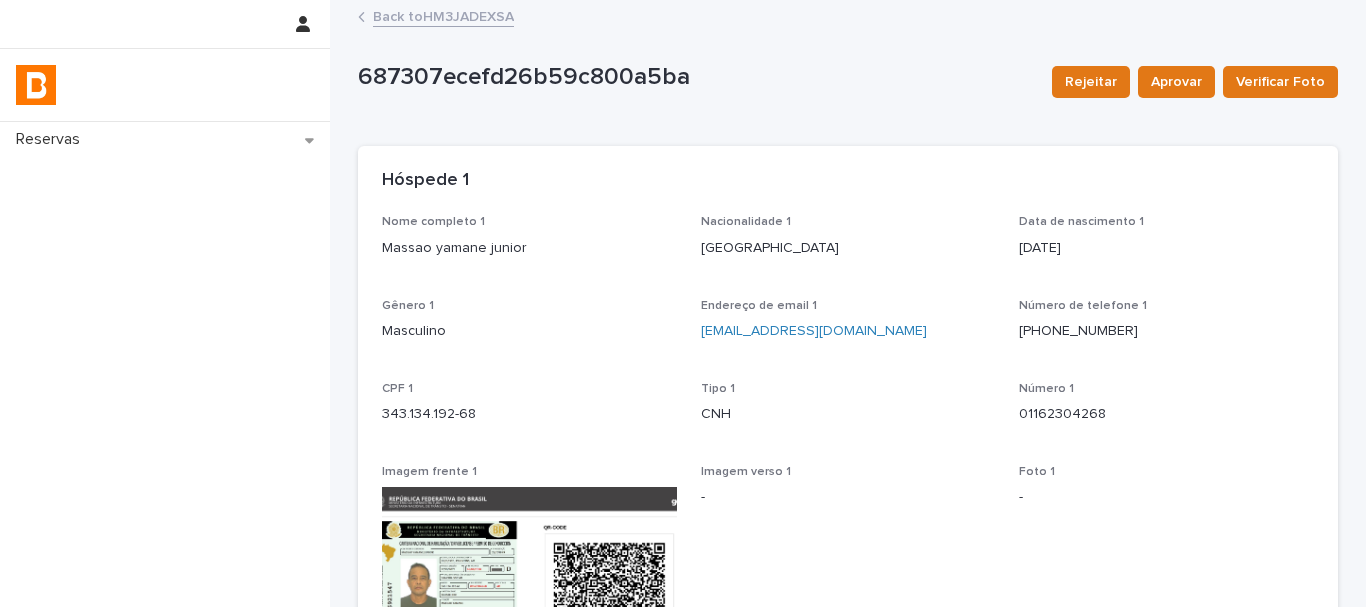 click on "Back to  HM3JADEXSA" at bounding box center [443, 15] 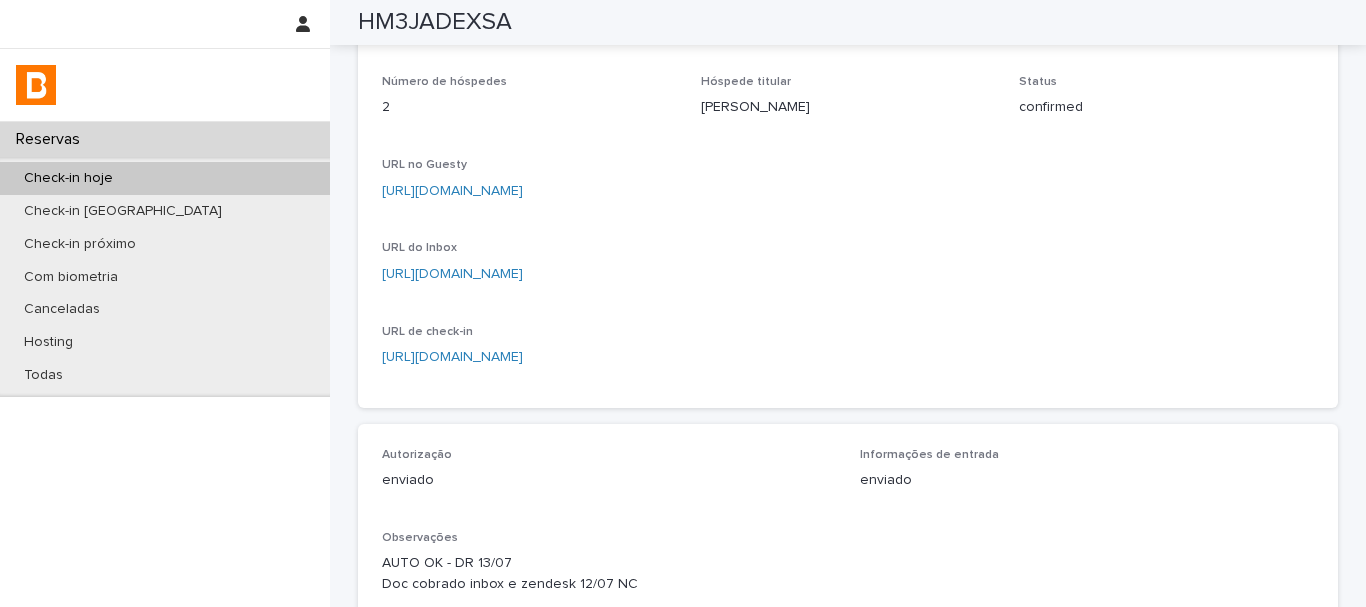 scroll, scrollTop: 678, scrollLeft: 0, axis: vertical 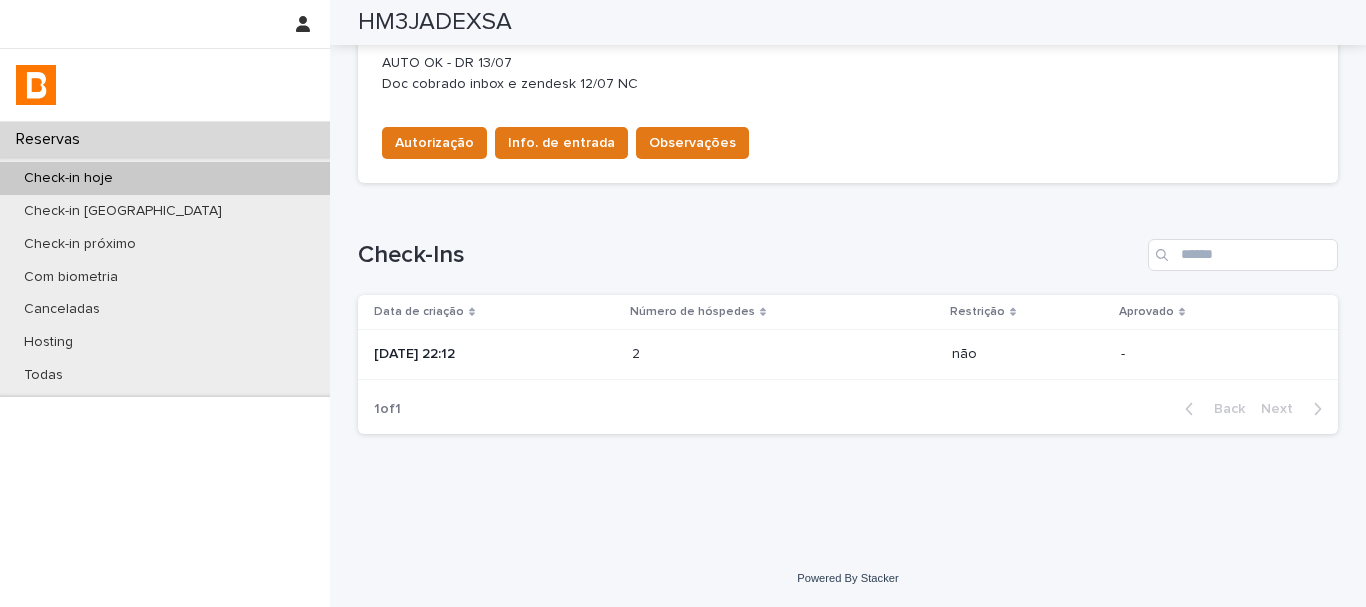 click on "Loading... Saving… Loading... Saving… HM3JADEXSA HM3JADEXSA Sorry, there was an error saving your record. Please try again. Please fill out the required fields below. Loading... Saving… Loading... Saving… Loading... Saving… Check-in [DATE] 15:00 Check-out [DATE] 11:00 Unidade Be Paulista 36 Número de hóspedes 2 Hóspede titular [PERSON_NAME] Status confirmed URL no Guesty [URL][DOMAIN_NAME] URL do Inbox [URL][DOMAIN_NAME] URL de check-in [URL][DOMAIN_NAME] Loading... Saving… Autorização enviado Informações de entrada enviado Observações AUTO OK - DR 13/07
Doc cobrado inbox e zendesk 12/07 NC Autorização Info. de entrada Observações Loading... Saving… Check-Ins Data de criação Número de hóspedes Restrição Aprovado [DATE] 22:12 2 2   não - 1  of  1 Back Next" at bounding box center [848, -88] 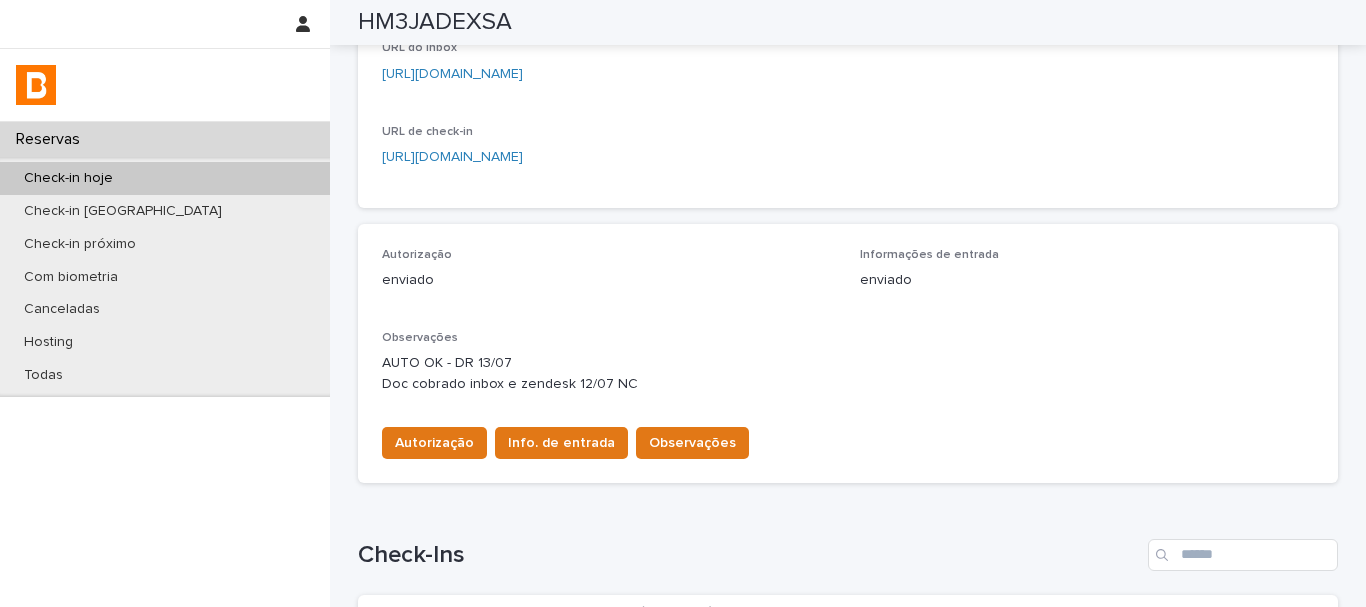scroll, scrollTop: 0, scrollLeft: 0, axis: both 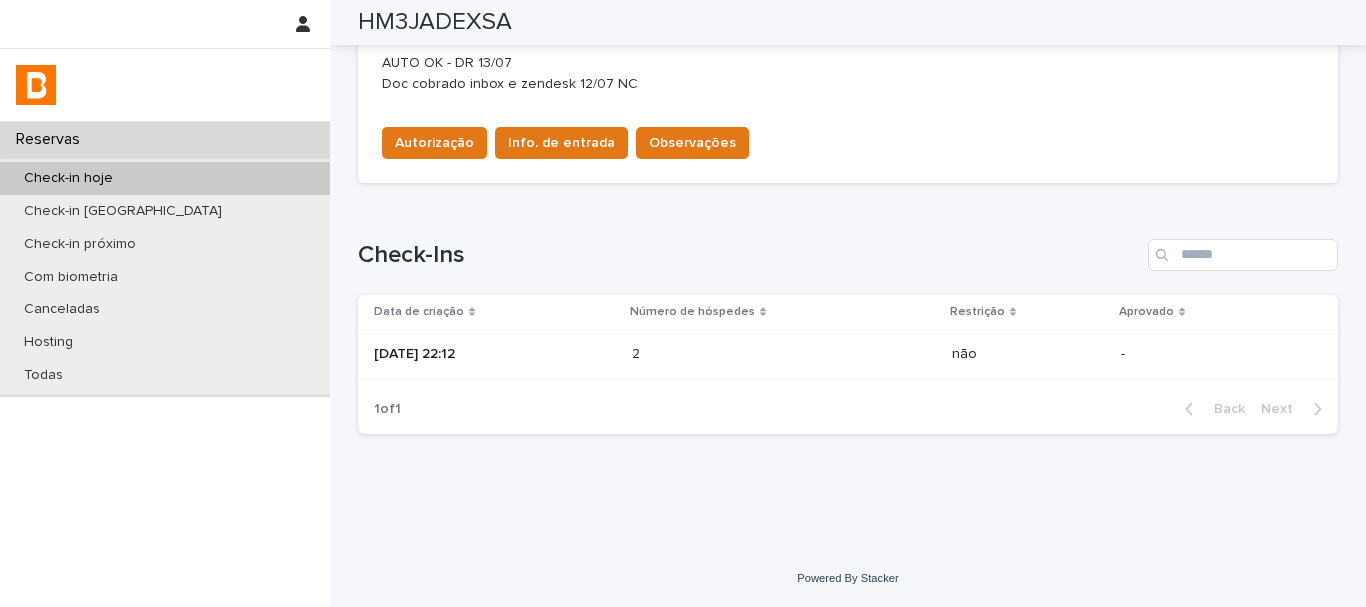 click on "[DATE] 22:12" at bounding box center [491, 355] 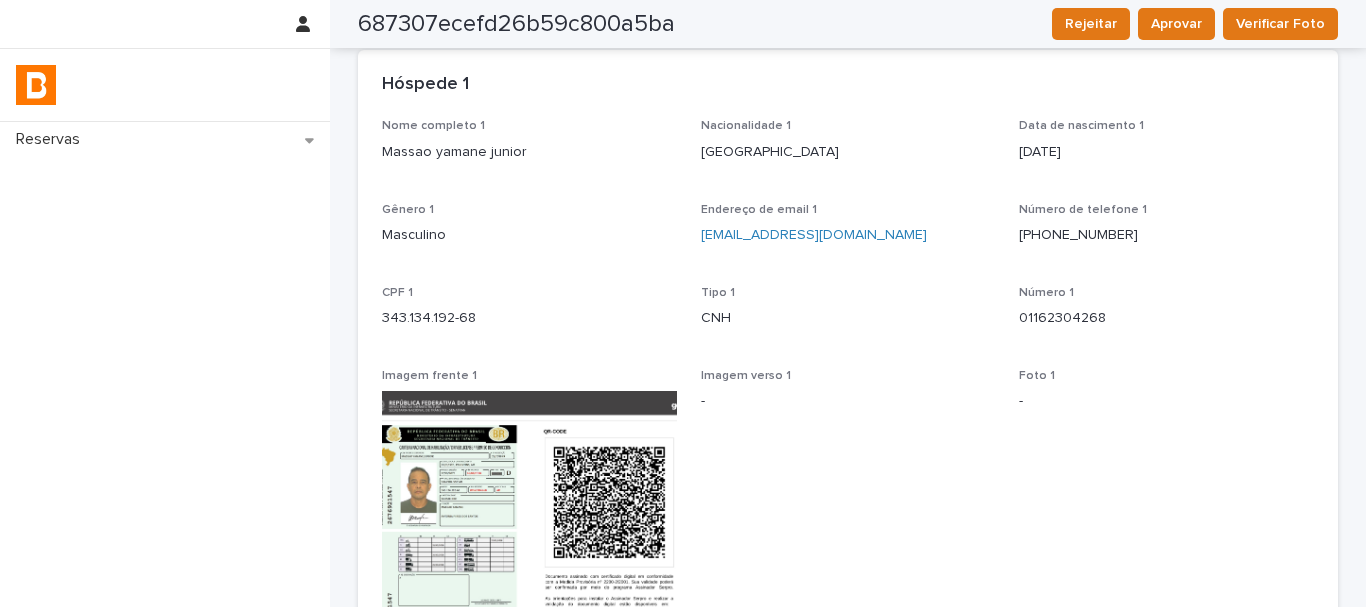 scroll, scrollTop: 0, scrollLeft: 0, axis: both 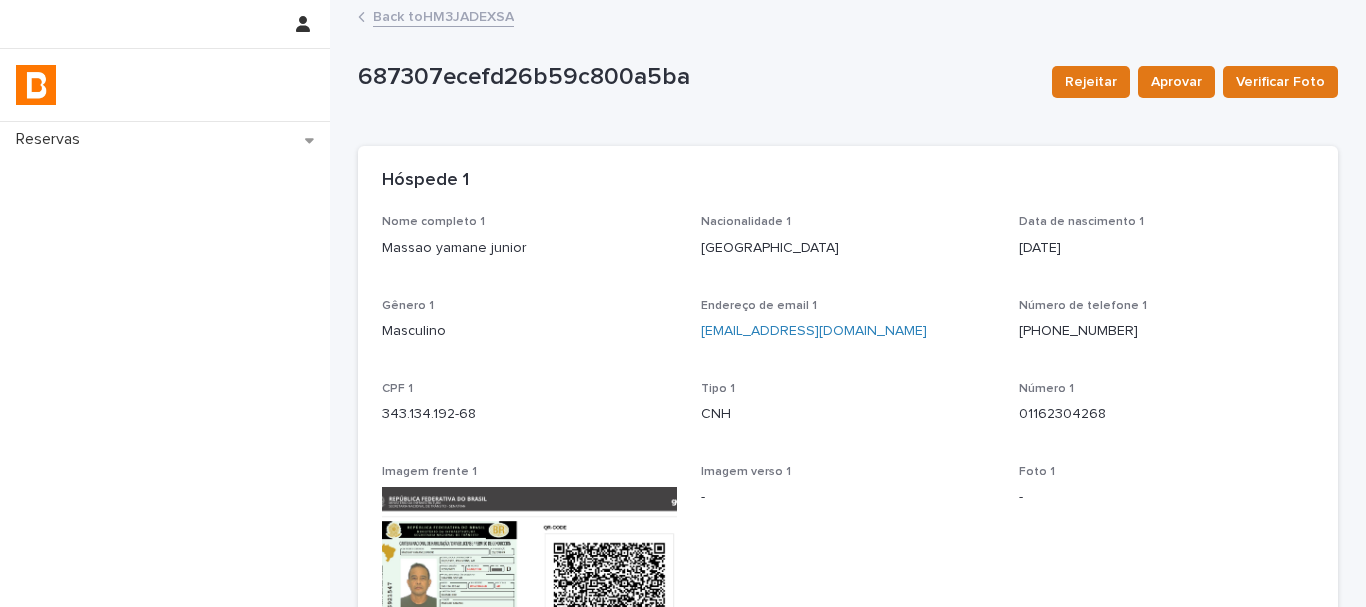 click on "Back to  HM3JADEXSA" at bounding box center [443, 15] 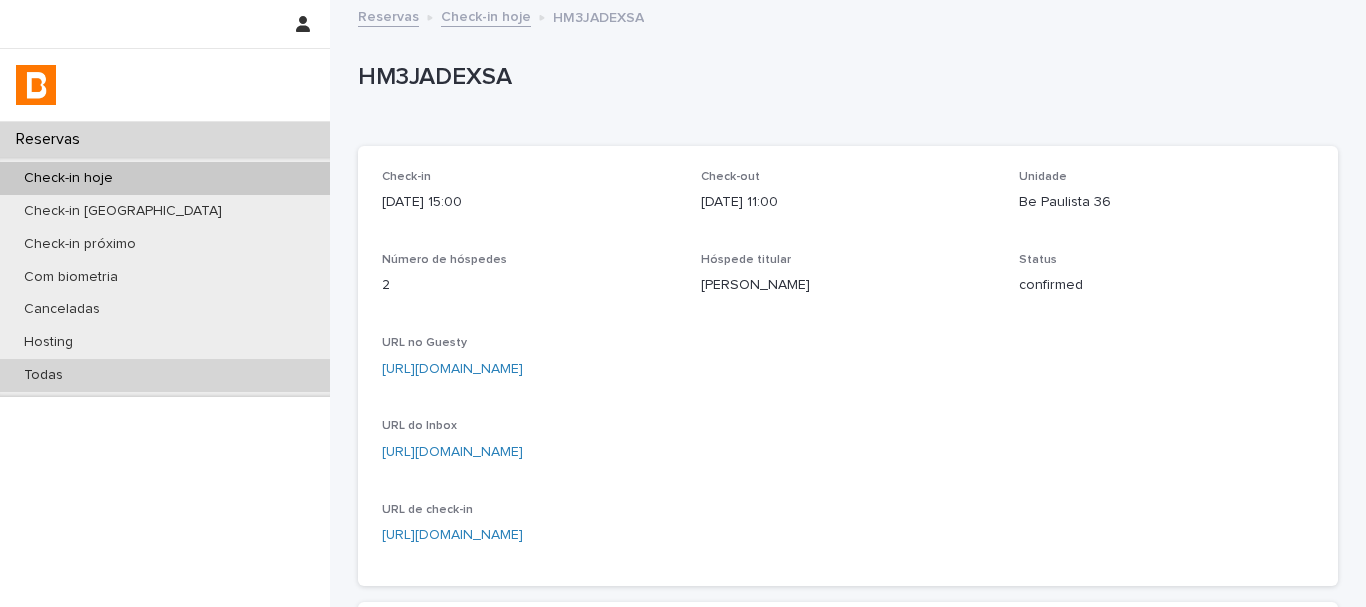 click on "Todas" at bounding box center [165, 375] 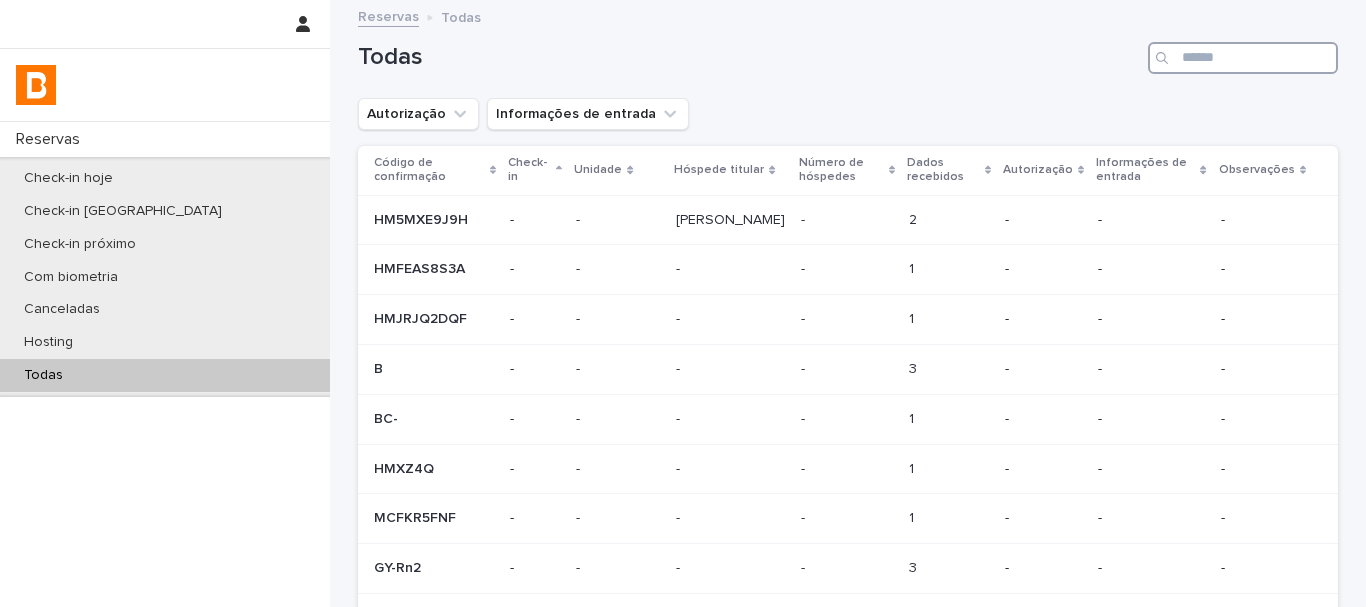 click at bounding box center [1243, 58] 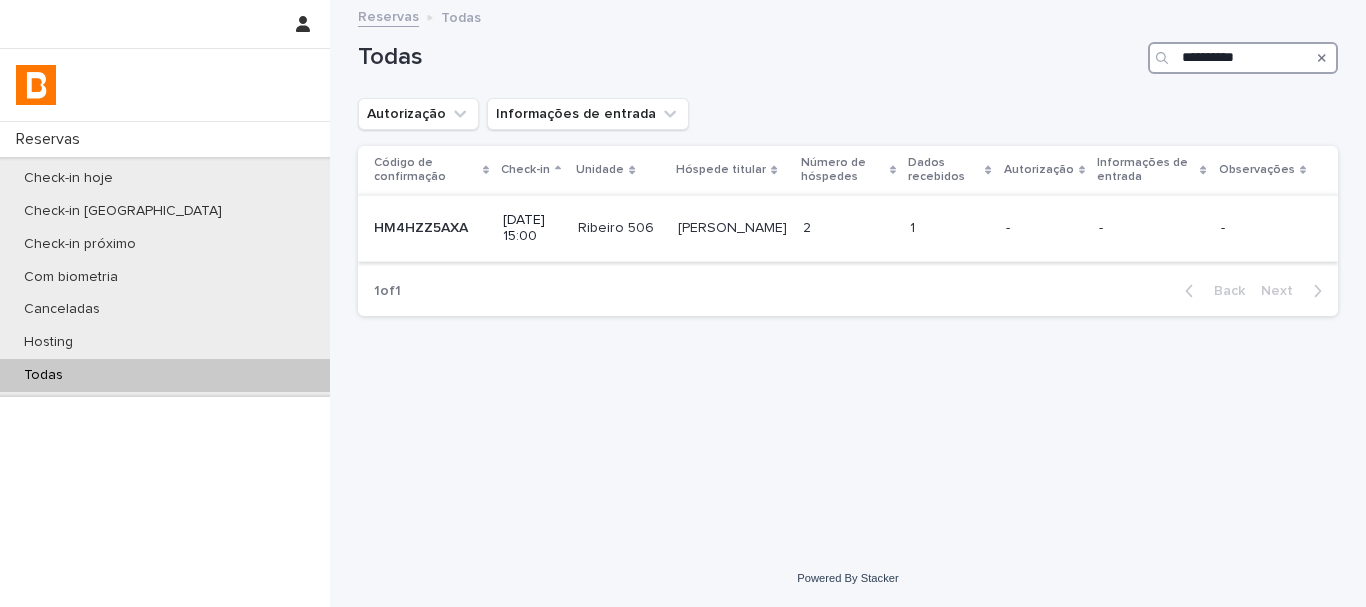 type on "**********" 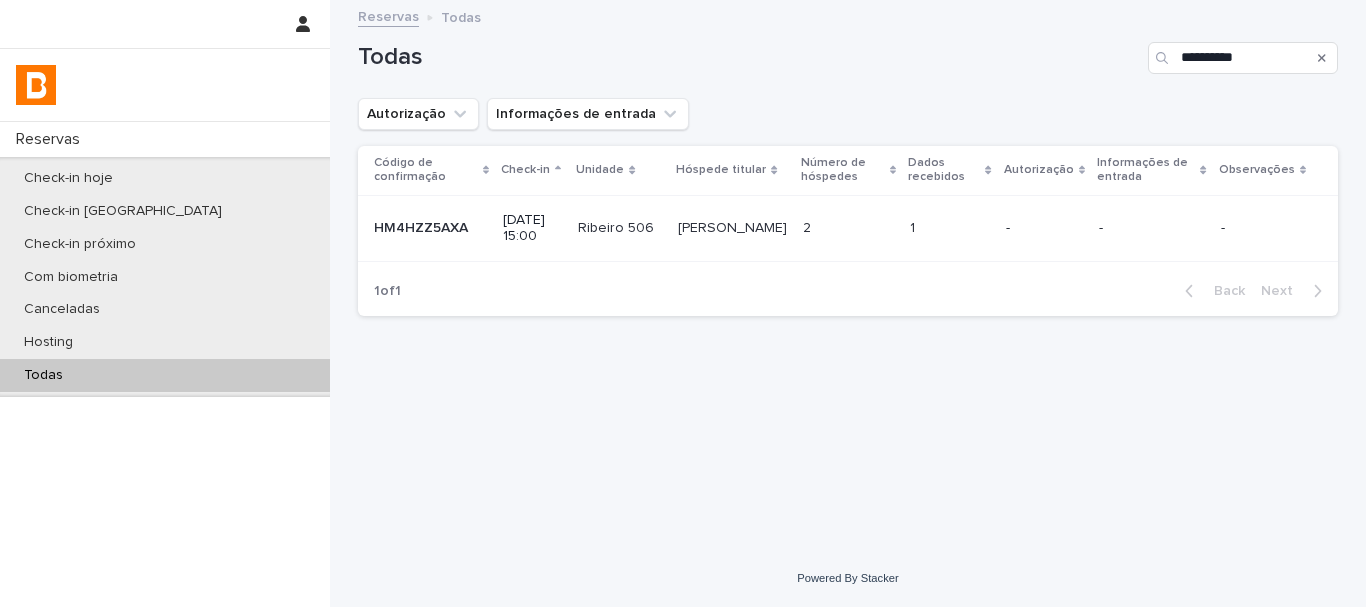 click on "1 1" at bounding box center (950, 228) 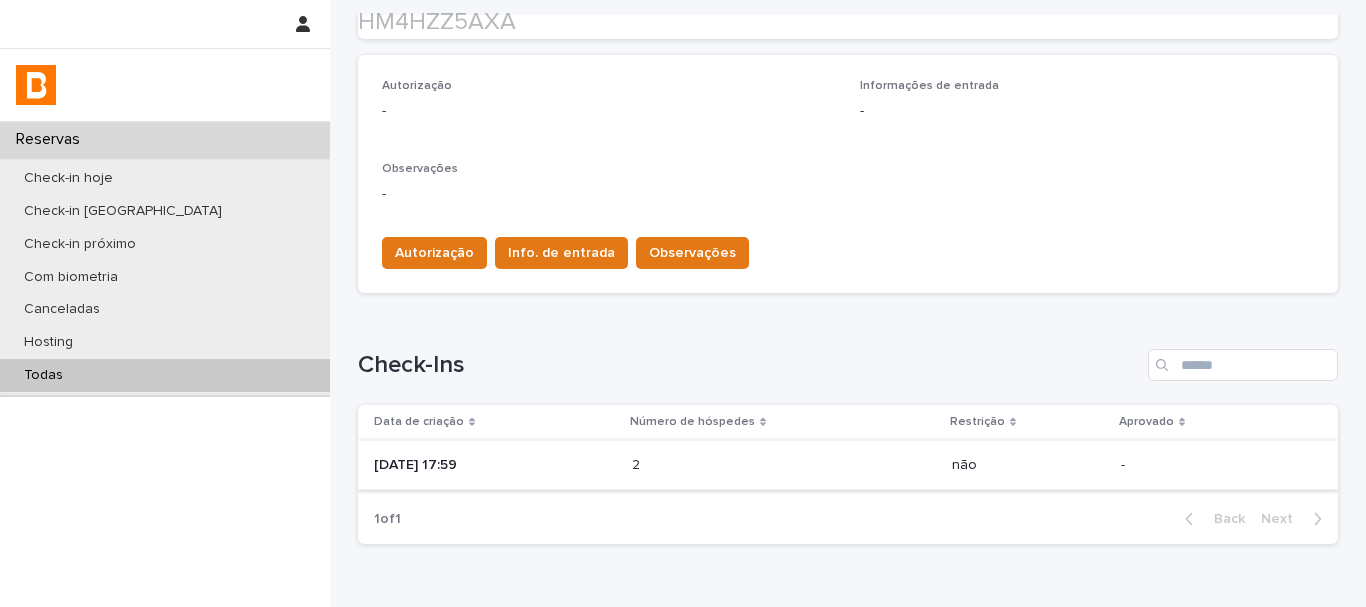 scroll, scrollTop: 602, scrollLeft: 0, axis: vertical 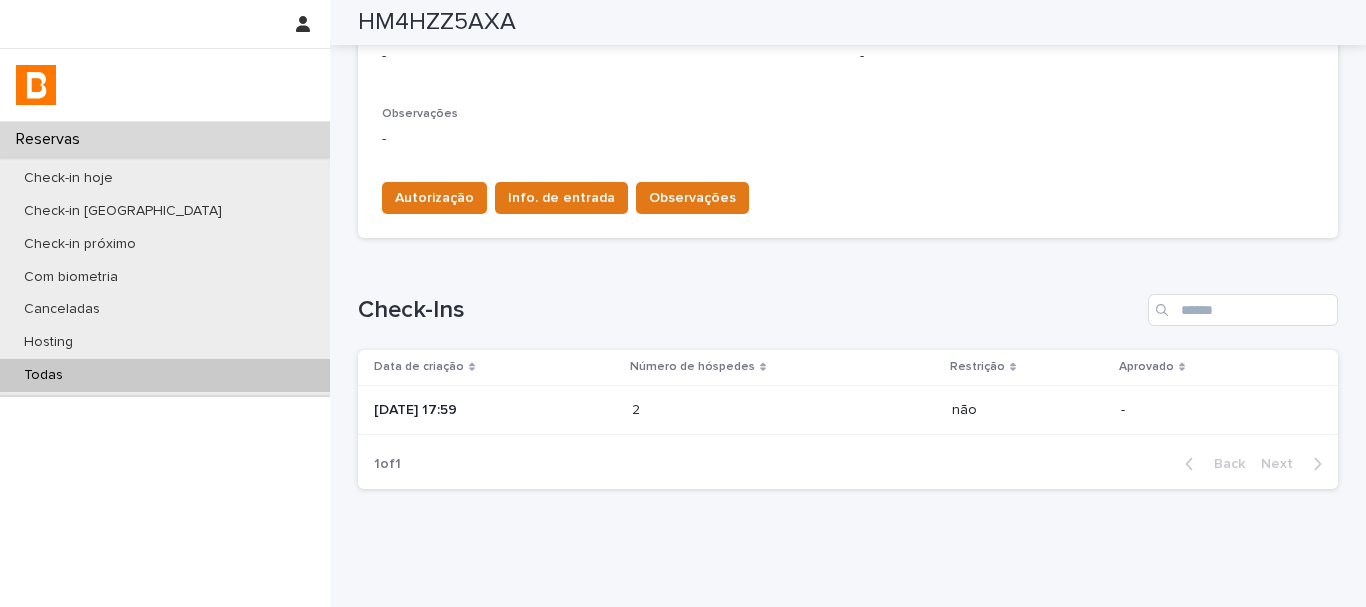 click on "[DATE] 17:59" at bounding box center (495, 410) 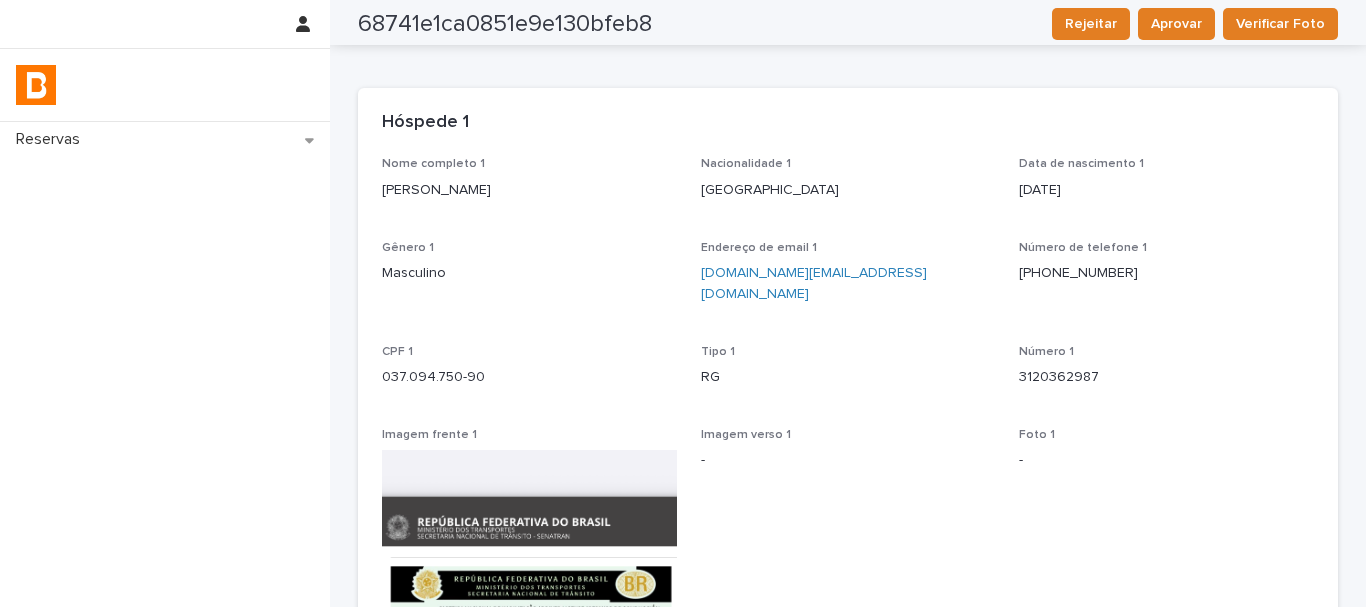 scroll, scrollTop: 0, scrollLeft: 0, axis: both 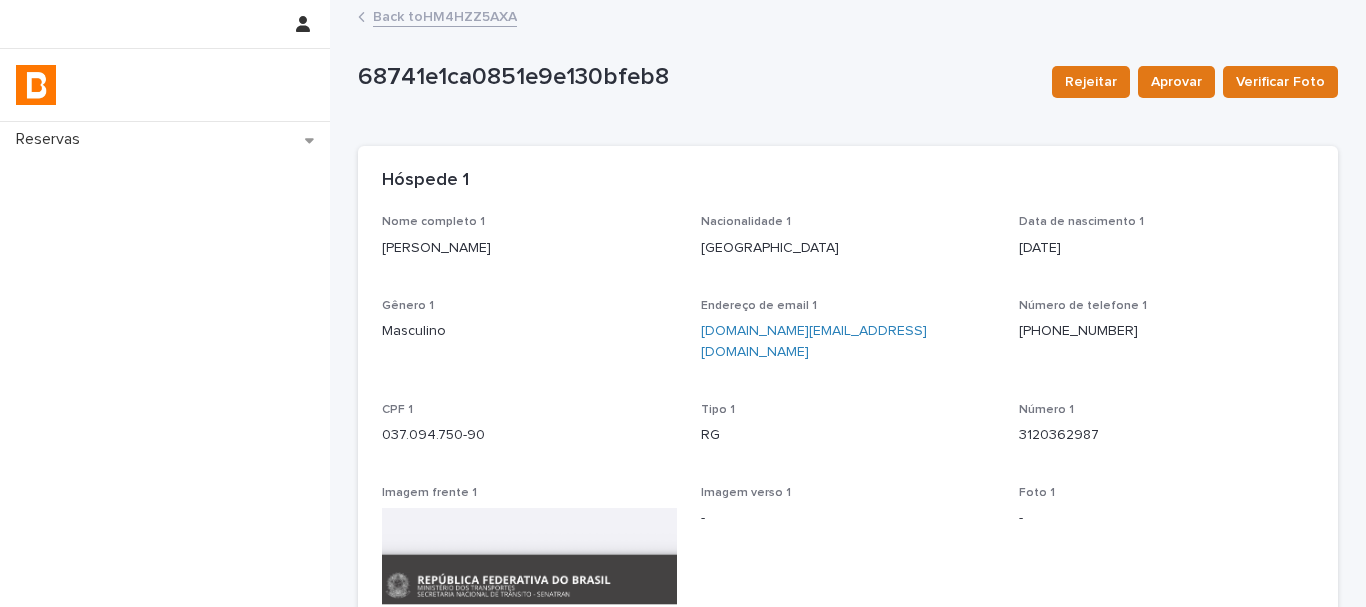 click on "Back to  HM4HZZ5AXA" at bounding box center (445, 15) 